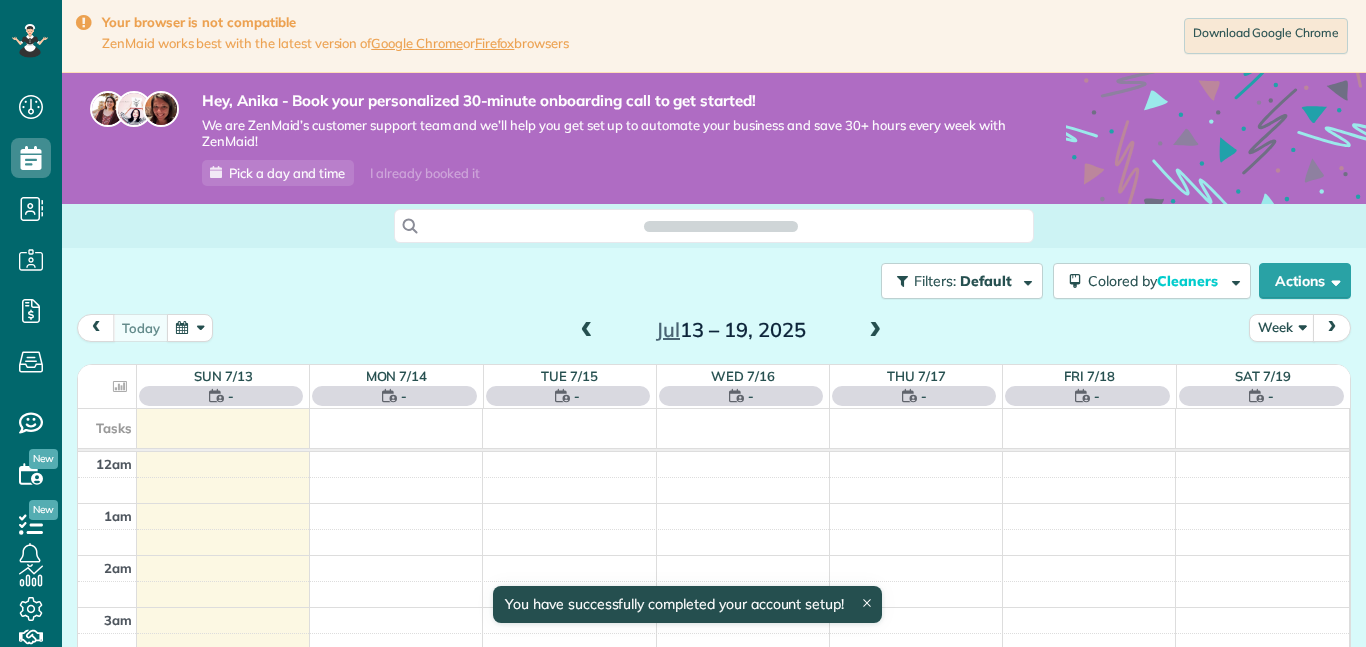 scroll, scrollTop: 0, scrollLeft: 0, axis: both 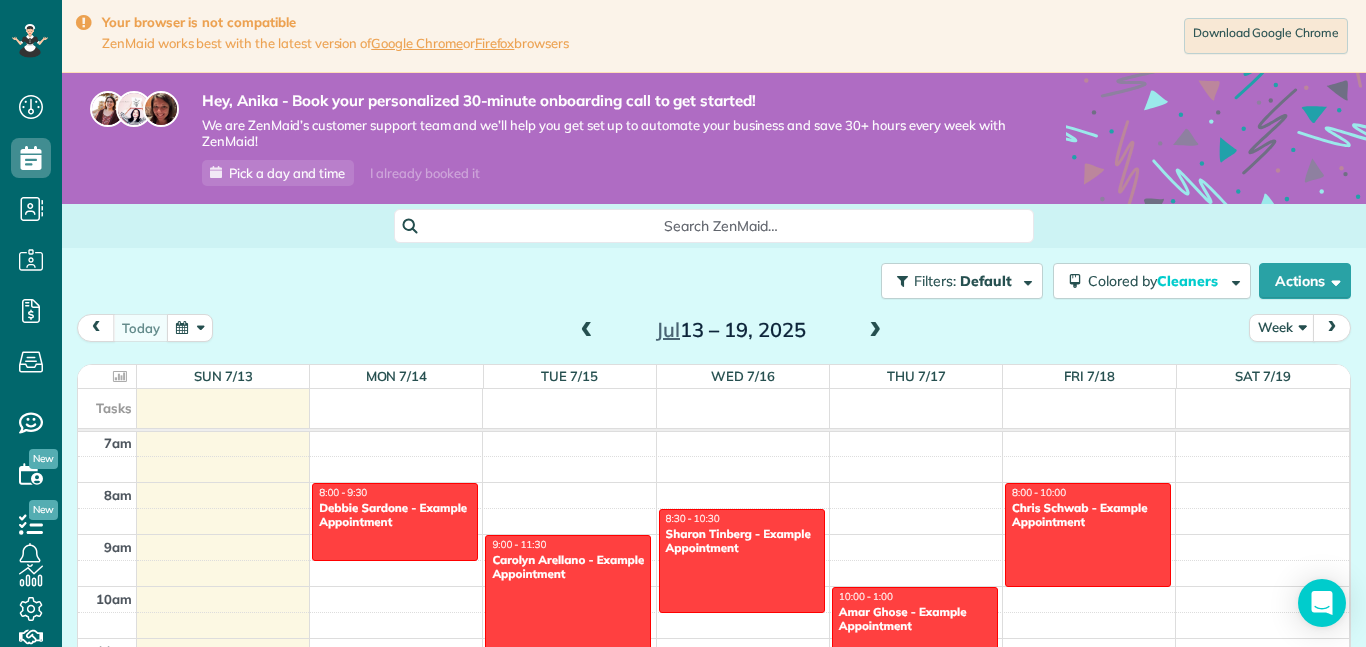 click on "Filters:   Default
Colored by  Cleaners
Color by Cleaner
Color by Team
Color by Status
Color by Recurrence
Color by Paid/Unpaid
Filters  Default
Schedule Changes
Actions
Create Appointment
Create Task
Clock In/Out
Send Work Orders
Print Route Sheets
Today's Emails/Texts
View Metrics" at bounding box center (714, 281) 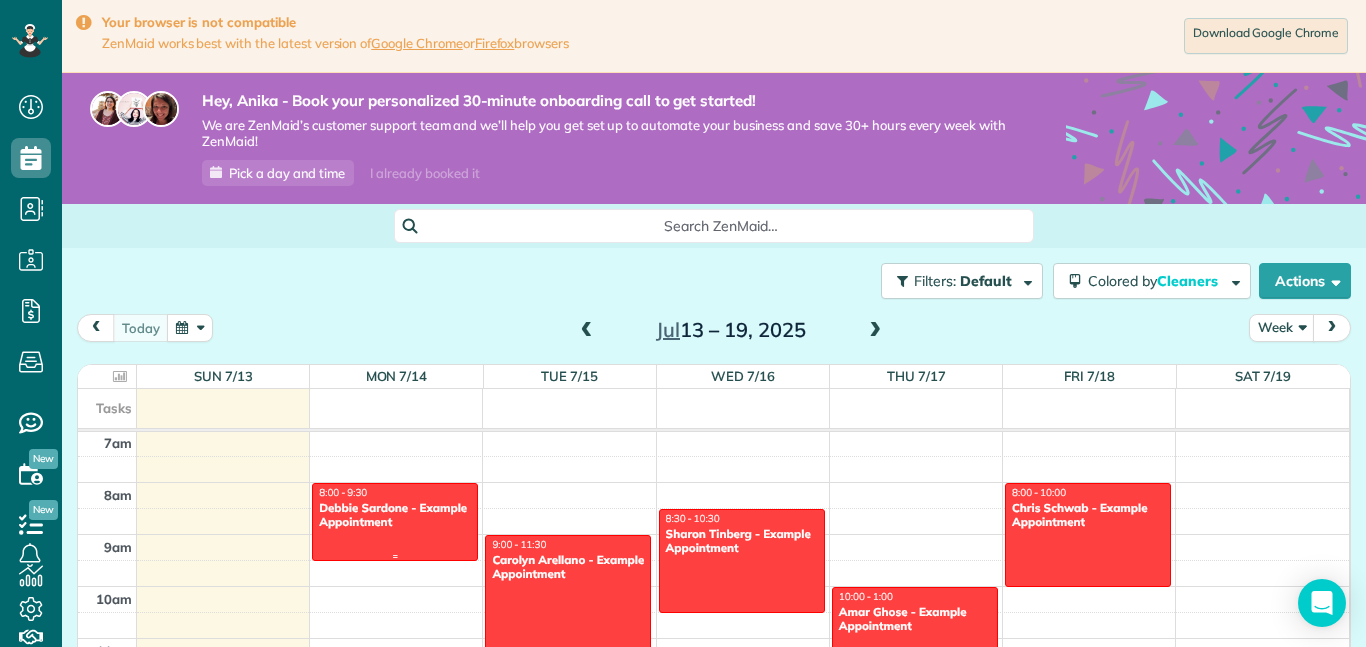 click on "Debbie Sardone - Example Appointment" at bounding box center (395, 515) 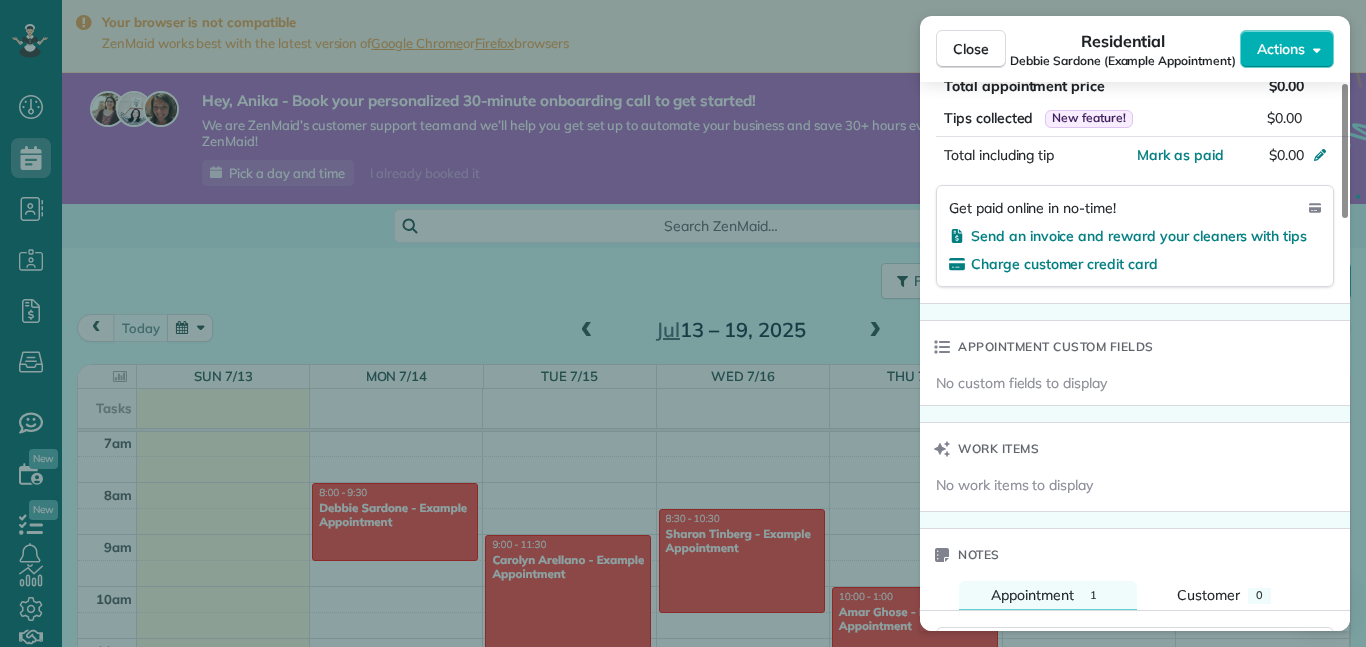 scroll, scrollTop: 0, scrollLeft: 0, axis: both 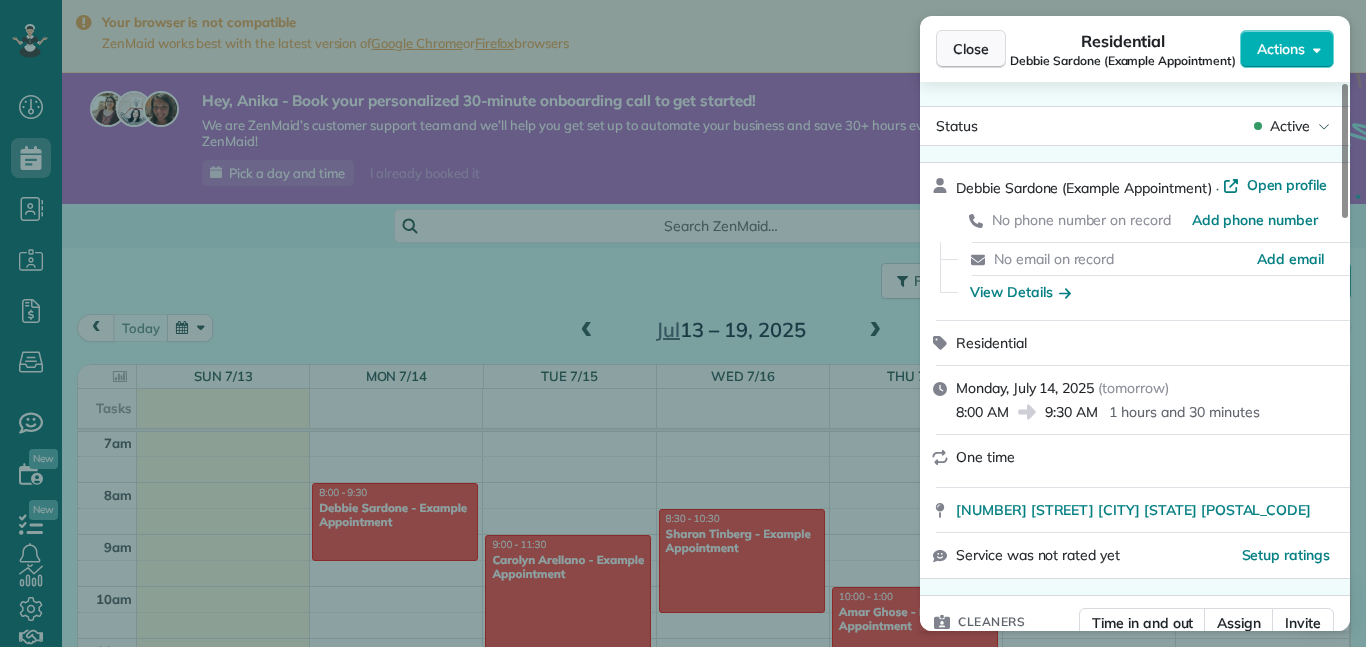 click on "Close" at bounding box center [971, 49] 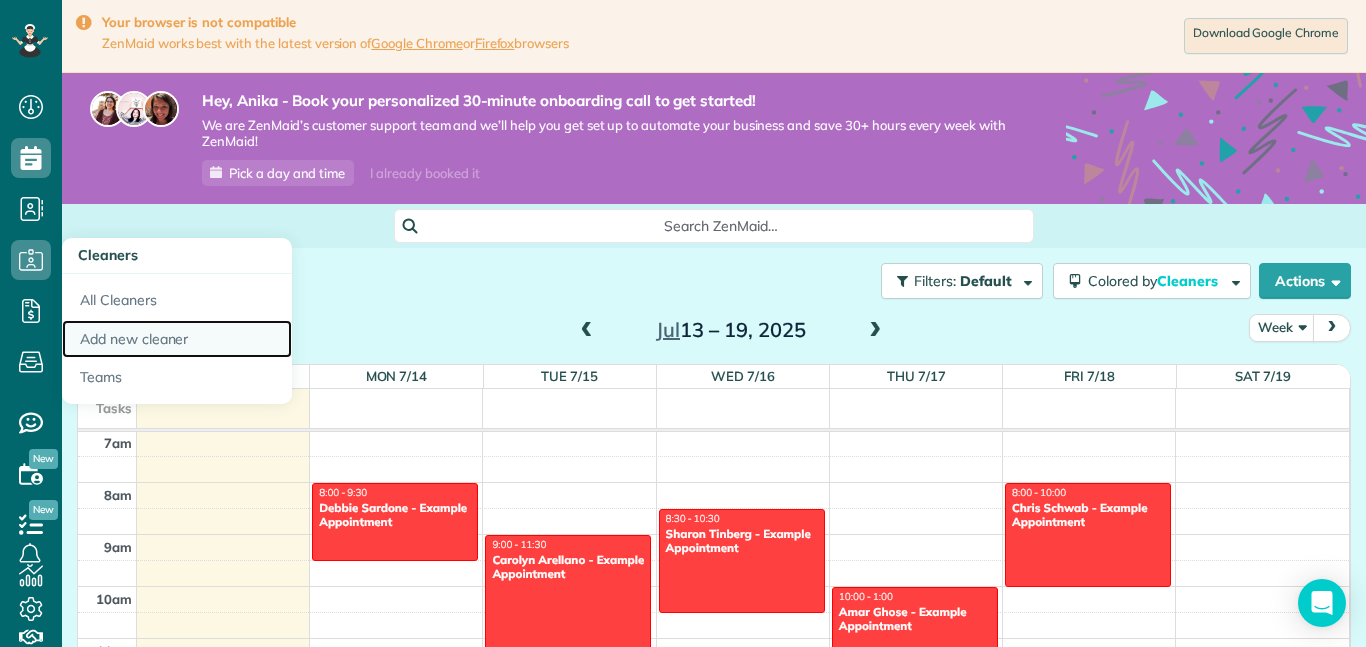 click on "Add new cleaner" at bounding box center (177, 339) 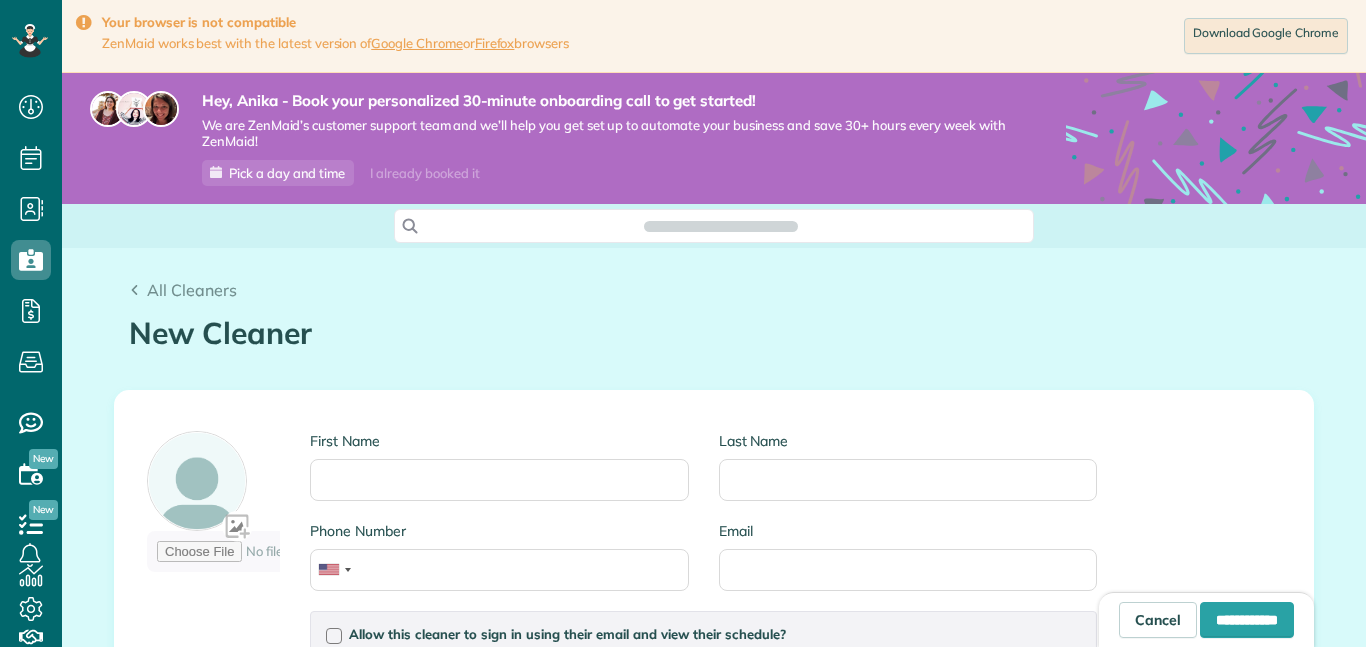 scroll, scrollTop: 0, scrollLeft: 0, axis: both 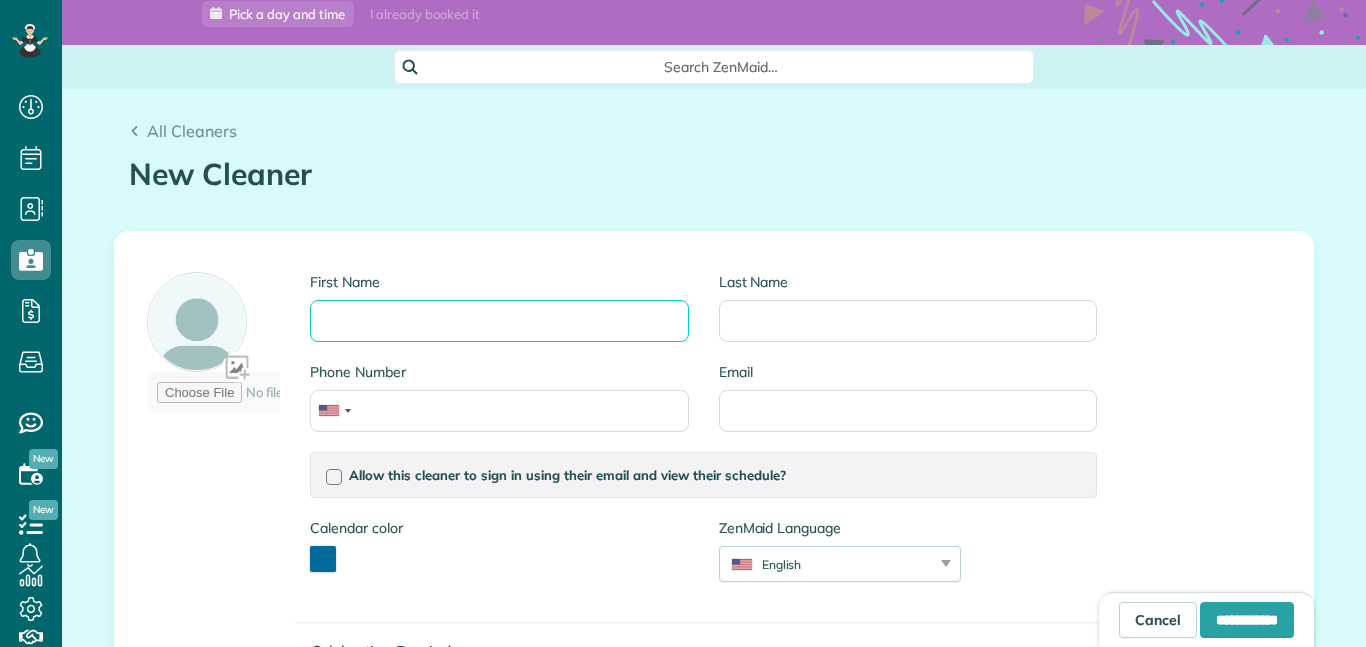 click on "First Name" at bounding box center (499, 321) 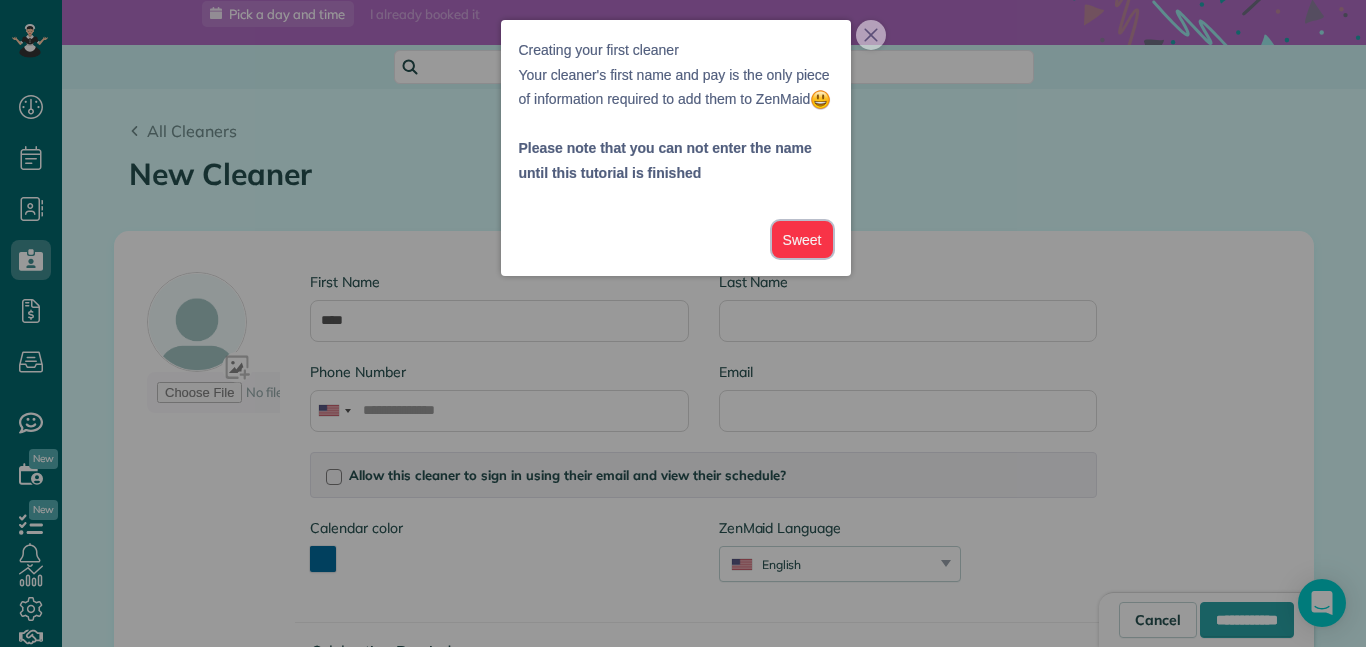 click on "Sweet" at bounding box center (802, 239) 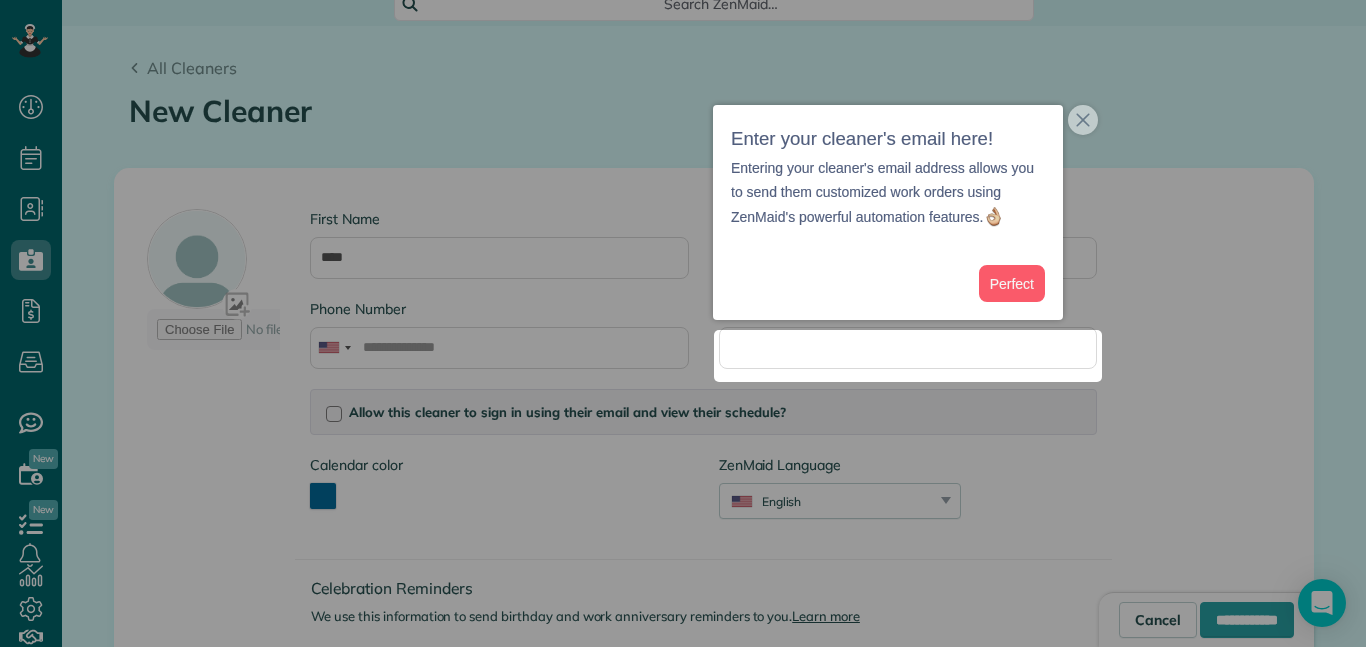 scroll, scrollTop: 246, scrollLeft: 0, axis: vertical 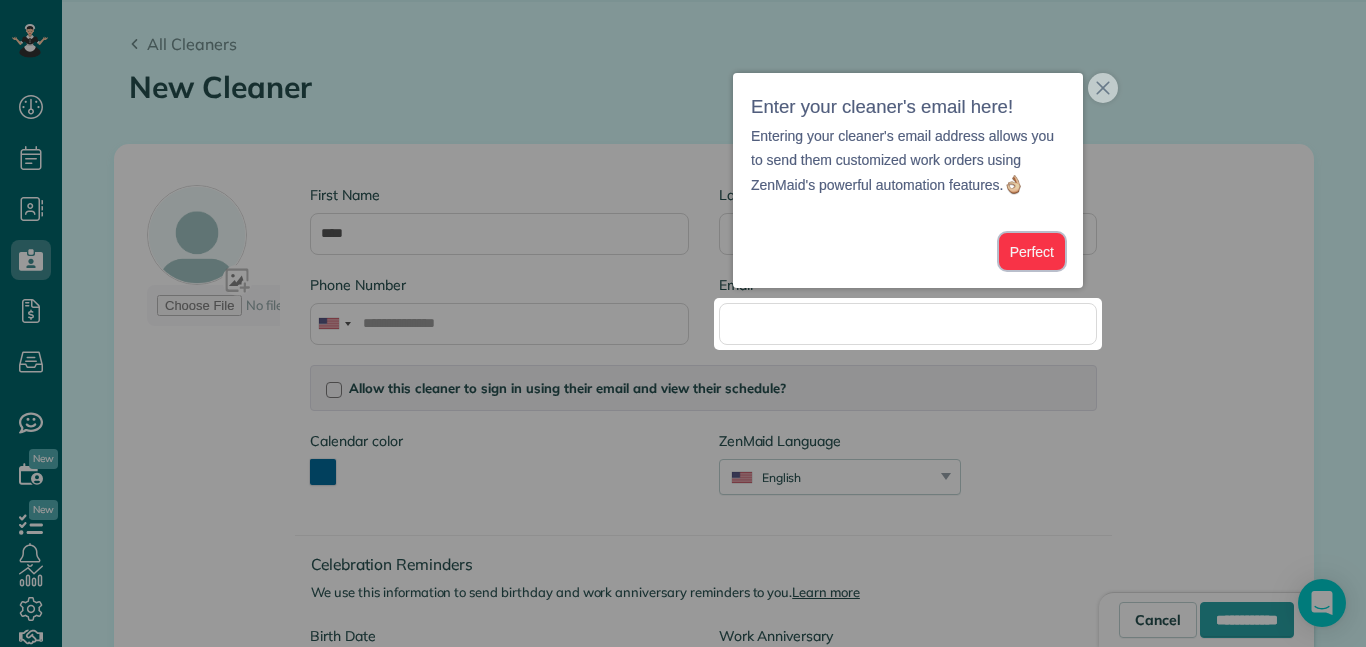 click on "Perfect" at bounding box center (1032, 251) 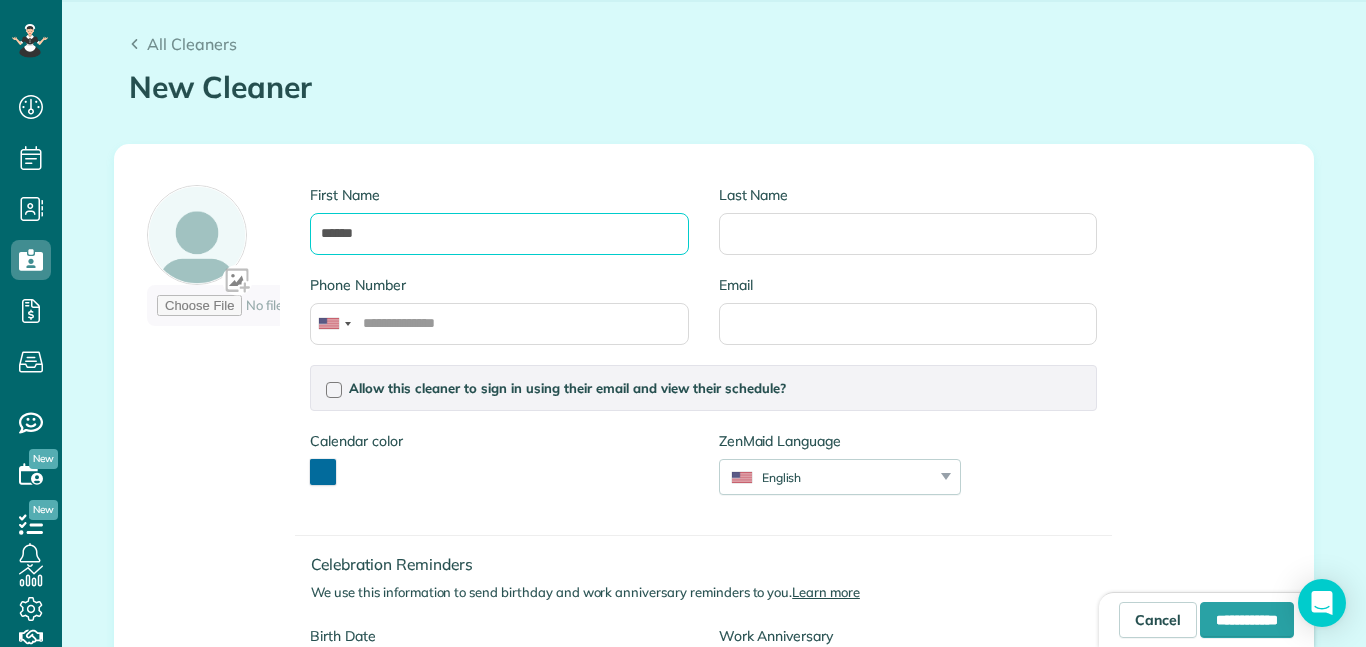 type on "*****" 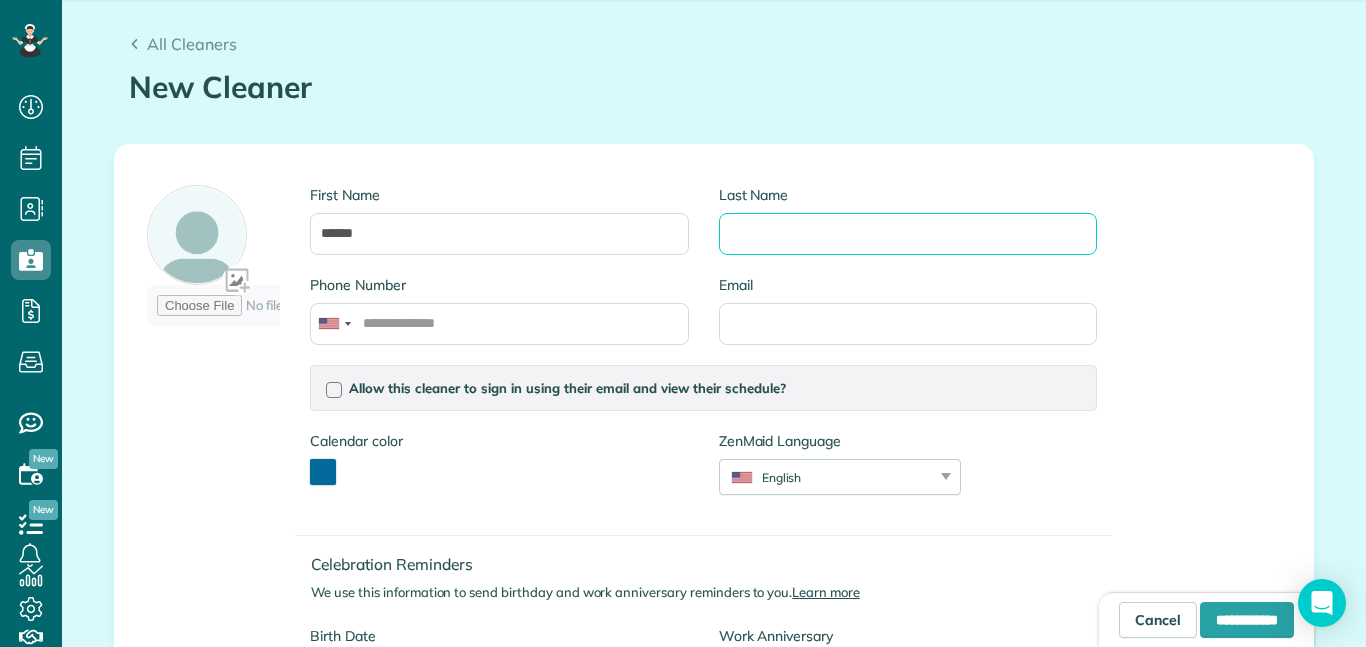 click on "Last Name" at bounding box center (908, 234) 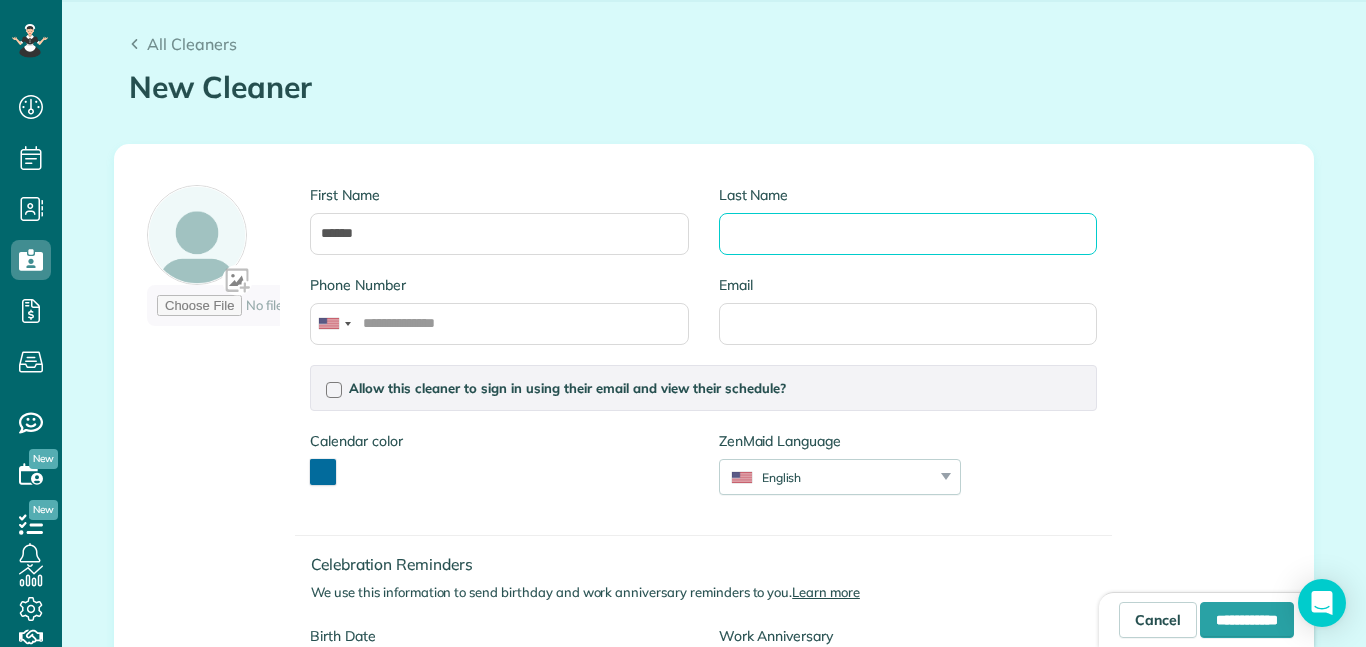 type on "*" 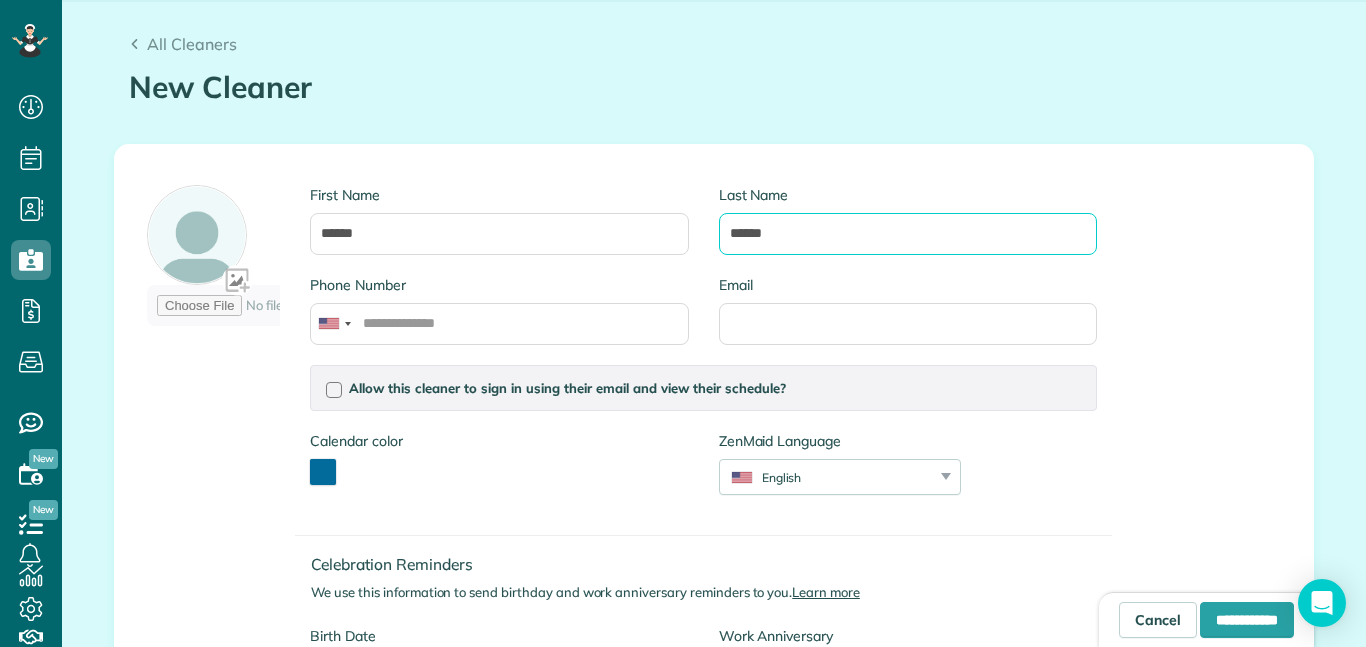 type on "******" 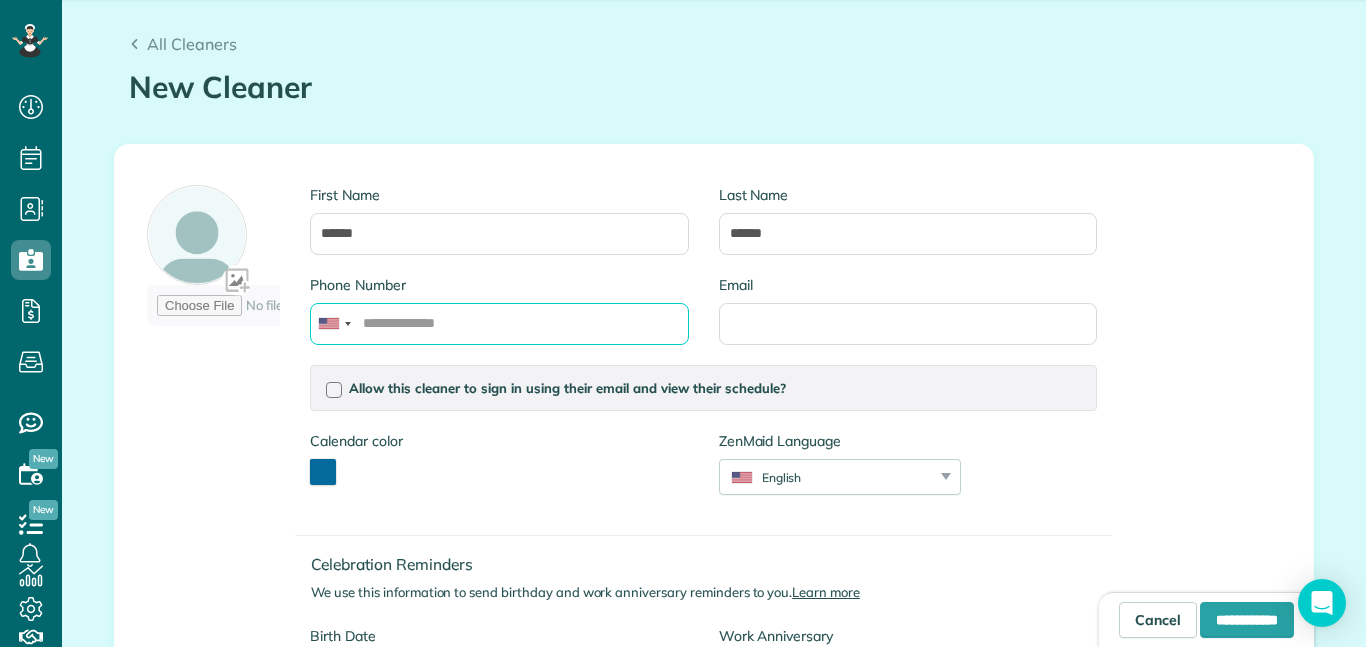 click on "Phone Number" at bounding box center (499, 324) 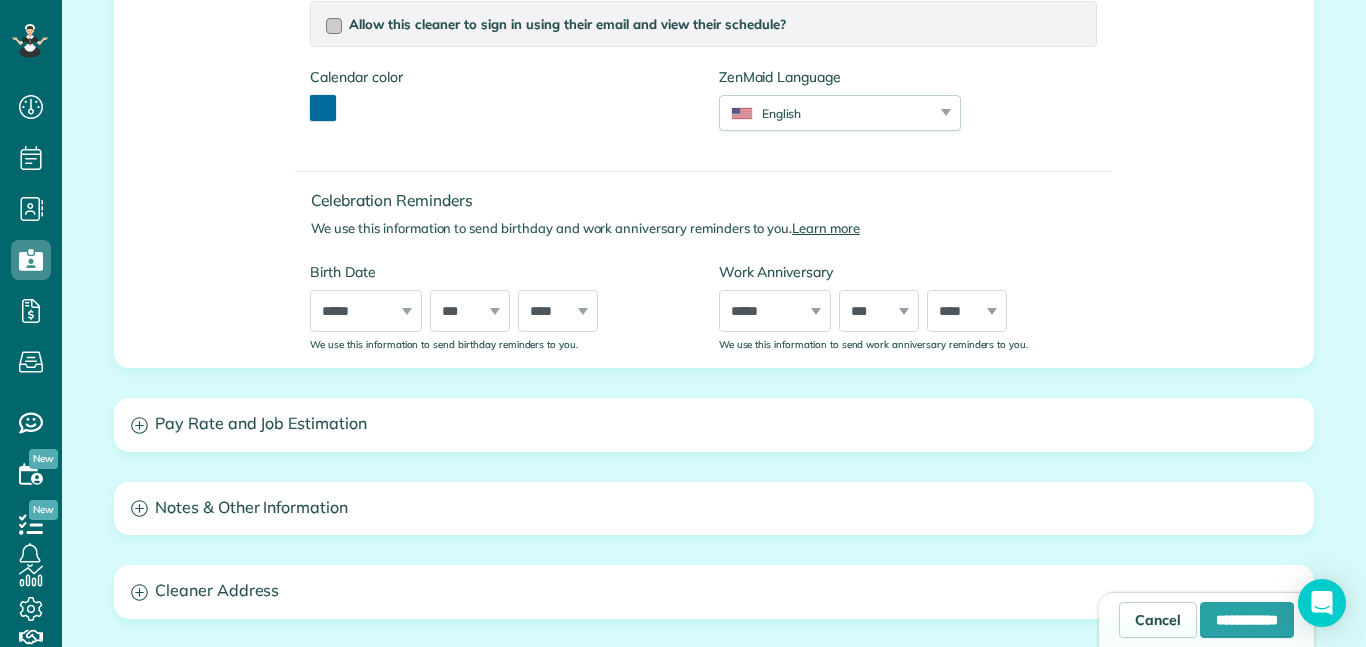 scroll, scrollTop: 611, scrollLeft: 0, axis: vertical 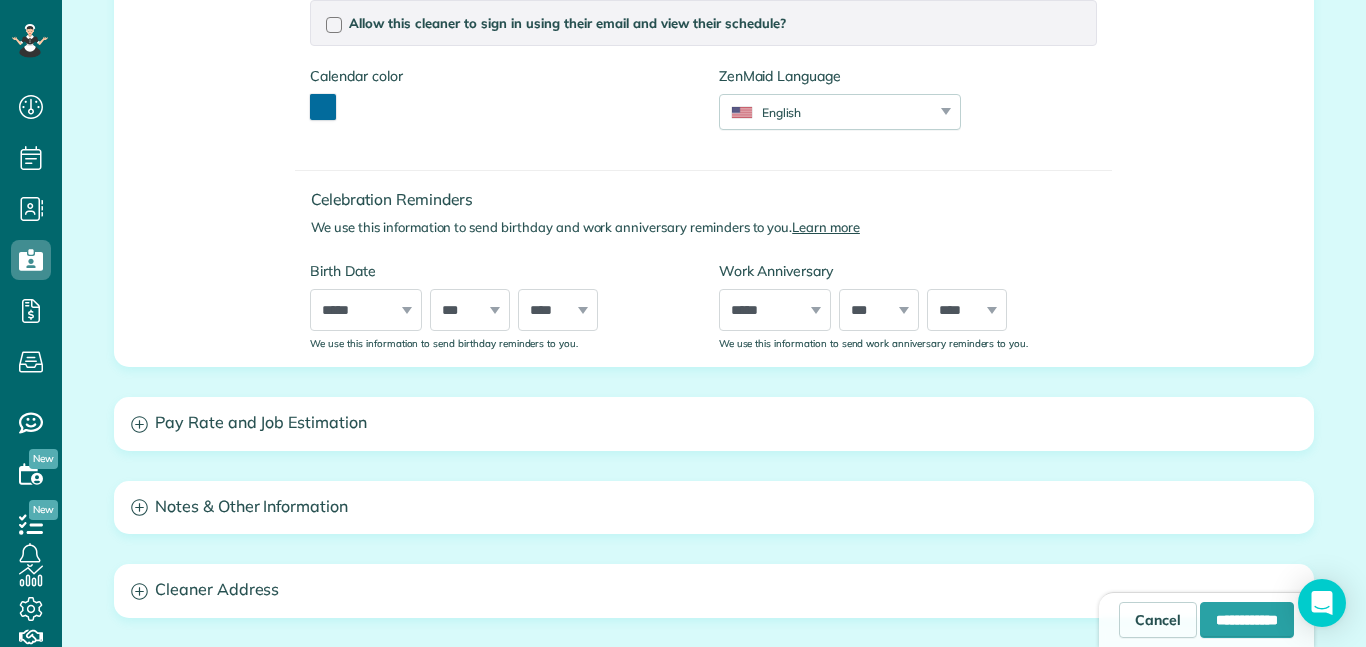 type on "**********" 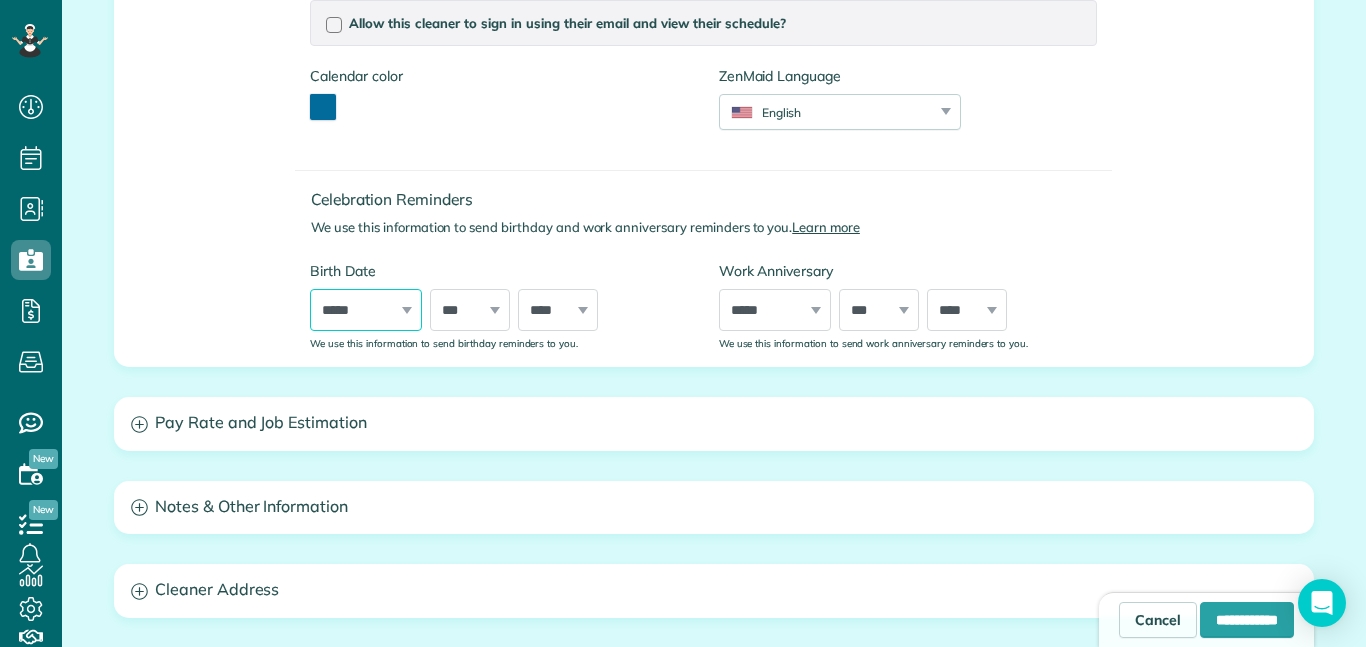 click on "*****
*******
********
*****
*****
***
****
****
******
*********
*******
********
********" at bounding box center (366, 310) 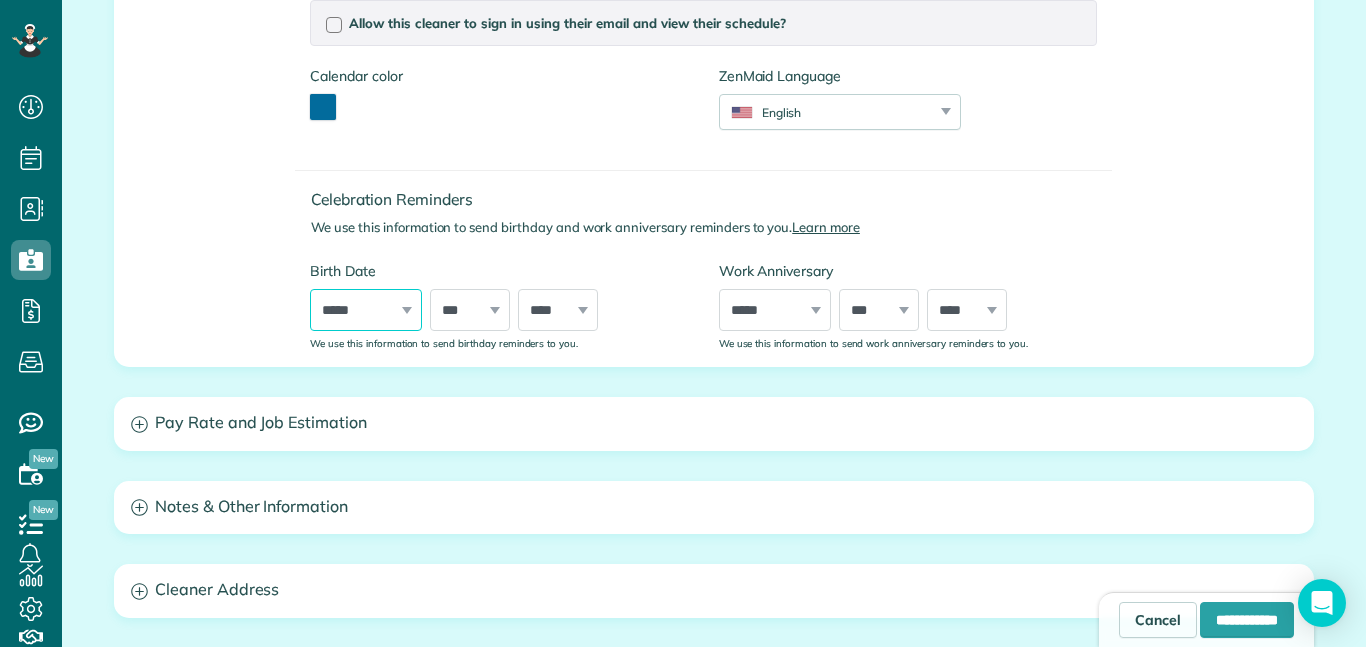 select on "**" 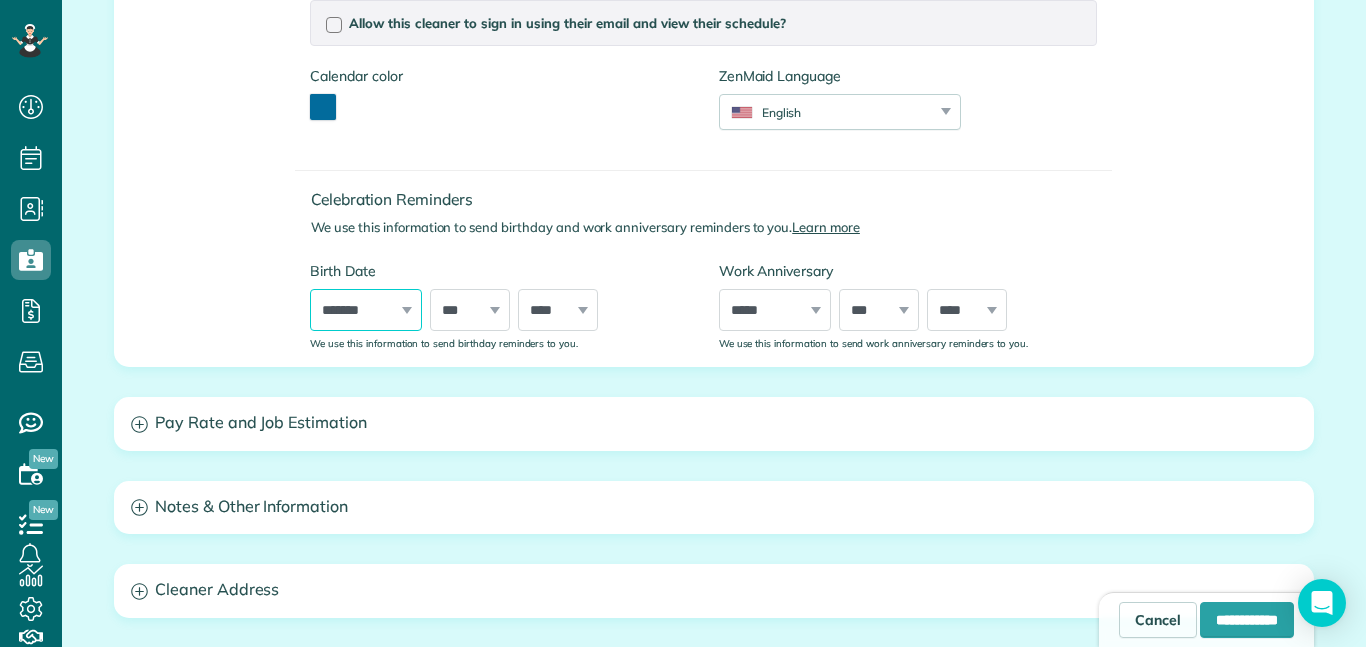 click on "*****
*******
********
*****
*****
***
****
****
******
*********
*******
********
********" at bounding box center (366, 310) 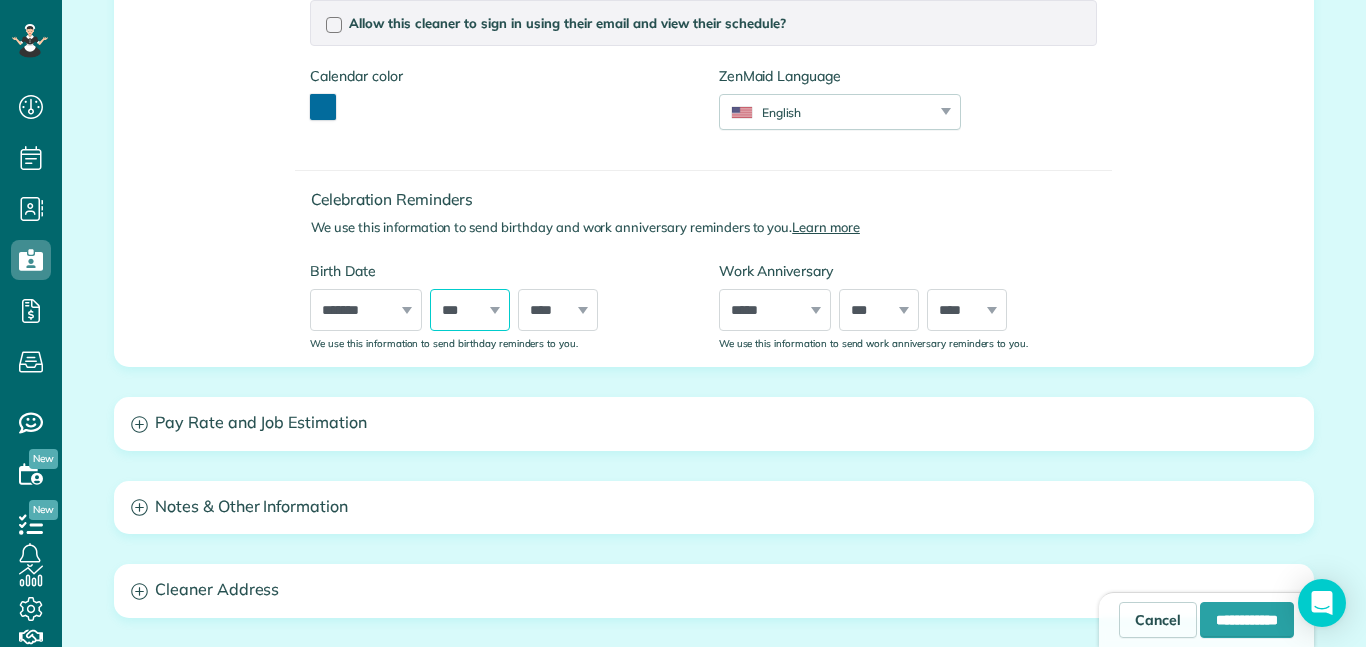 click on "***
*
*
*
*
*
*
*
*
*
**
**
**
**
**
**
**
**
**
**
**
**
**
**
**
**
**
**
**
**
**
**" at bounding box center [470, 310] 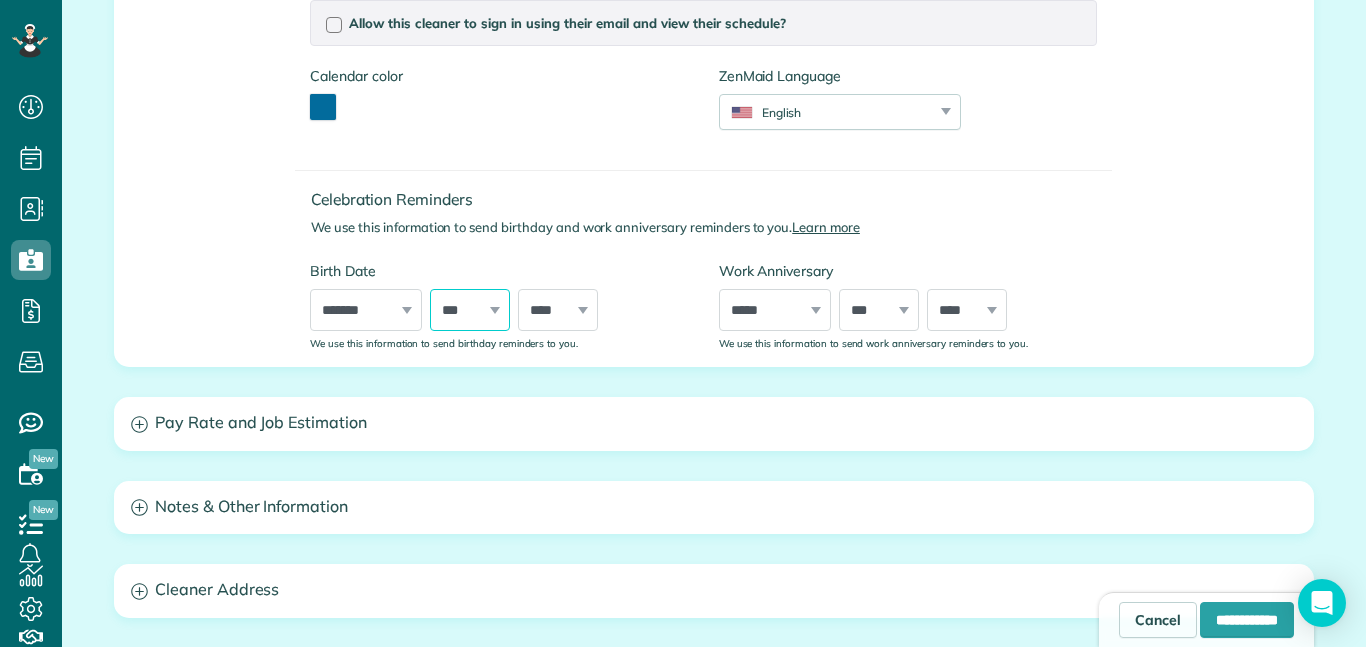select on "**" 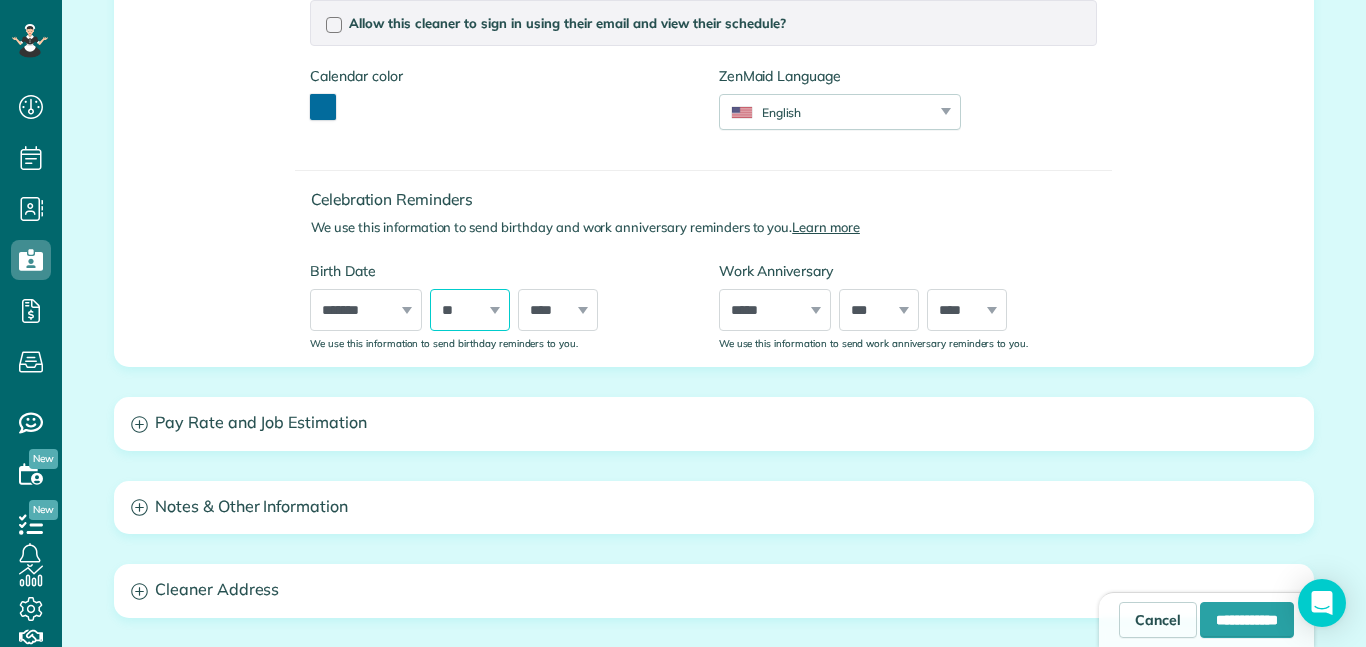 click on "***
*
*
*
*
*
*
*
*
*
**
**
**
**
**
**
**
**
**
**
**
**
**
**
**
**
**
**
**
**
**
**" at bounding box center [470, 310] 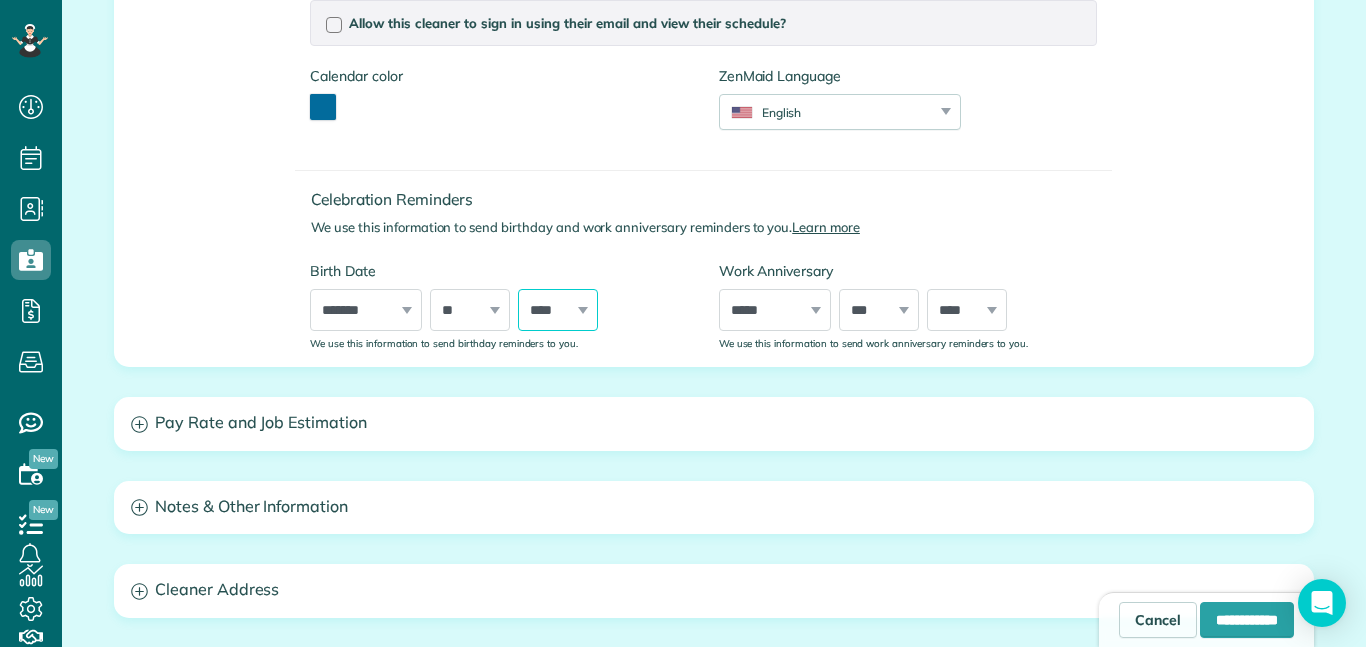 click on "****
****
****
****
****
****
****
****
****
****
****
****
****
****
****
****
****
****
****
****
****
****
****
****
****
****
****
****
****
****
****
****
****
****
****
****
****
****
****
****
****
****
****
****
****
****
****
****
****
****
****
****
****
****
****
****
****
****
****
****
****
****
****
****
****
****
****
****
****
****
****
****
****
****
****
****
****
****
****
****" at bounding box center [558, 310] 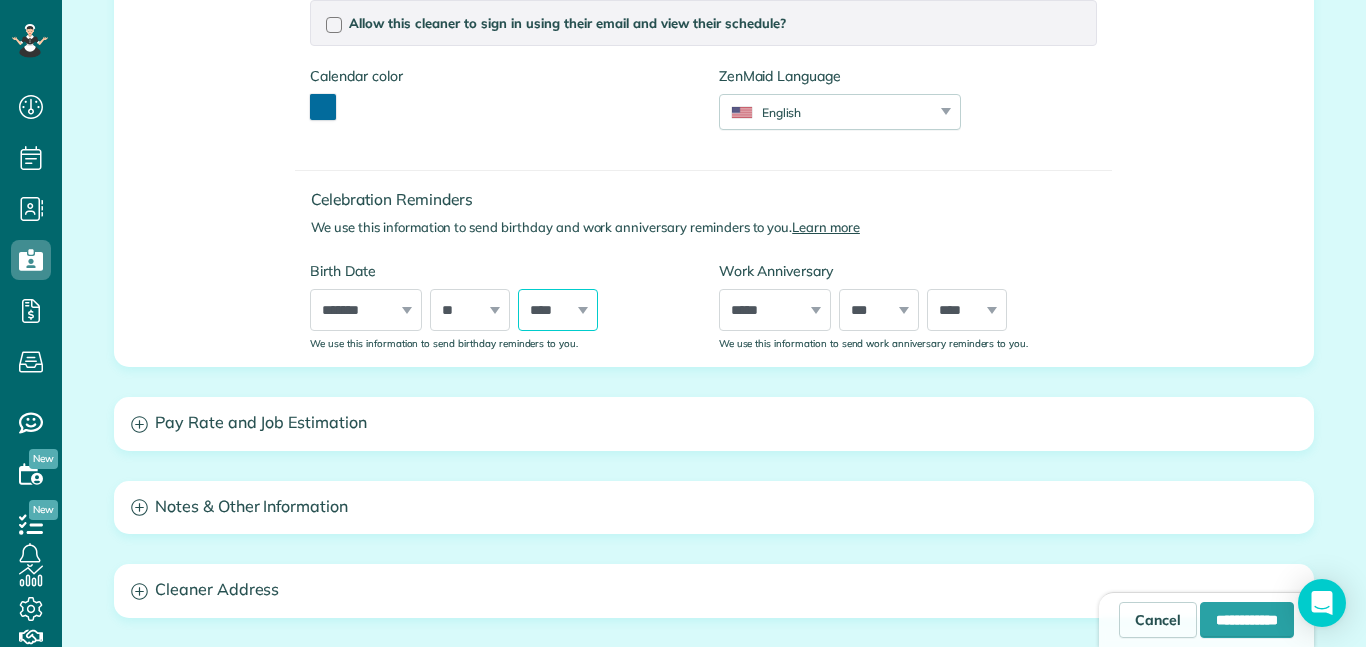 select on "****" 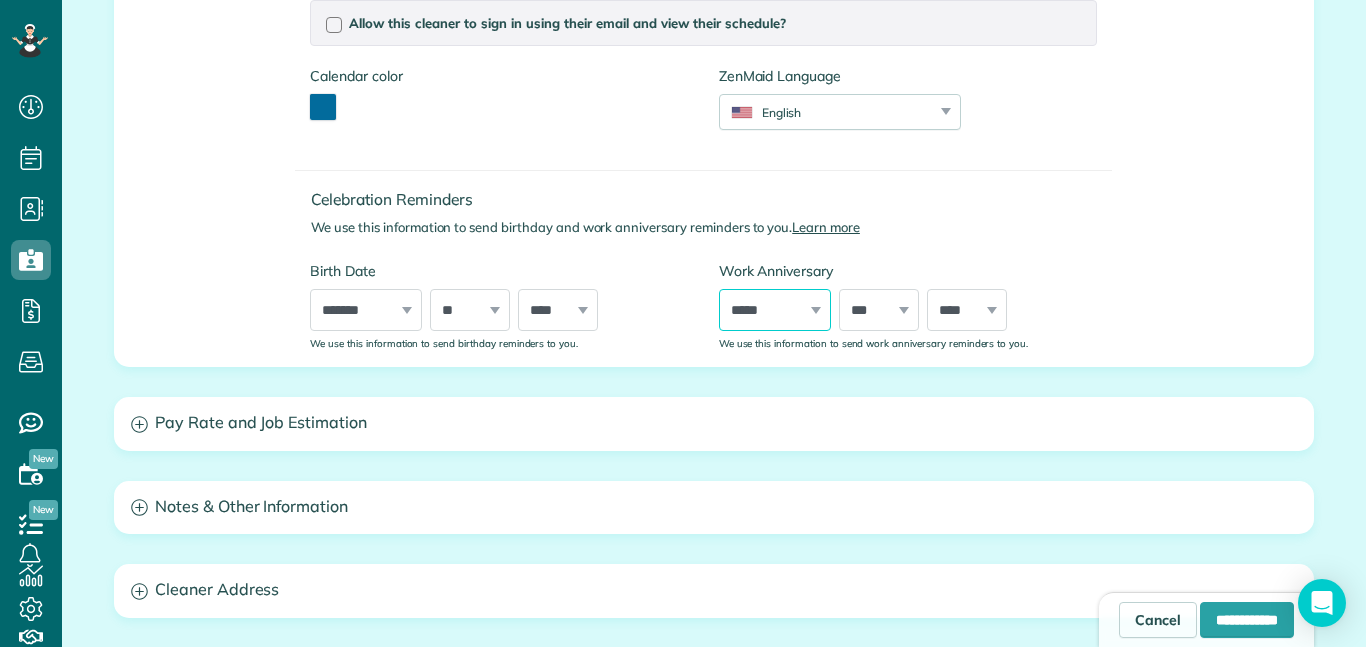 click on "*****
*******
********
*****
*****
***
****
****
******
*********
*******
********
********" at bounding box center [775, 310] 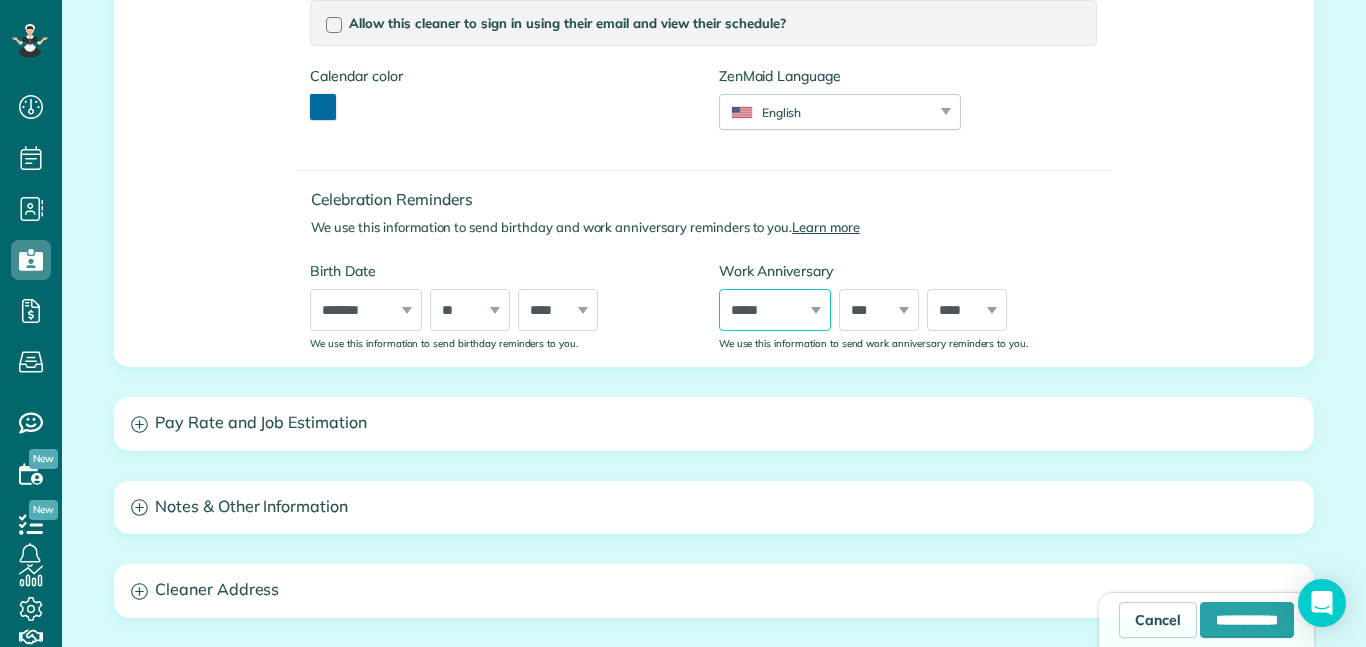 select on "*" 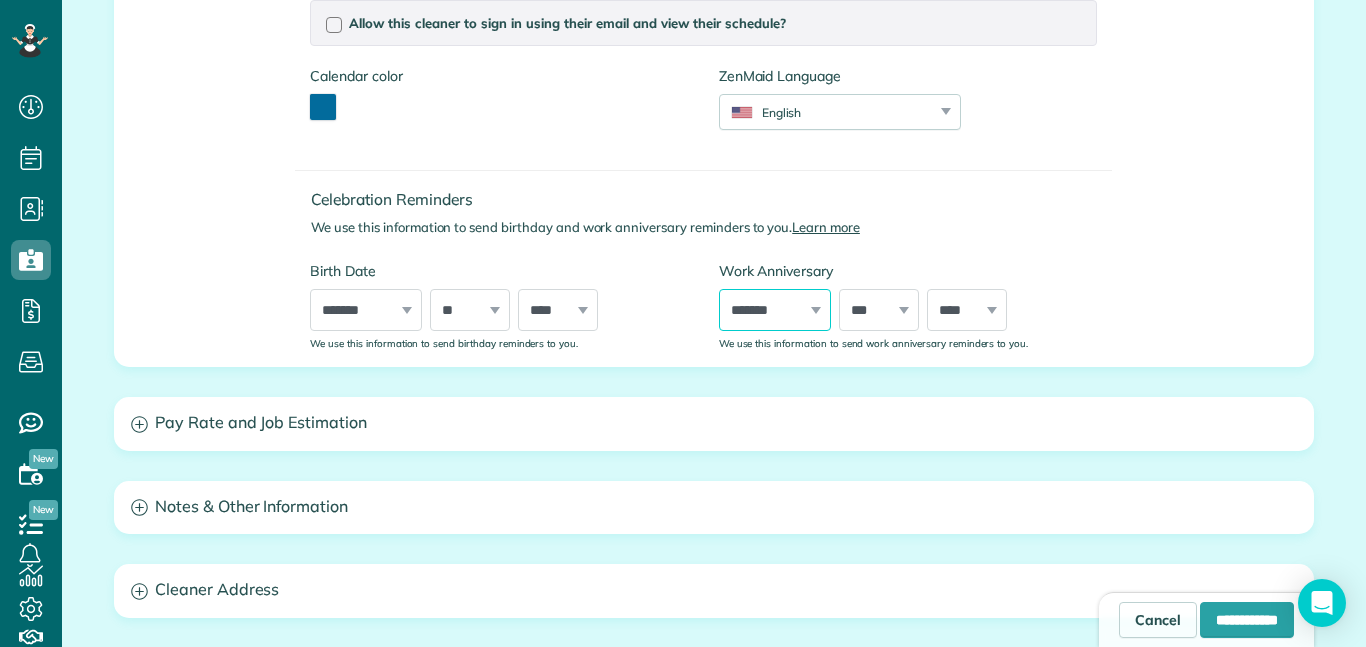 click on "*****
*******
********
*****
*****
***
****
****
******
*********
*******
********
********" at bounding box center (775, 310) 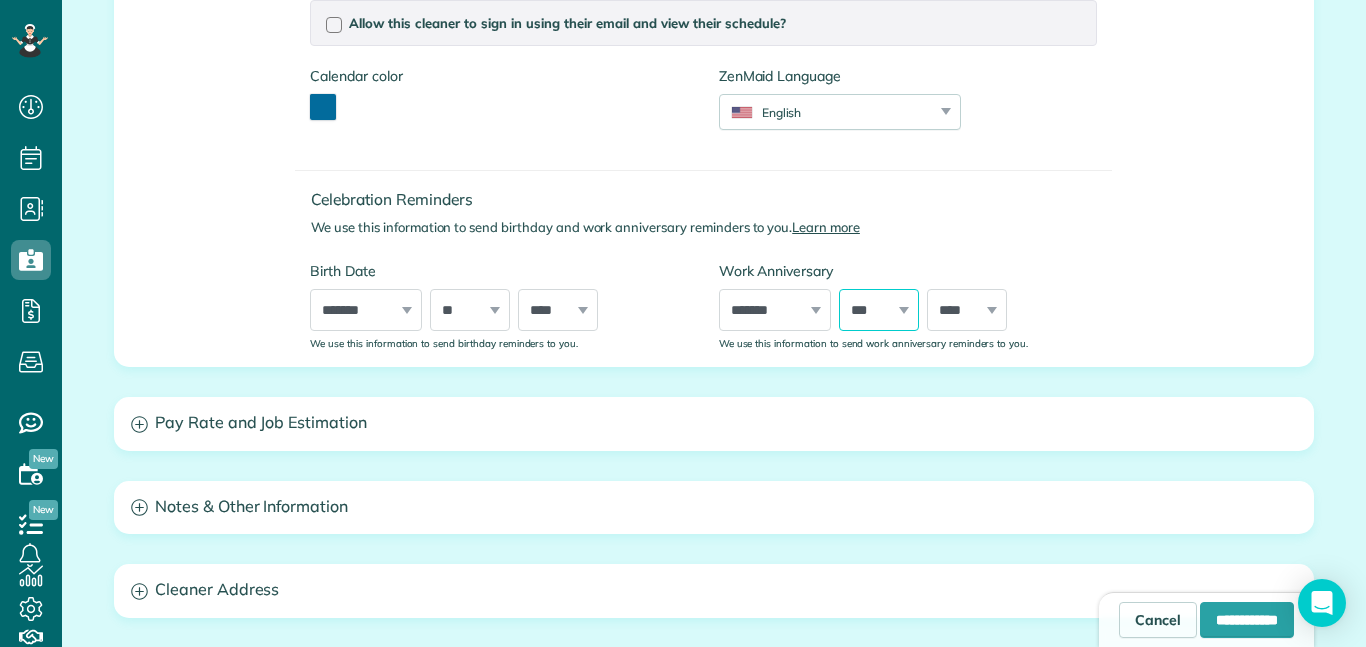 click on "***
*
*
*
*
*
*
*
*
*
**
**
**
**
**
**
**
**
**
**
**
**
**
**
**
**
**
**
**
**
**
**" at bounding box center [879, 310] 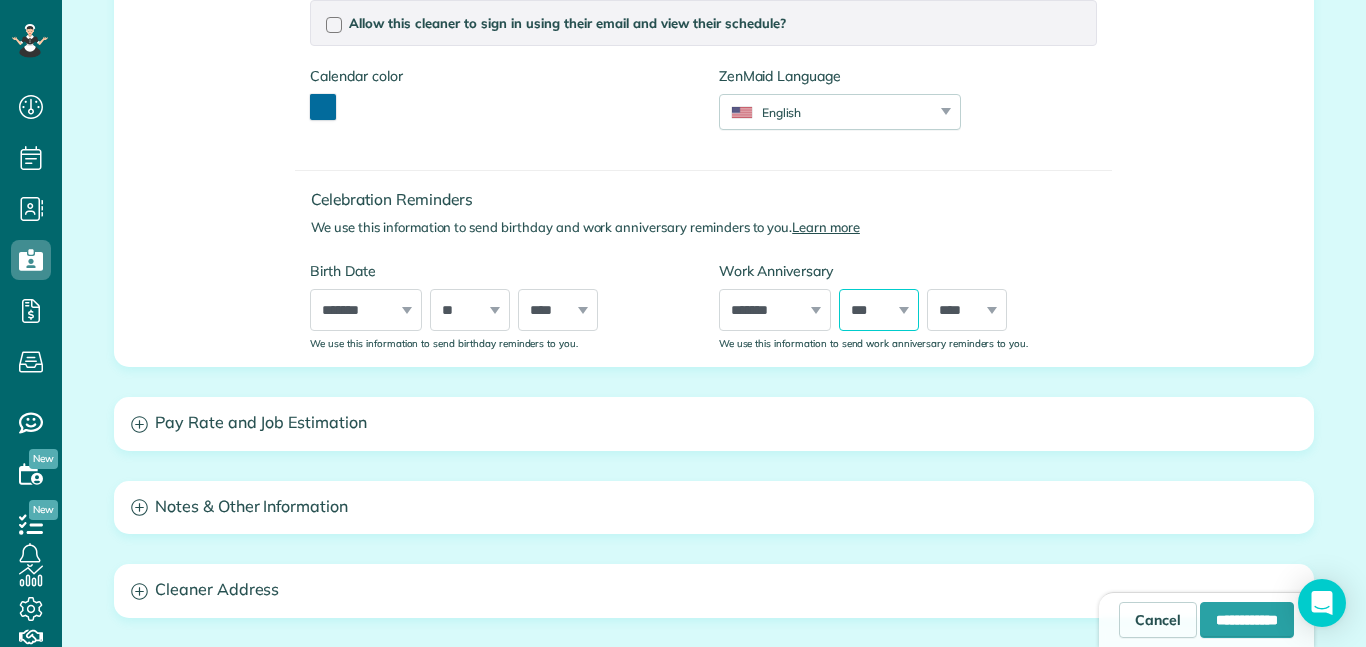 select on "*" 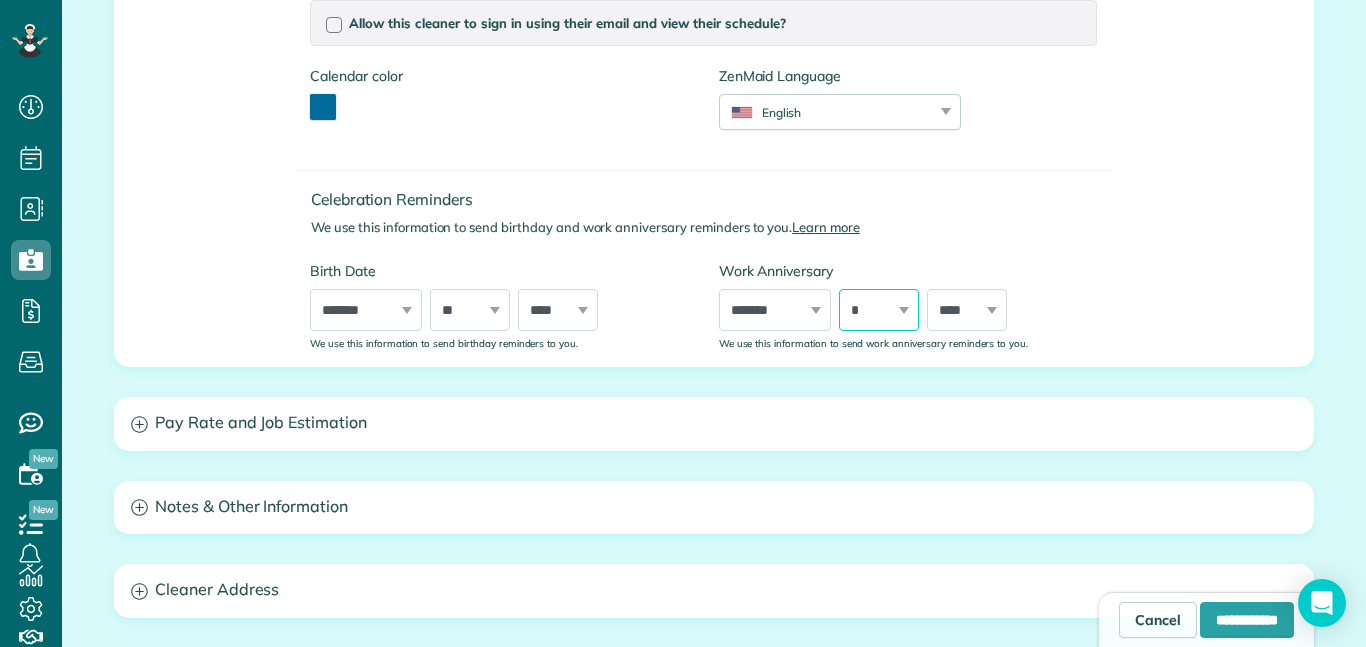 click on "***
*
*
*
*
*
*
*
*
*
**
**
**
**
**
**
**
**
**
**
**
**
**
**
**
**
**
**
**
**
**
**" at bounding box center [879, 310] 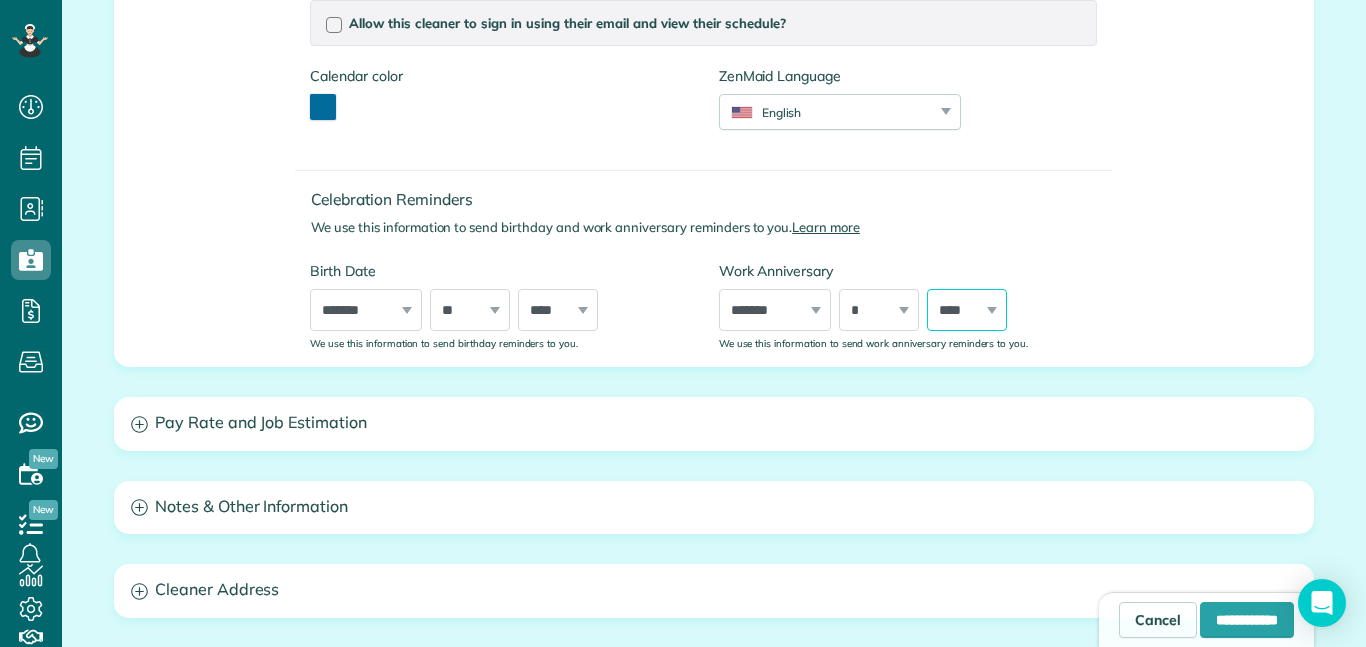 click on "****
****
****
****
****
****
****
****
****
****
****
****
****
****
****
****
****
****
****
****
****
****
****
****
****
****
****
****
****
****
****
****
****
****
****
****
****
****
****
****
****
****
****
****
****
****
****
****
****
****
****
****
****" at bounding box center (967, 310) 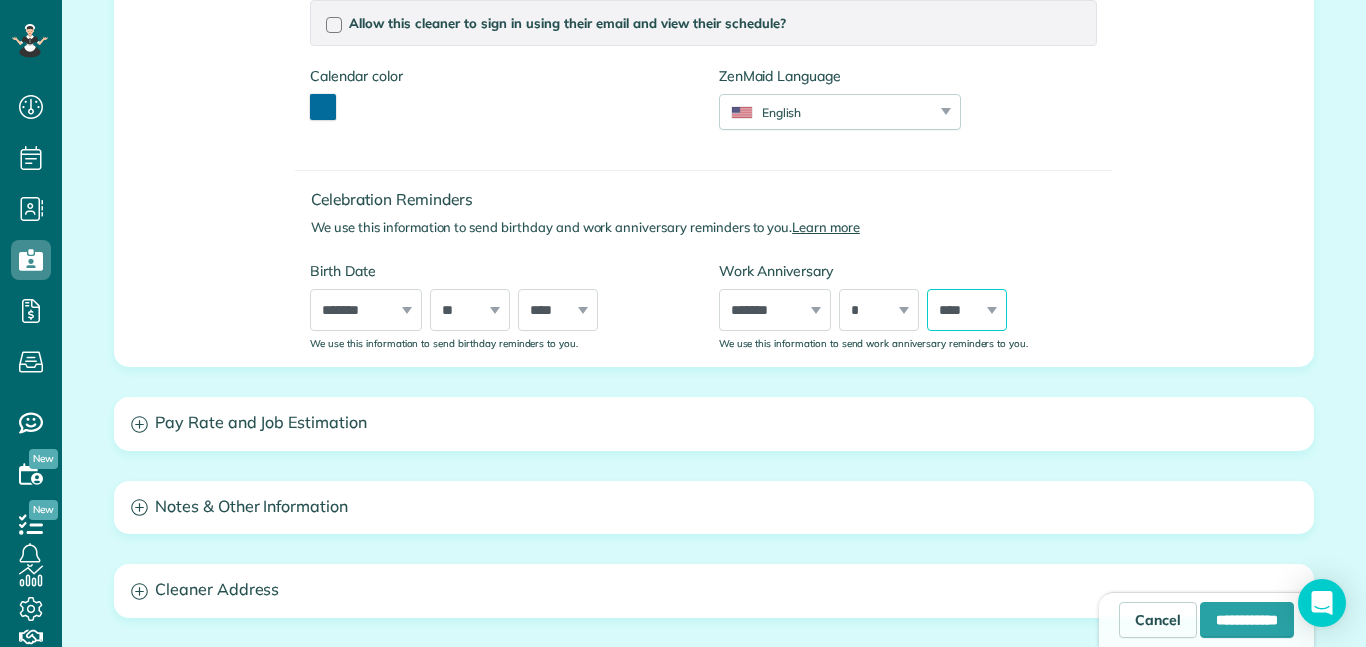 select on "****" 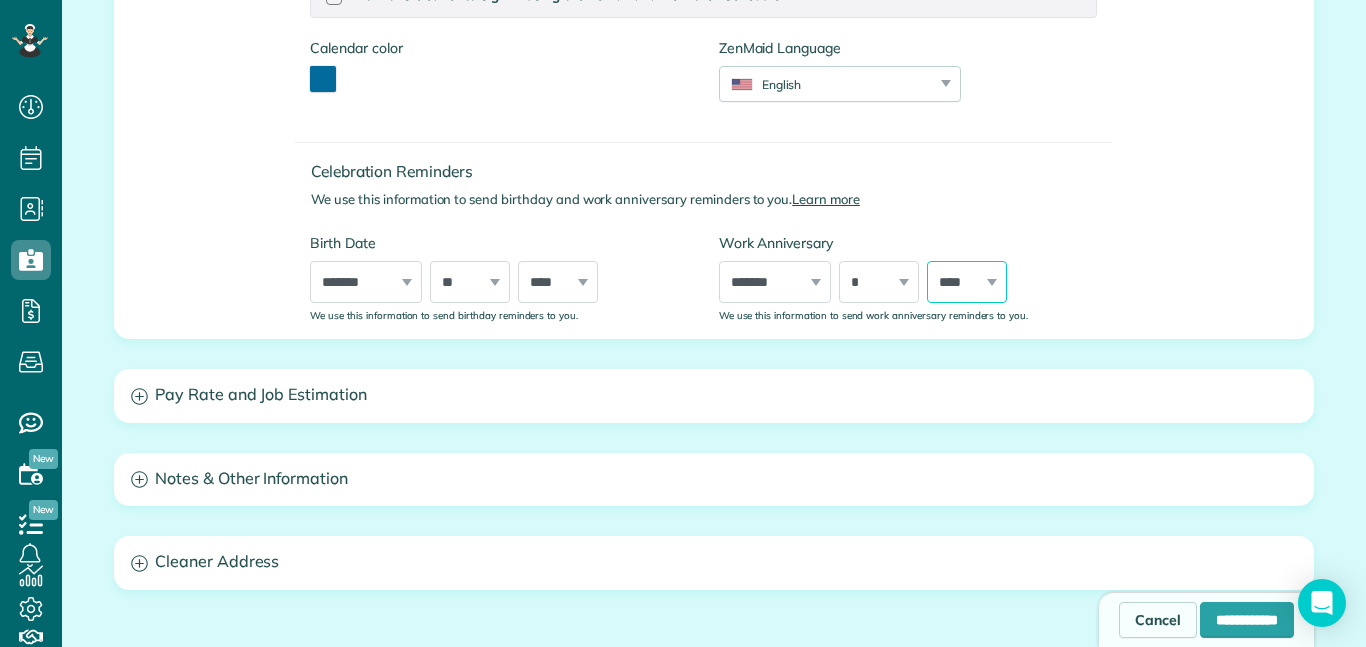 scroll, scrollTop: 641, scrollLeft: 0, axis: vertical 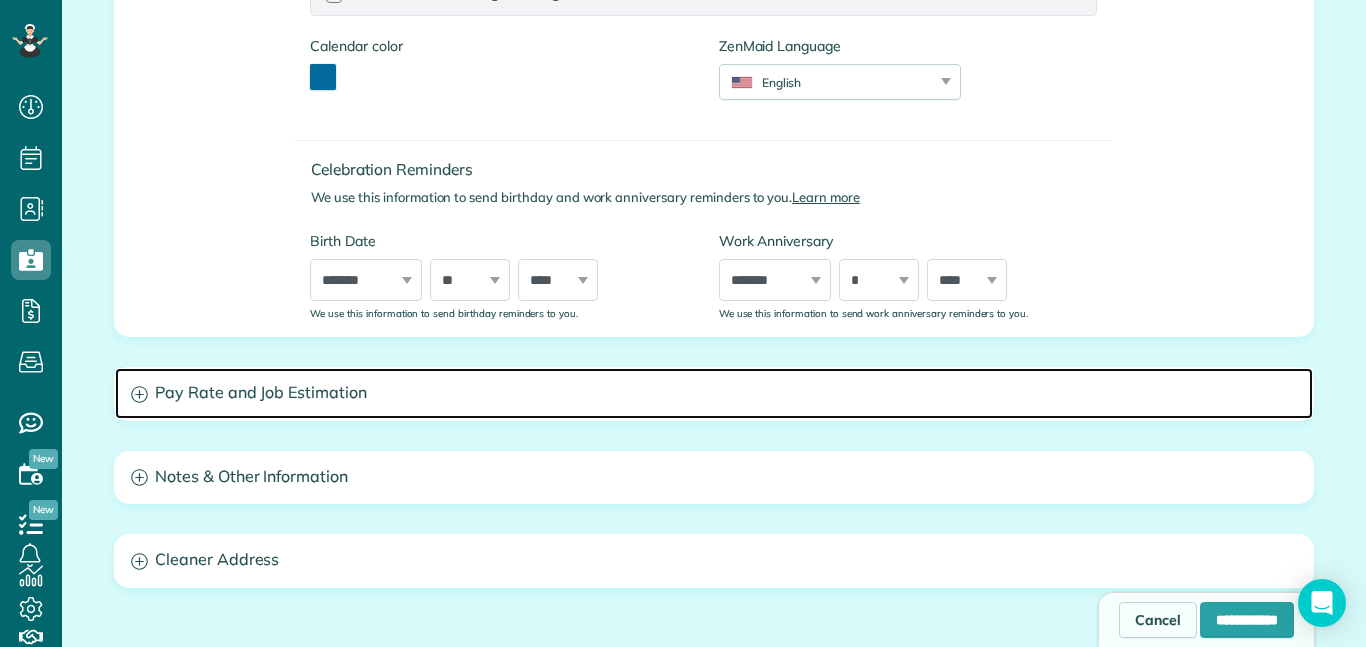 click on "Pay Rate and Job Estimation" at bounding box center (714, 393) 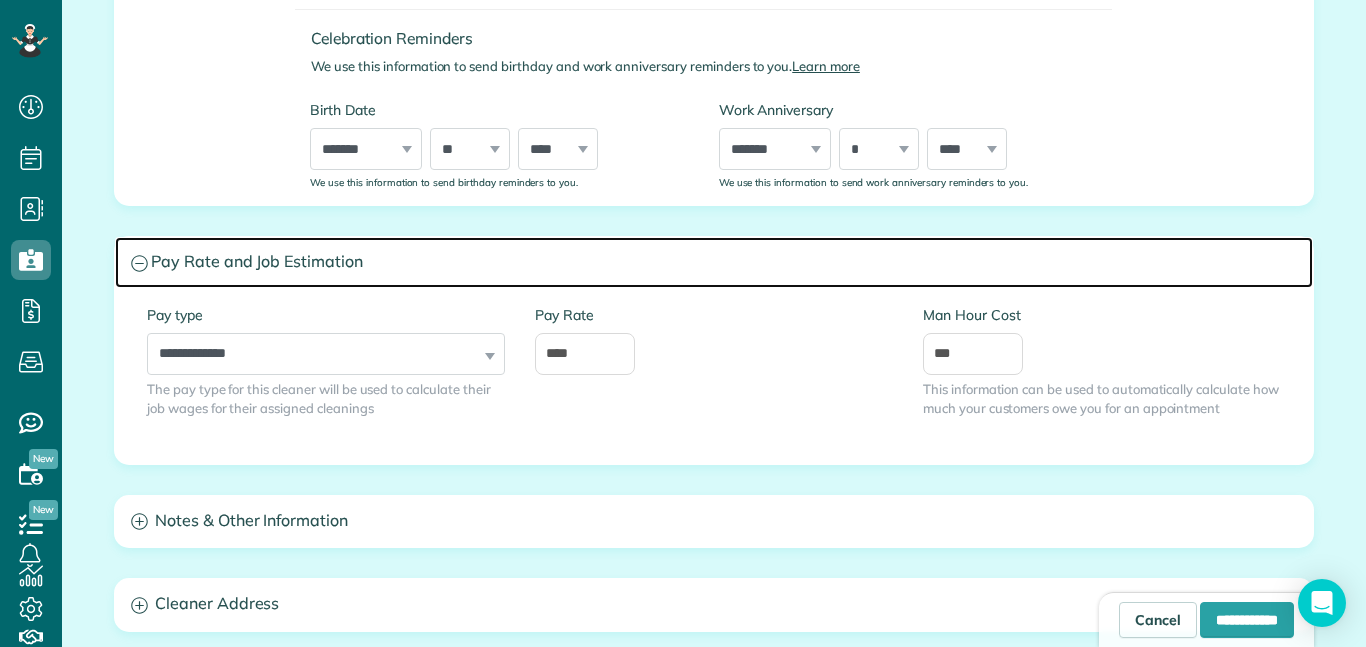 scroll, scrollTop: 775, scrollLeft: 0, axis: vertical 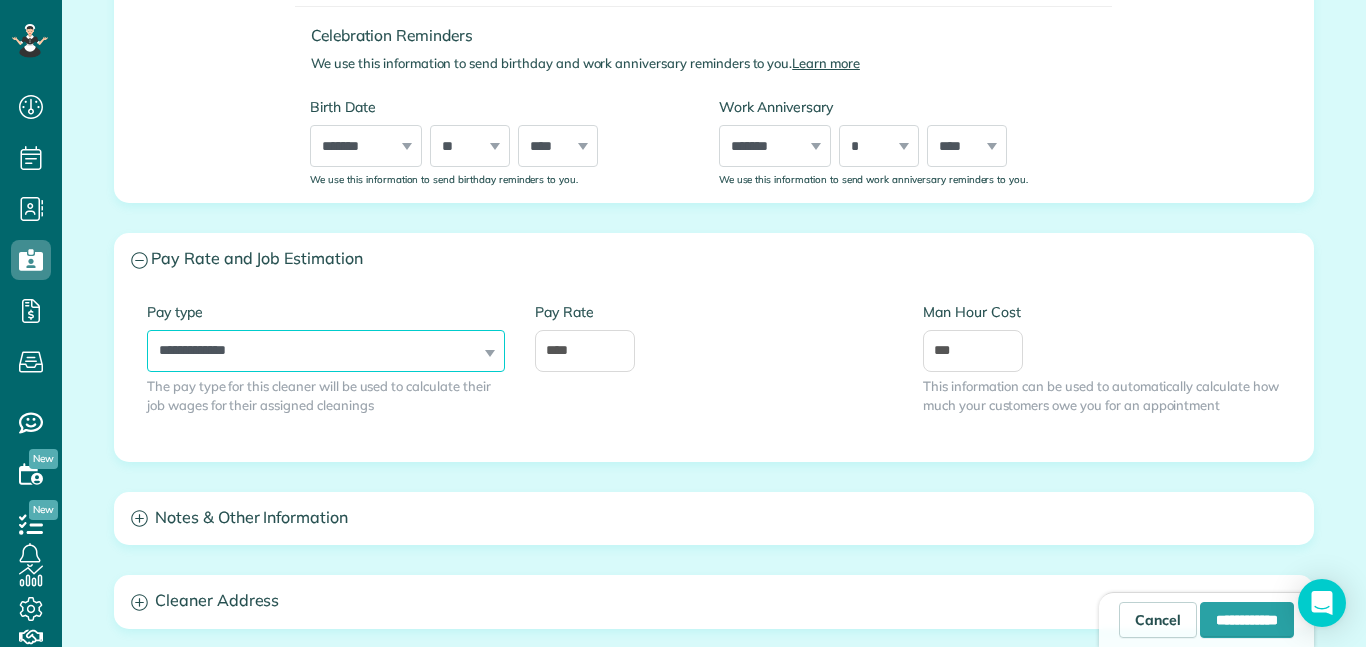 click on "**********" at bounding box center [326, 351] 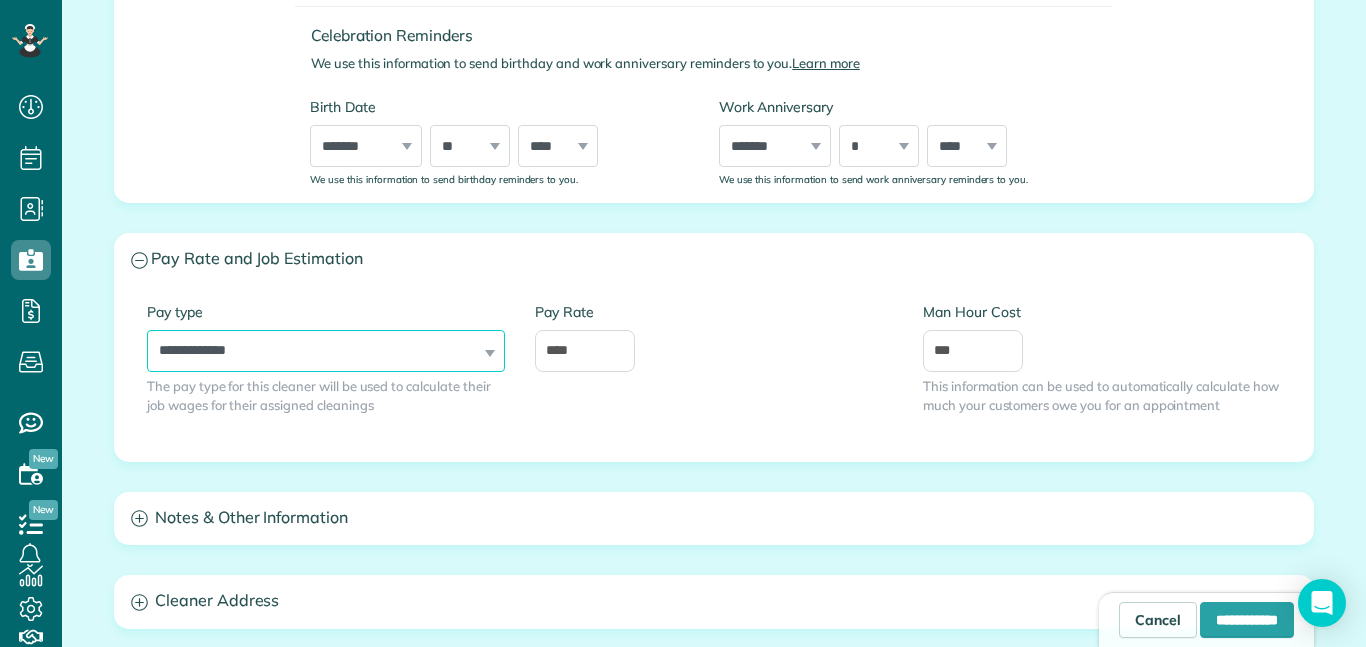 click on "**********" at bounding box center [326, 351] 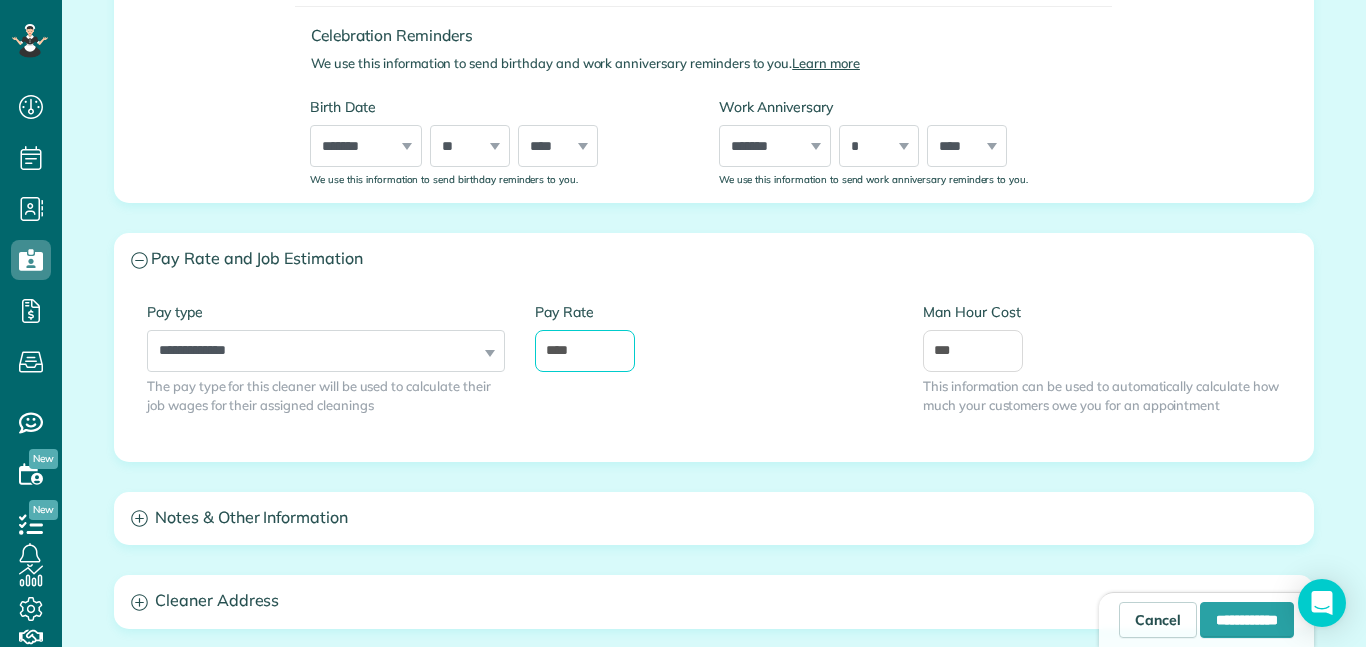 click on "****" at bounding box center [585, 351] 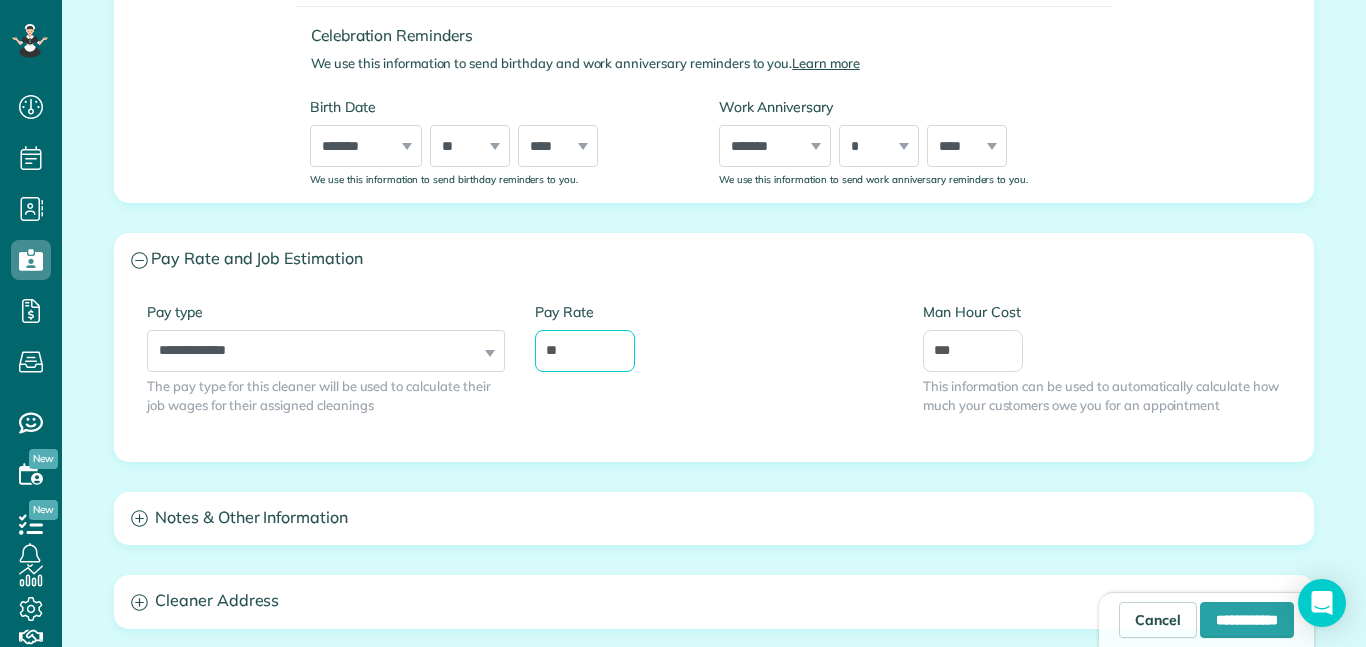 type on "*" 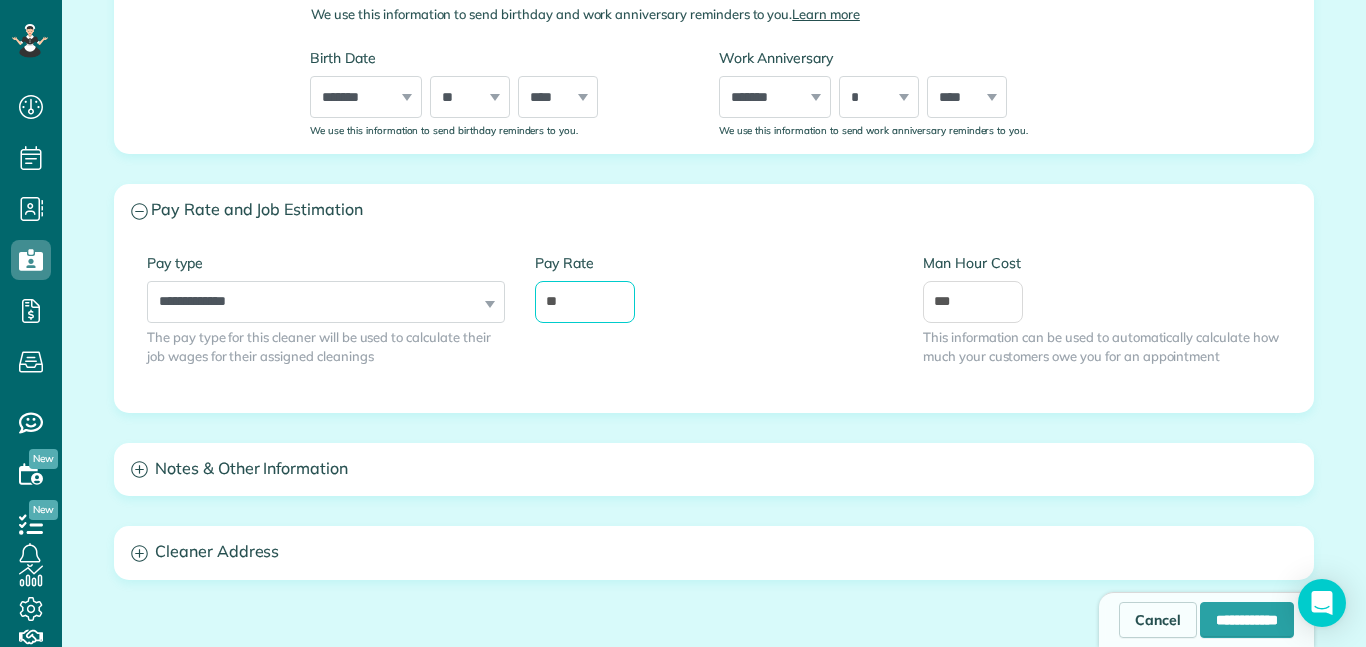 scroll, scrollTop: 836, scrollLeft: 0, axis: vertical 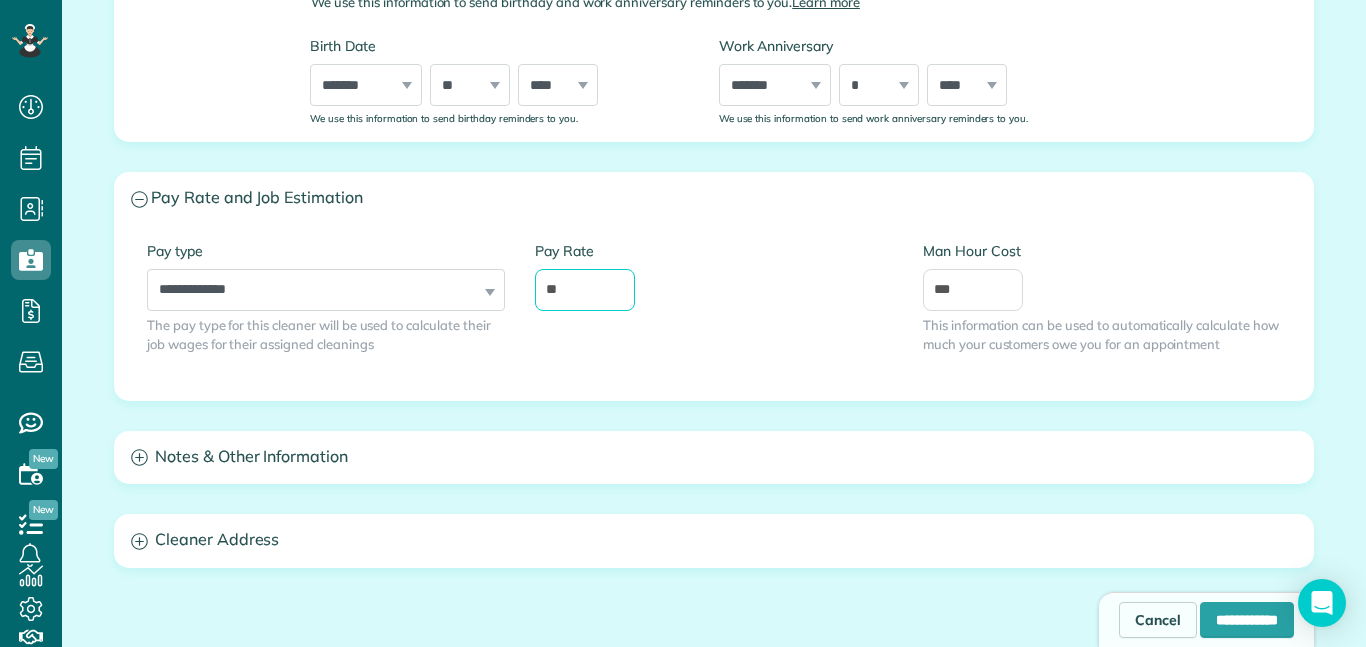 type on "**" 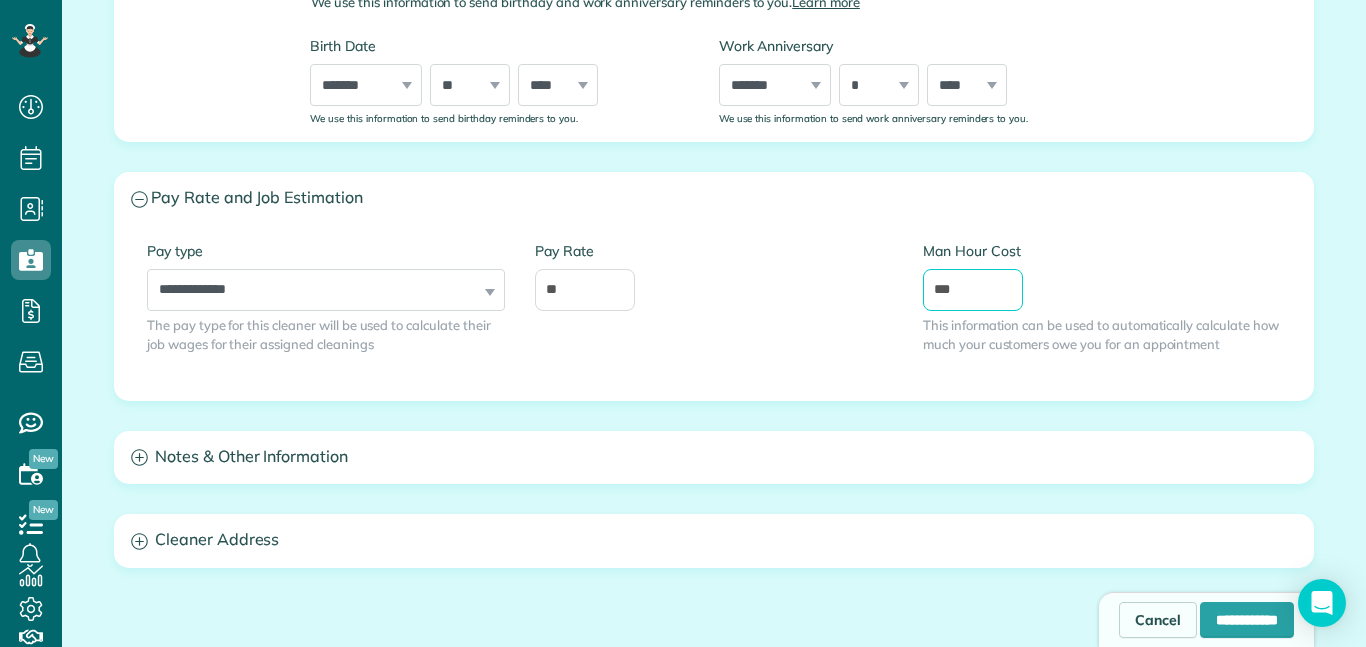 click on "***" at bounding box center (973, 290) 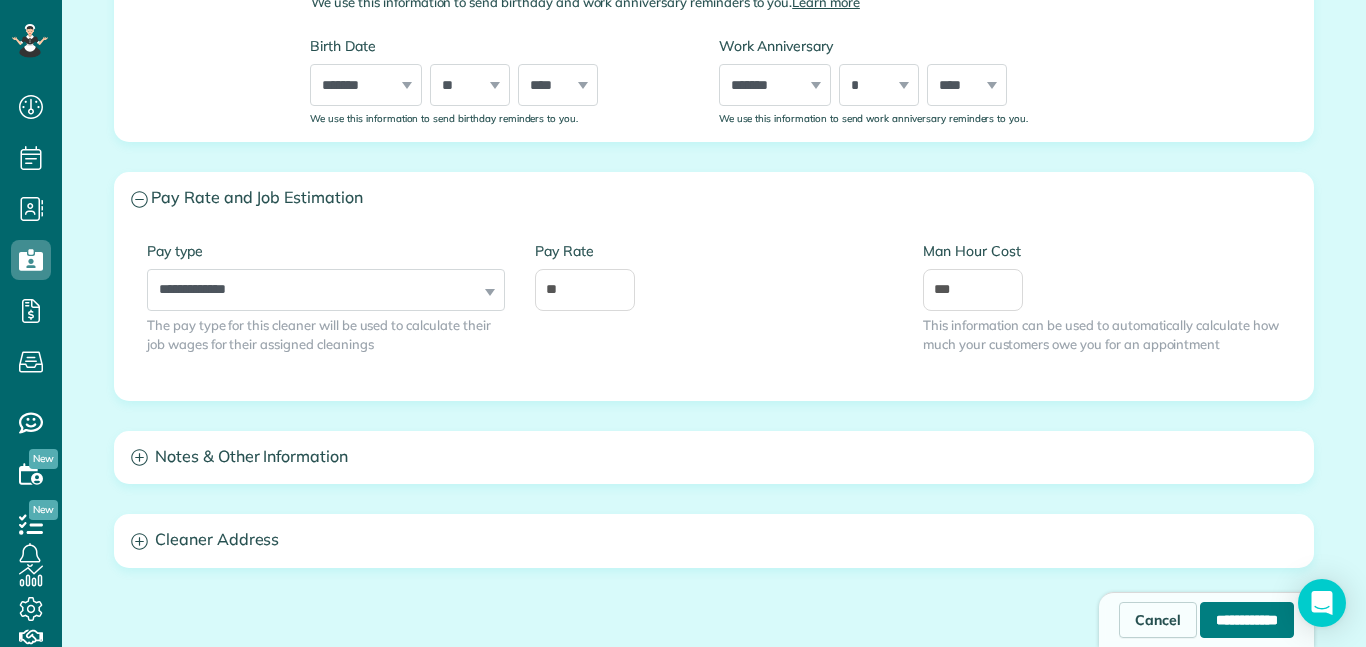 click on "**********" at bounding box center [1247, 620] 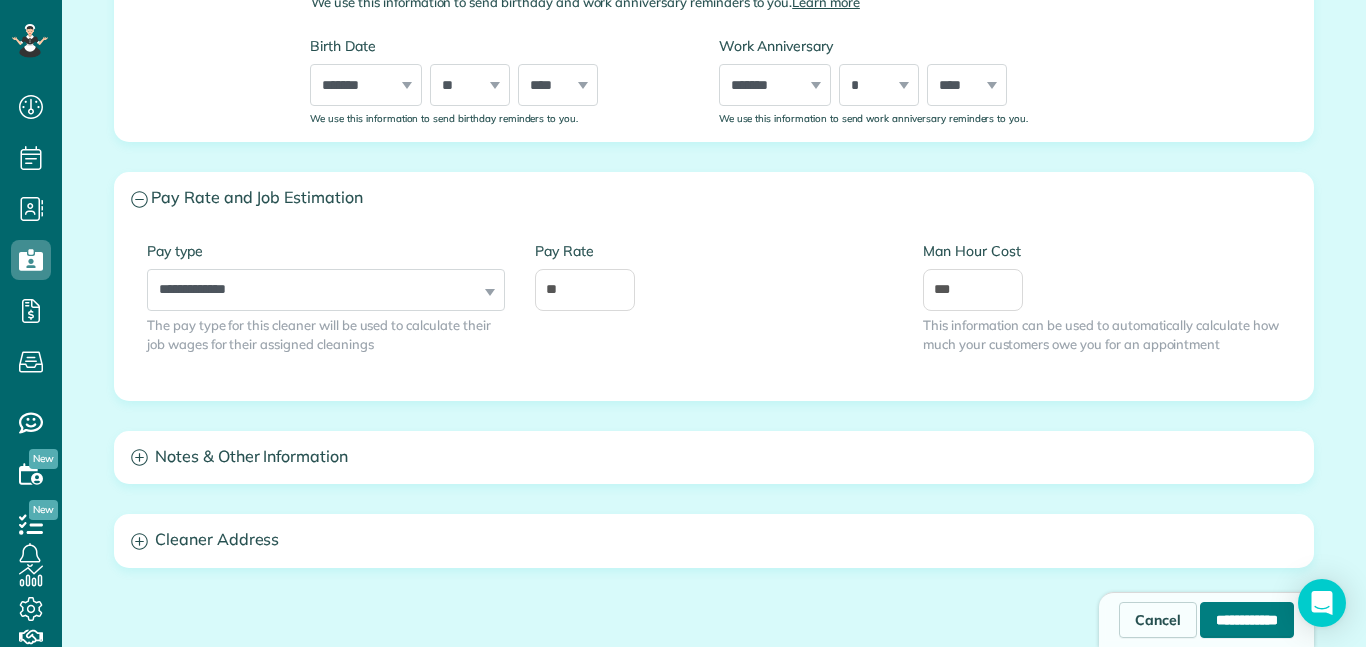 type on "**********" 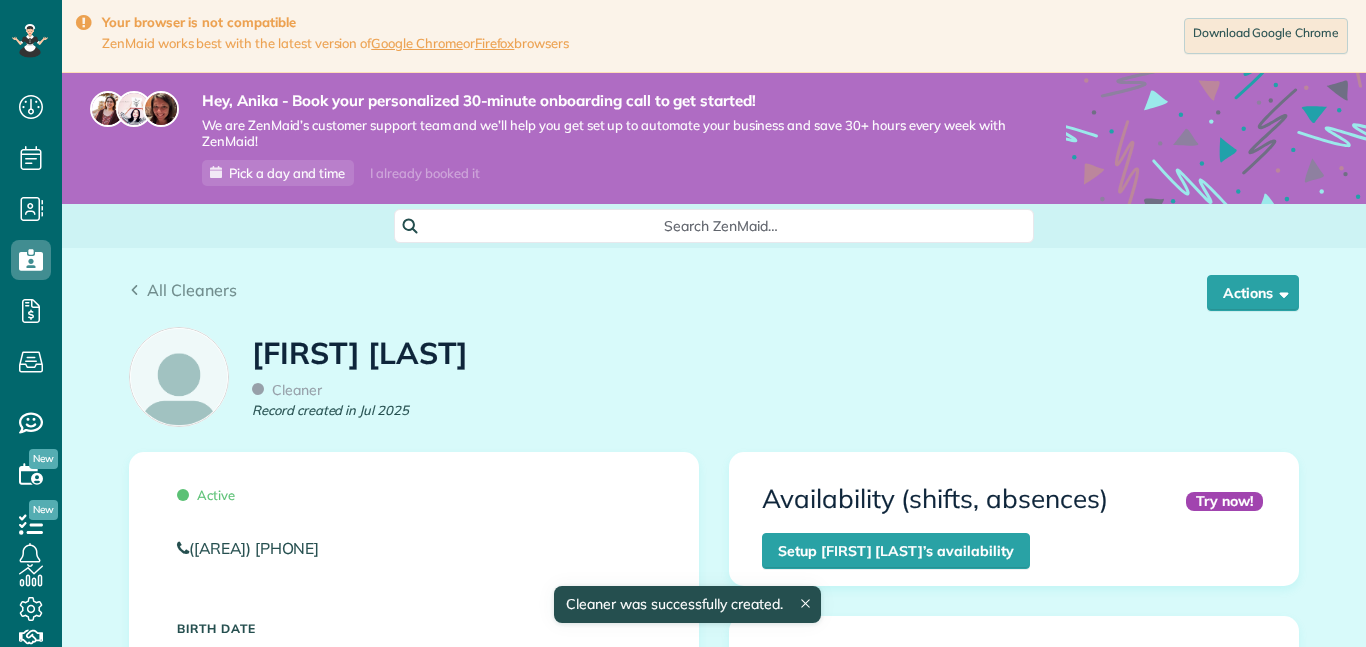 scroll, scrollTop: 0, scrollLeft: 0, axis: both 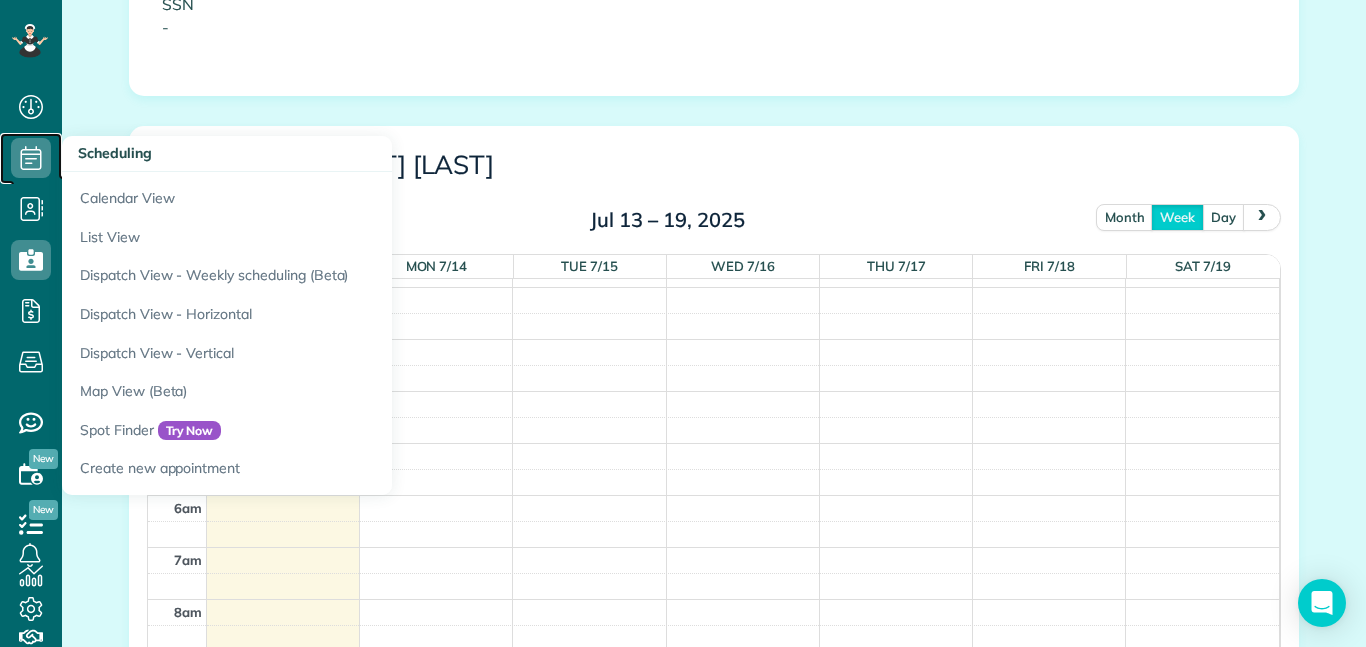 click 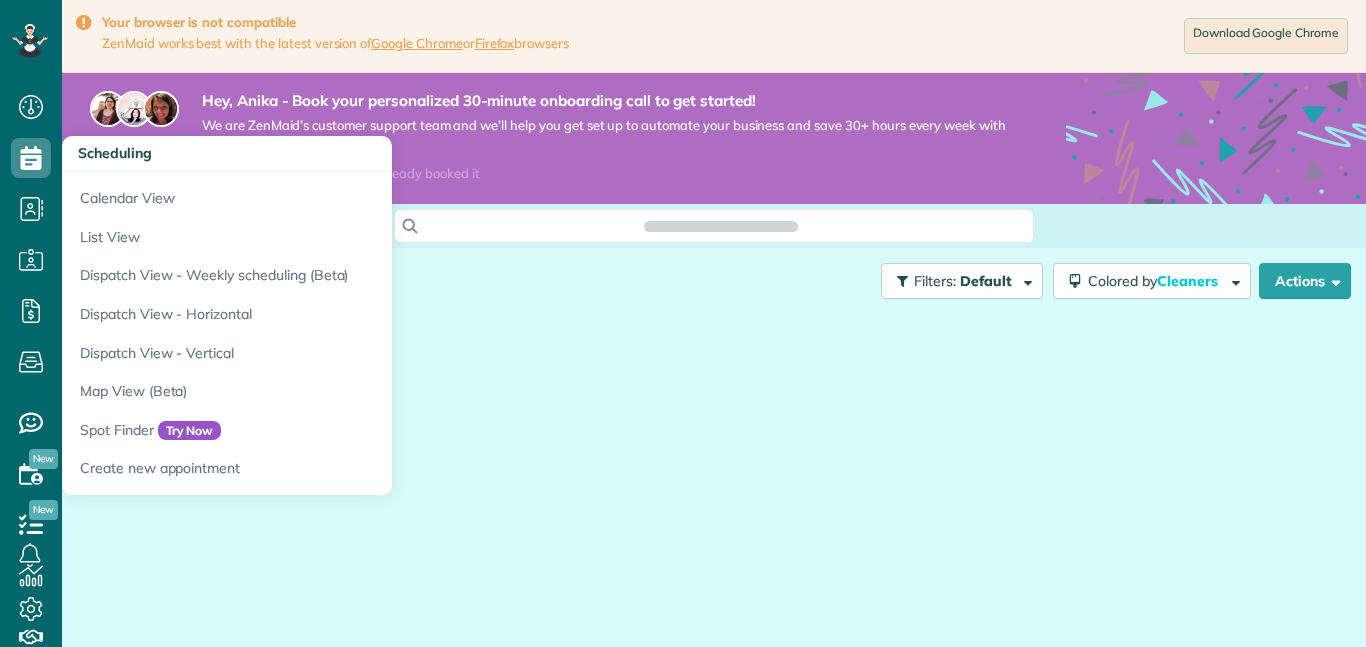 scroll, scrollTop: 0, scrollLeft: 0, axis: both 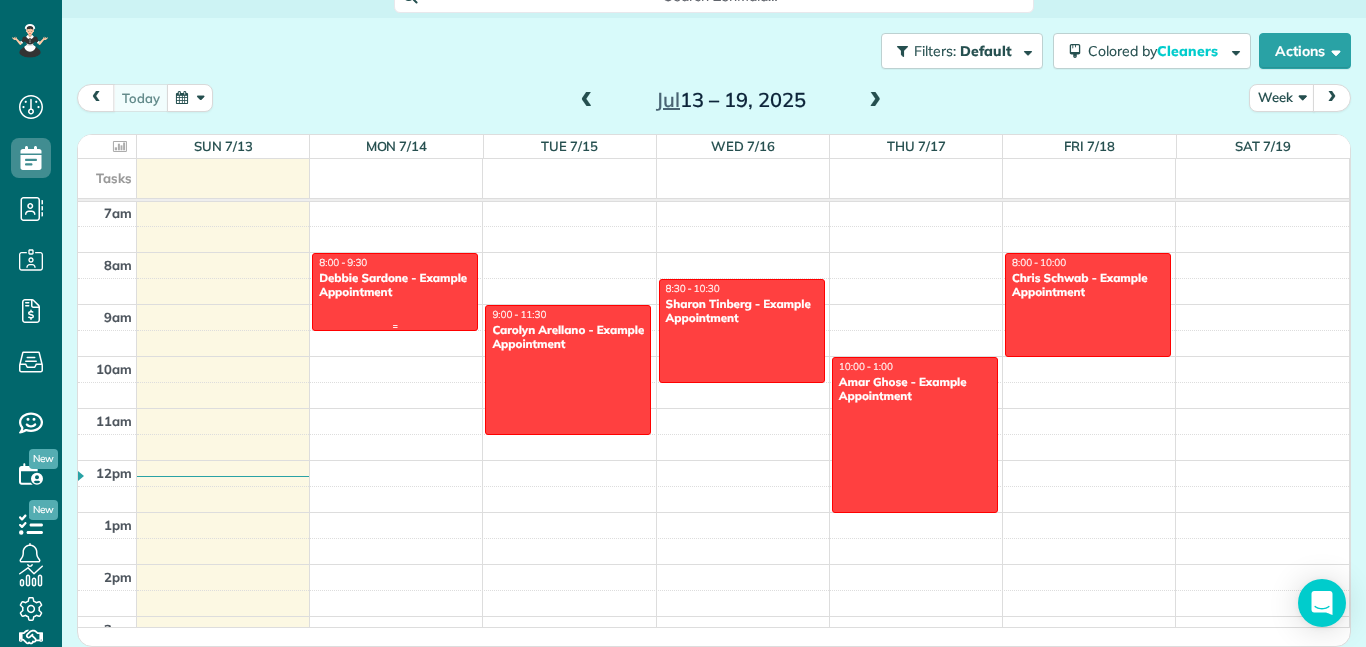click at bounding box center [395, 292] 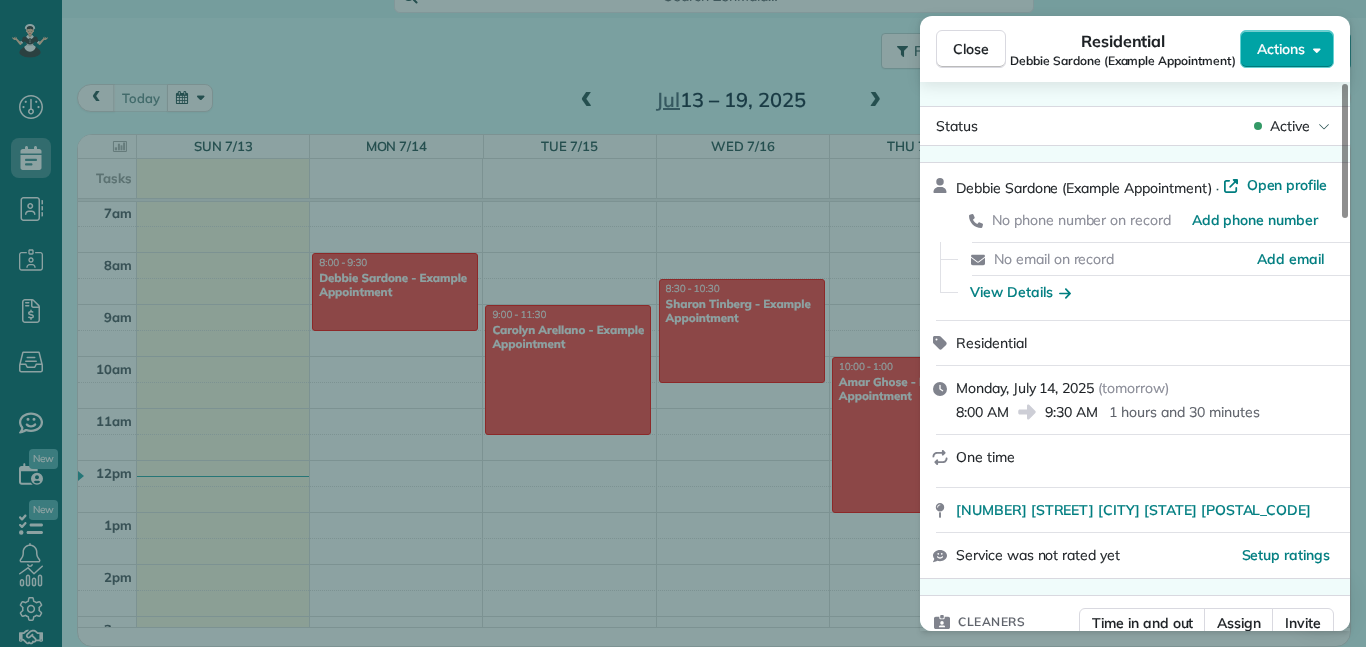 click on "Actions" at bounding box center (1281, 49) 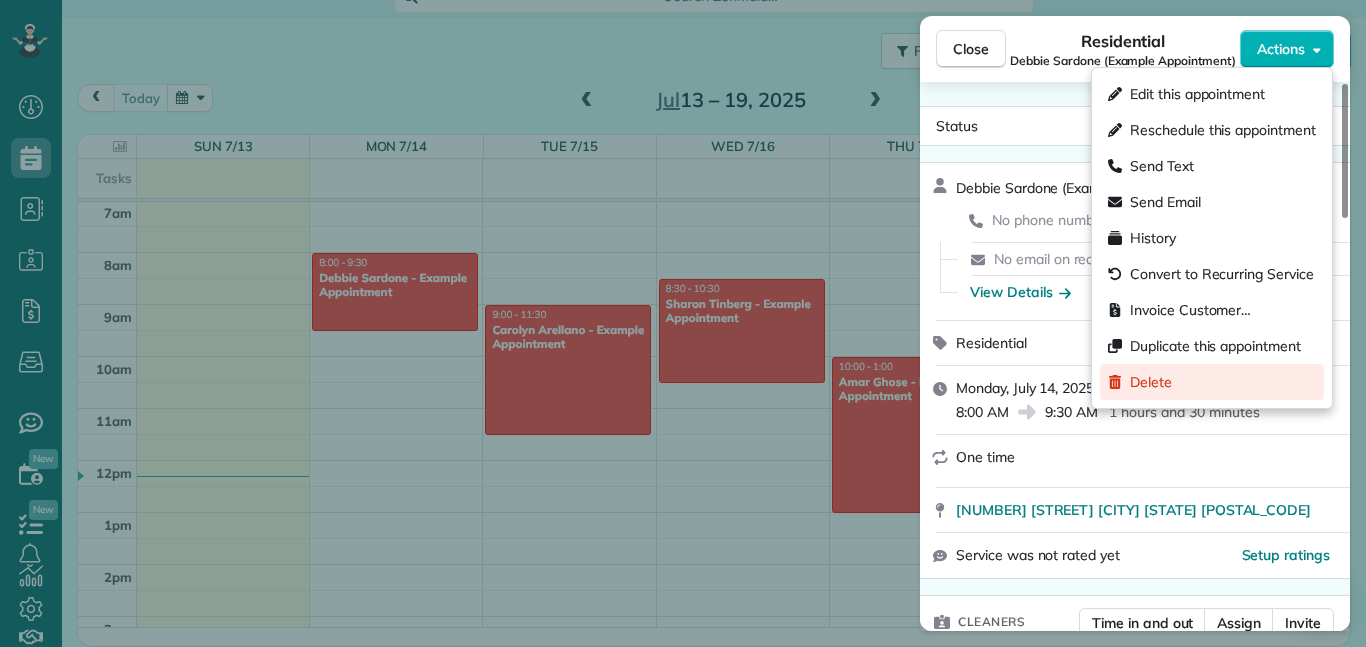 click on "Delete" at bounding box center (1151, 382) 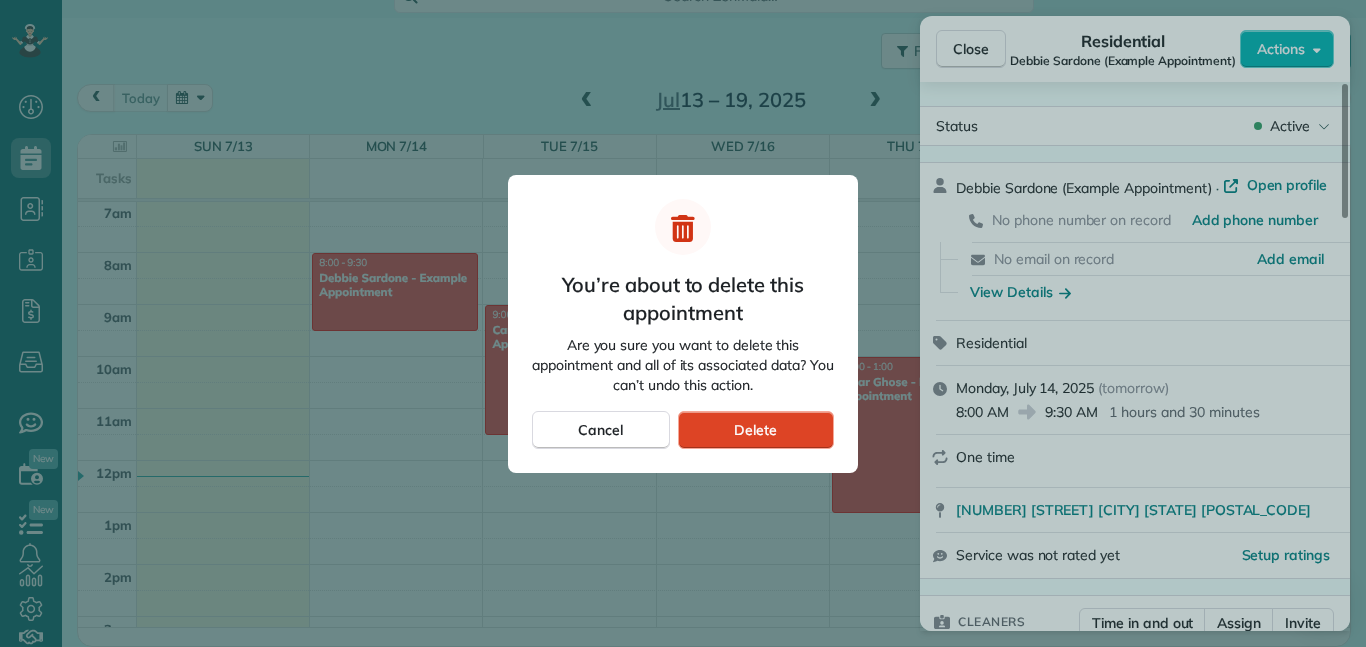 click on "Delete" at bounding box center [755, 430] 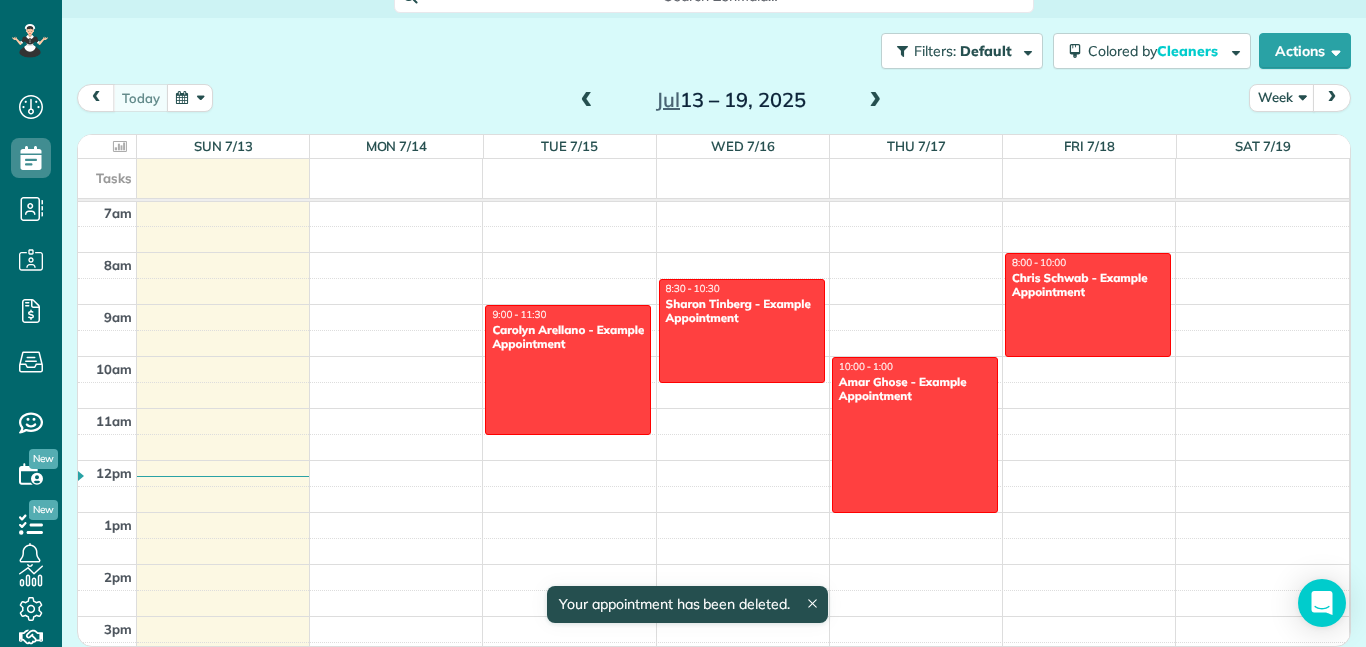 scroll, scrollTop: 228, scrollLeft: 0, axis: vertical 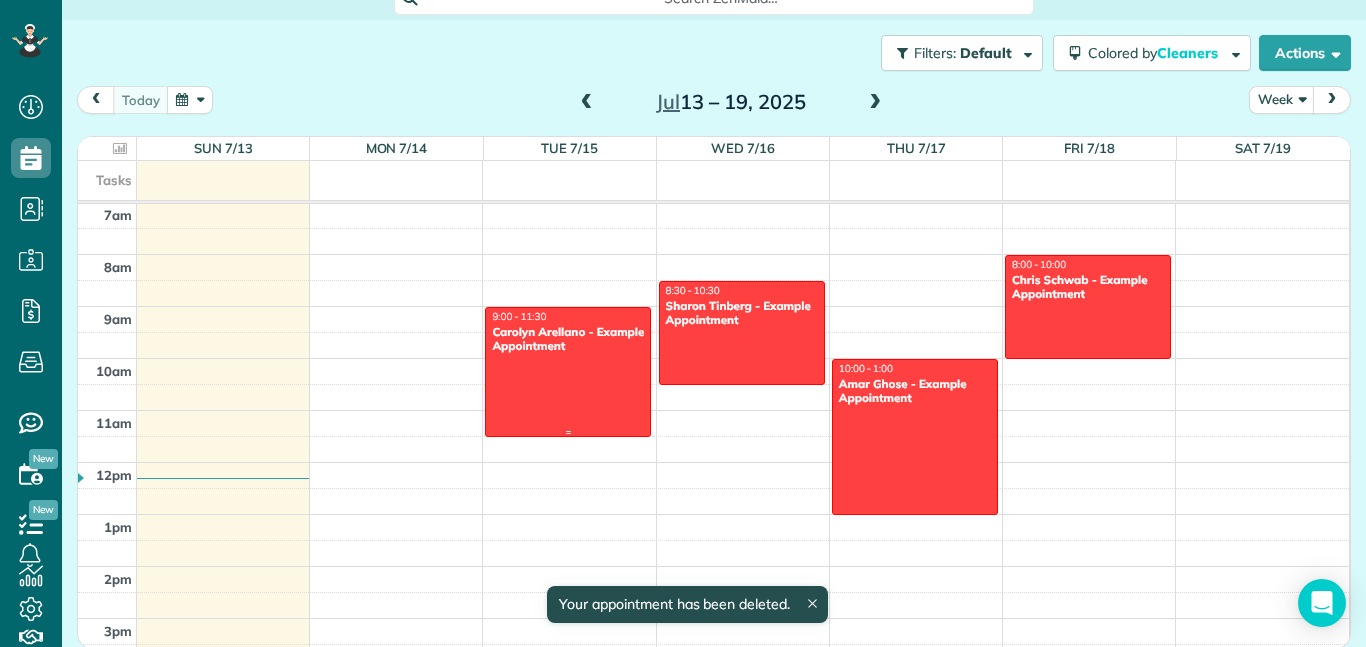 click at bounding box center (568, 372) 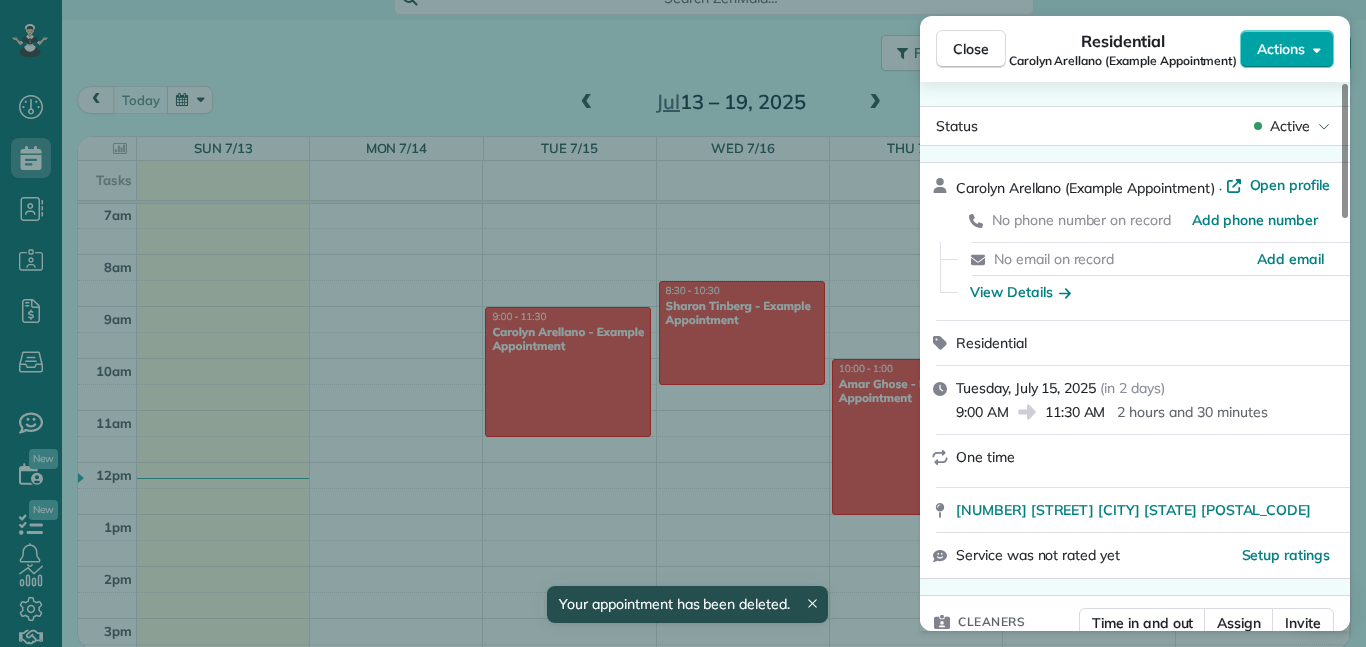 click on "Actions" at bounding box center (1281, 49) 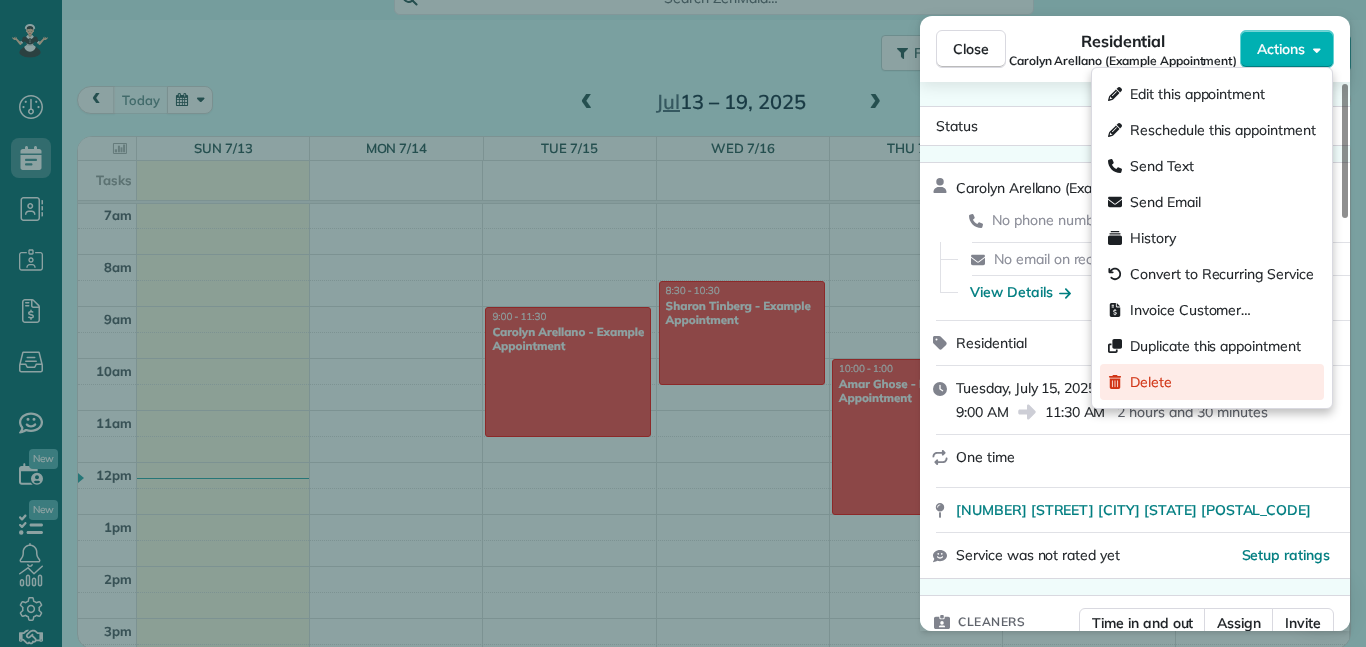 click on "Delete" at bounding box center (1151, 382) 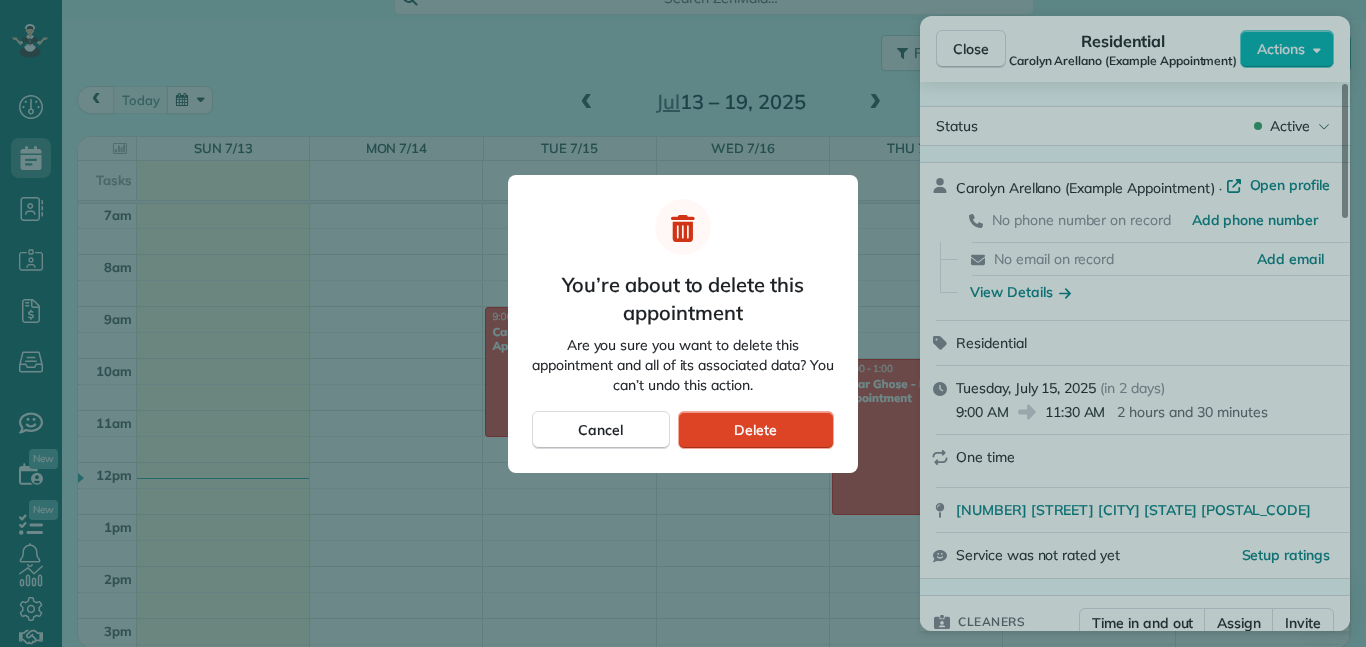 click on "Delete" at bounding box center (756, 430) 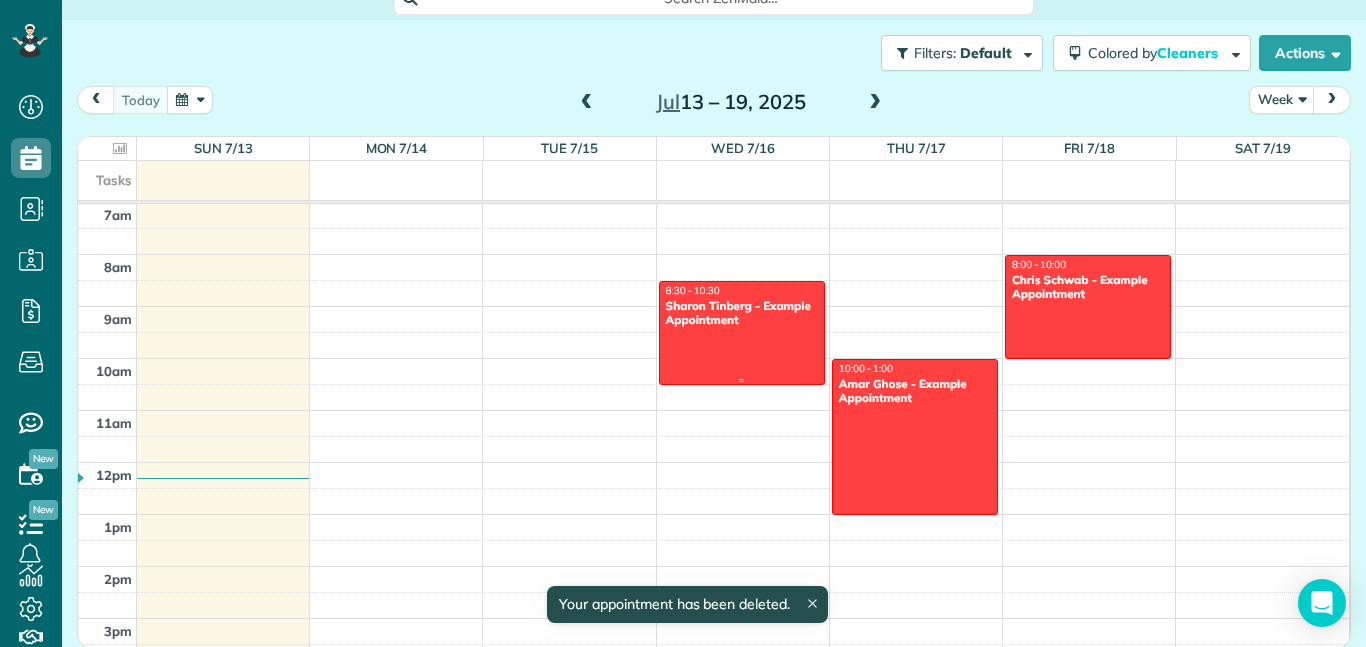 click on "Sharon Tinberg - Example Appointment" at bounding box center (742, 313) 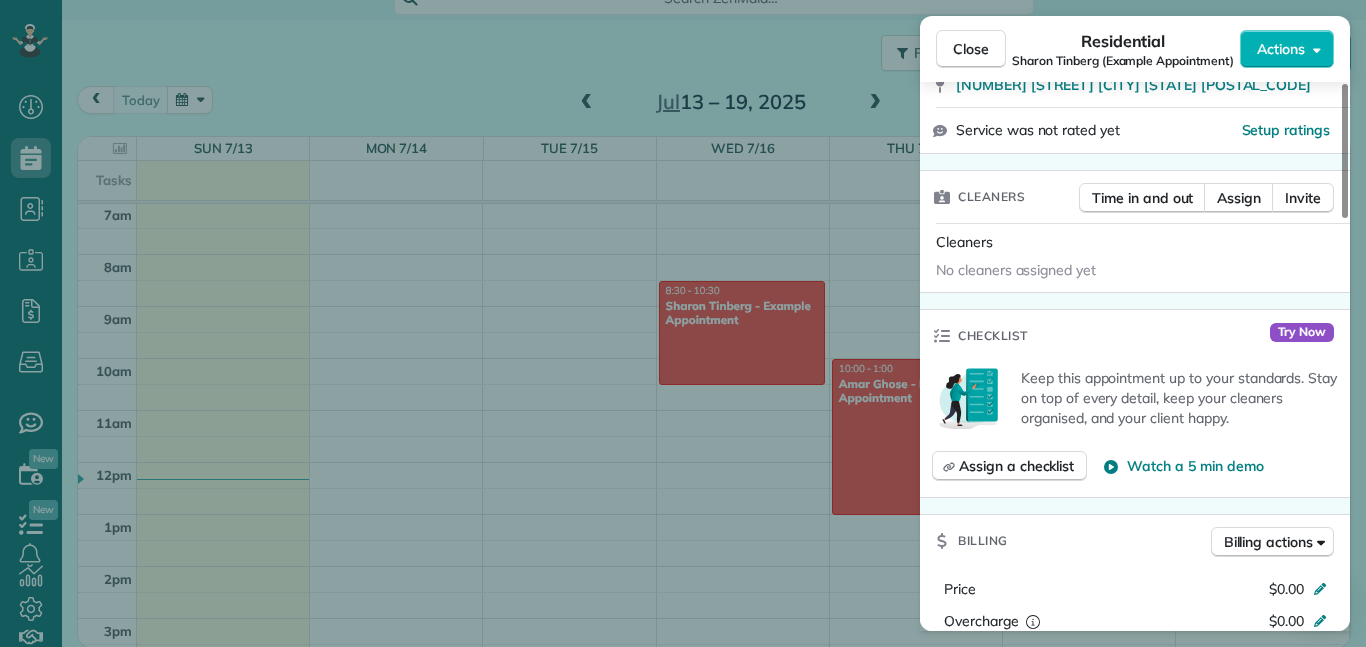 scroll, scrollTop: 0, scrollLeft: 0, axis: both 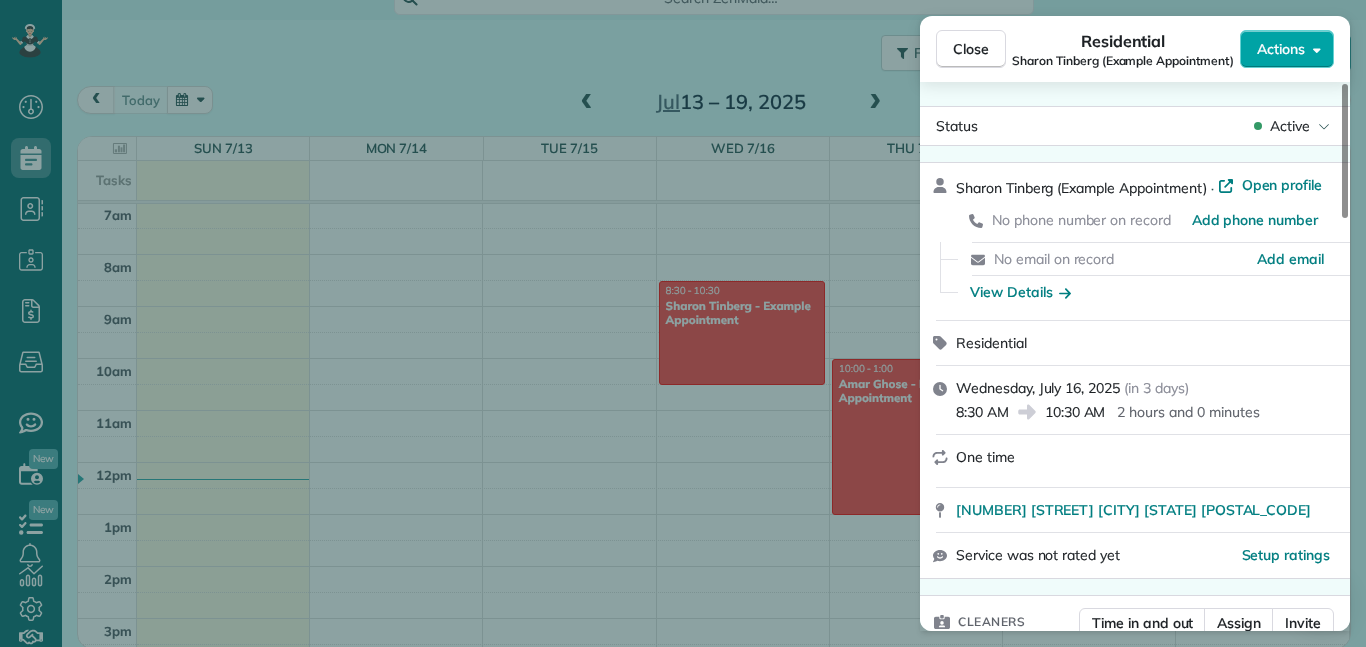 click on "Actions" at bounding box center (1281, 49) 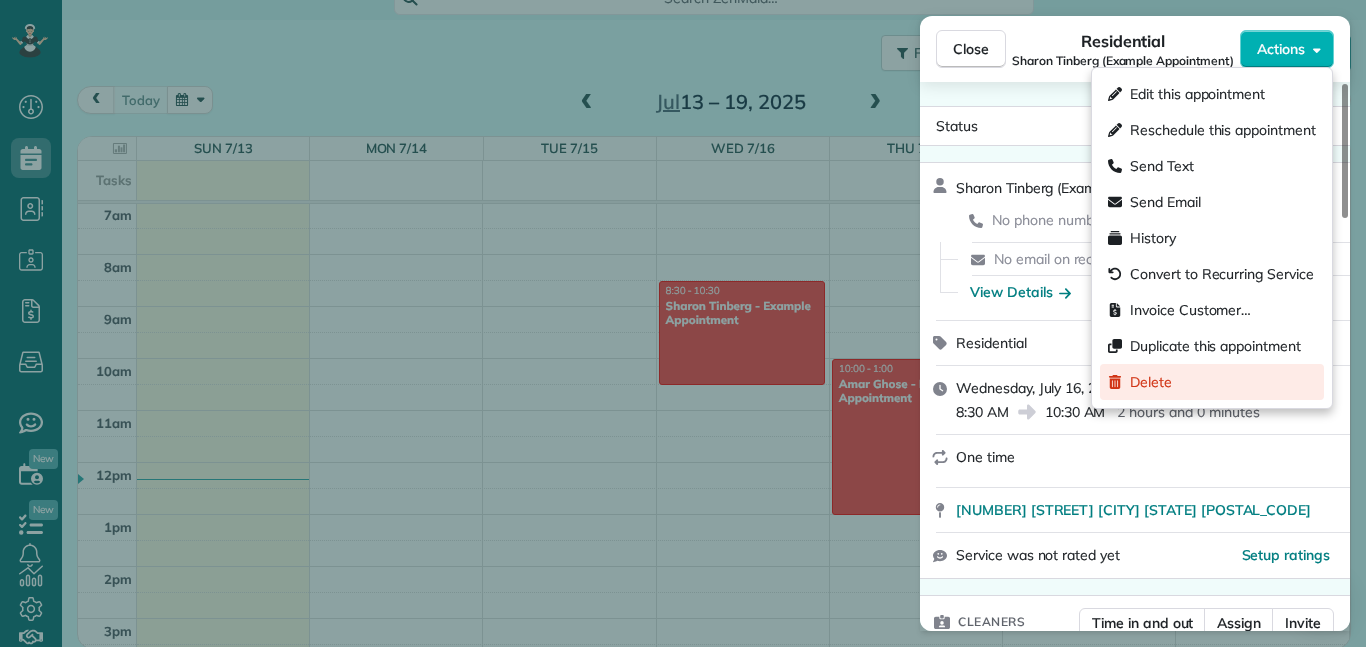 click on "Delete" at bounding box center [1151, 382] 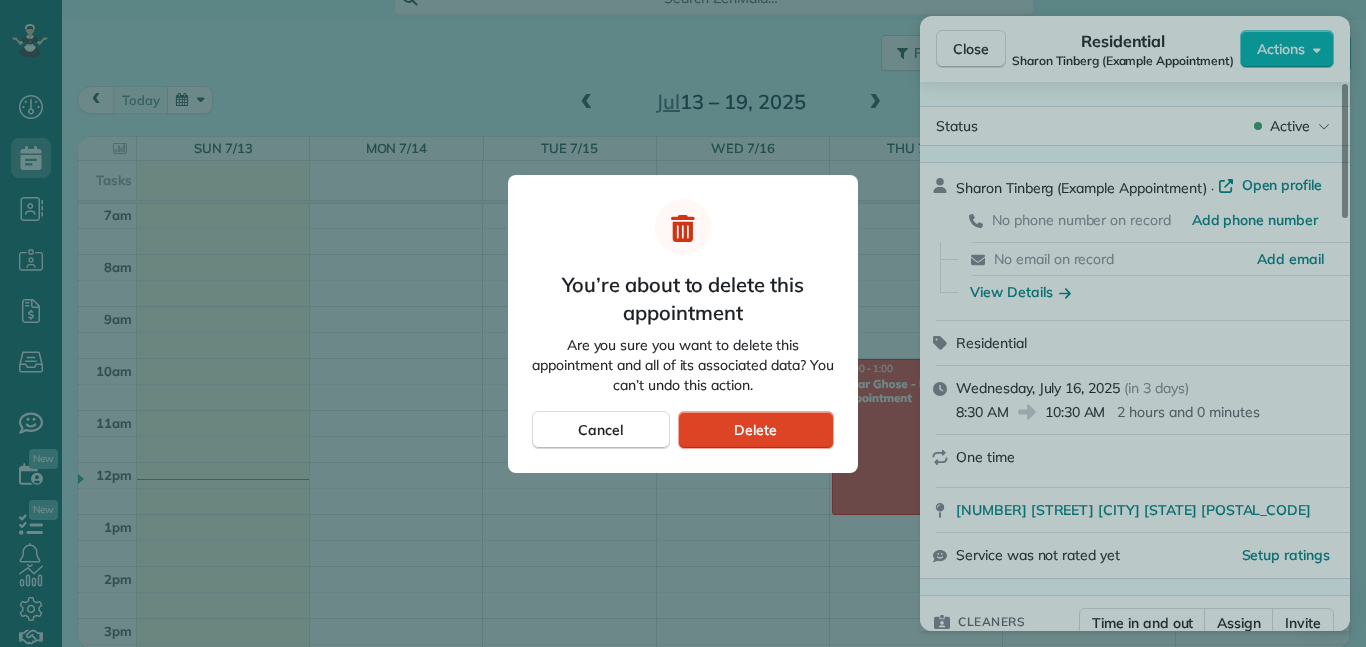 click on "Delete" at bounding box center (755, 430) 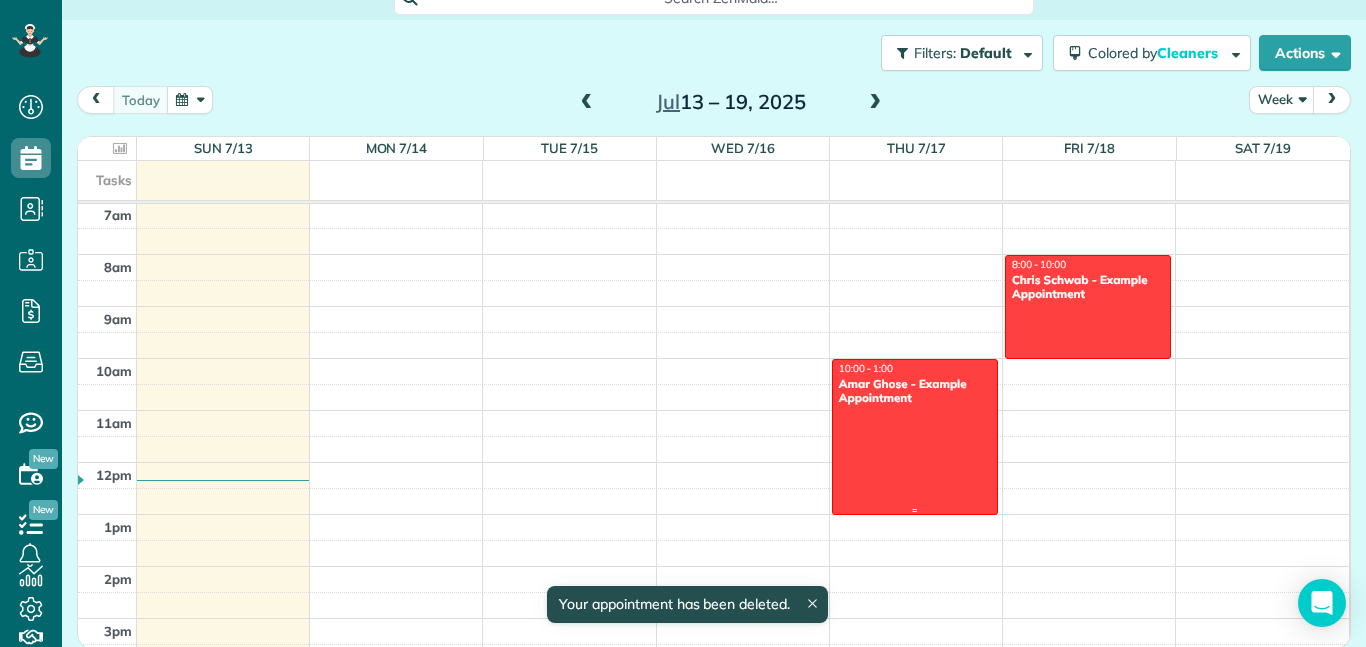click at bounding box center (915, 437) 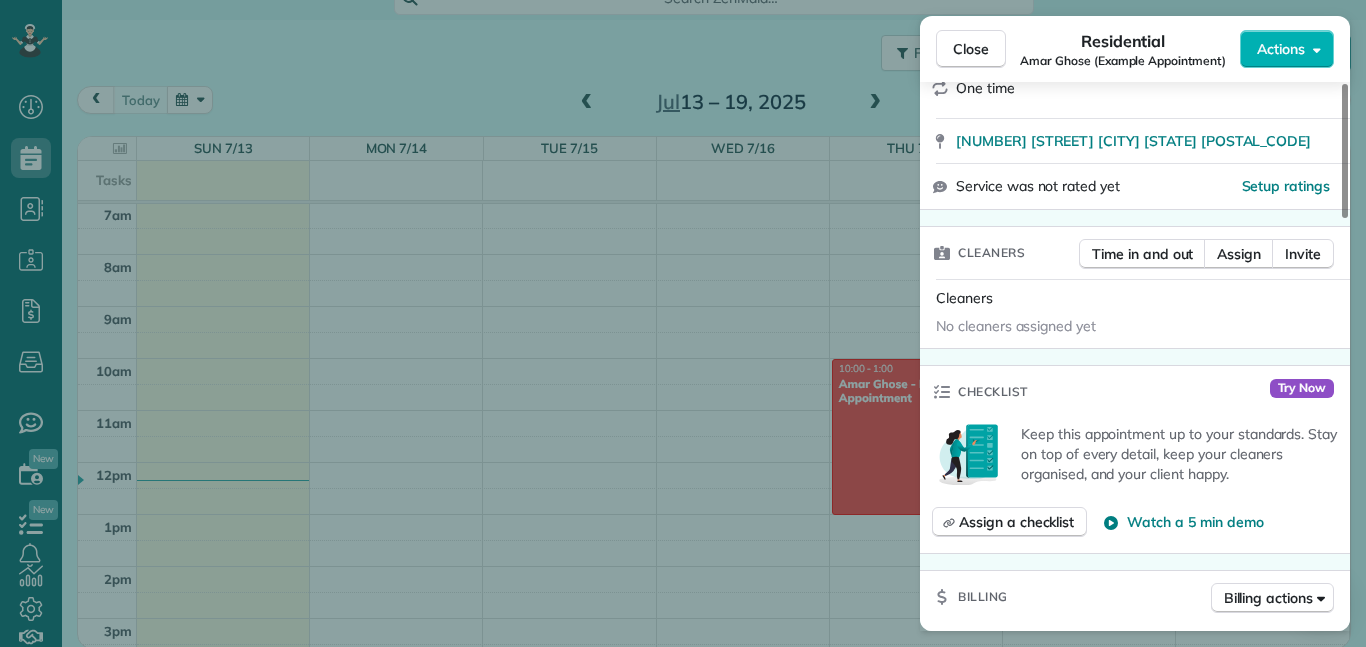 scroll, scrollTop: 0, scrollLeft: 0, axis: both 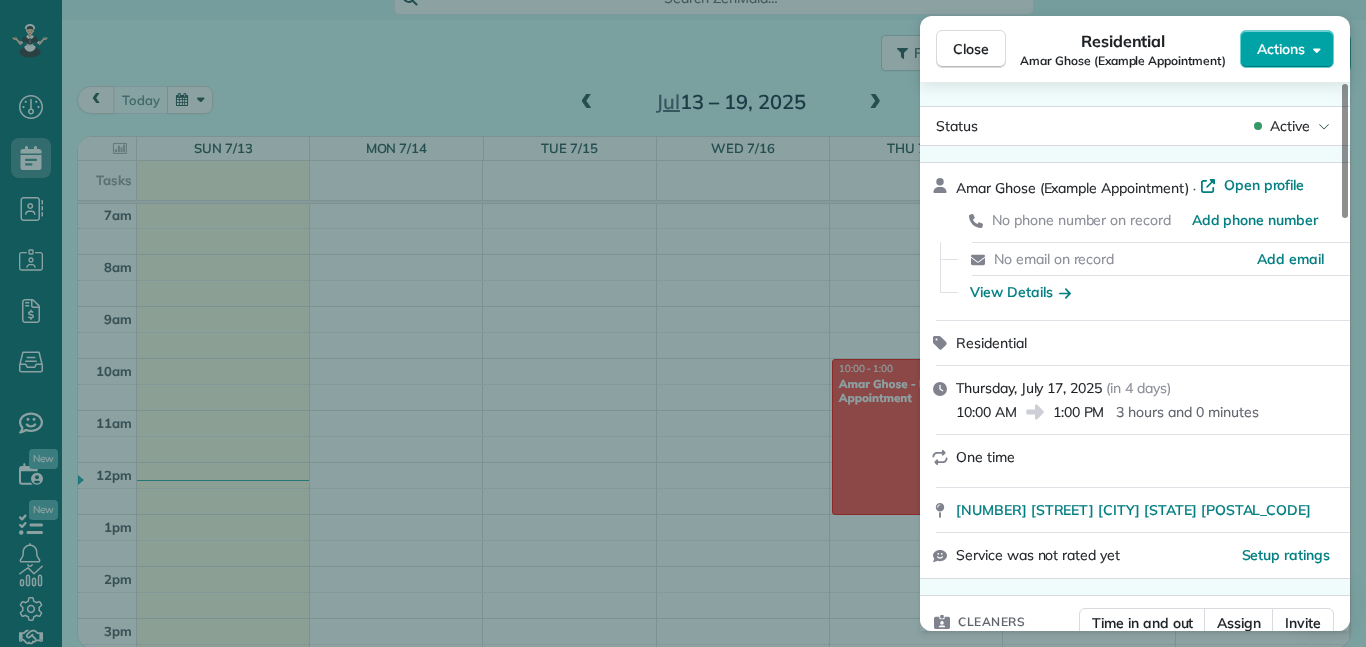 click on "Actions" at bounding box center [1281, 49] 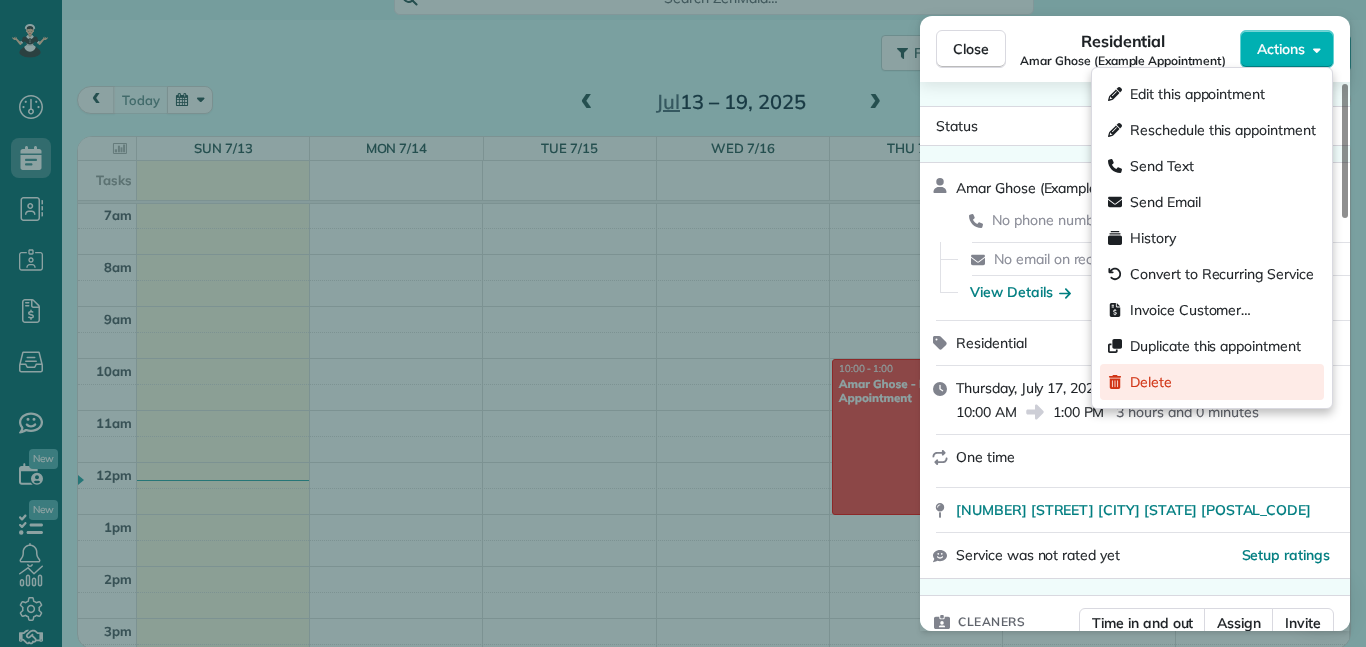 click 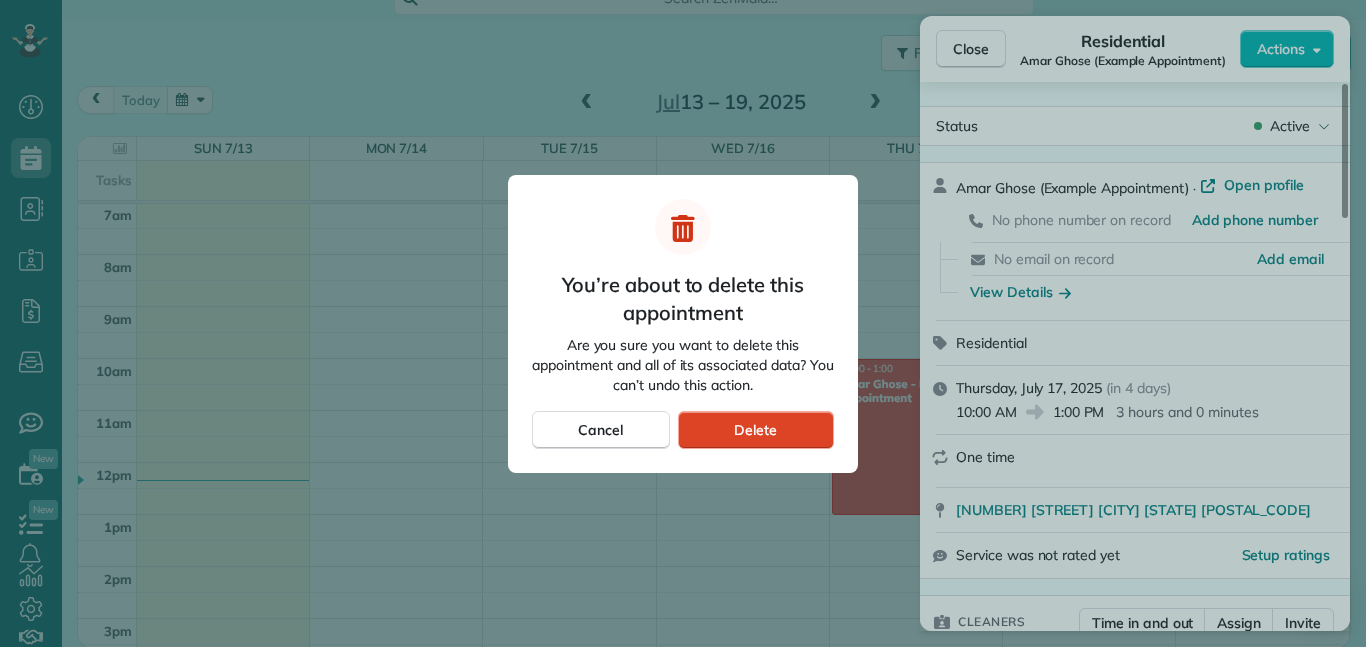 click on "Delete" at bounding box center (756, 430) 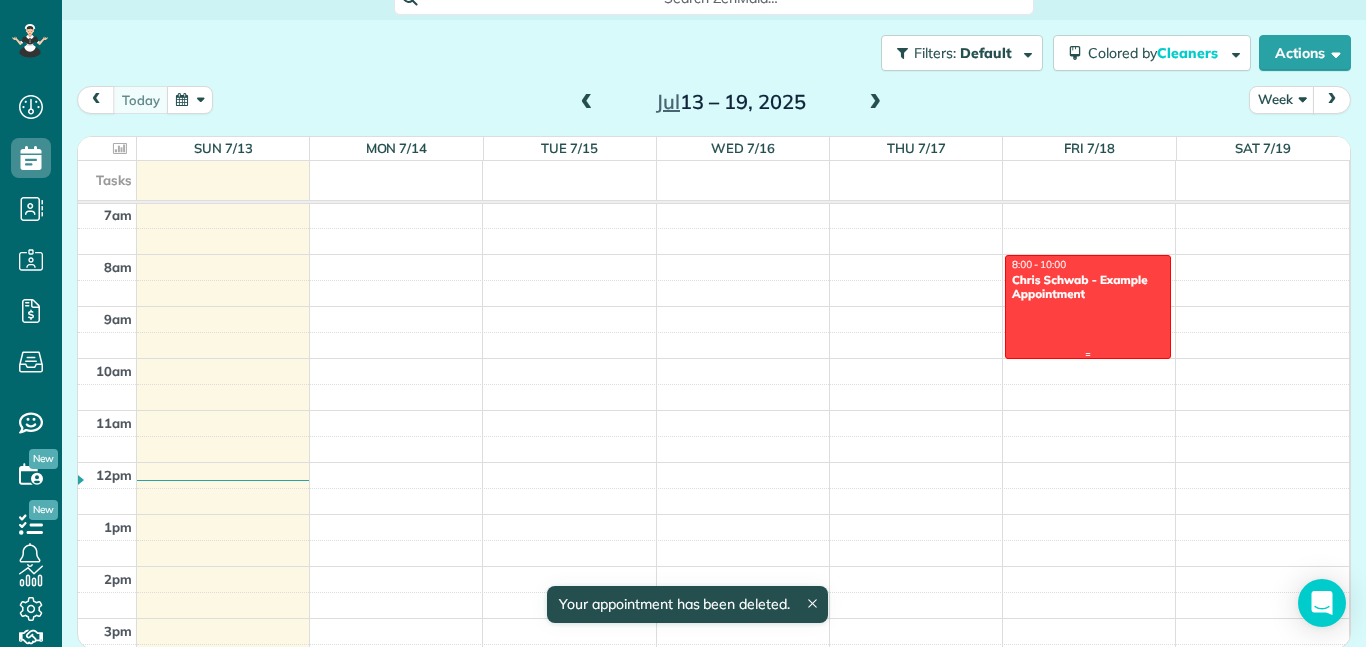 click at bounding box center [1088, 307] 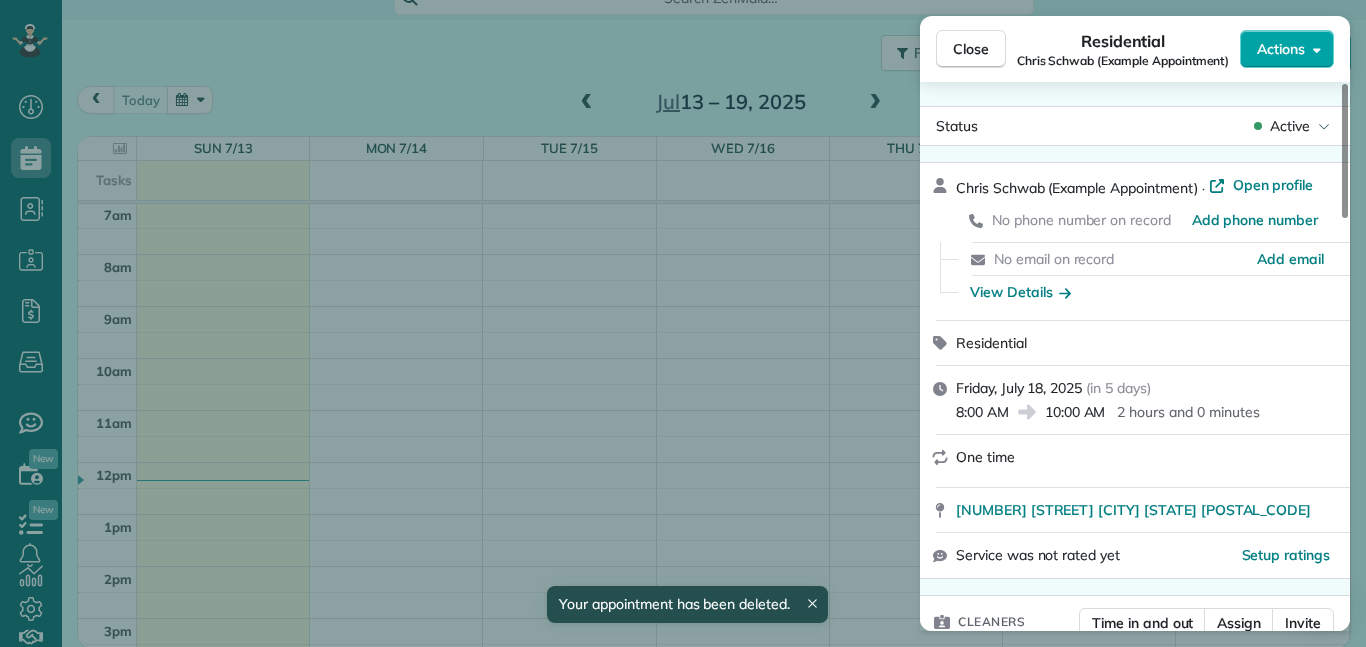 click on "Actions" at bounding box center [1281, 49] 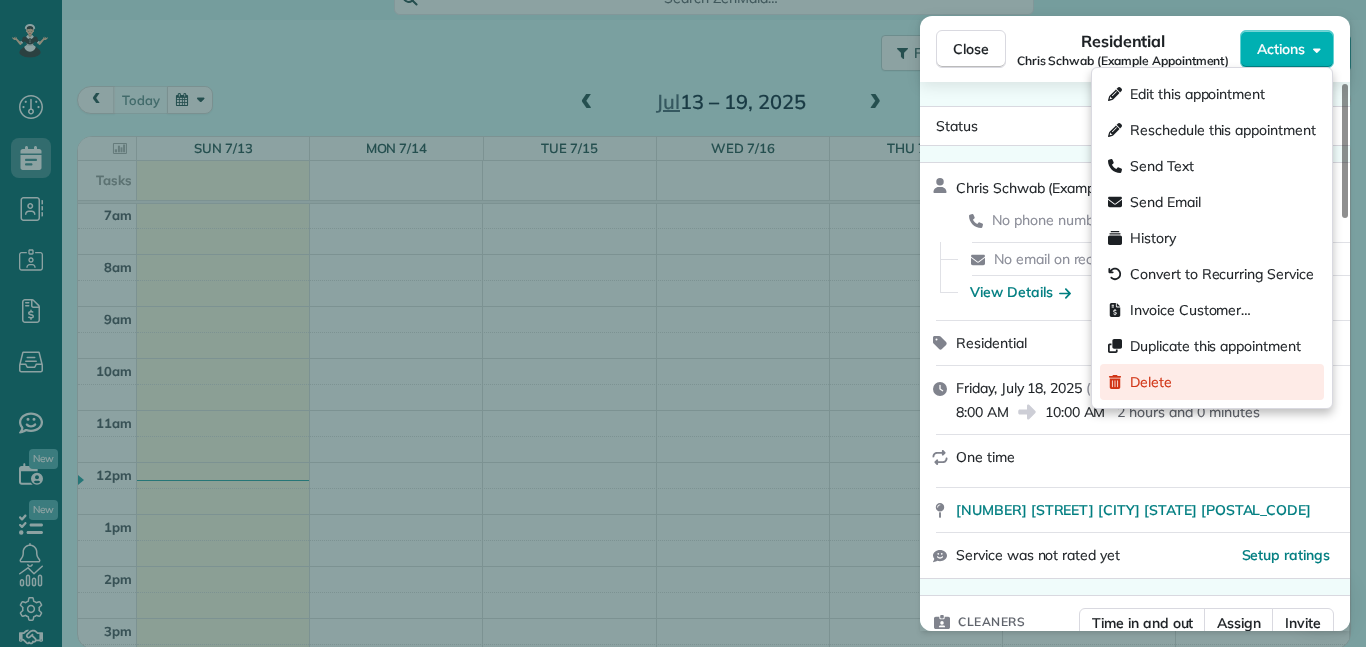 click on "Delete" at bounding box center [1212, 382] 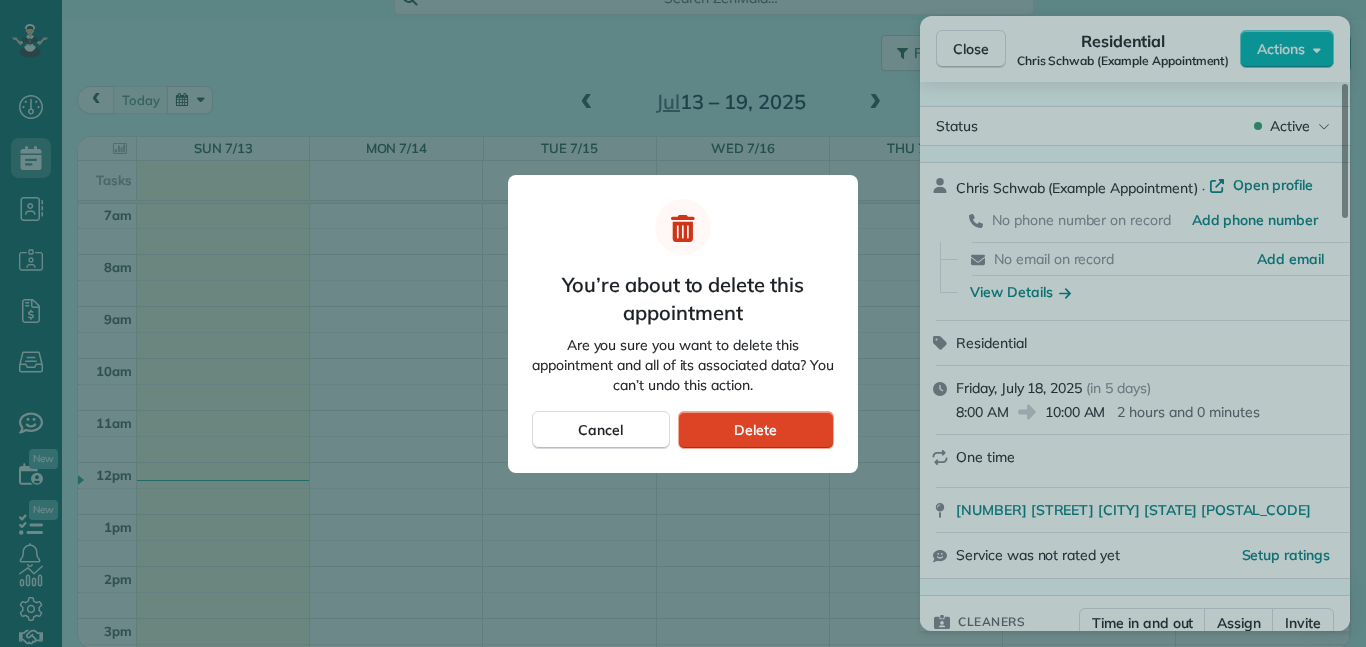 click on "Delete" at bounding box center (756, 430) 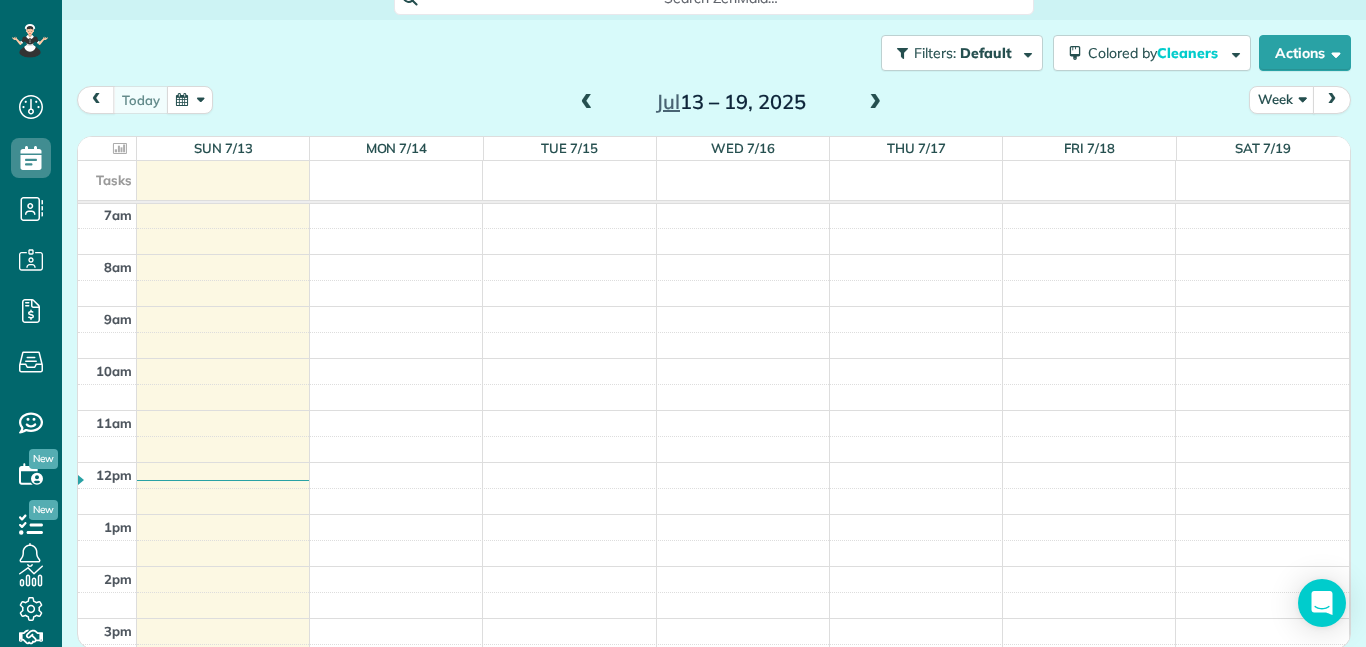 click on "12am 1am 2am 3am 4am 5am 6am 7am 8am 9am 10am 11am 12pm 1pm 2pm 3pm 4pm 5pm 6pm 7pm 8pm 9pm 10pm 11pm" at bounding box center [713, 462] 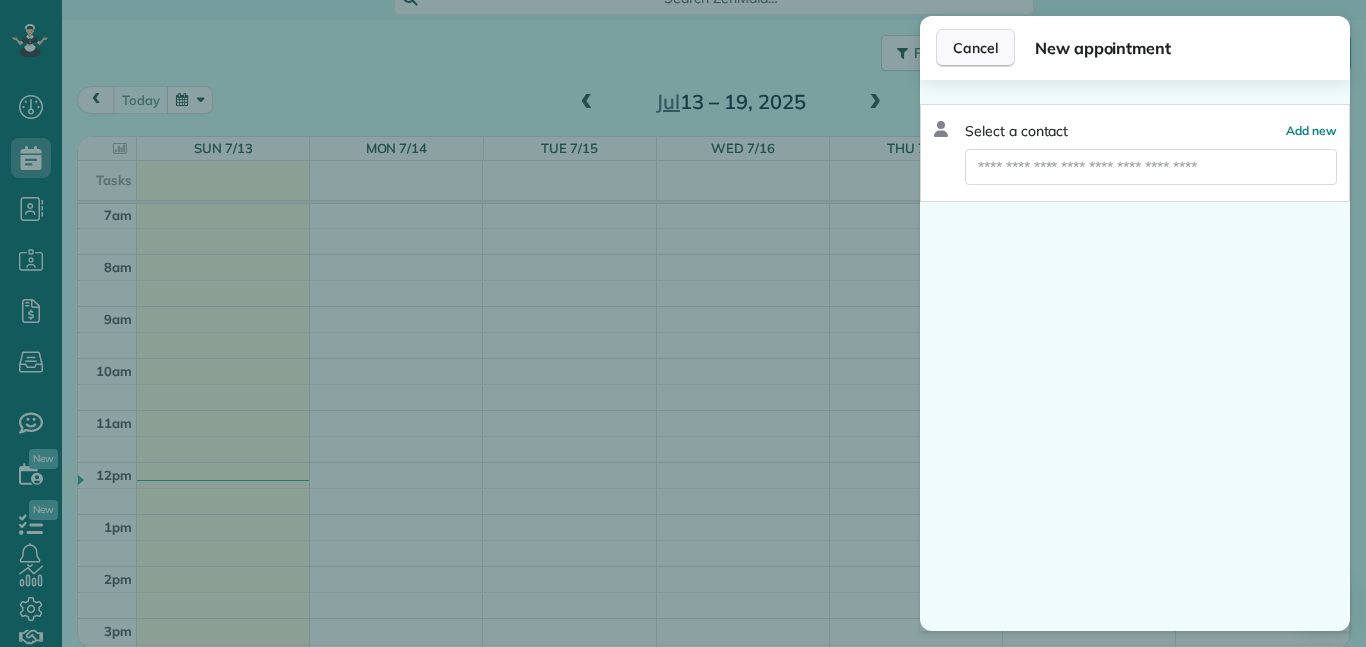 click on "Cancel" at bounding box center [975, 48] 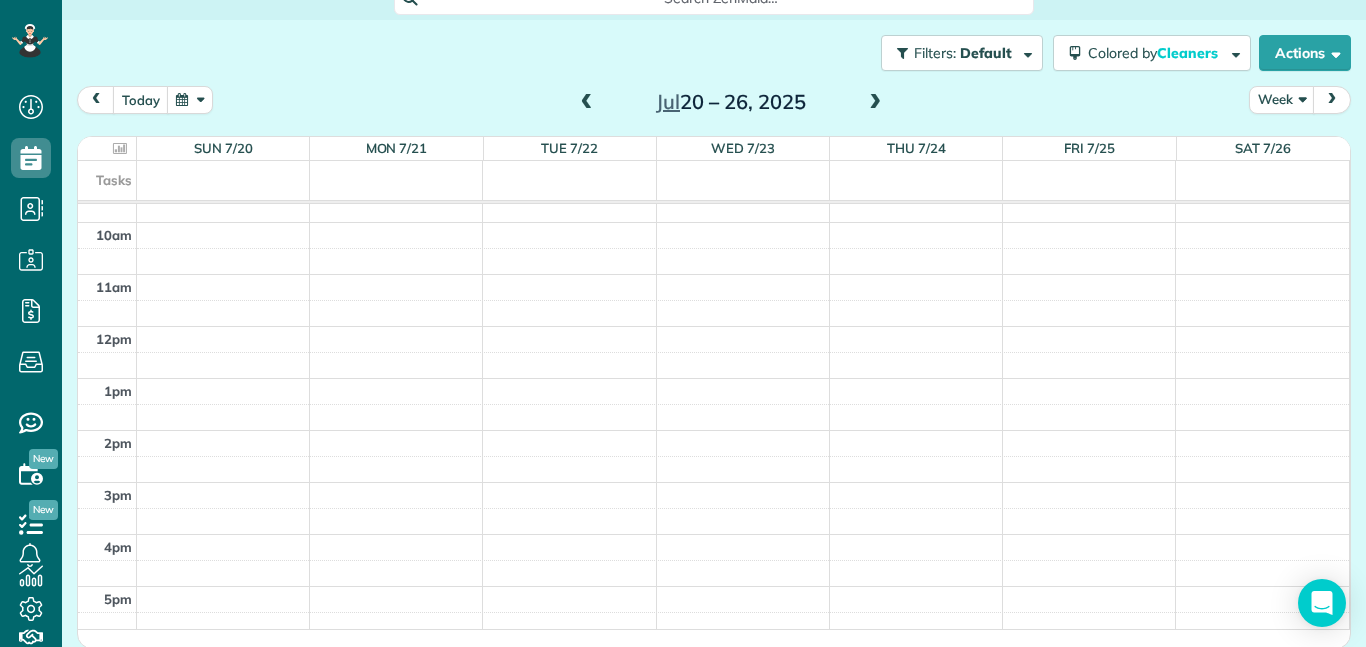 scroll, scrollTop: 0, scrollLeft: 0, axis: both 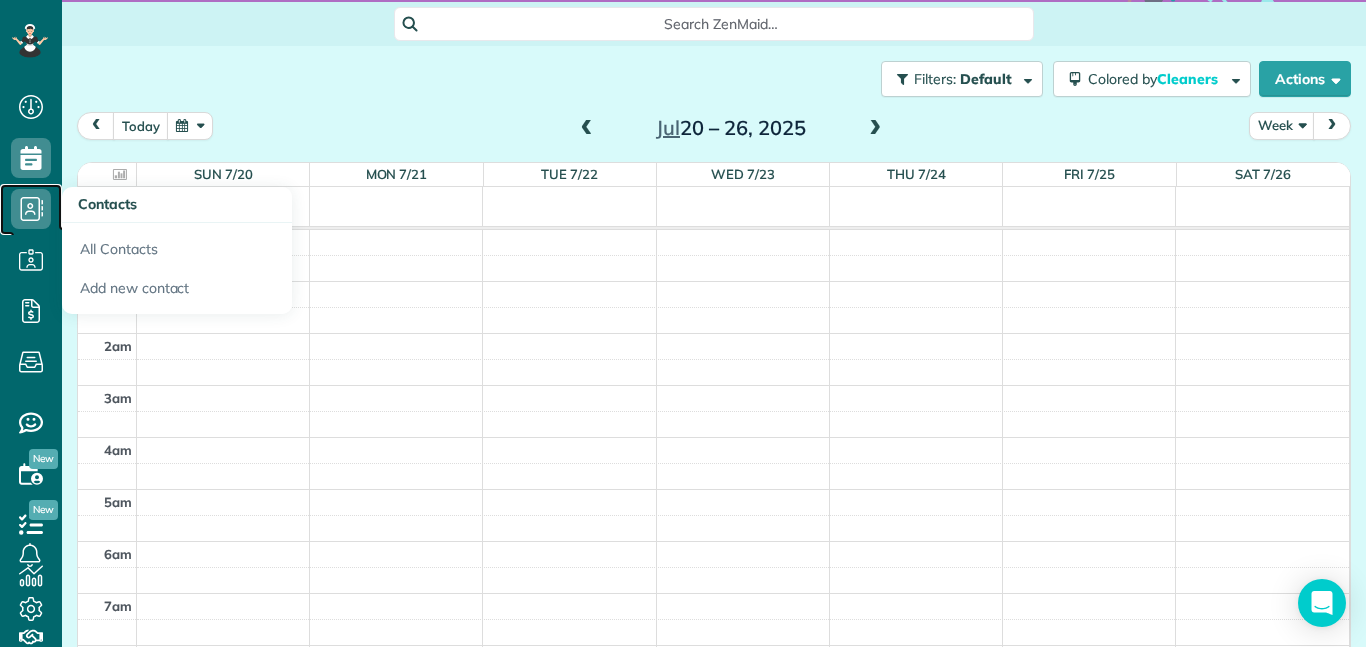click 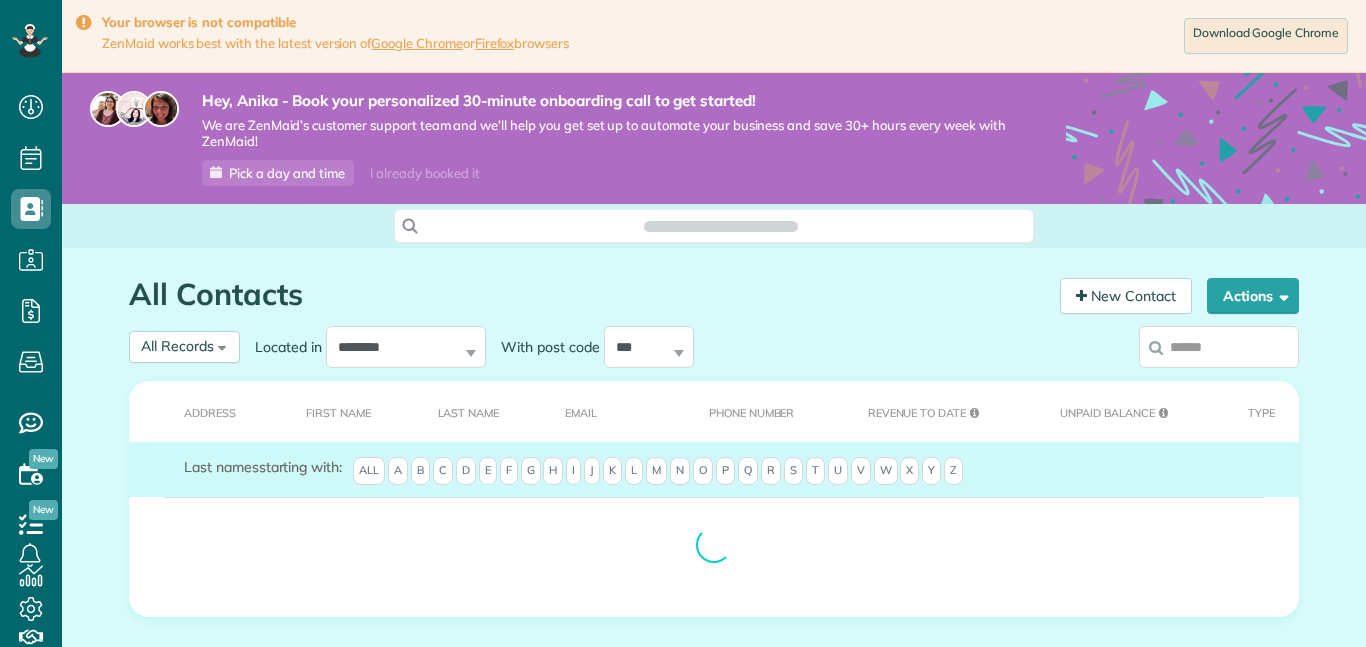 scroll, scrollTop: 0, scrollLeft: 0, axis: both 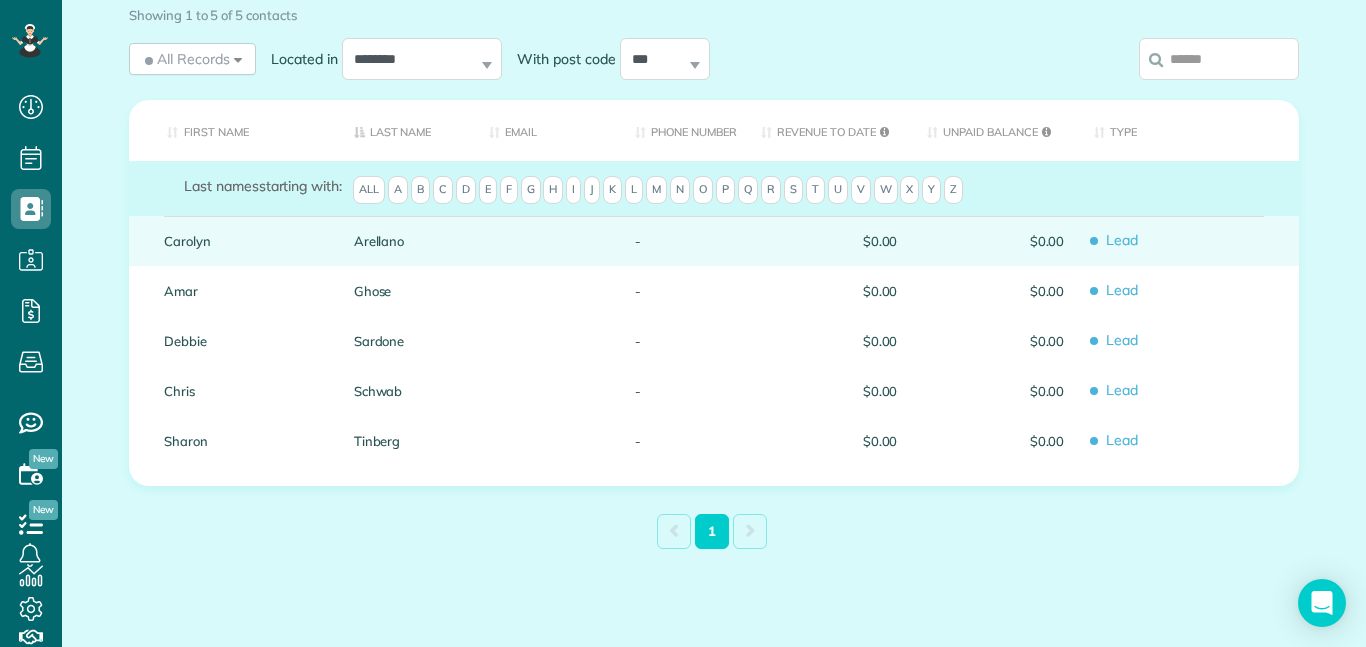 click on "Arellano" at bounding box center [407, 241] 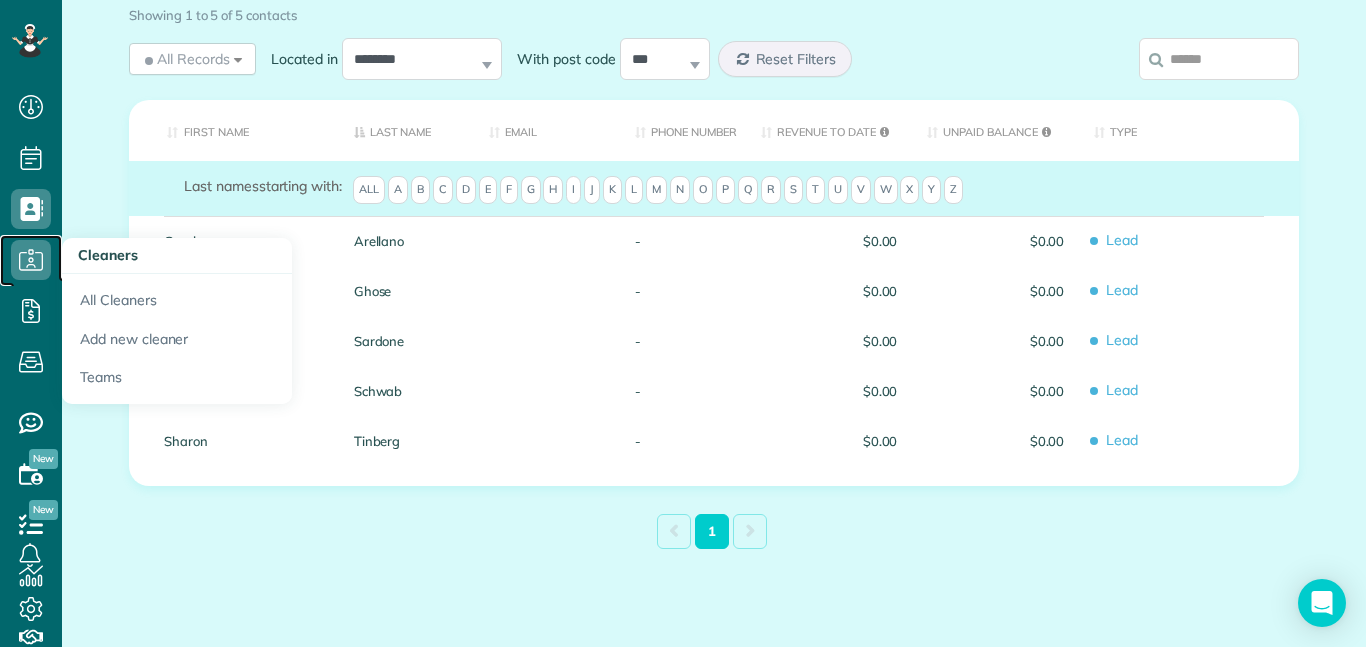 click 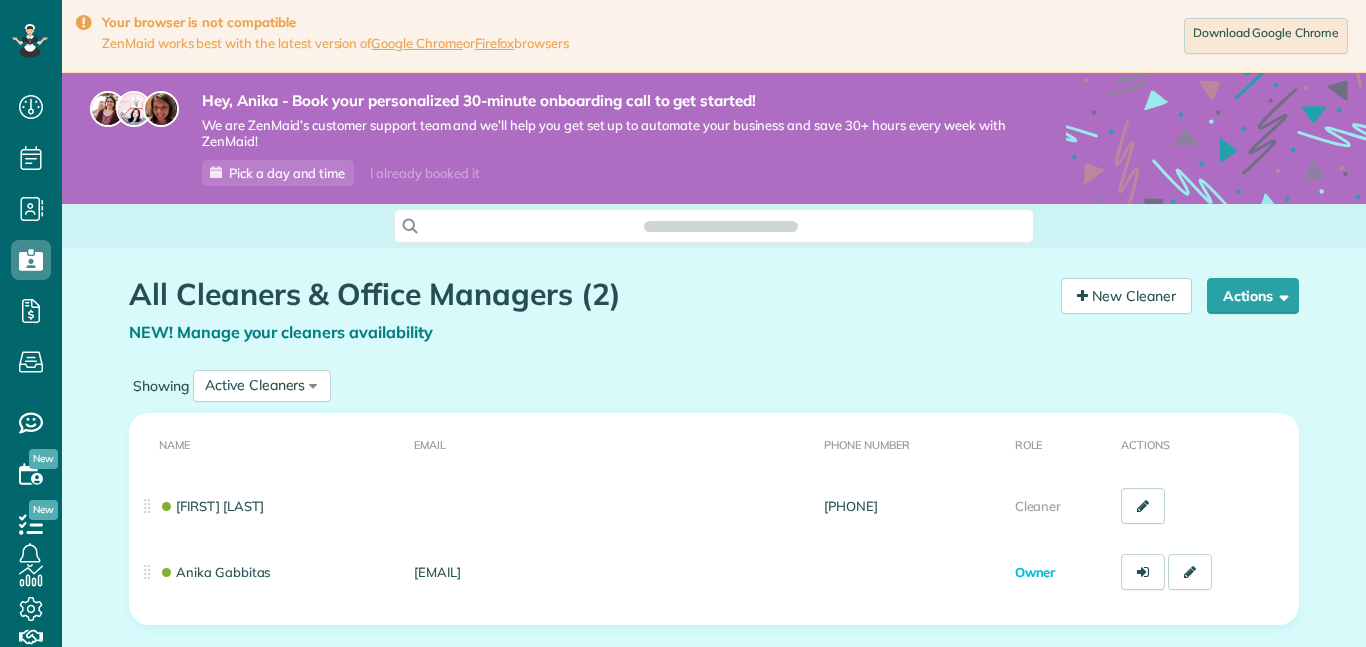 scroll, scrollTop: 0, scrollLeft: 0, axis: both 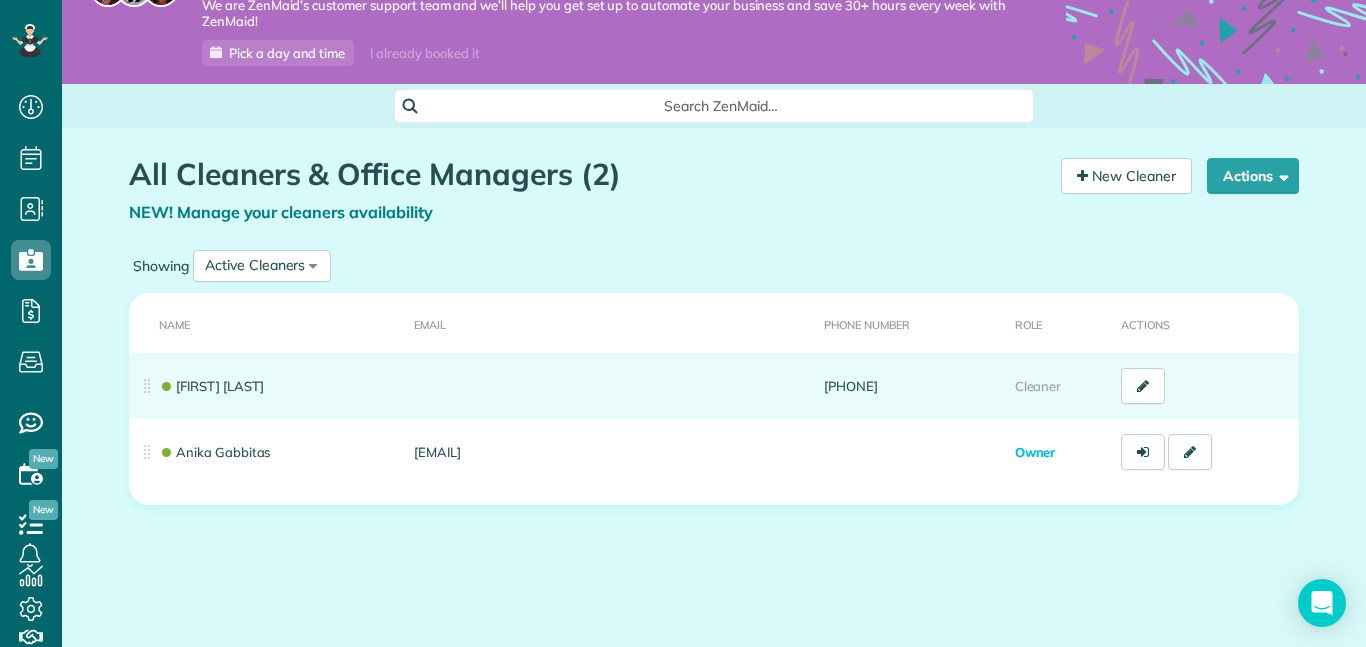 click at bounding box center (611, 386) 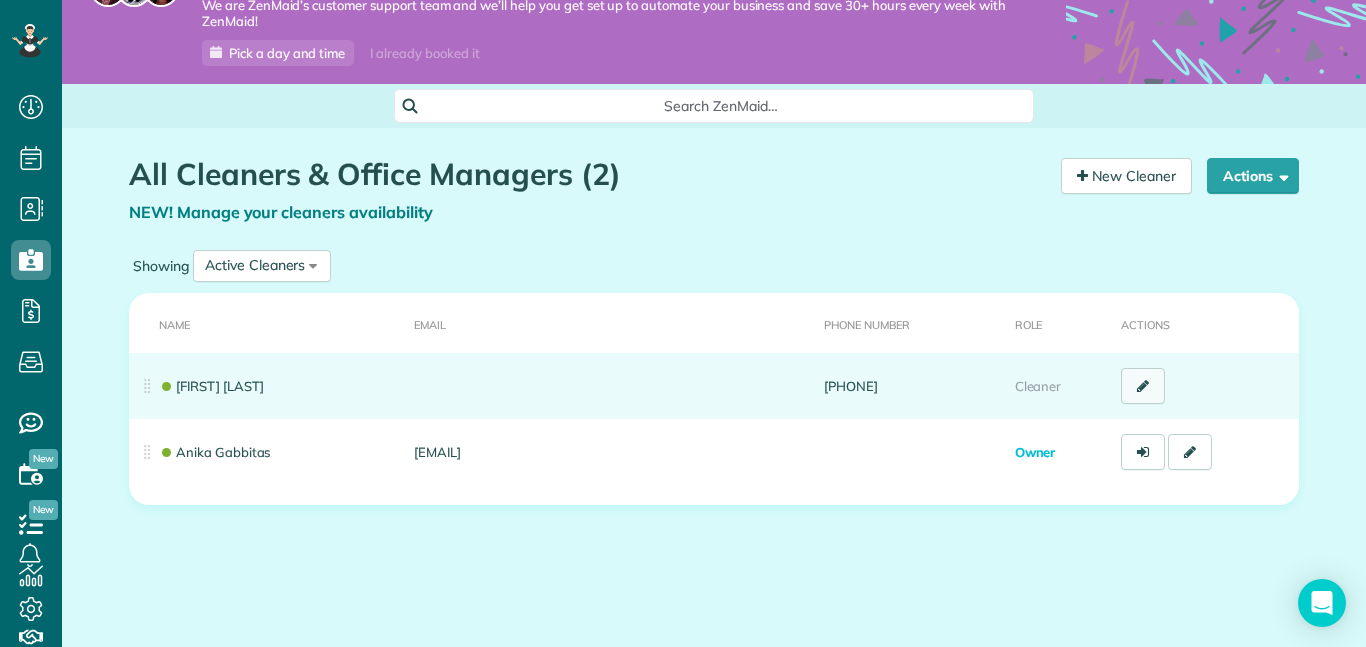 click at bounding box center (1143, 386) 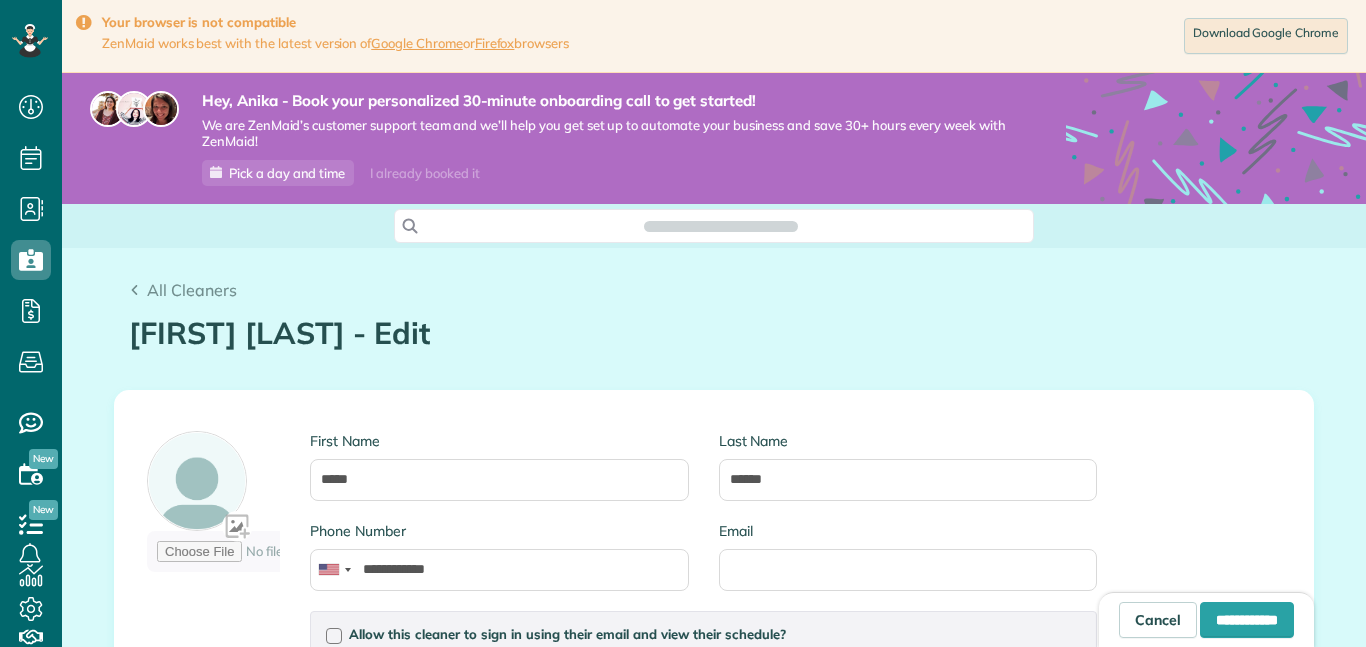 scroll, scrollTop: 0, scrollLeft: 0, axis: both 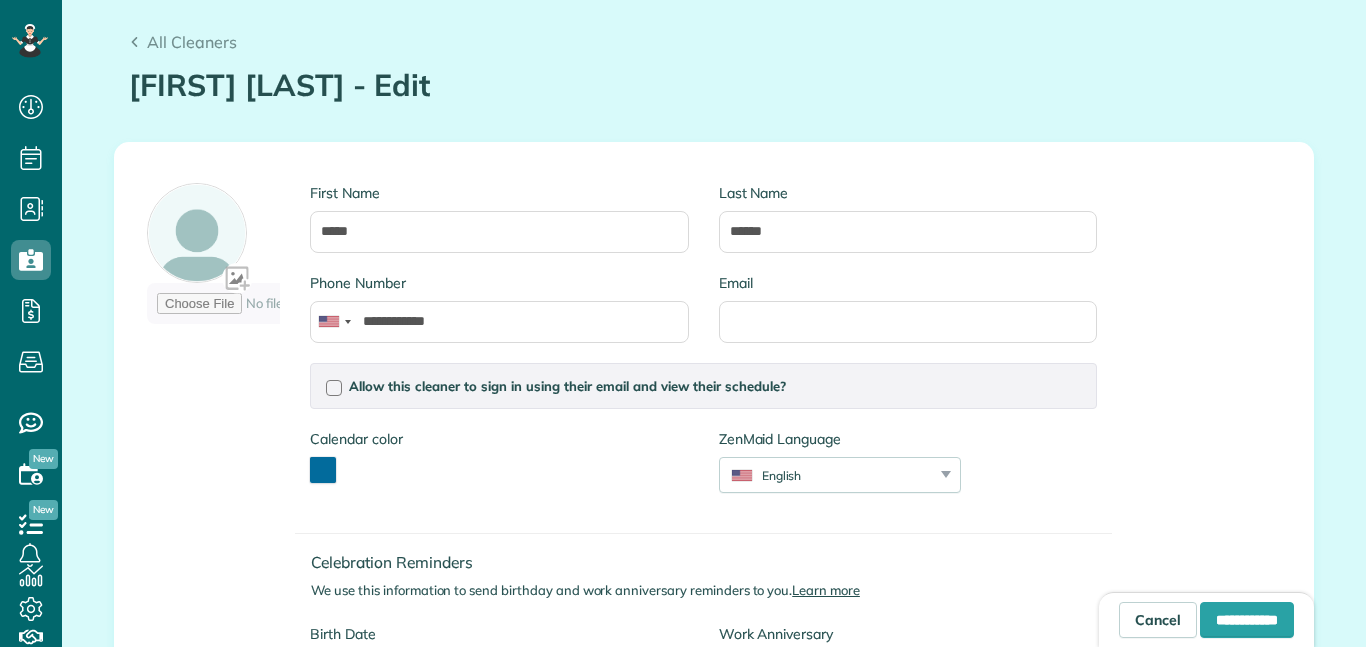 type on "**********" 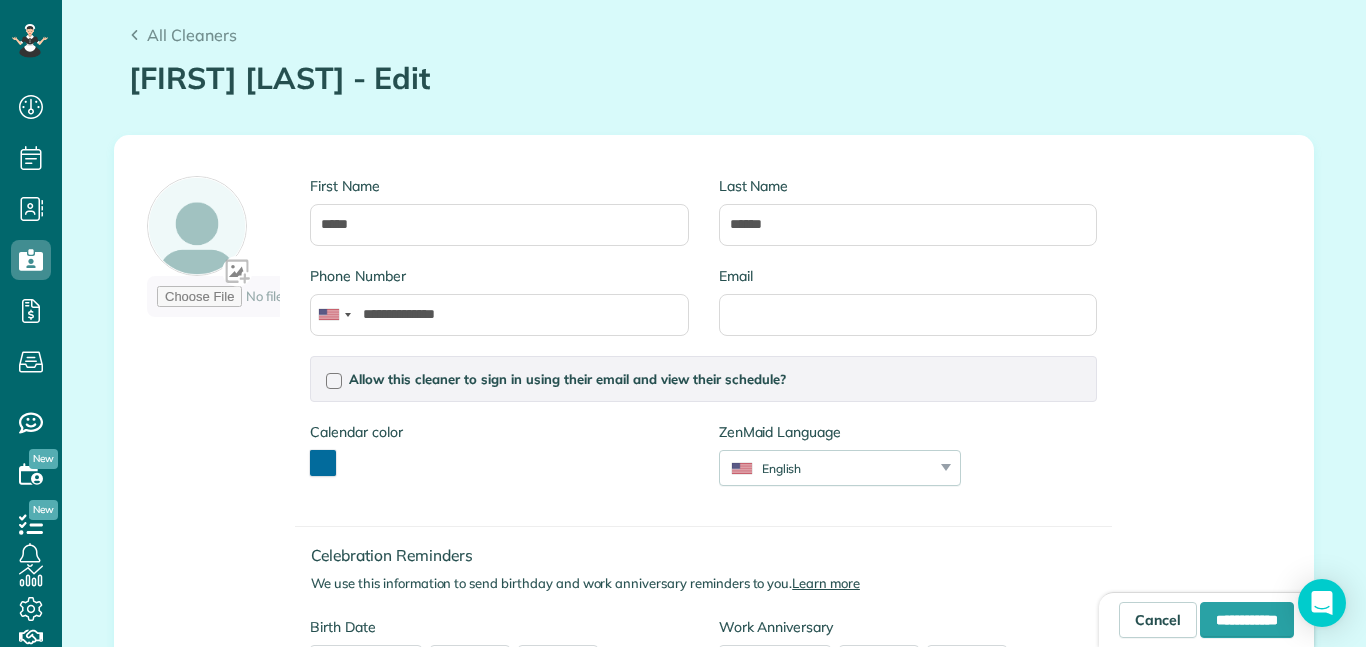 scroll, scrollTop: 0, scrollLeft: 0, axis: both 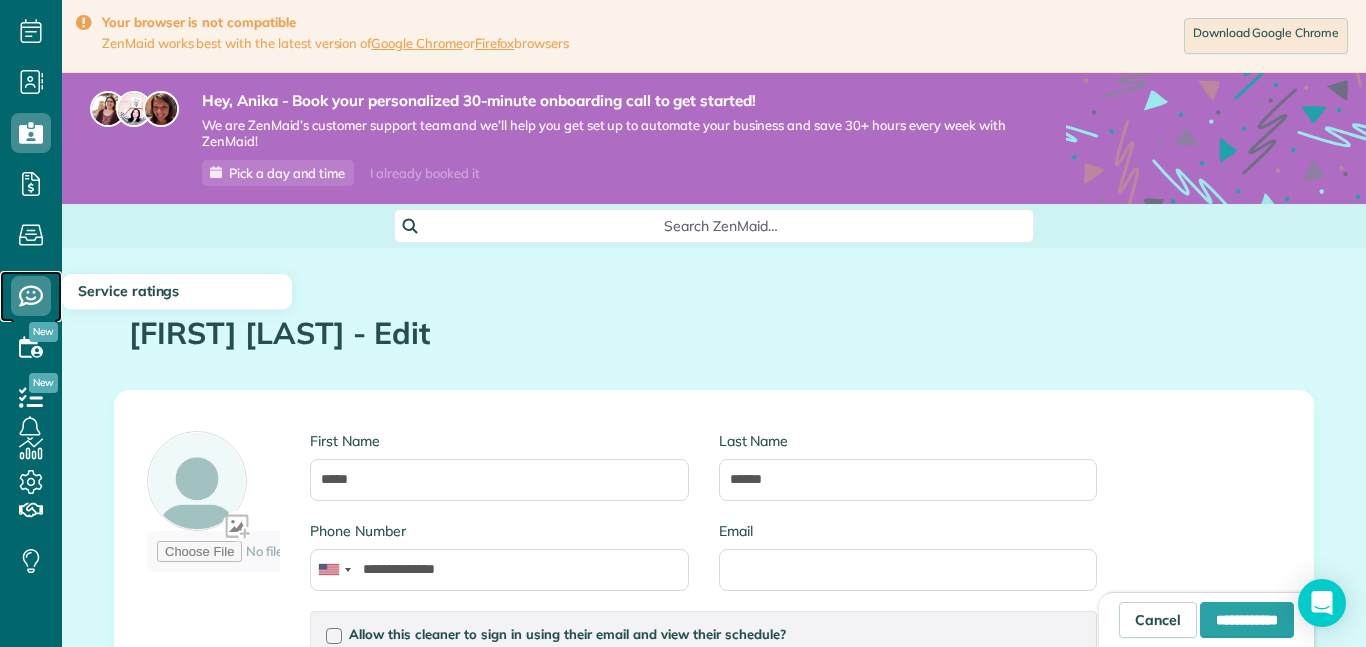 click 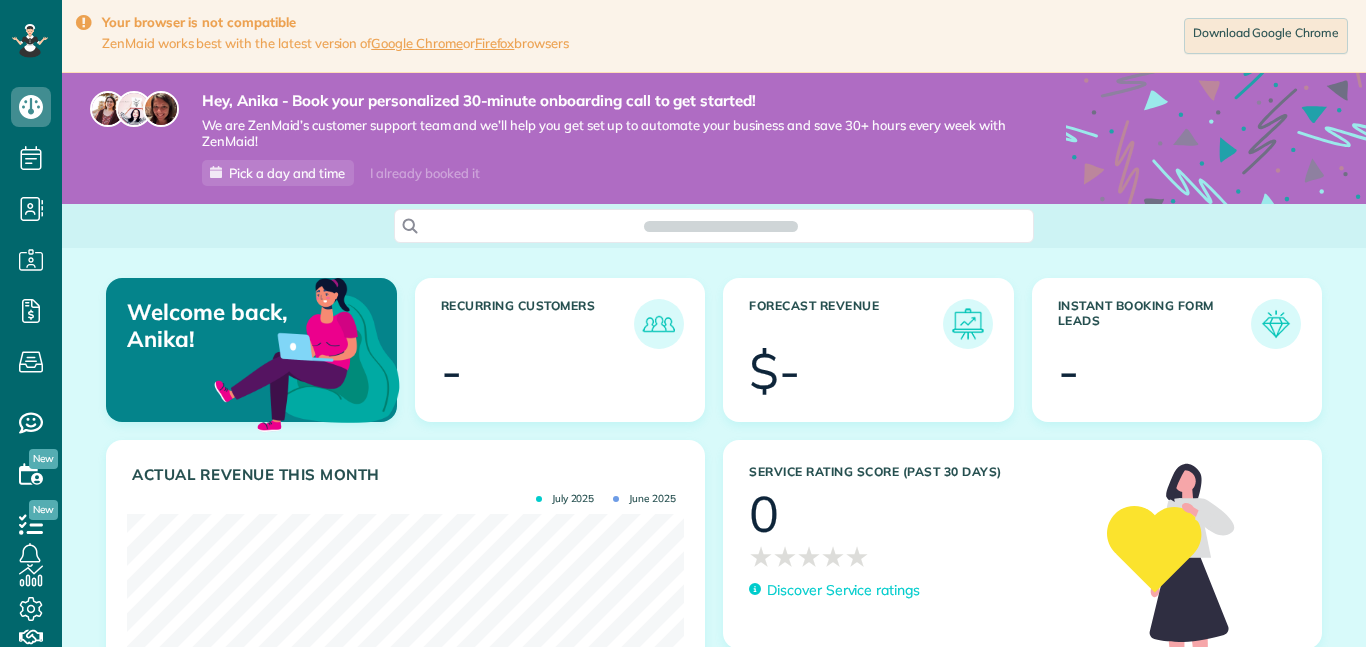scroll, scrollTop: 0, scrollLeft: 0, axis: both 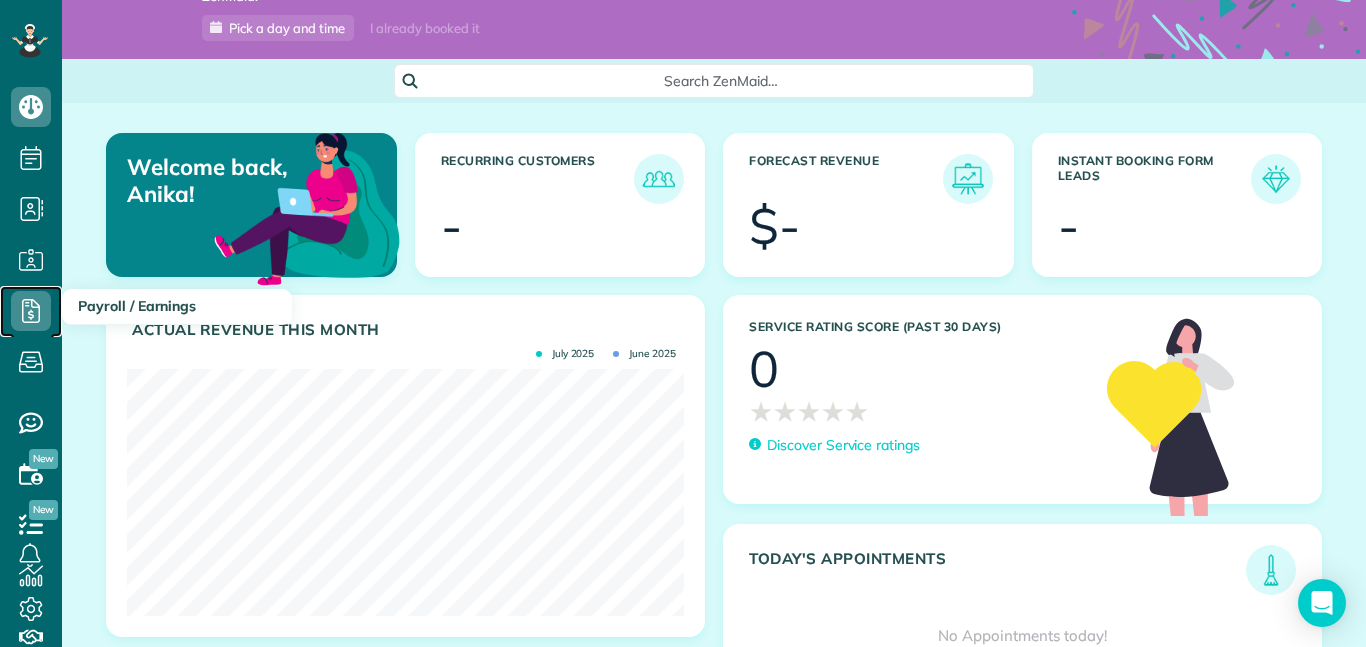 click 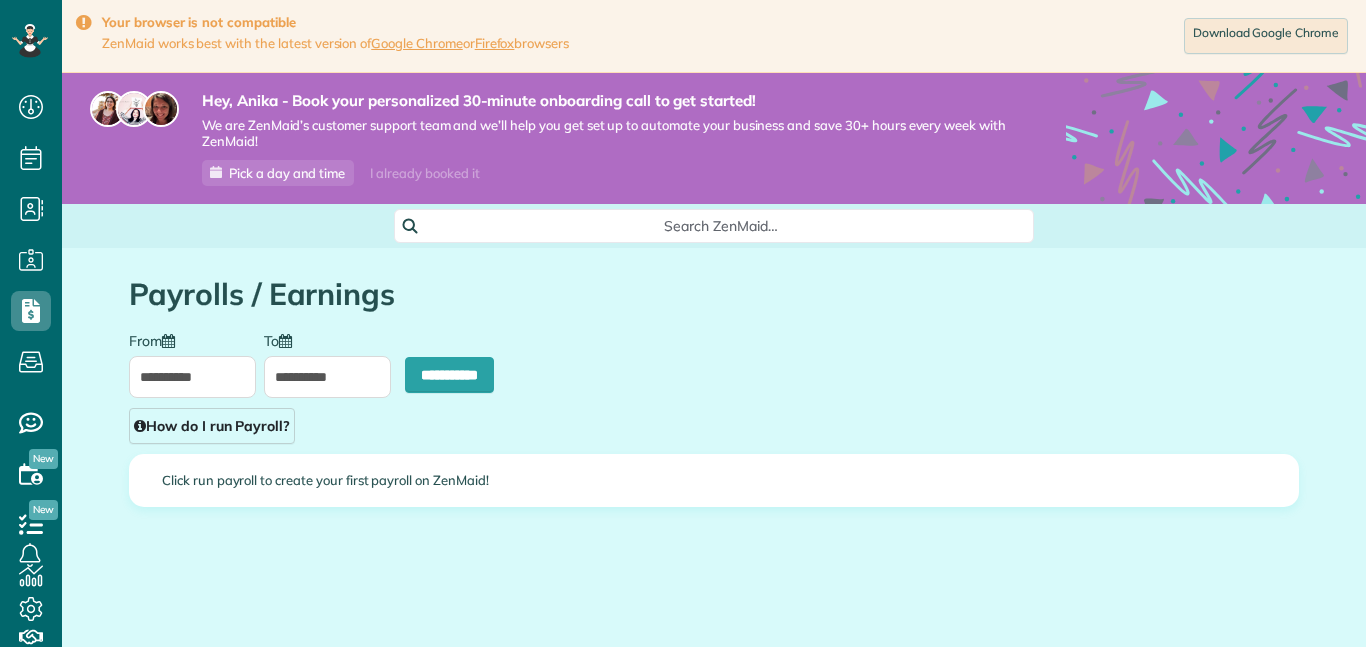 scroll, scrollTop: 0, scrollLeft: 0, axis: both 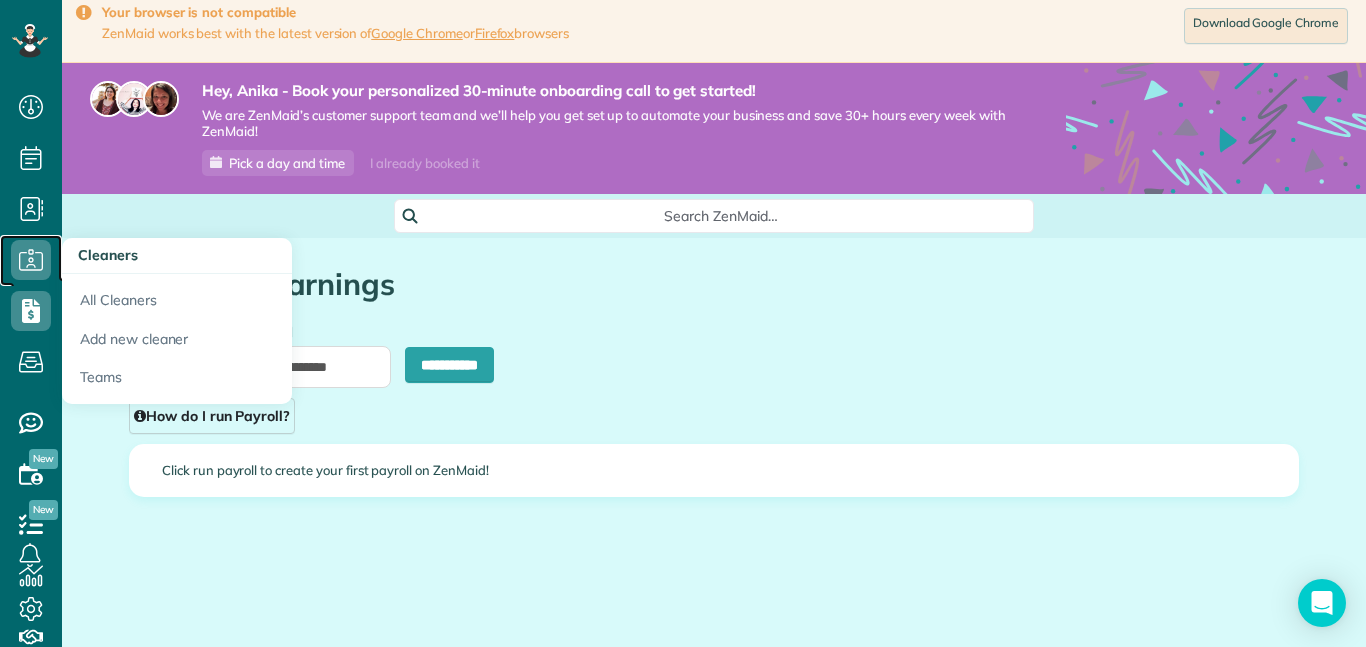 click 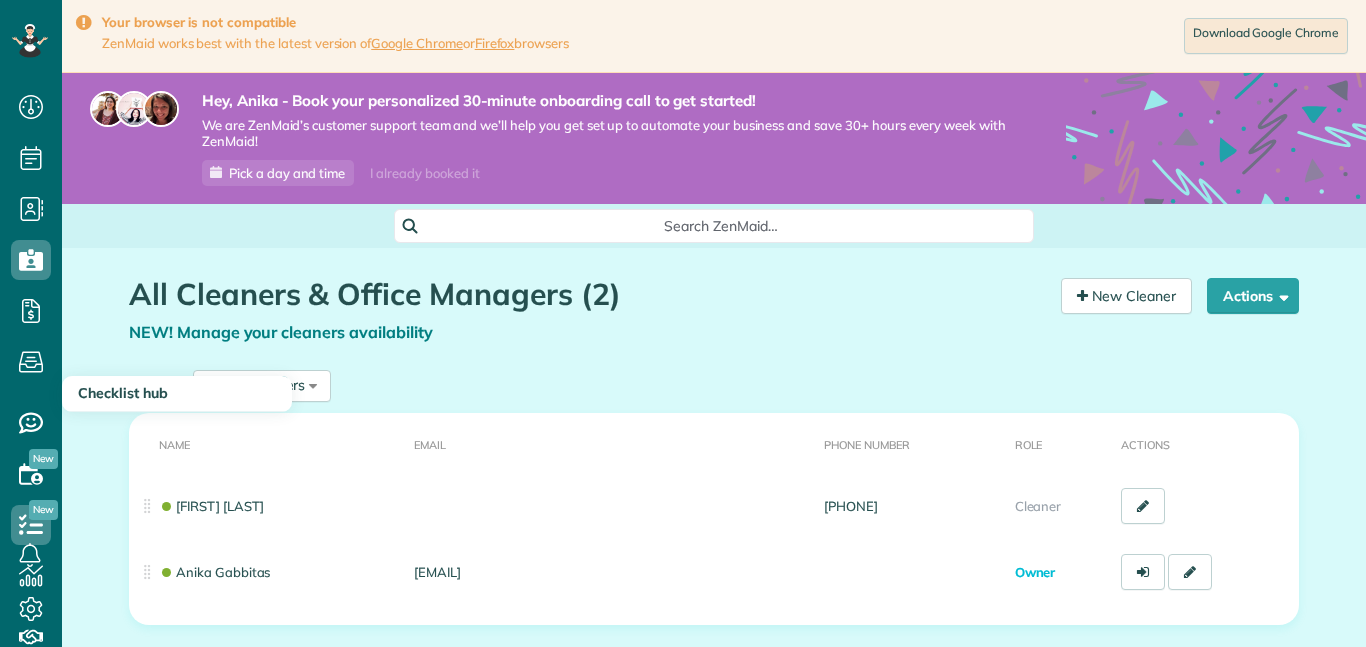 scroll, scrollTop: 0, scrollLeft: 0, axis: both 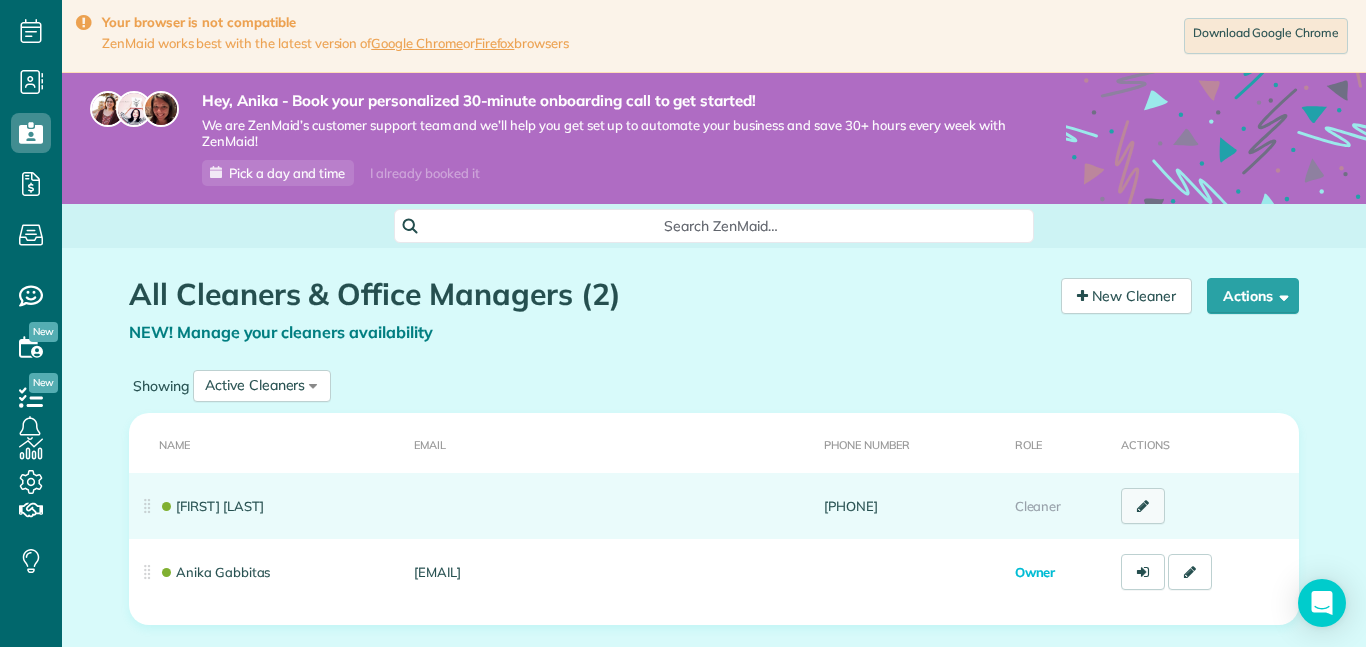 click at bounding box center [1143, 506] 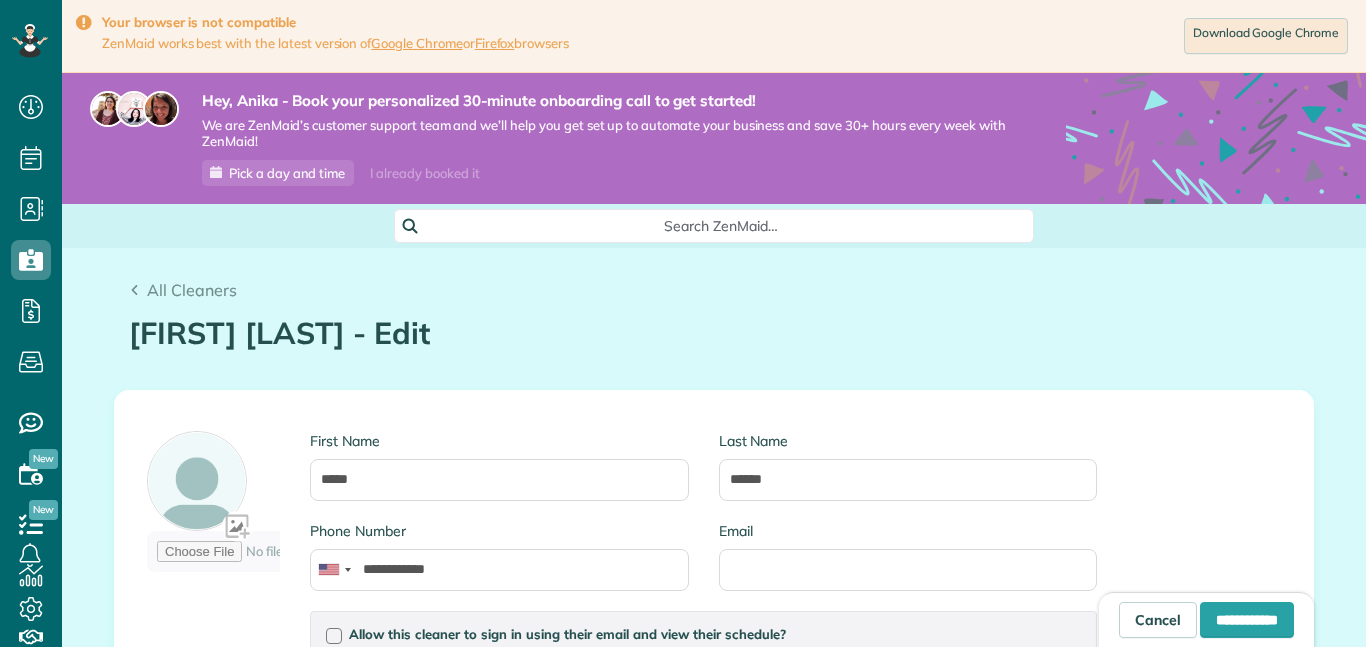 type on "**********" 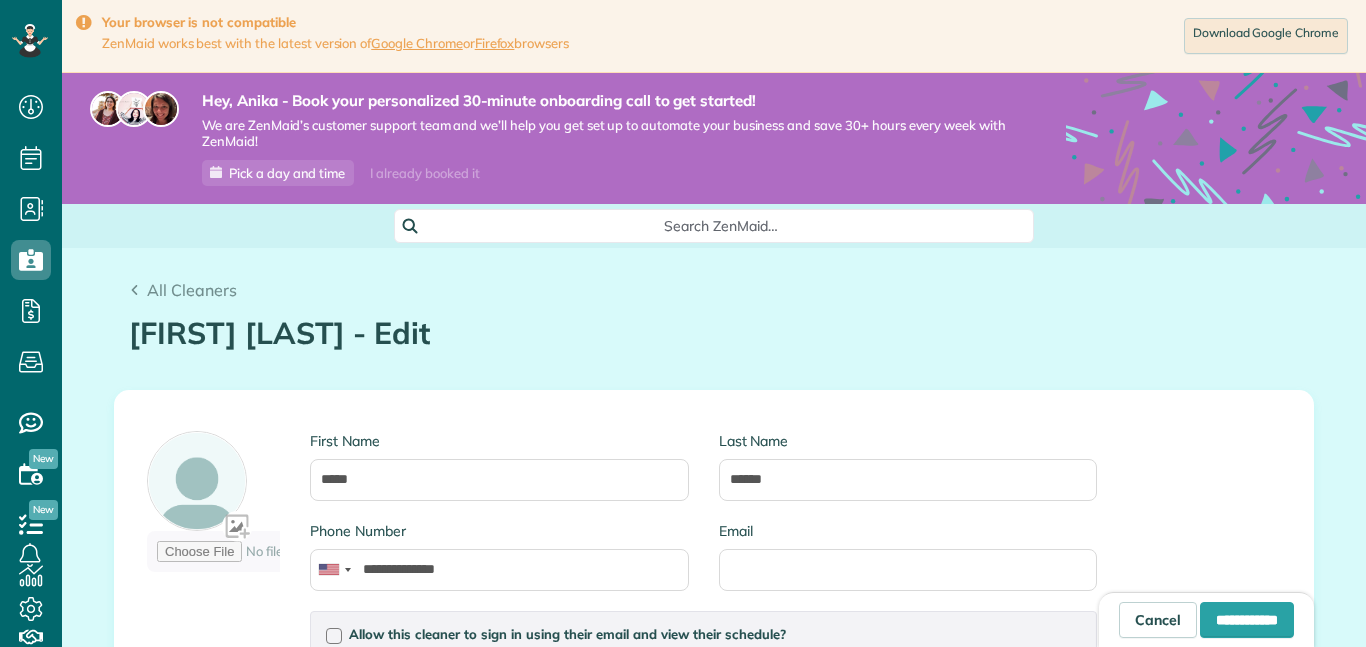 scroll, scrollTop: 0, scrollLeft: 0, axis: both 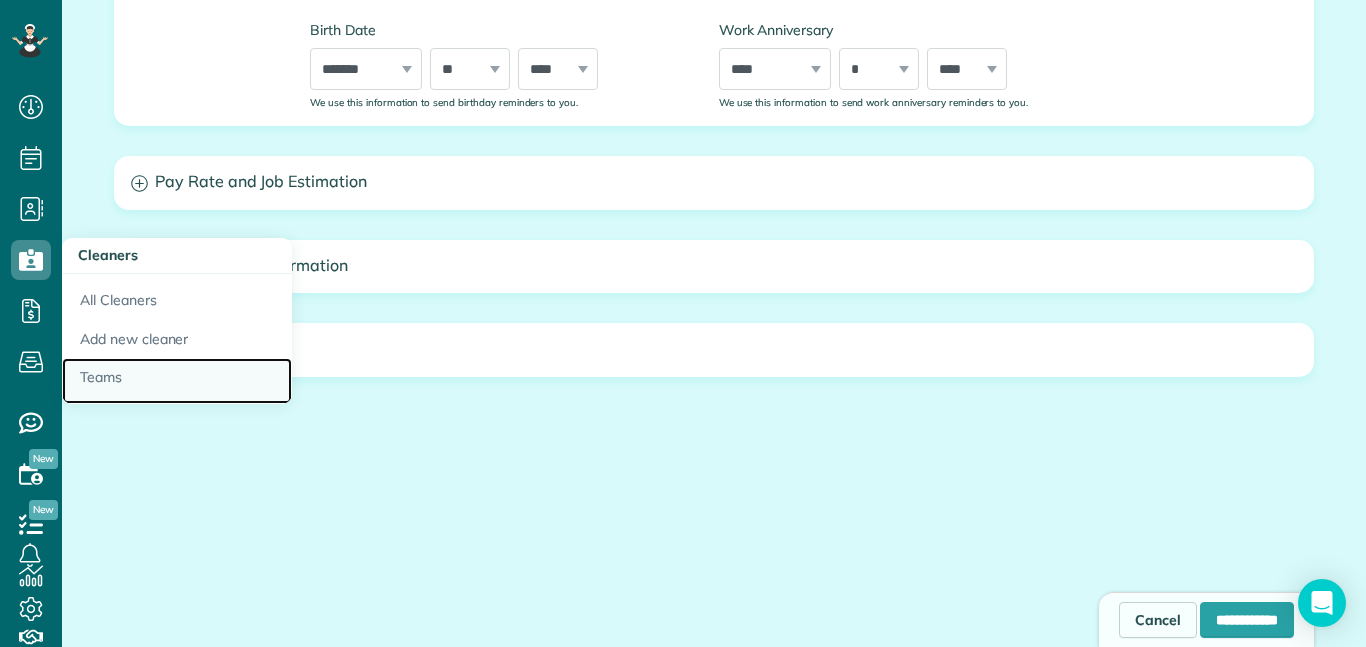 click on "Teams" at bounding box center (177, 381) 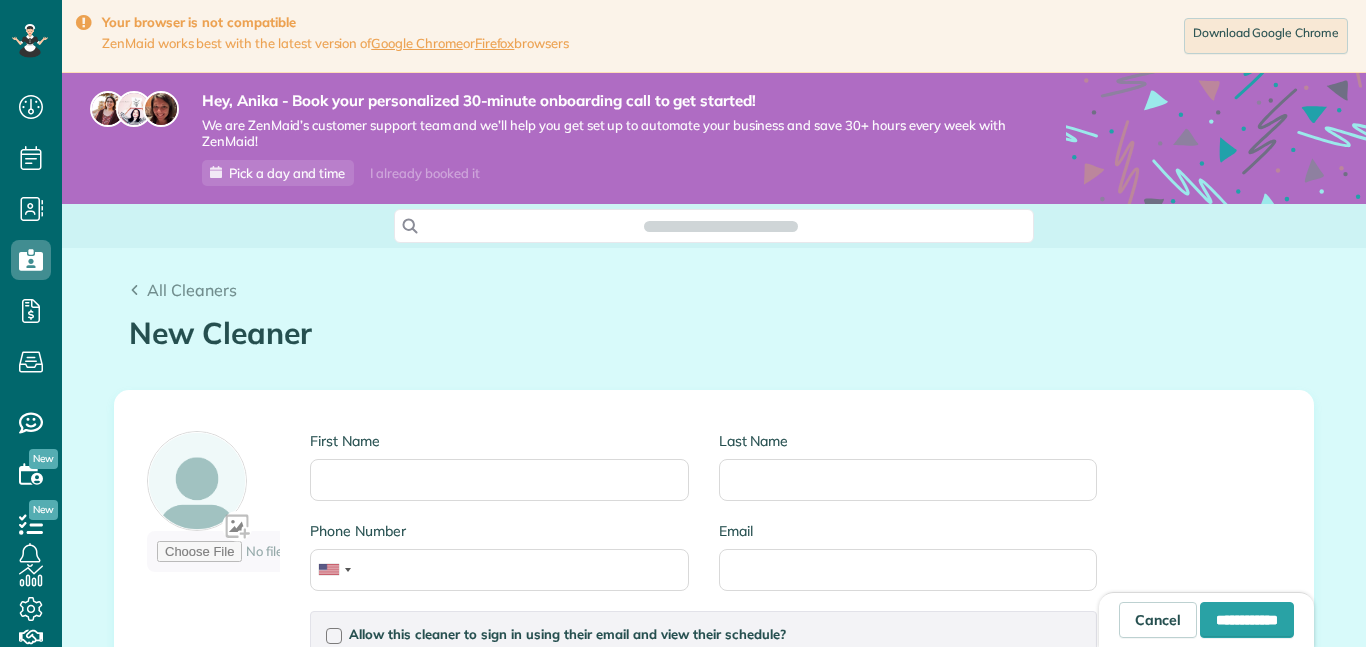 scroll, scrollTop: 0, scrollLeft: 0, axis: both 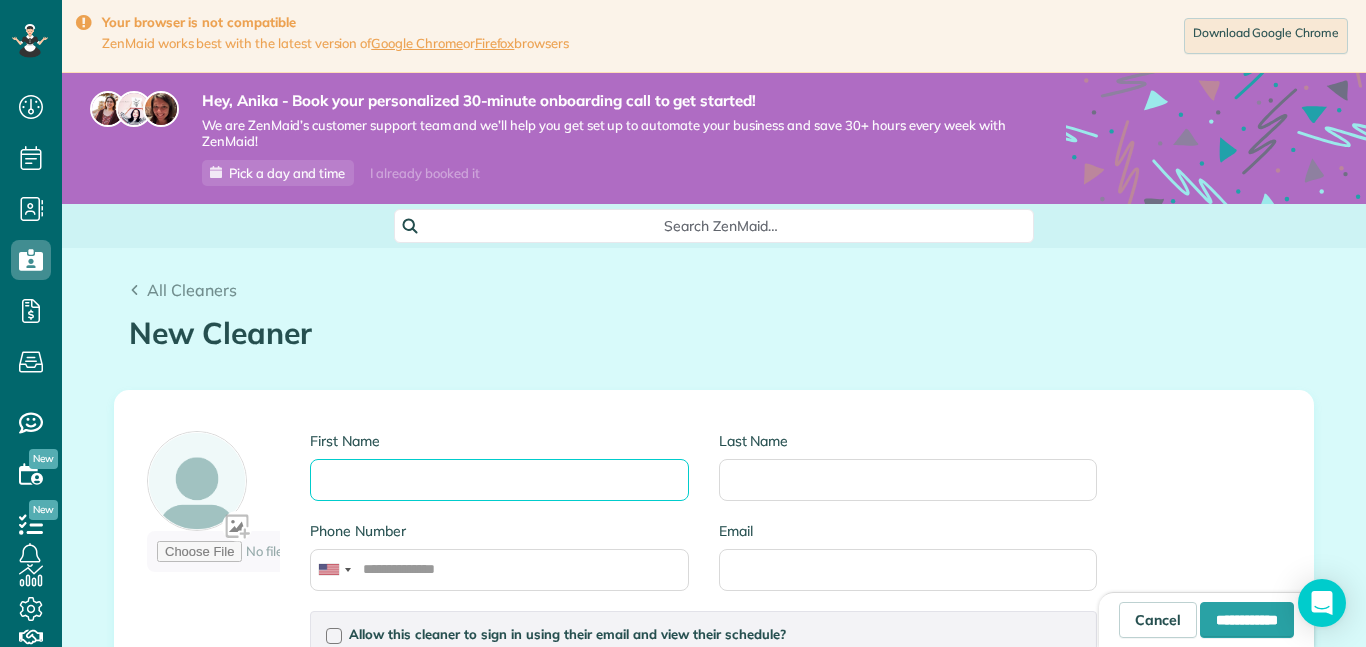 click on "First Name" at bounding box center [499, 480] 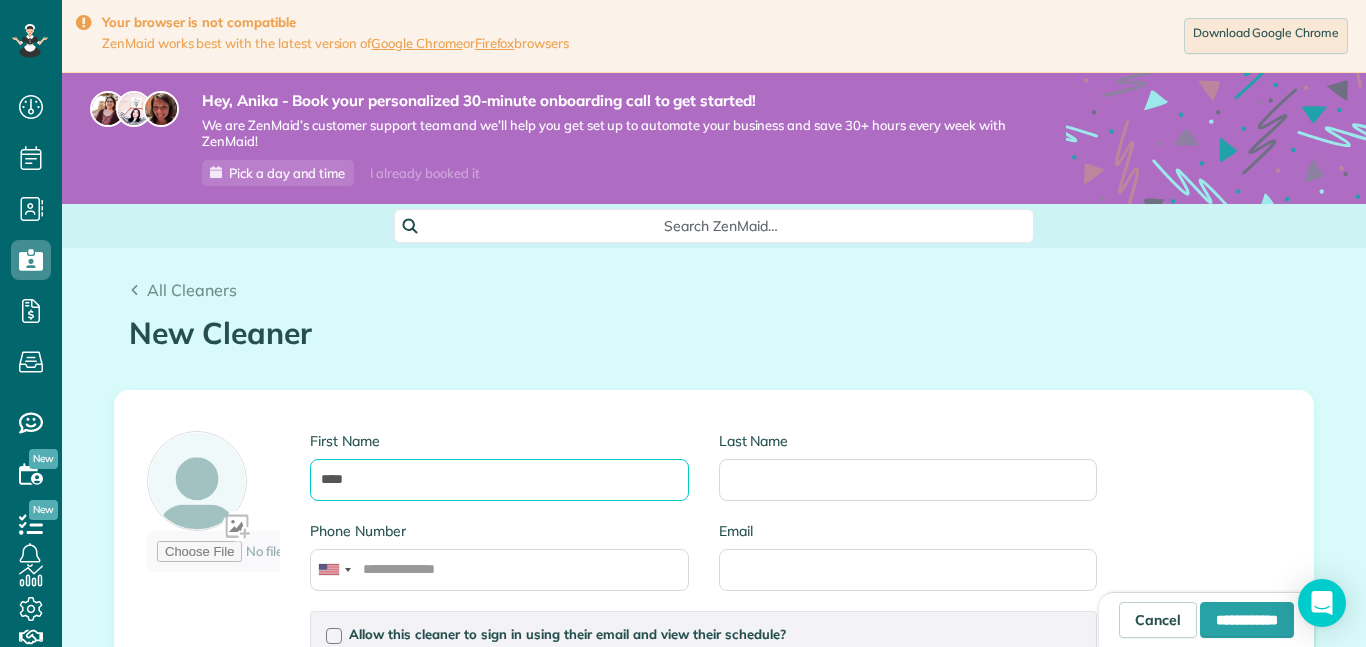 type on "****" 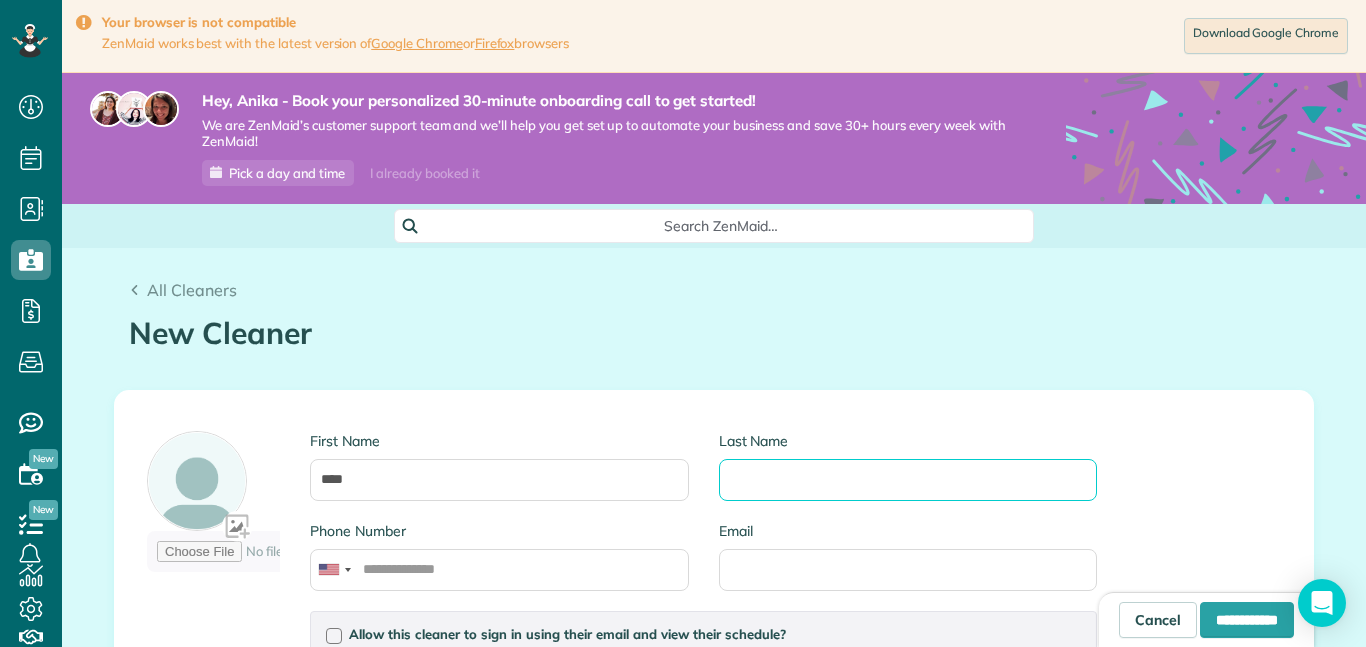 click on "Last Name" at bounding box center [908, 480] 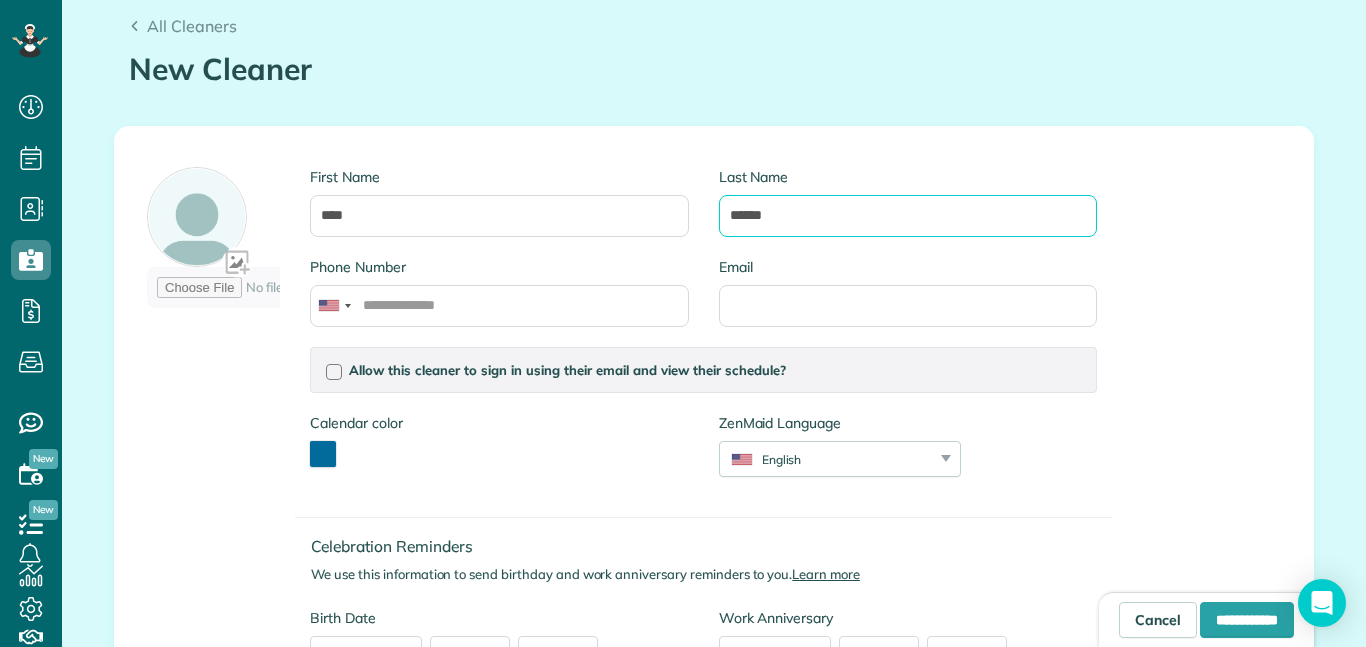 scroll, scrollTop: 266, scrollLeft: 0, axis: vertical 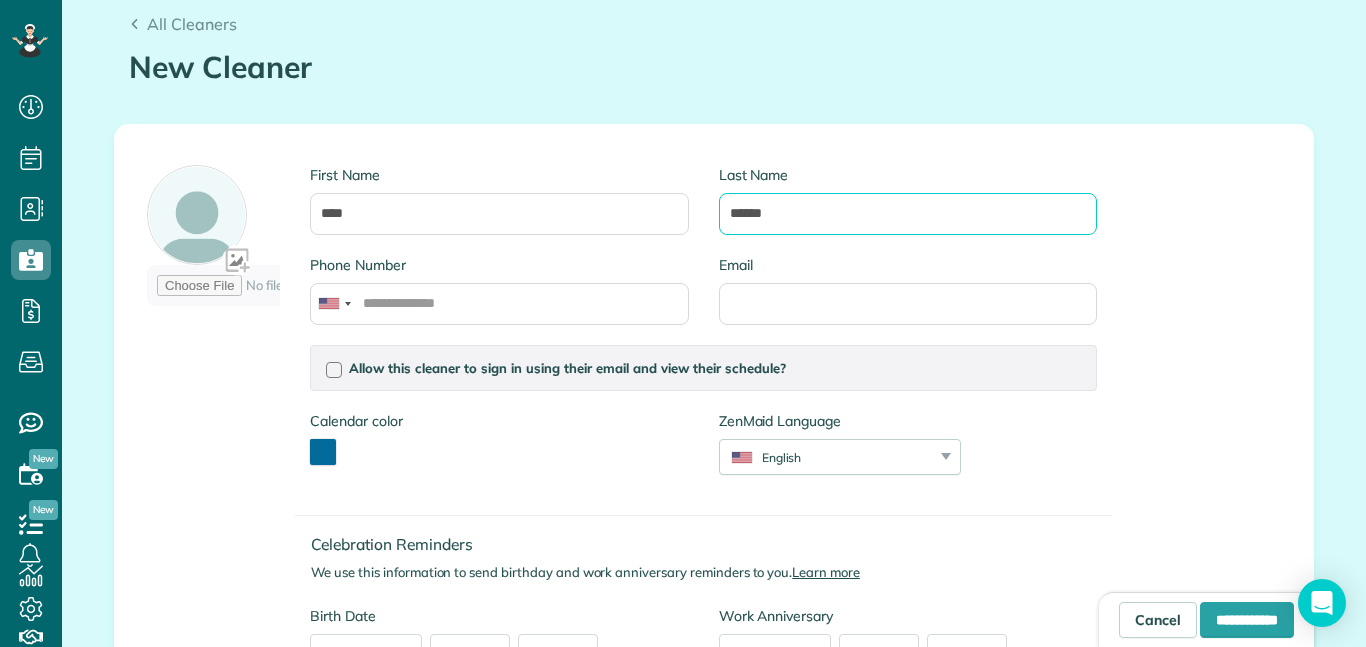 type on "******" 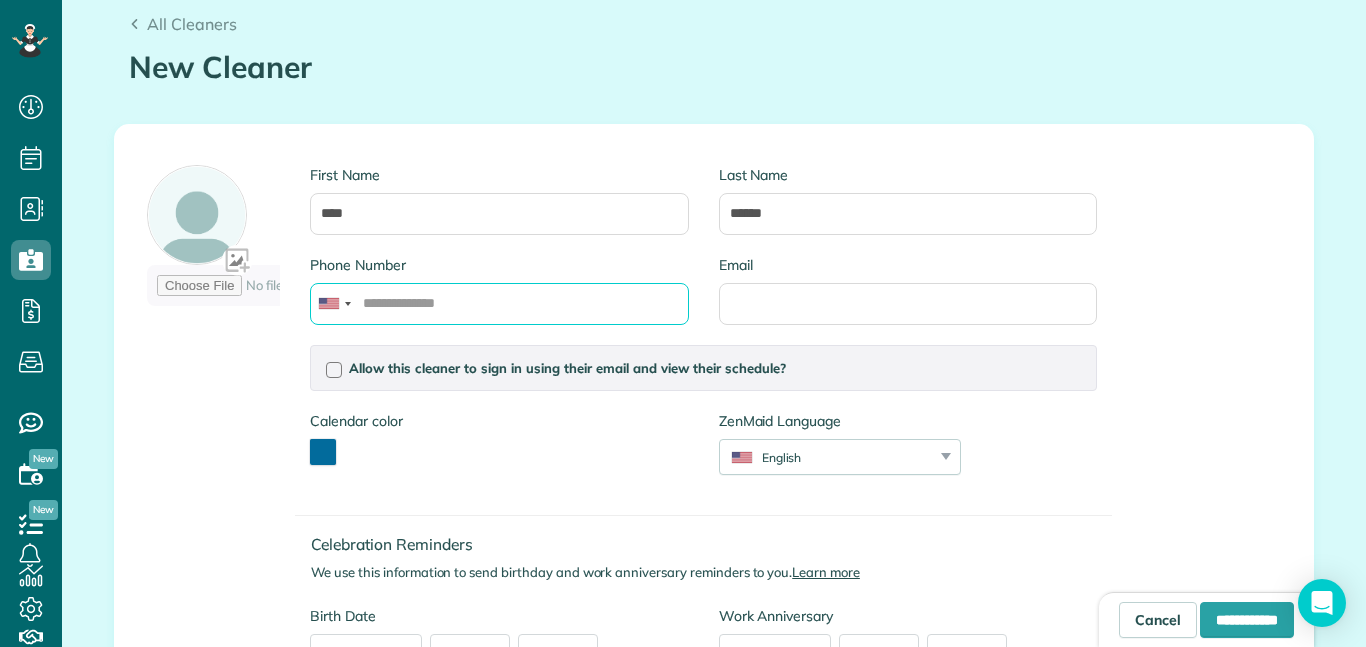 click on "Phone Number" at bounding box center [499, 304] 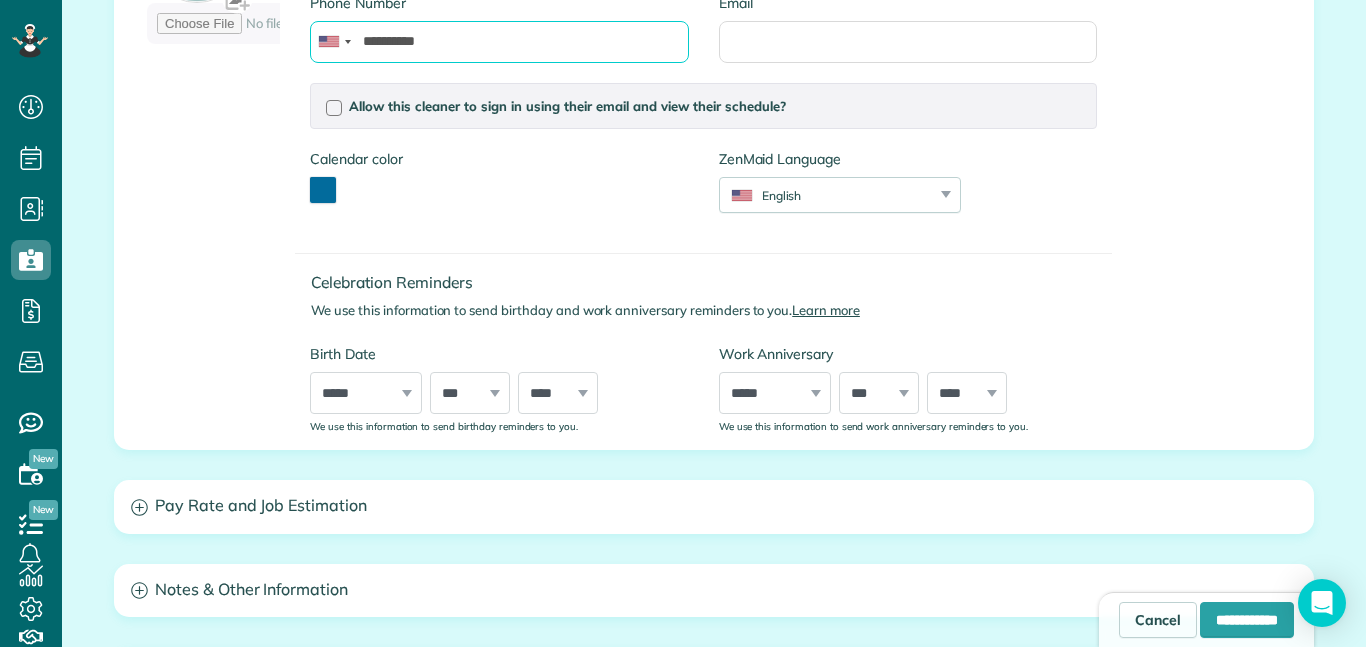 scroll, scrollTop: 533, scrollLeft: 0, axis: vertical 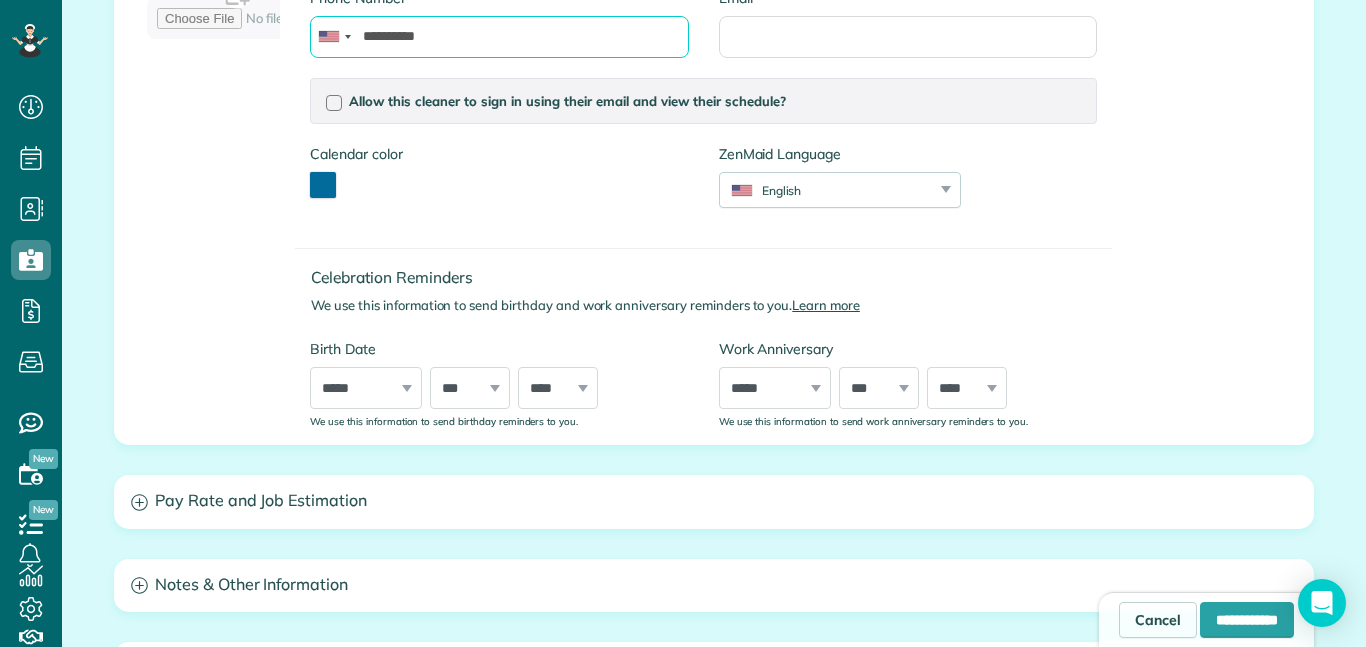 type on "**********" 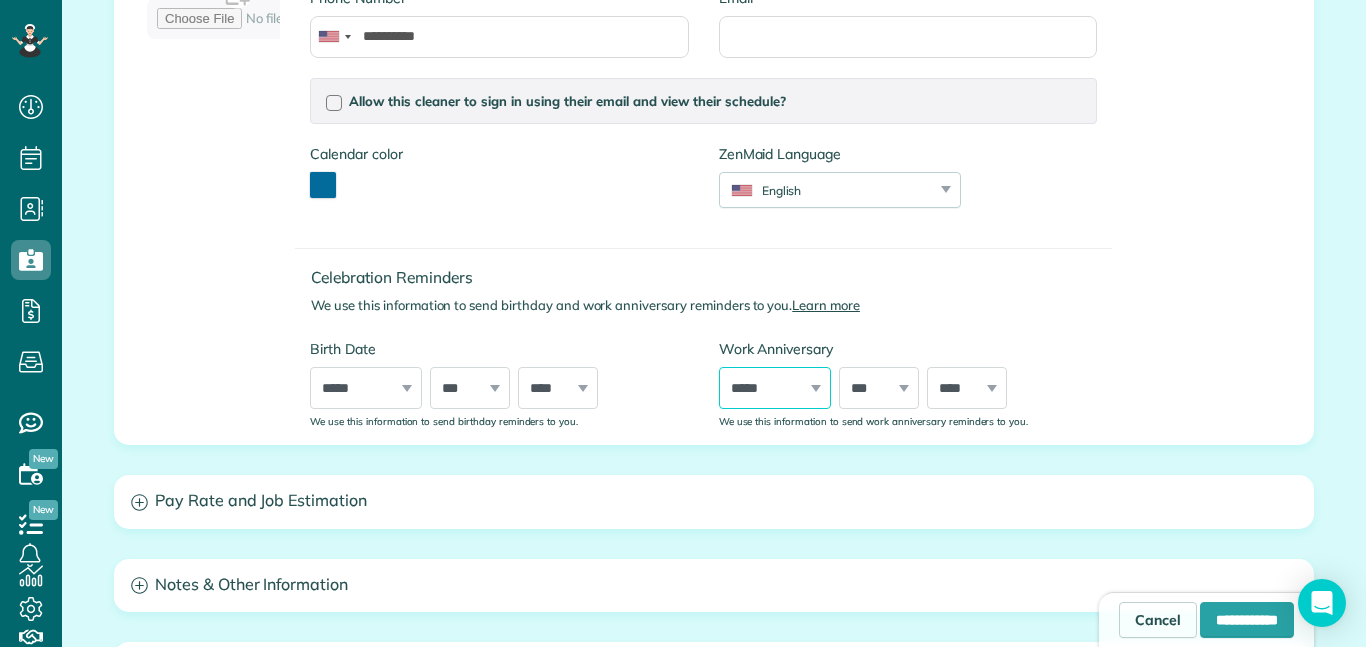 click on "*****
*******
********
*****
*****
***
****
****
******
*********
*******
********
********" at bounding box center [775, 388] 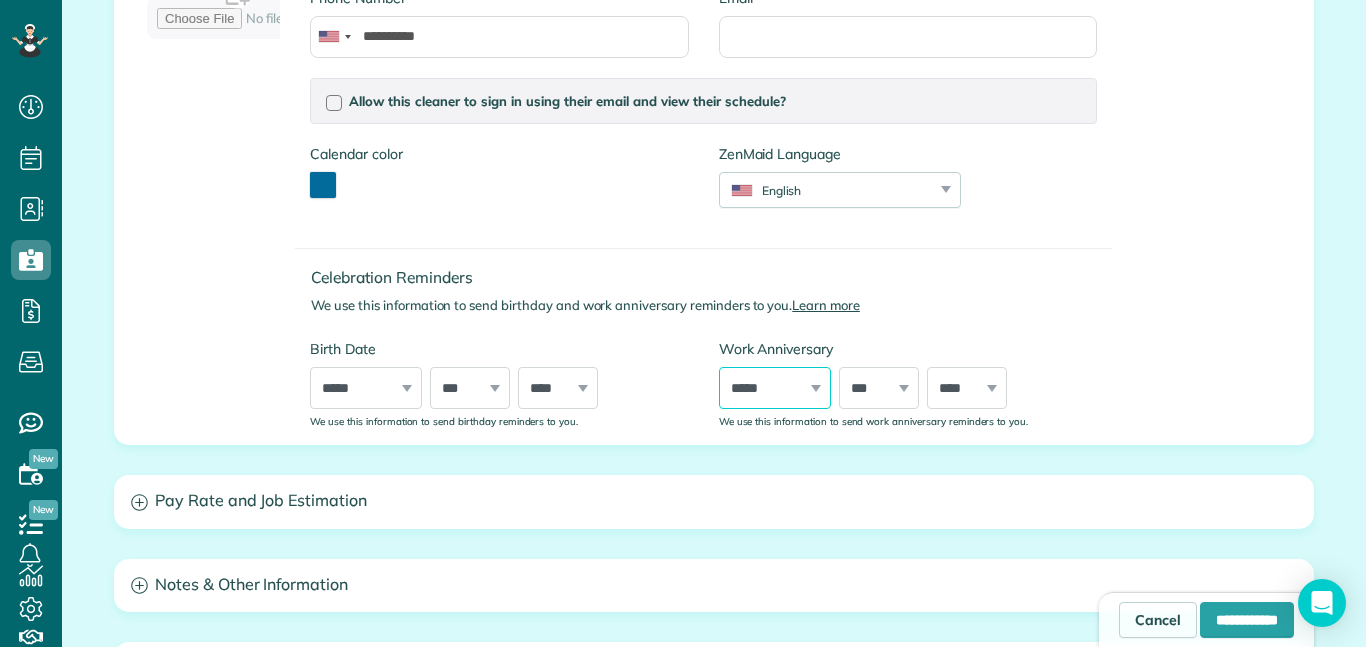 select on "*" 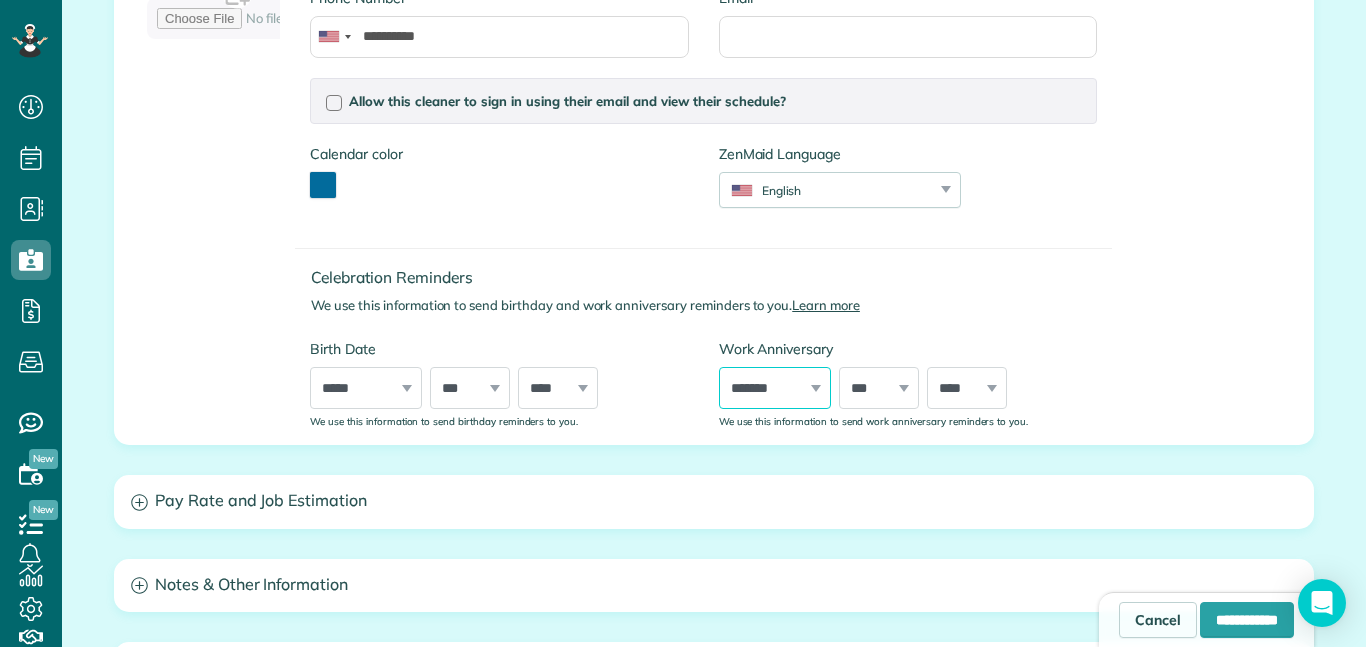 click on "*****
*******
********
*****
*****
***
****
****
******
*********
*******
********
********" at bounding box center [775, 388] 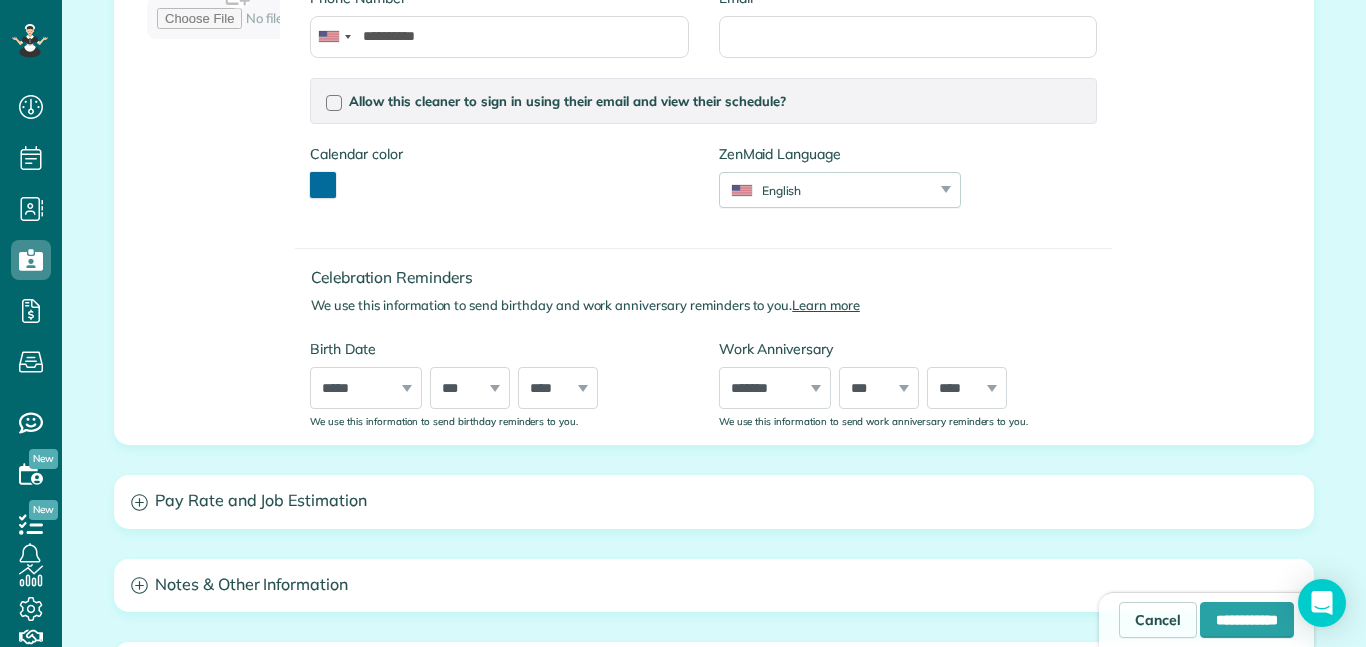 click on "***
*
*
*
*
*
*
*
*
*
**
**
**
**
**
**
**
**
**
**
**
**
**
**
**
**
**
**
**
**
**
**" at bounding box center [879, 388] 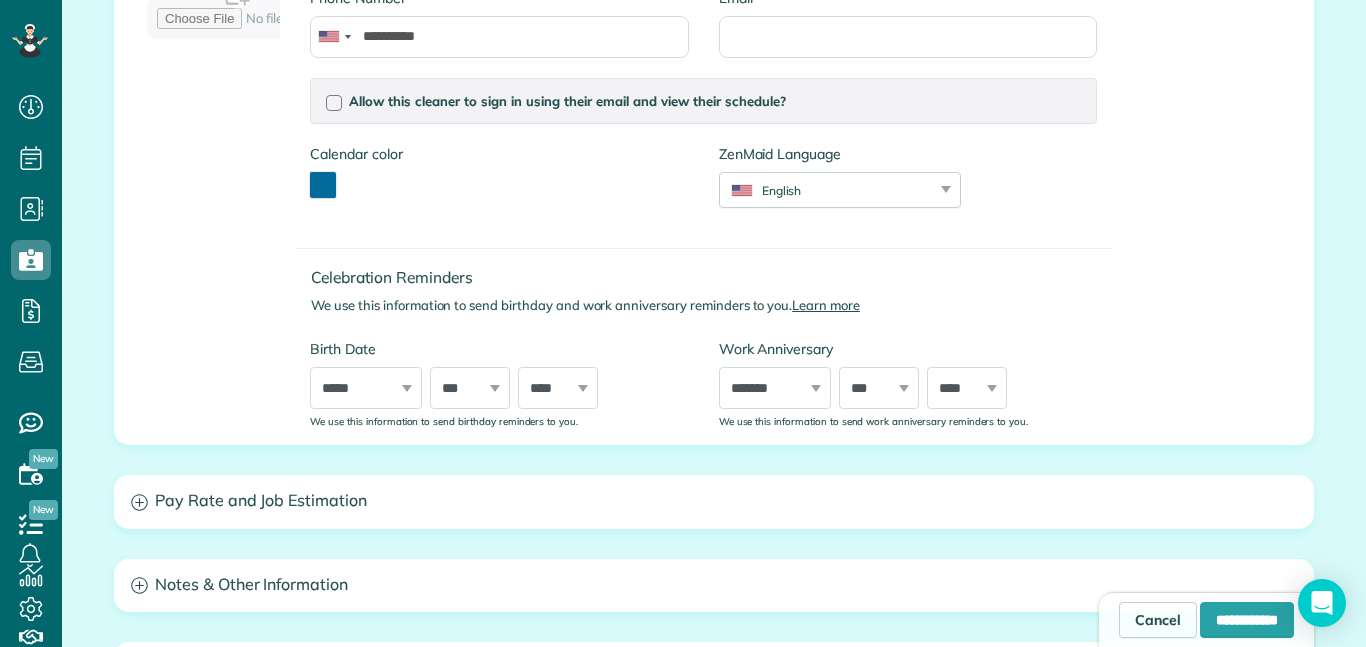 click on "***
*
*
*
*
*
*
*
*
*
**
**
**
**
**
**
**
**
**
**
**
**
**
**
**
**
**
**
**
**
**
**" at bounding box center [879, 388] 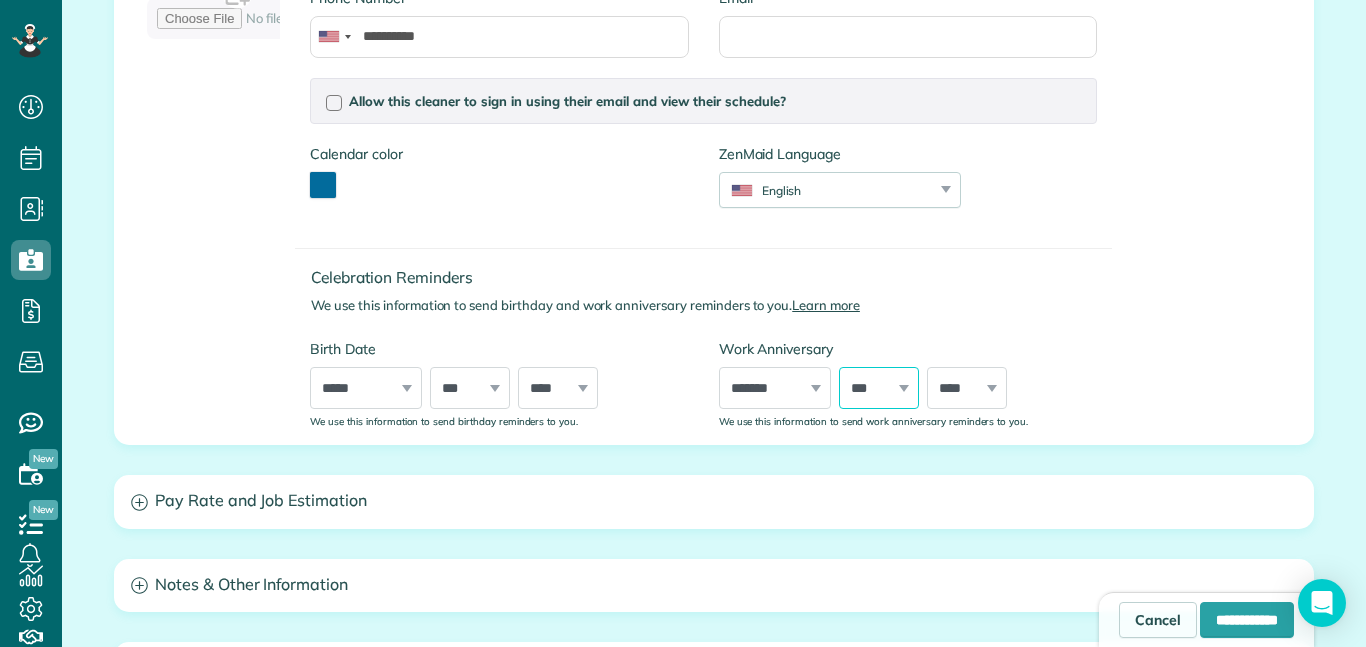 click on "***
*
*
*
*
*
*
*
*
*
**
**
**
**
**
**
**
**
**
**
**
**
**
**
**
**
**
**
**
**
**
**" at bounding box center (879, 388) 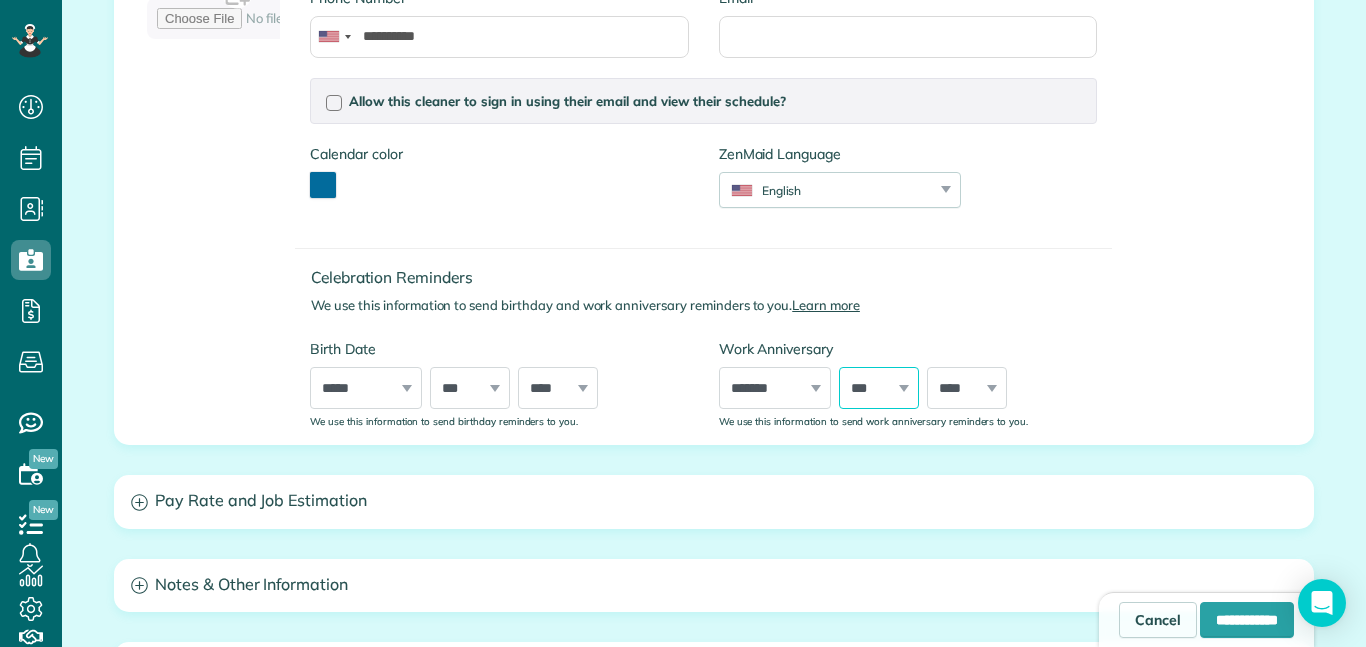 select on "**" 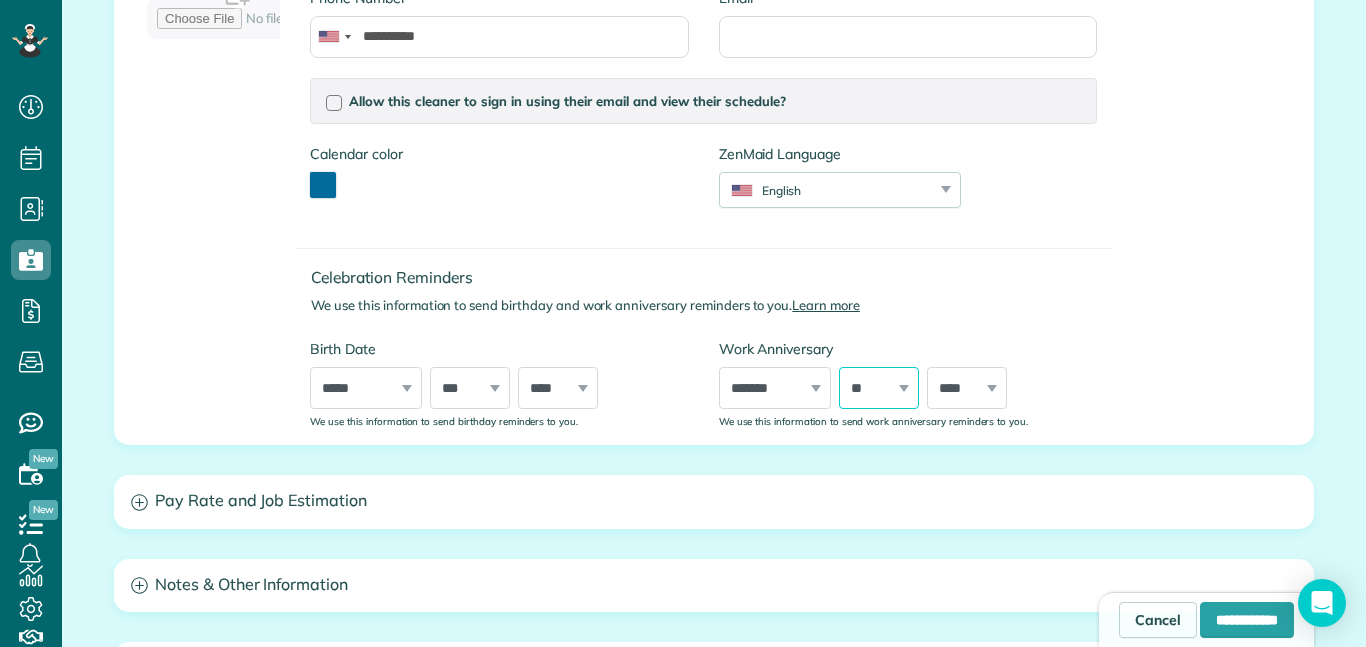 click on "***
*
*
*
*
*
*
*
*
*
**
**
**
**
**
**
**
**
**
**
**
**
**
**
**
**
**
**
**
**
**
**" at bounding box center [879, 388] 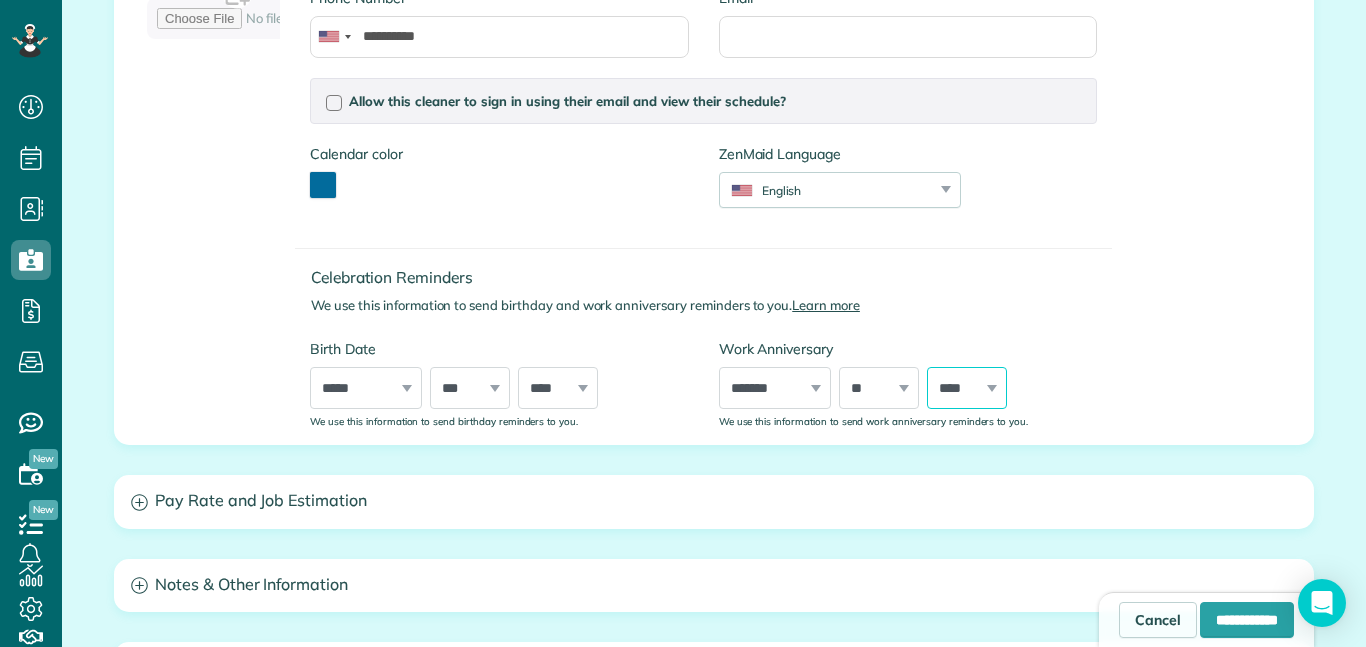 click on "****
****
****
****
****
****
****
****
****
****
****
****
****
****
****
****
****
****
****
****
****
****
****
****
****
****
****
****
****
****
****
****
****
****
****
****
****
****
****
****
****
****
****
****
****
****
****
****
****
****
****
****
****" at bounding box center [967, 388] 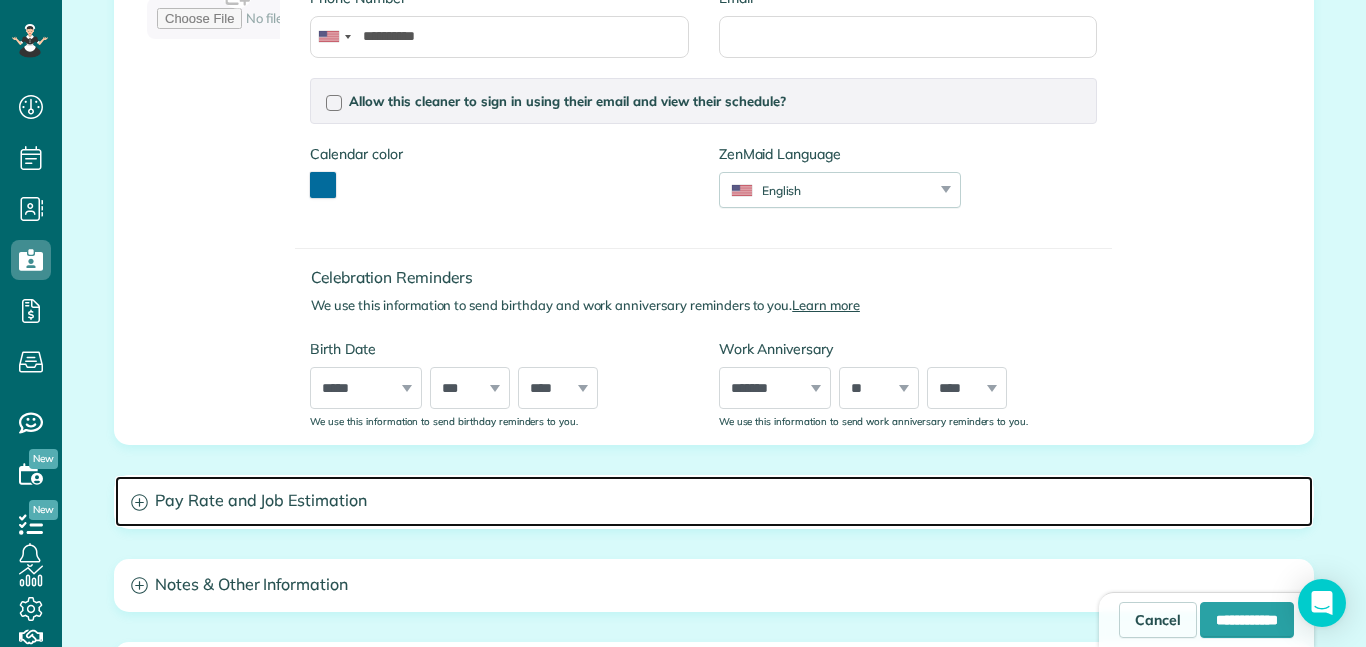 click on "Pay Rate and Job Estimation" at bounding box center (714, 501) 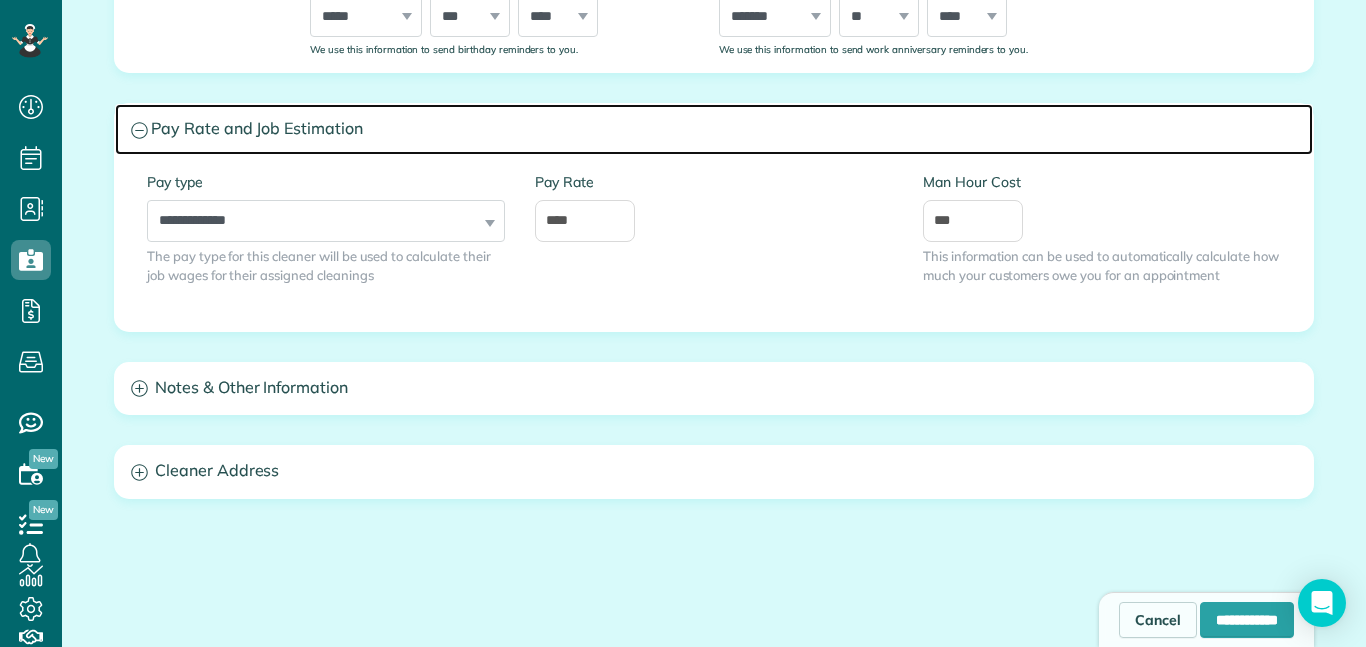 scroll, scrollTop: 909, scrollLeft: 0, axis: vertical 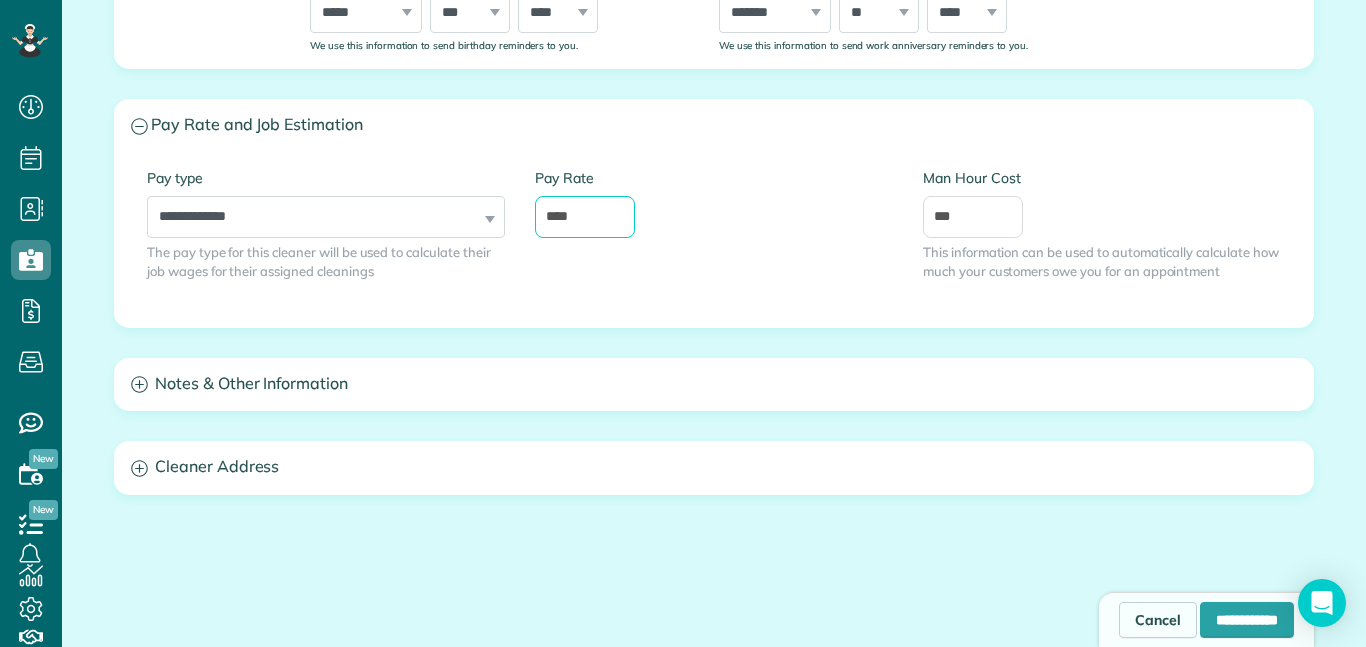 click on "****" at bounding box center [585, 217] 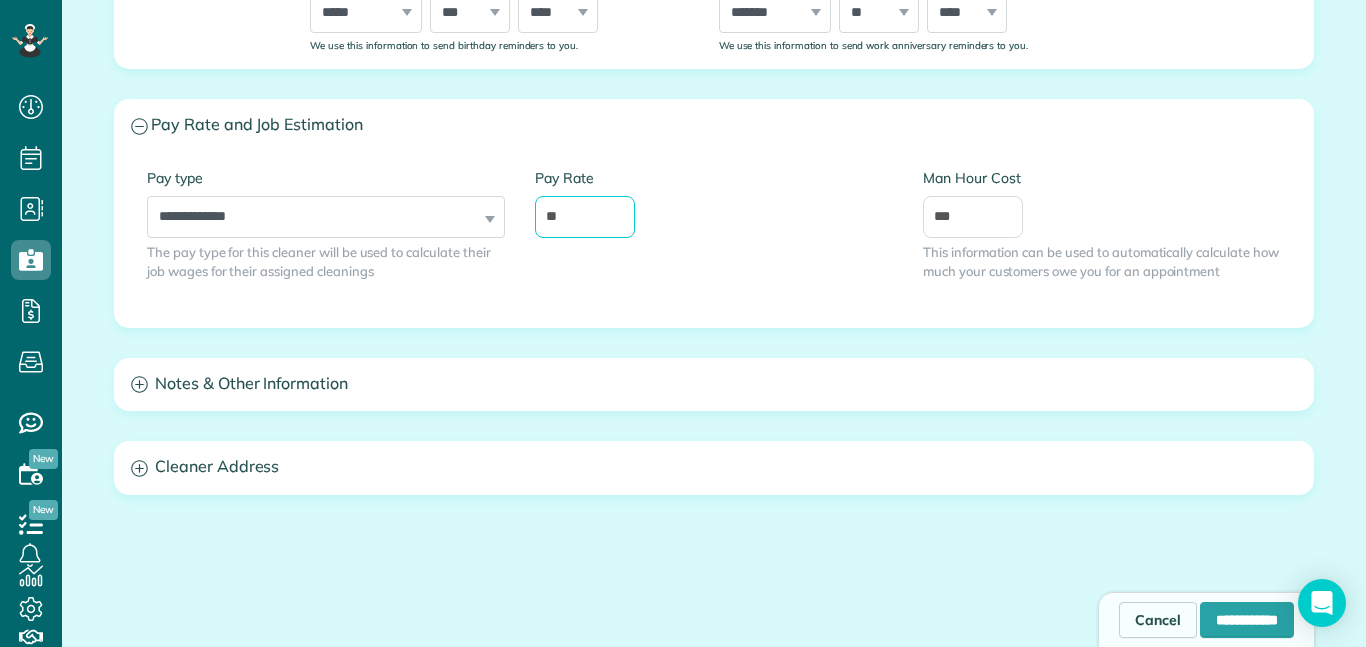 type on "*" 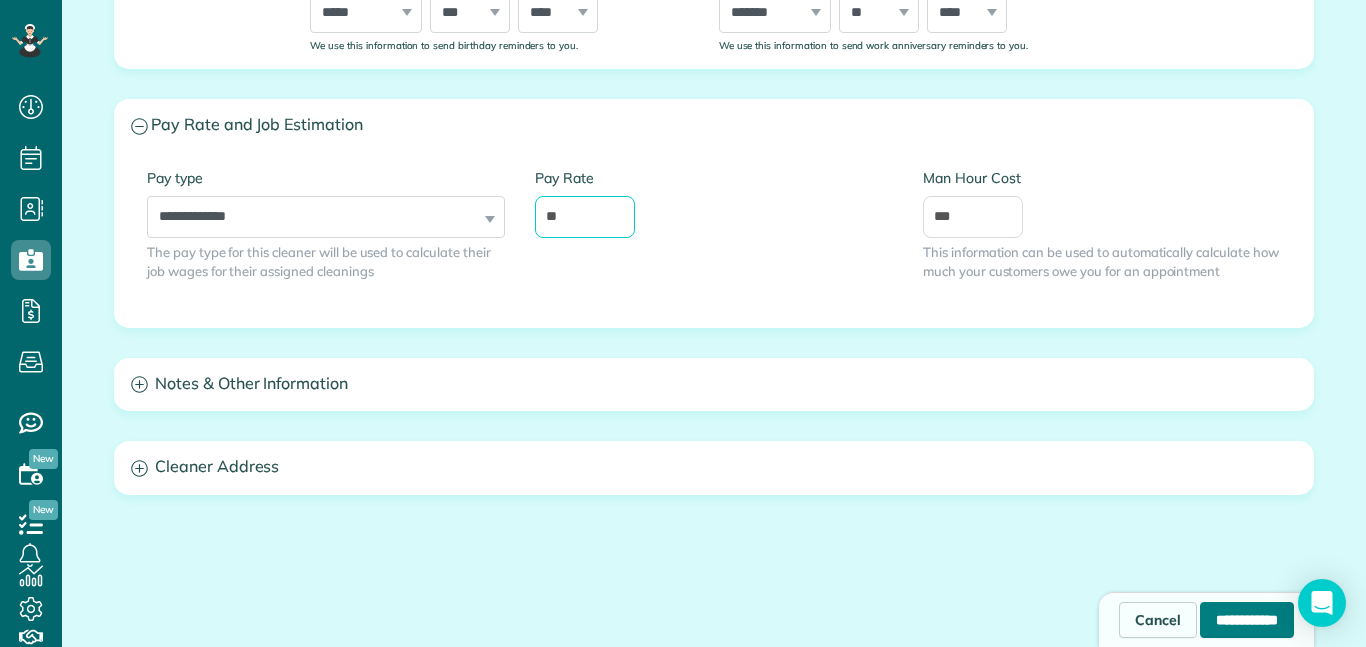 type on "**" 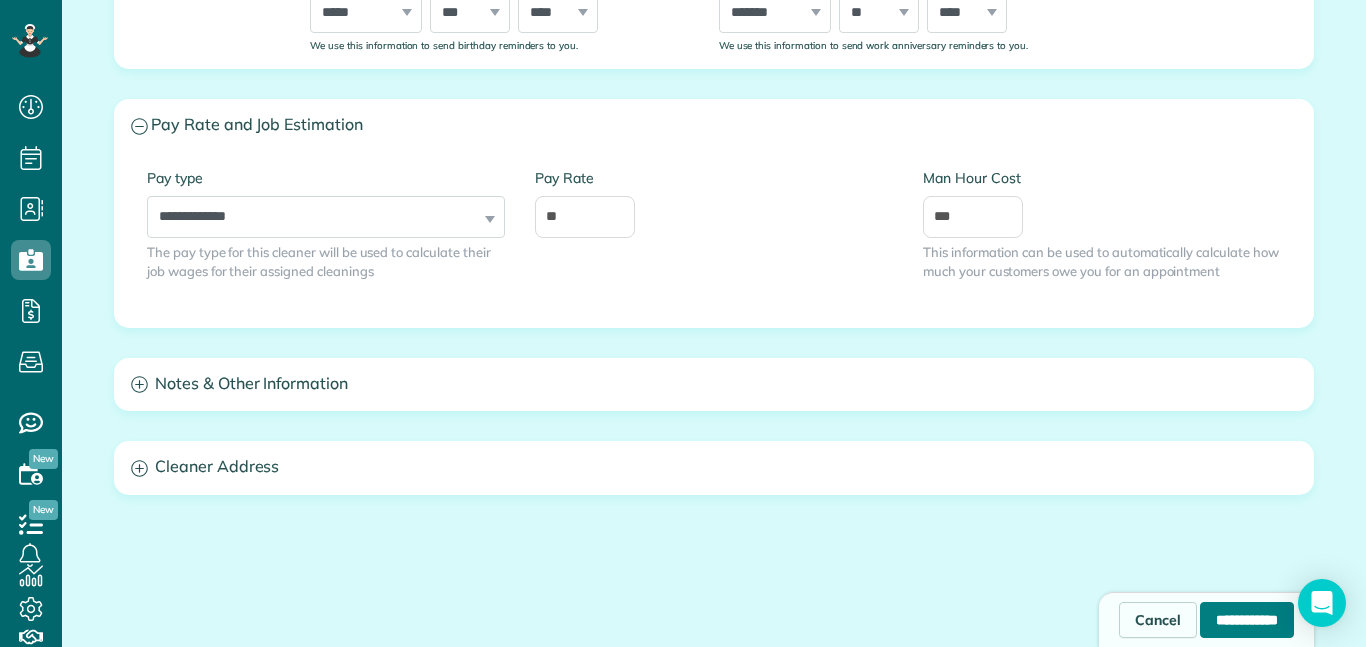 click on "**********" at bounding box center (1247, 620) 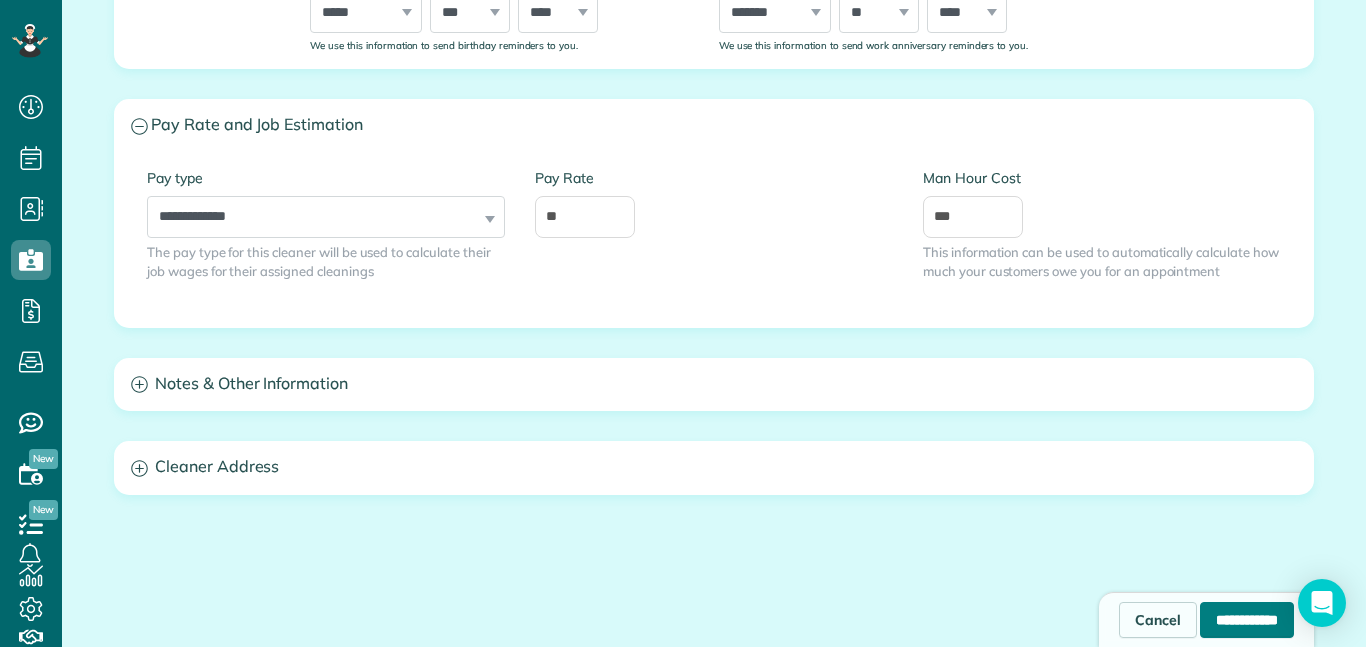 type on "**********" 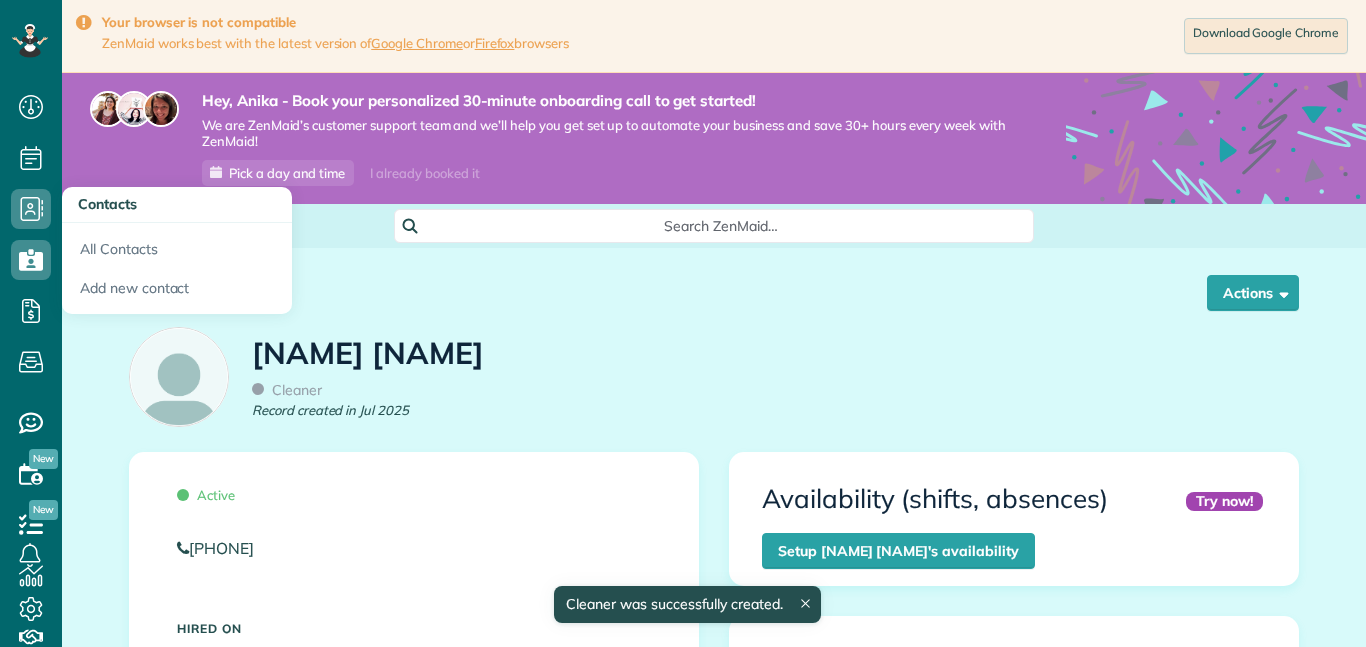 scroll, scrollTop: 0, scrollLeft: 0, axis: both 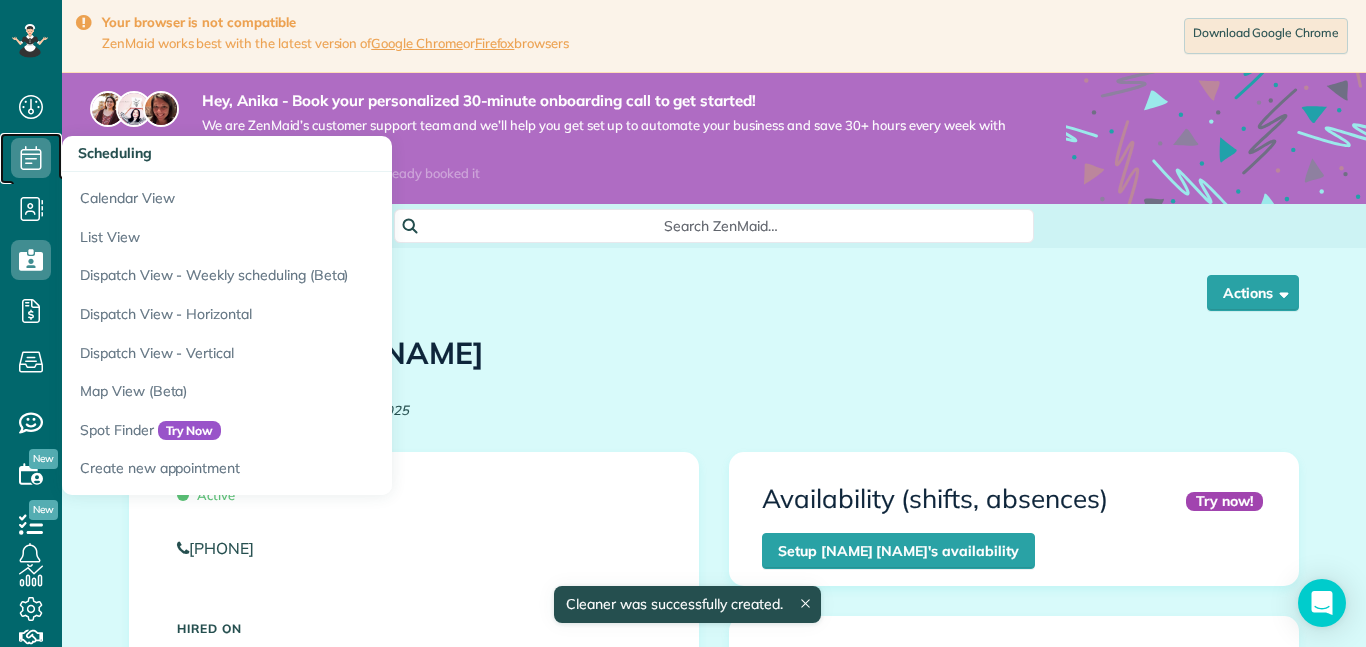 click 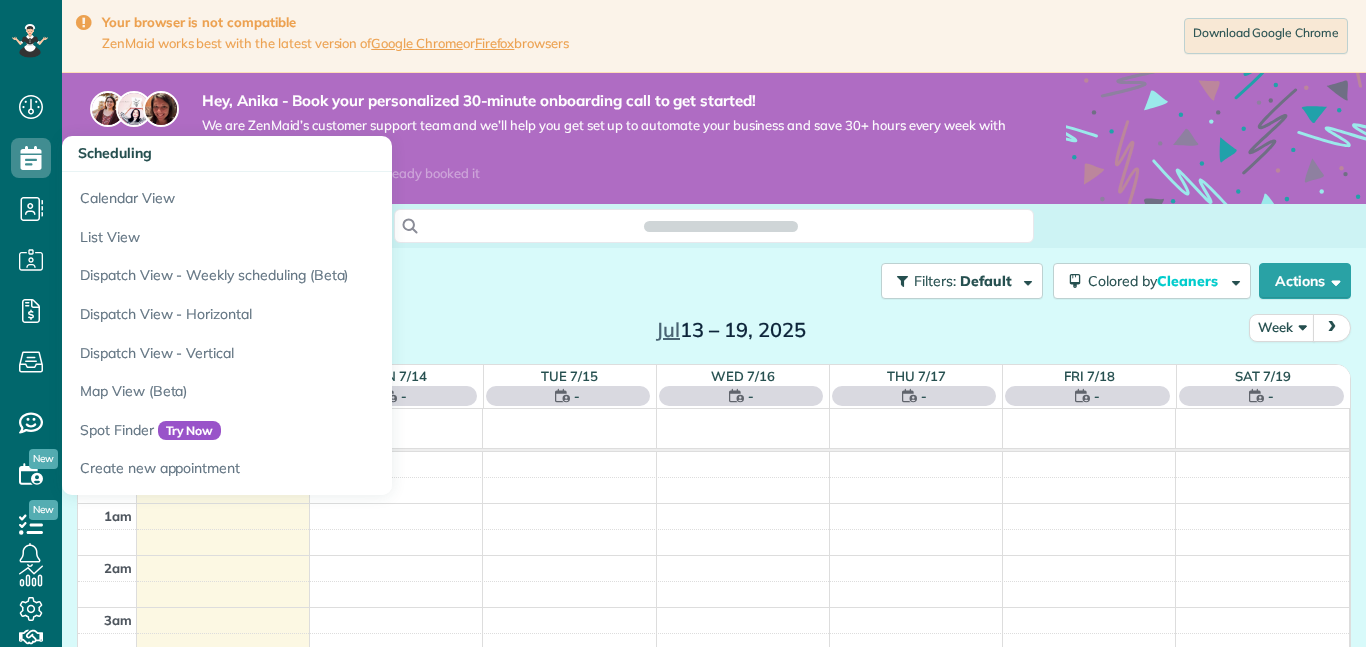 scroll, scrollTop: 0, scrollLeft: 0, axis: both 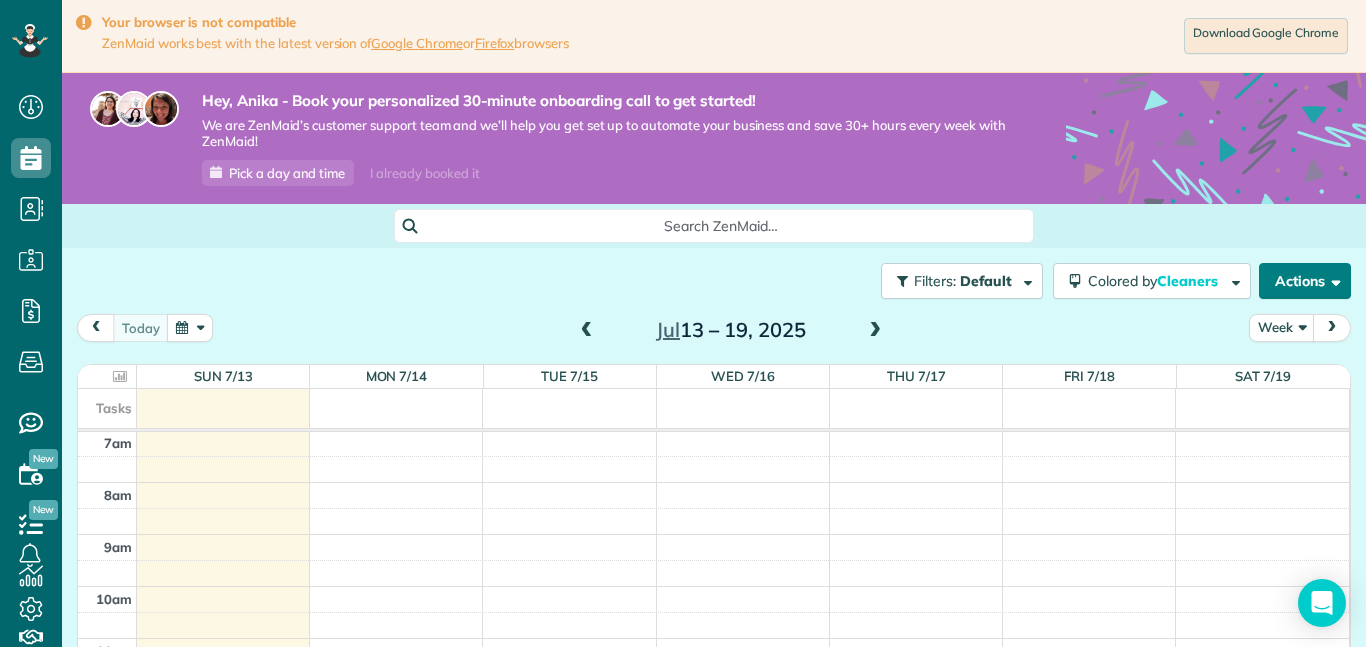 click on "Actions" at bounding box center (1305, 281) 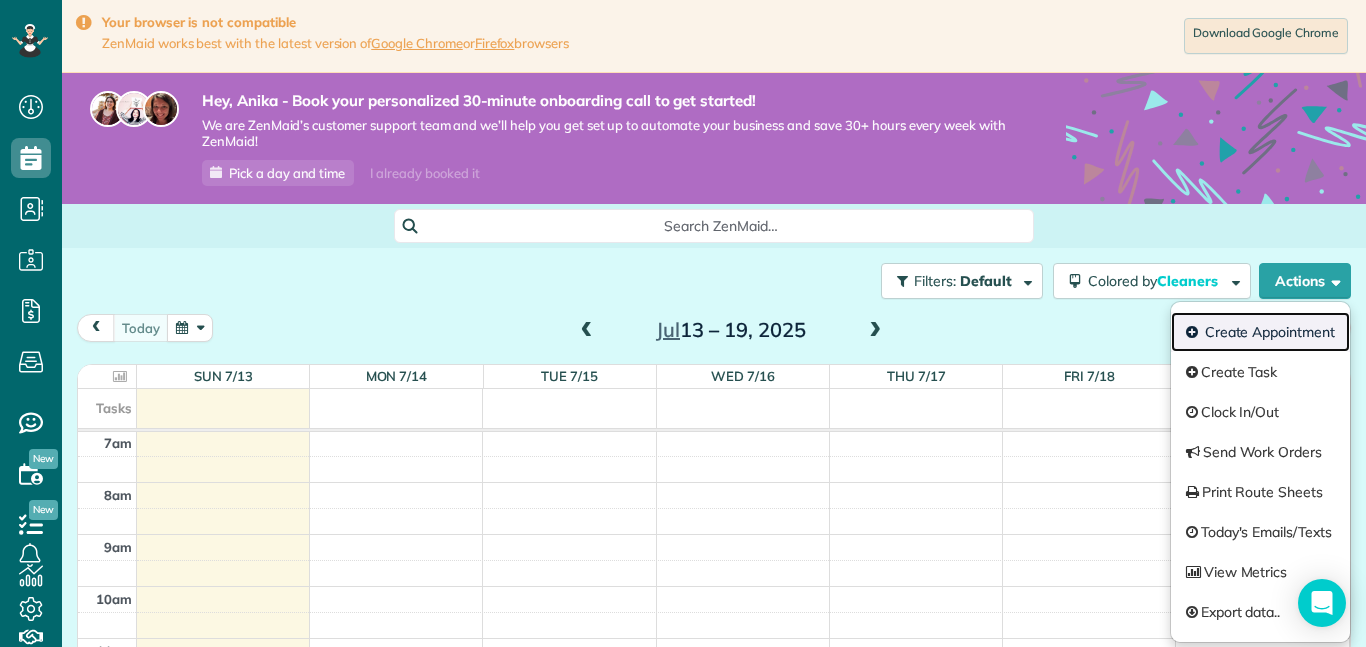 click on "Create Appointment" at bounding box center (1260, 332) 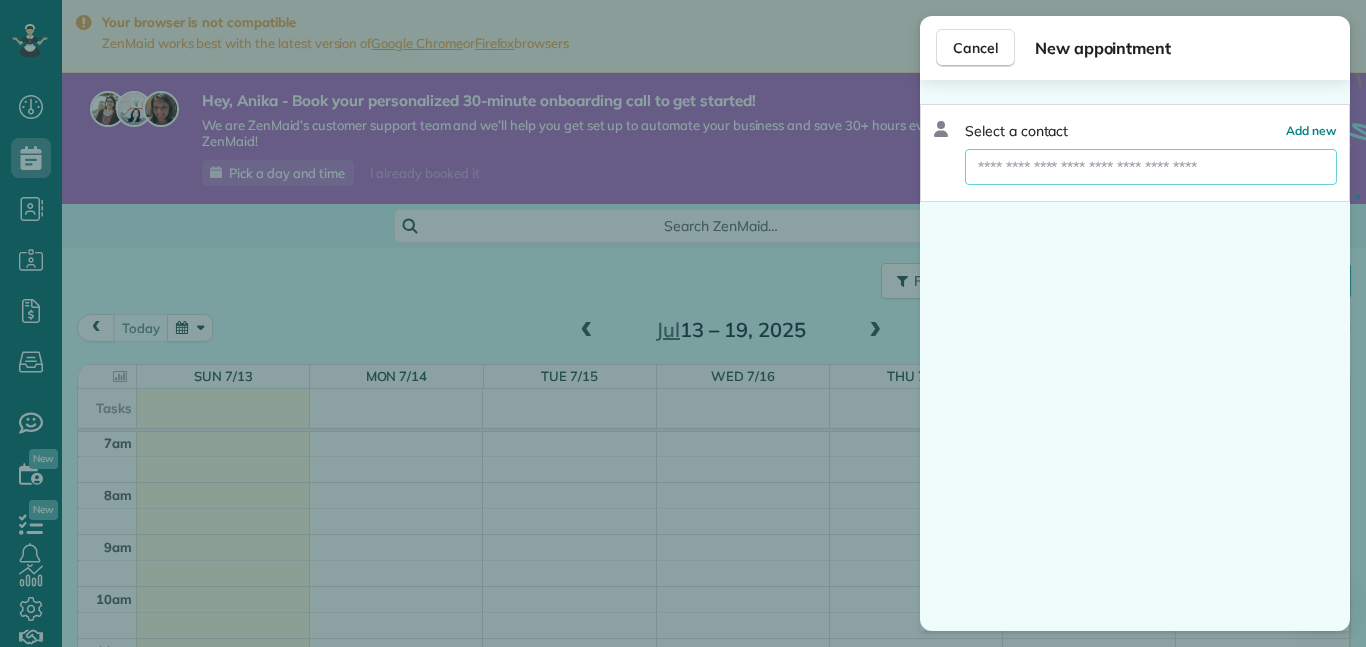 click at bounding box center (1151, 167) 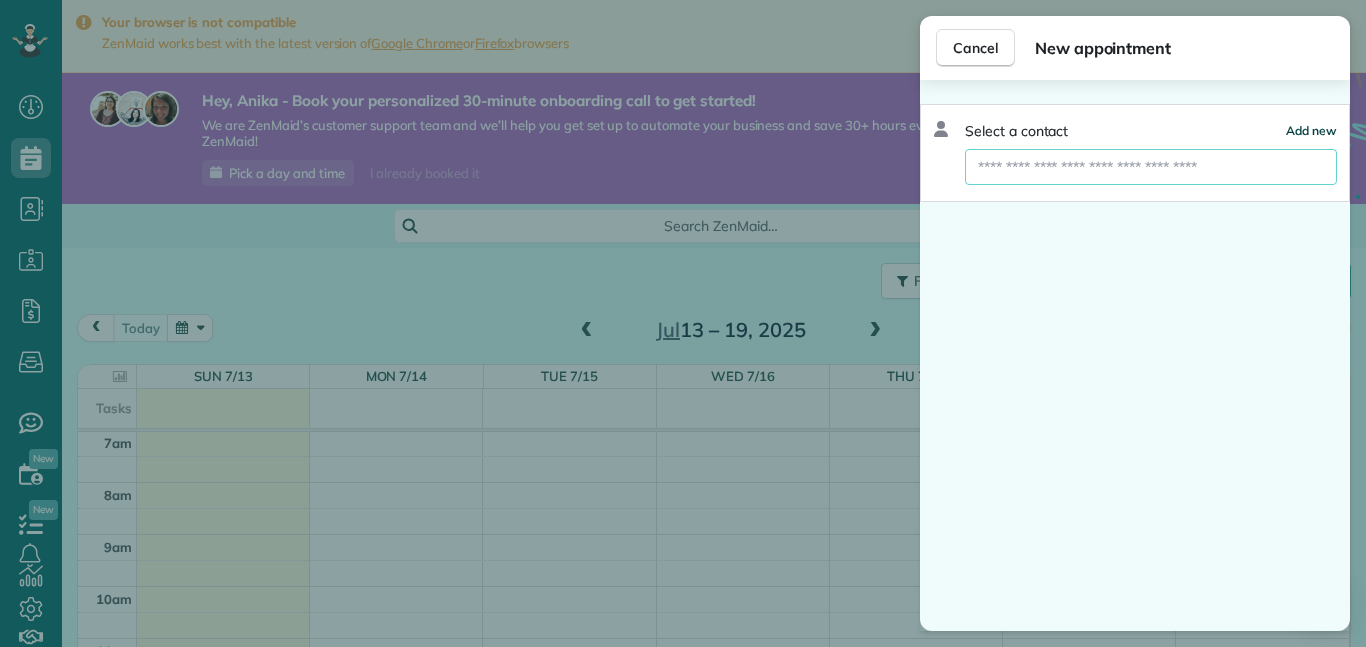 click on "Add new" at bounding box center (1311, 130) 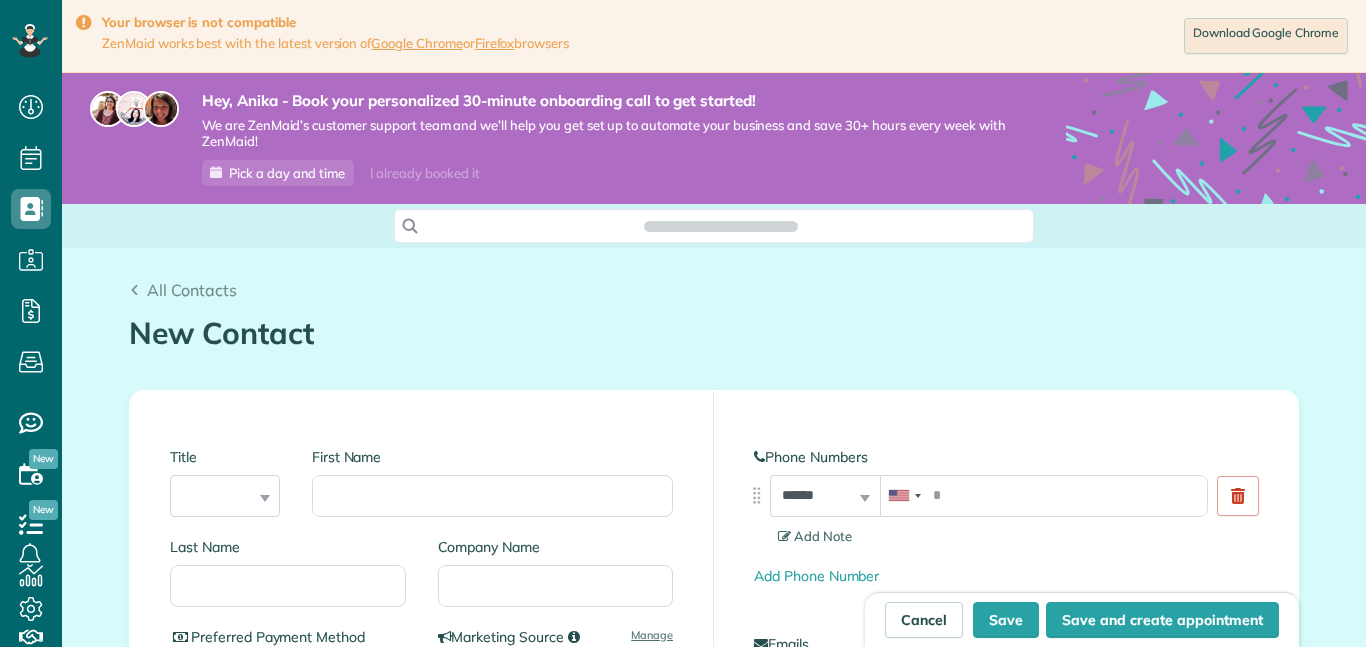 scroll, scrollTop: 0, scrollLeft: 0, axis: both 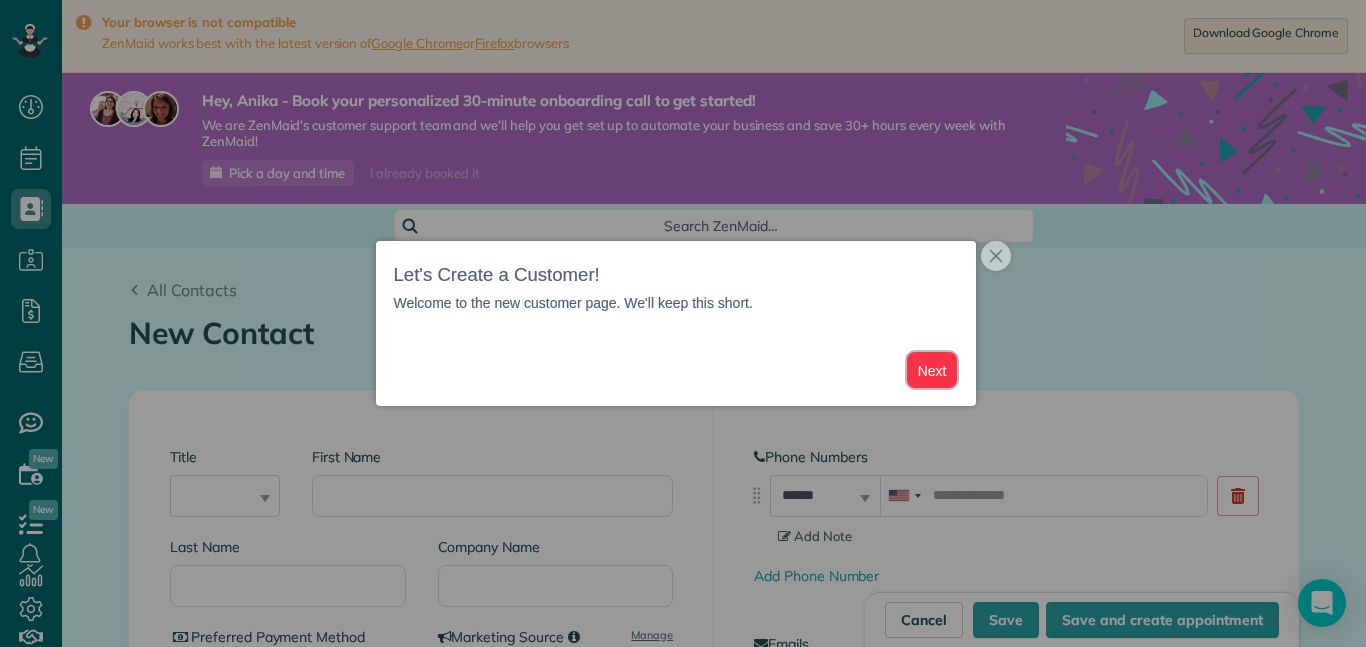 click on "Next" at bounding box center (932, 370) 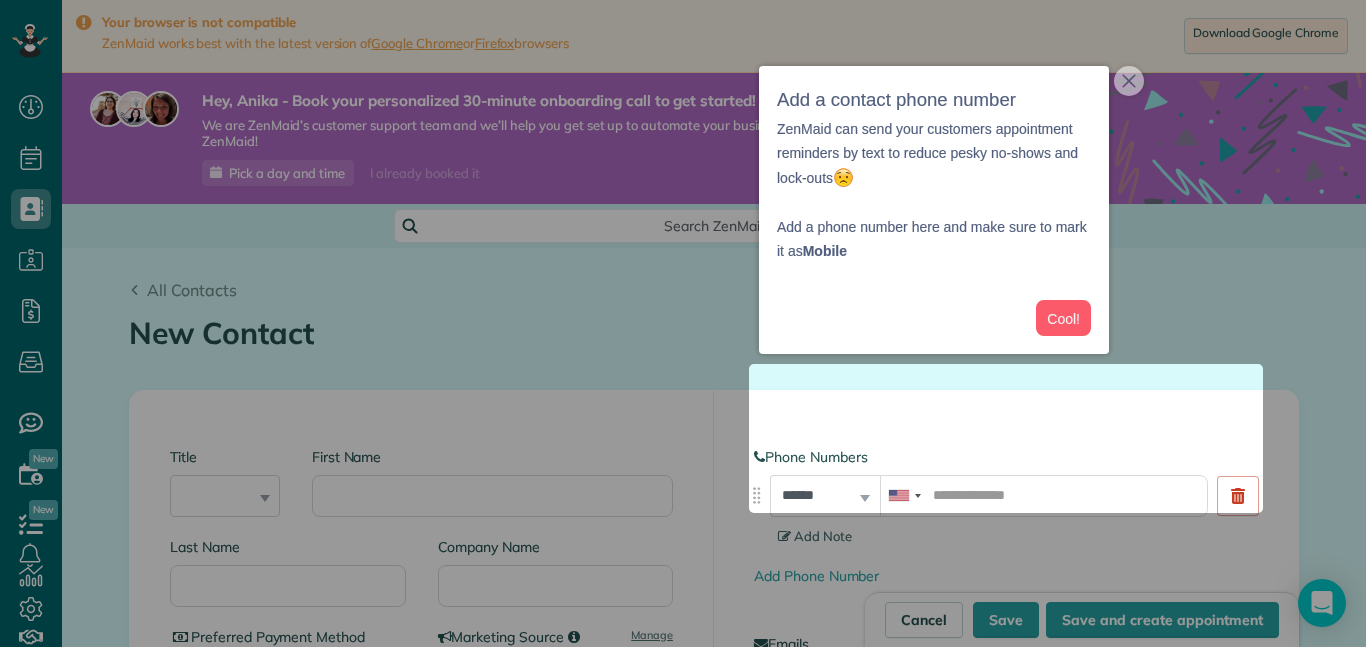 scroll, scrollTop: 193, scrollLeft: 0, axis: vertical 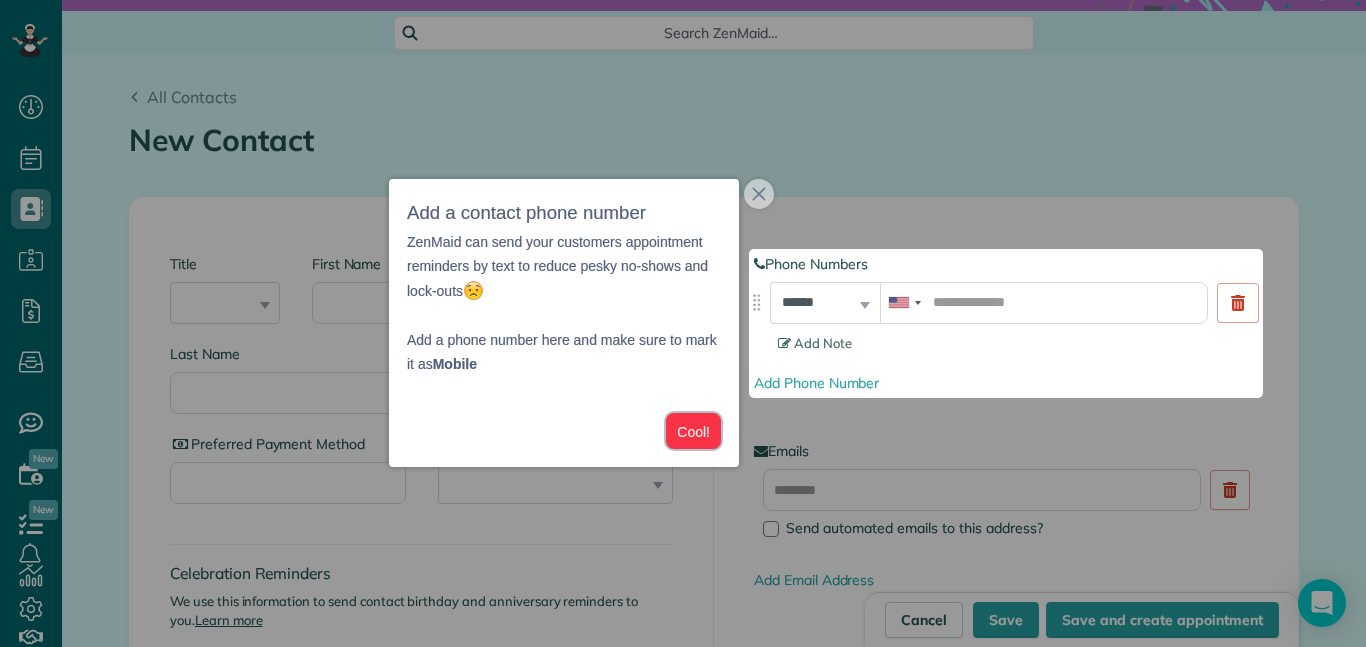 click on "Cool!" at bounding box center [693, 431] 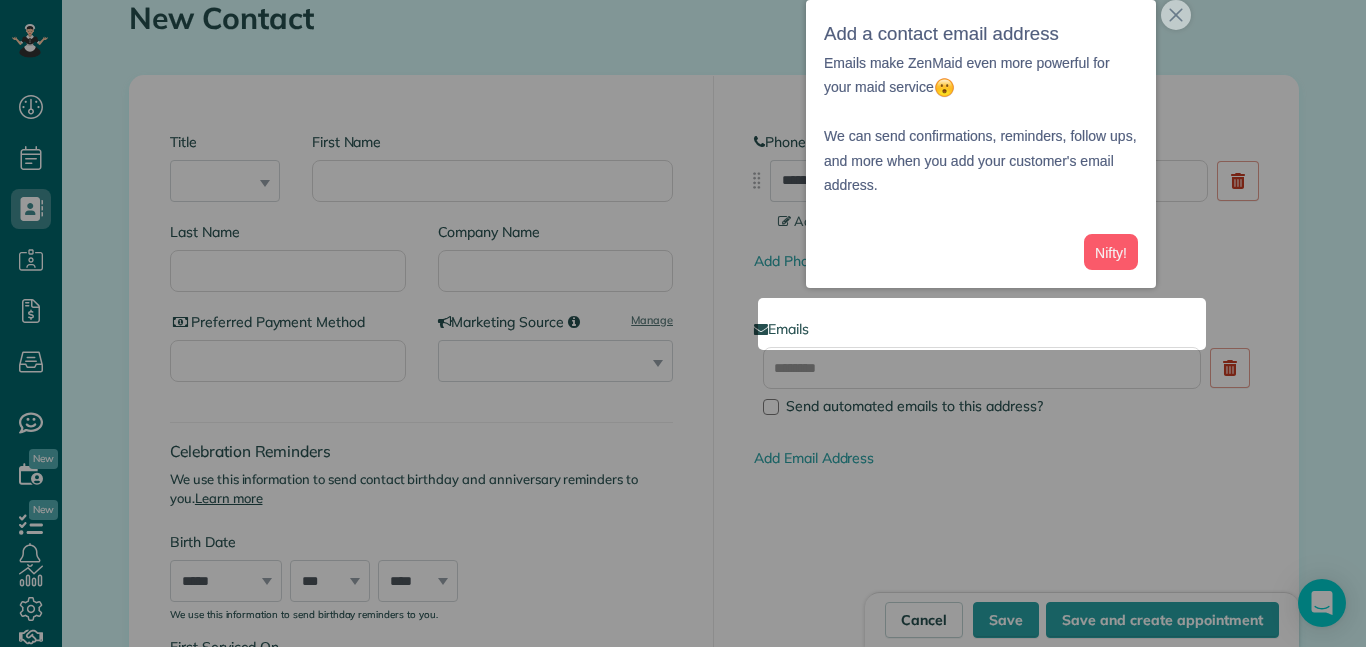scroll, scrollTop: 359, scrollLeft: 0, axis: vertical 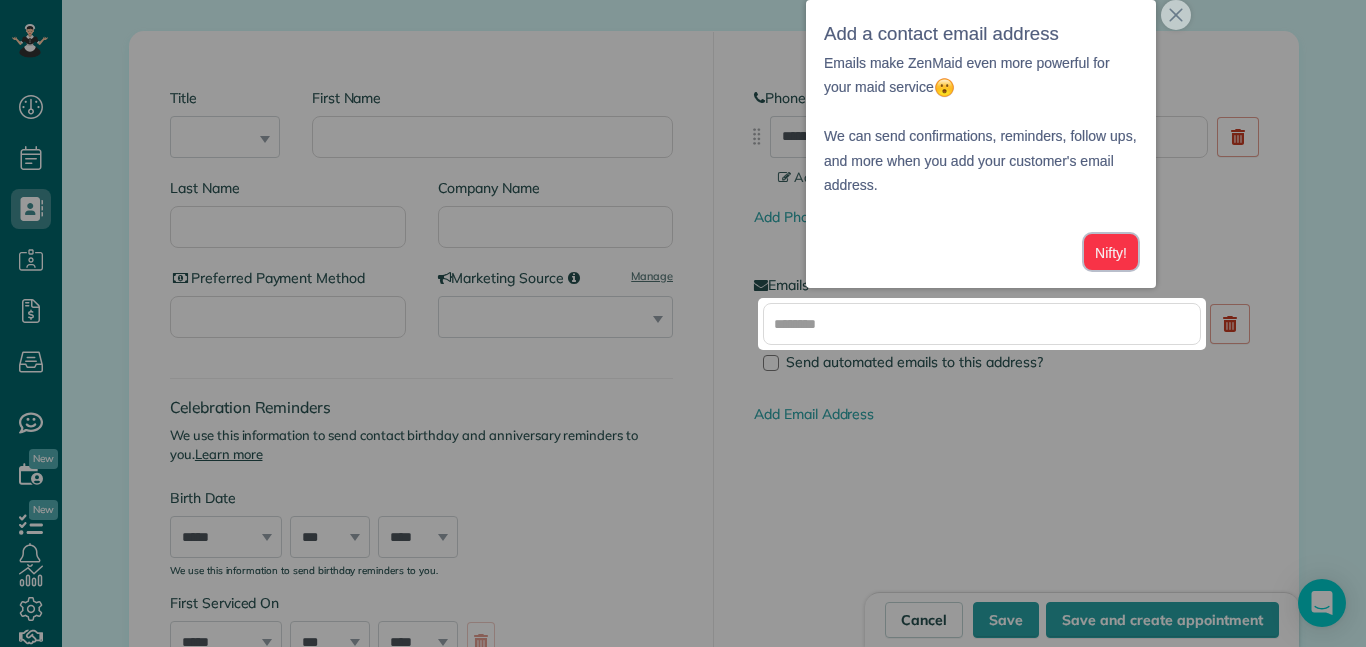 click on "Nifty!" at bounding box center (1111, 252) 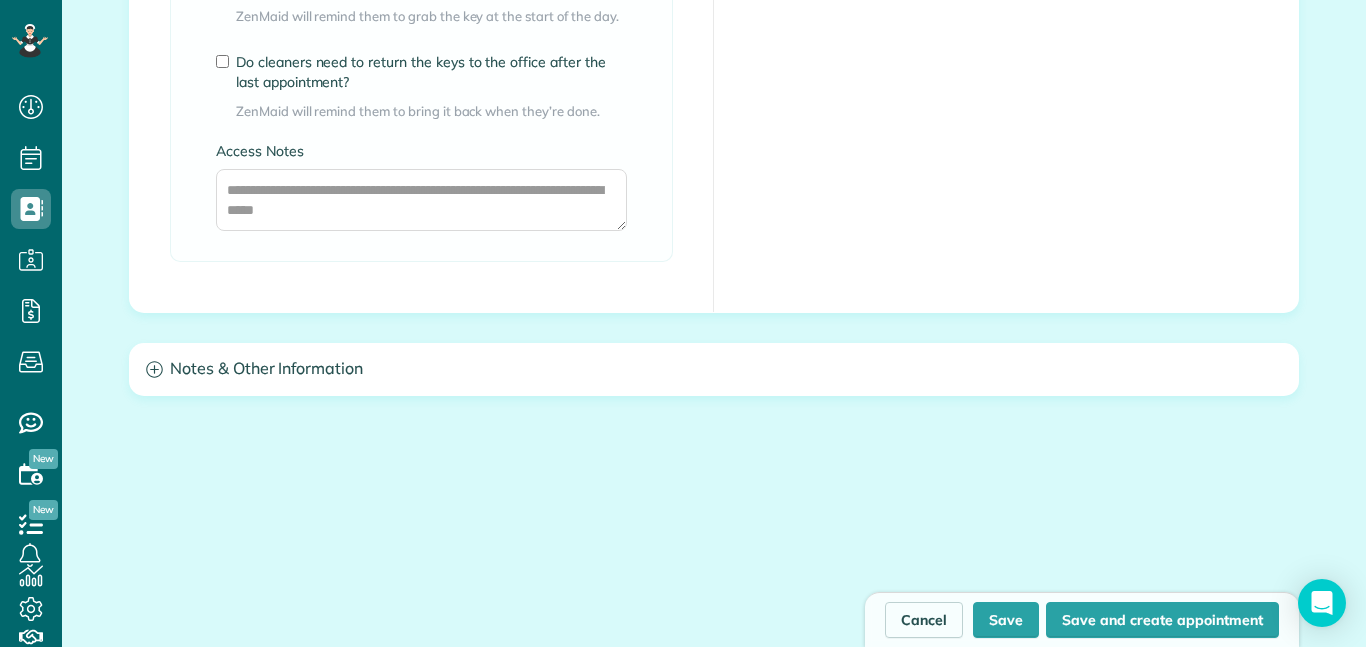 scroll, scrollTop: 1872, scrollLeft: 0, axis: vertical 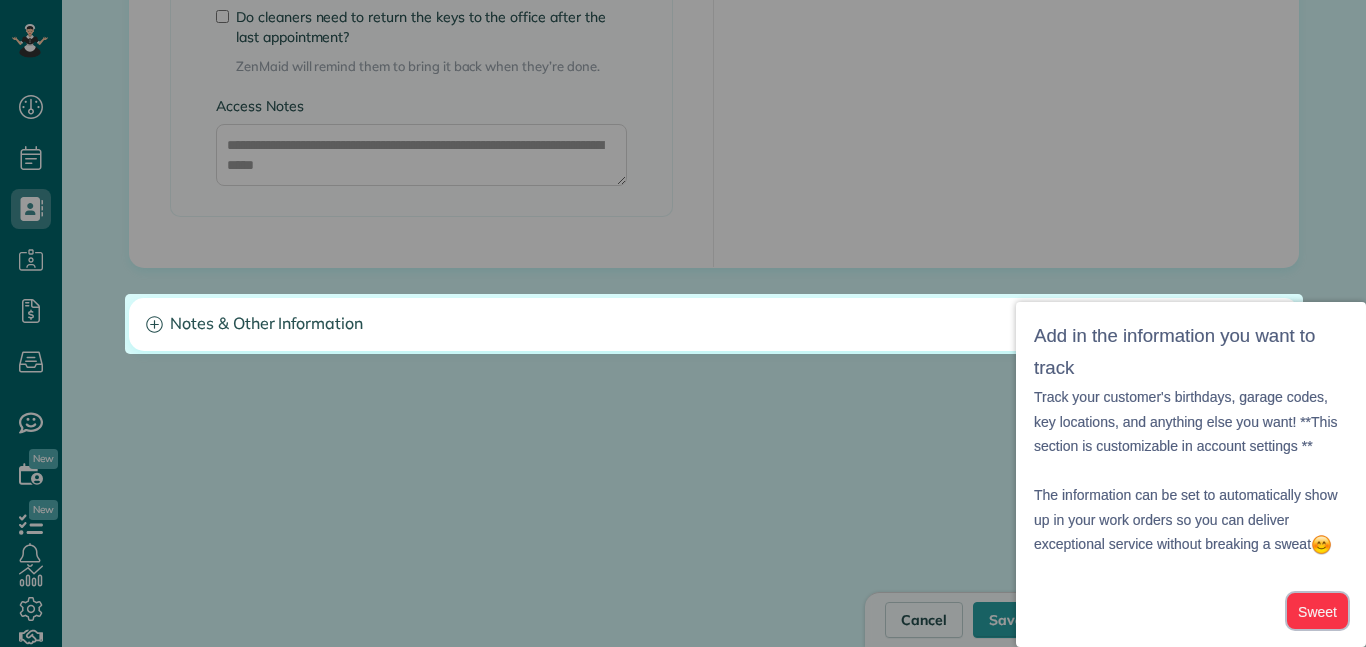 click on "Sweet" at bounding box center (1317, 611) 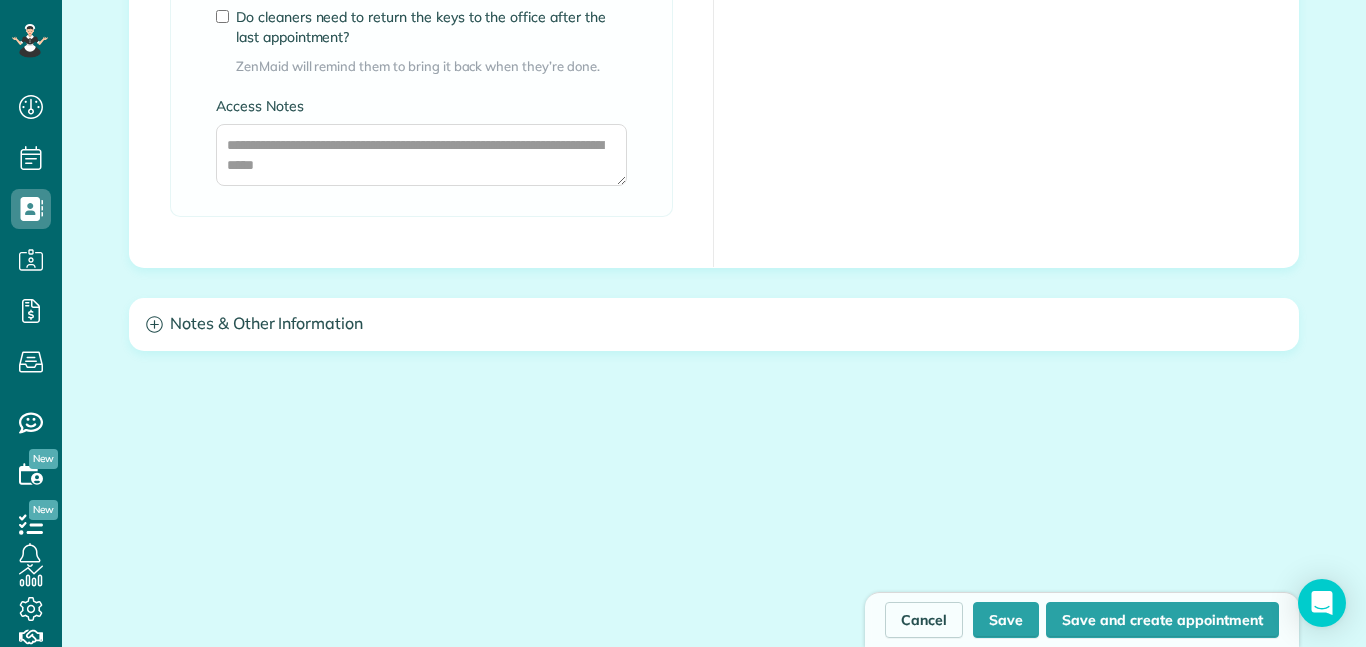 click at bounding box center [1322, 603] 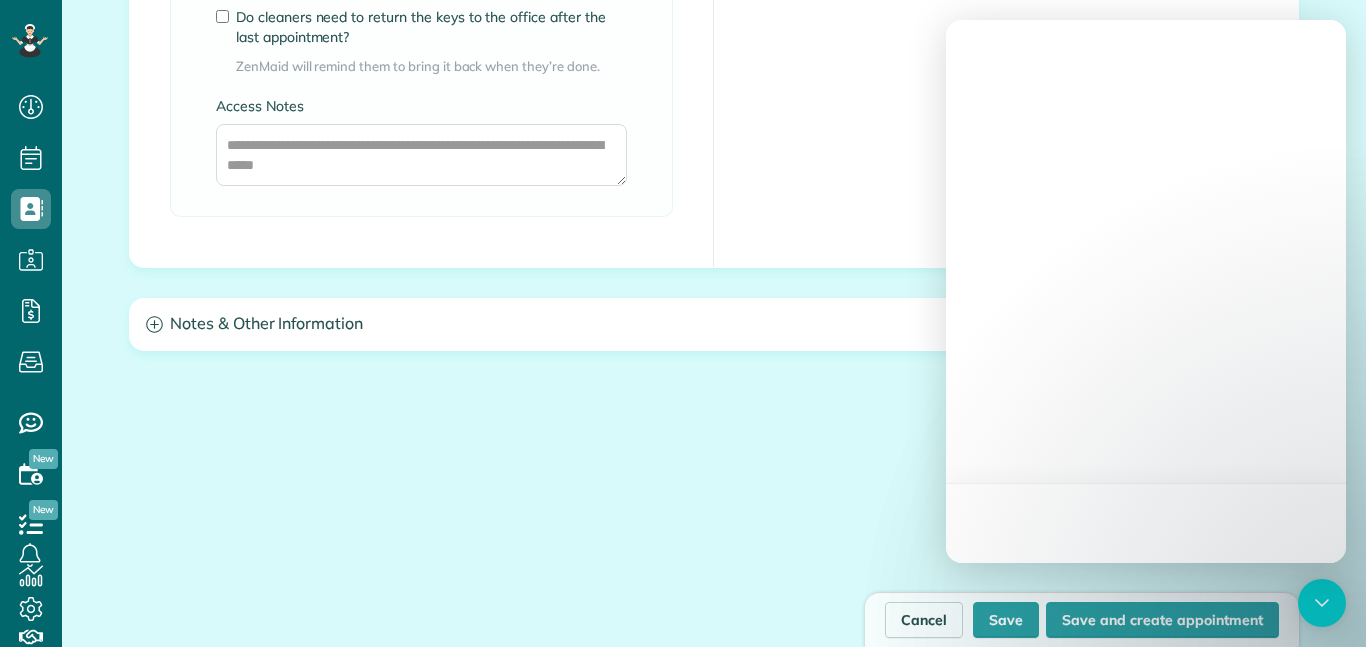 click on "**********" at bounding box center [714, -431] 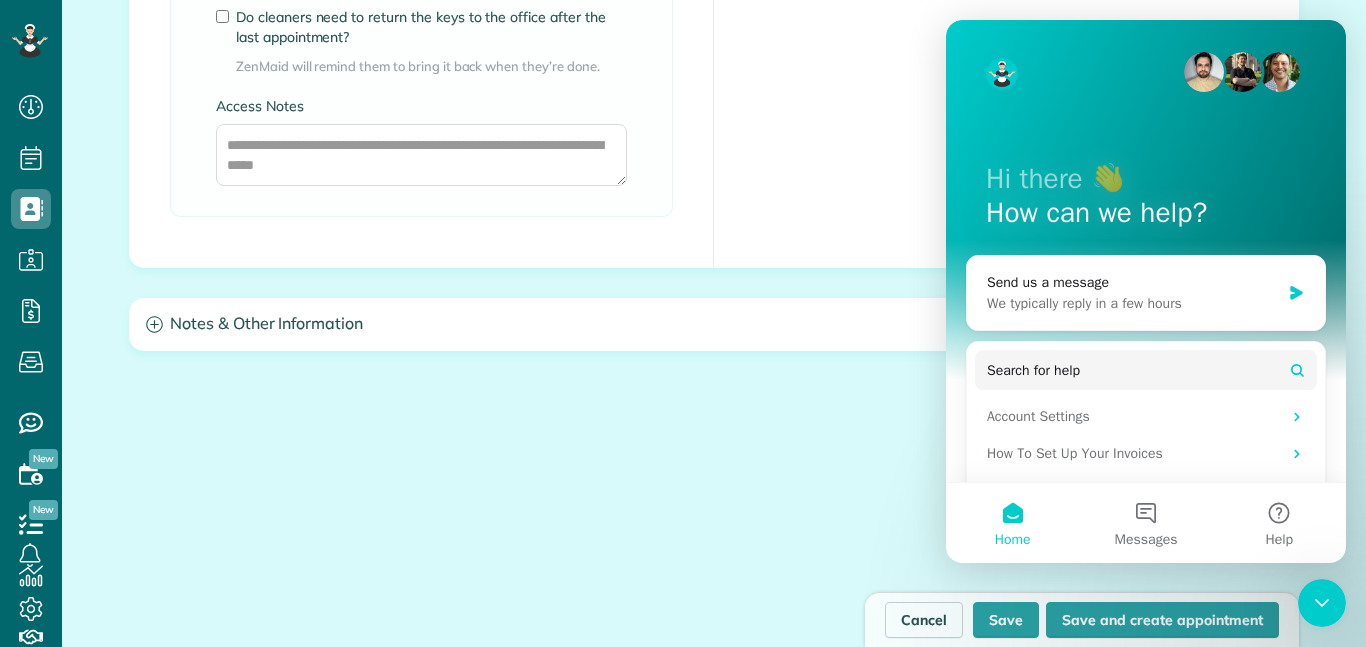 scroll, scrollTop: 0, scrollLeft: 0, axis: both 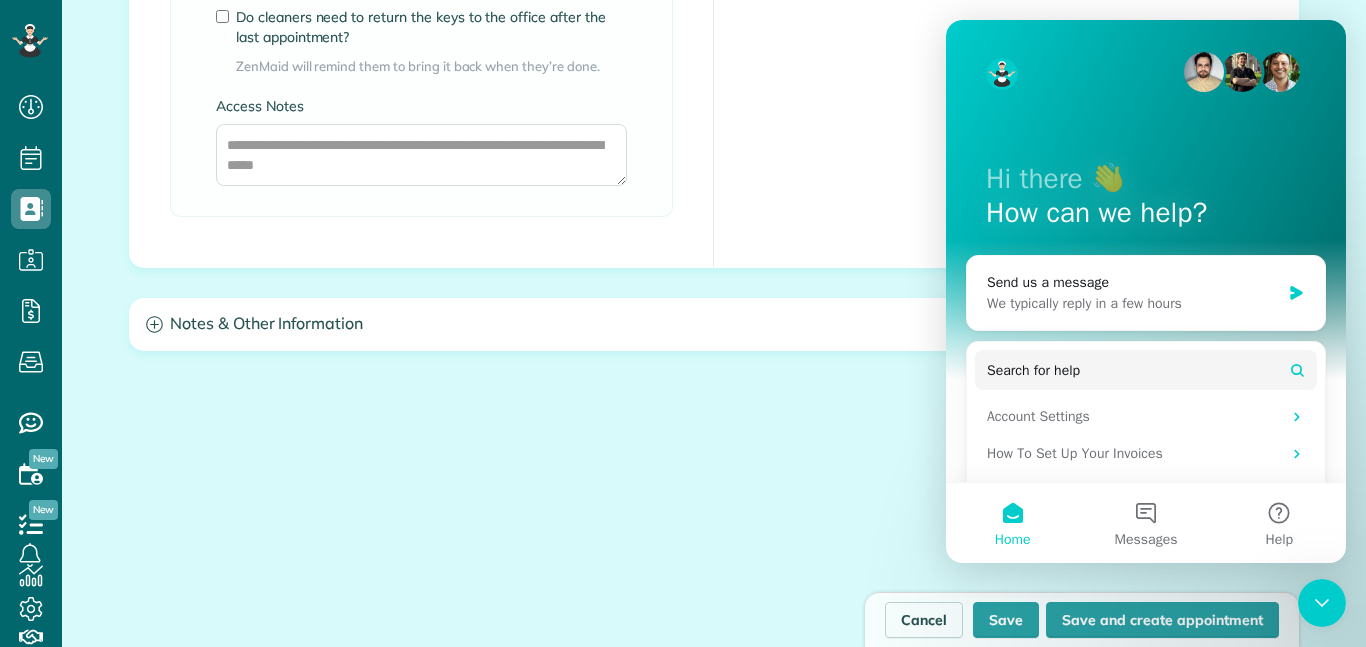 click 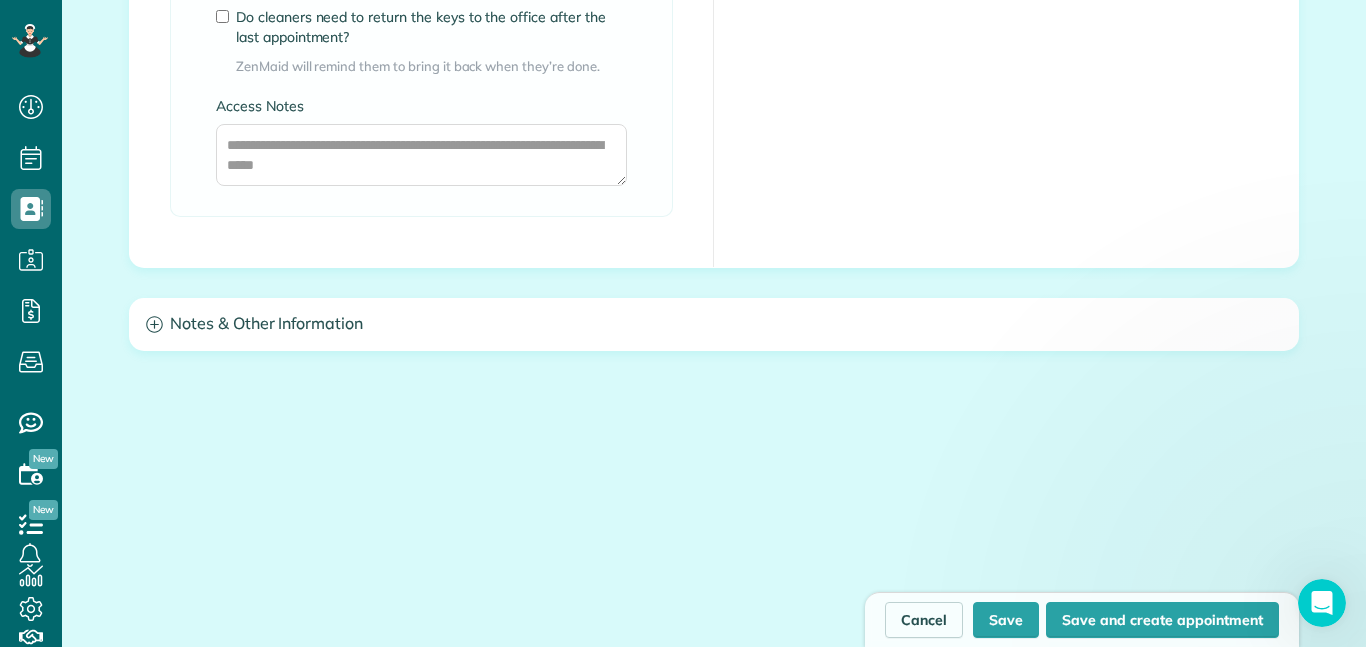 scroll, scrollTop: 0, scrollLeft: 0, axis: both 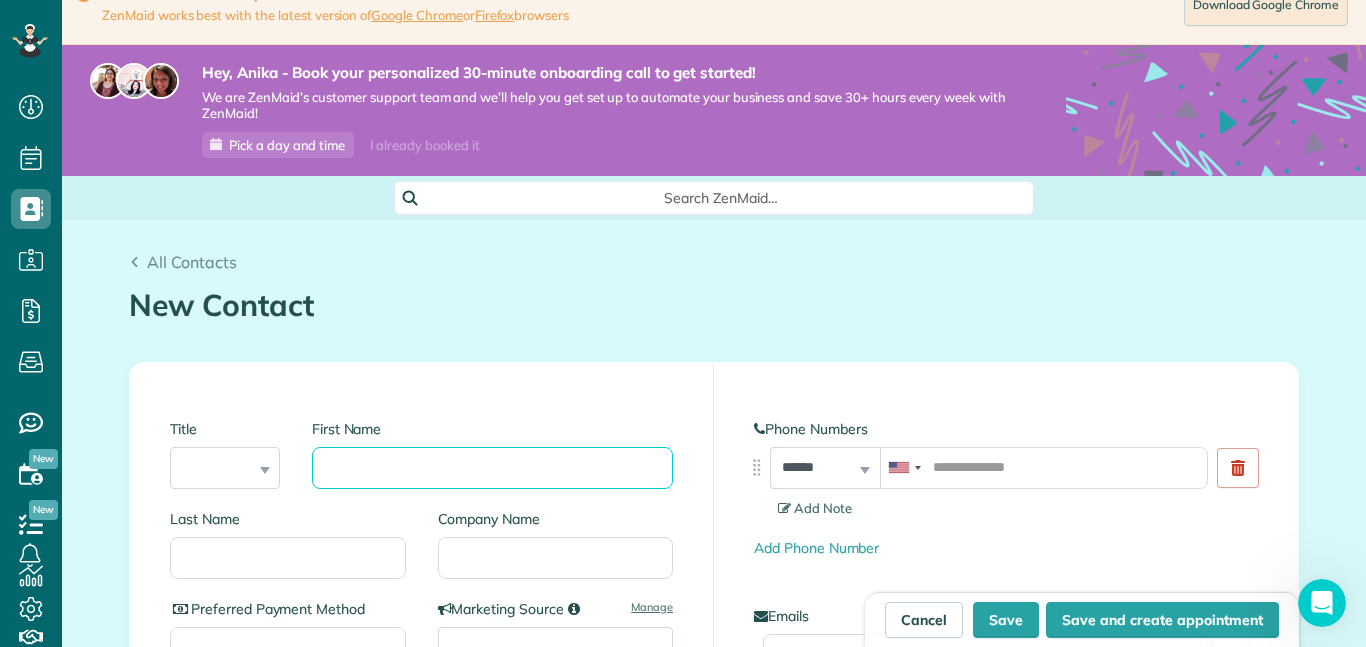 click on "First Name" at bounding box center (492, 468) 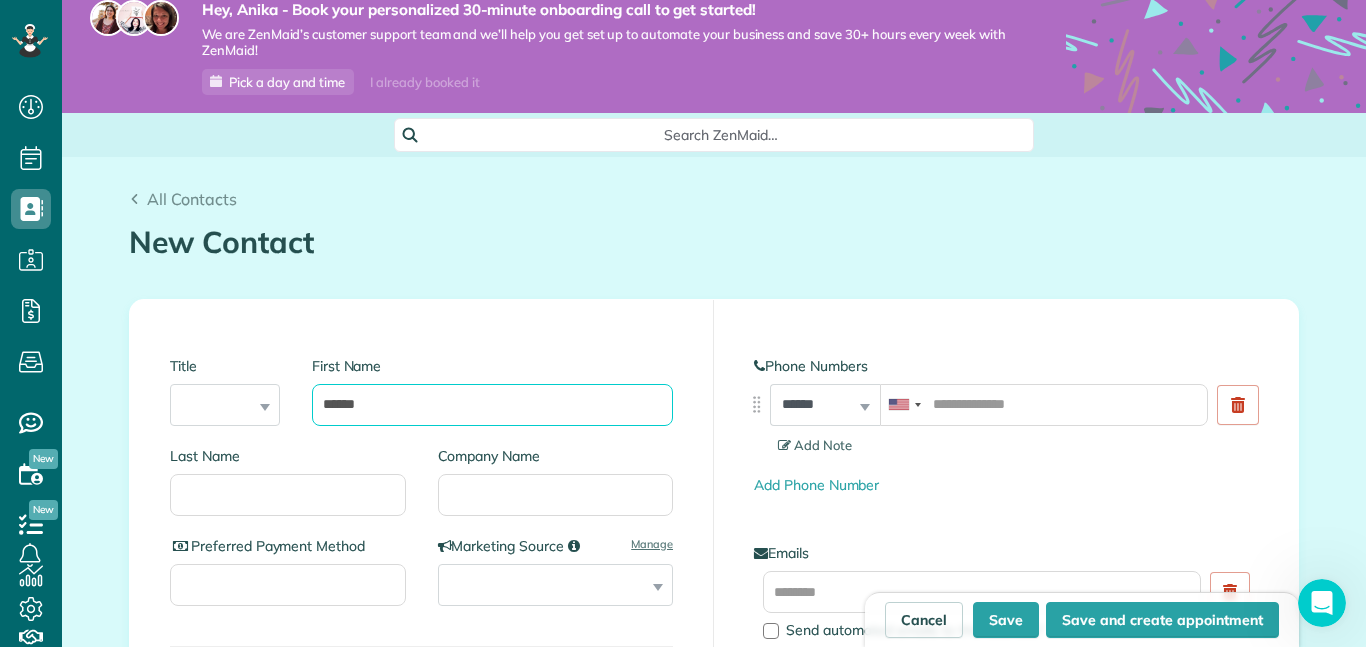 scroll, scrollTop: 102, scrollLeft: 0, axis: vertical 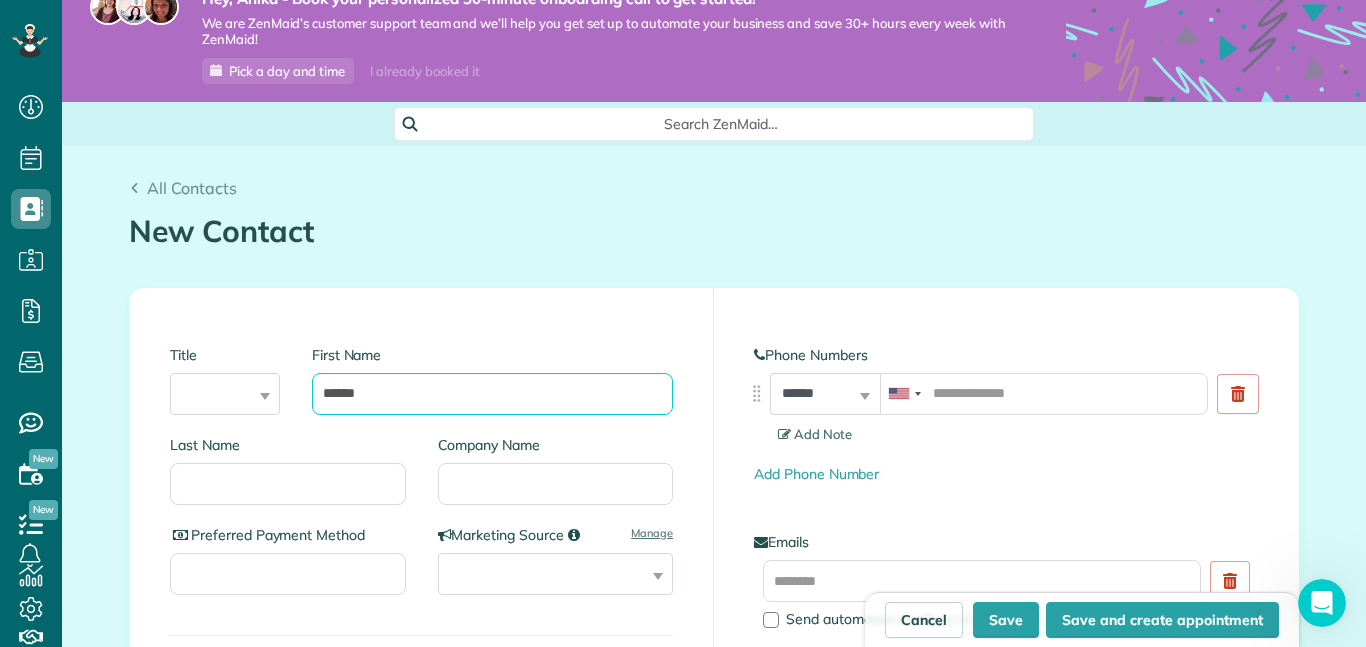 type on "******" 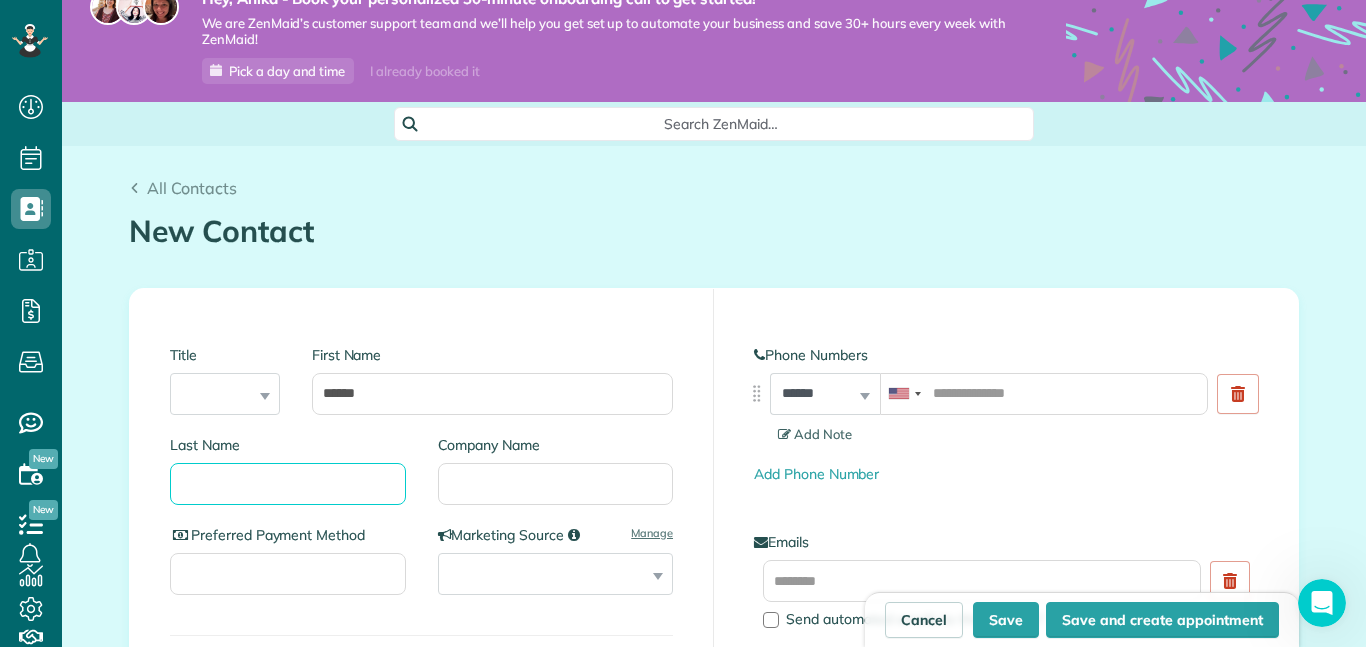 click on "Last Name" at bounding box center (288, 484) 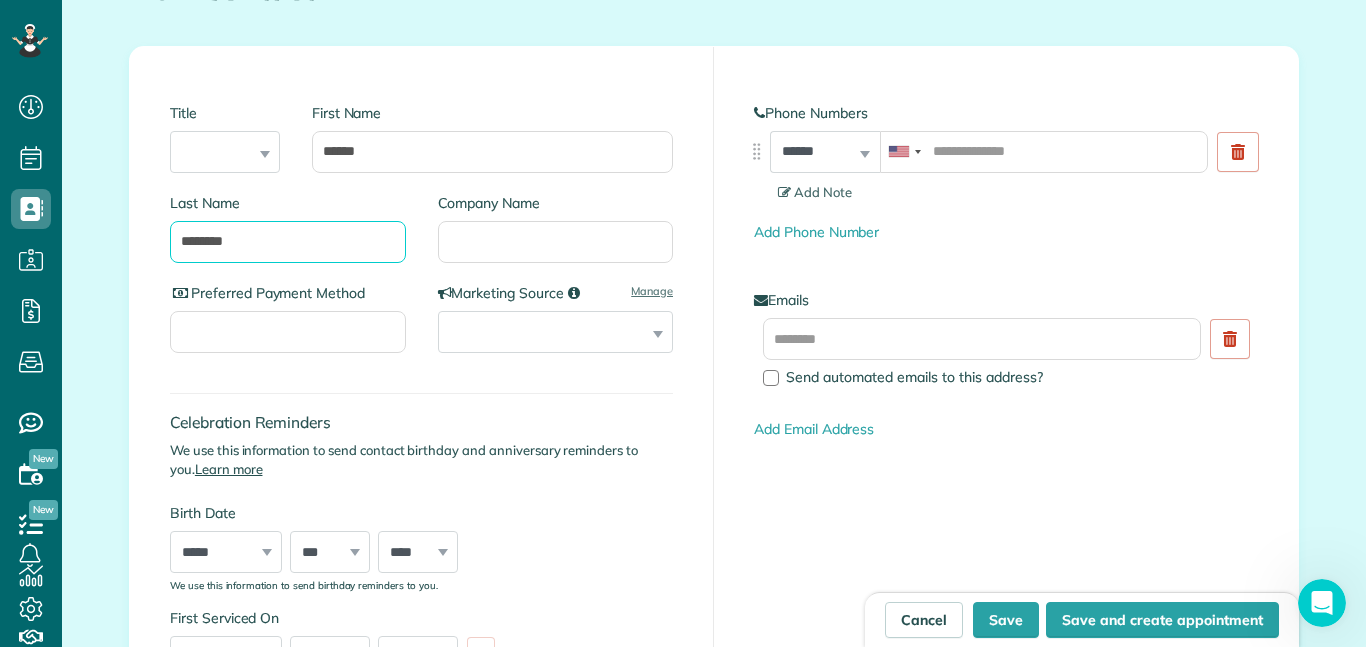 scroll, scrollTop: 348, scrollLeft: 0, axis: vertical 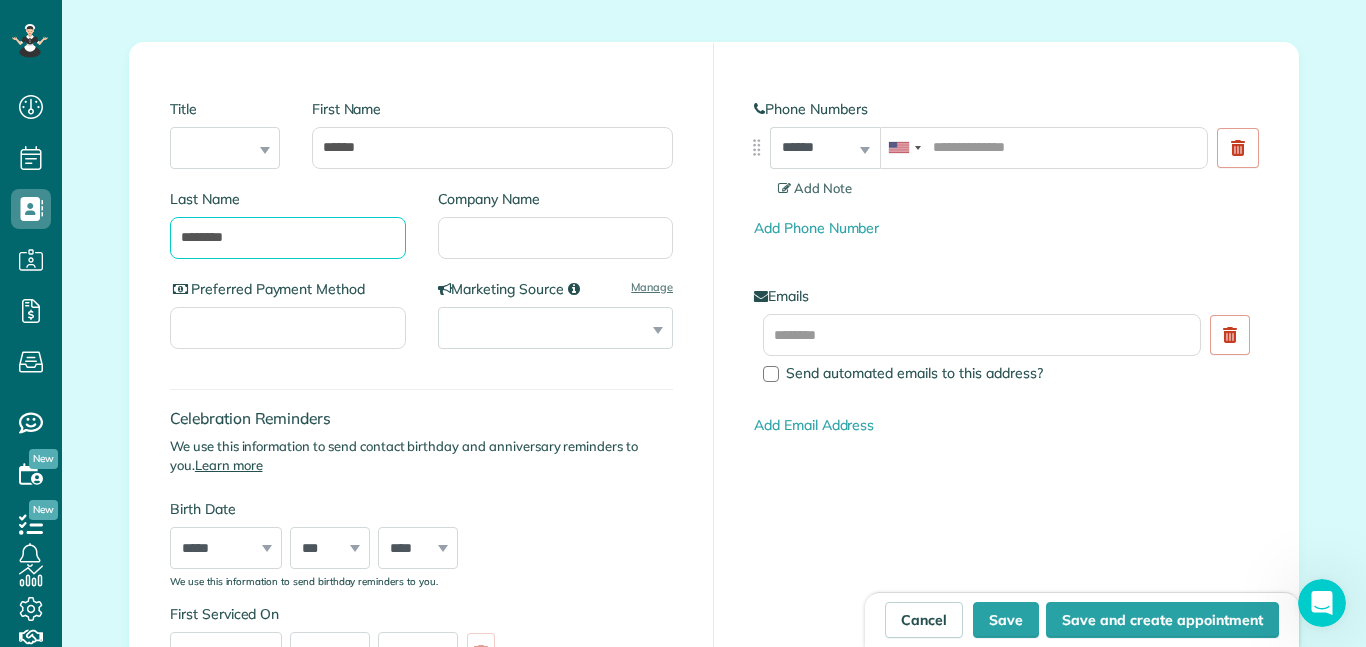 type on "********" 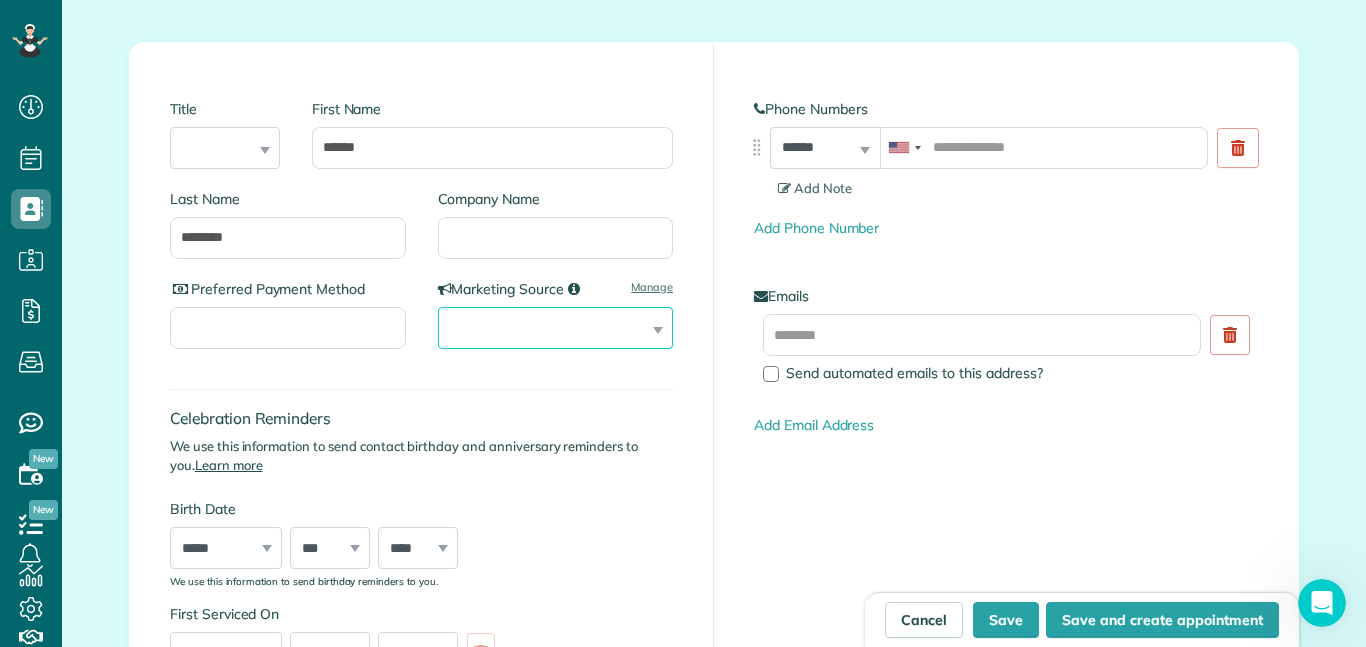 click on "**********" at bounding box center [556, 328] 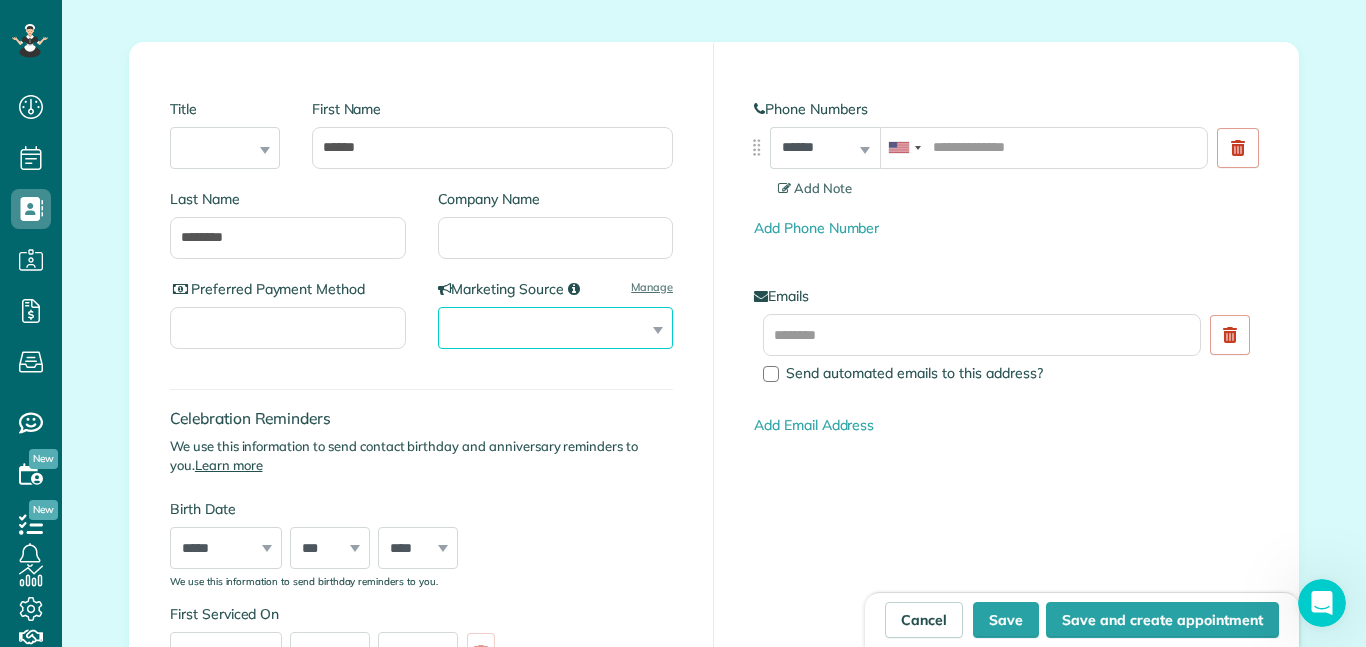 select on "**********" 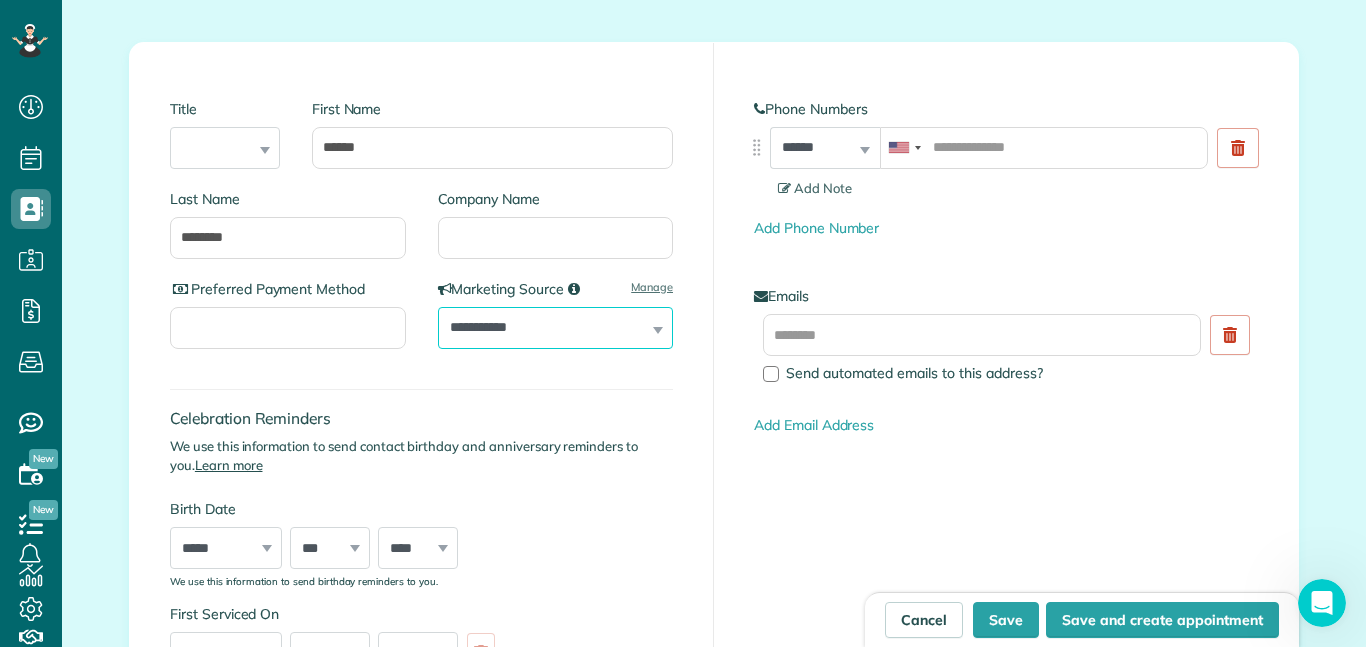 click on "**********" at bounding box center (556, 328) 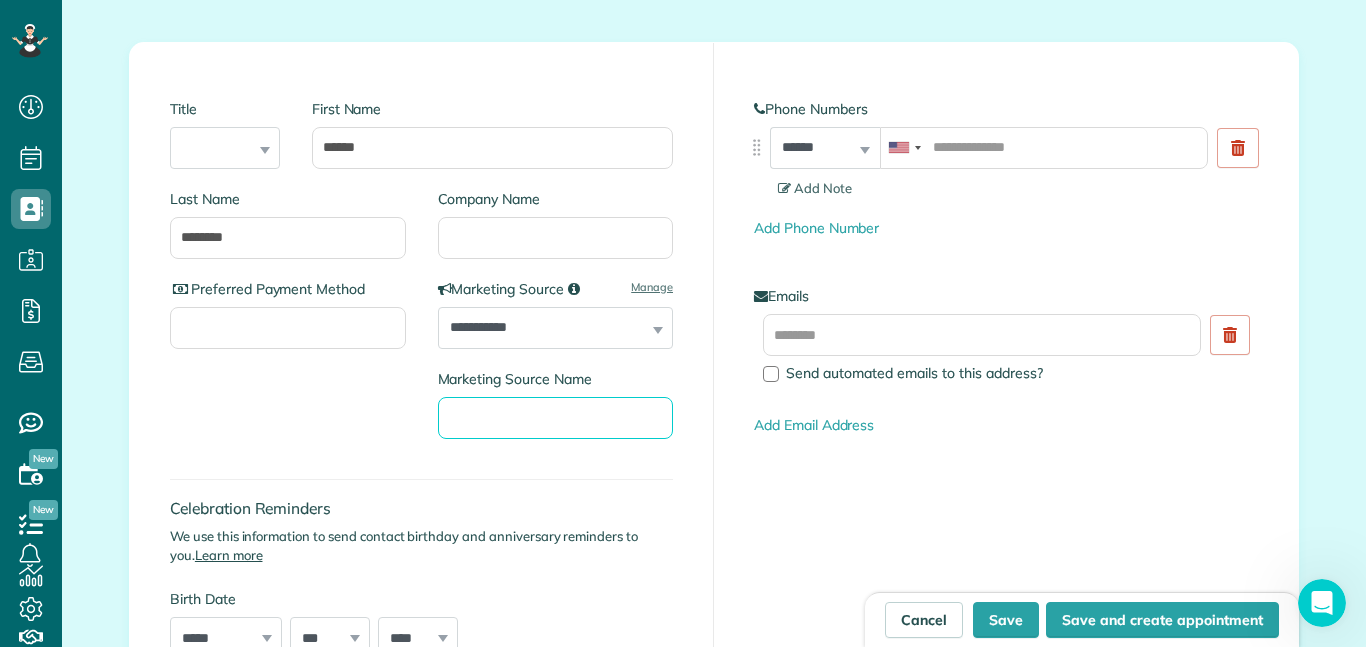 click on "Marketing Source Name" at bounding box center [556, 418] 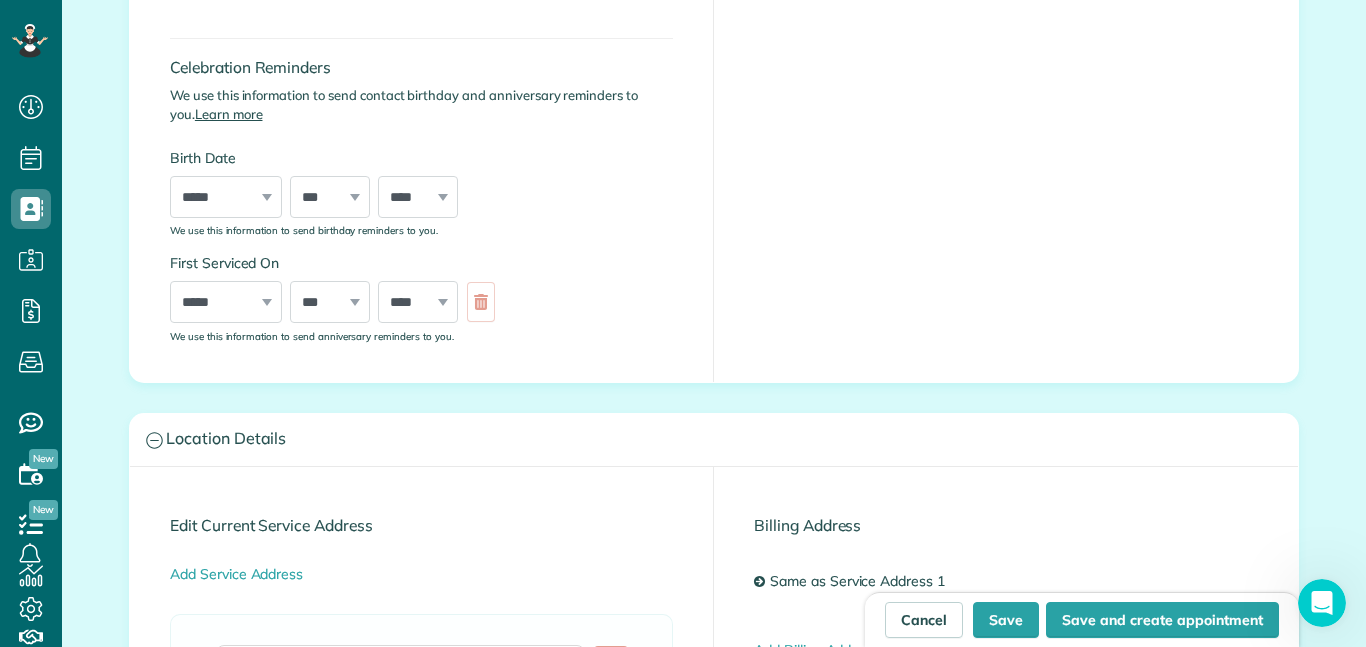 scroll, scrollTop: 795, scrollLeft: 0, axis: vertical 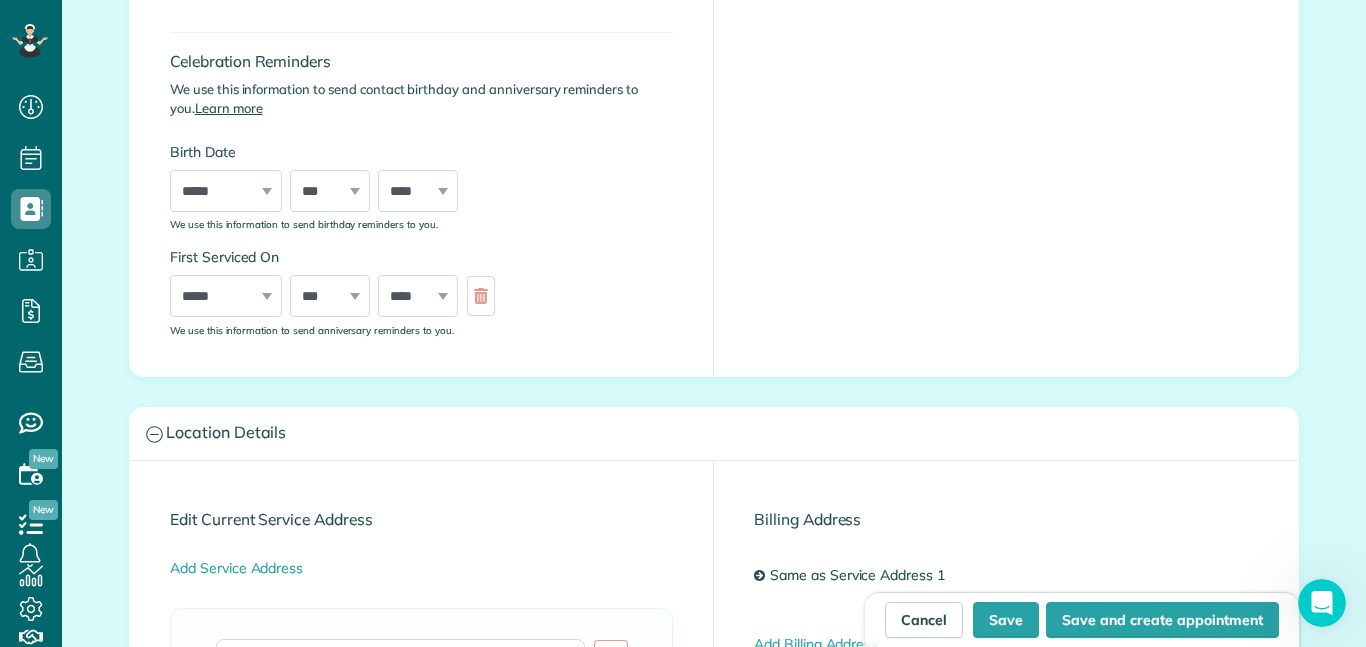 type on "********" 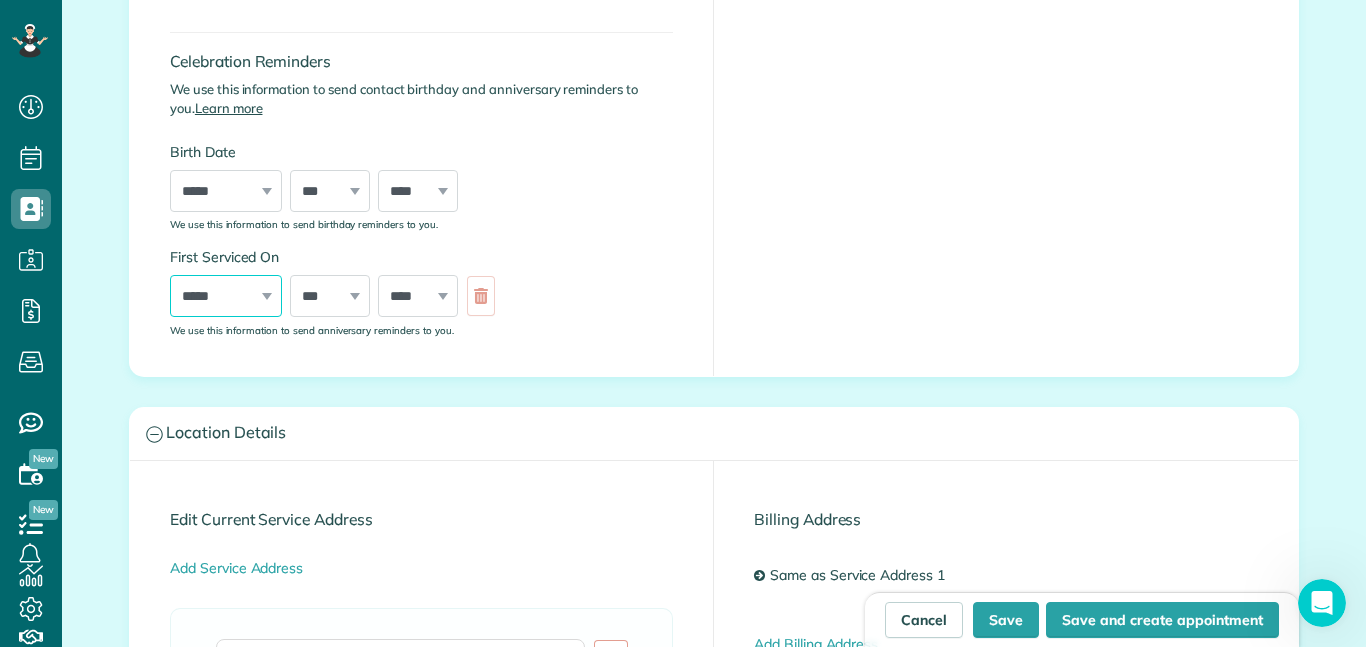 click on "*****
*******
********
*****
*****
***
****
****
******
*********
*******
********
********" at bounding box center [226, 296] 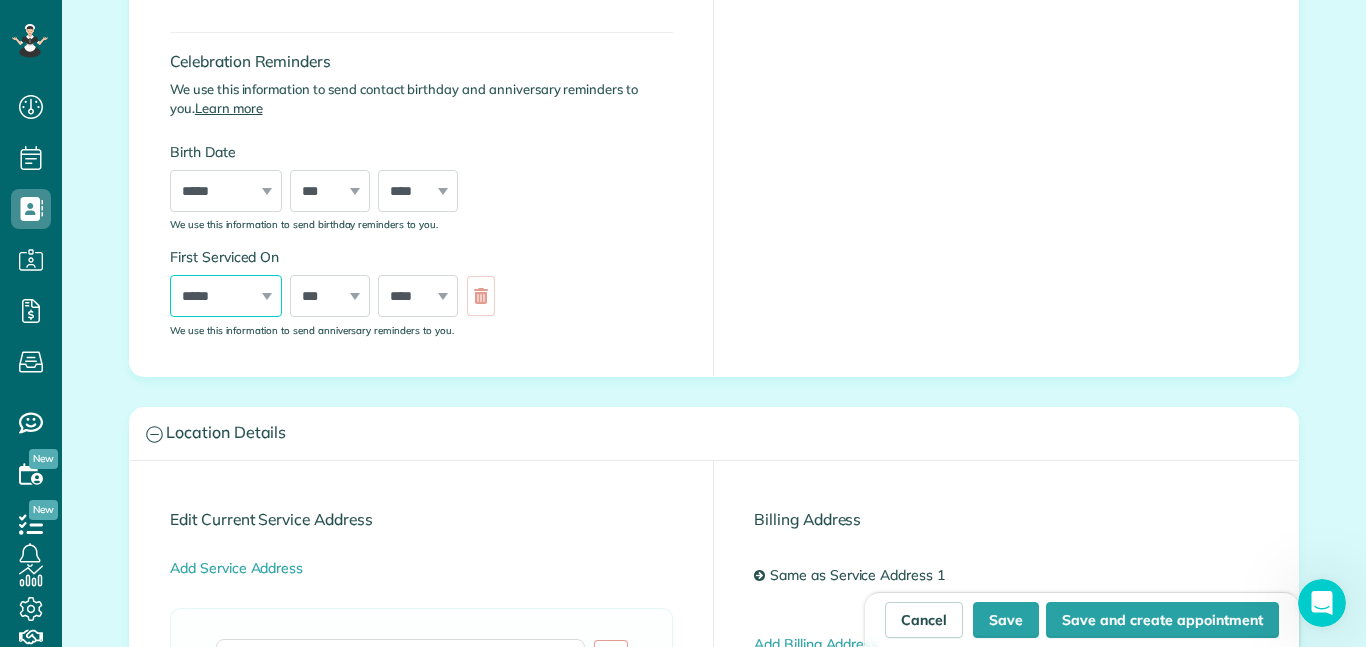 select on "*" 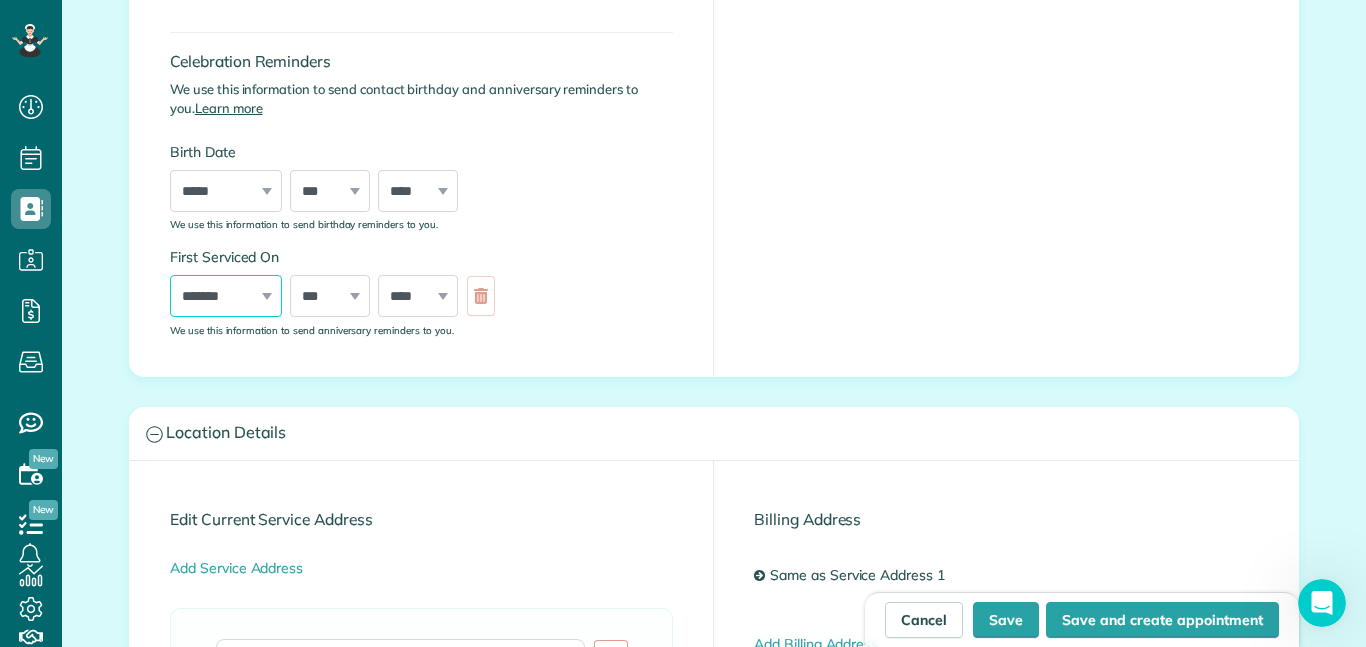 click on "*****
*******
********
*****
*****
***
****
****
******
*********
*******
********
********" at bounding box center (226, 296) 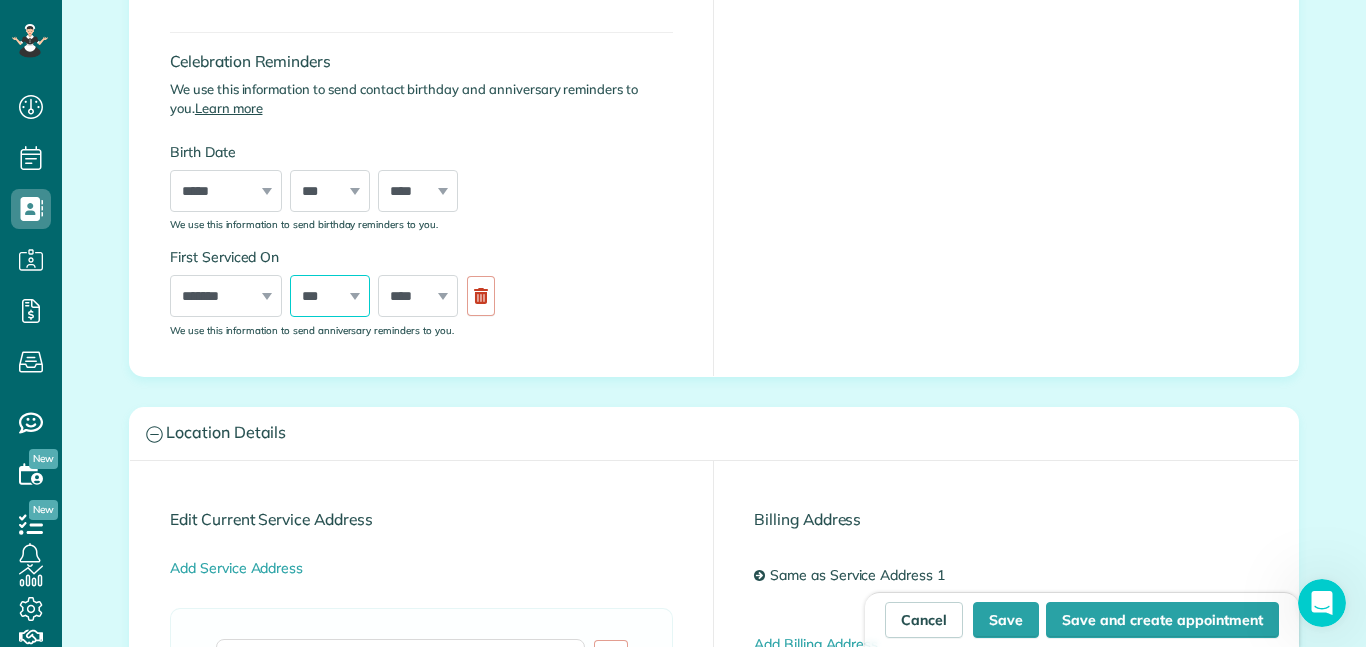 click on "***
*
*
*
*
*
*
*
*
*
**
**
**
**
**
**
**
**
**
**
**
**
**
**
**
**
**
**
**
**
**
**" at bounding box center [330, 296] 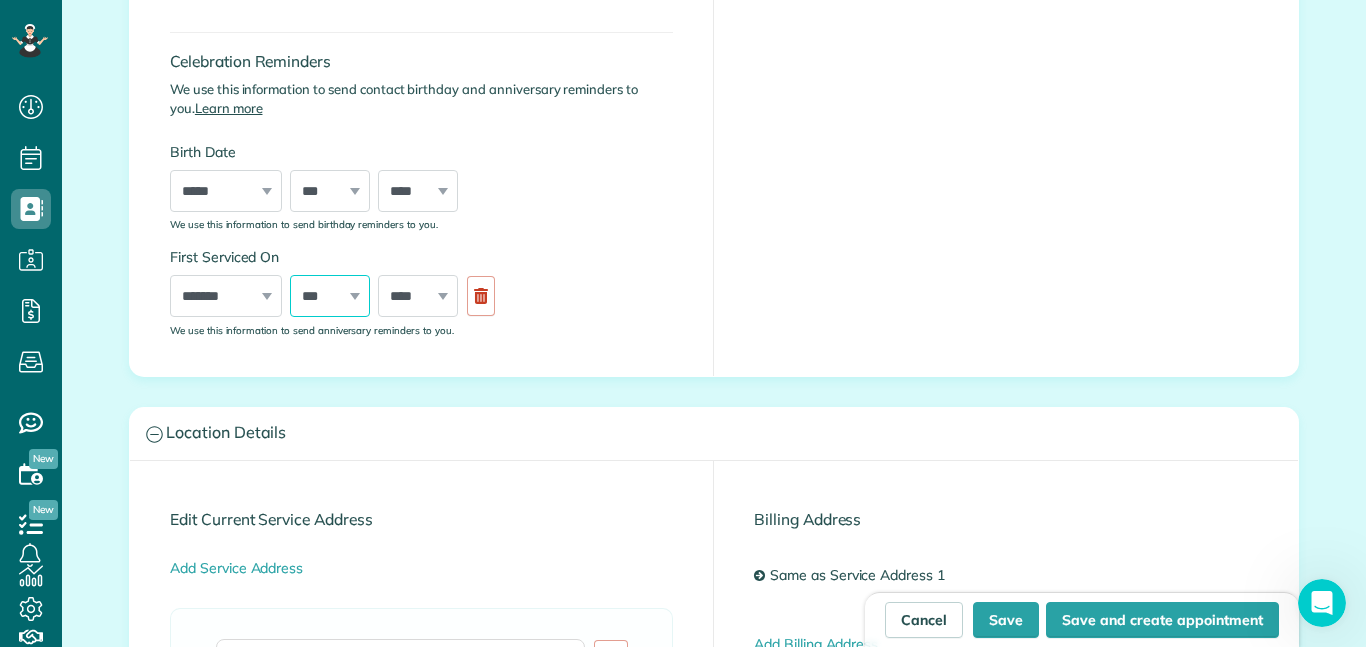 select on "**" 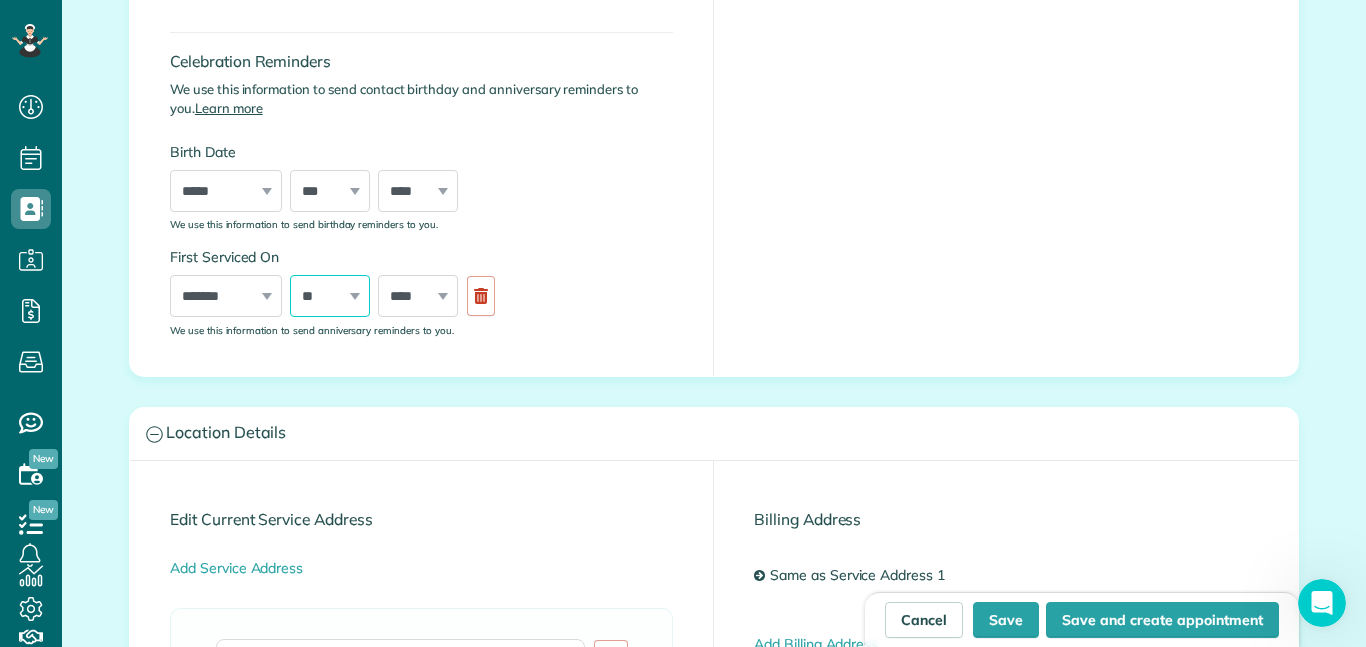 click on "***
*
*
*
*
*
*
*
*
*
**
**
**
**
**
**
**
**
**
**
**
**
**
**
**
**
**
**
**
**
**
**" at bounding box center [330, 296] 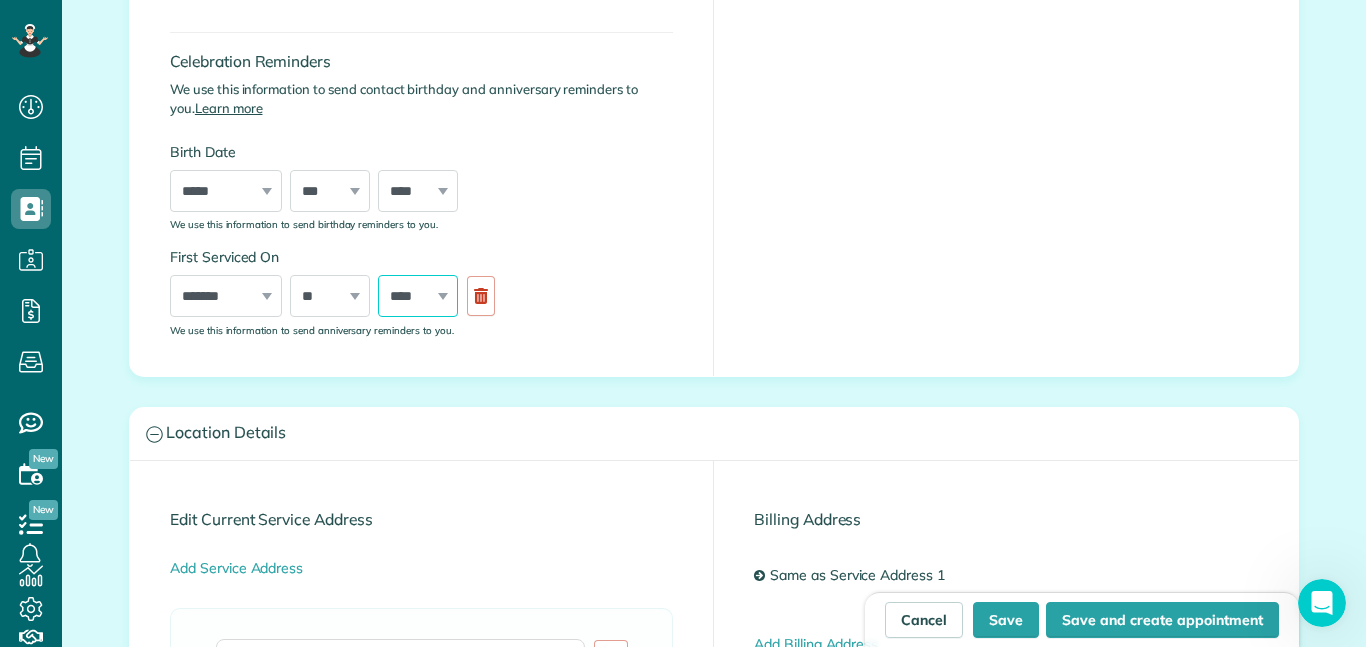 click on "****
****
****
****
****
****
****
****
****
****
****
****
****
****
****
****
****
****
****
****
****
****
****
****
****
****
****
****
****
****
****
****
****
****
****
****
****
****
****
****
****
****
****
****
****
****
****
****
****
****
****
****" at bounding box center [418, 296] 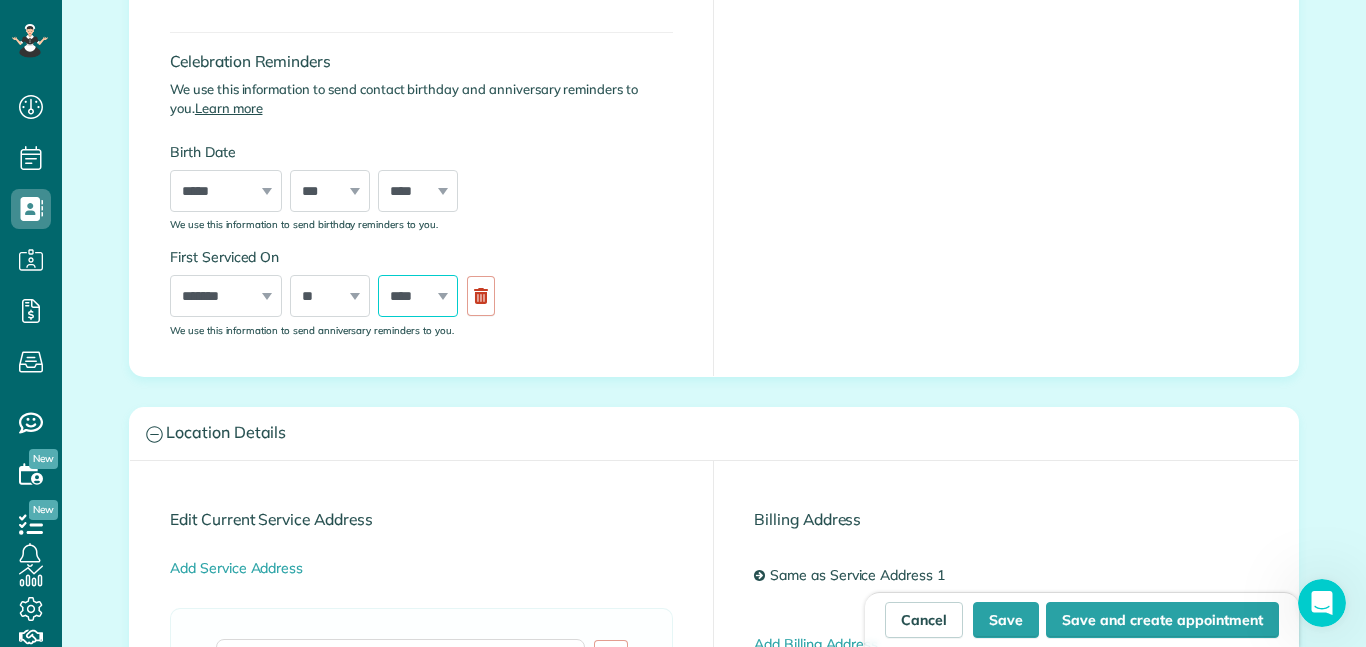 select on "****" 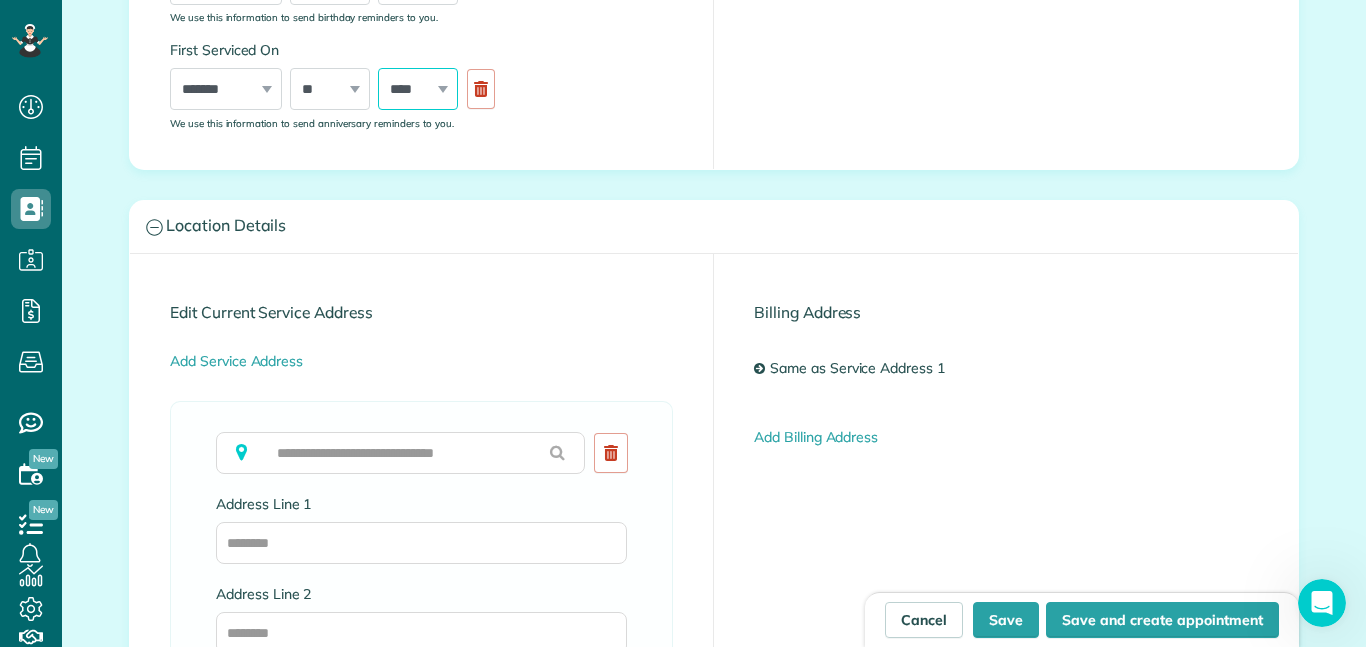 scroll, scrollTop: 999, scrollLeft: 0, axis: vertical 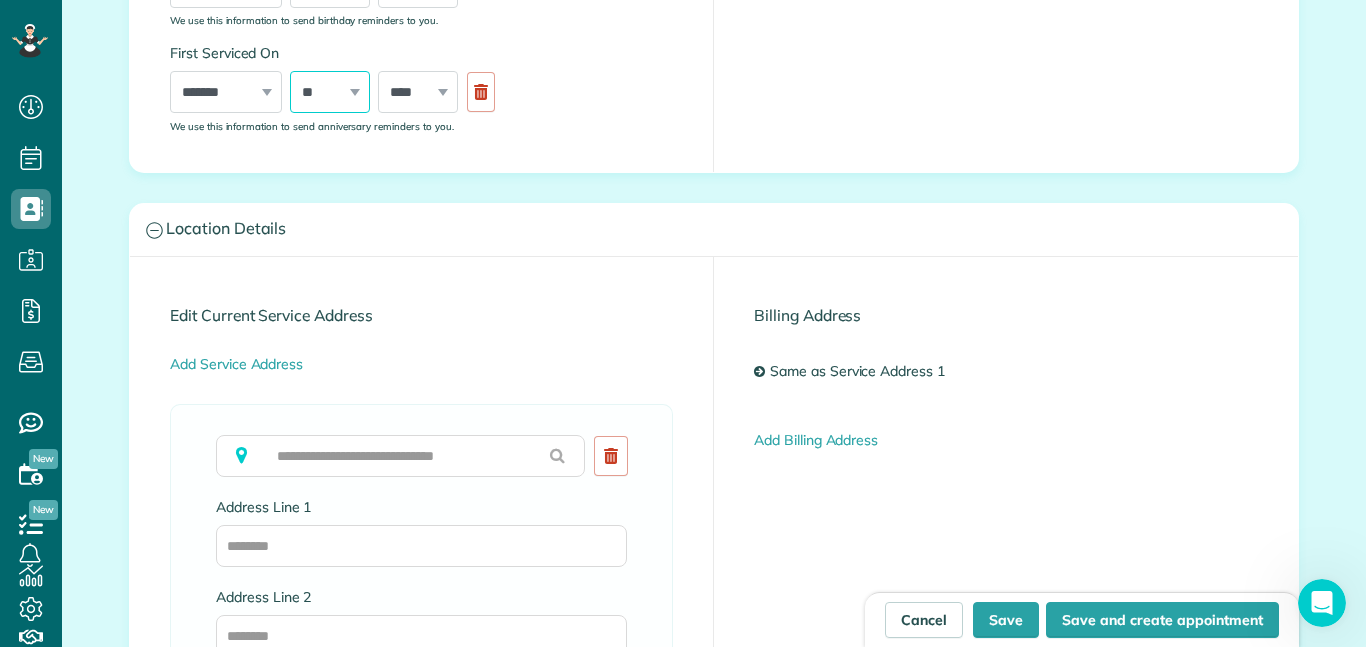 click on "***
*
*
*
*
*
*
*
*
*
**
**
**
**
**
**
**
**
**
**
**
**
**
**
**
**
**
**
**
**
**
**" at bounding box center [330, 92] 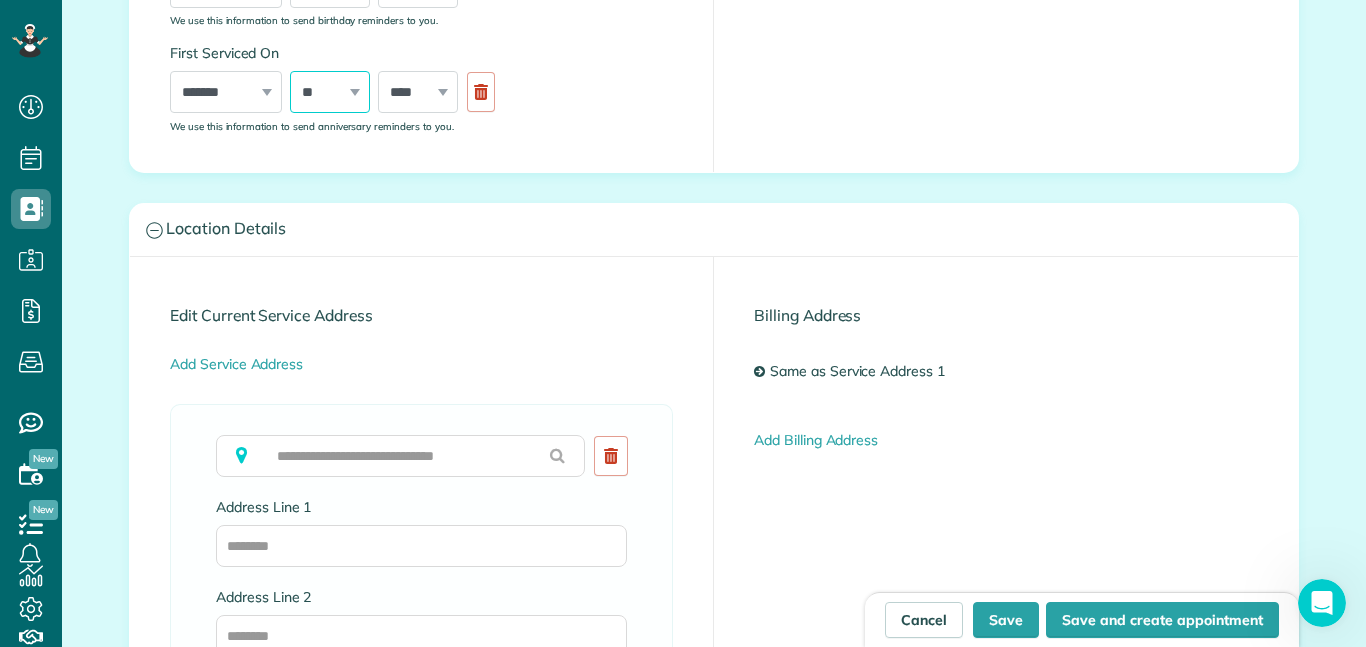 select on "**" 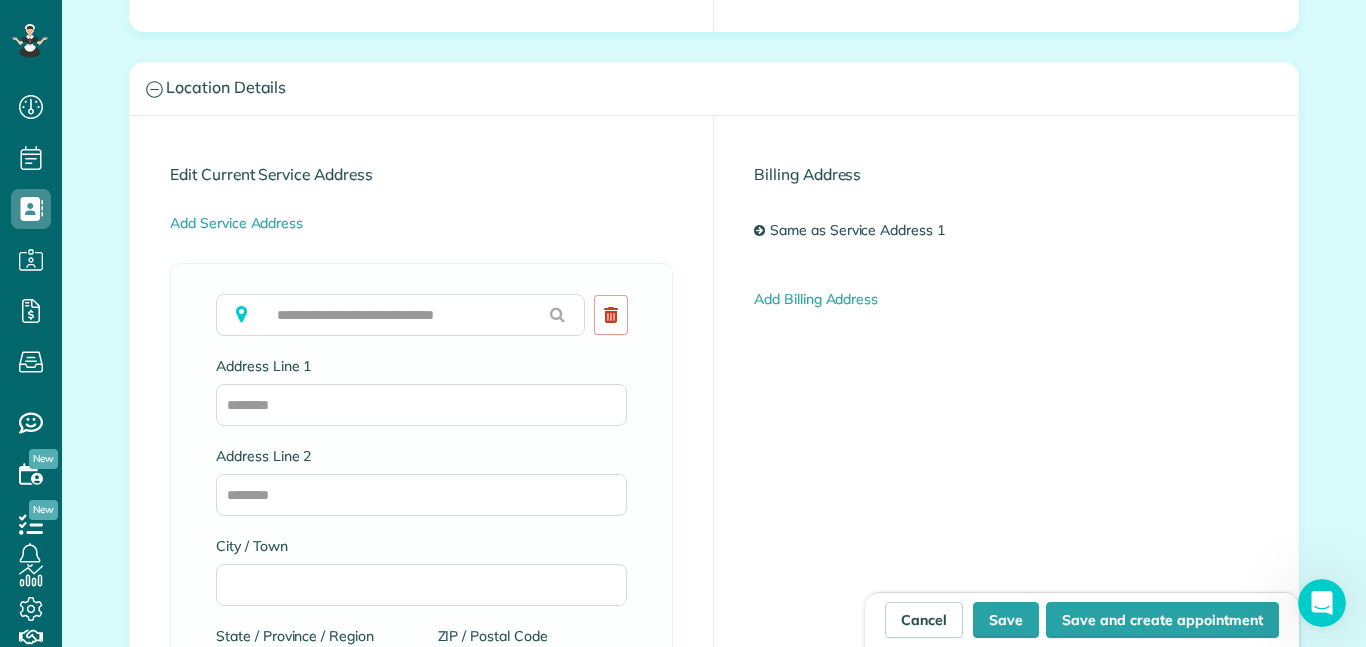scroll, scrollTop: 1147, scrollLeft: 0, axis: vertical 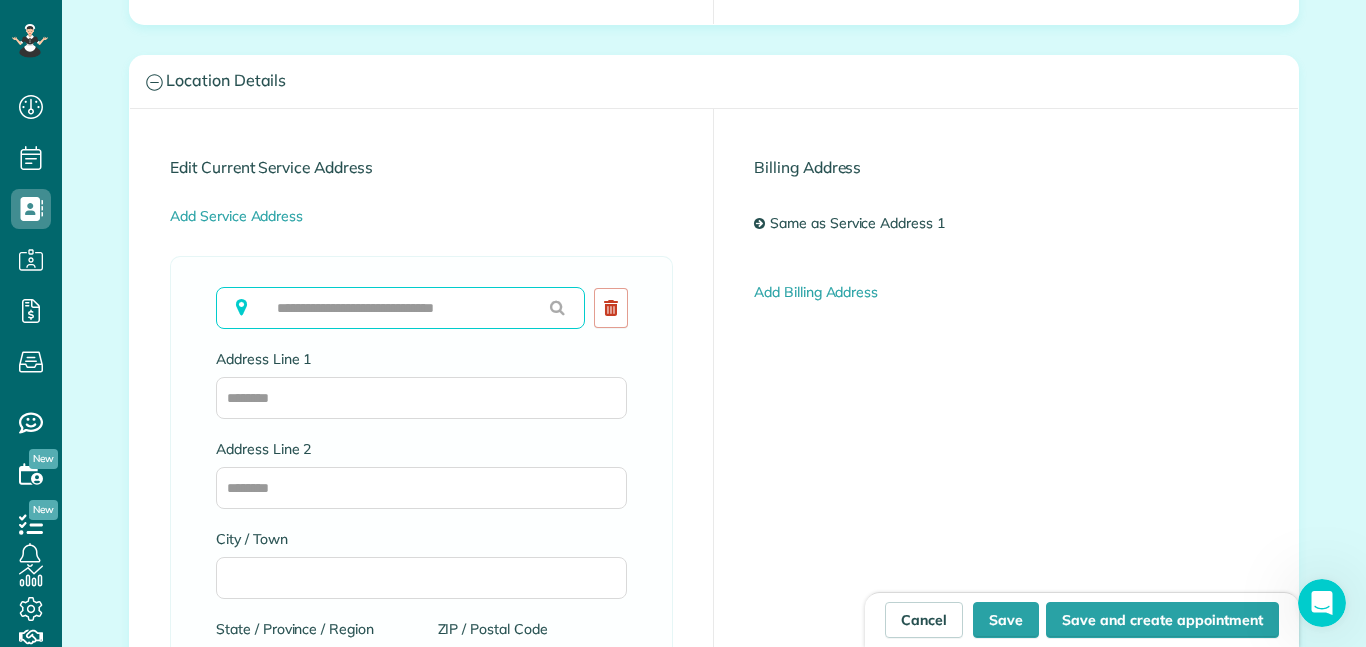 click at bounding box center [400, 308] 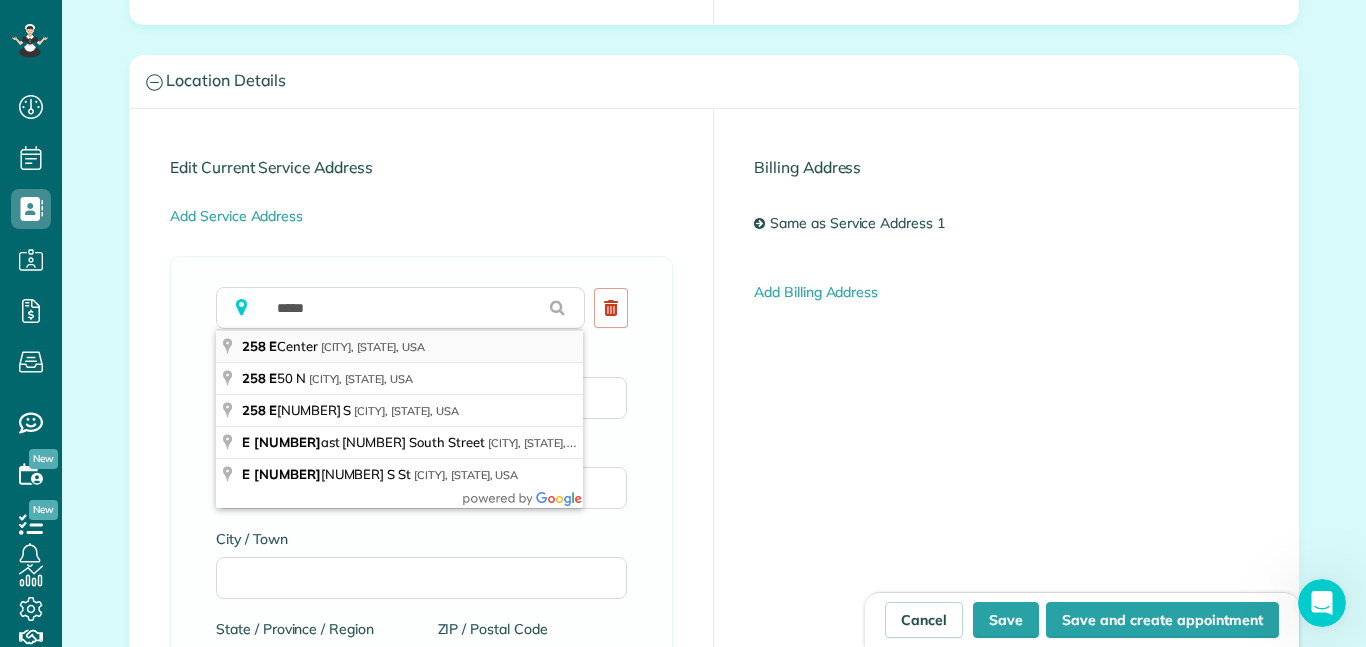 type on "**********" 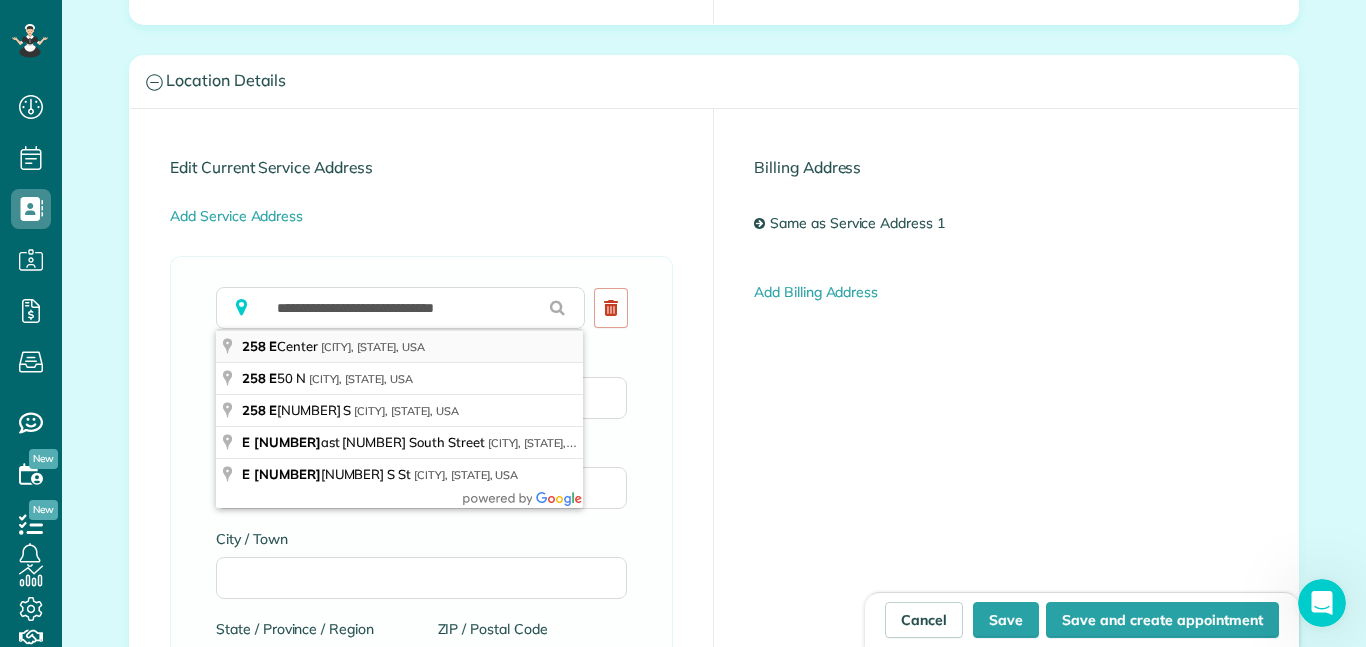 type on "**********" 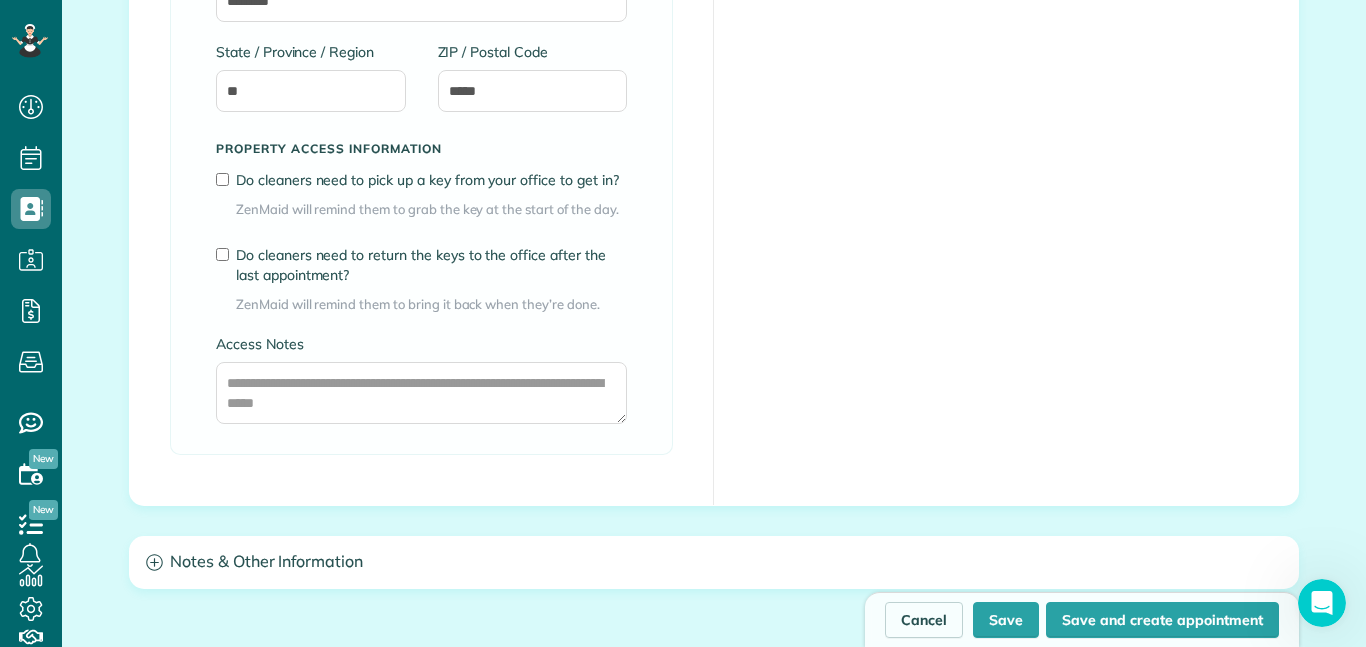 scroll, scrollTop: 1725, scrollLeft: 0, axis: vertical 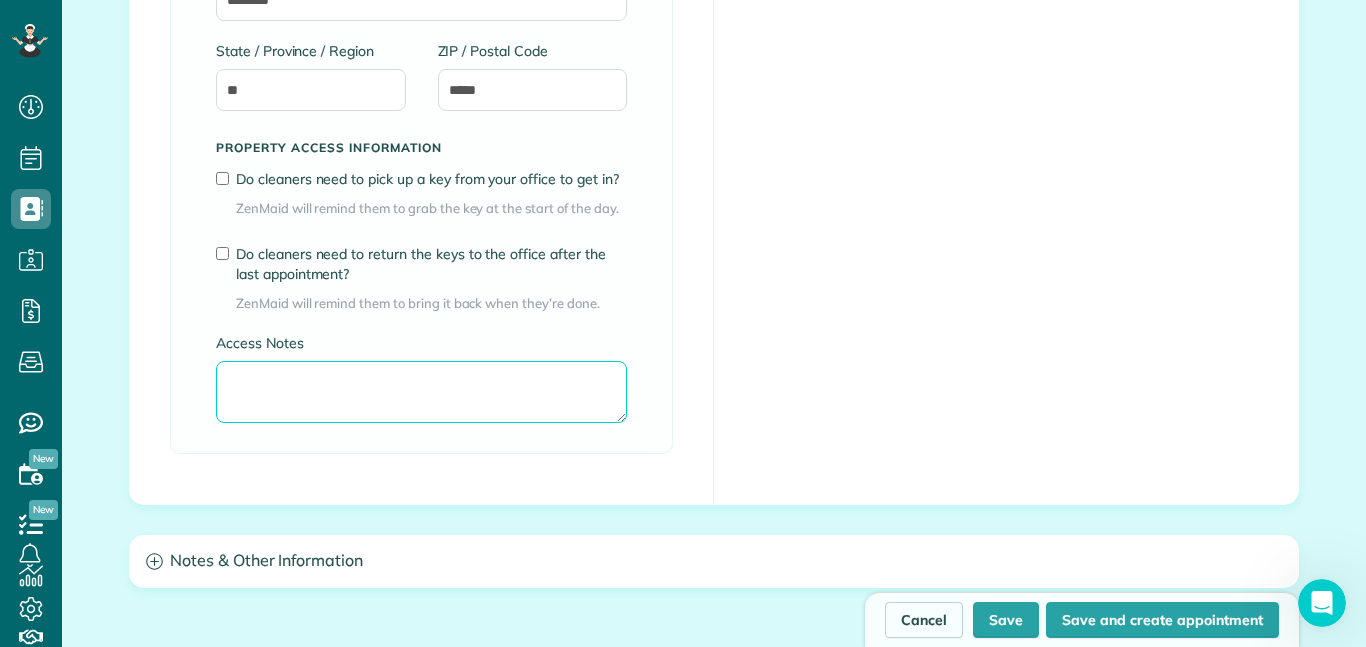 click on "Access Notes" at bounding box center (421, 392) 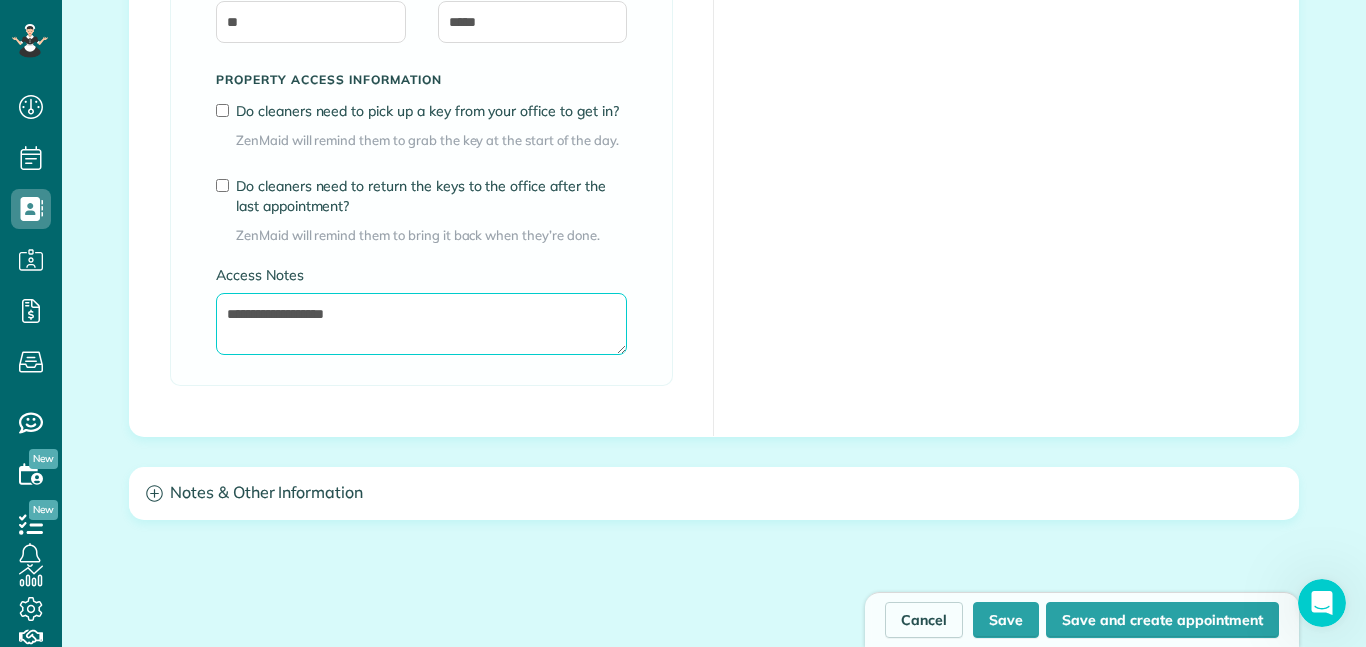 scroll, scrollTop: 1797, scrollLeft: 0, axis: vertical 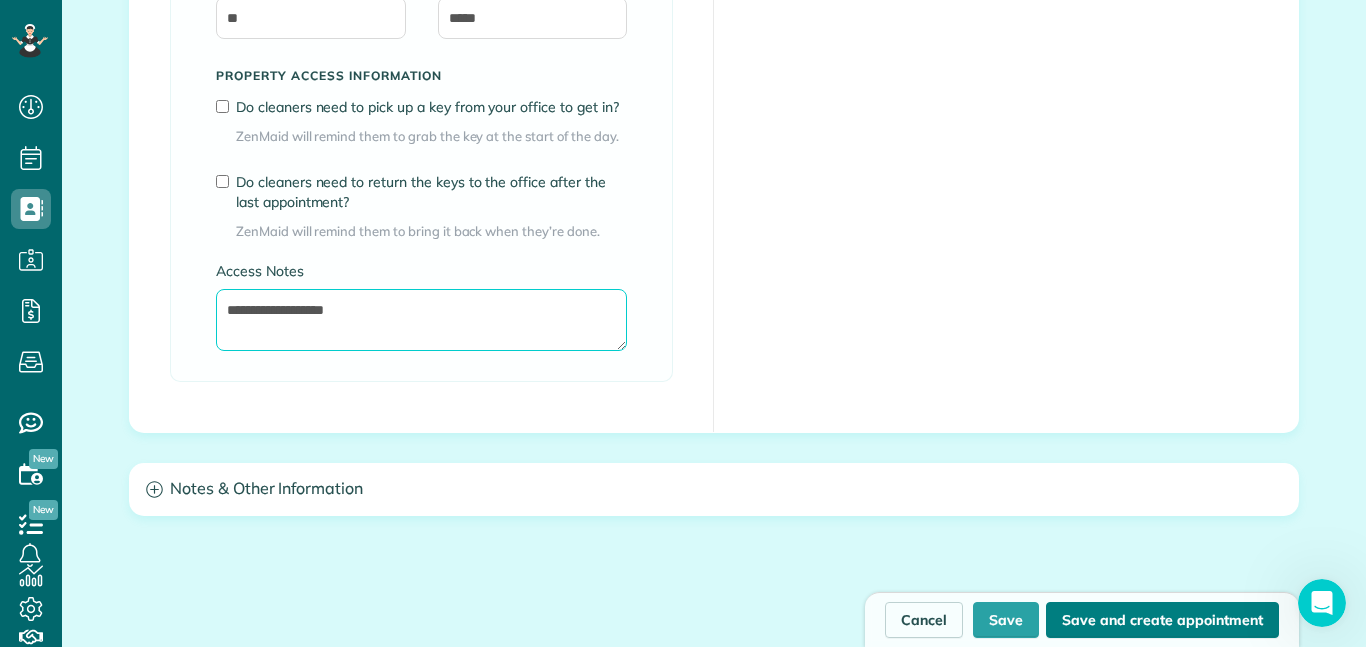 type on "**********" 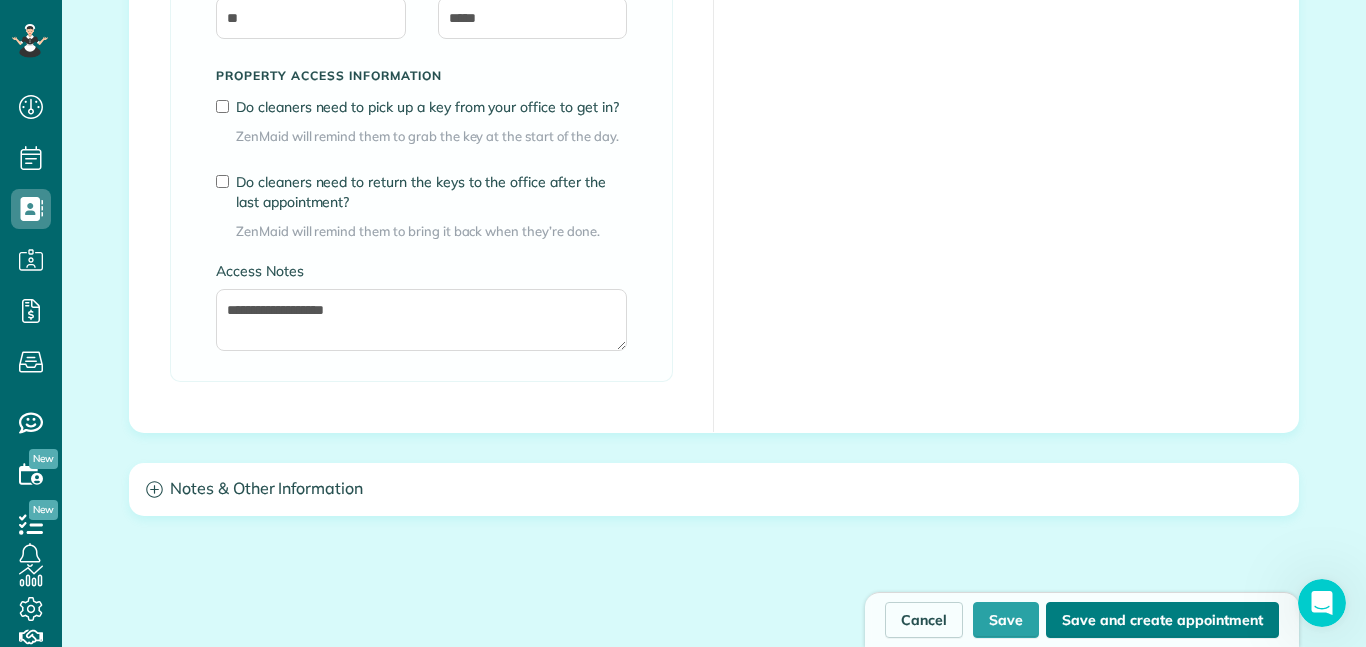 click on "Save and create appointment" at bounding box center (1162, 620) 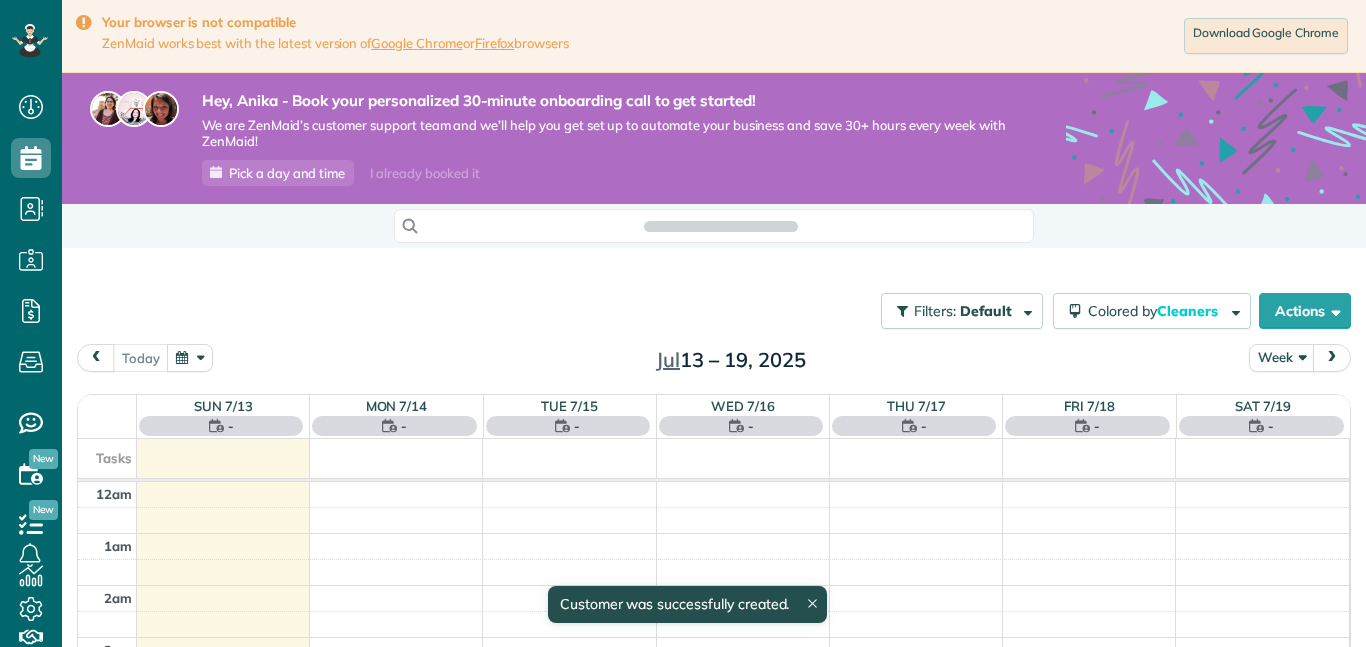 scroll, scrollTop: 0, scrollLeft: 0, axis: both 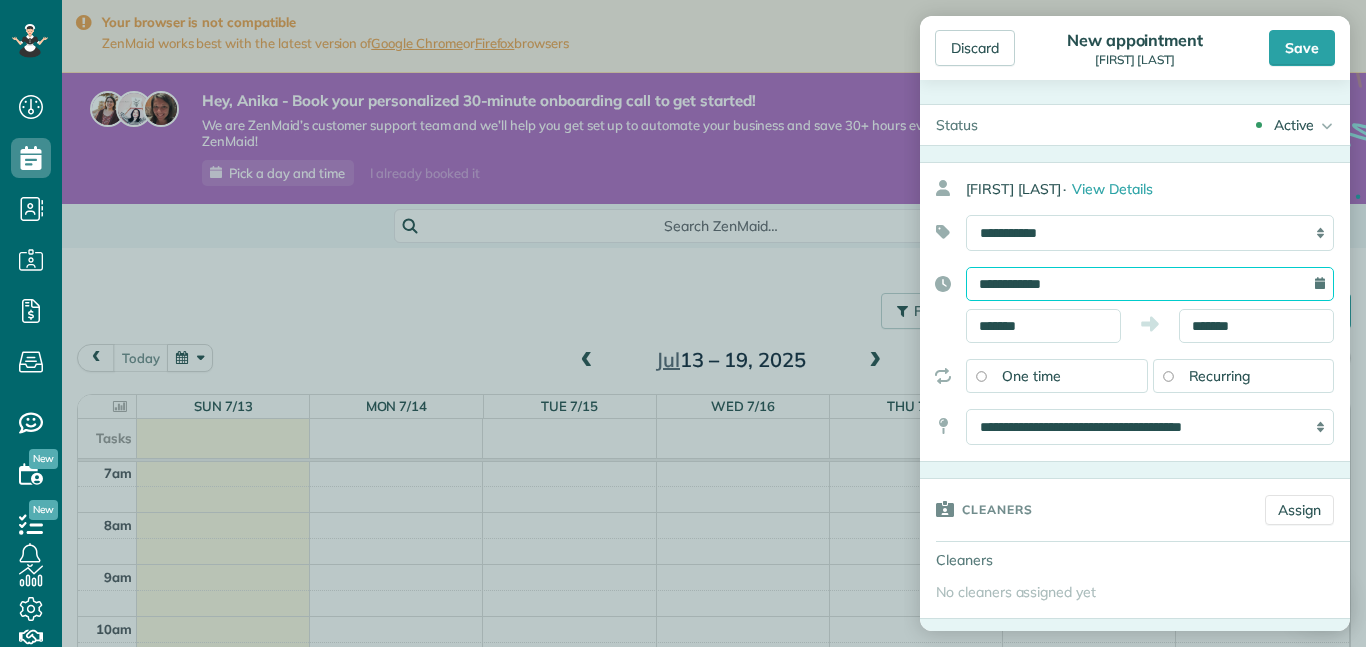 click on "**********" at bounding box center (1150, 284) 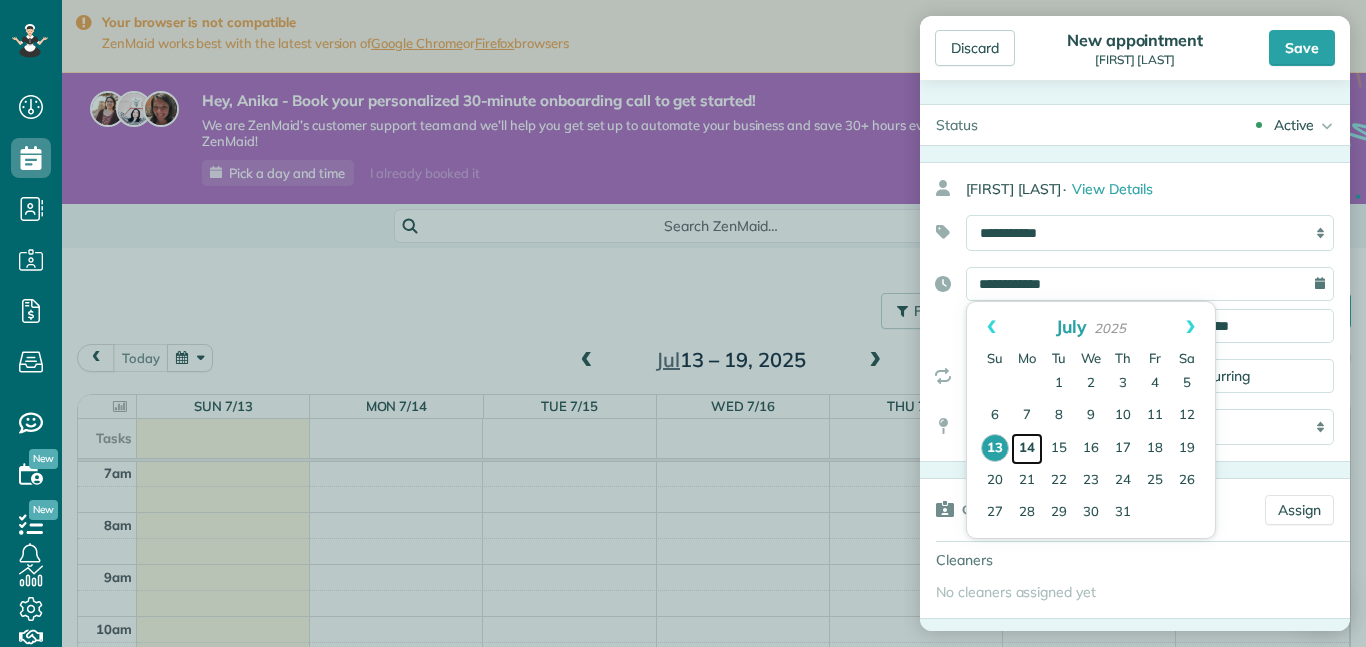 click on "14" at bounding box center [1027, 449] 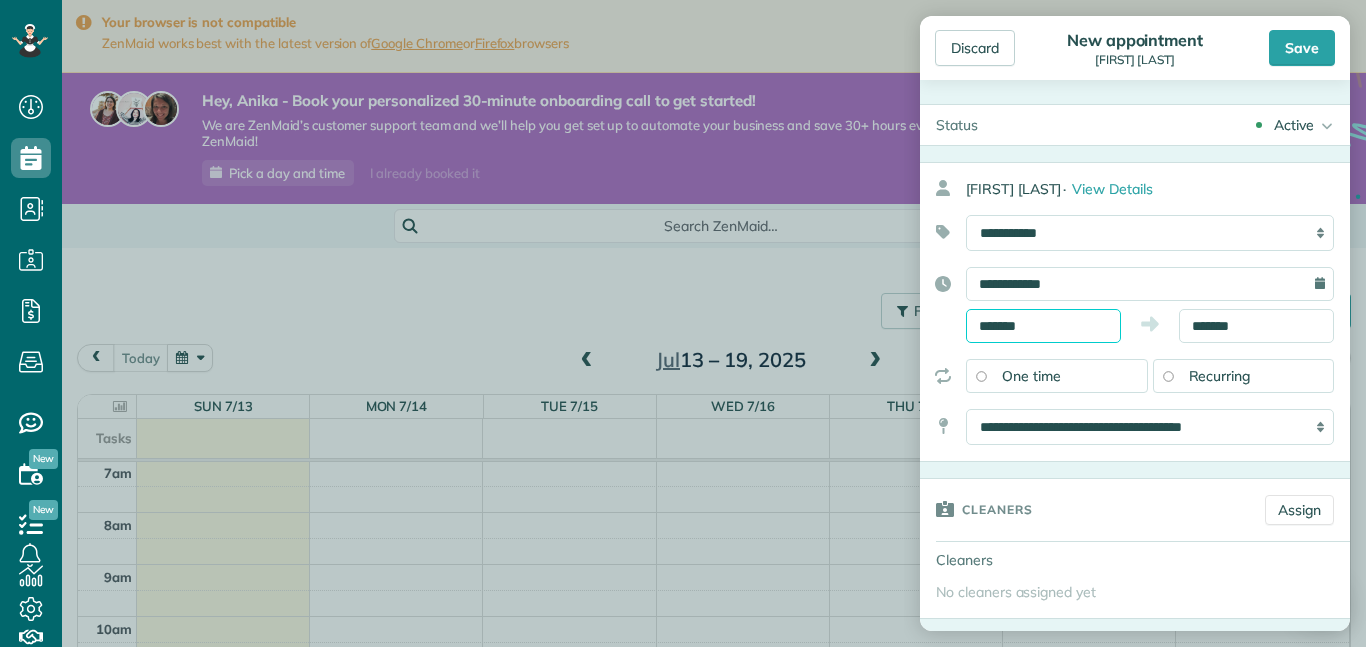 click on "*******" at bounding box center (1043, 326) 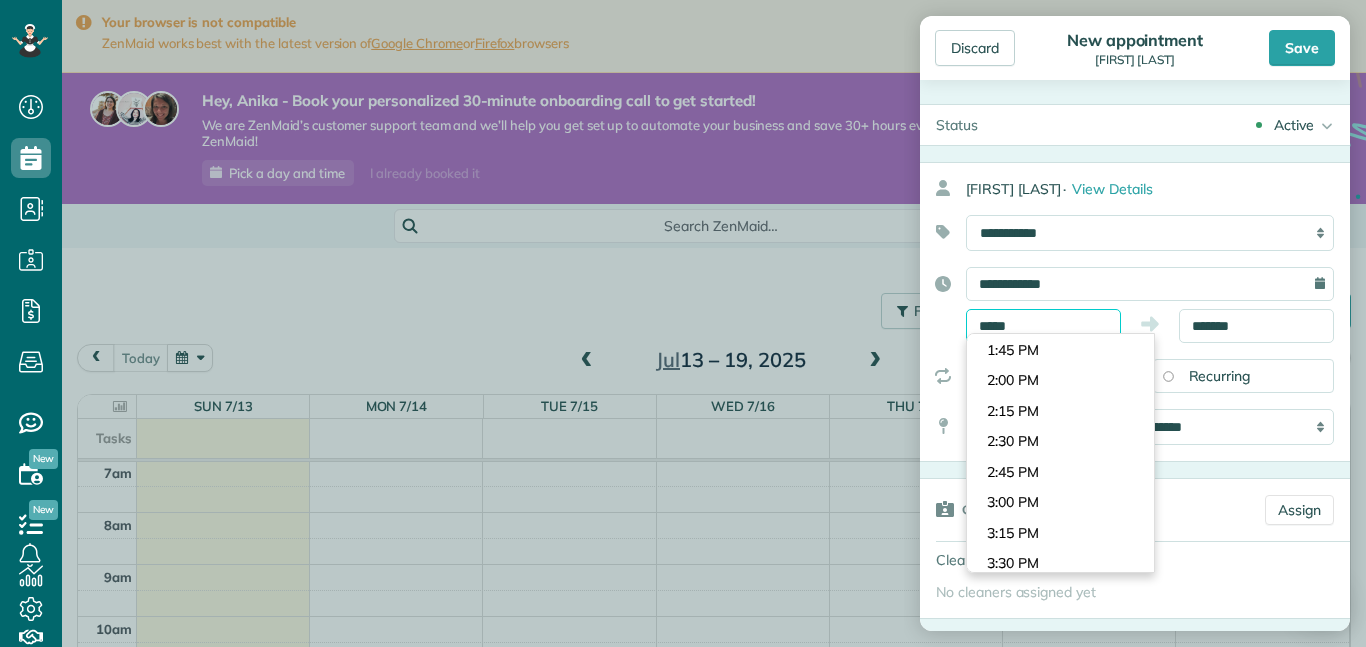 scroll, scrollTop: 183, scrollLeft: 0, axis: vertical 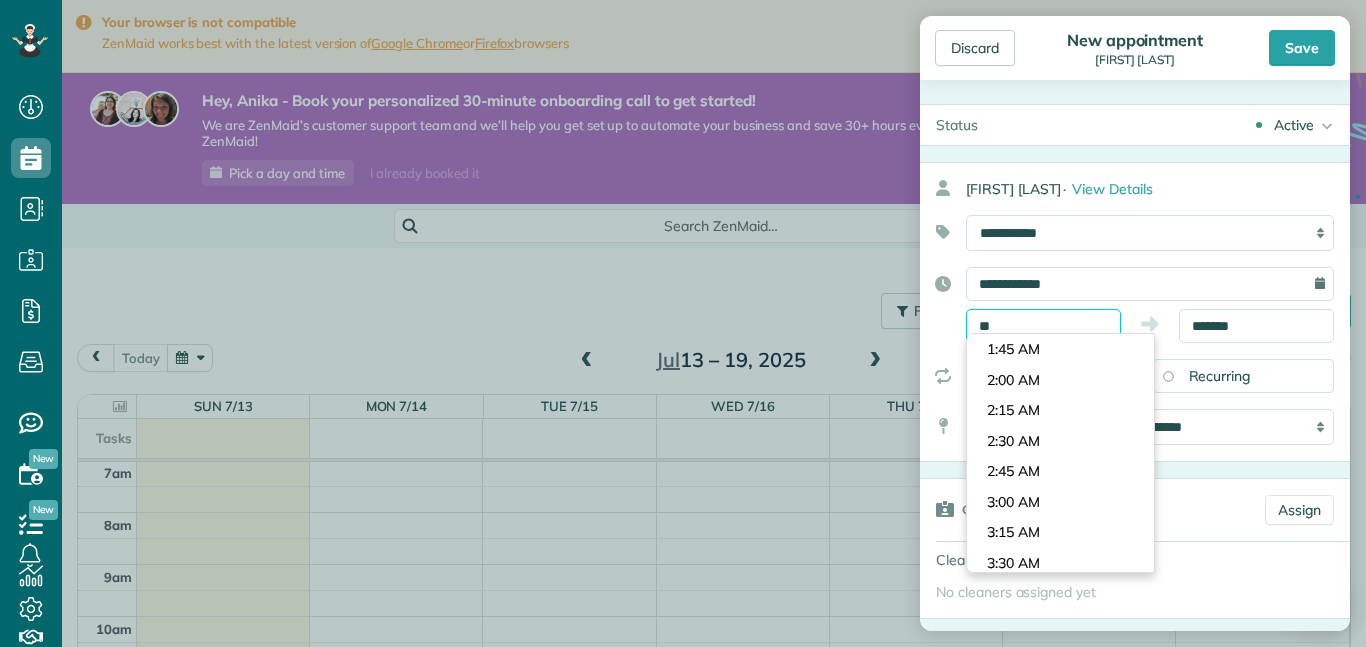 type on "*" 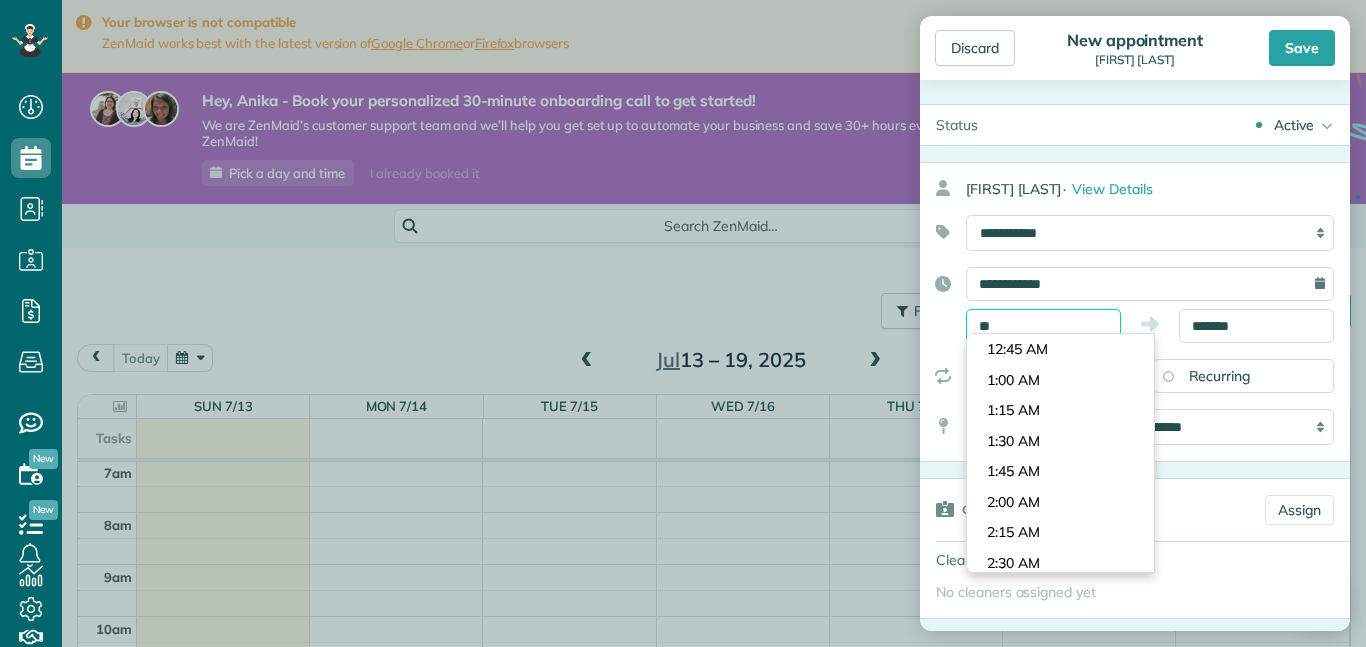 scroll, scrollTop: 1282, scrollLeft: 0, axis: vertical 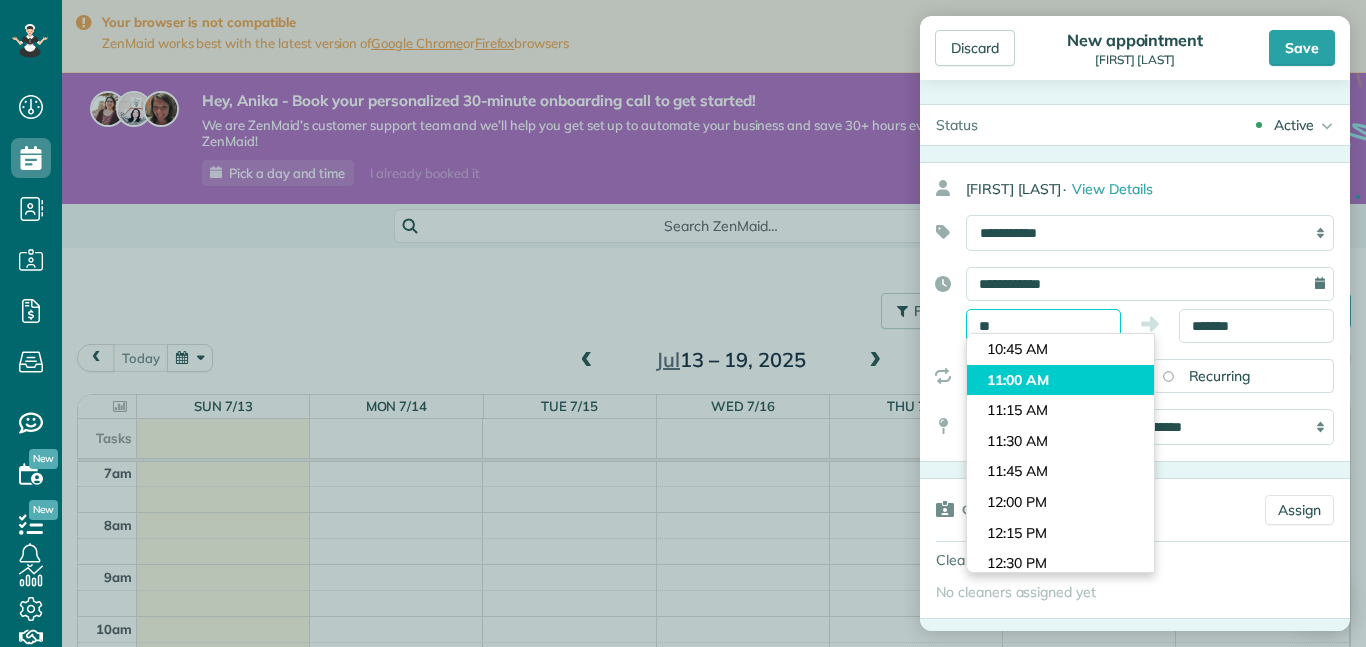 type on "********" 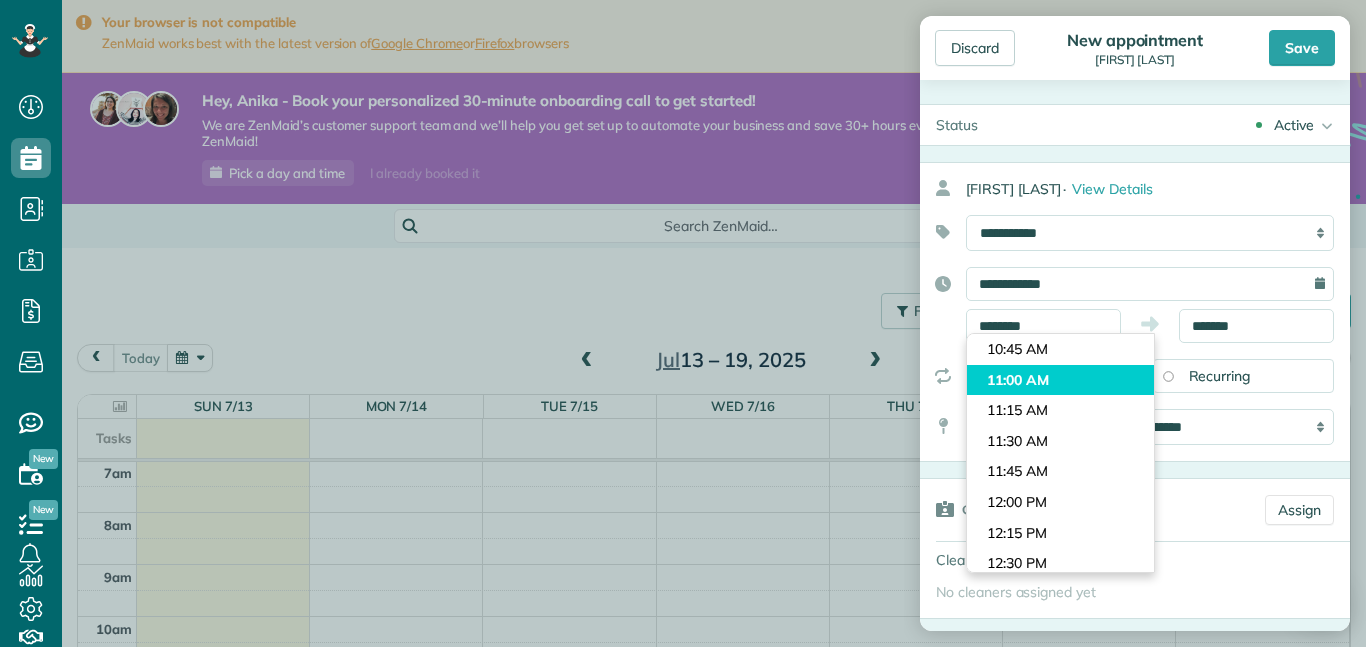 click on "Dashboard
Scheduling
Calendar View
List View
Dispatch View - Weekly scheduling (Beta)" at bounding box center [683, 323] 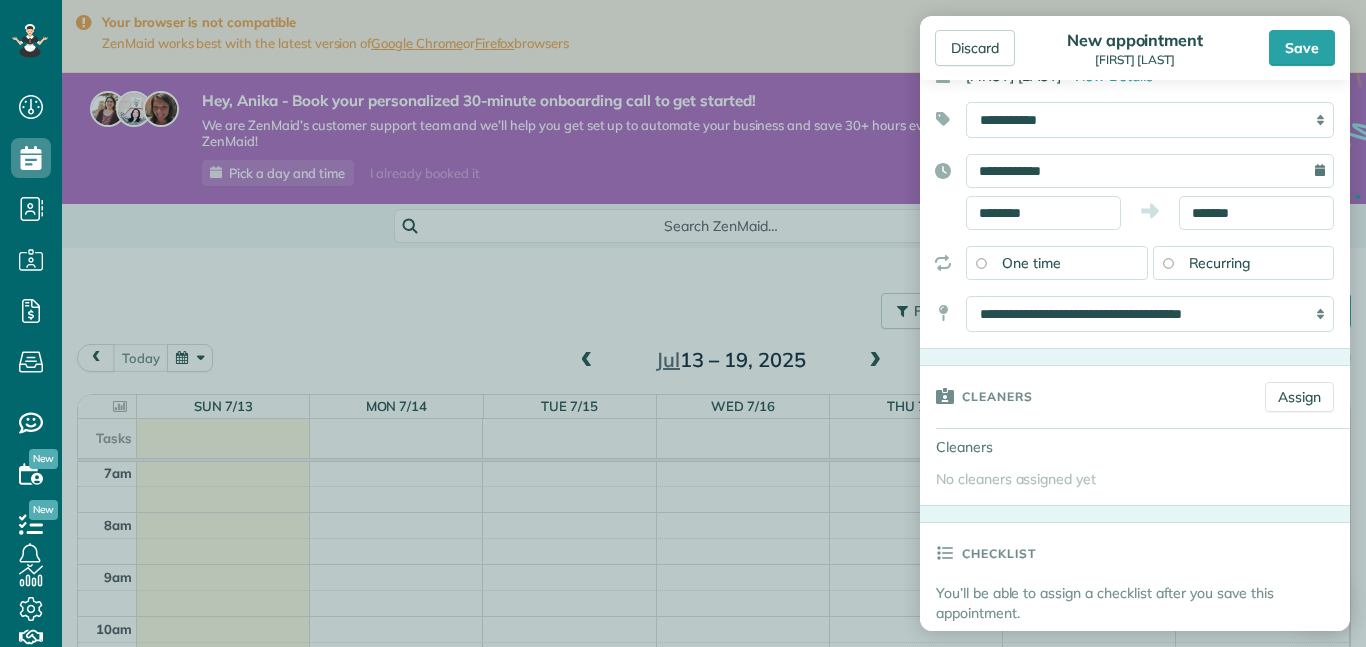 scroll, scrollTop: 151, scrollLeft: 0, axis: vertical 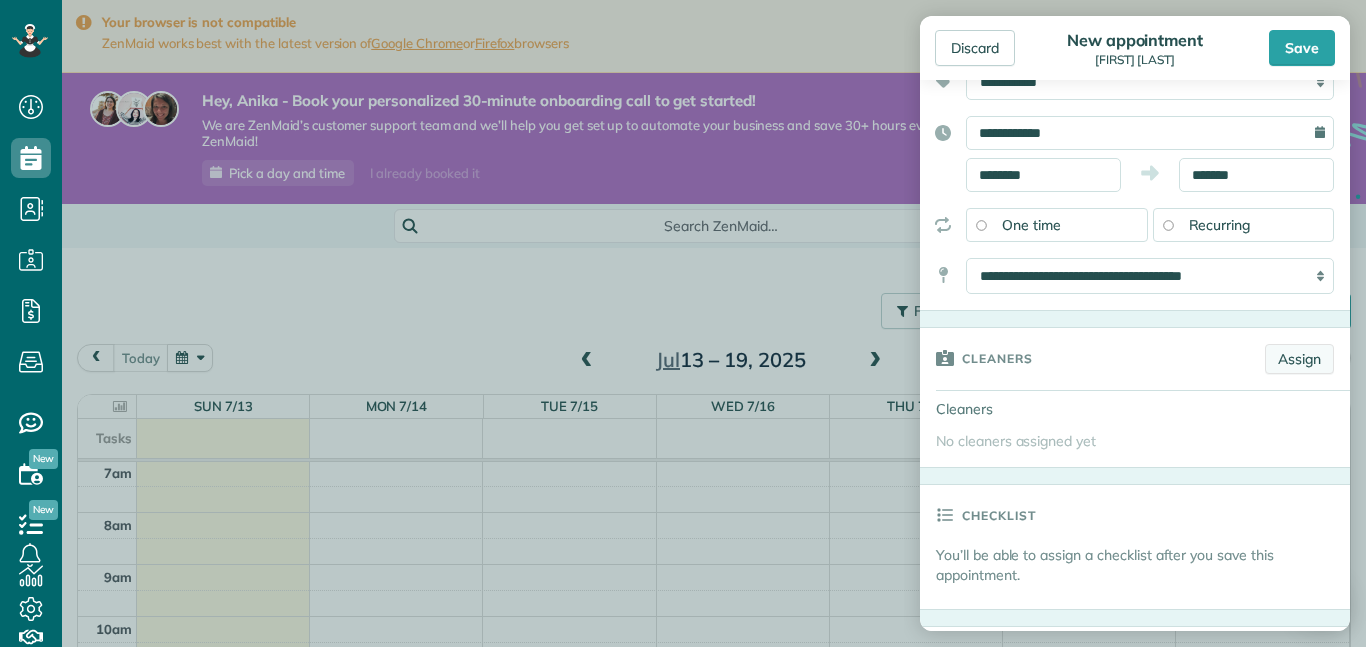 click on "Assign" at bounding box center (1299, 359) 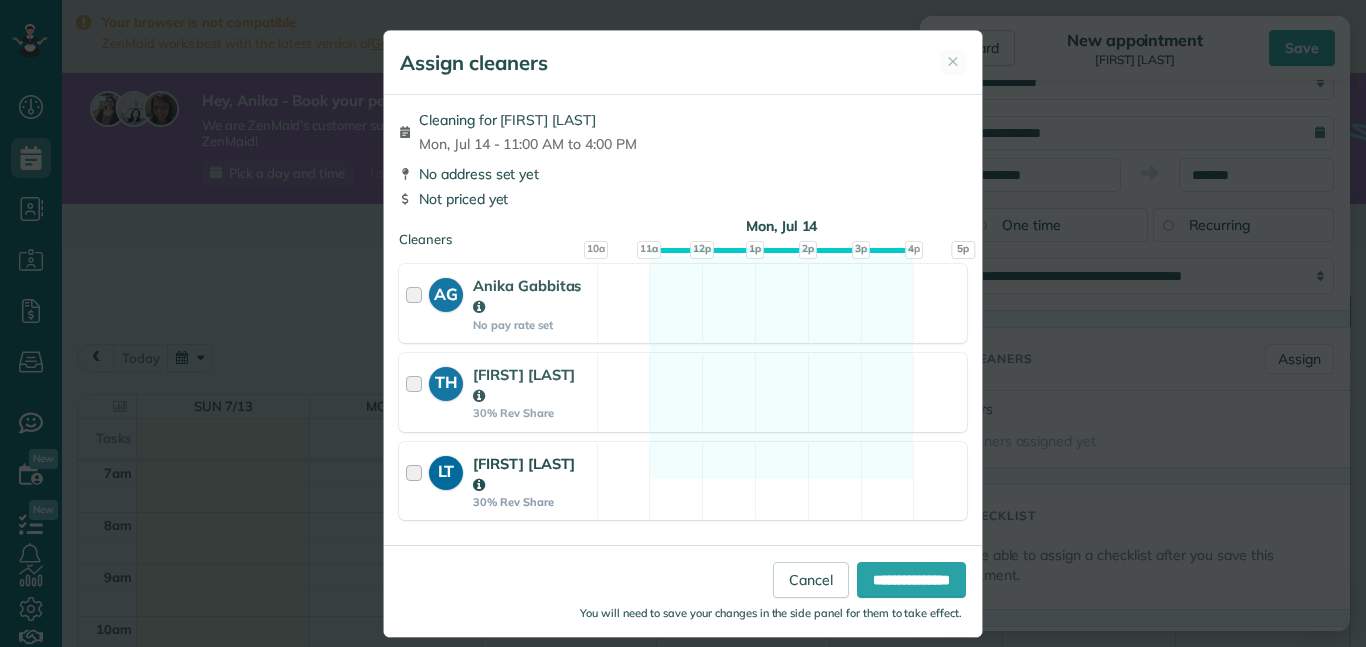 click at bounding box center (417, 481) 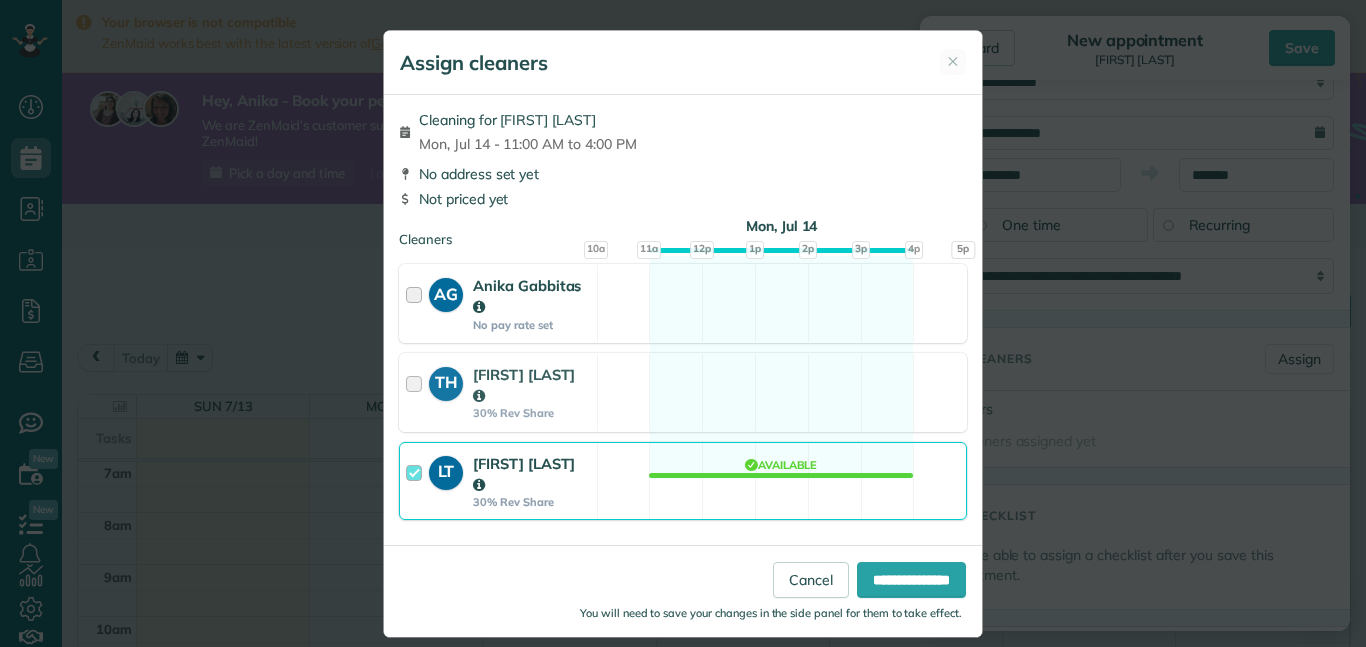 click at bounding box center [417, 303] 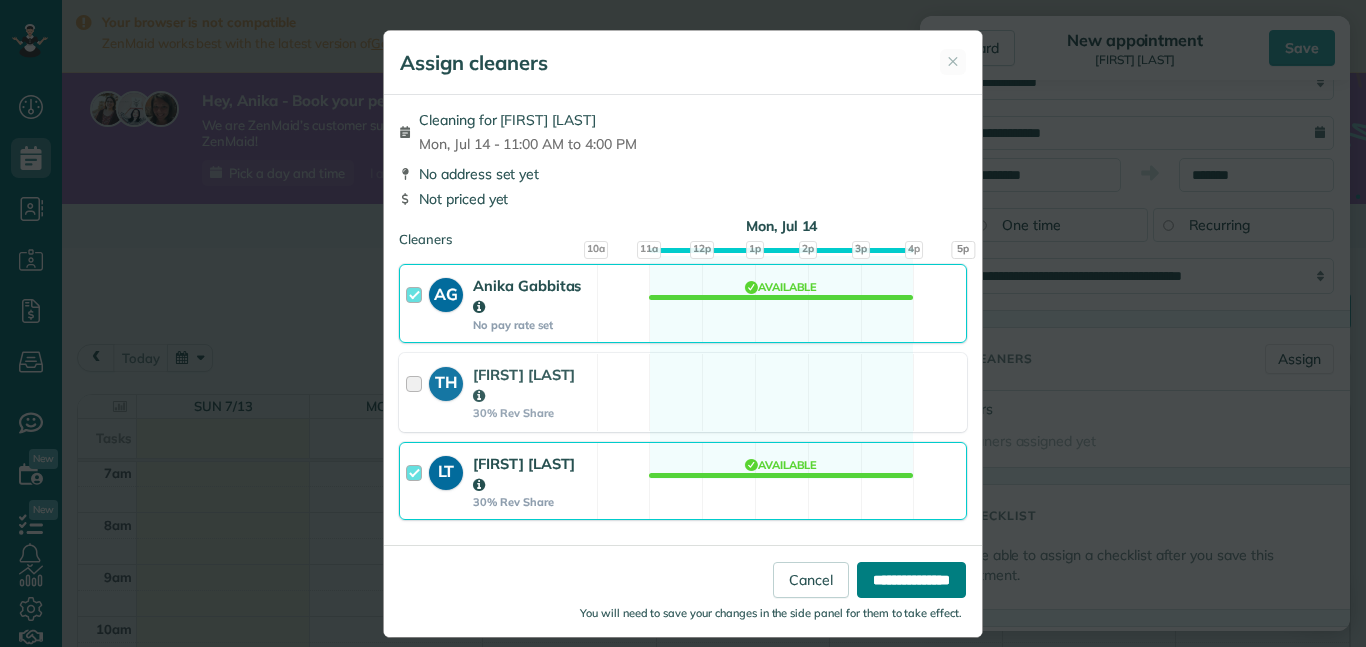 click on "**********" at bounding box center (911, 580) 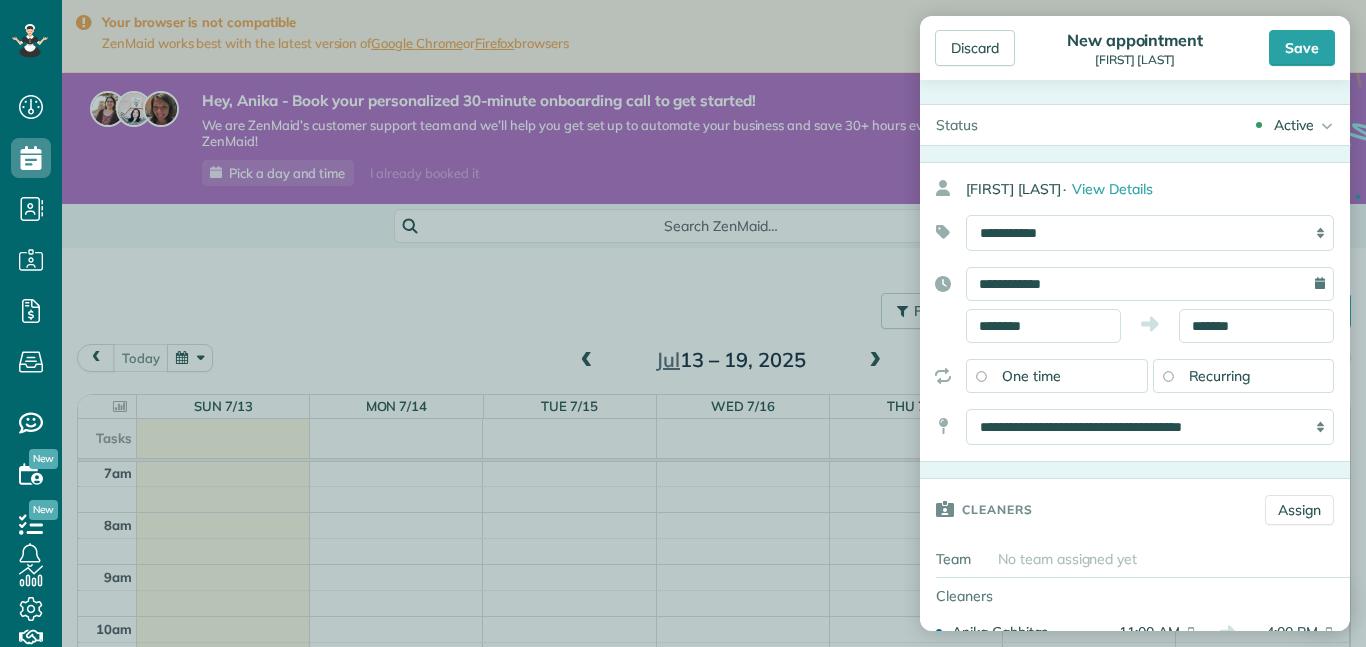 scroll, scrollTop: 1159, scrollLeft: 0, axis: vertical 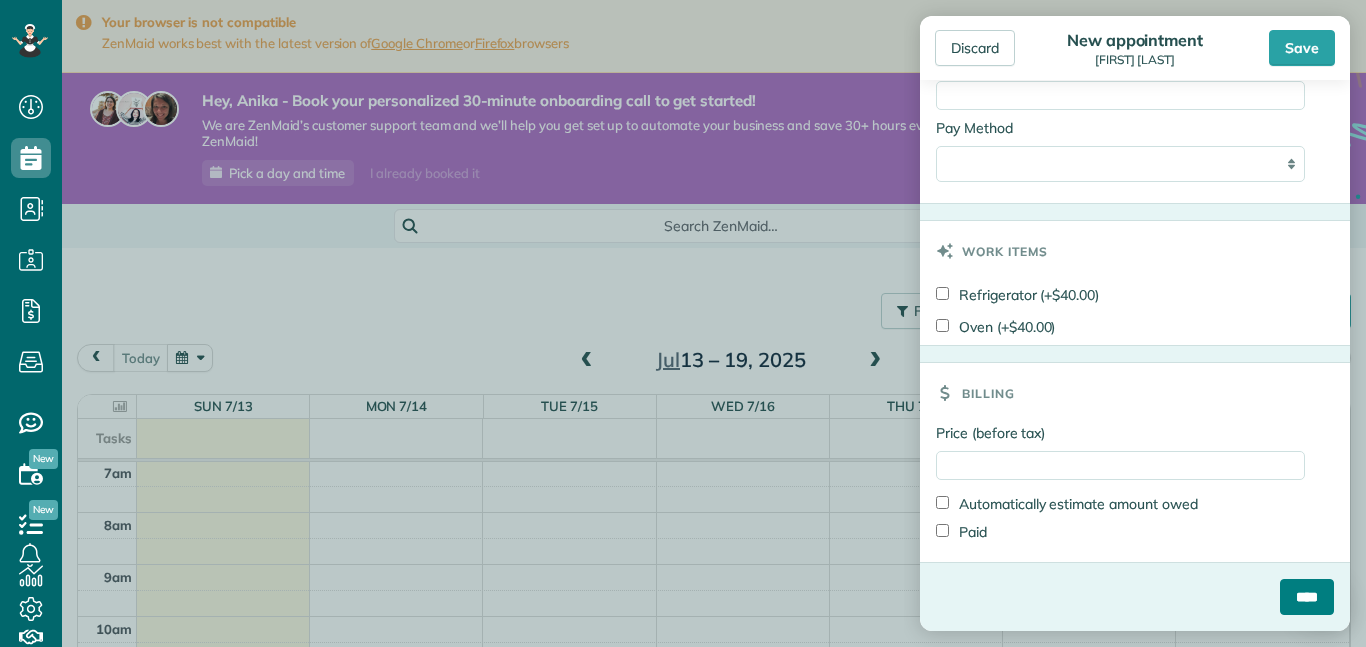 click on "****" at bounding box center [1307, 597] 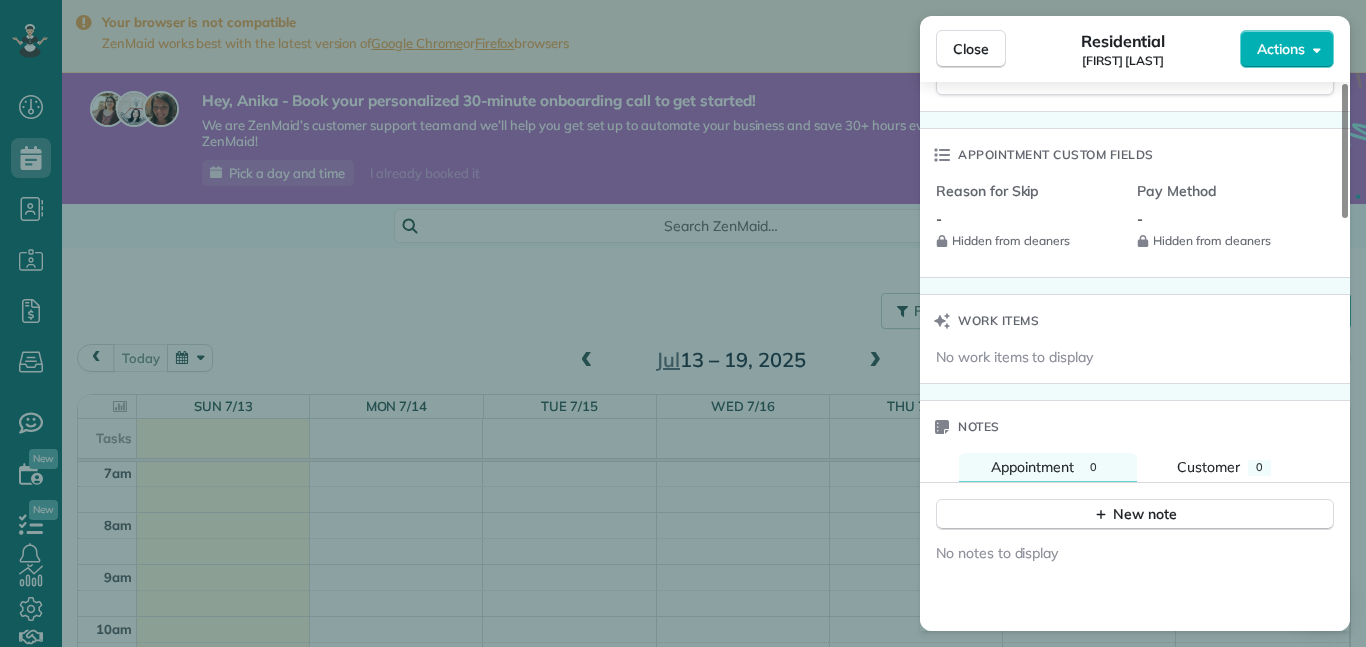 scroll, scrollTop: 1366, scrollLeft: 0, axis: vertical 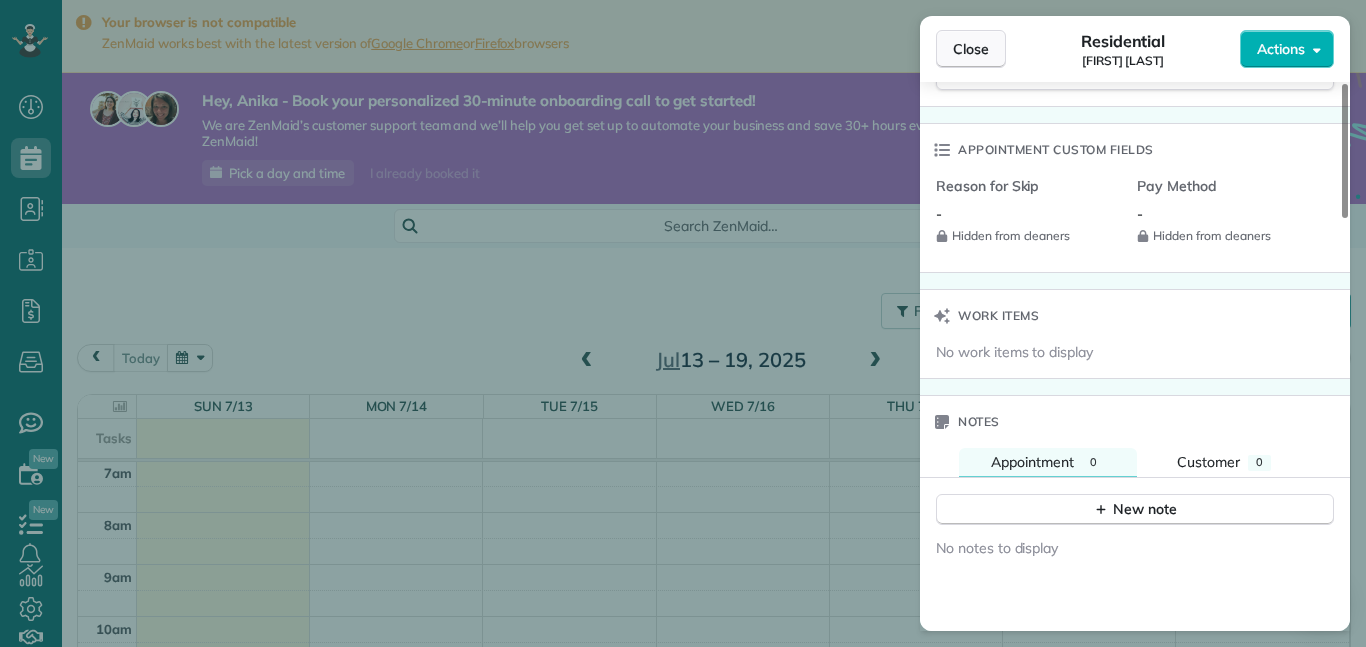 click on "Close" at bounding box center (971, 49) 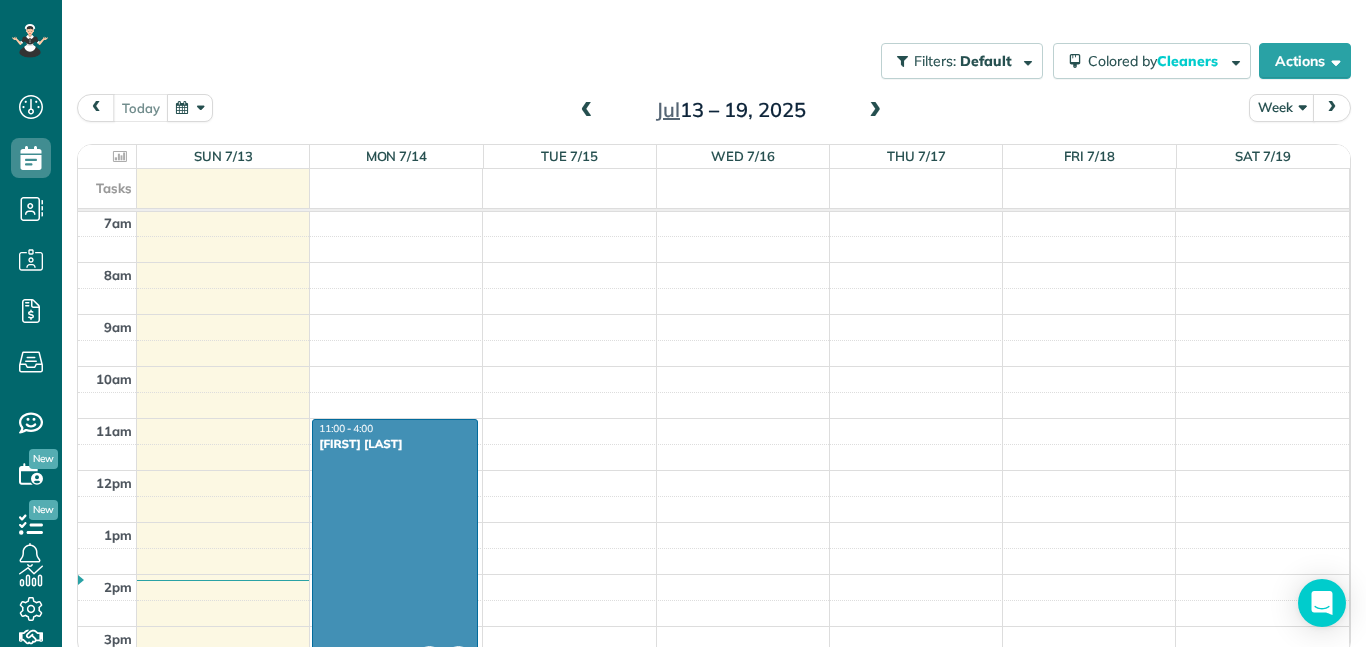 scroll, scrollTop: 260, scrollLeft: 0, axis: vertical 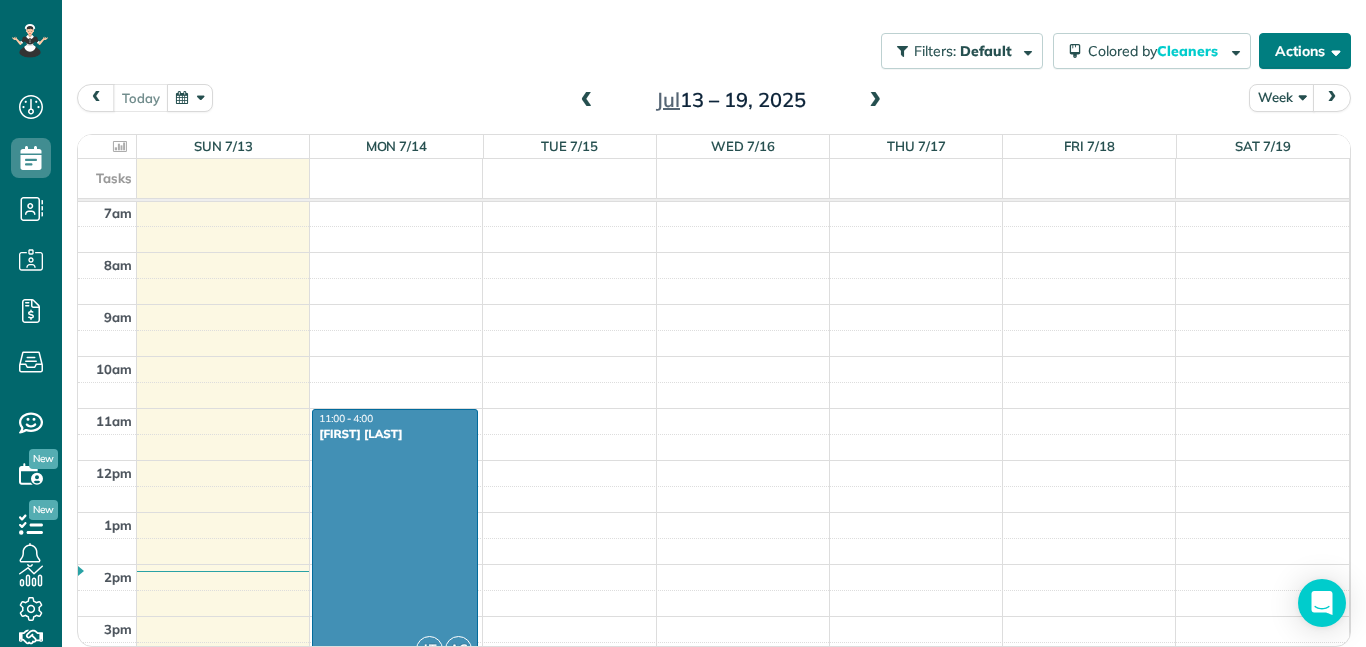 click on "Actions" at bounding box center (1305, 51) 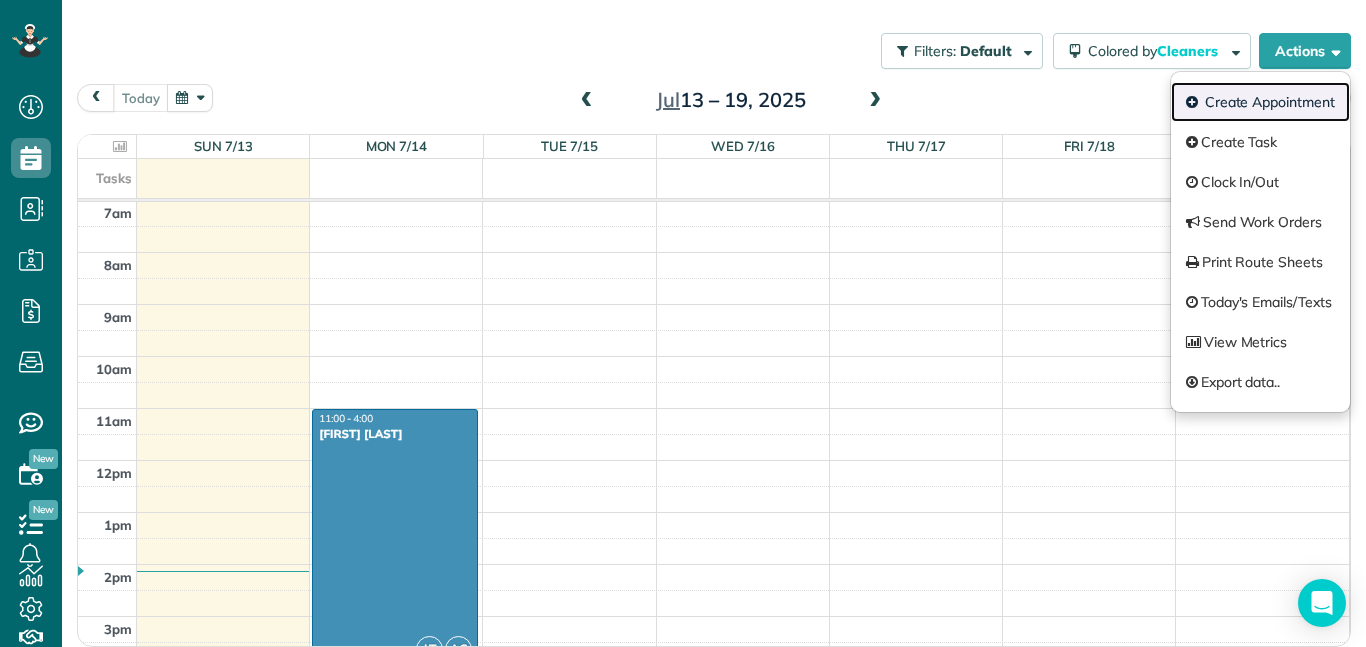 click on "Create Appointment" at bounding box center (1260, 102) 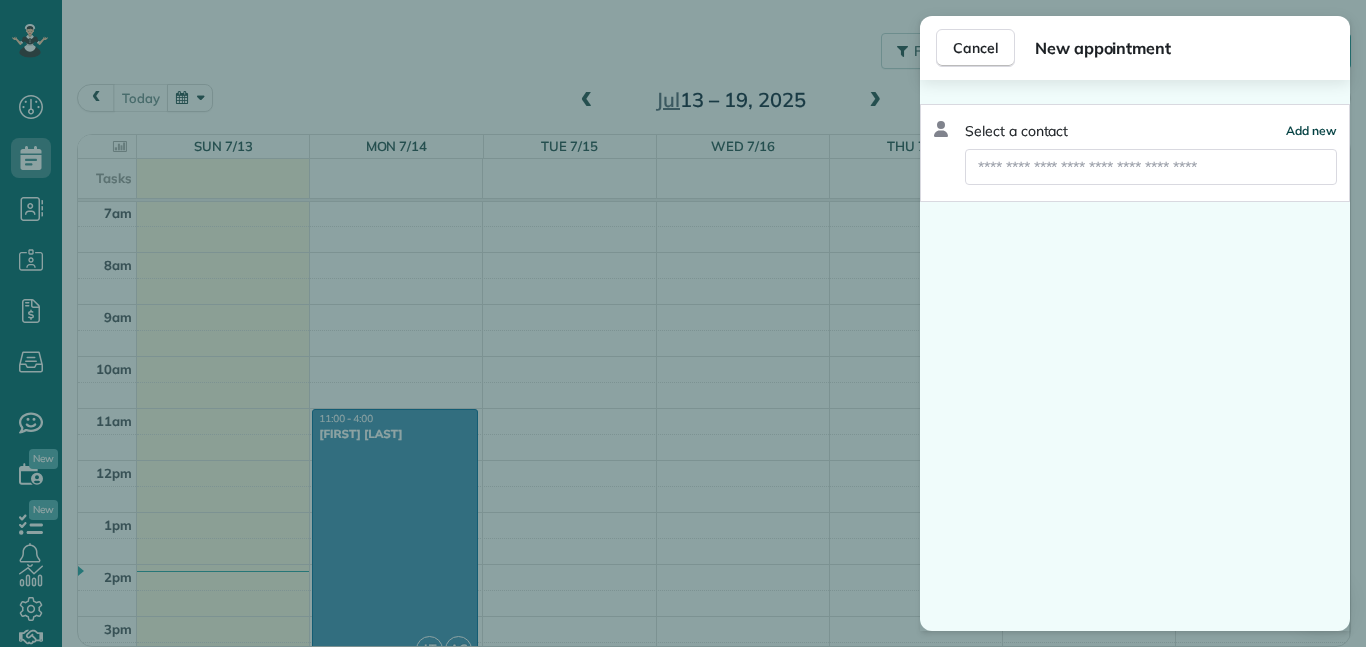 click on "Add new" at bounding box center [1311, 130] 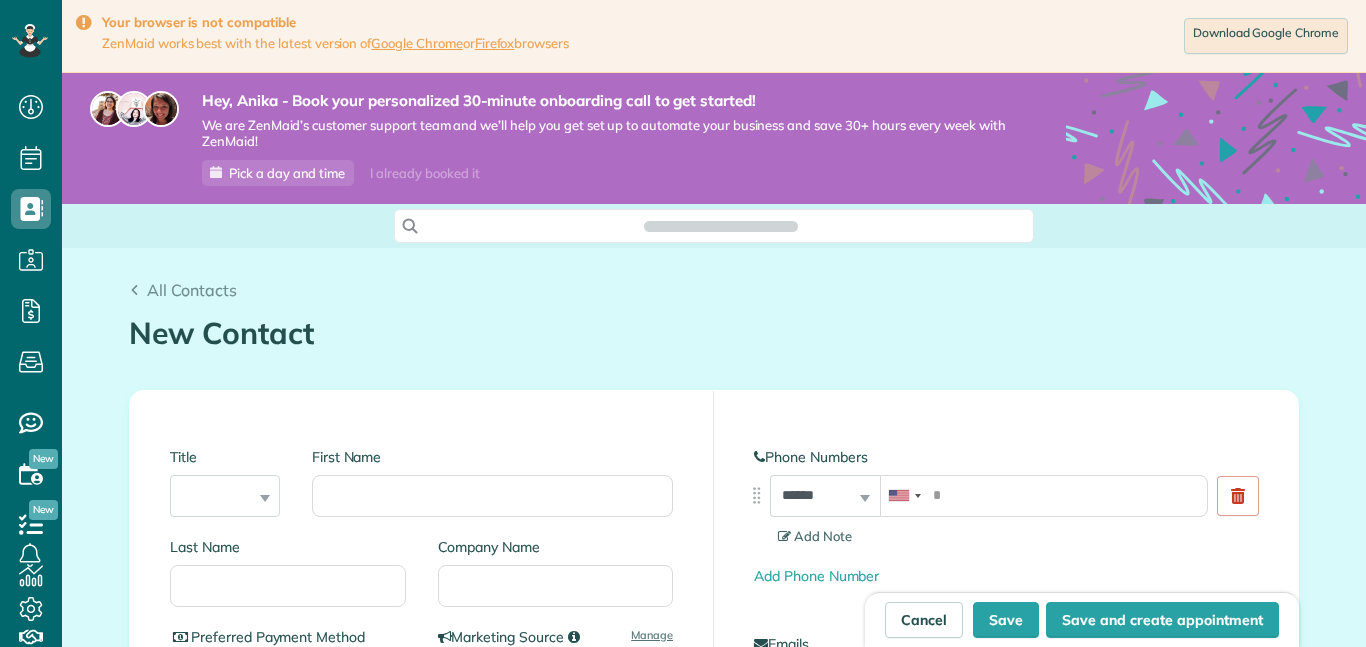 scroll, scrollTop: 0, scrollLeft: 0, axis: both 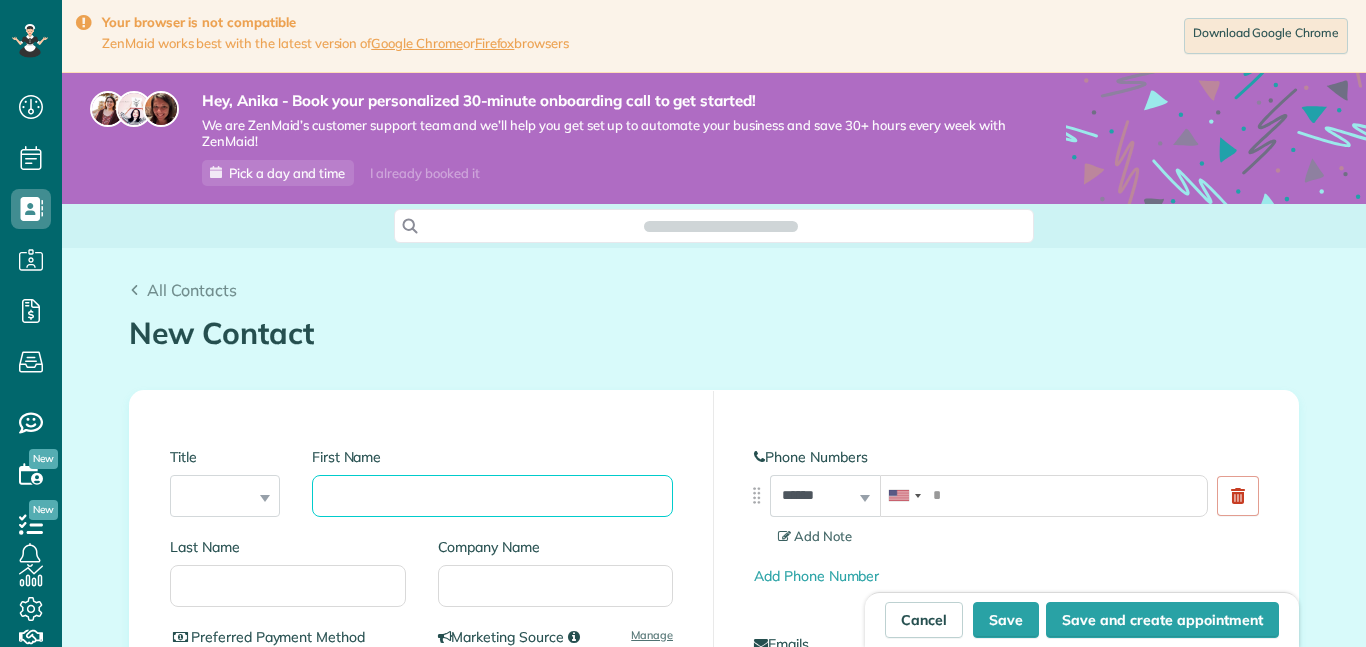 click on "First Name" at bounding box center (492, 496) 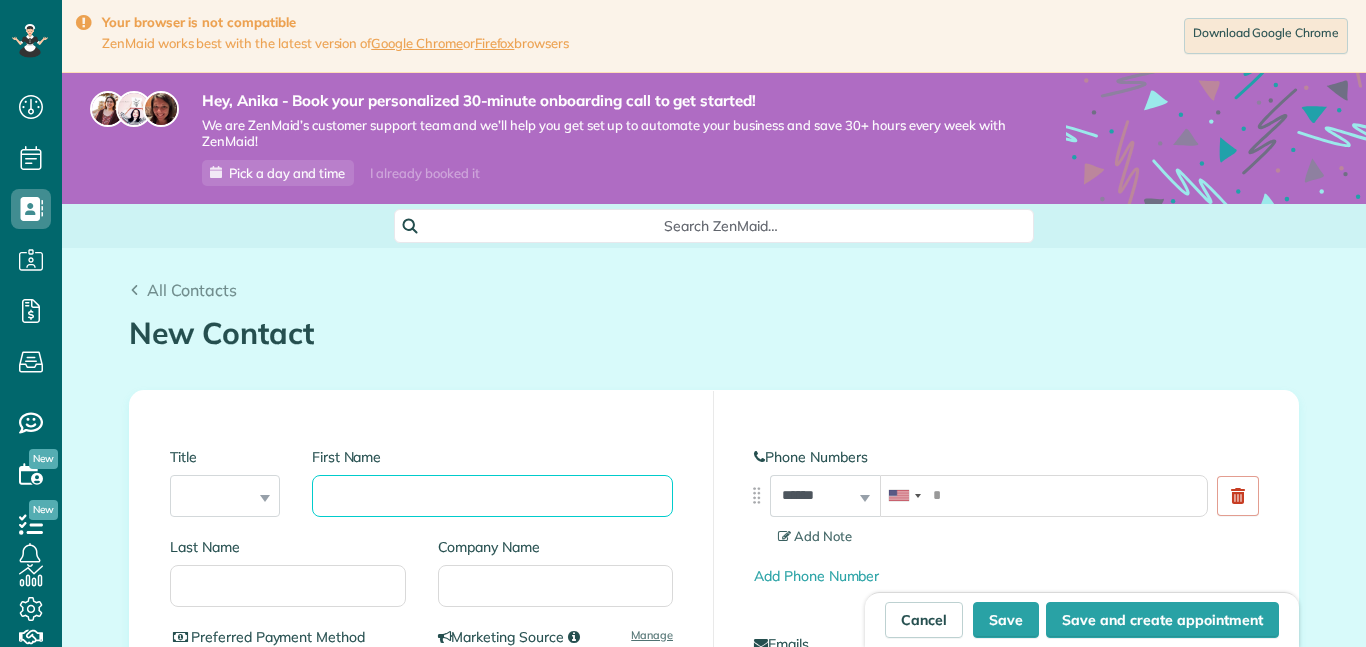 scroll, scrollTop: 647, scrollLeft: 62, axis: both 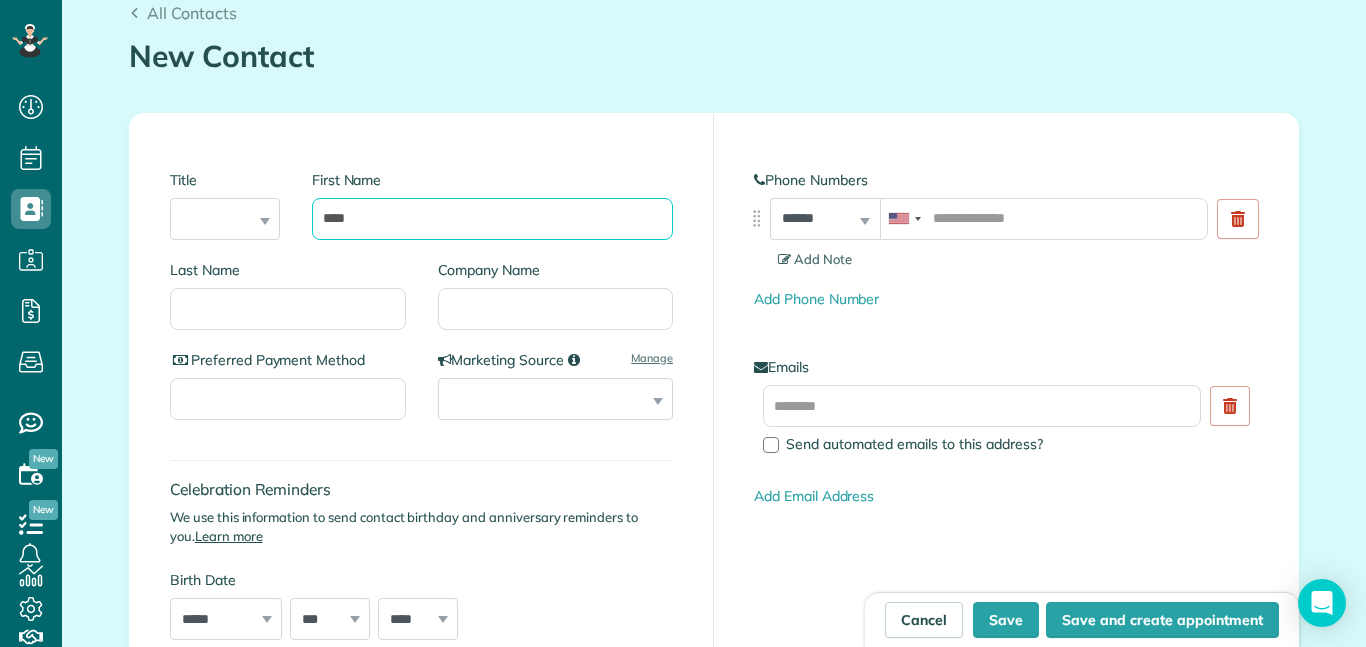 type on "***" 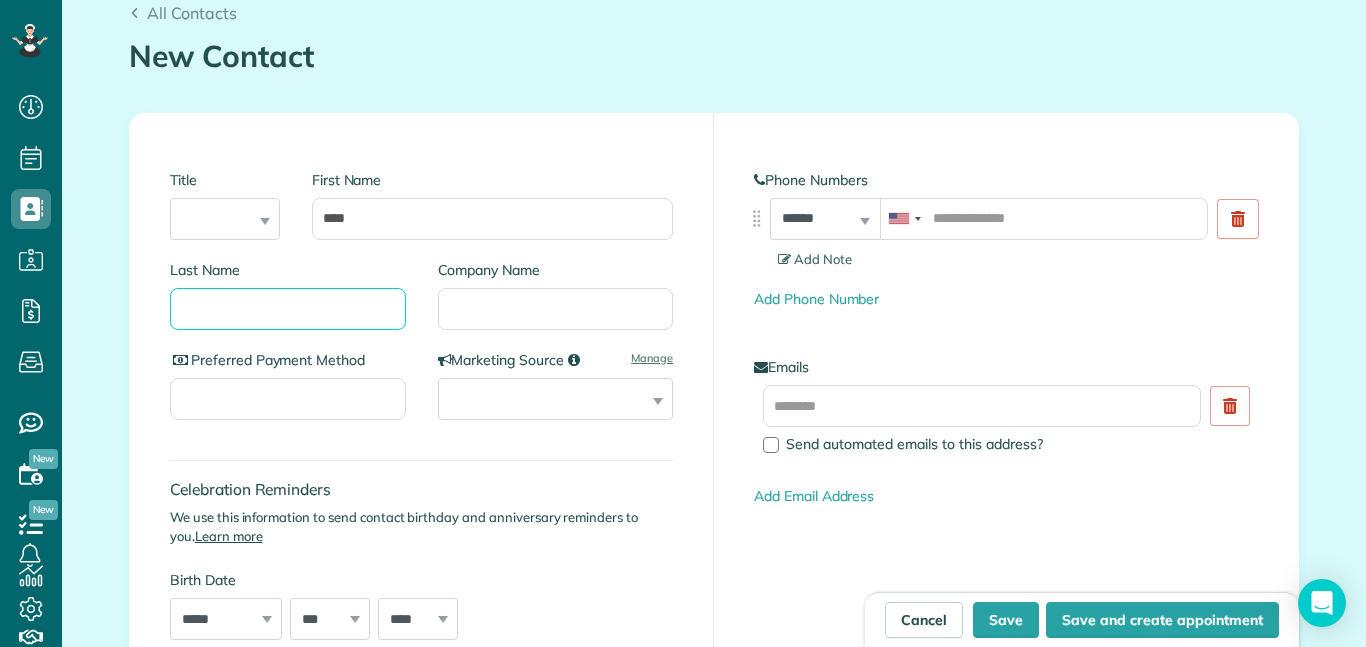click on "Last Name" at bounding box center [288, 309] 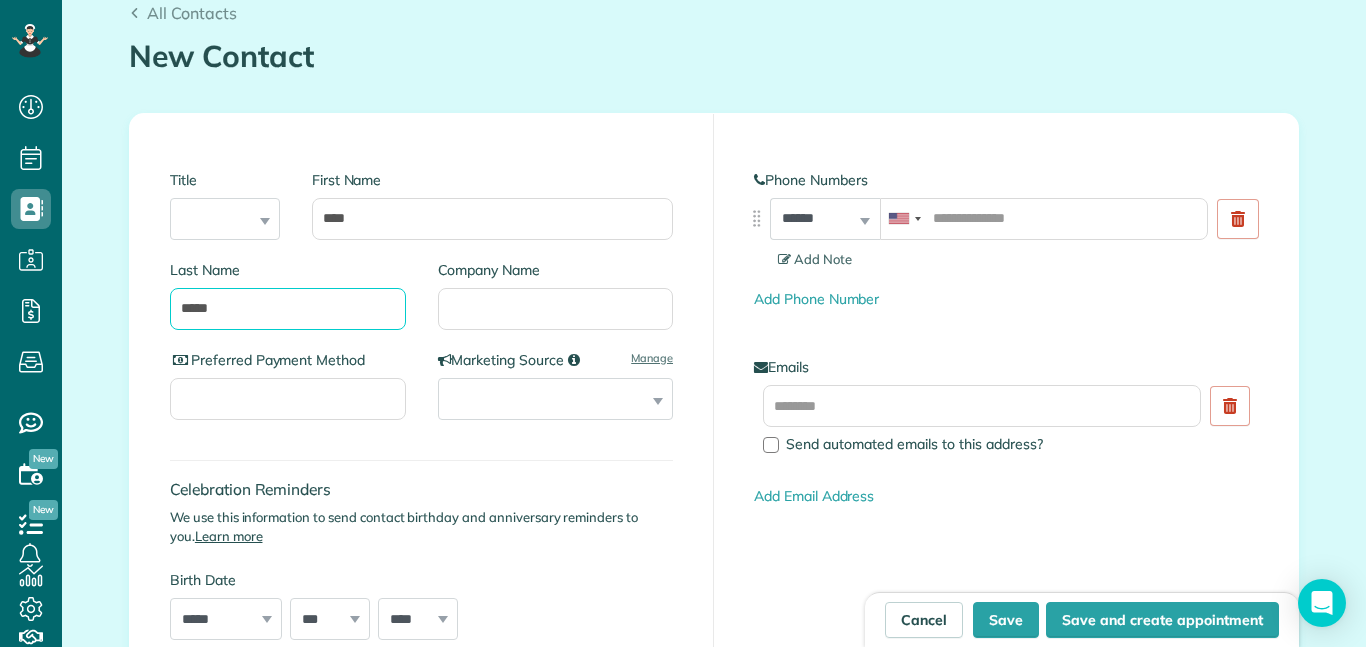 type on "*****" 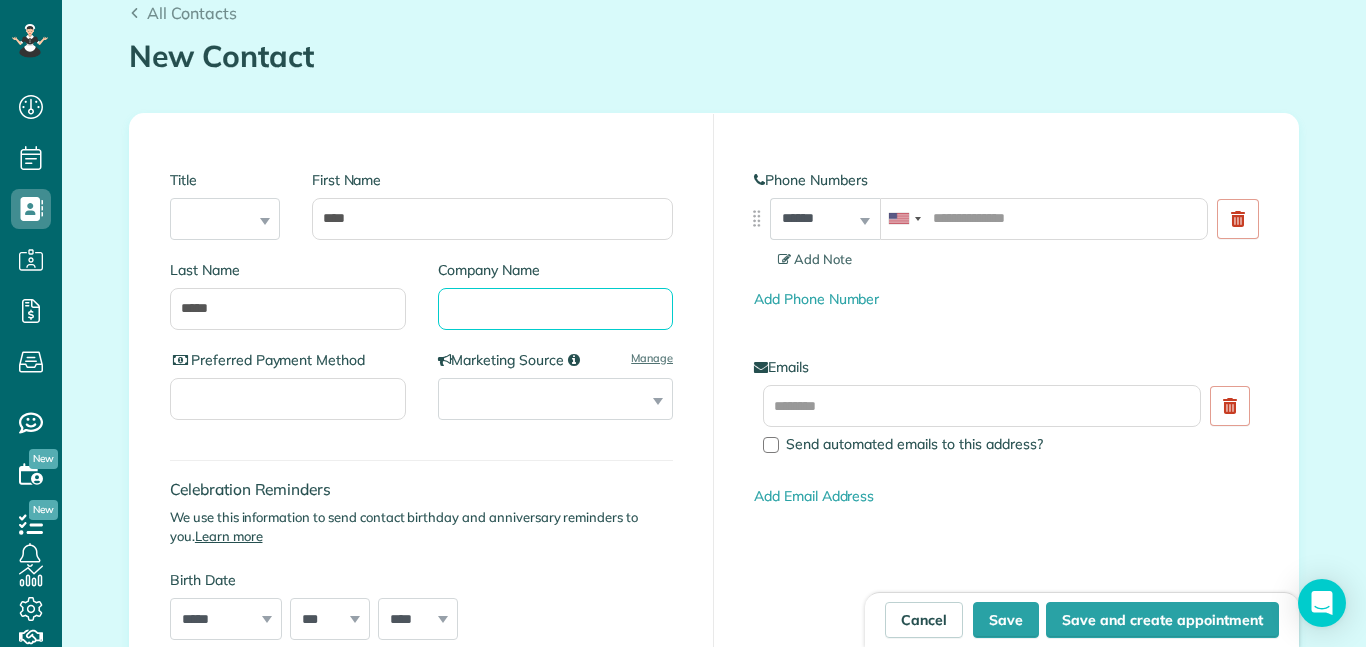 click on "Company Name" at bounding box center (556, 309) 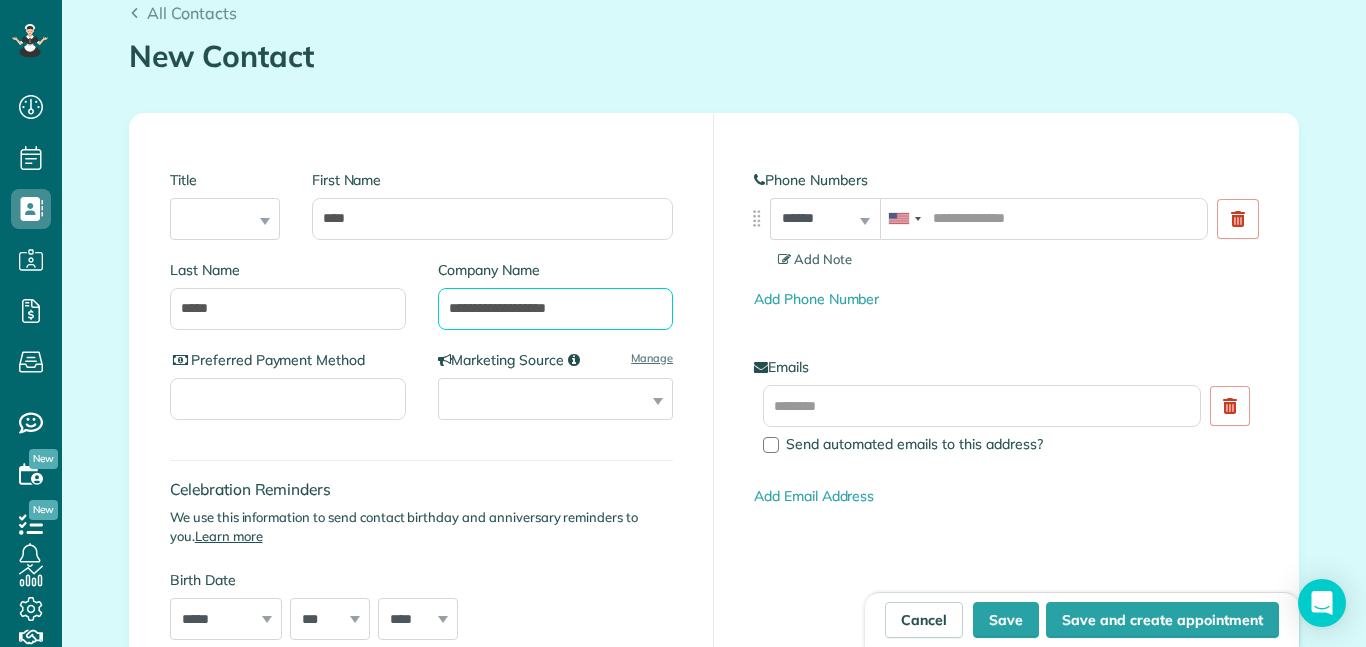 type on "**********" 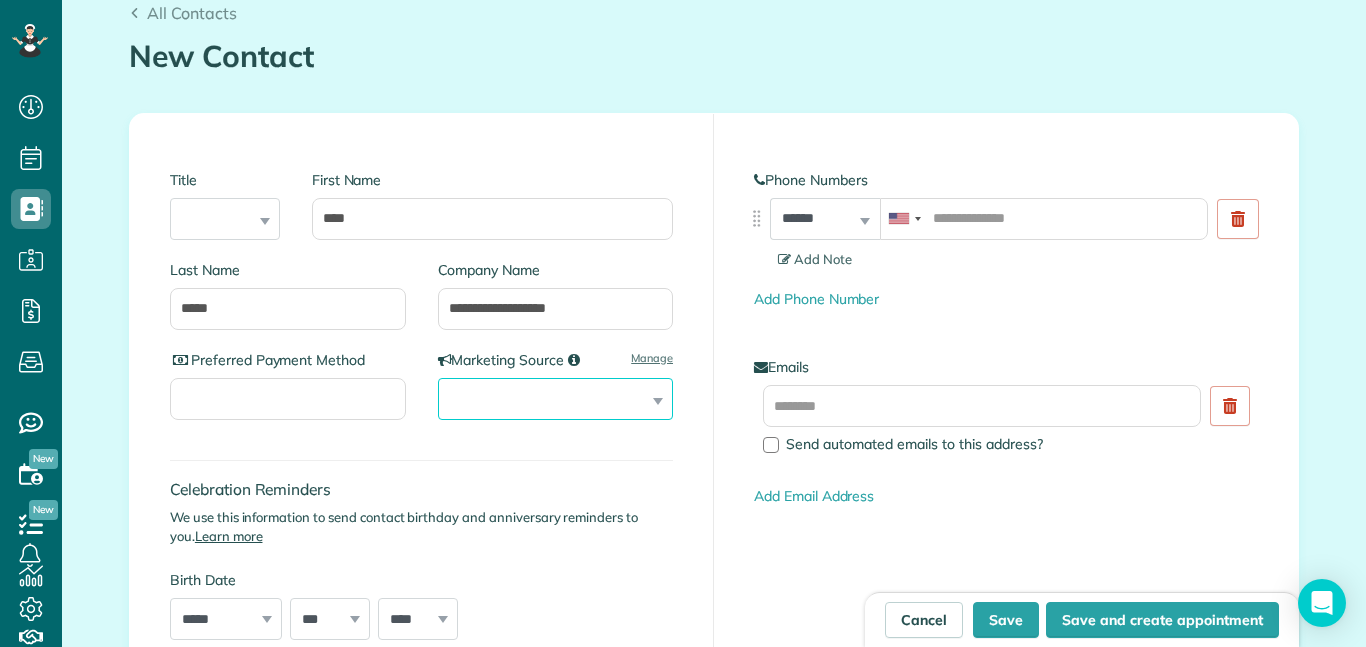 click on "**********" at bounding box center [556, 399] 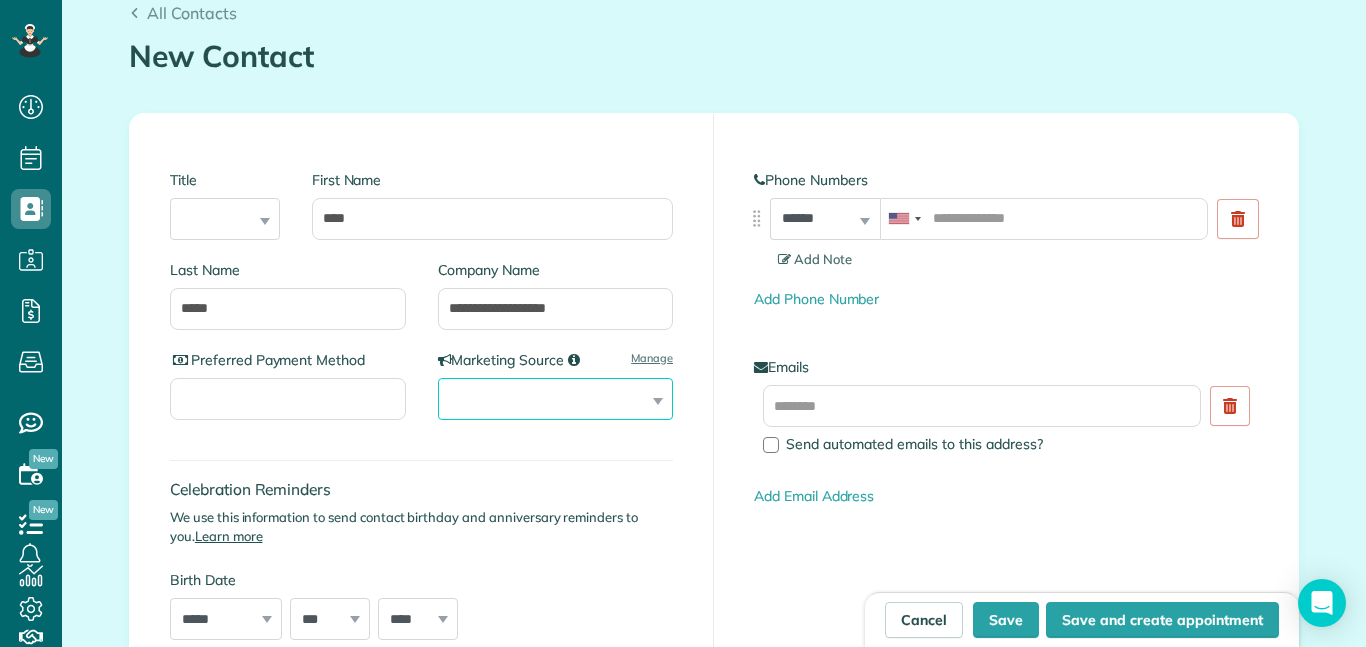 select on "********" 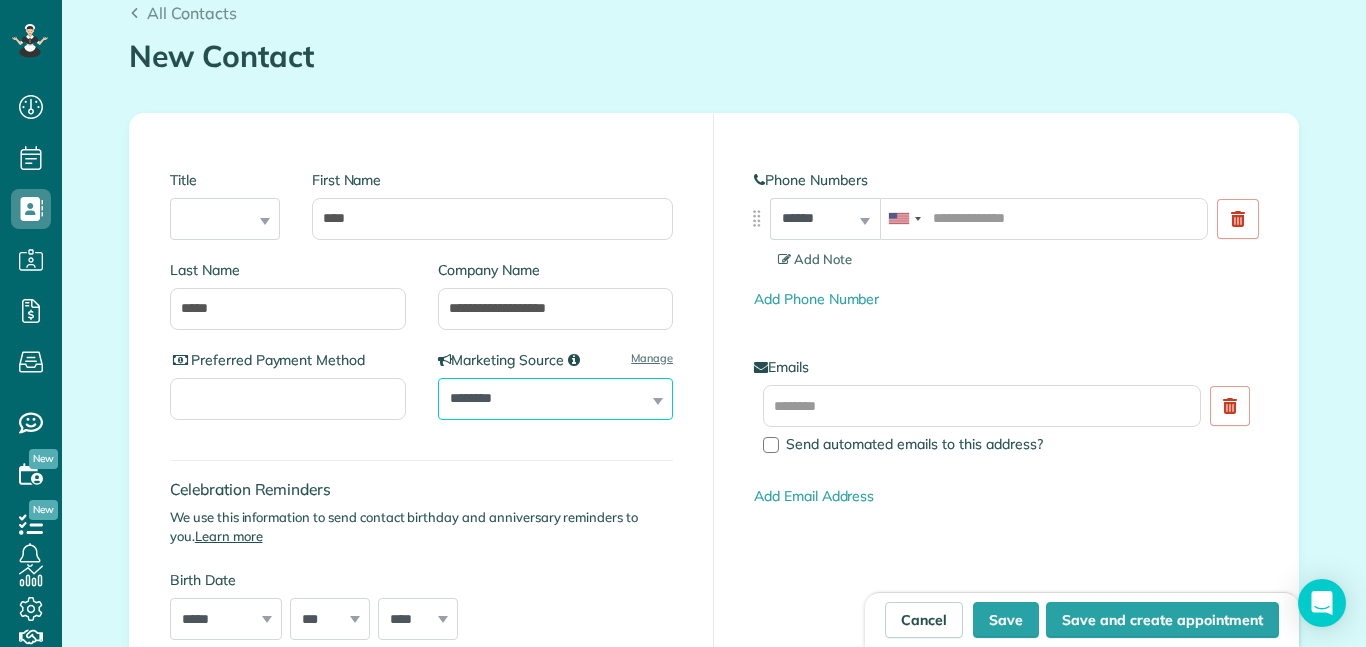 click on "**********" at bounding box center [556, 399] 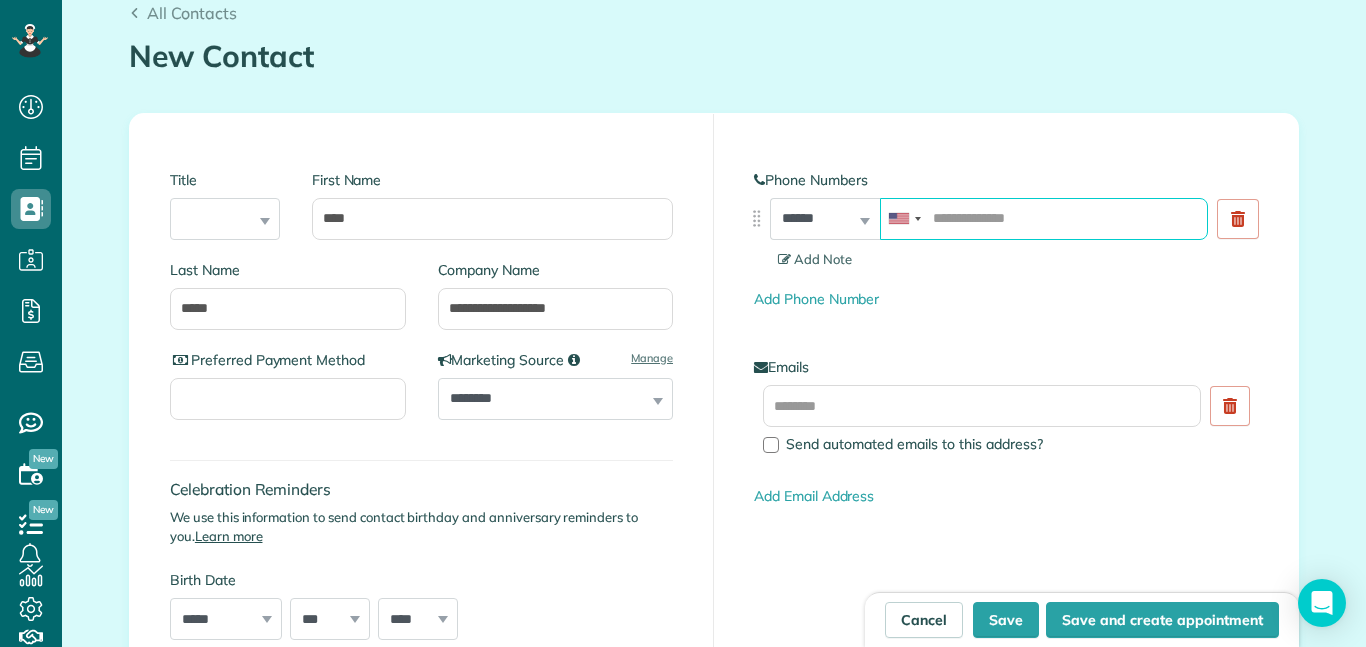 click at bounding box center (1044, 219) 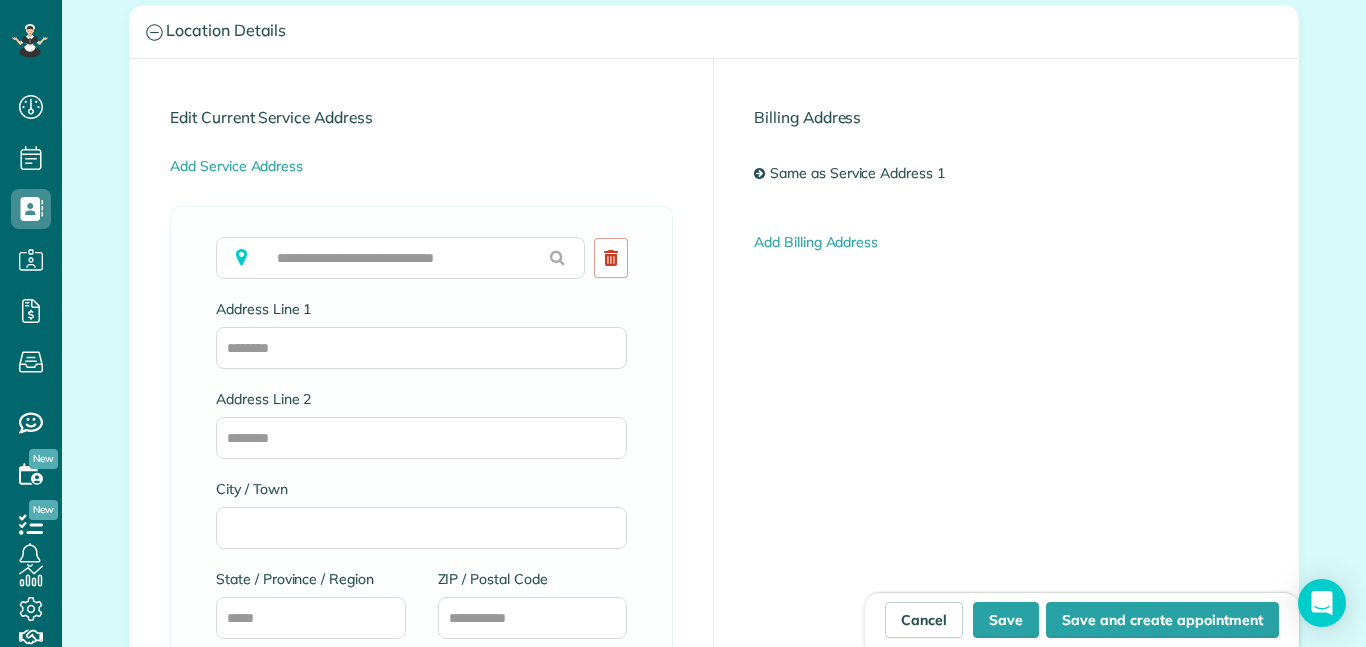 scroll, scrollTop: 1108, scrollLeft: 0, axis: vertical 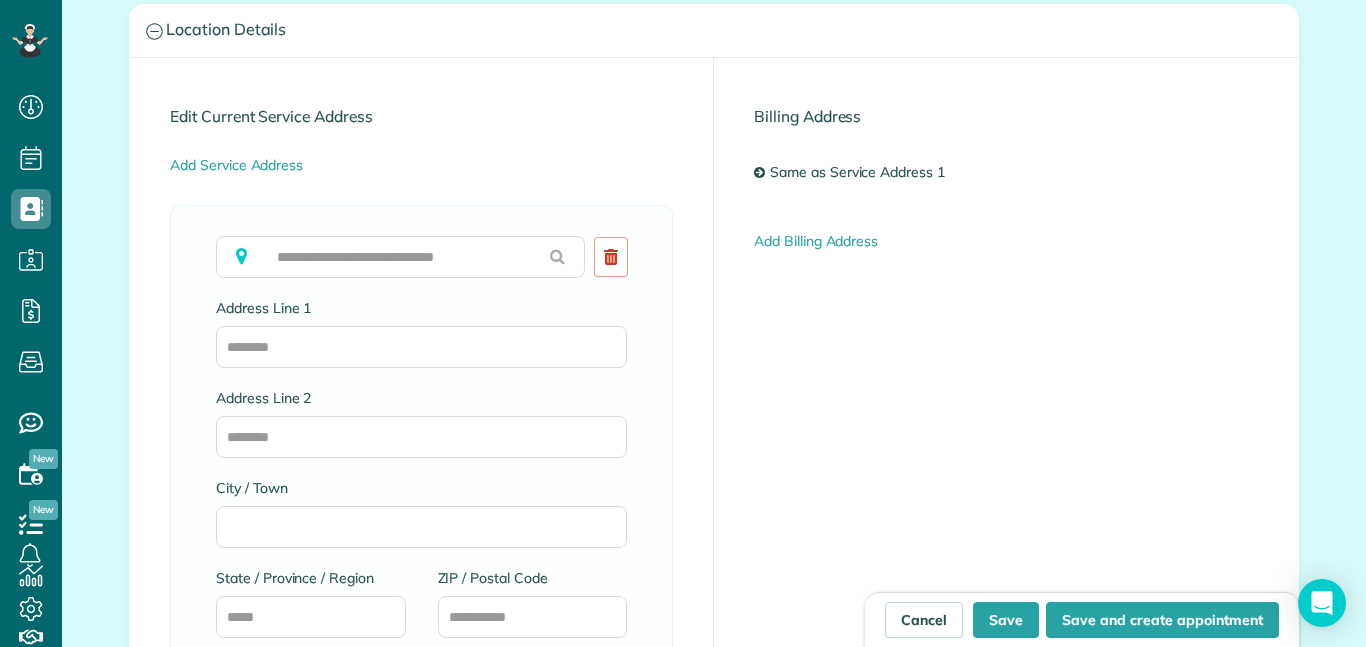 type on "**********" 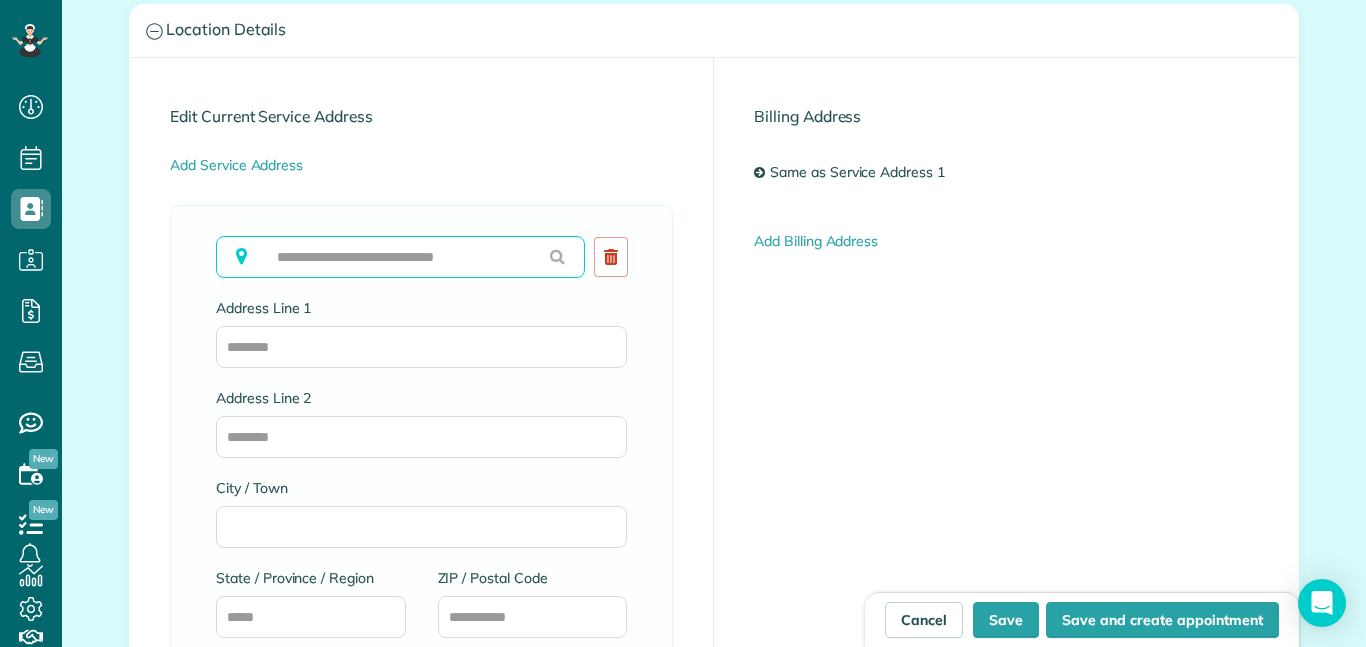 click at bounding box center (400, 257) 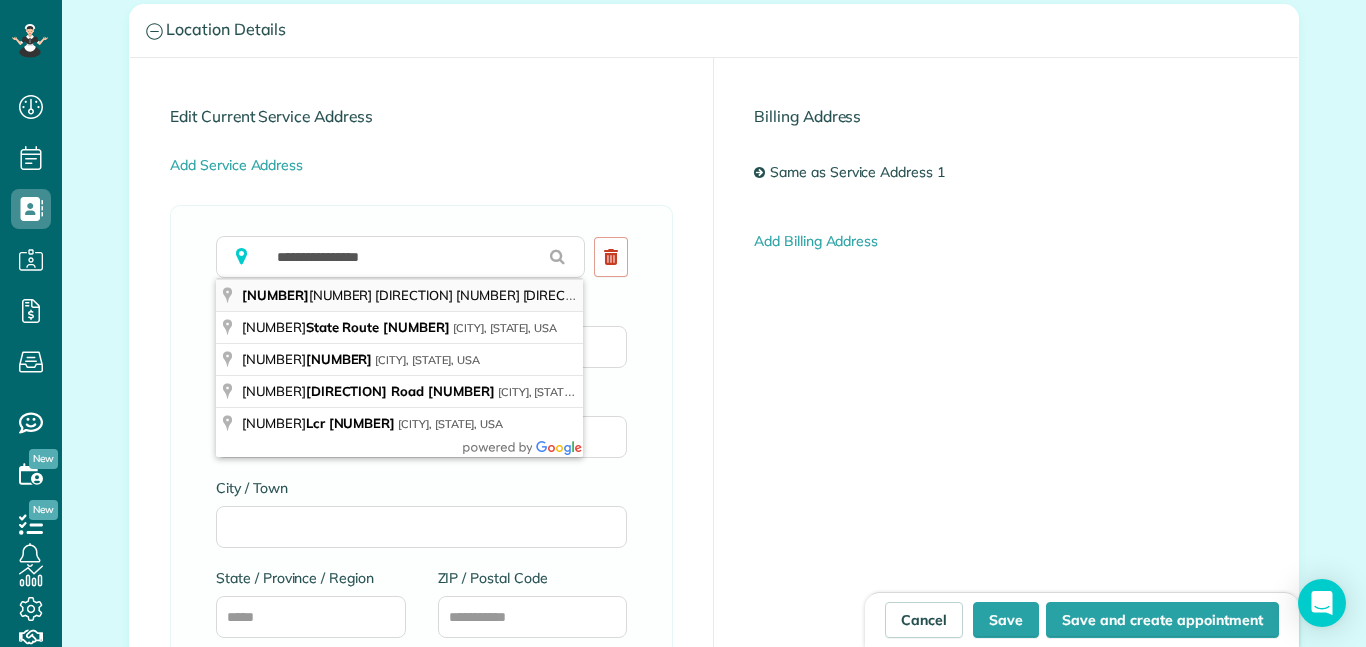 type on "**********" 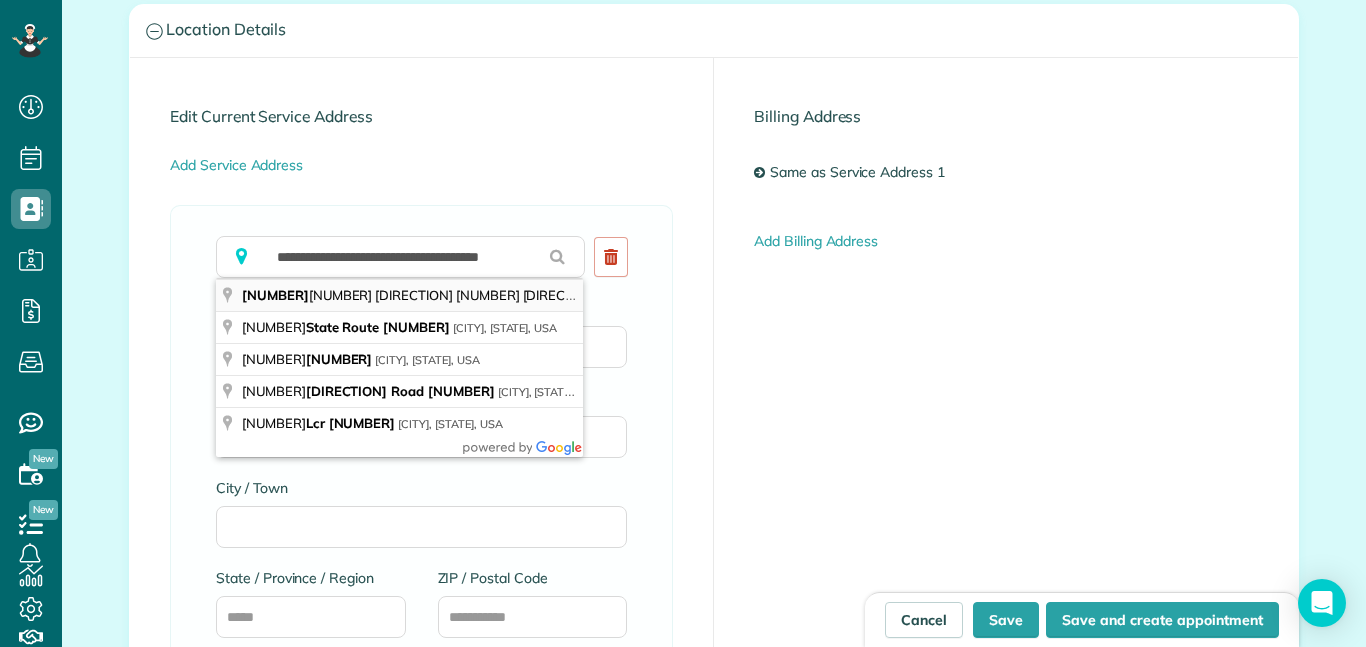 type on "**********" 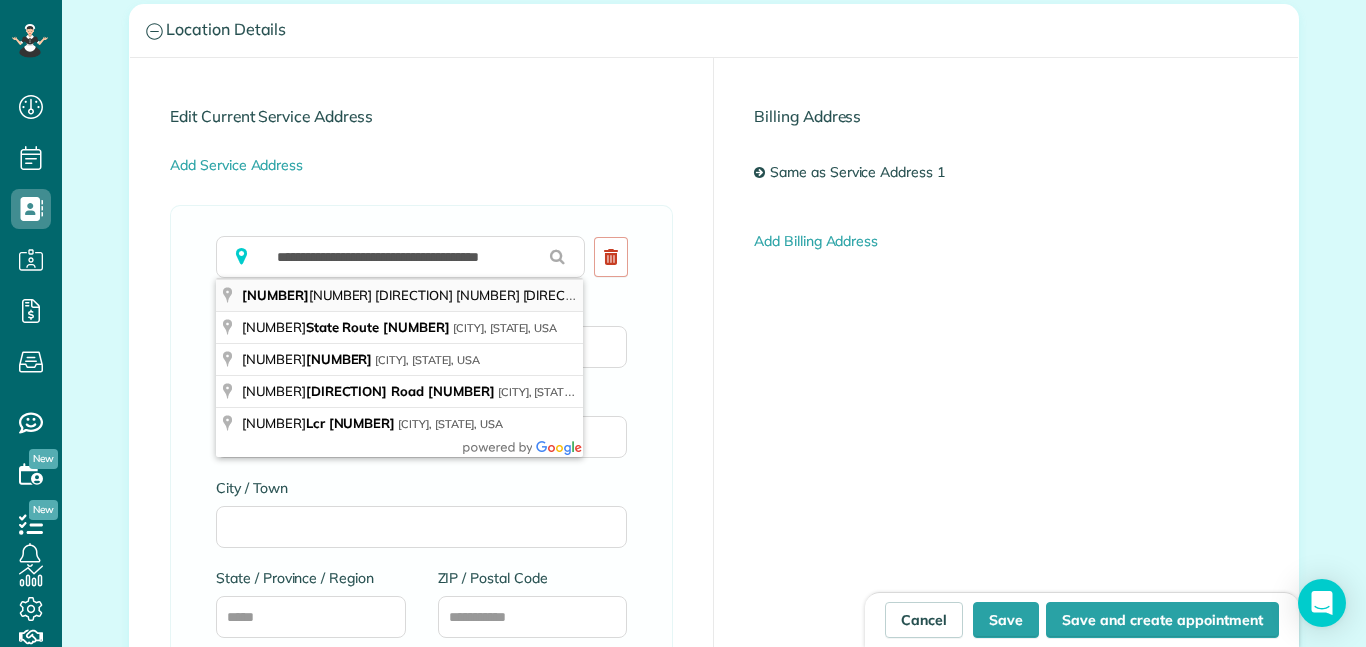 type on "**********" 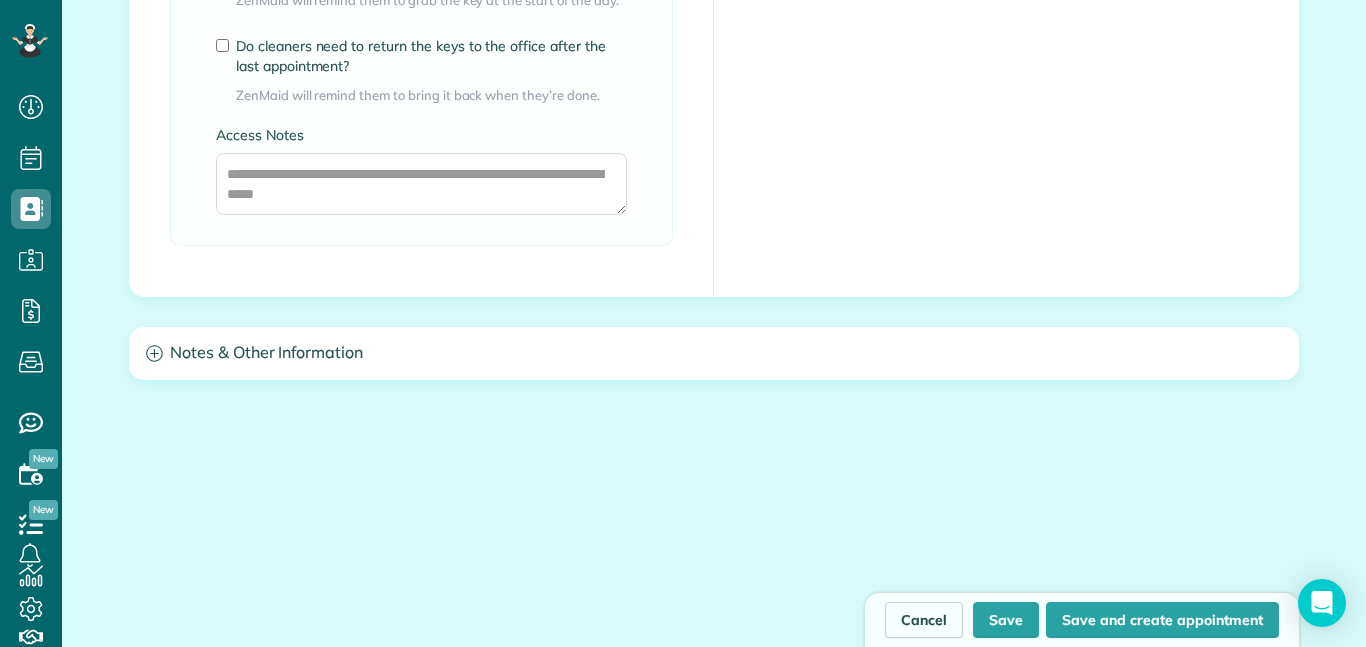 scroll, scrollTop: 1845, scrollLeft: 0, axis: vertical 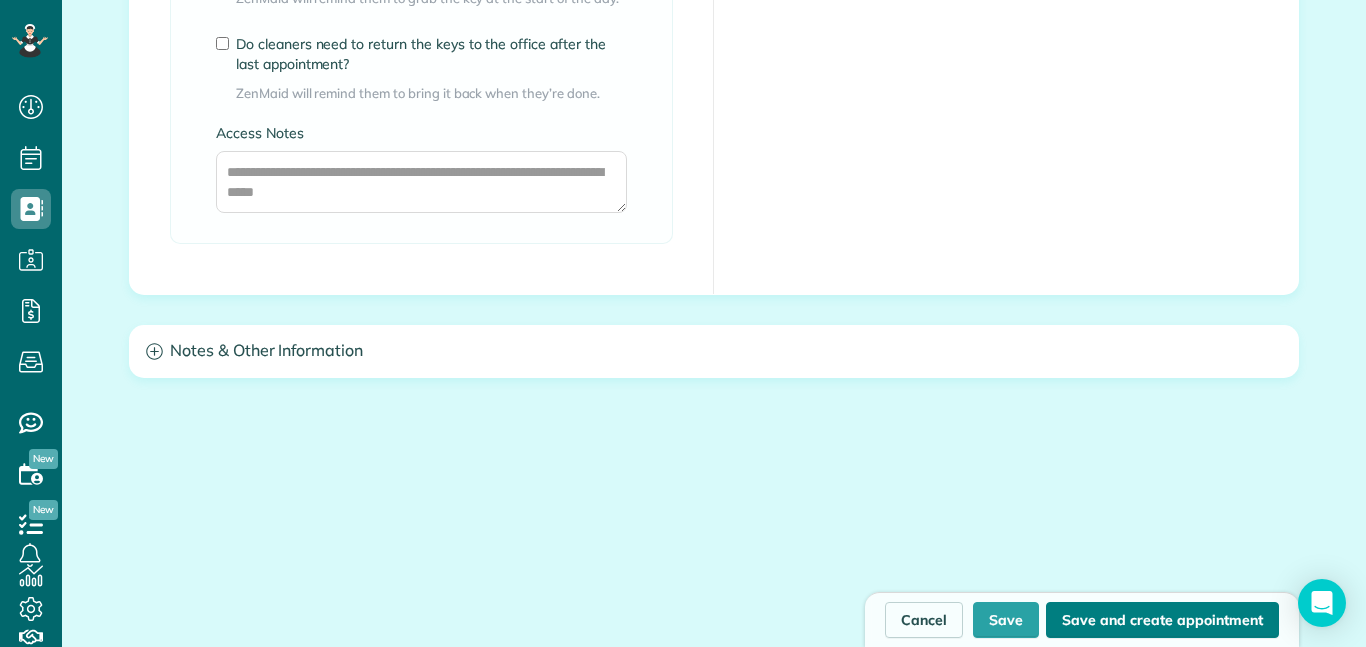 click on "Save and create appointment" at bounding box center [1162, 620] 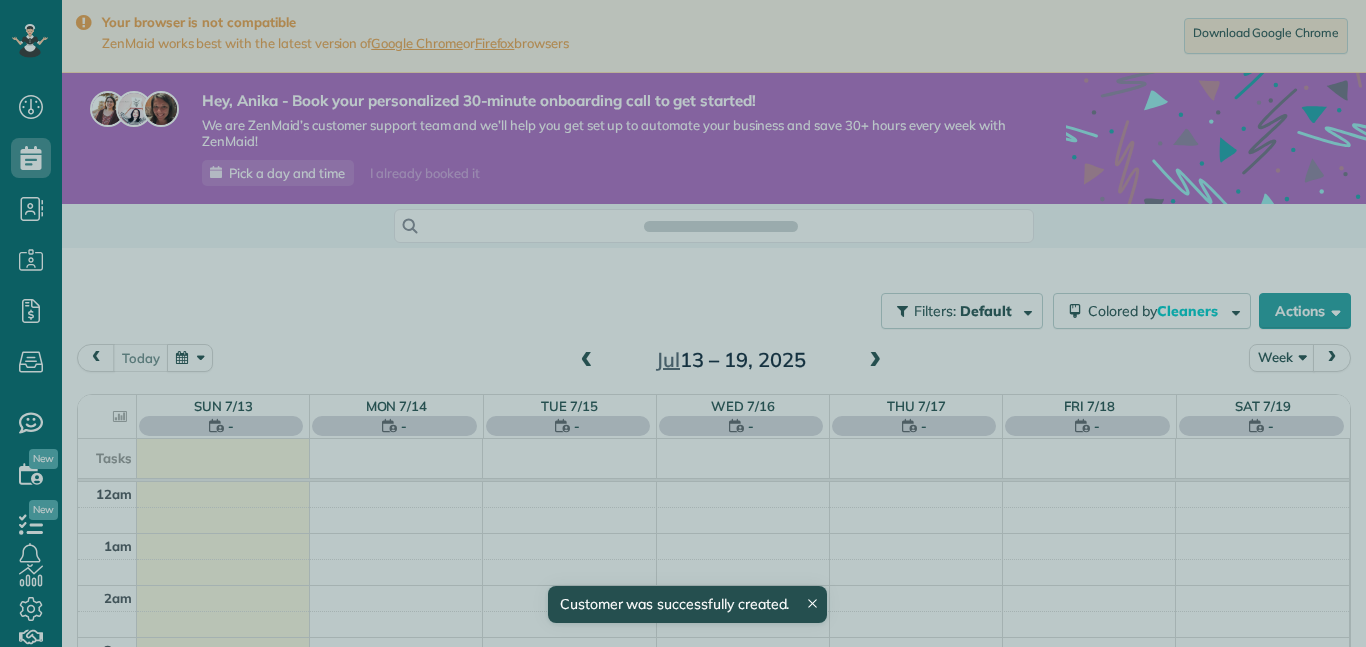 scroll, scrollTop: 0, scrollLeft: 0, axis: both 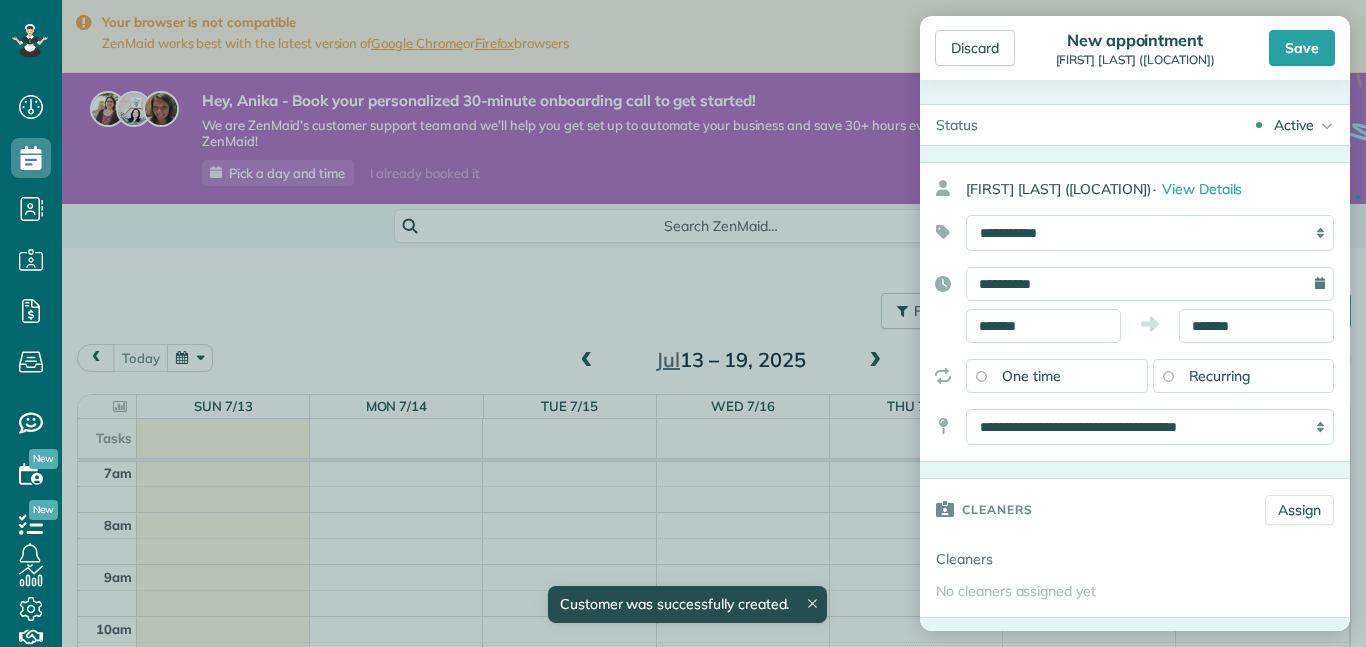 type on "**********" 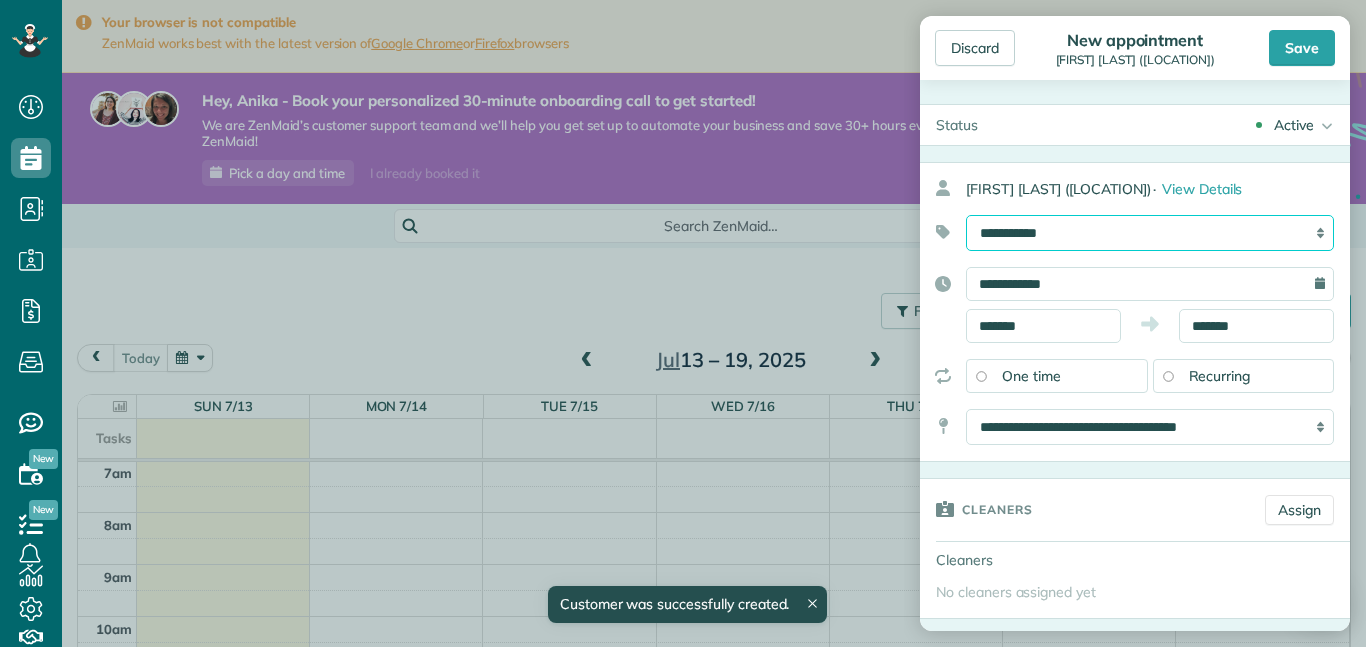 click on "**********" at bounding box center (1150, 233) 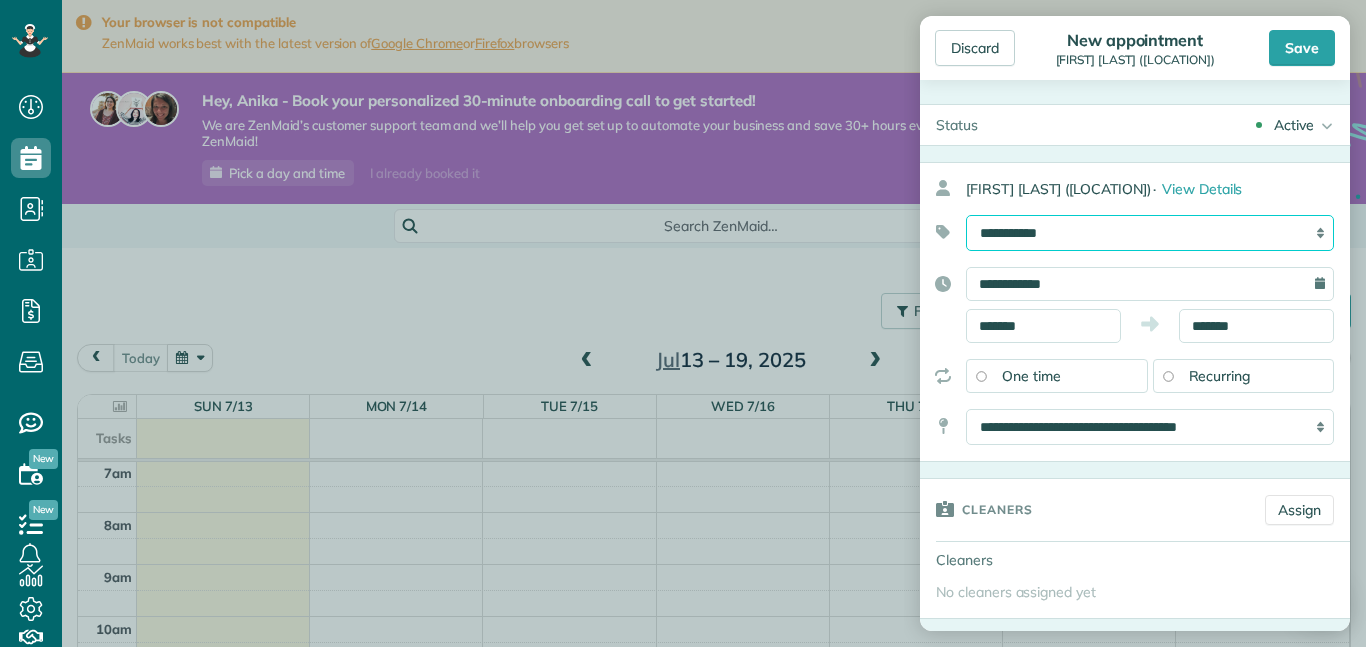 click on "**********" at bounding box center (1150, 233) 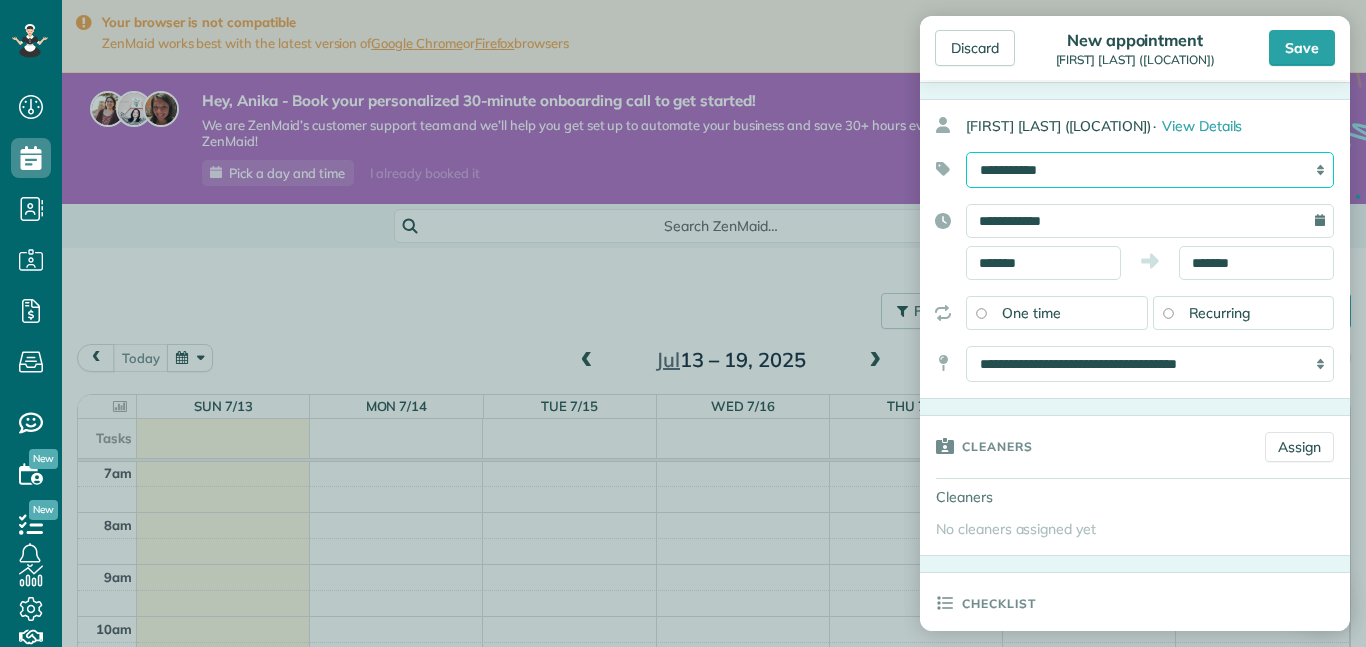 scroll, scrollTop: 65, scrollLeft: 0, axis: vertical 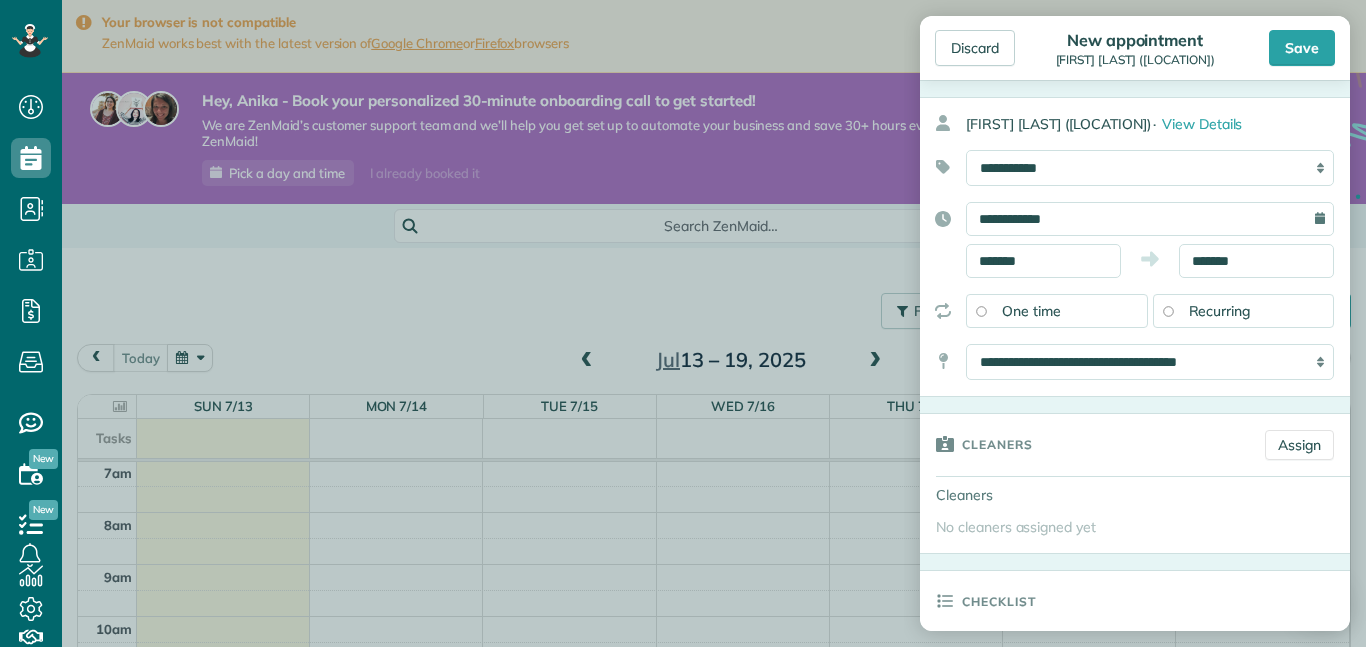click on "**********" at bounding box center (1150, 219) 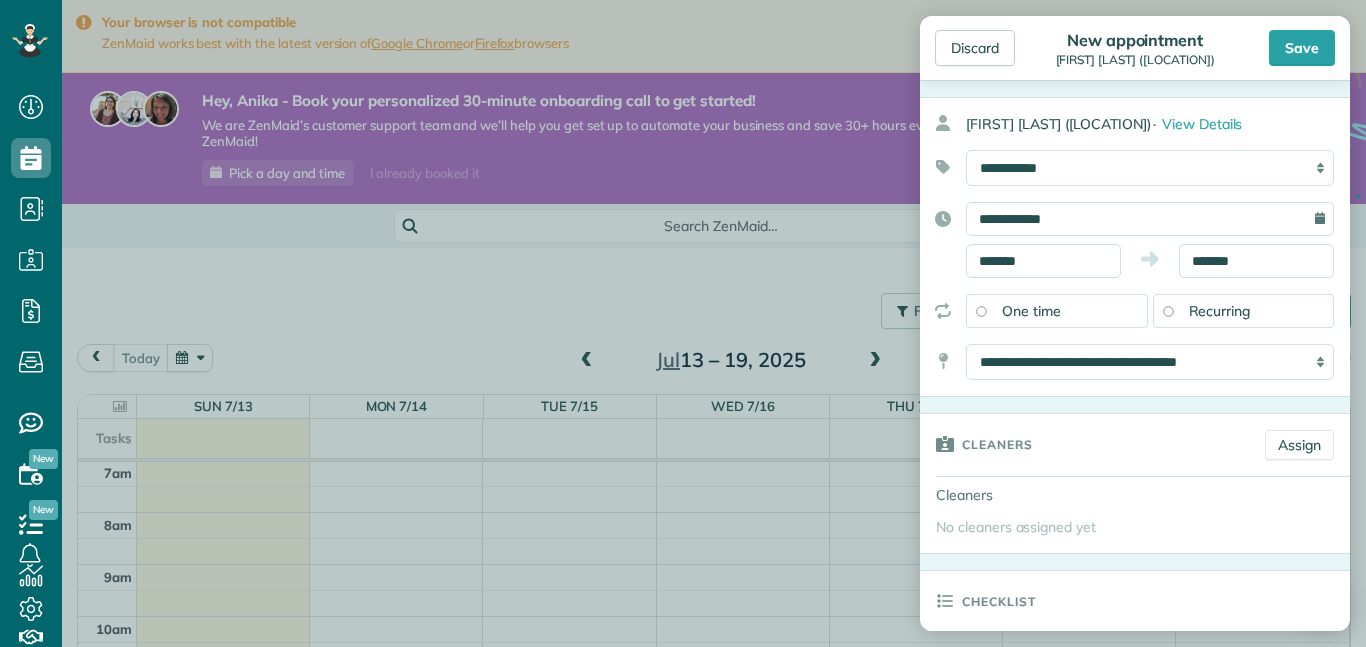 click on "**********" at bounding box center (1150, 219) 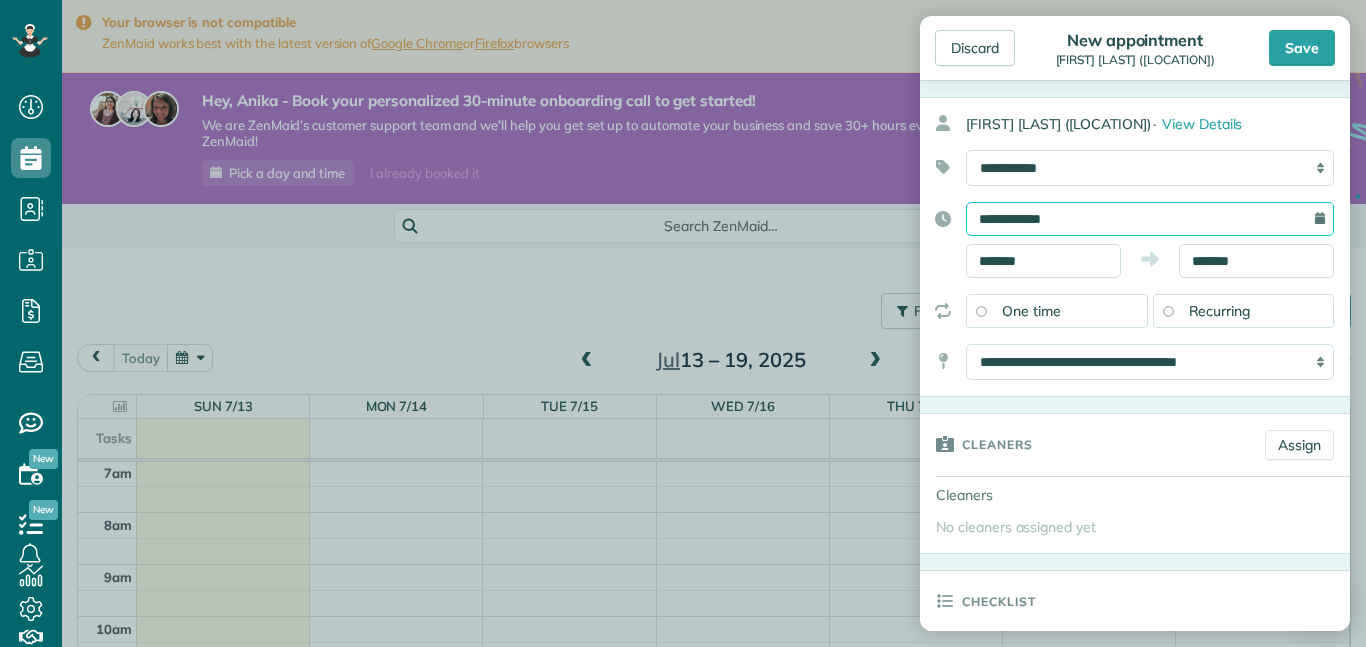 click on "**********" at bounding box center [1150, 219] 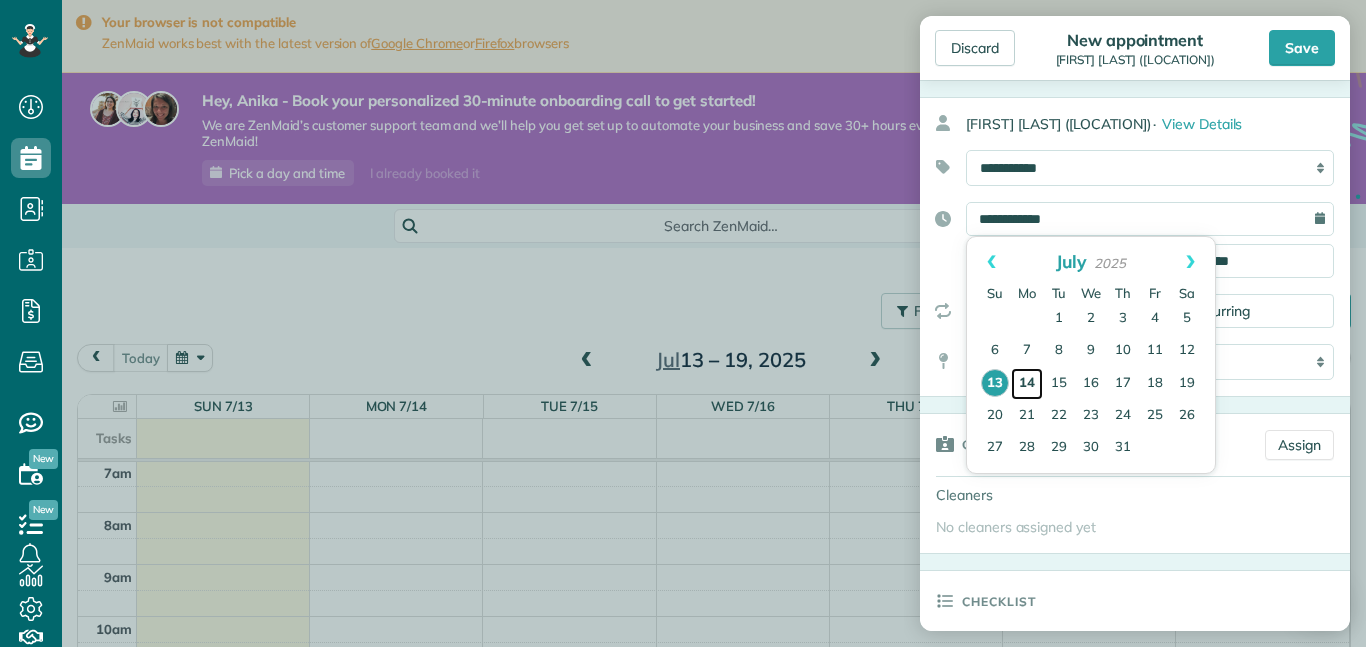 click on "14" at bounding box center (1027, 384) 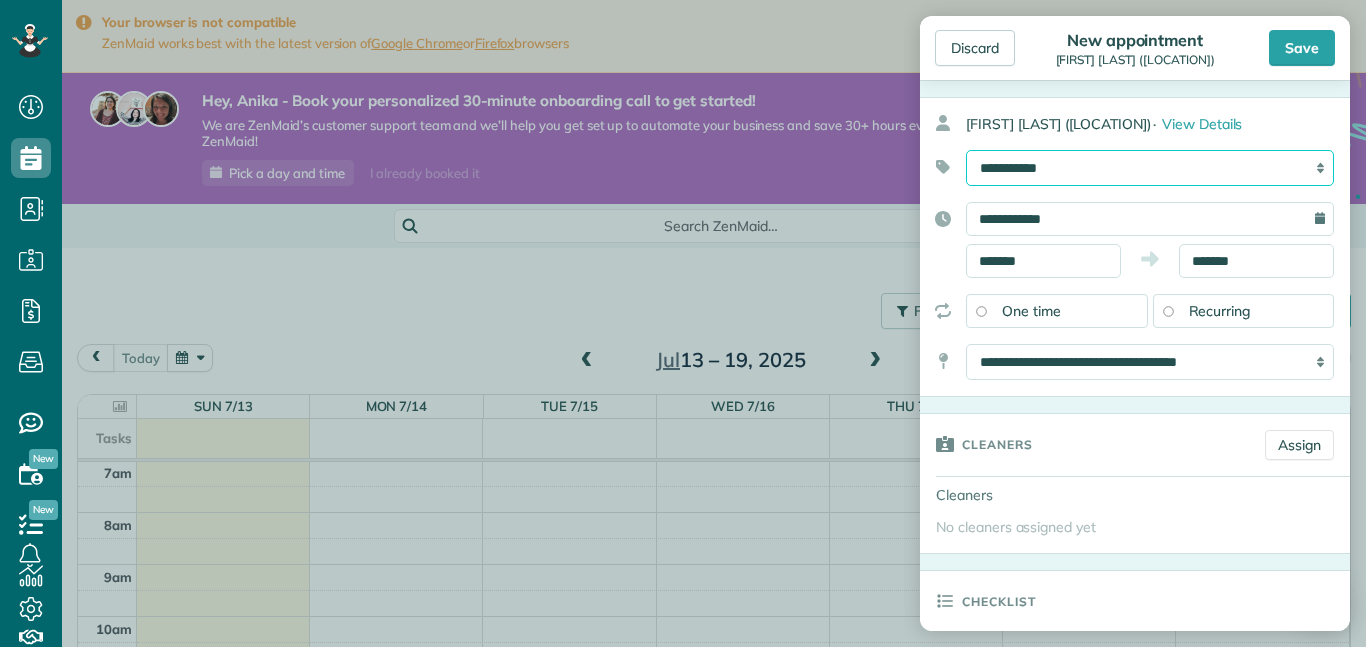 click on "**********" at bounding box center (1150, 168) 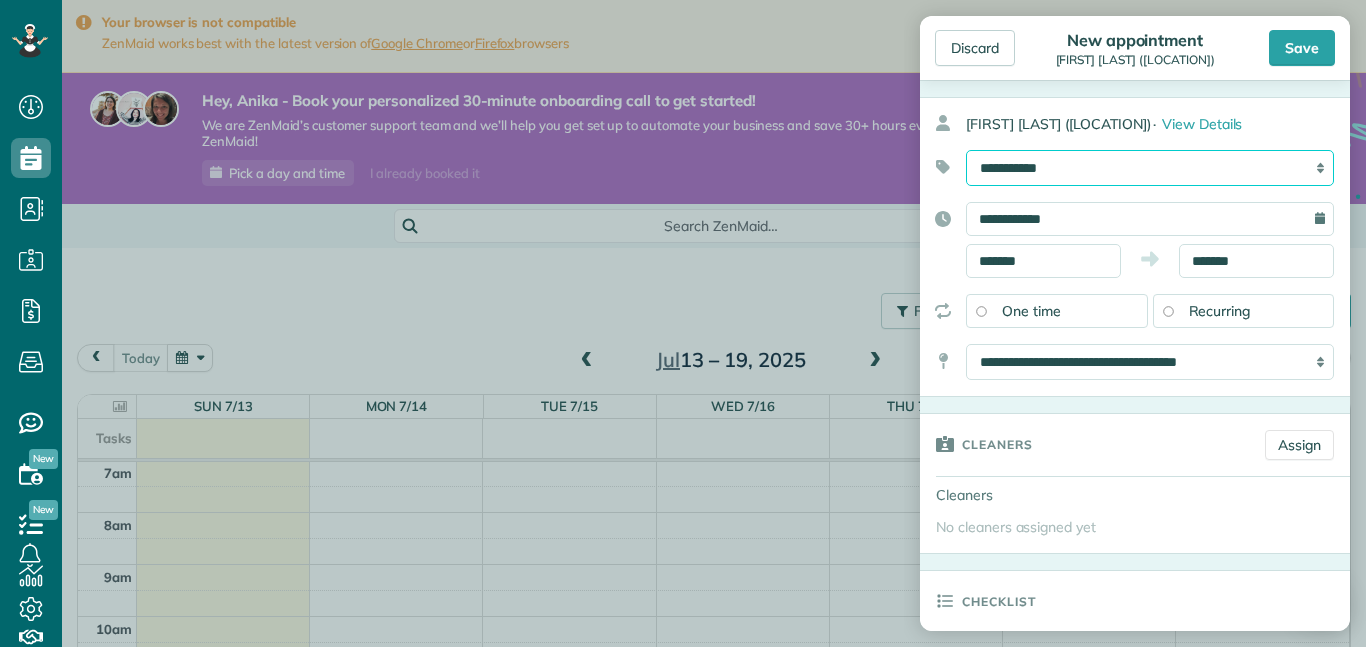 click on "**********" at bounding box center [1150, 168] 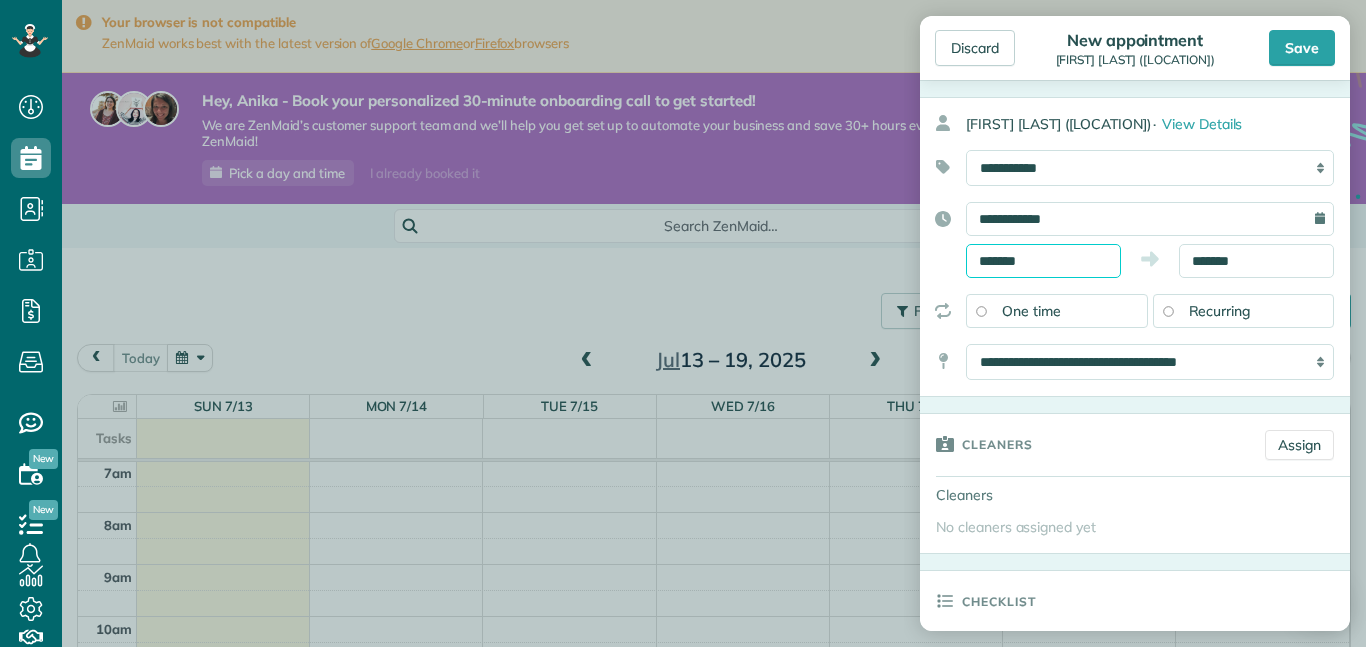 click on "*******" at bounding box center (1043, 261) 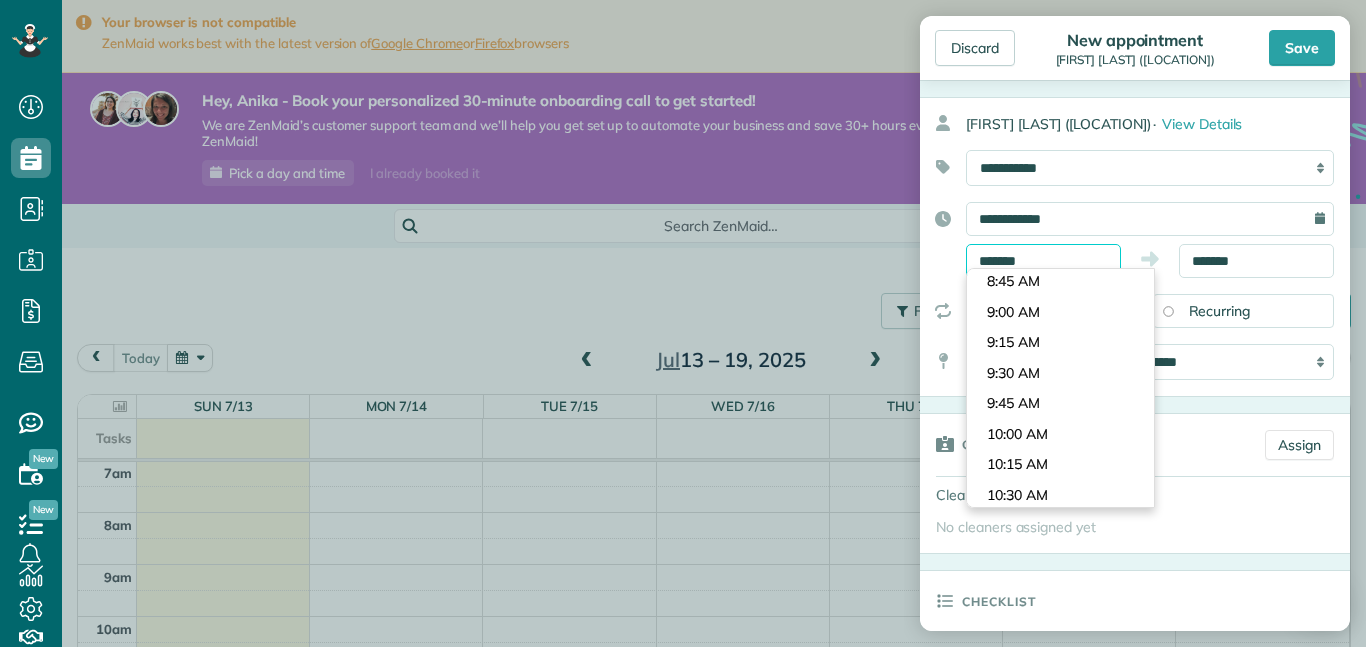 scroll, scrollTop: 1012, scrollLeft: 0, axis: vertical 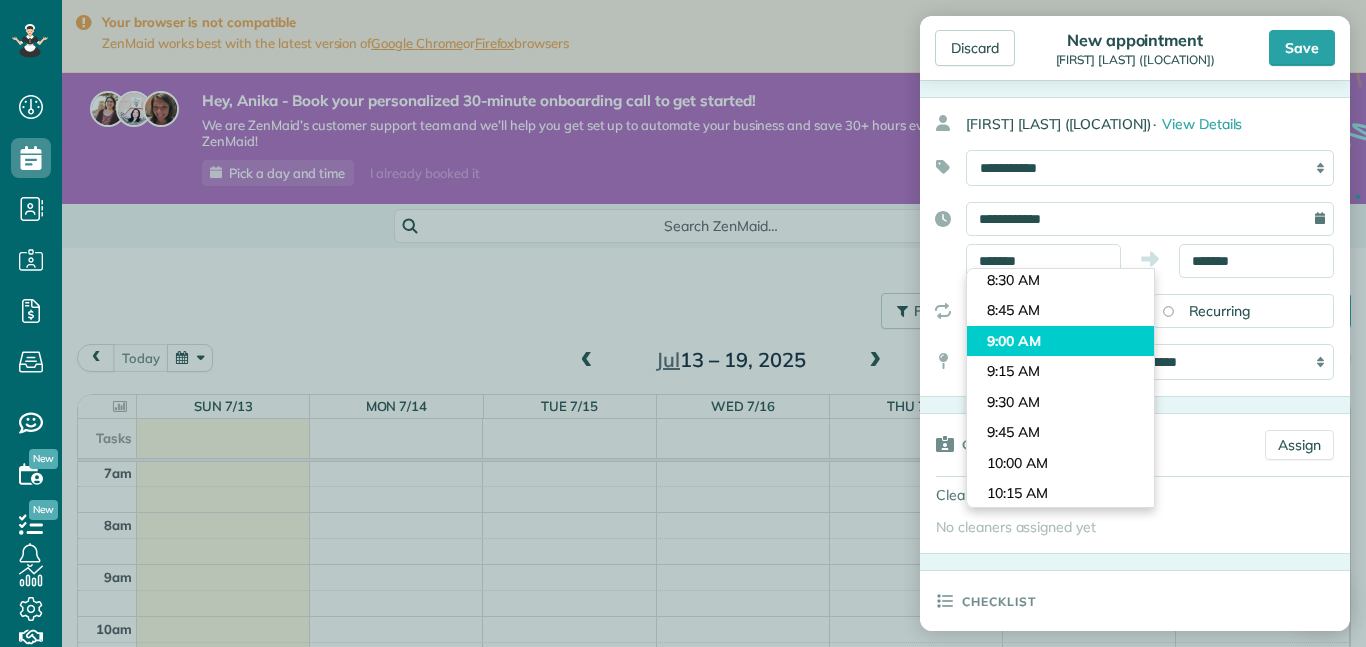 click on "Dashboard
Scheduling
Calendar View
List View
Dispatch View - Weekly scheduling (Beta)" at bounding box center [683, 323] 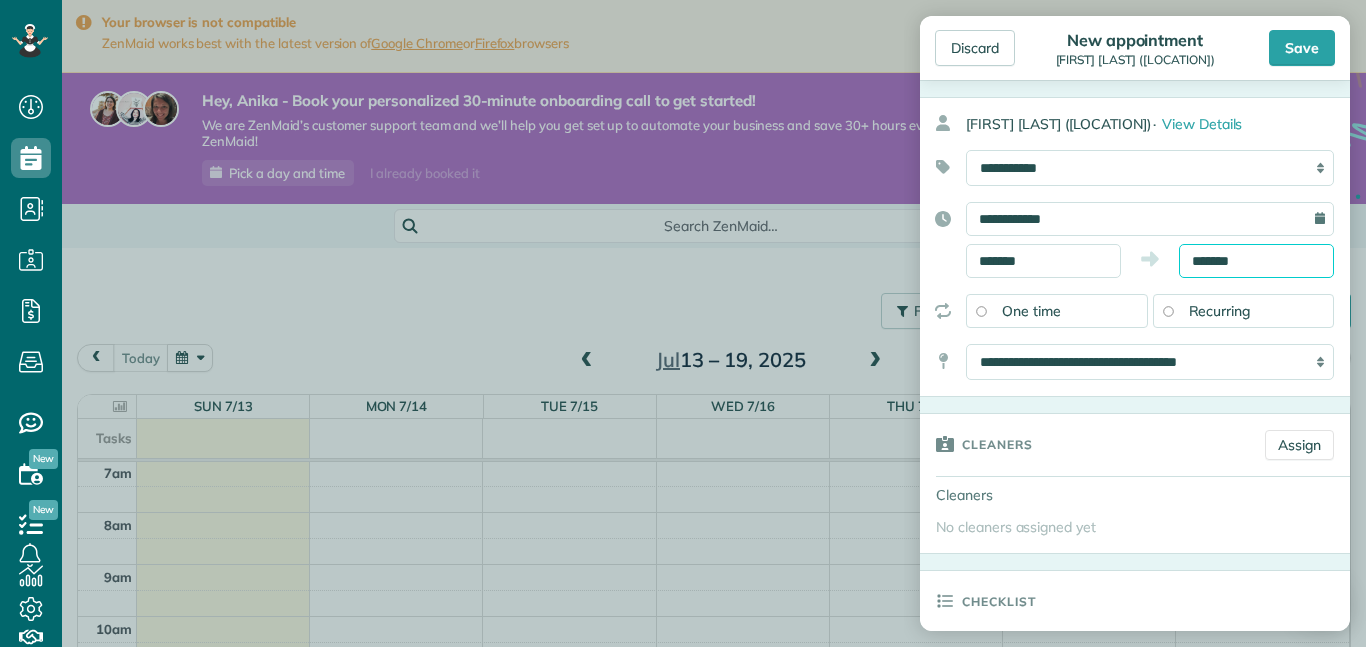click on "*******" at bounding box center (1256, 261) 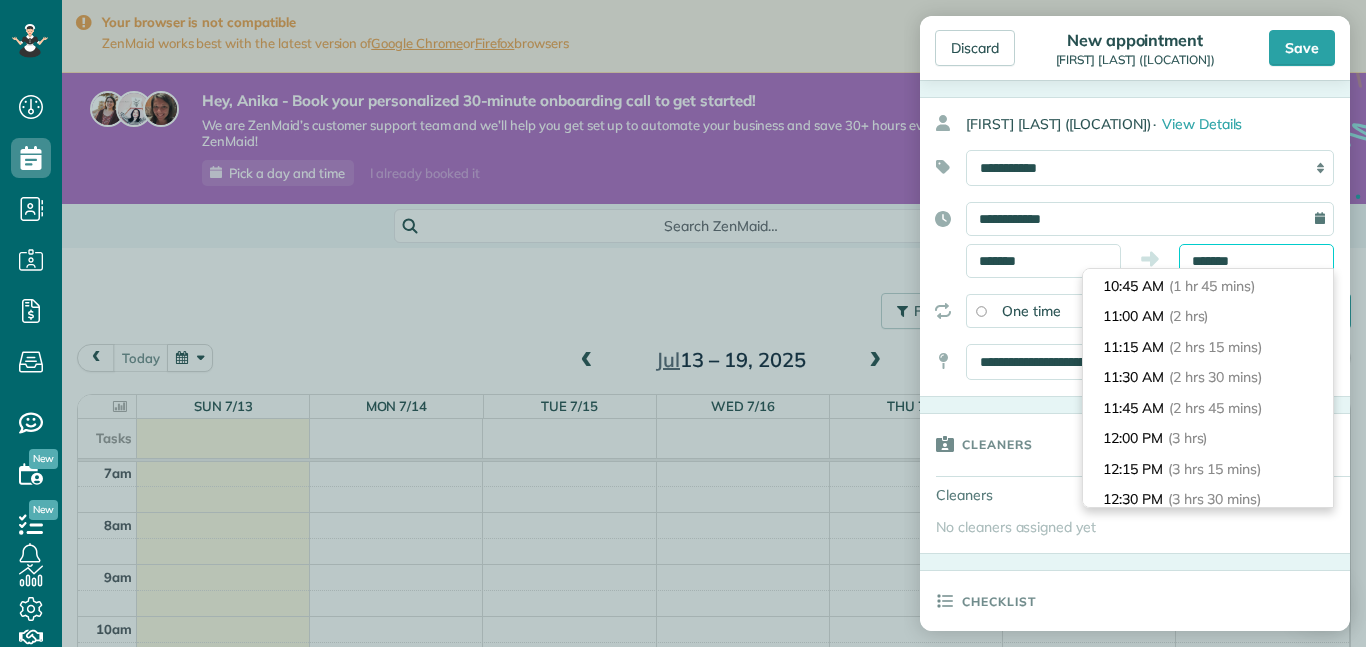 scroll, scrollTop: 210, scrollLeft: 0, axis: vertical 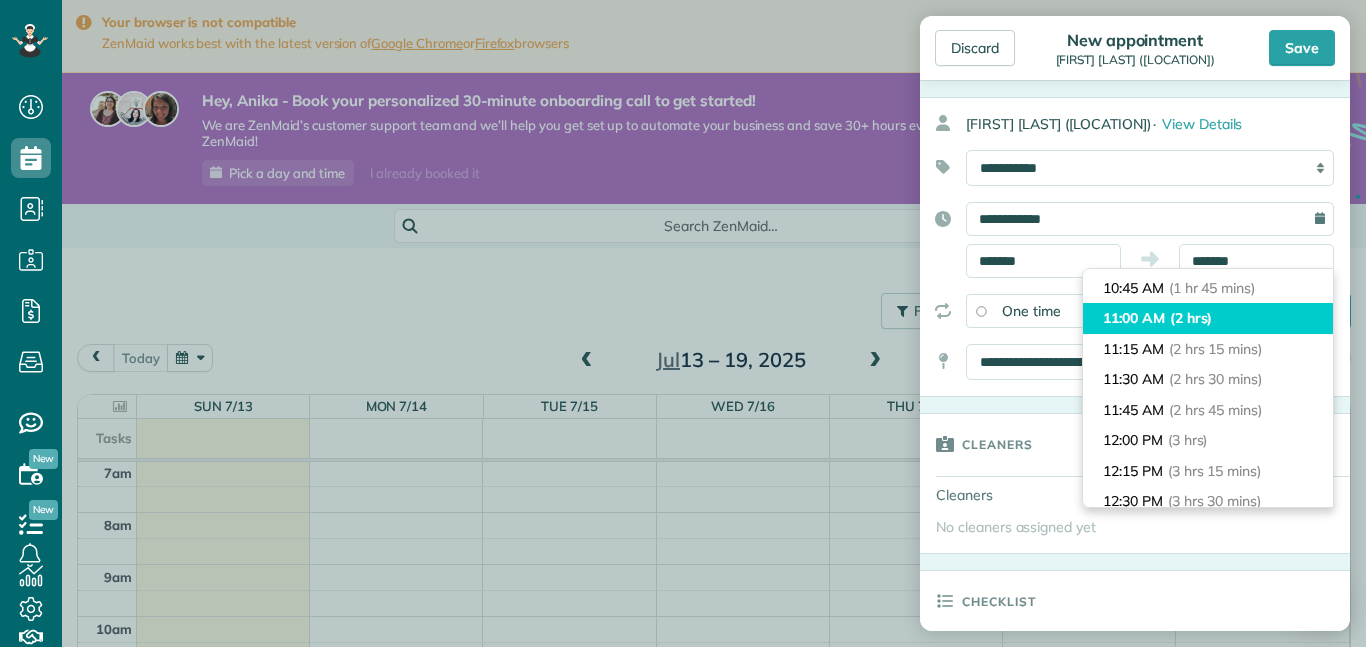 click on "11:00 AM  (2 hrs)" at bounding box center [1208, 318] 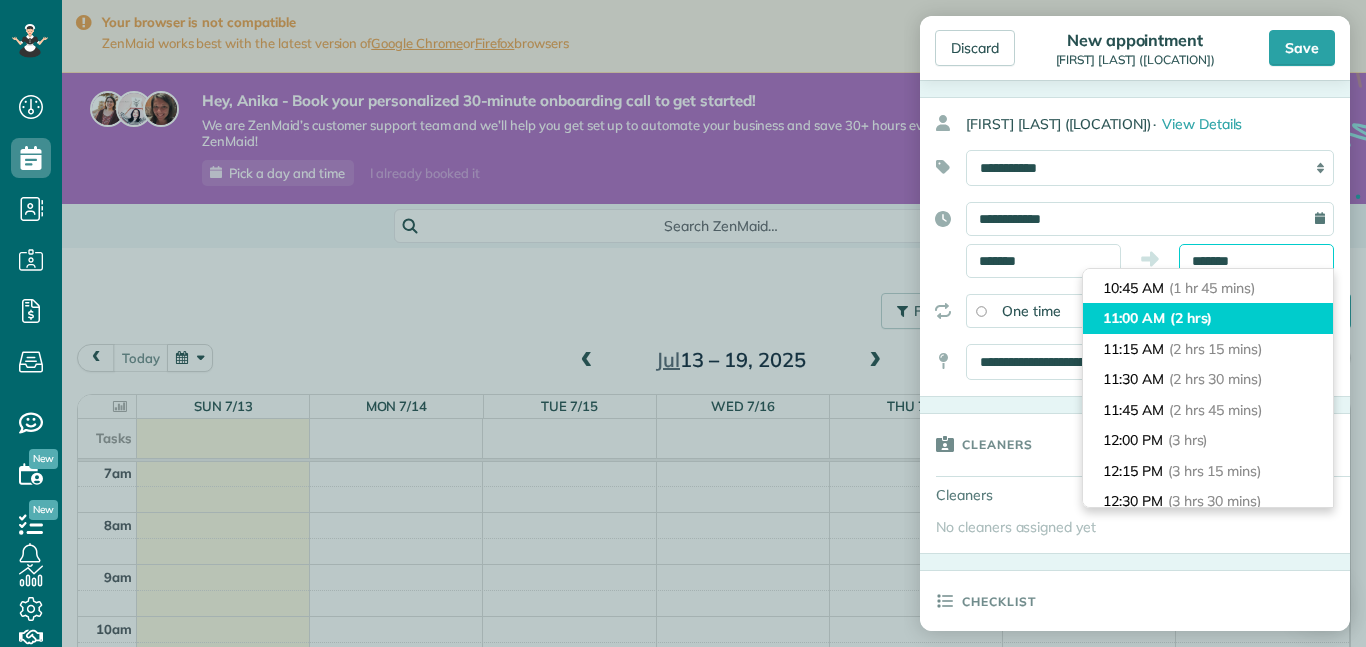 type on "********" 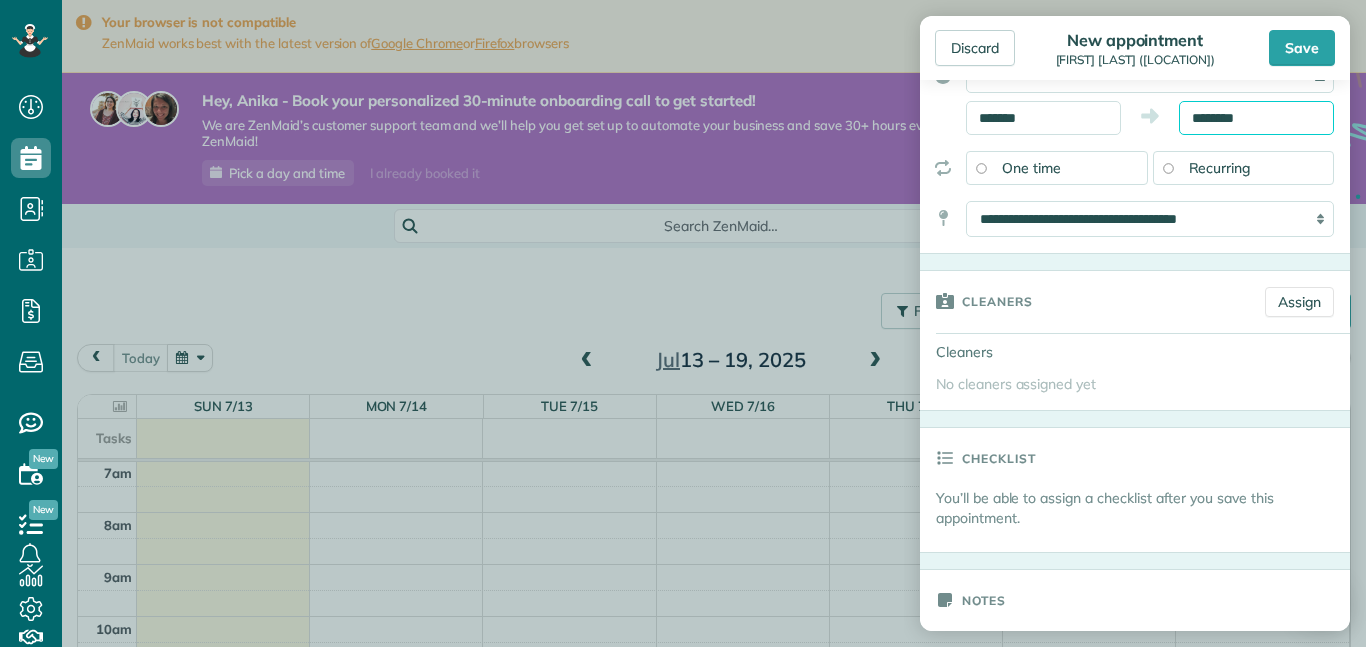 scroll, scrollTop: 212, scrollLeft: 0, axis: vertical 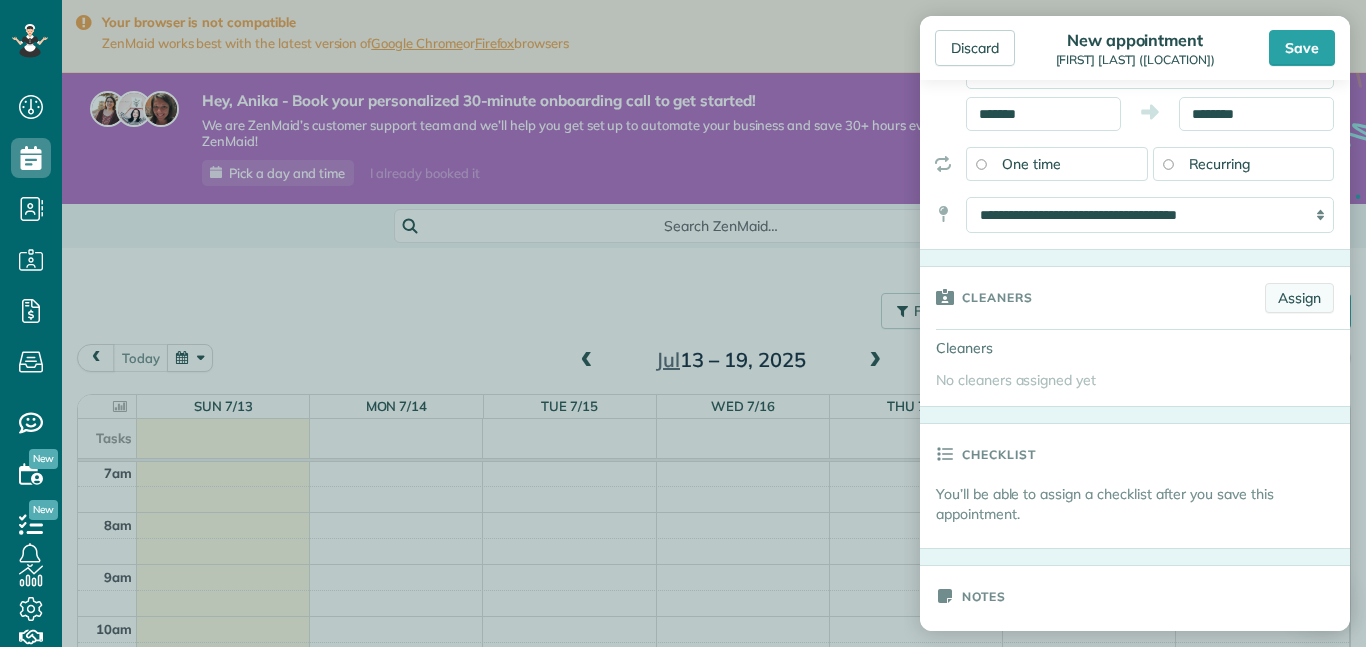 click on "Assign" at bounding box center [1299, 298] 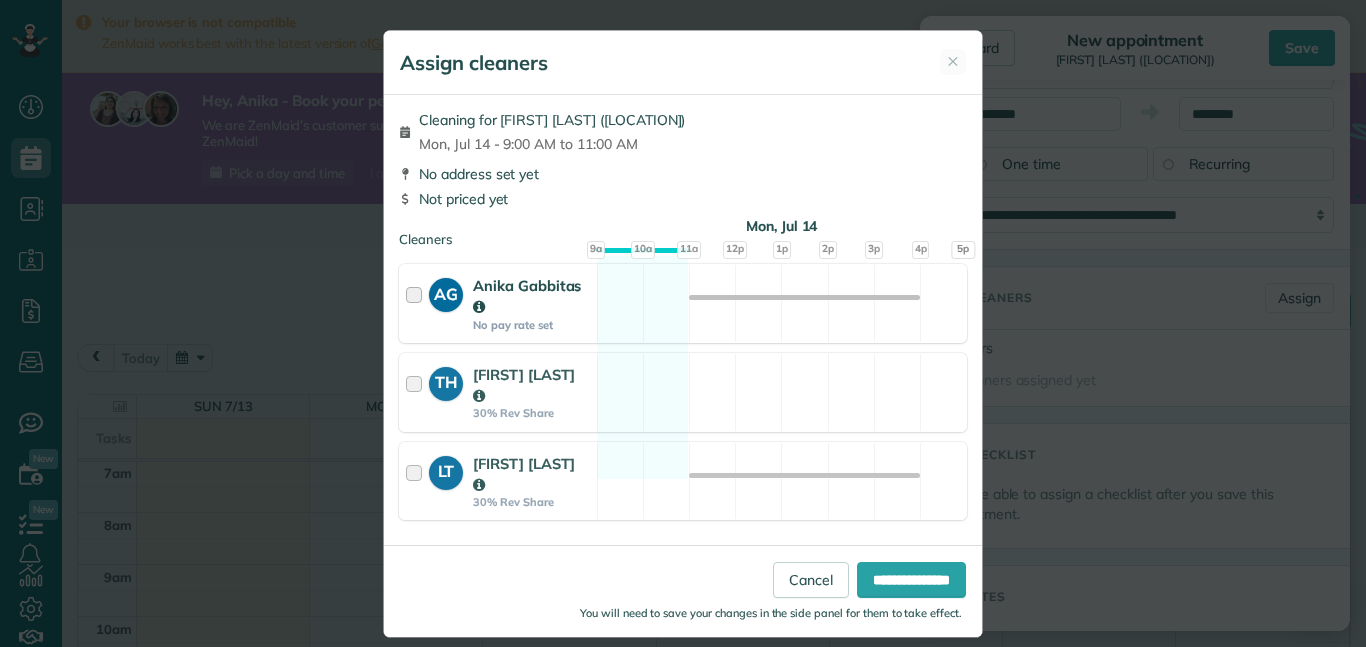 click at bounding box center (417, 303) 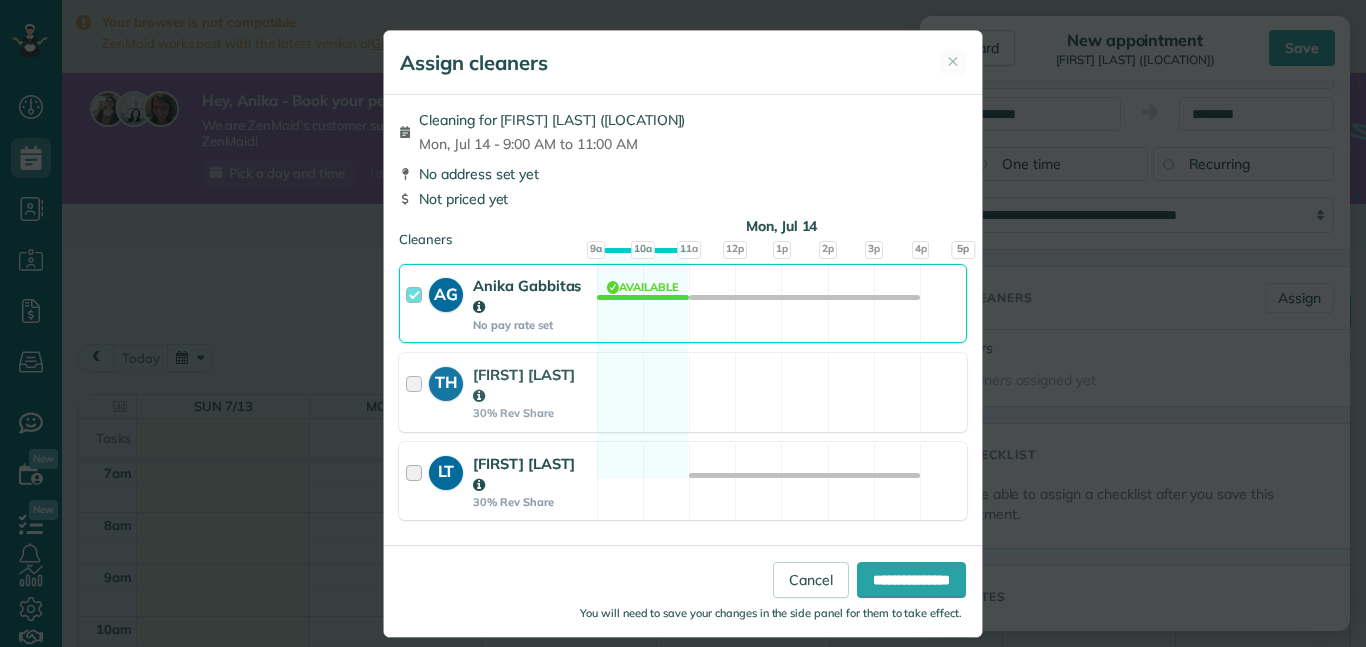 click at bounding box center [417, 481] 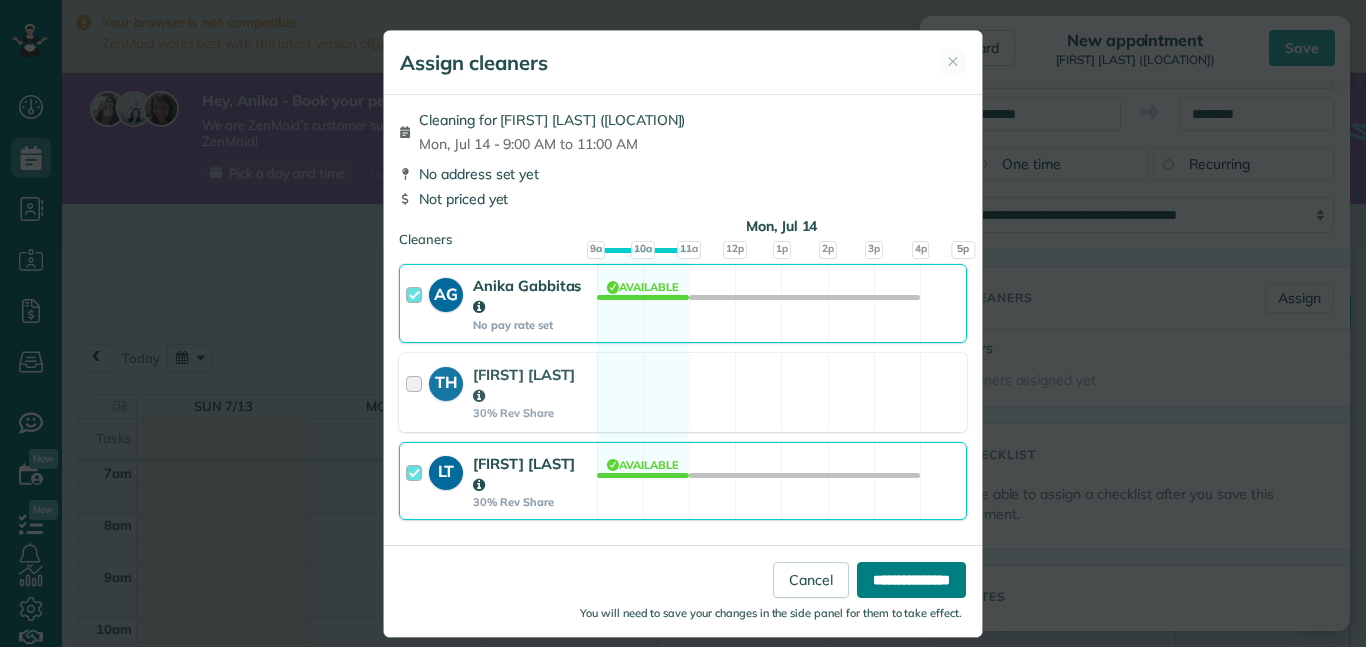click on "**********" at bounding box center [911, 580] 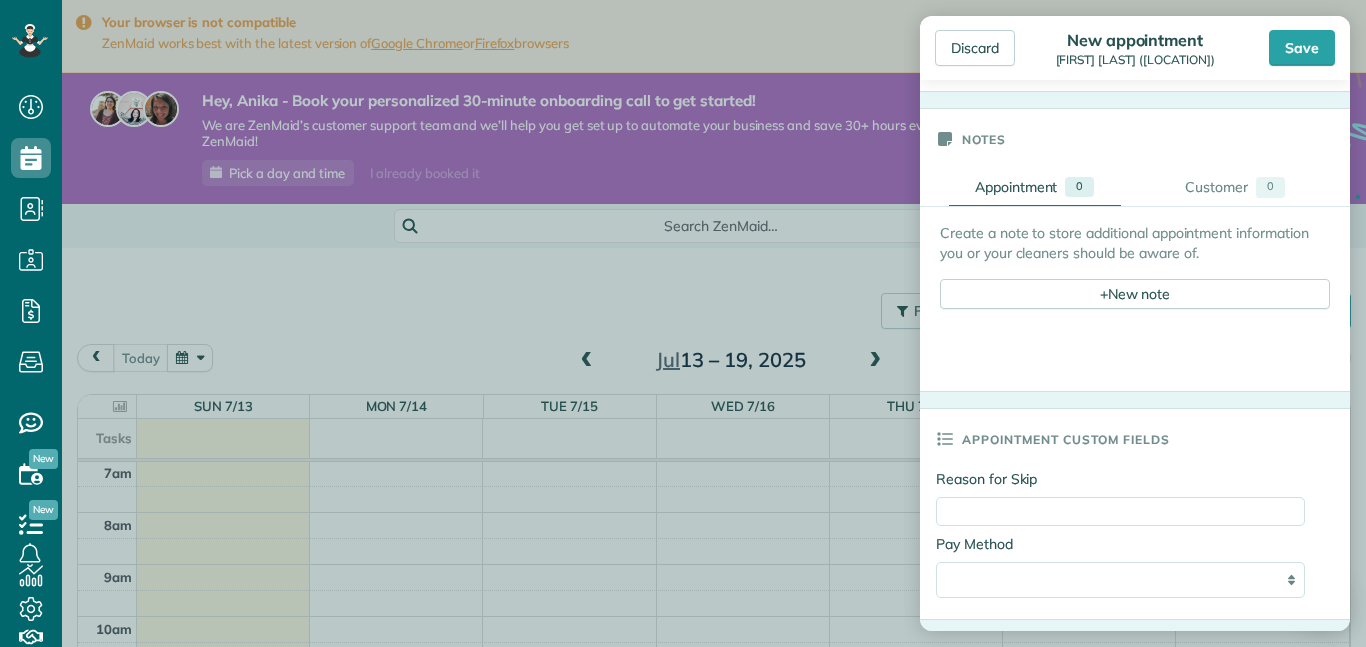 scroll, scrollTop: 709, scrollLeft: 0, axis: vertical 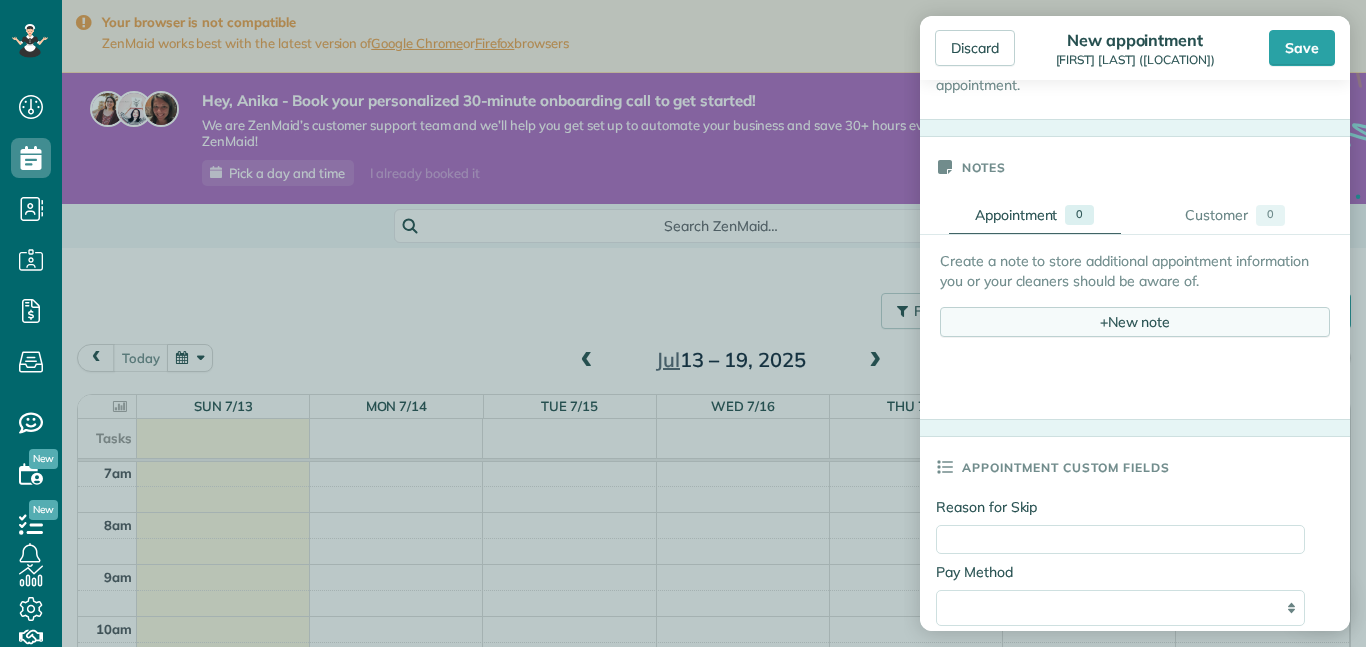 click on "+ New note" at bounding box center (1135, 322) 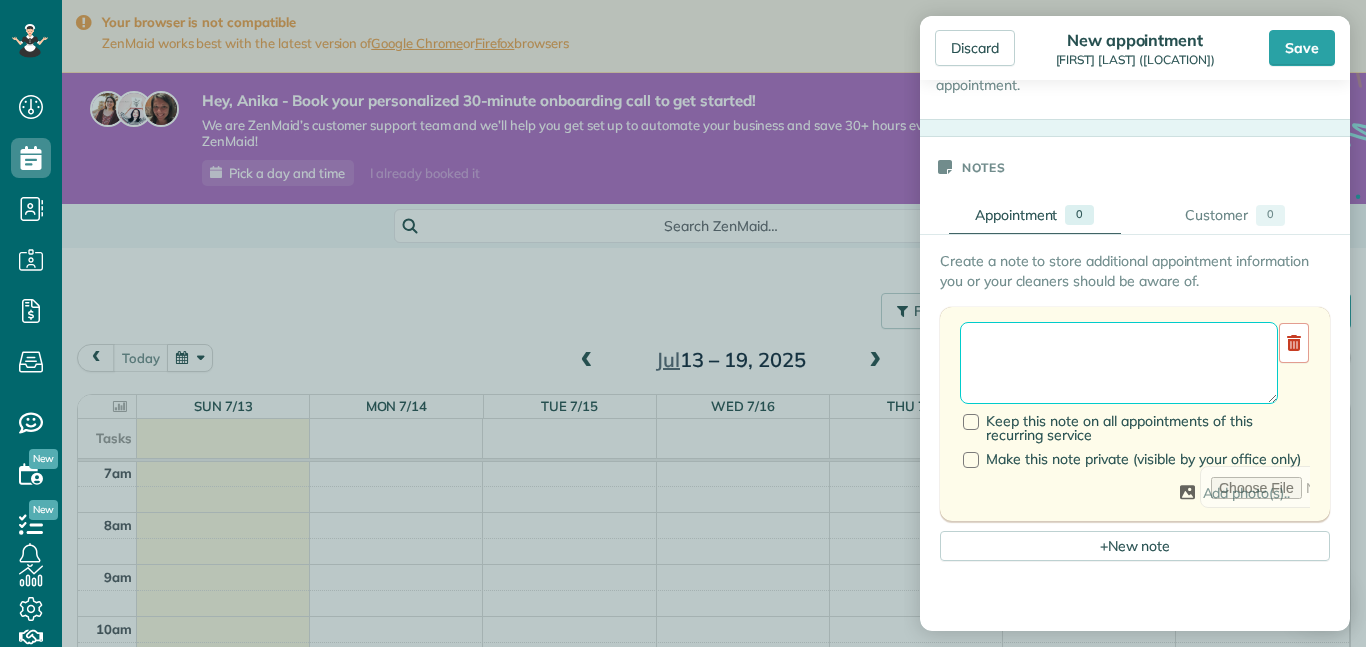 click at bounding box center (1119, 363) 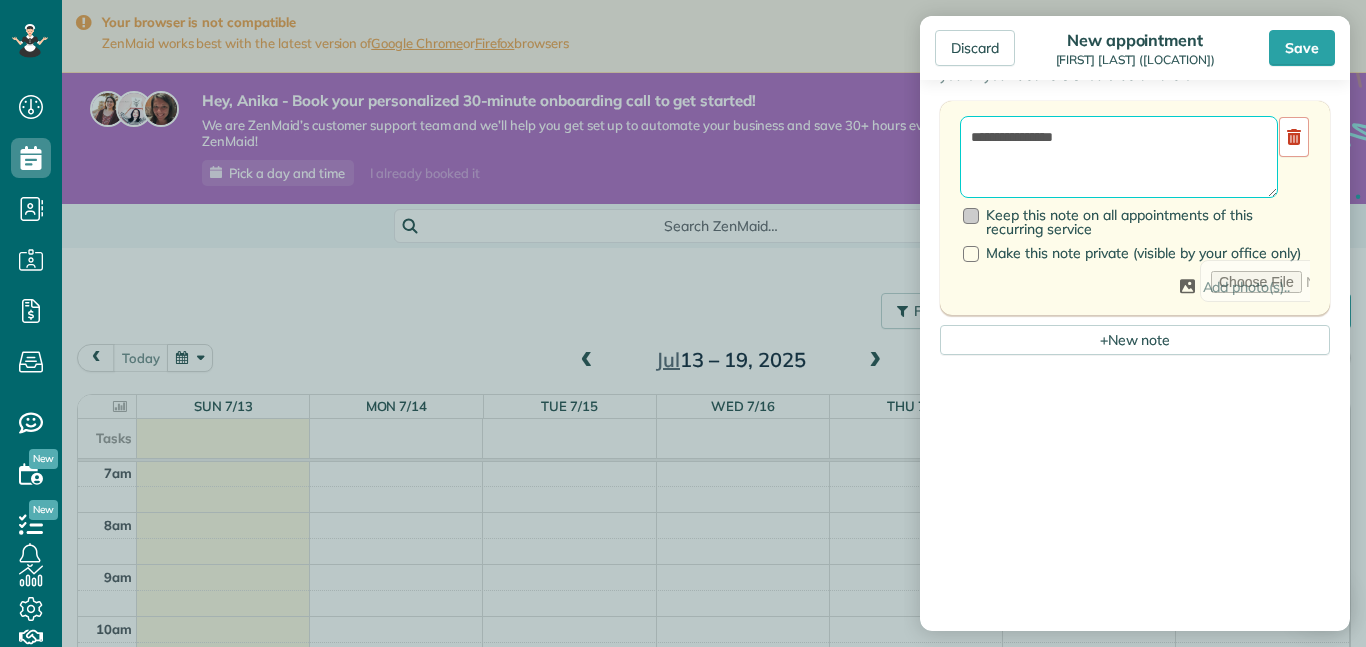 scroll, scrollTop: 1005, scrollLeft: 0, axis: vertical 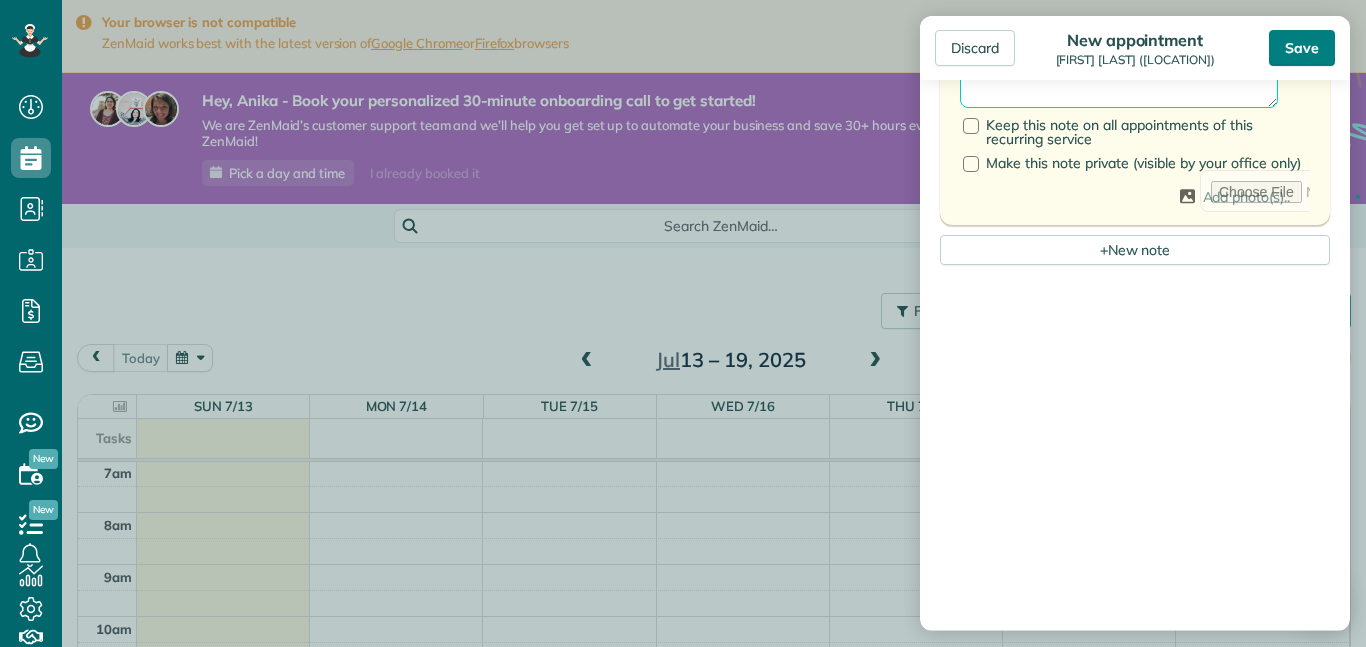 type on "**********" 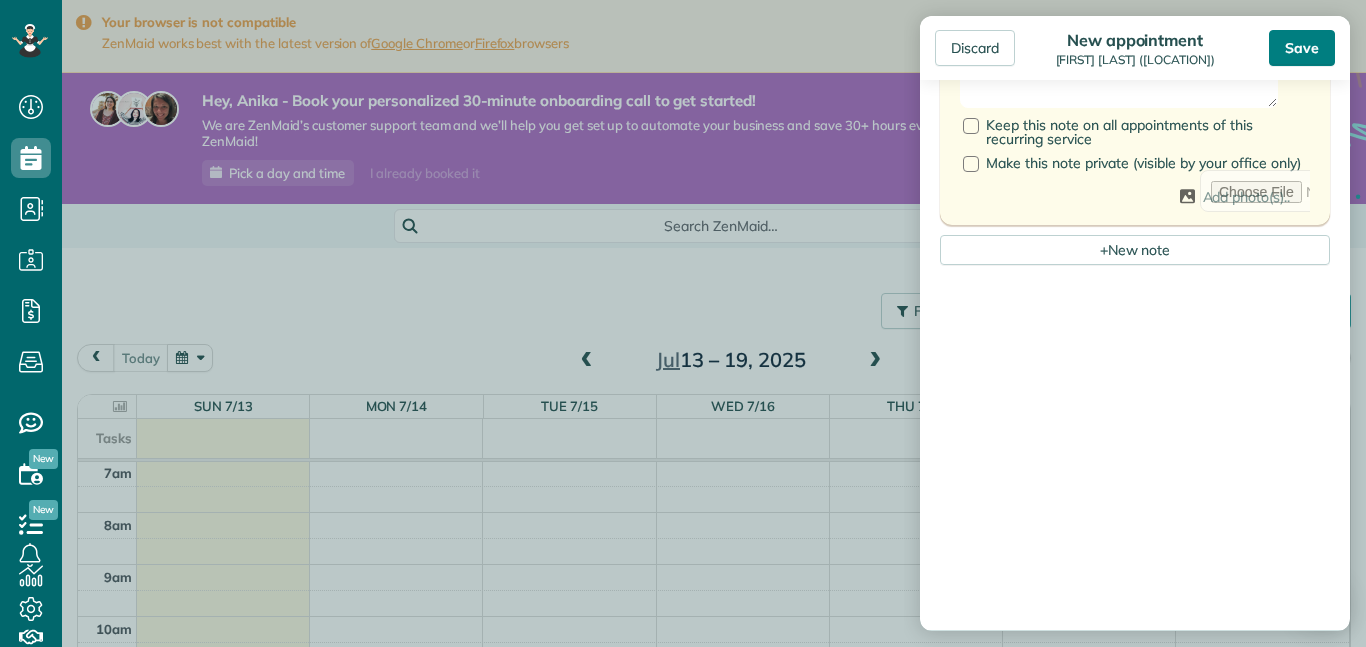 click on "Save" at bounding box center (1302, 48) 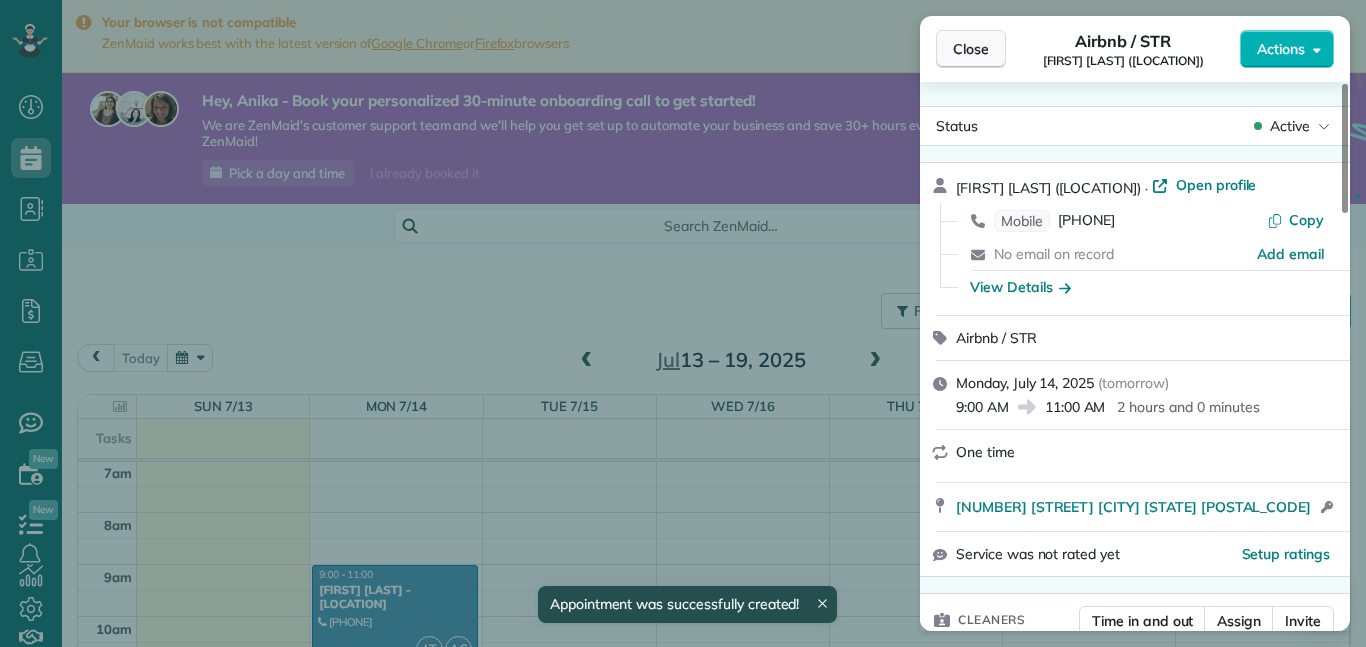 click on "Close" at bounding box center [971, 49] 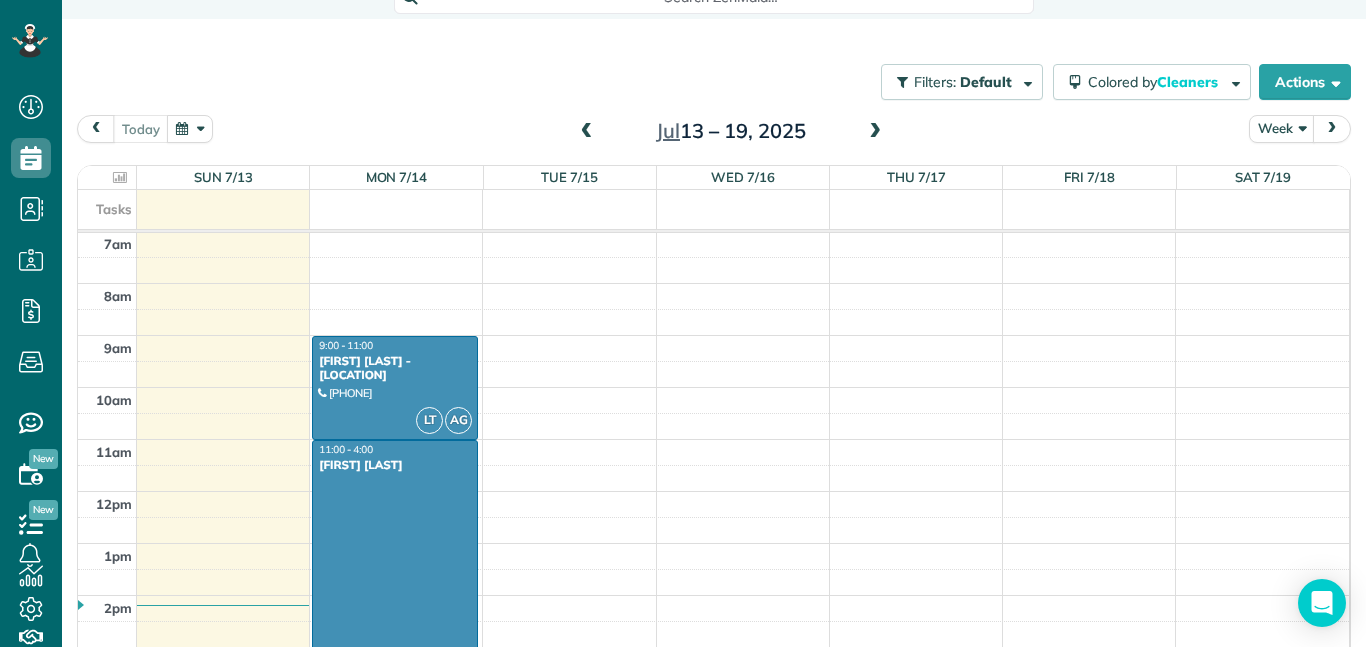 scroll, scrollTop: 260, scrollLeft: 0, axis: vertical 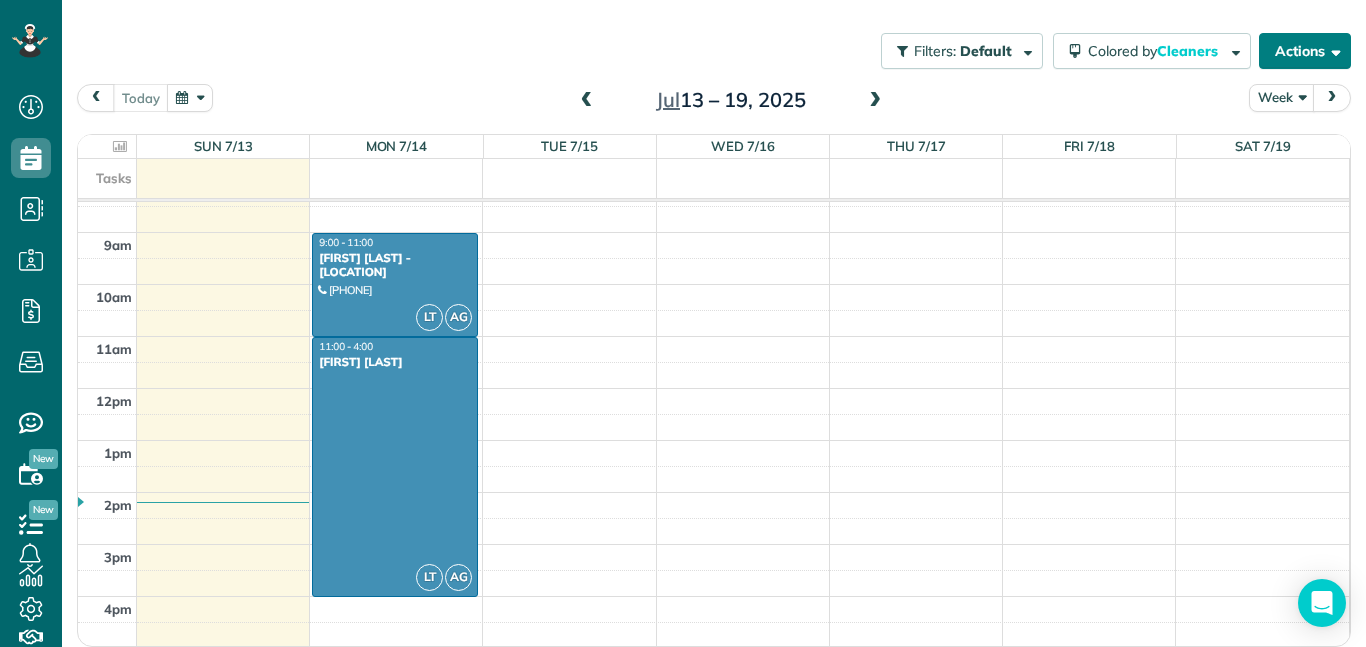 click on "Actions" at bounding box center [1305, 51] 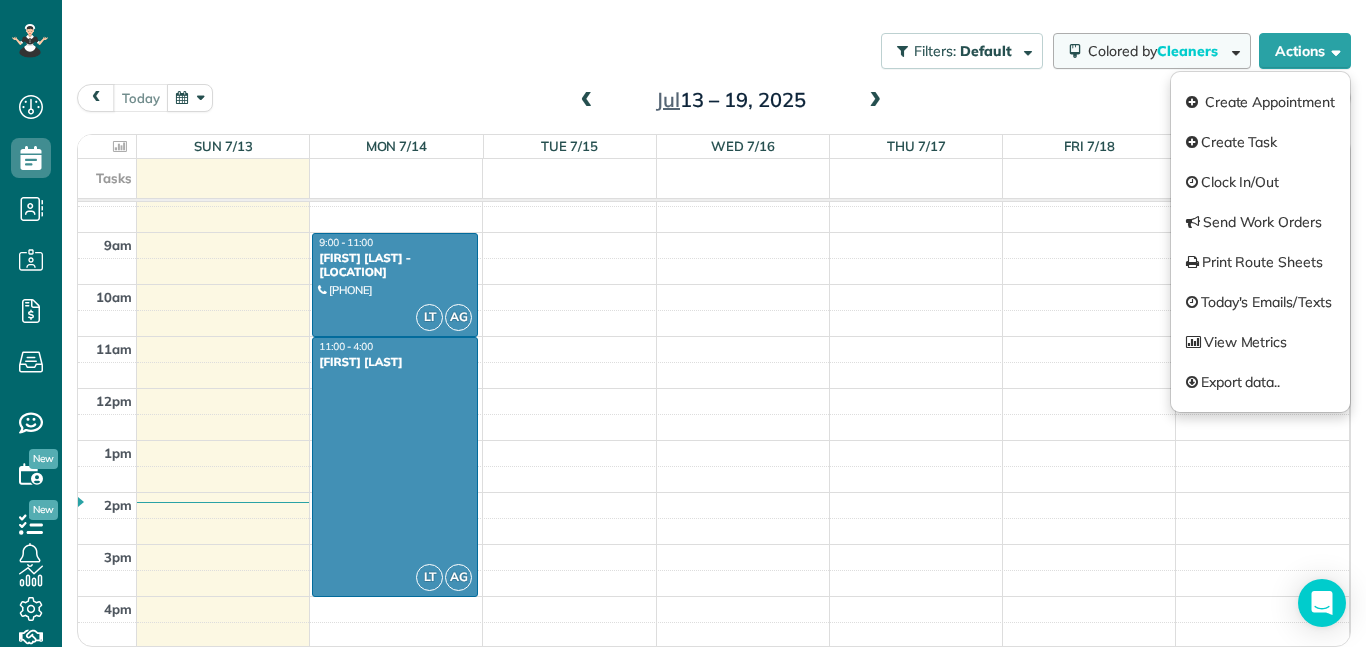 click on "Cleaners" at bounding box center [1189, 51] 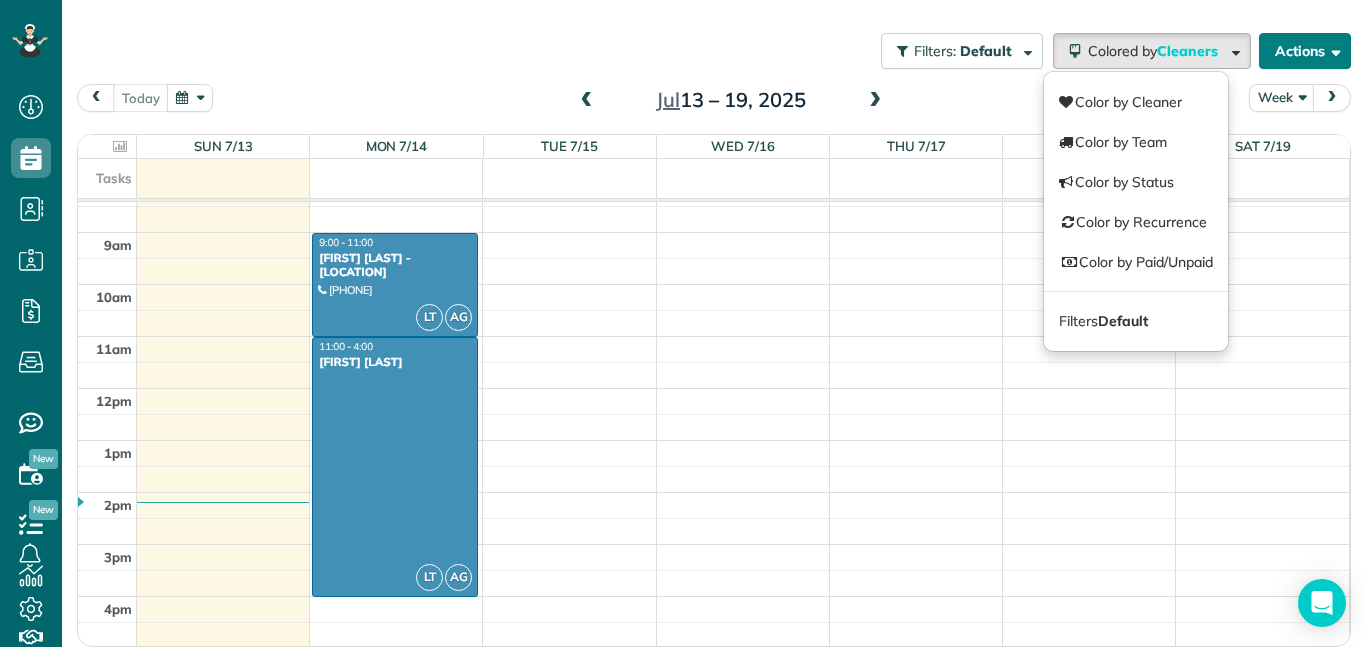 click on "Actions" at bounding box center (1305, 51) 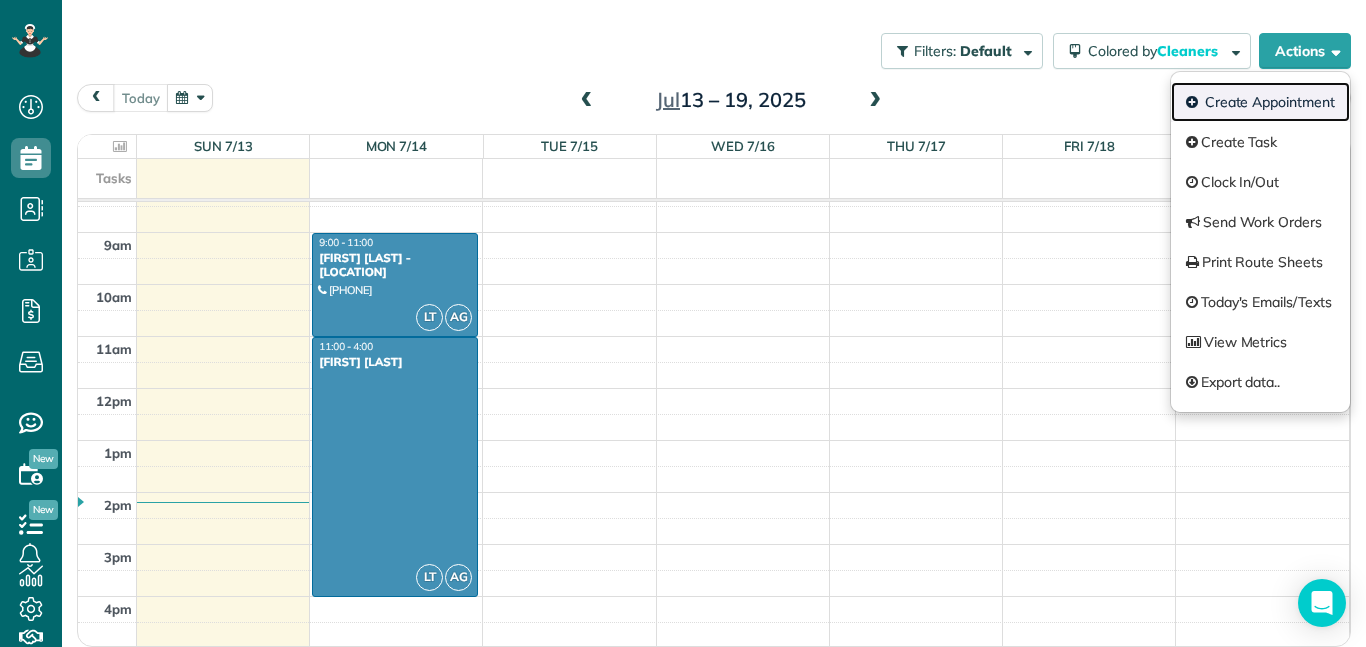 click on "Create Appointment" at bounding box center [1260, 102] 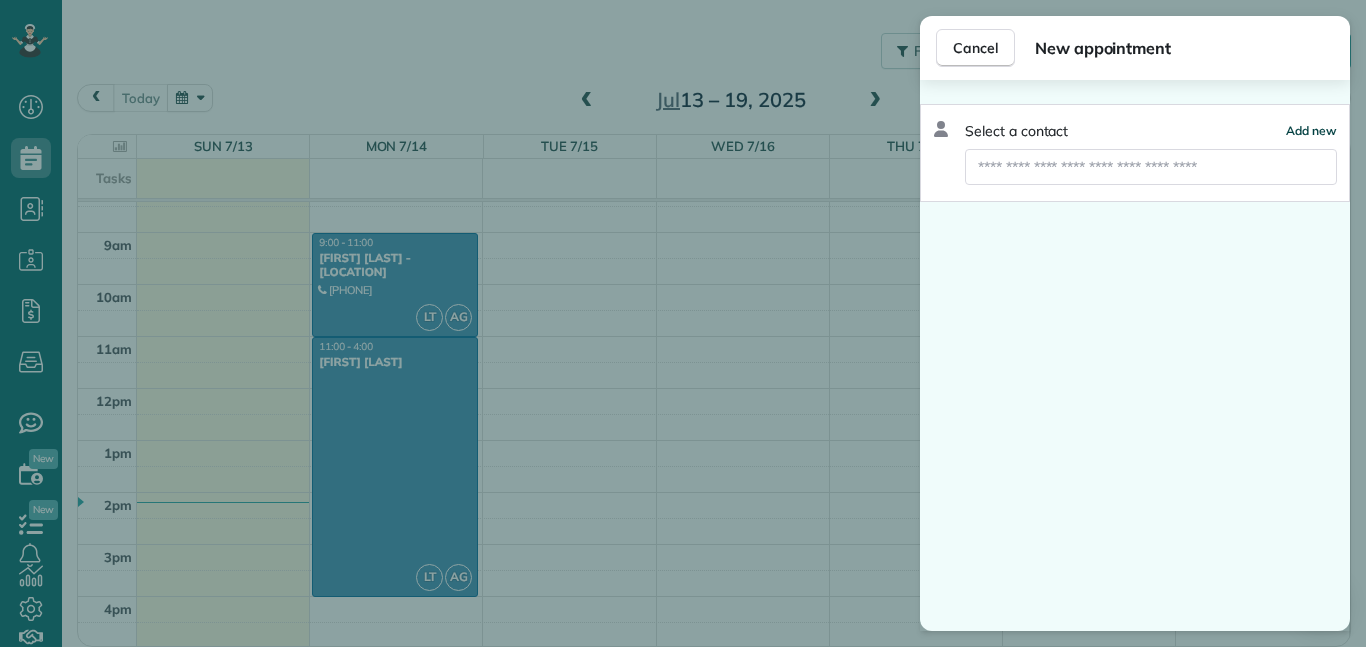 click on "Add new" at bounding box center (1311, 130) 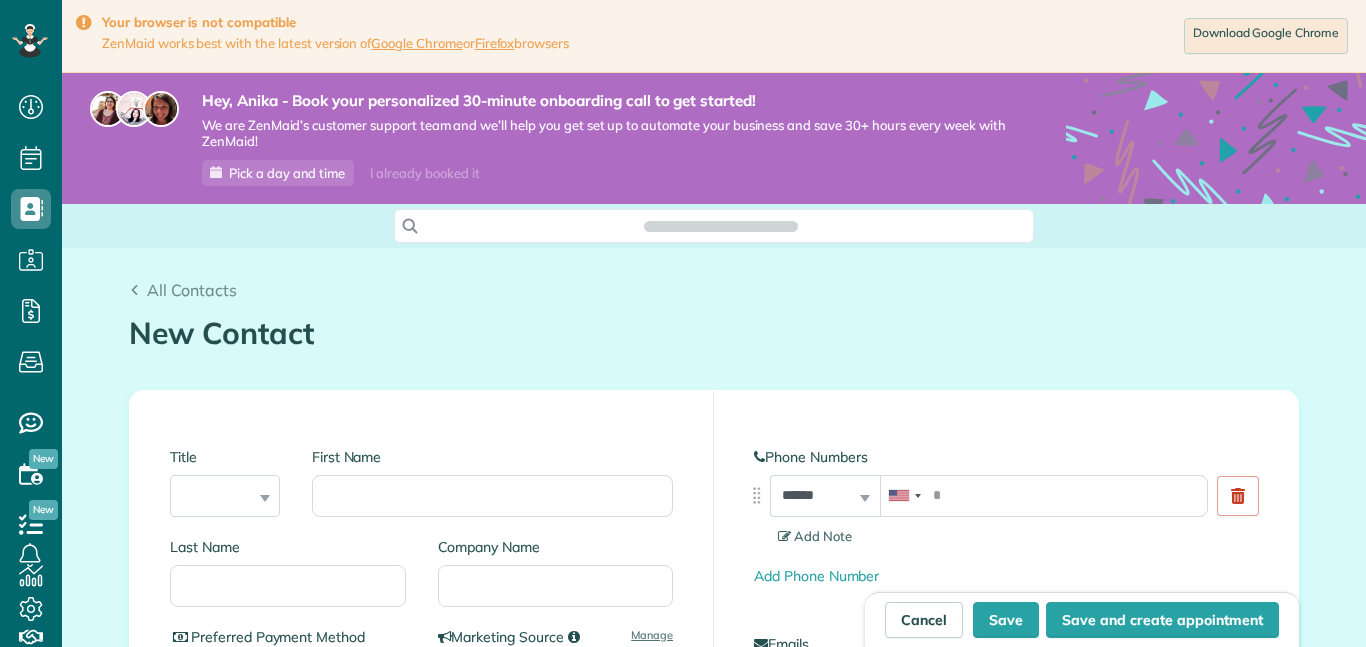 scroll, scrollTop: 0, scrollLeft: 0, axis: both 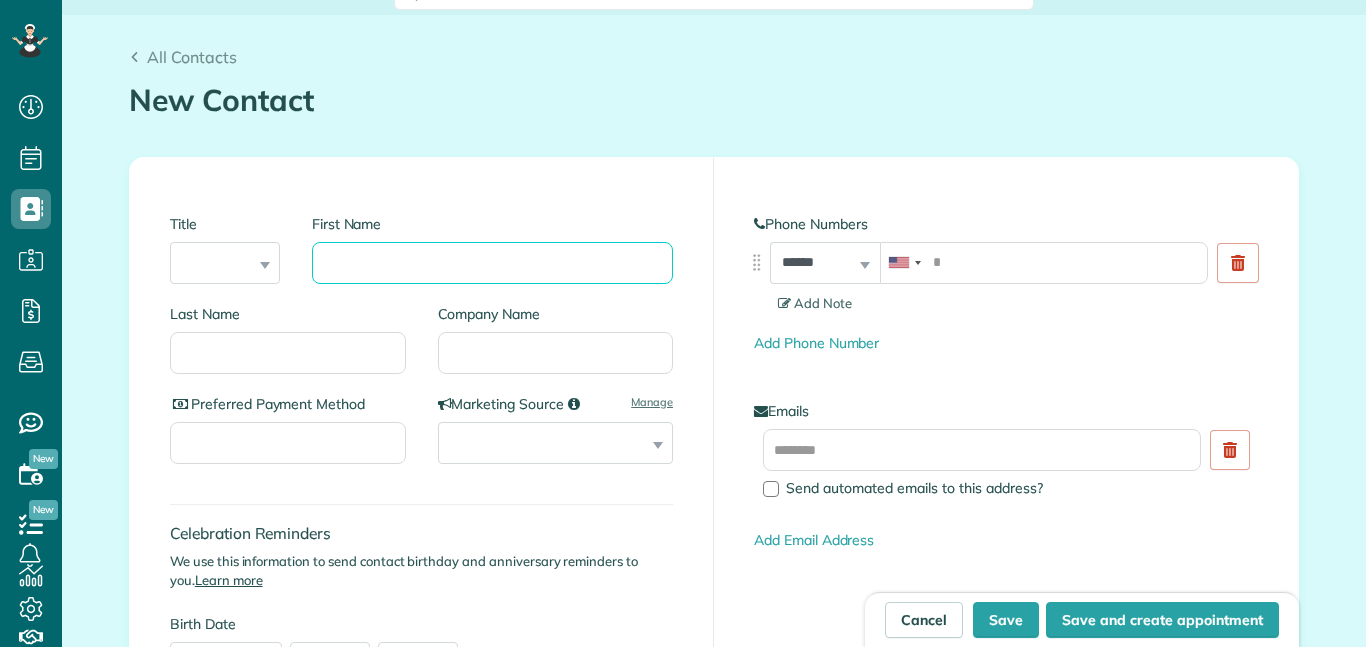 click on "First Name" at bounding box center (492, 263) 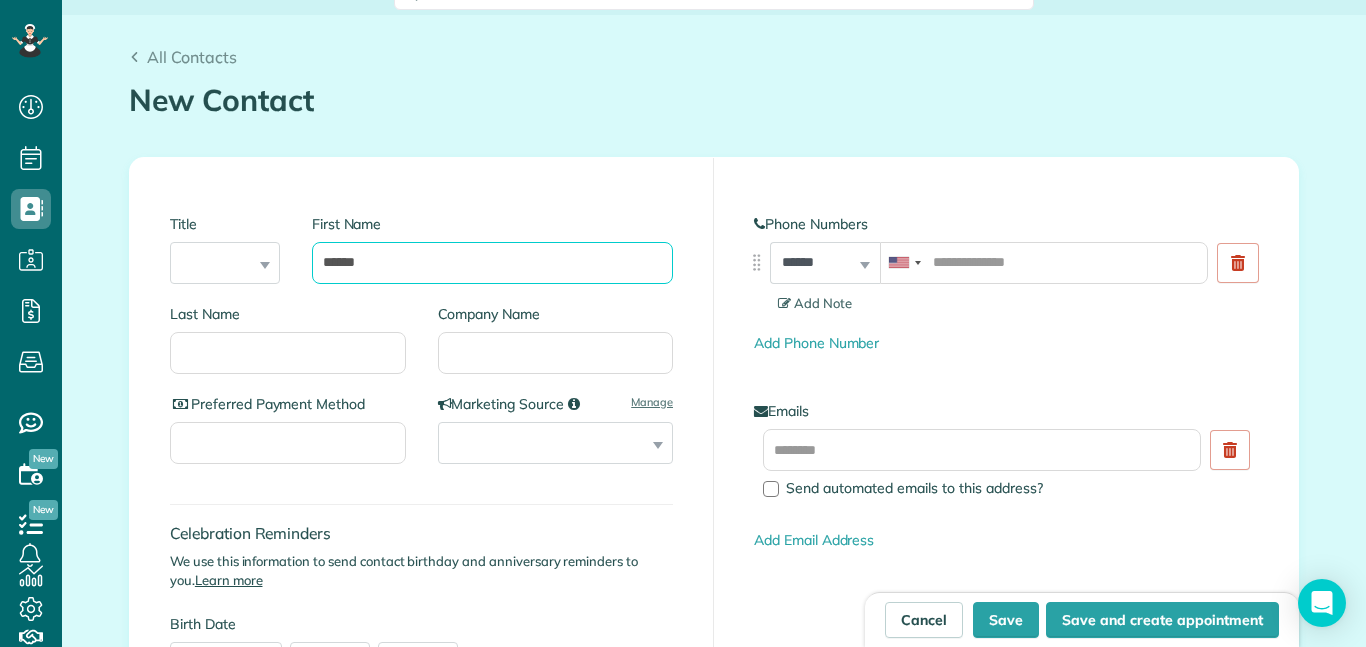 type on "*****" 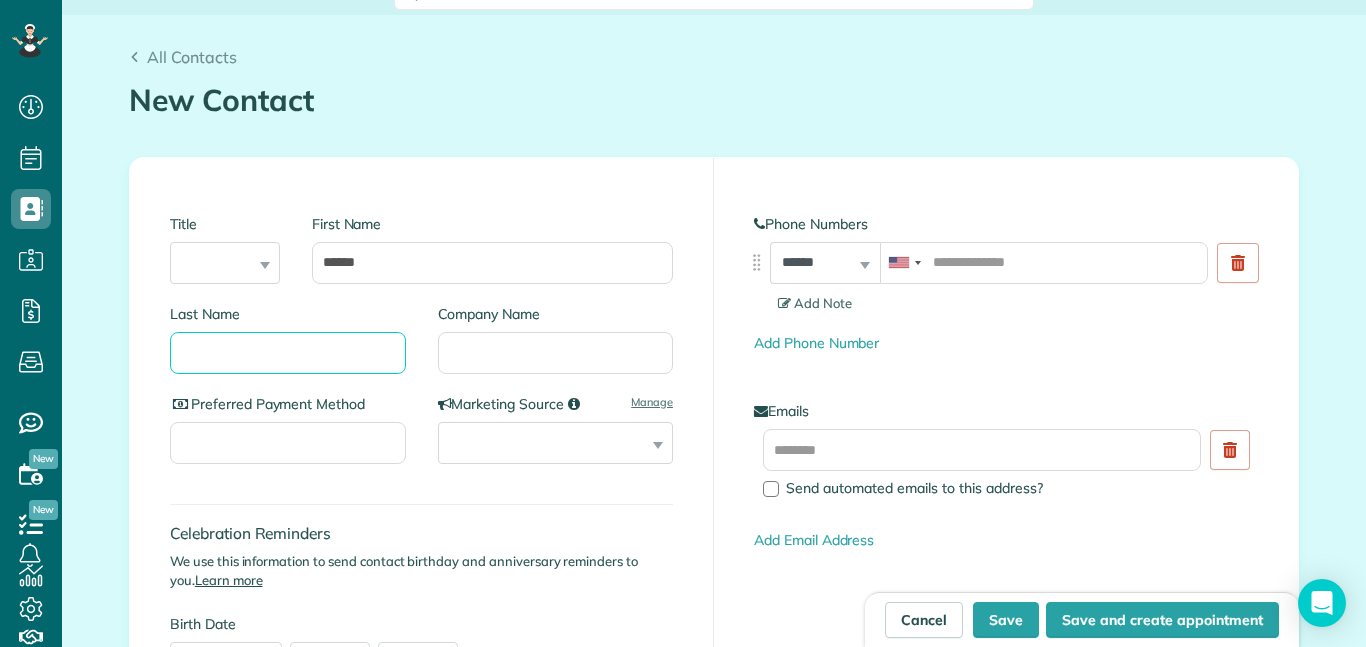 click on "Last Name" at bounding box center [288, 353] 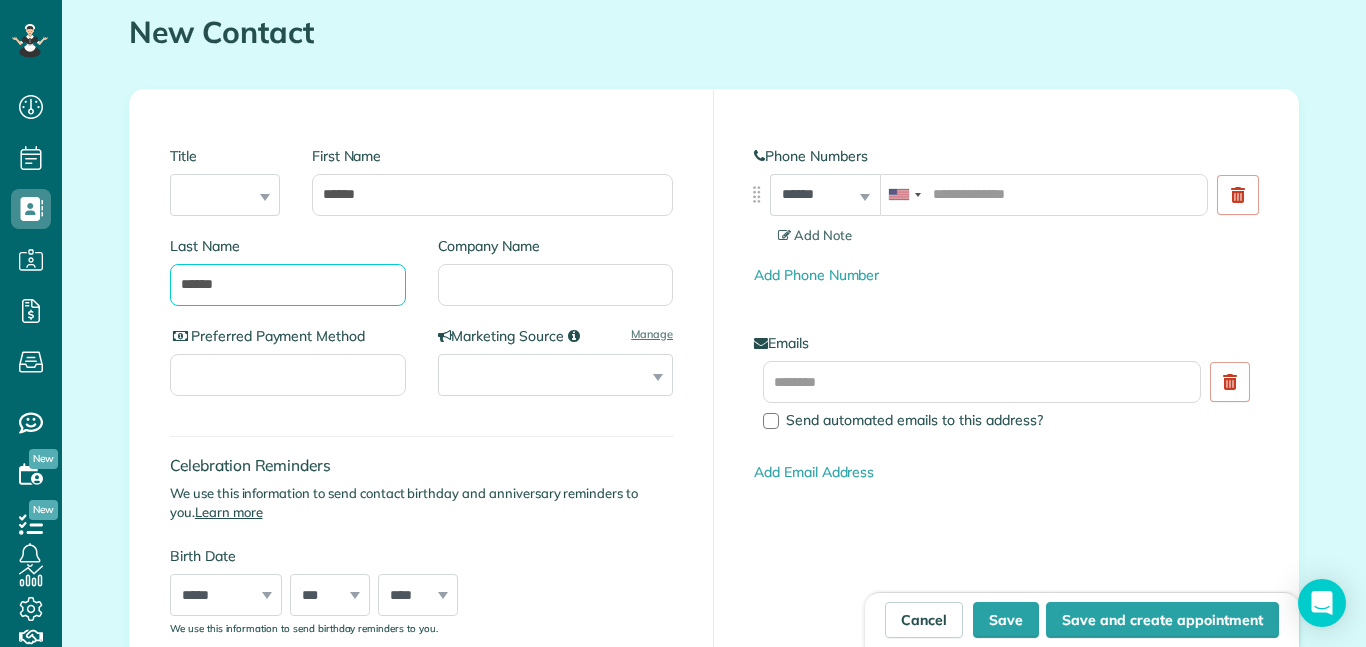 scroll, scrollTop: 306, scrollLeft: 0, axis: vertical 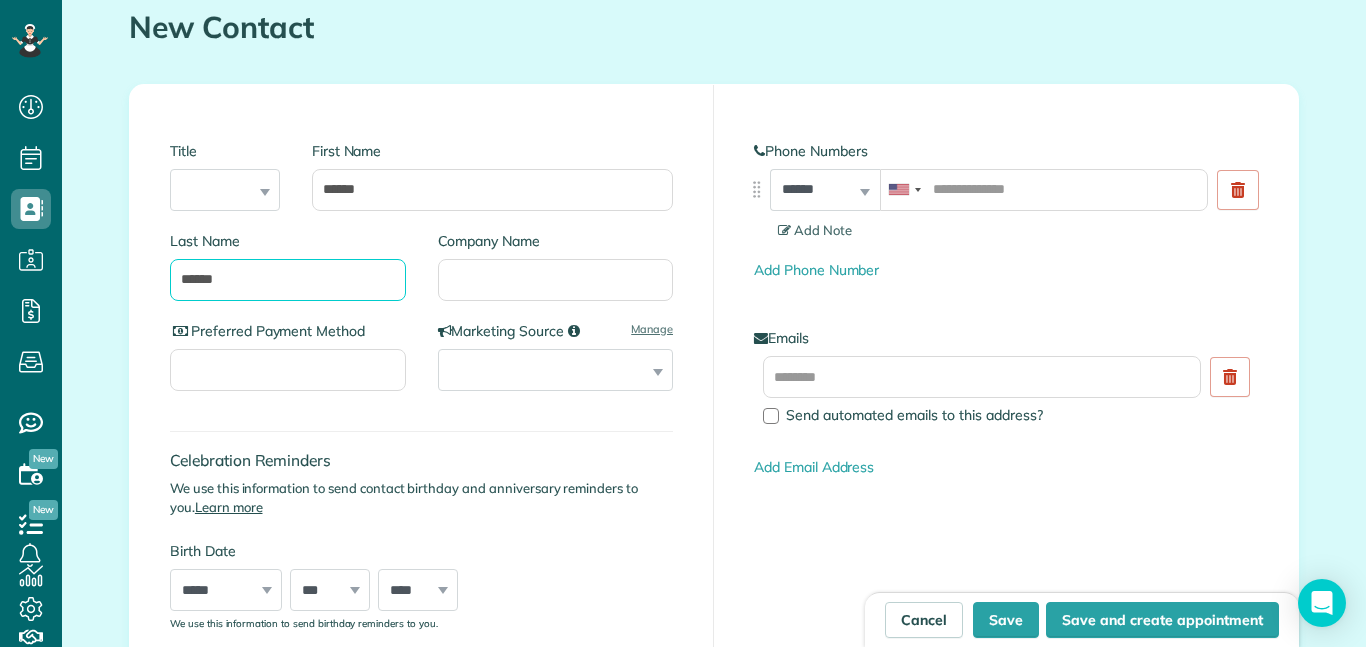 type on "******" 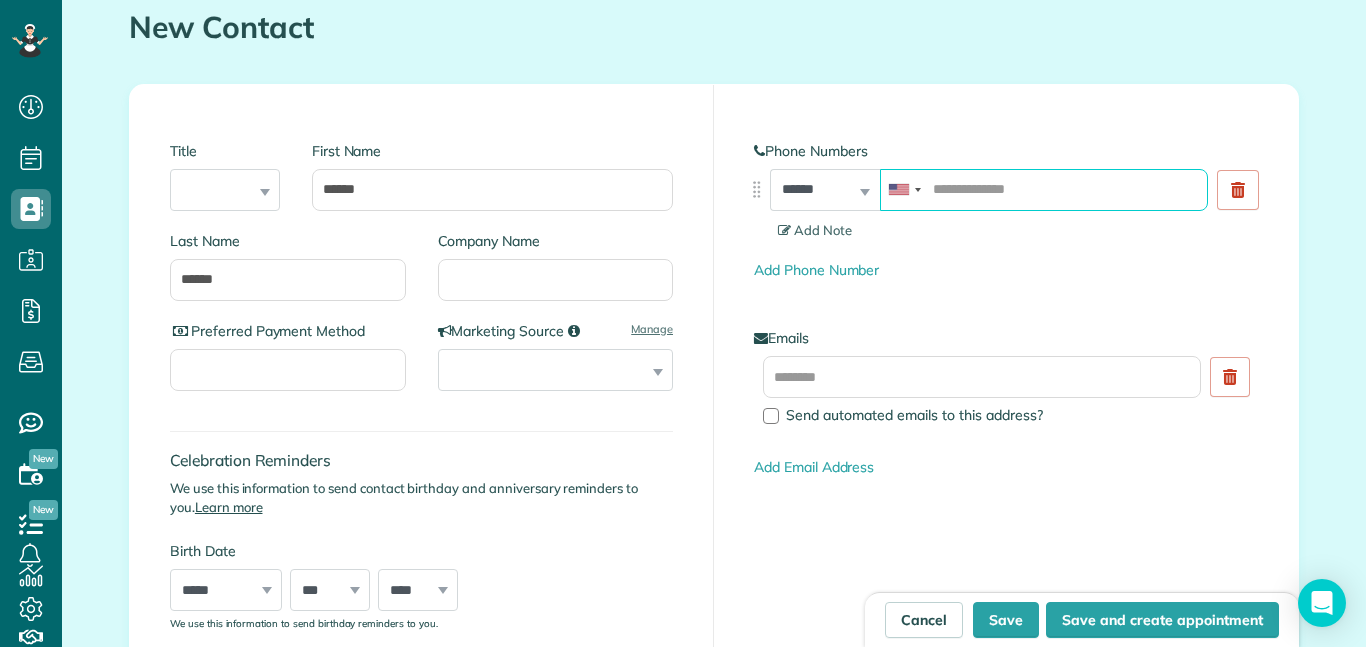 click at bounding box center [1044, 190] 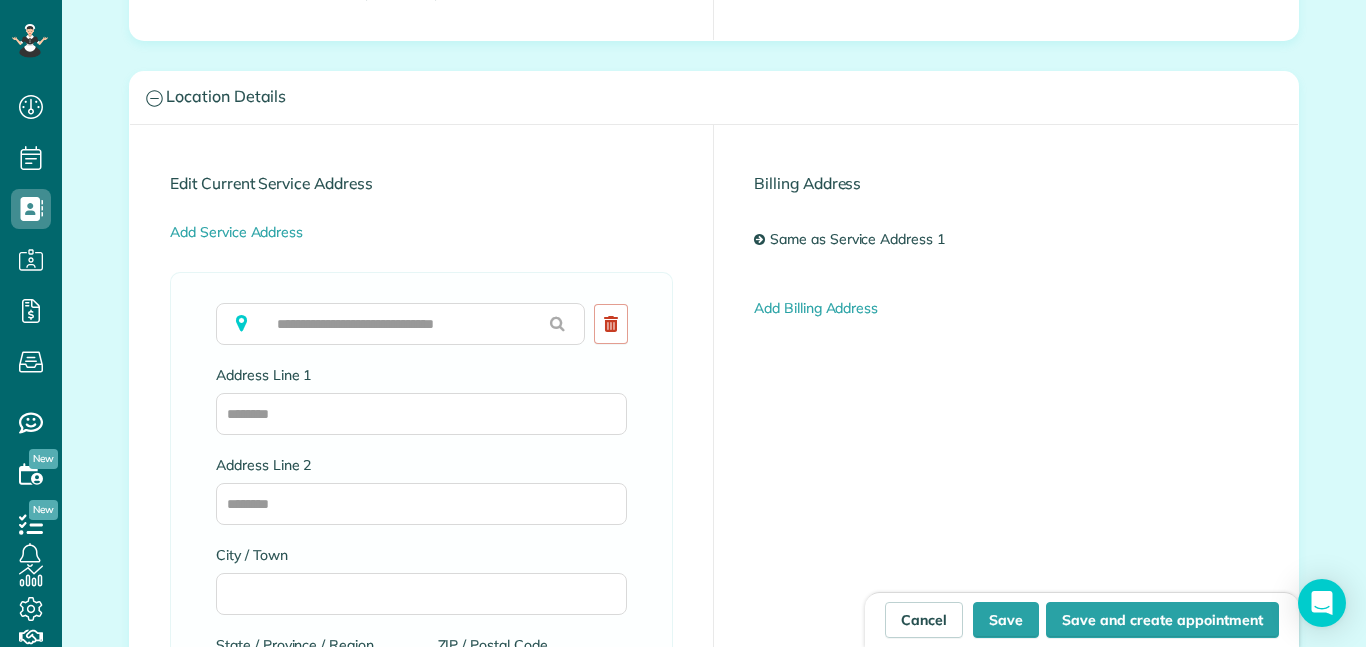 scroll, scrollTop: 1043, scrollLeft: 0, axis: vertical 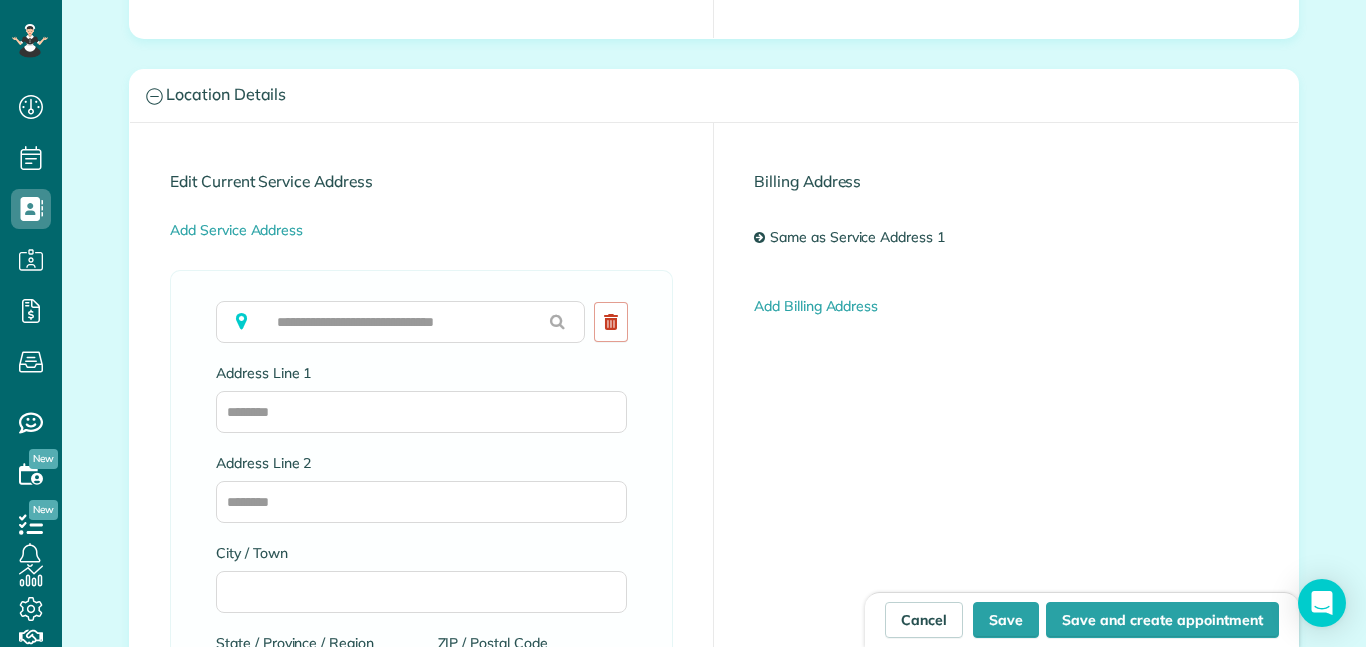 type on "**********" 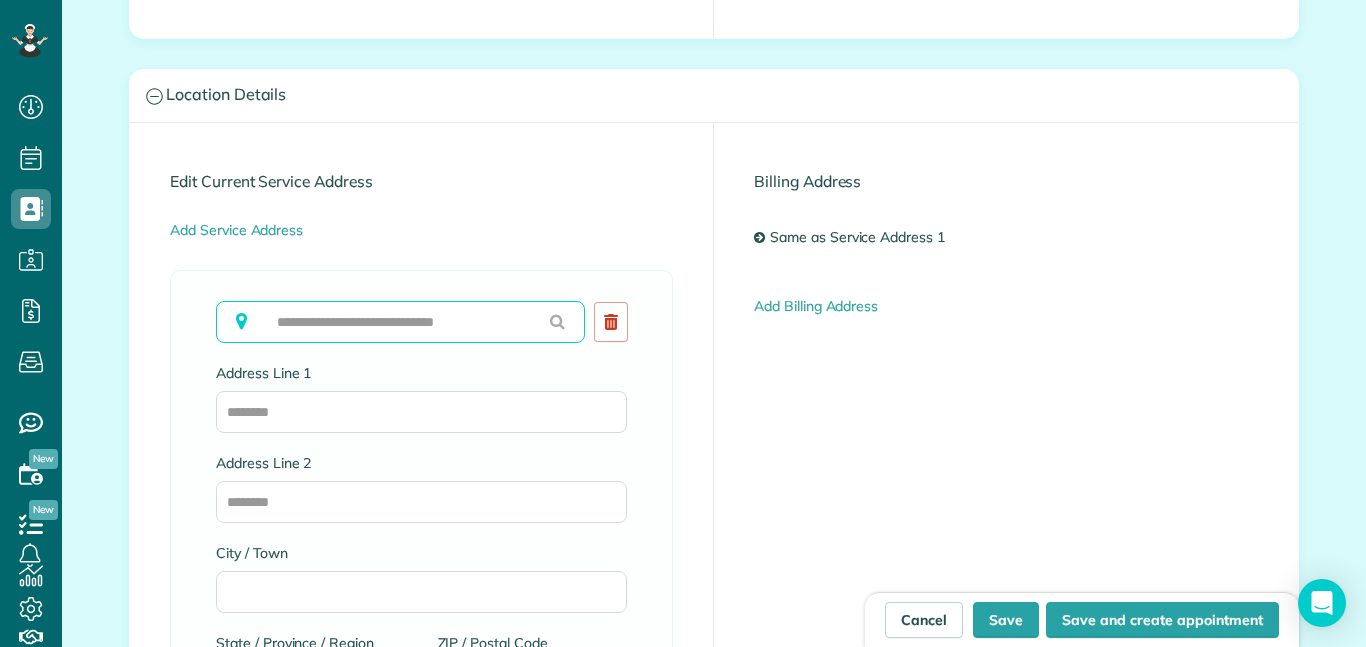 click at bounding box center (400, 322) 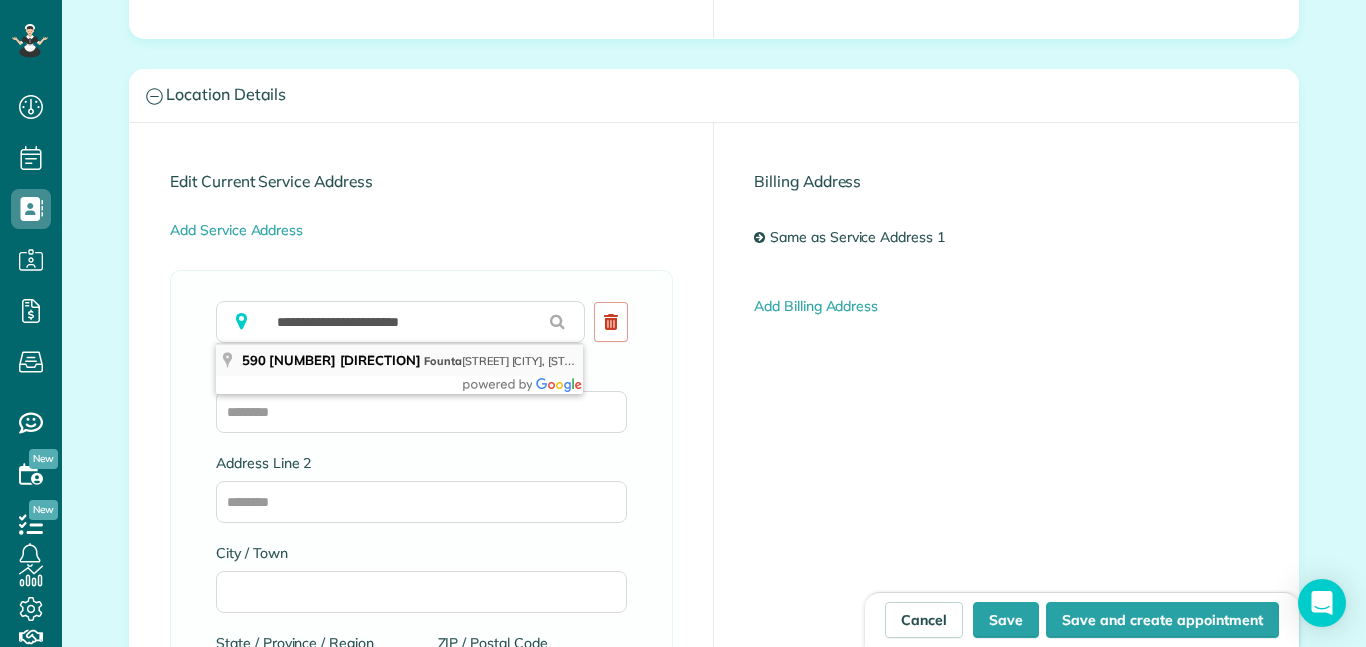 type on "**********" 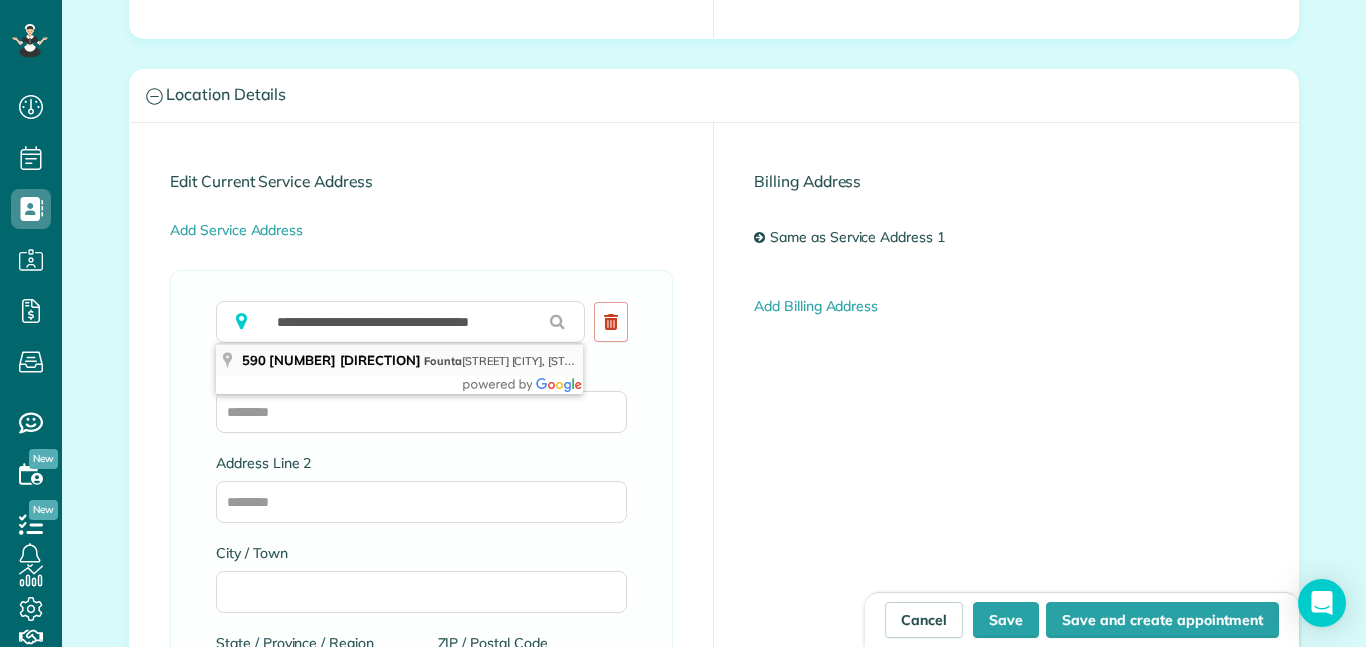 type on "**********" 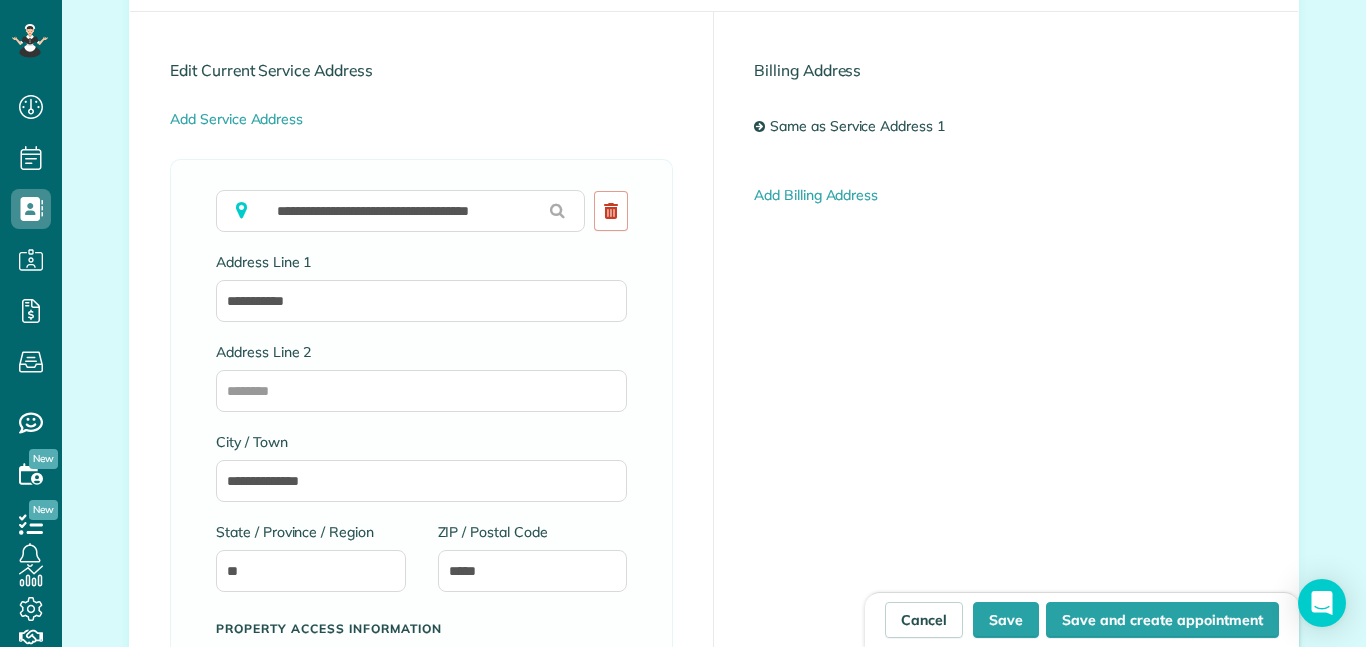 scroll, scrollTop: 1159, scrollLeft: 0, axis: vertical 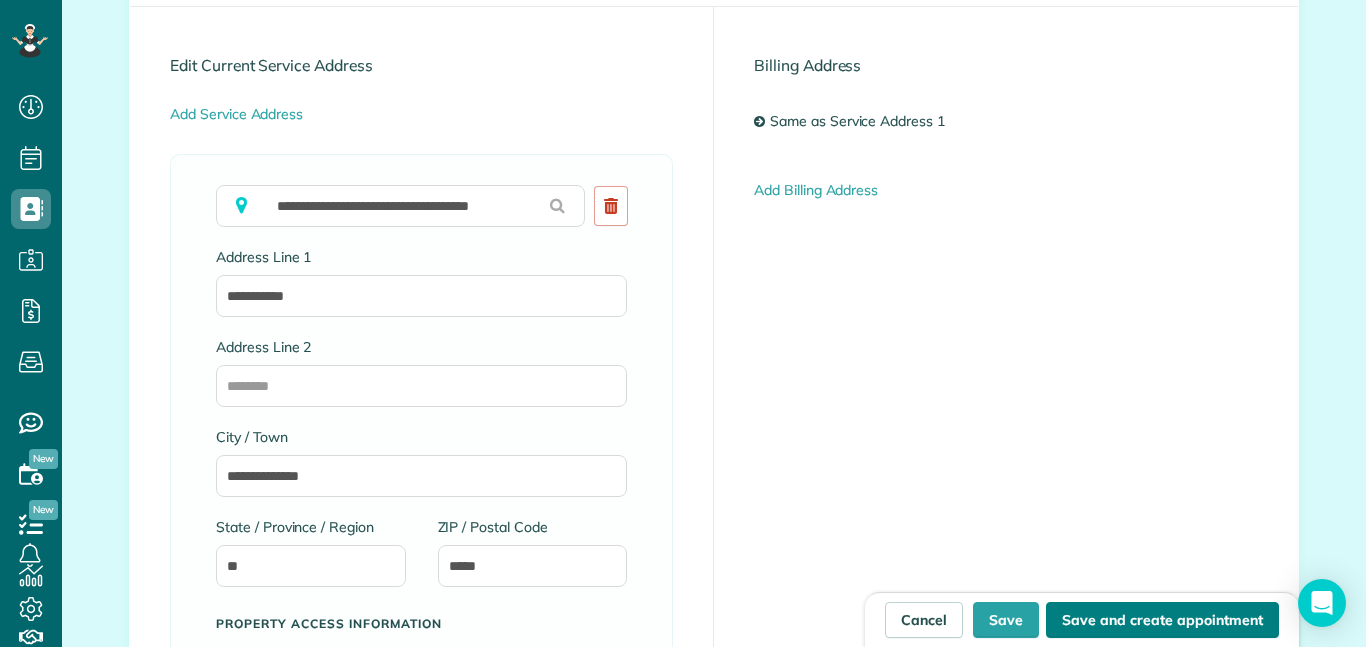 click on "Save and create appointment" at bounding box center (1162, 620) 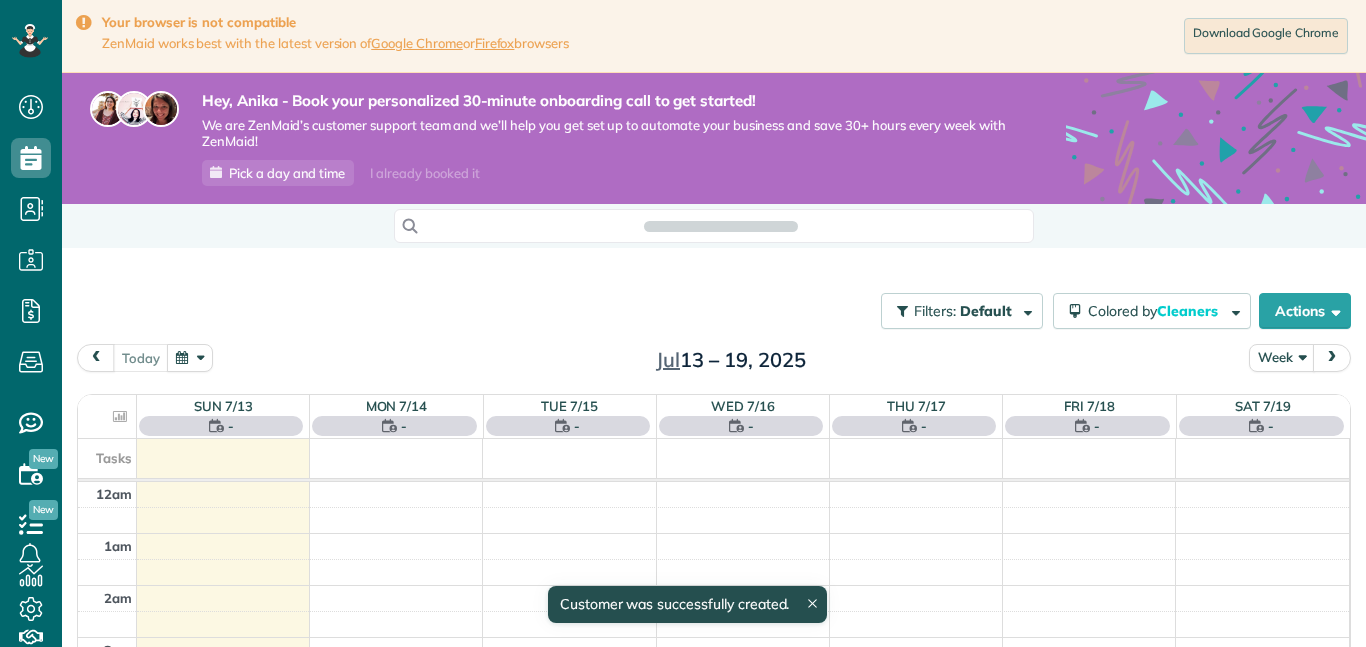 scroll, scrollTop: 0, scrollLeft: 0, axis: both 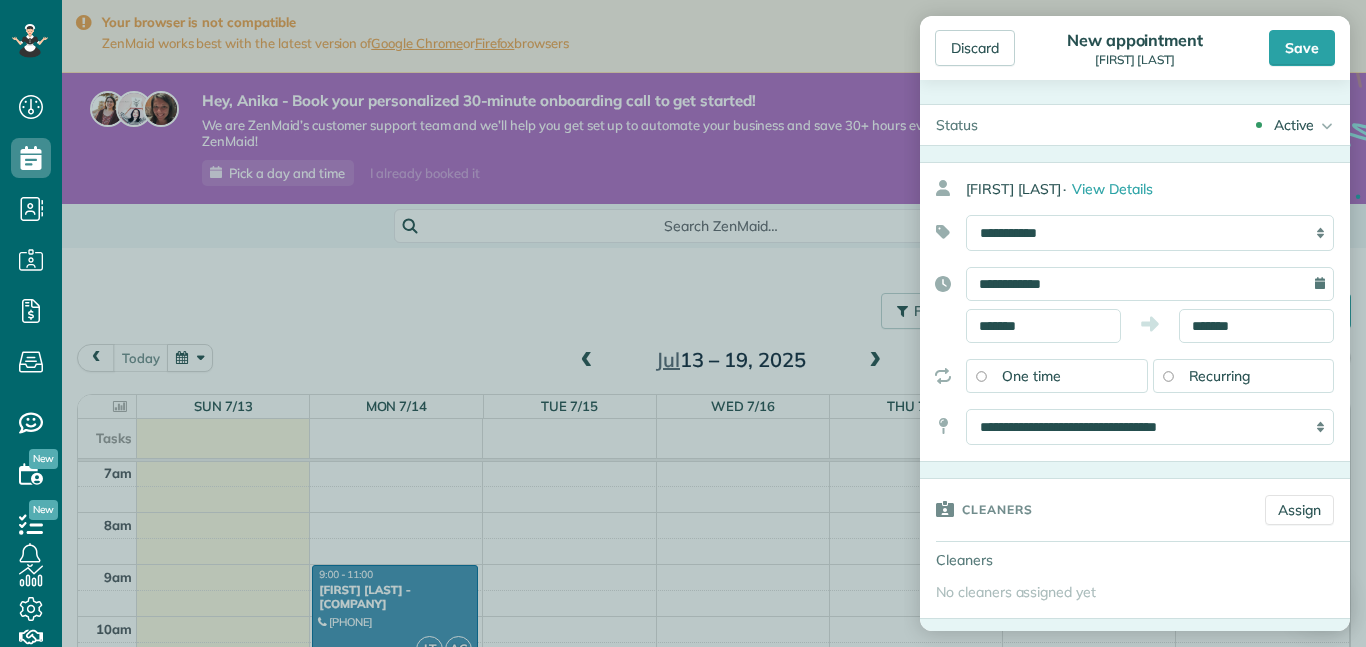 click on "**********" at bounding box center [1150, 284] 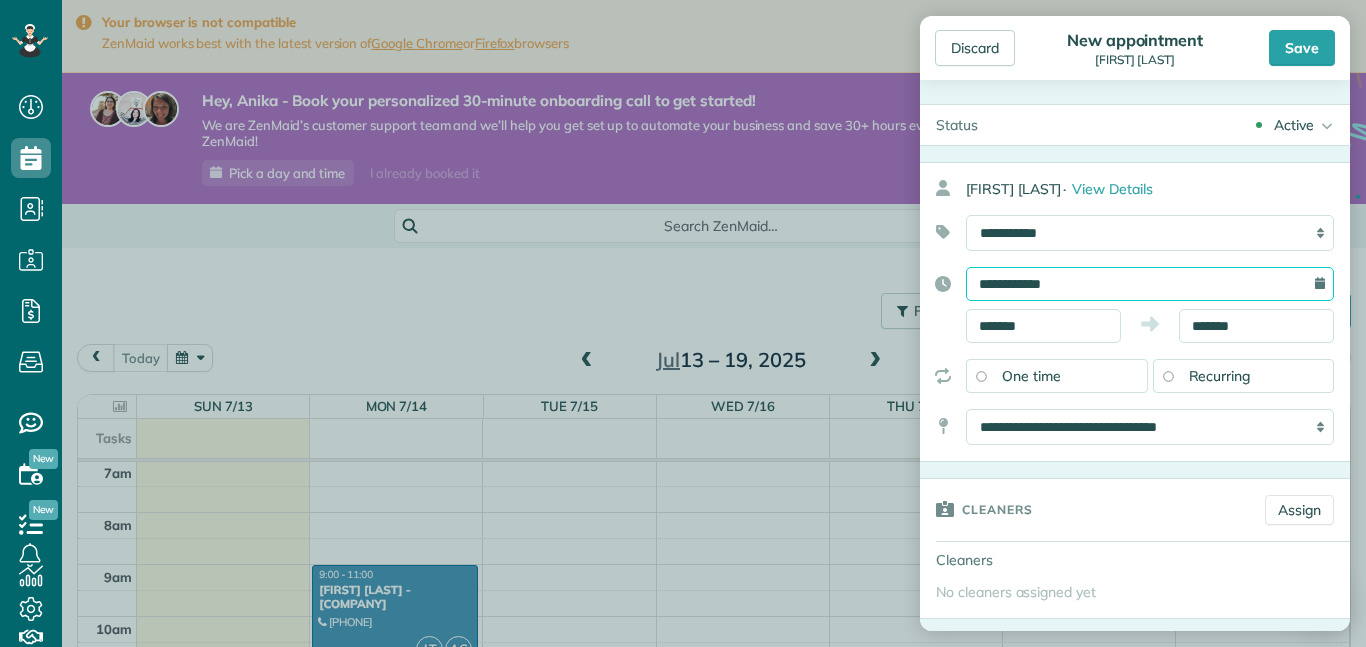 click on "**********" at bounding box center [1150, 284] 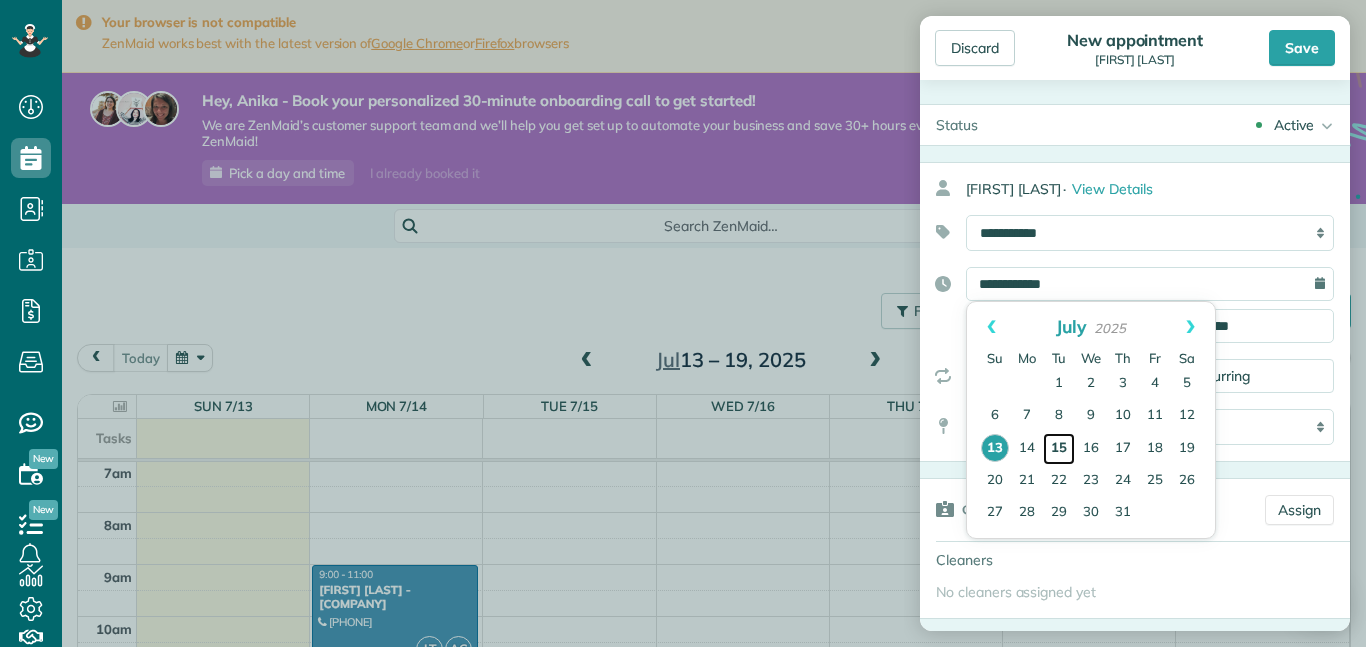 click on "15" at bounding box center [1059, 449] 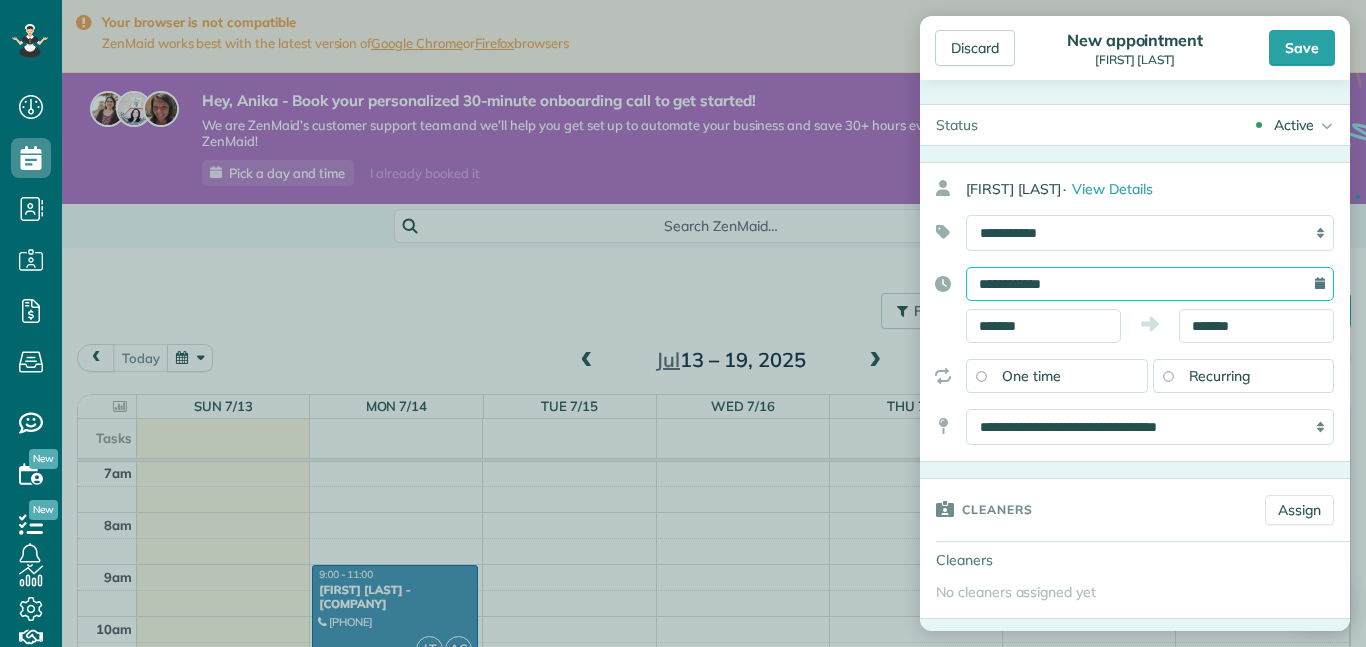 click on "**********" at bounding box center (1150, 284) 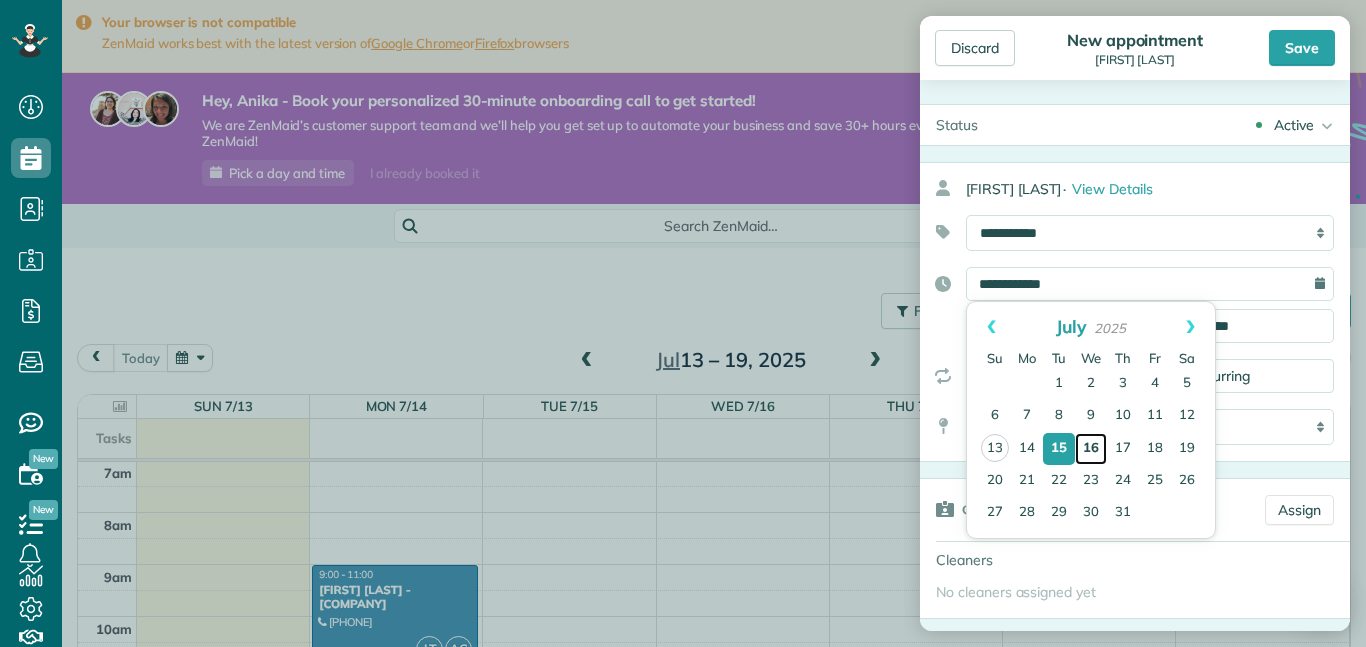 click on "16" at bounding box center (1091, 449) 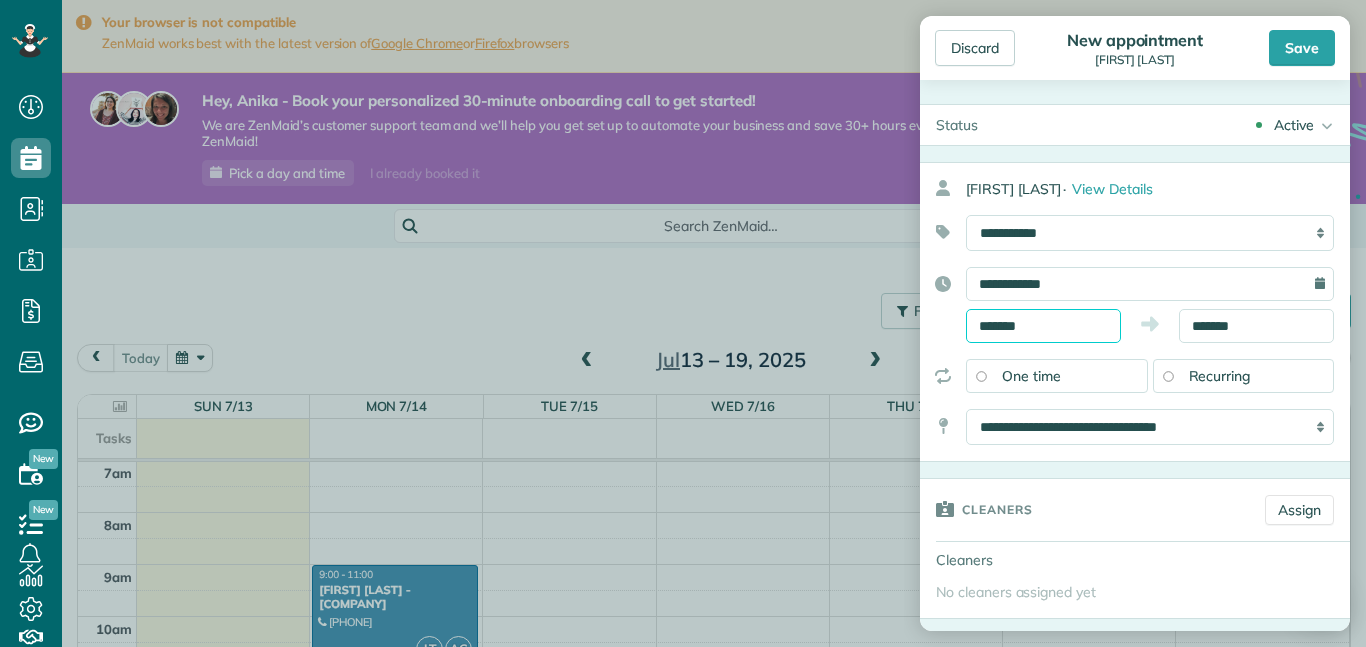 click on "*******" at bounding box center [1043, 326] 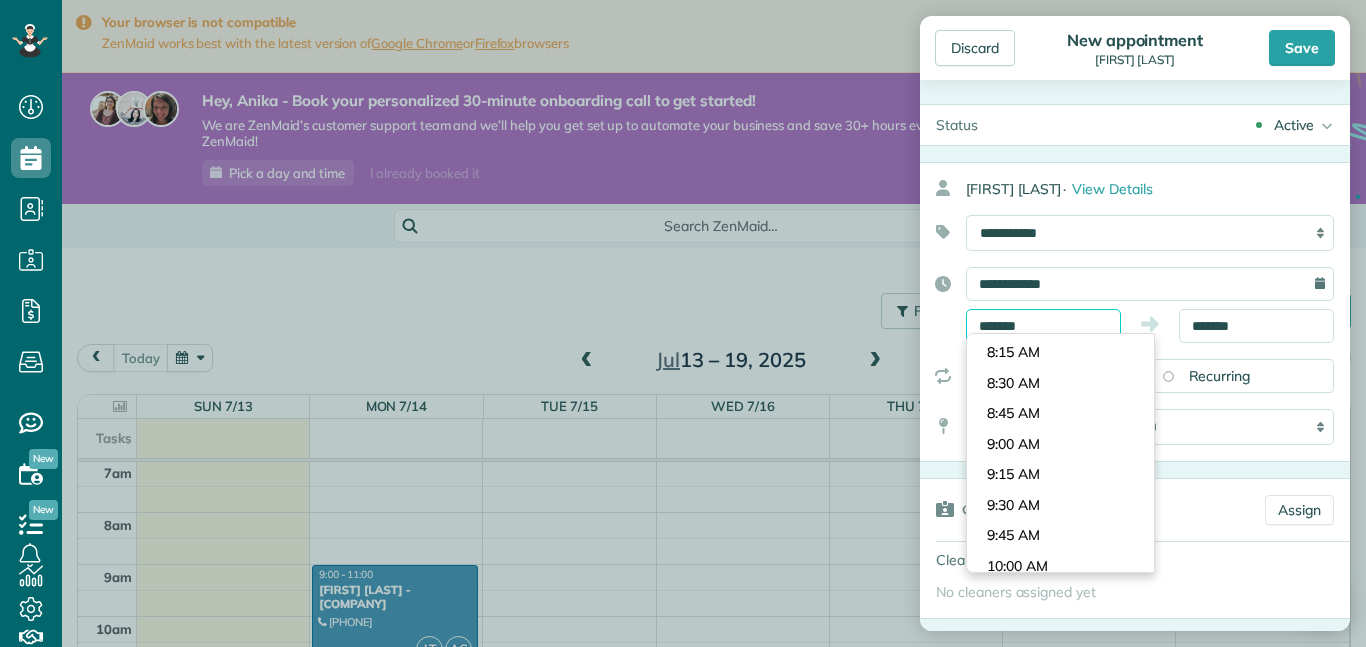 scroll, scrollTop: 985, scrollLeft: 0, axis: vertical 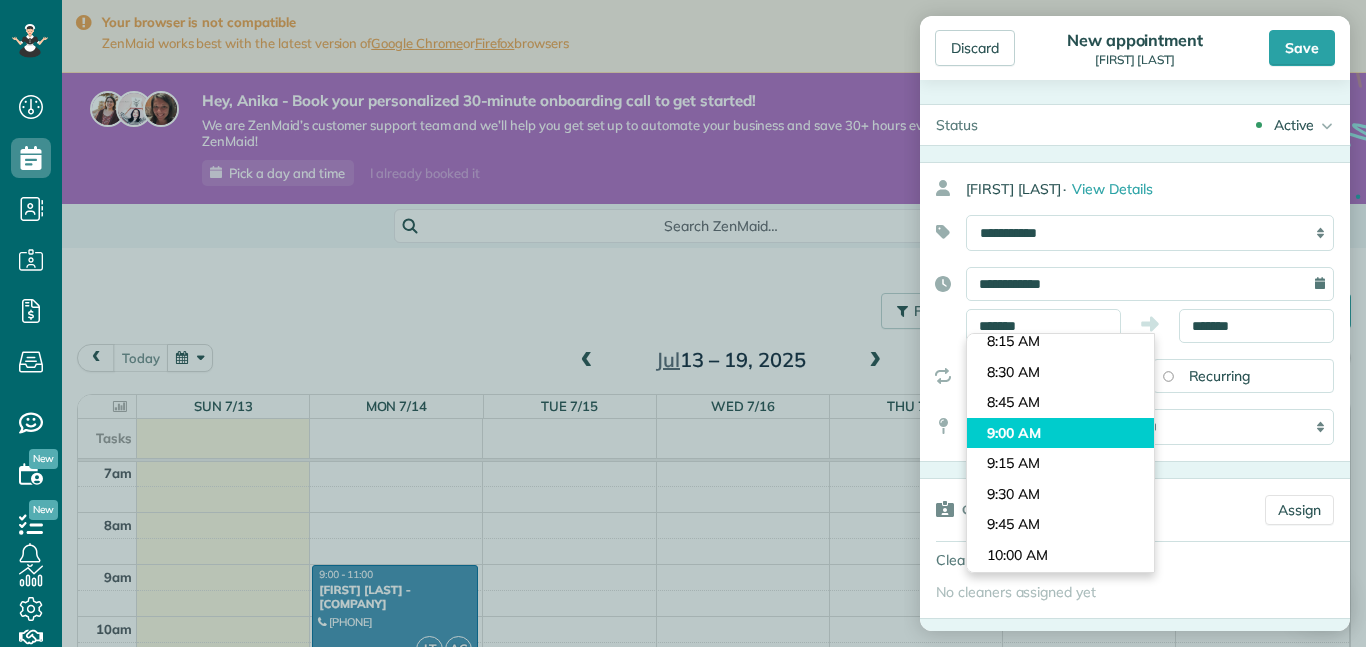 click on "Dashboard
Scheduling
Calendar View
List View
Dispatch View - Weekly scheduling (Beta)" at bounding box center (683, 323) 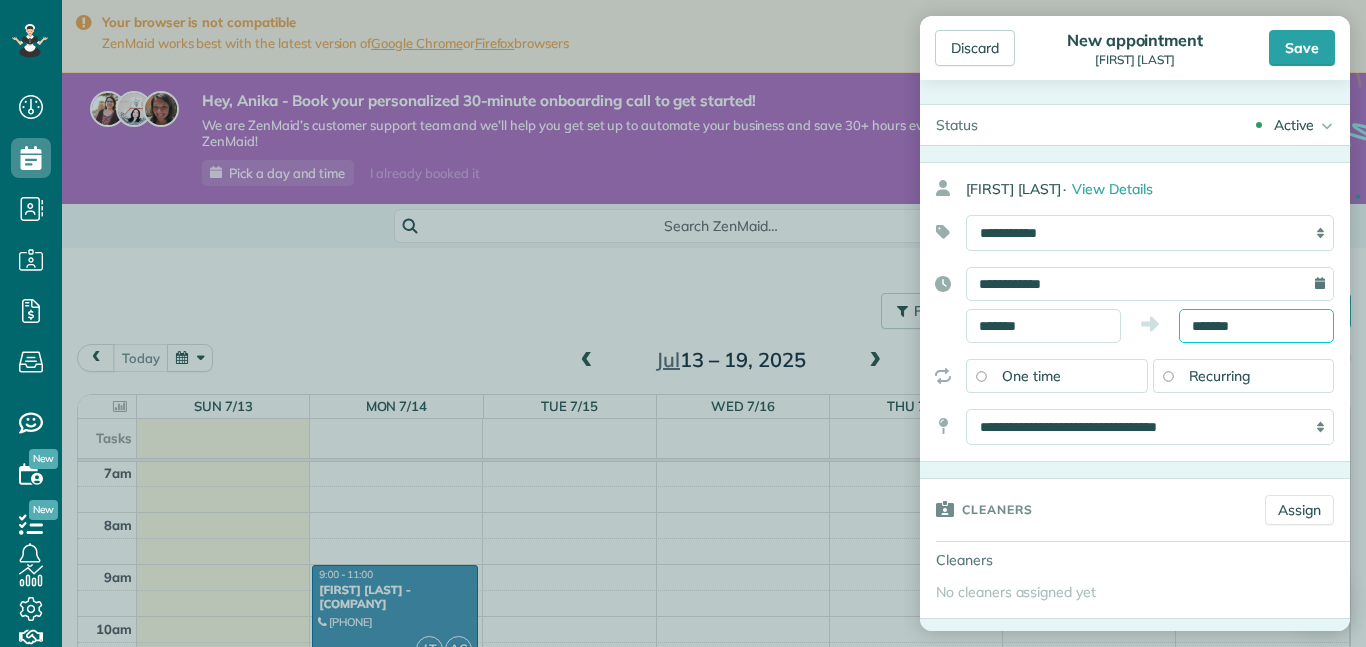 click on "*******" at bounding box center [1256, 326] 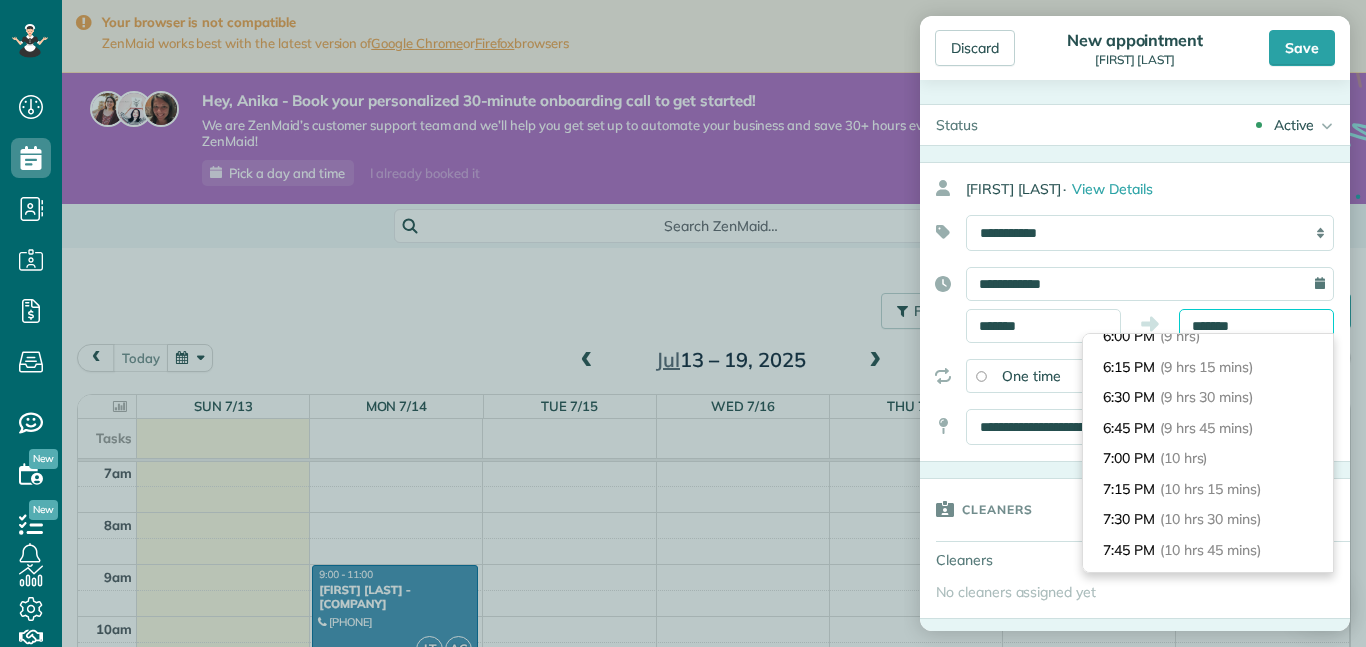 scroll, scrollTop: 1142, scrollLeft: 0, axis: vertical 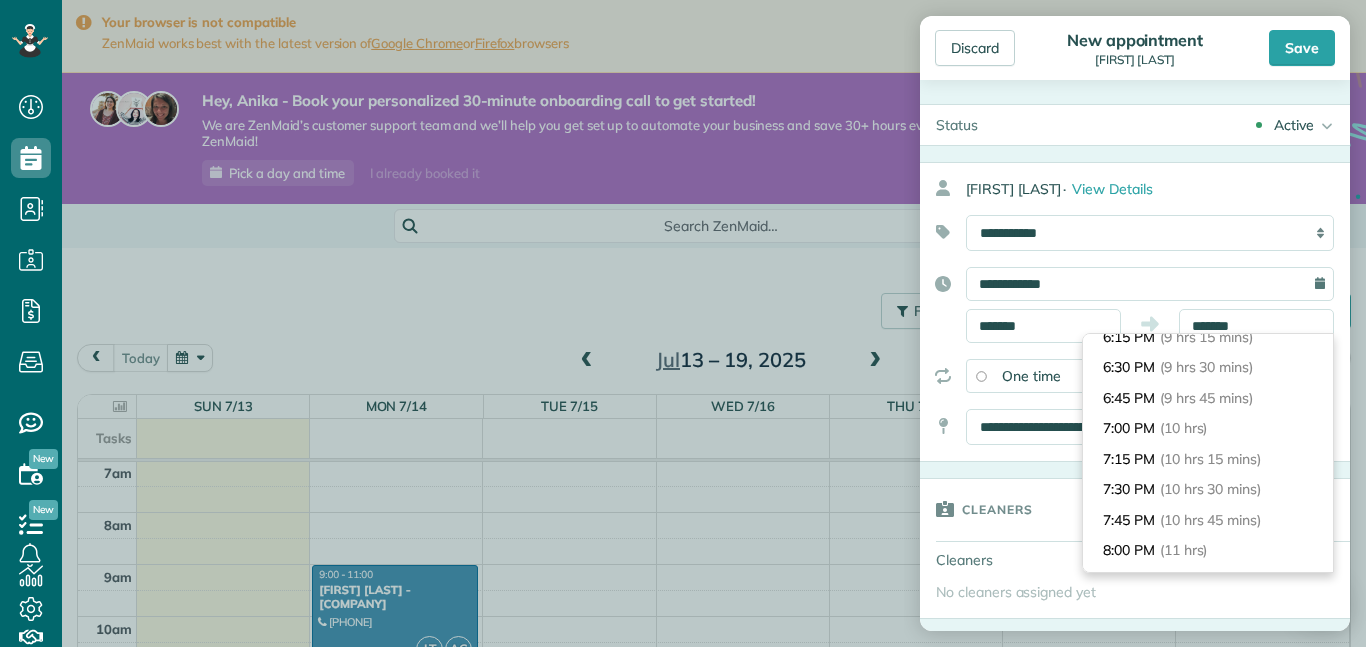click on "7:15 PM  (10 hrs 15 mins)" at bounding box center (1208, 459) 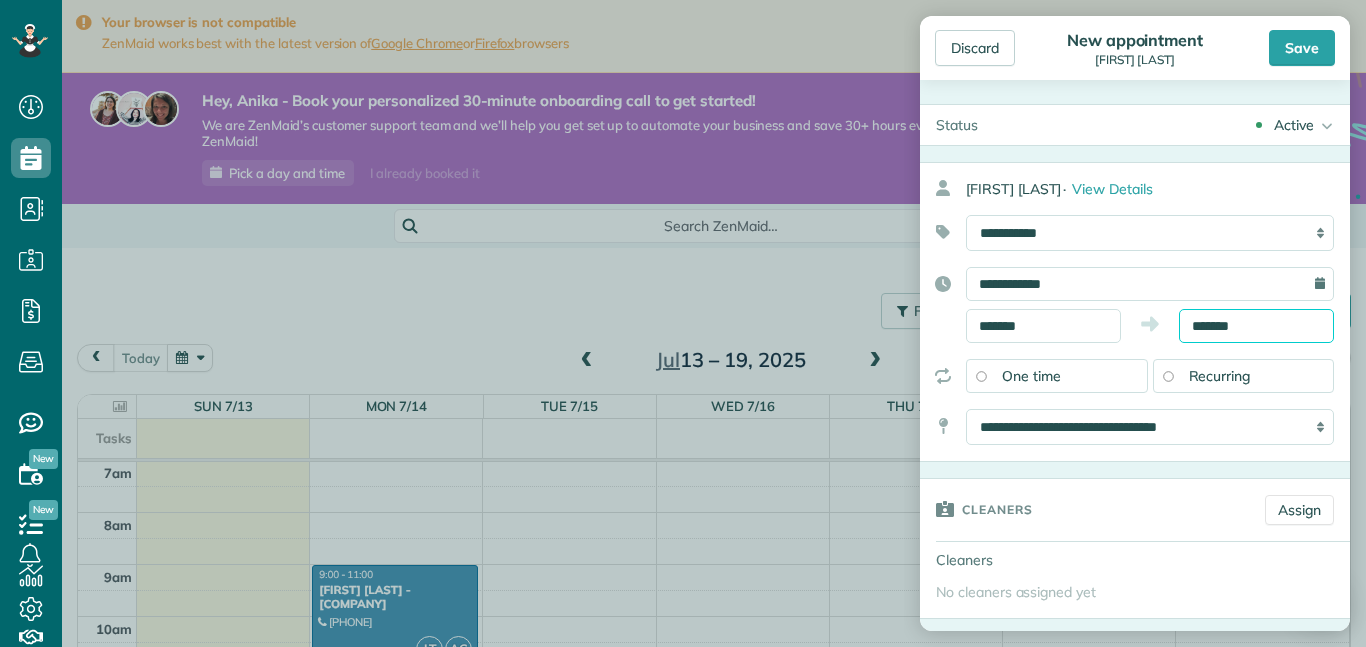 click on "*******" at bounding box center (1256, 326) 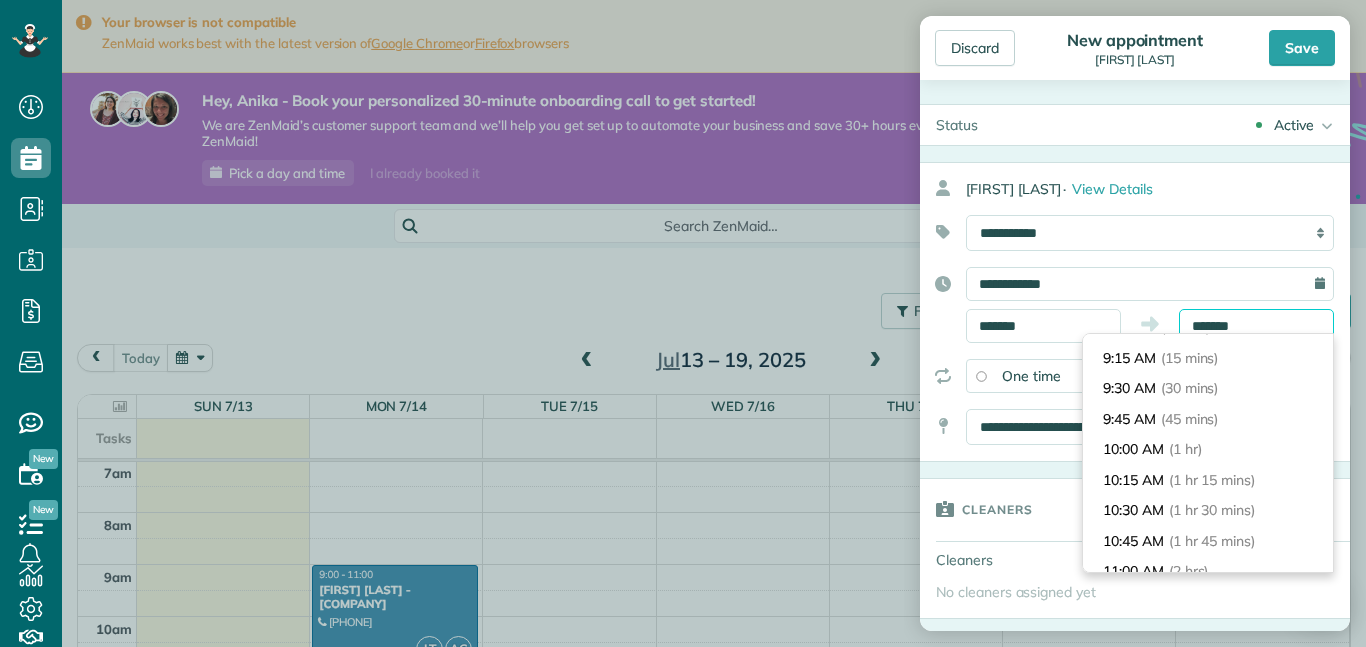 scroll, scrollTop: 24, scrollLeft: 0, axis: vertical 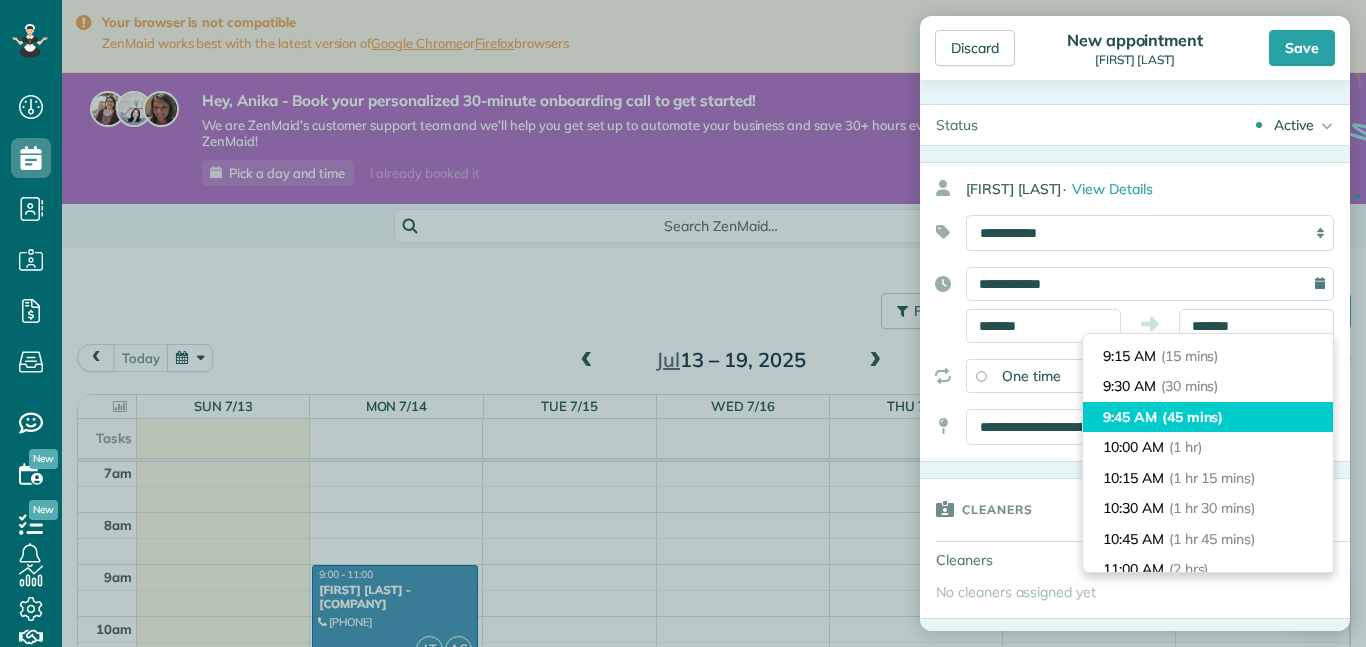 click on "9:45 AM  (45 mins)" at bounding box center [1208, 417] 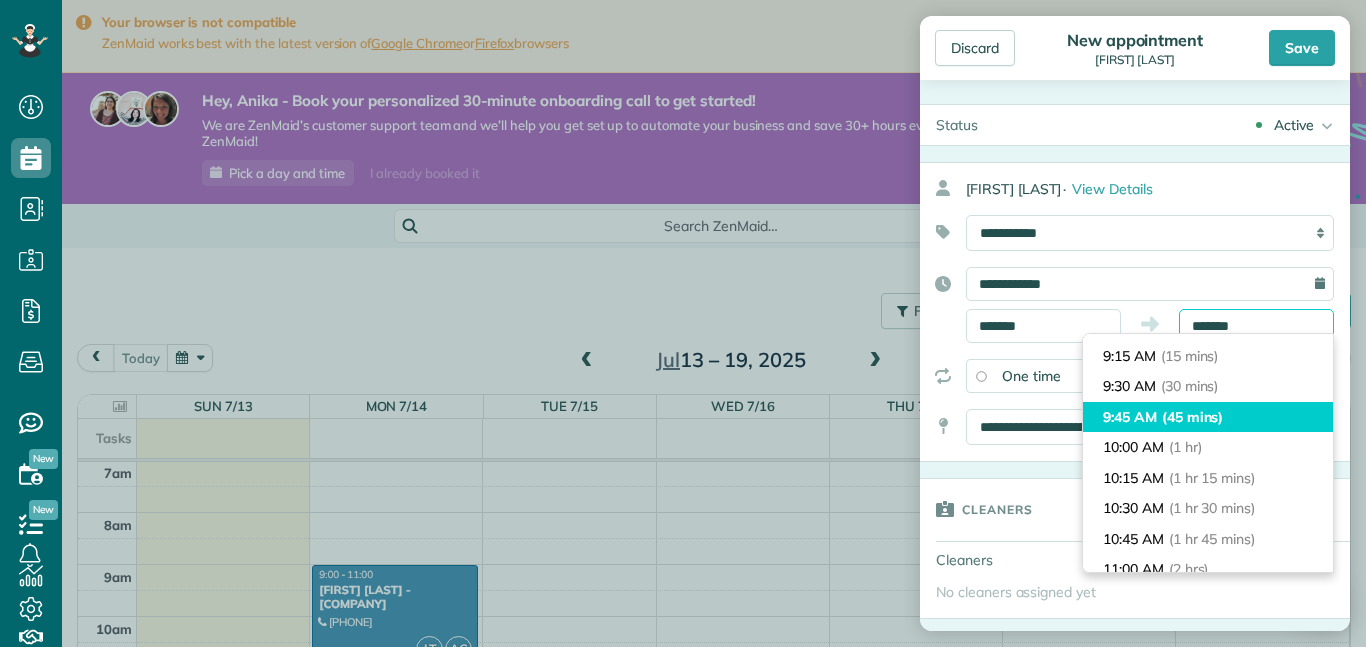 type on "*******" 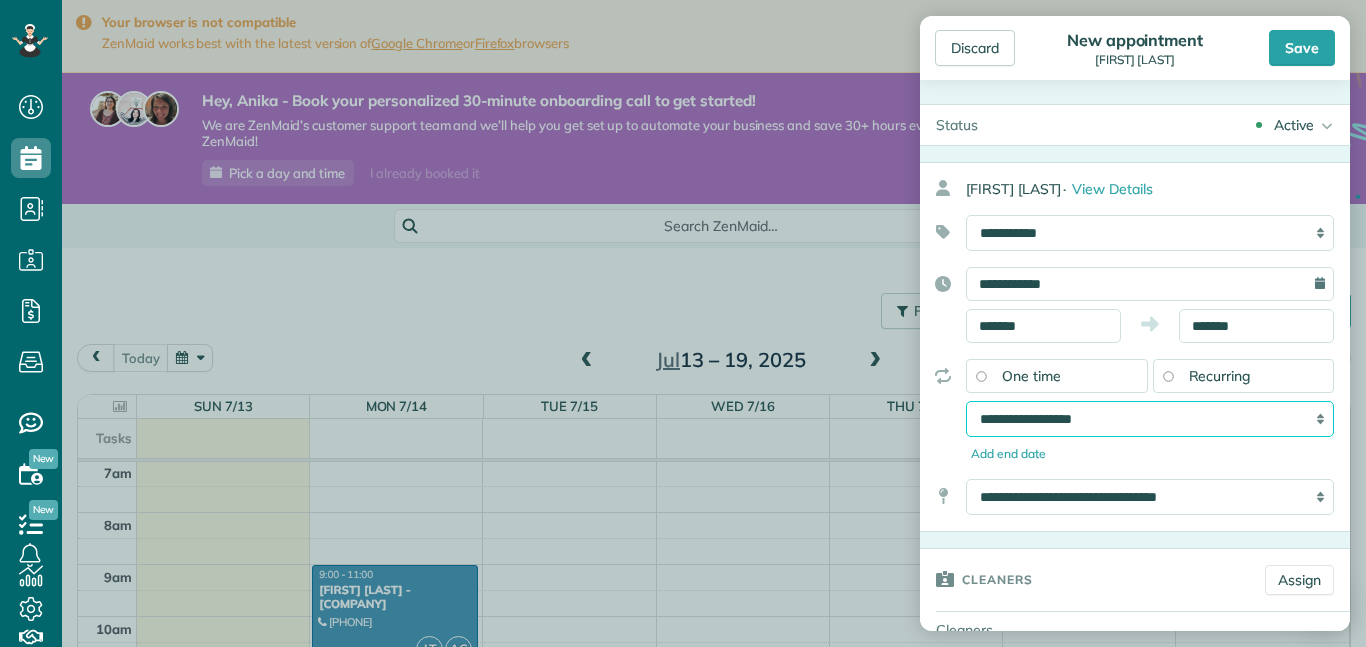 click on "**********" at bounding box center (1150, 419) 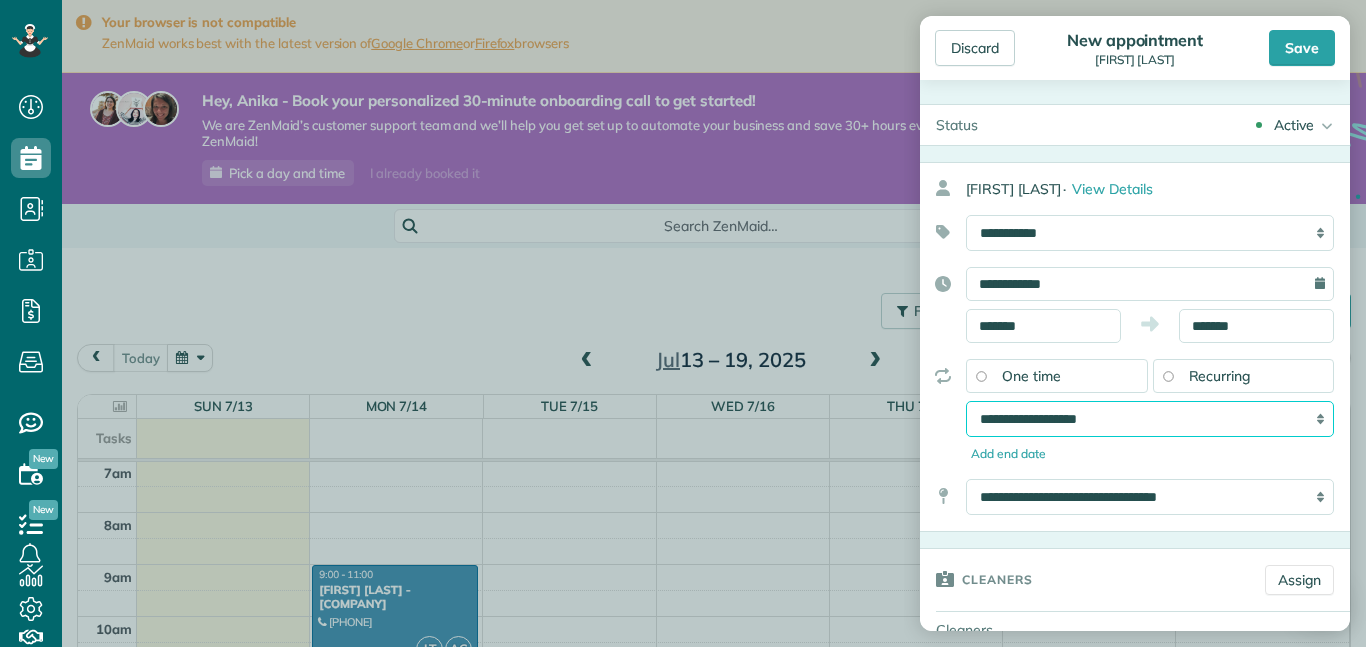 click on "**********" at bounding box center [1150, 419] 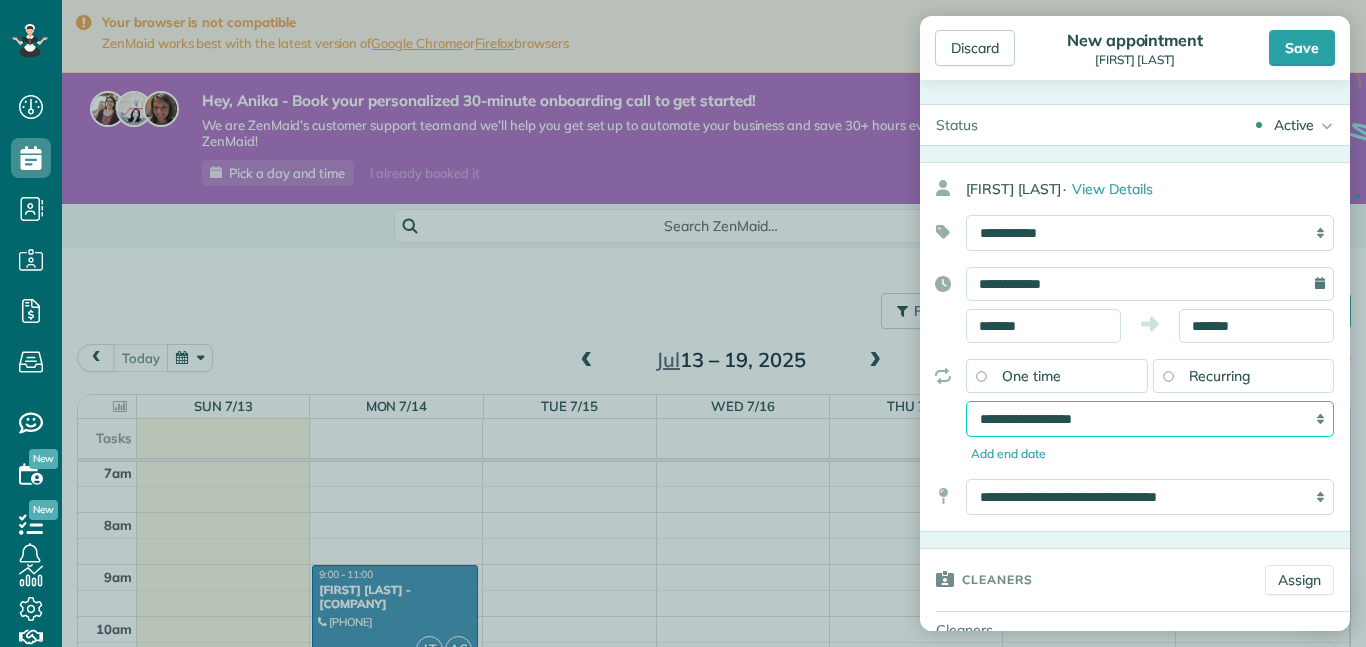 click on "**********" at bounding box center (1150, 419) 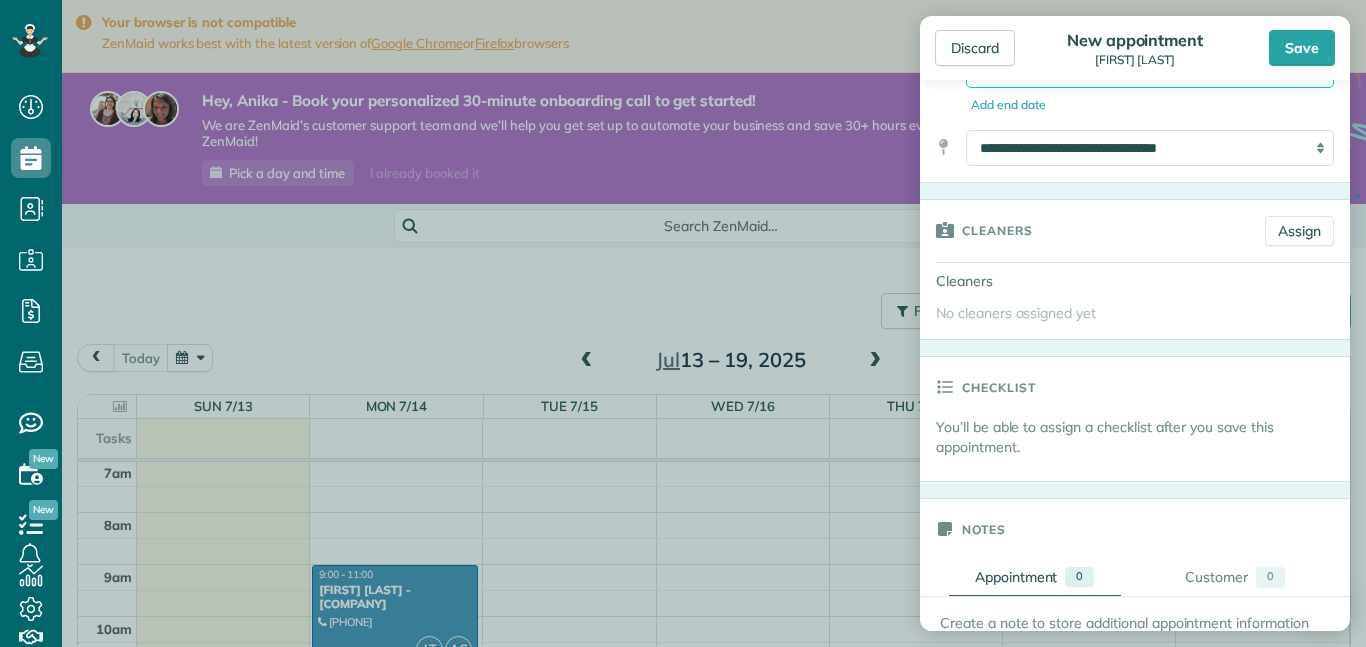 scroll, scrollTop: 355, scrollLeft: 0, axis: vertical 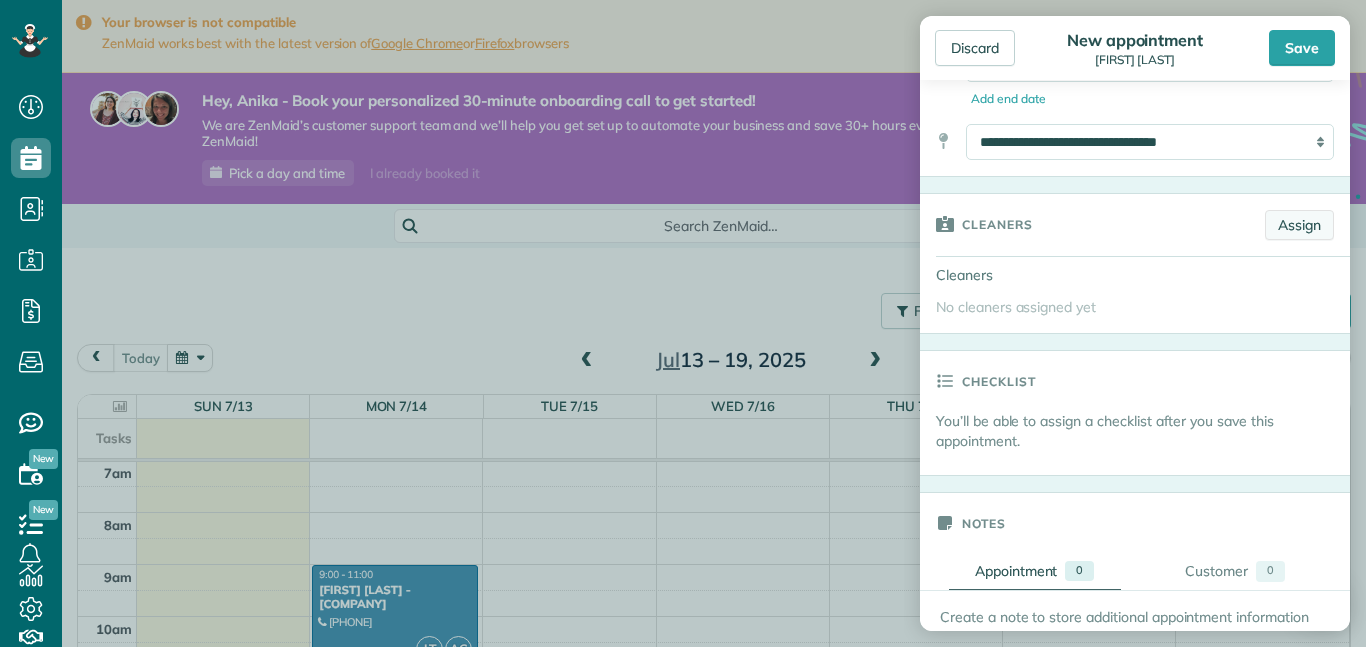 click on "Assign" at bounding box center (1299, 225) 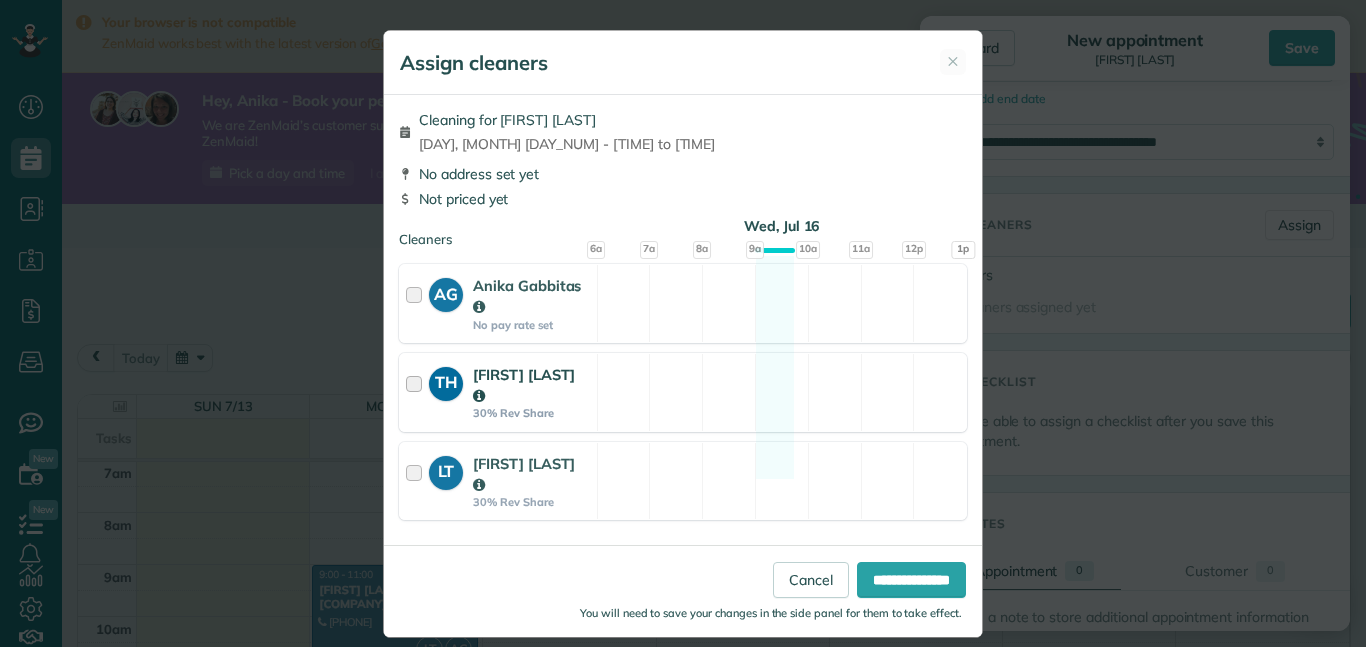 click at bounding box center (417, 392) 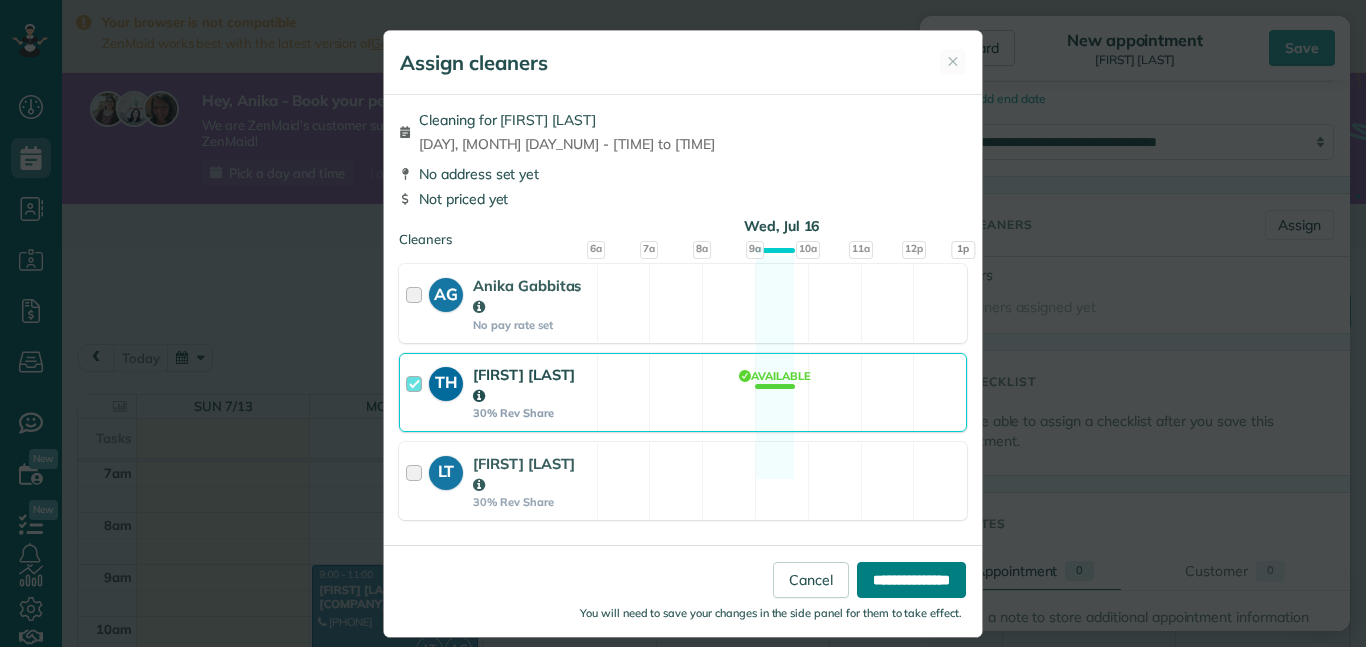 click on "**********" at bounding box center [911, 580] 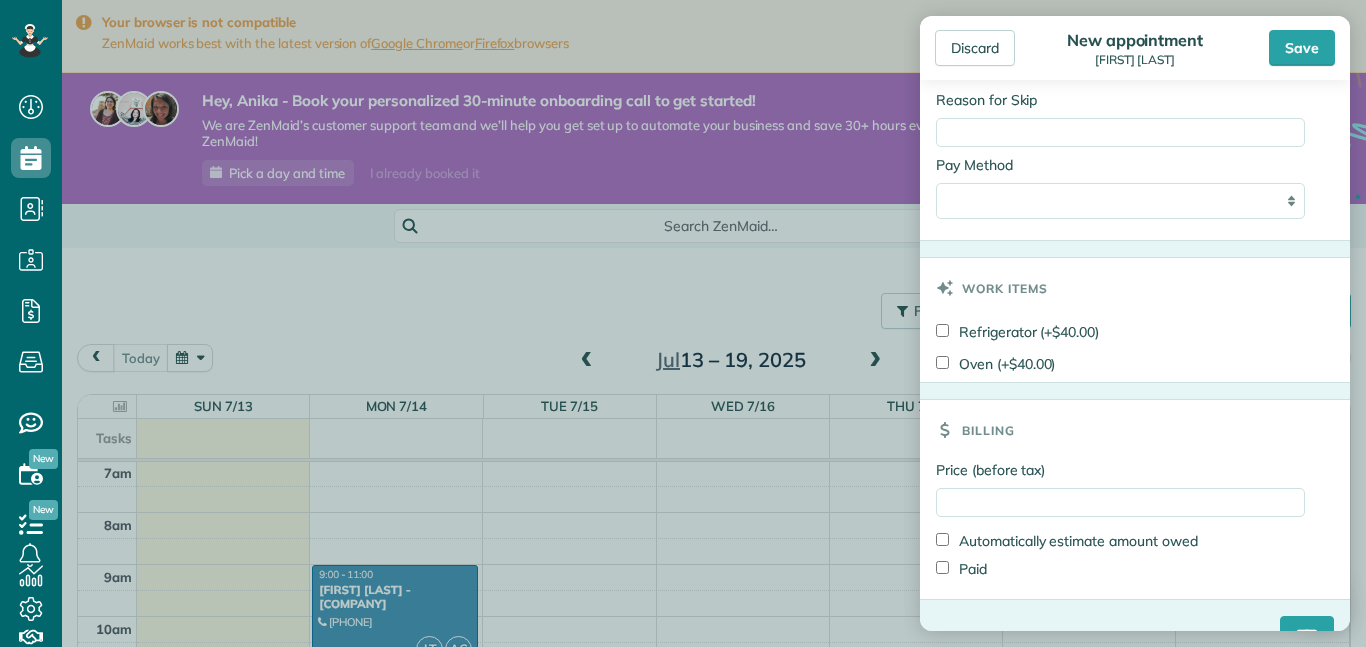 scroll, scrollTop: 1193, scrollLeft: 0, axis: vertical 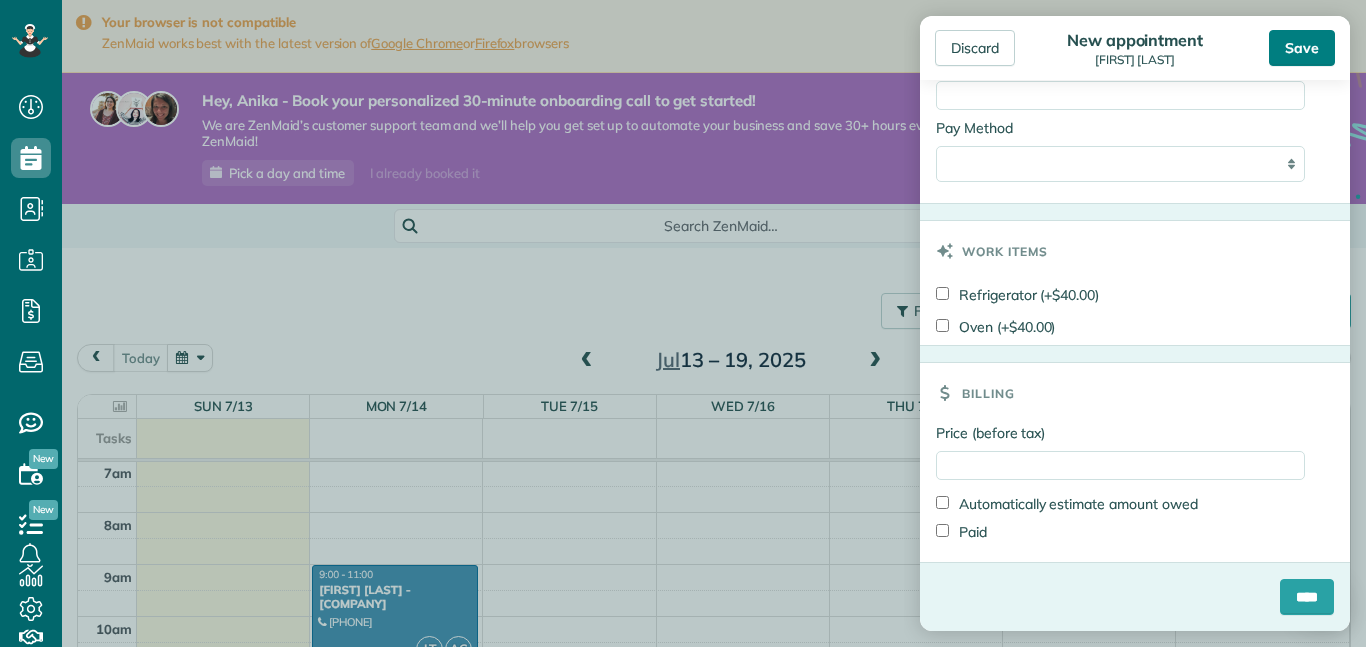 click on "Save" at bounding box center (1302, 48) 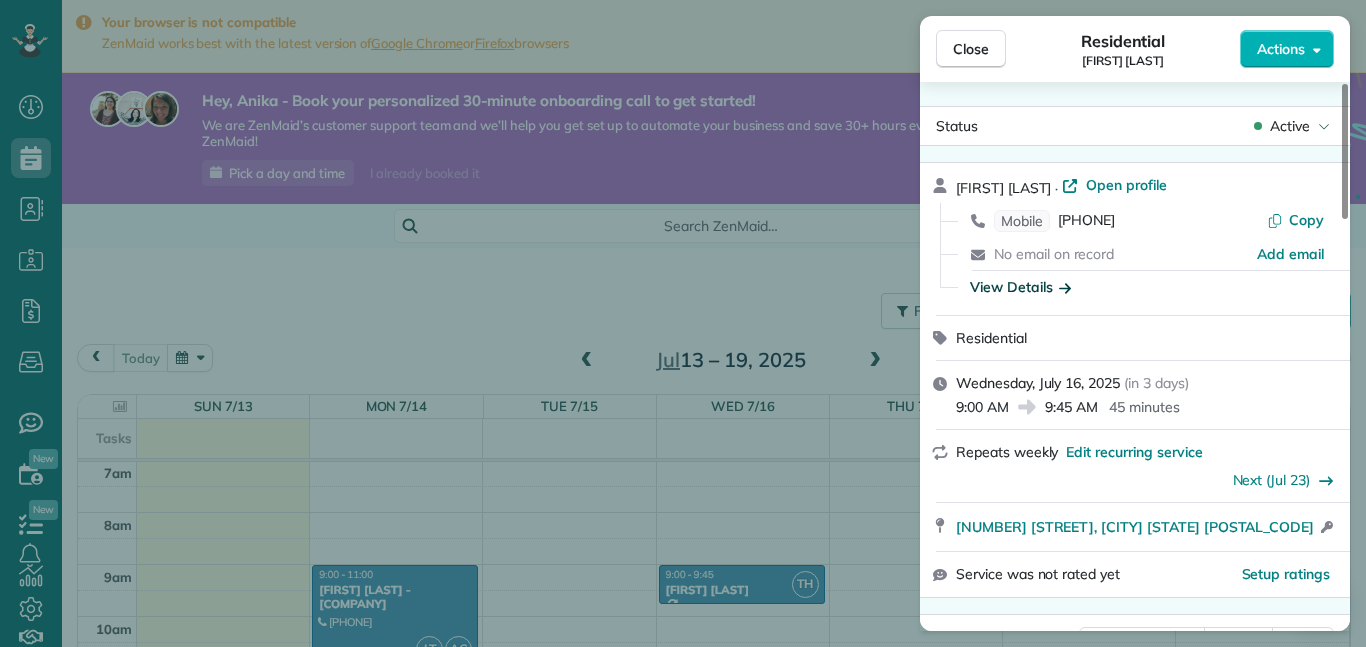 click on "View Details" at bounding box center (1020, 287) 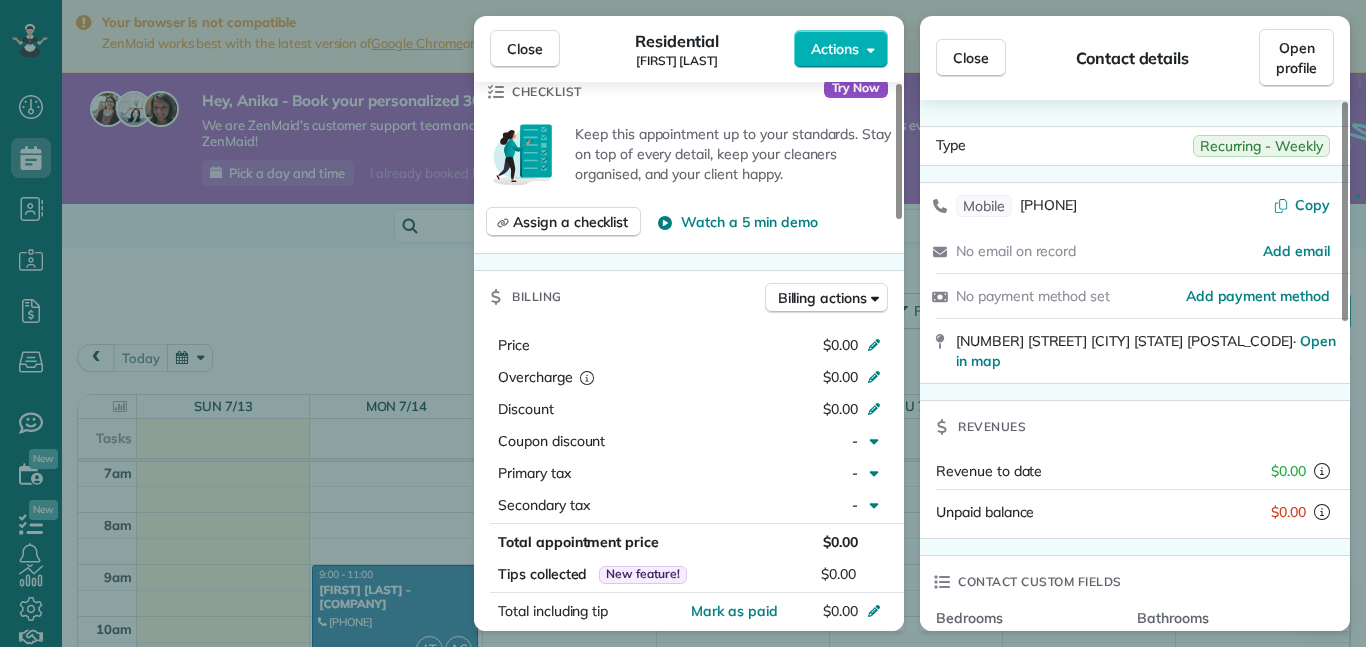 scroll, scrollTop: 693, scrollLeft: 0, axis: vertical 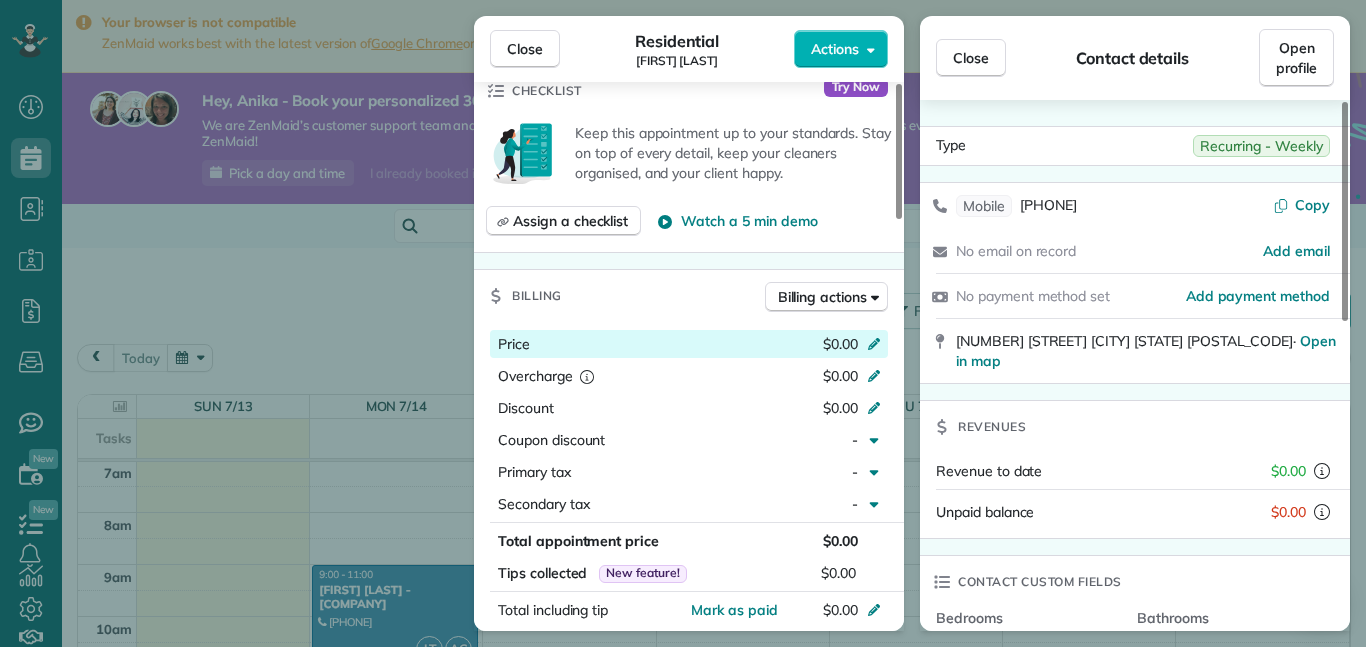 click 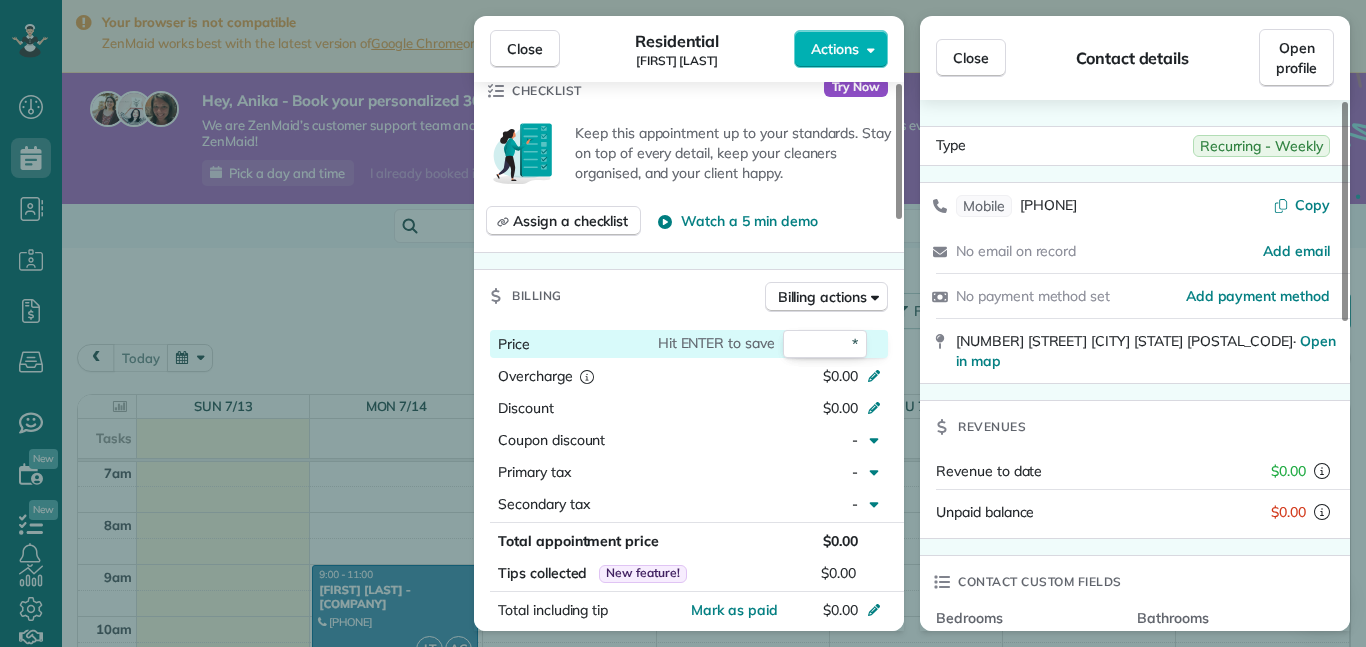 type on "**" 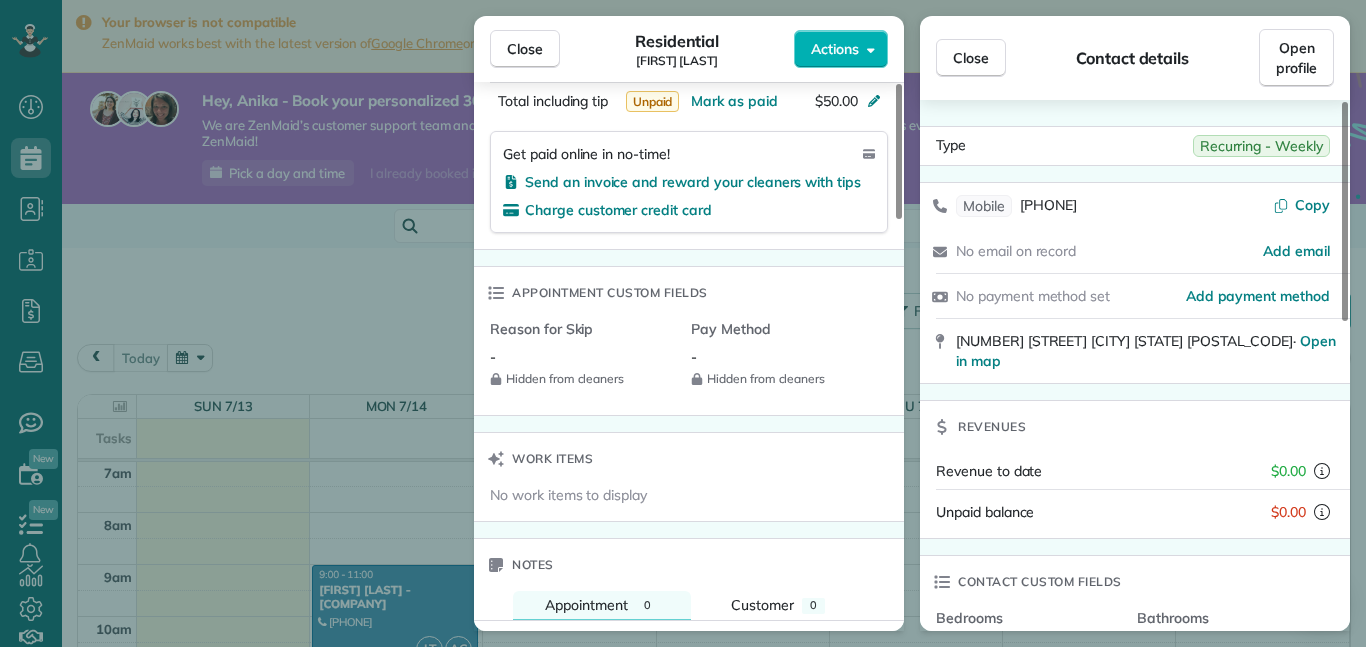 scroll, scrollTop: 1208, scrollLeft: 0, axis: vertical 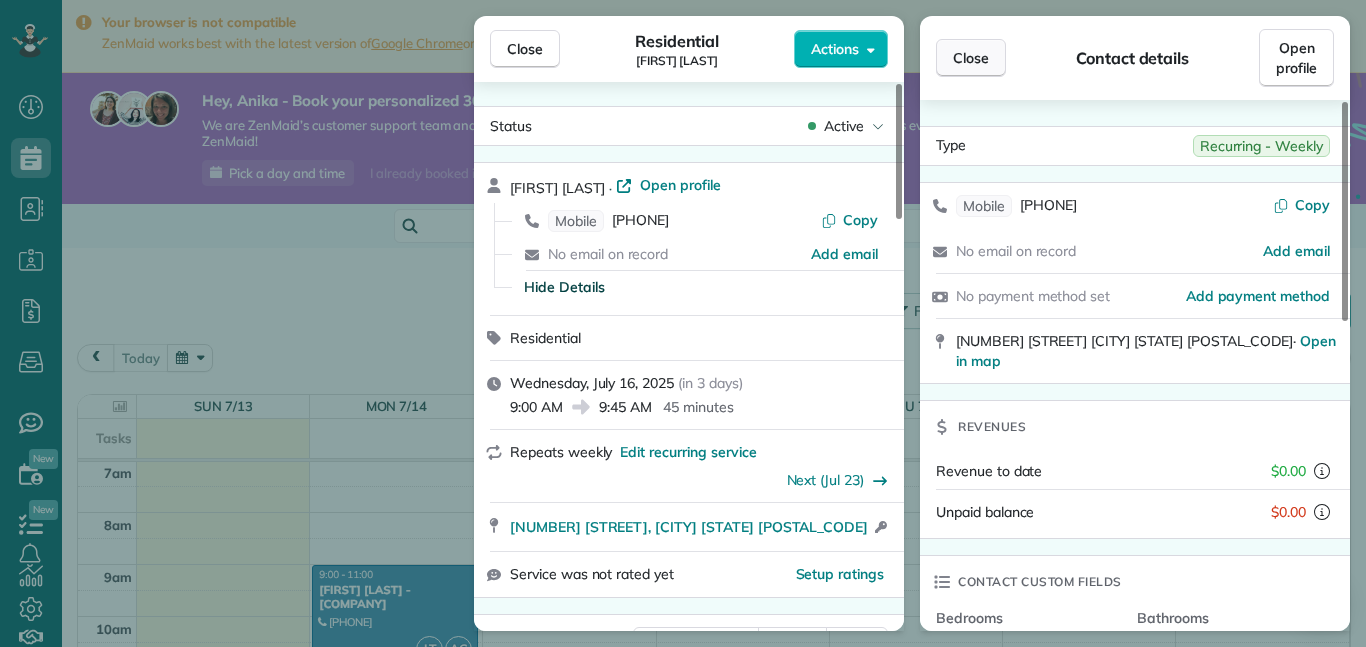 click on "Close" at bounding box center [971, 58] 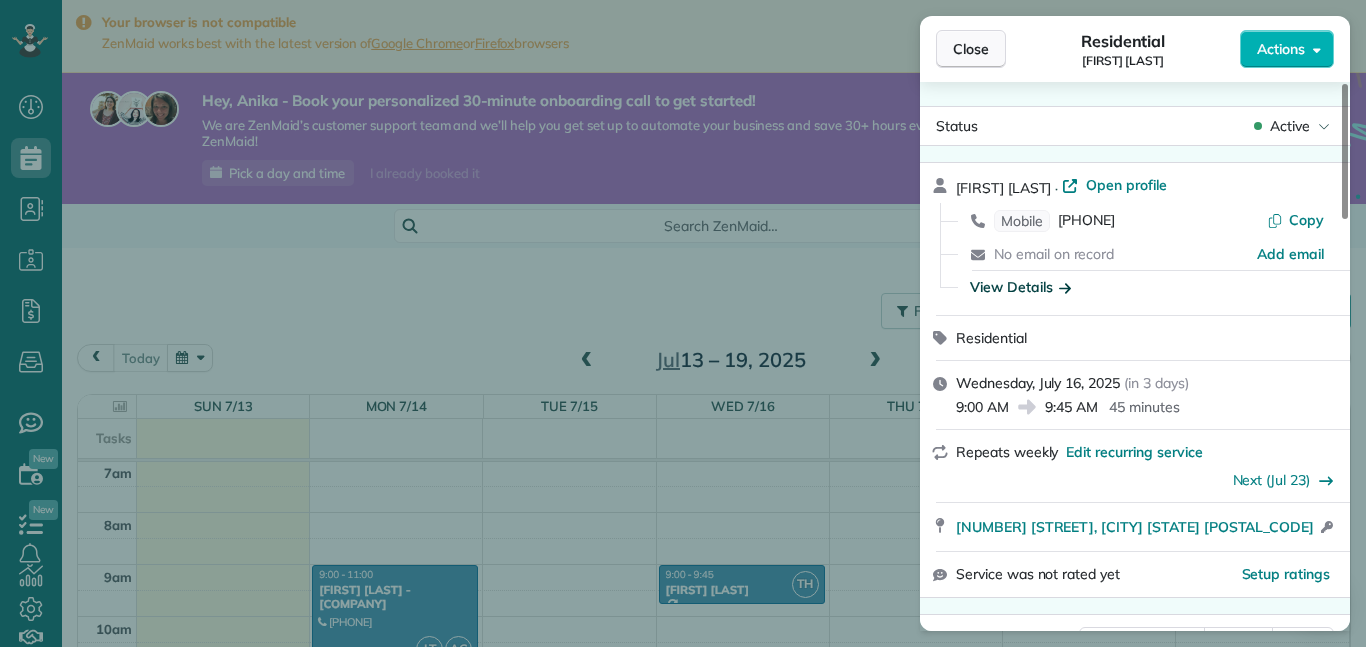 click on "Close" at bounding box center (971, 49) 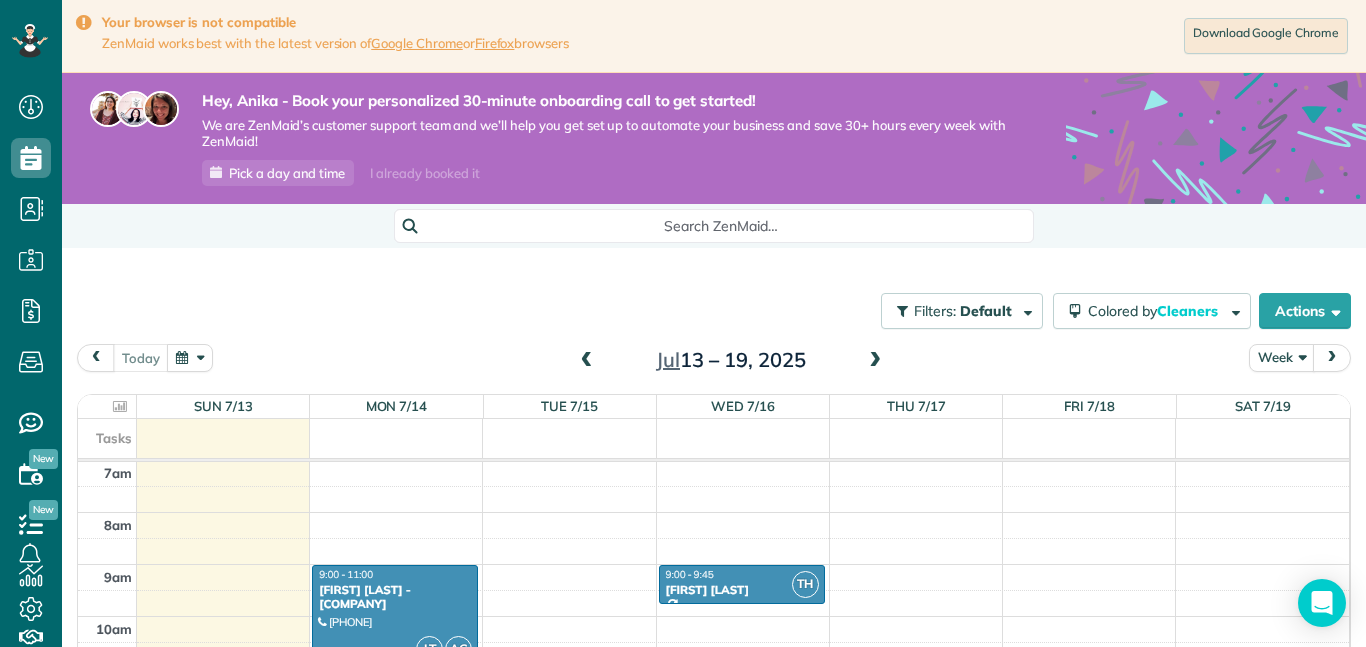 scroll, scrollTop: 260, scrollLeft: 0, axis: vertical 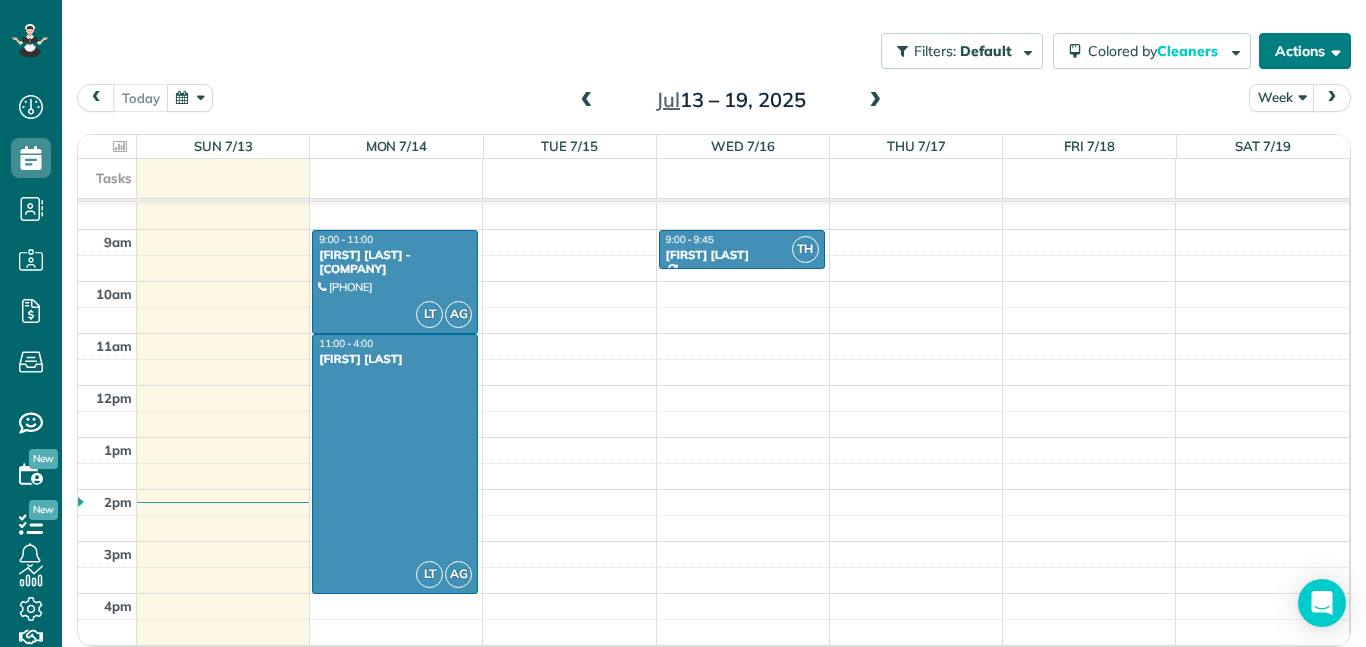 click on "Actions" at bounding box center (1305, 51) 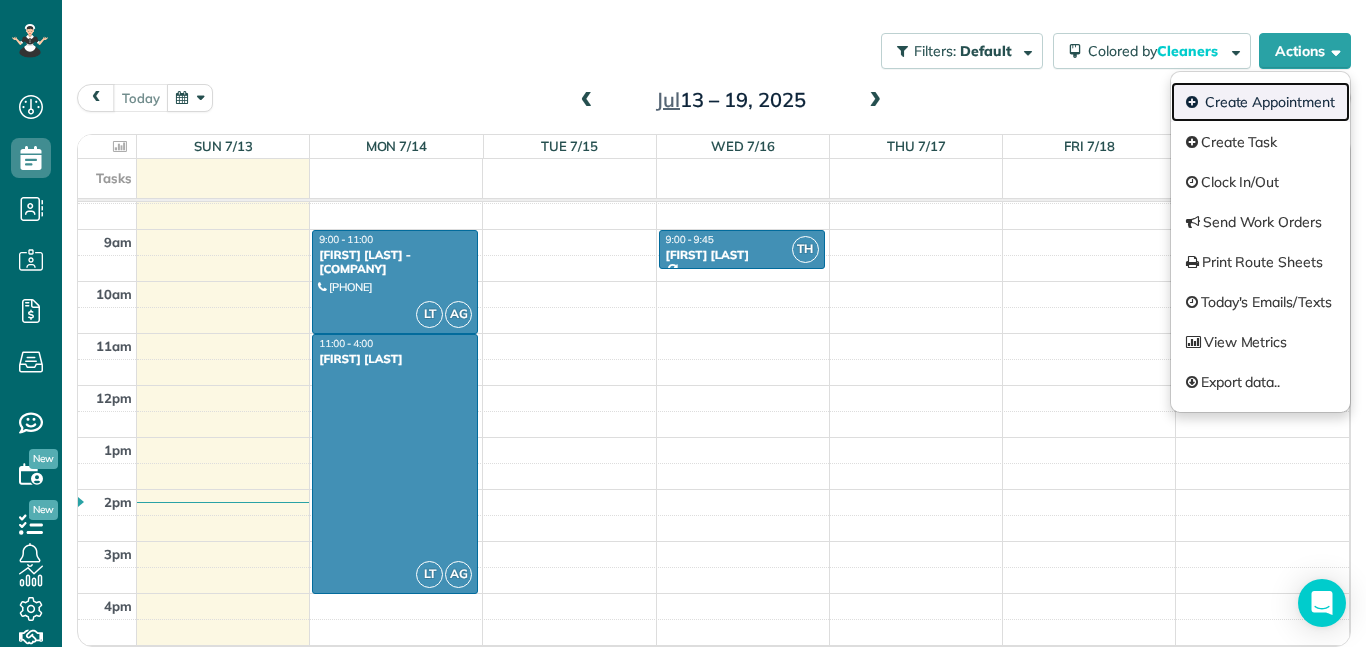 click on "Create Appointment" at bounding box center [1260, 102] 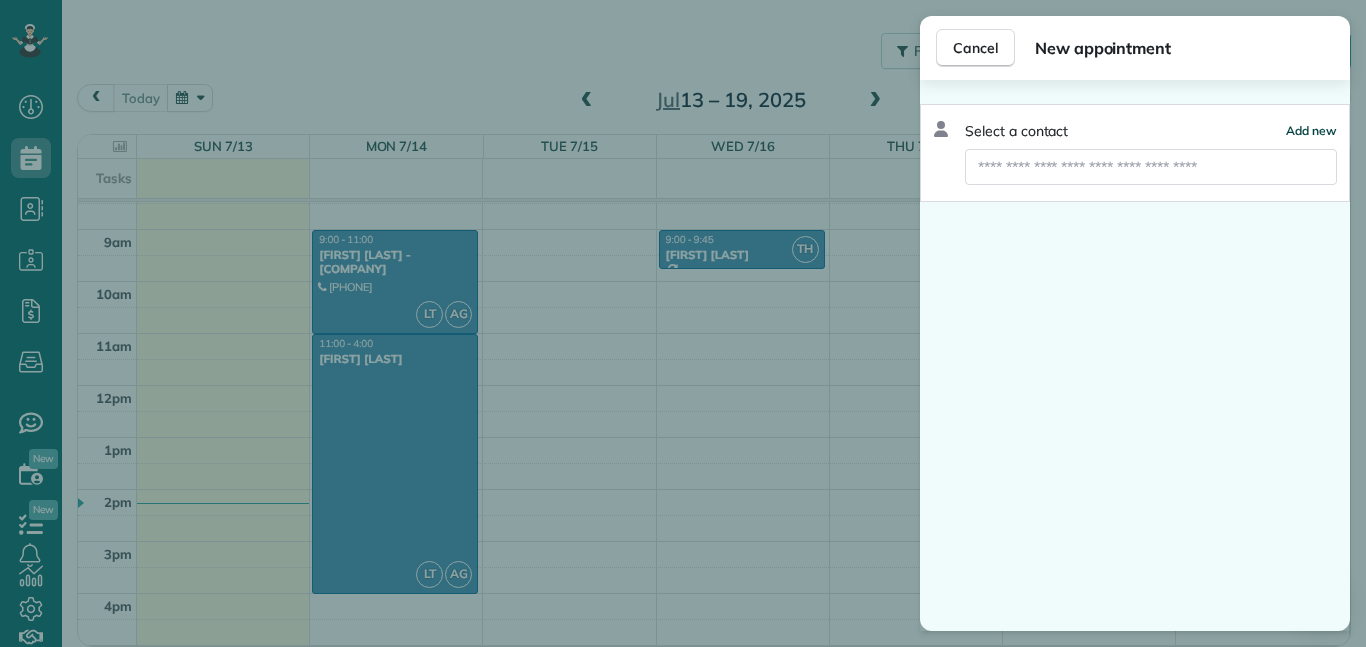 click on "Add new" at bounding box center (1311, 130) 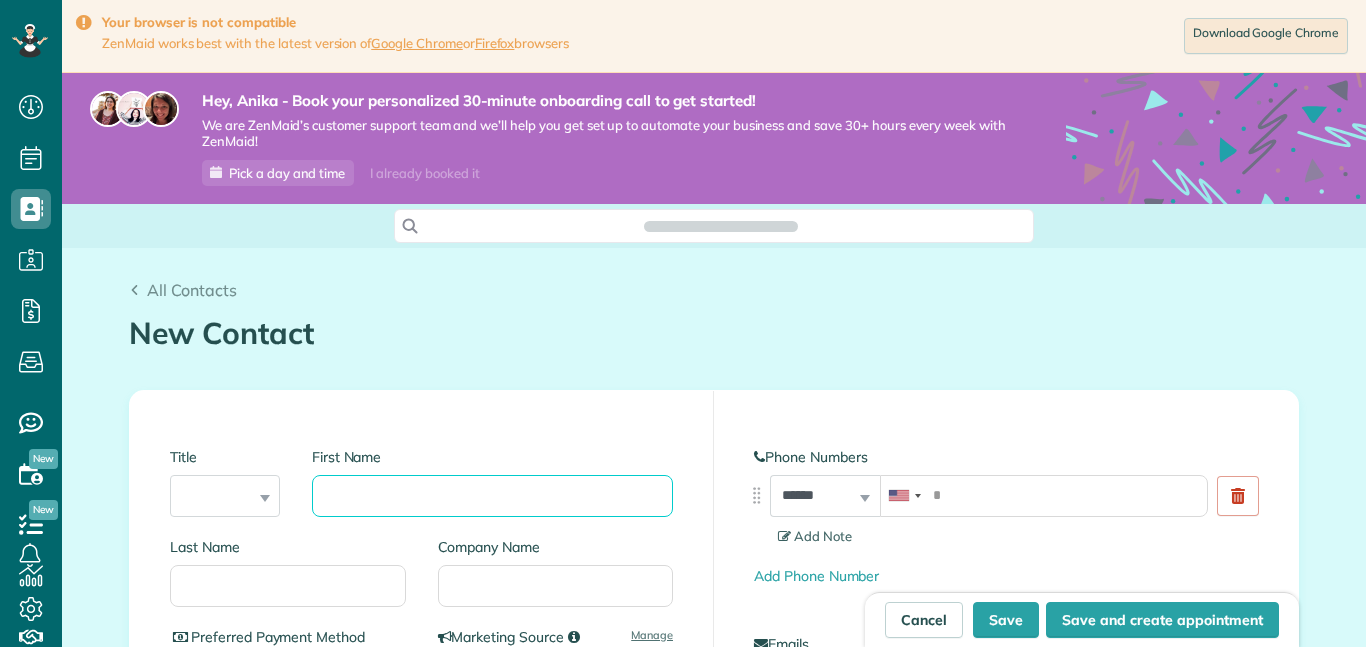 click on "First Name" at bounding box center [492, 496] 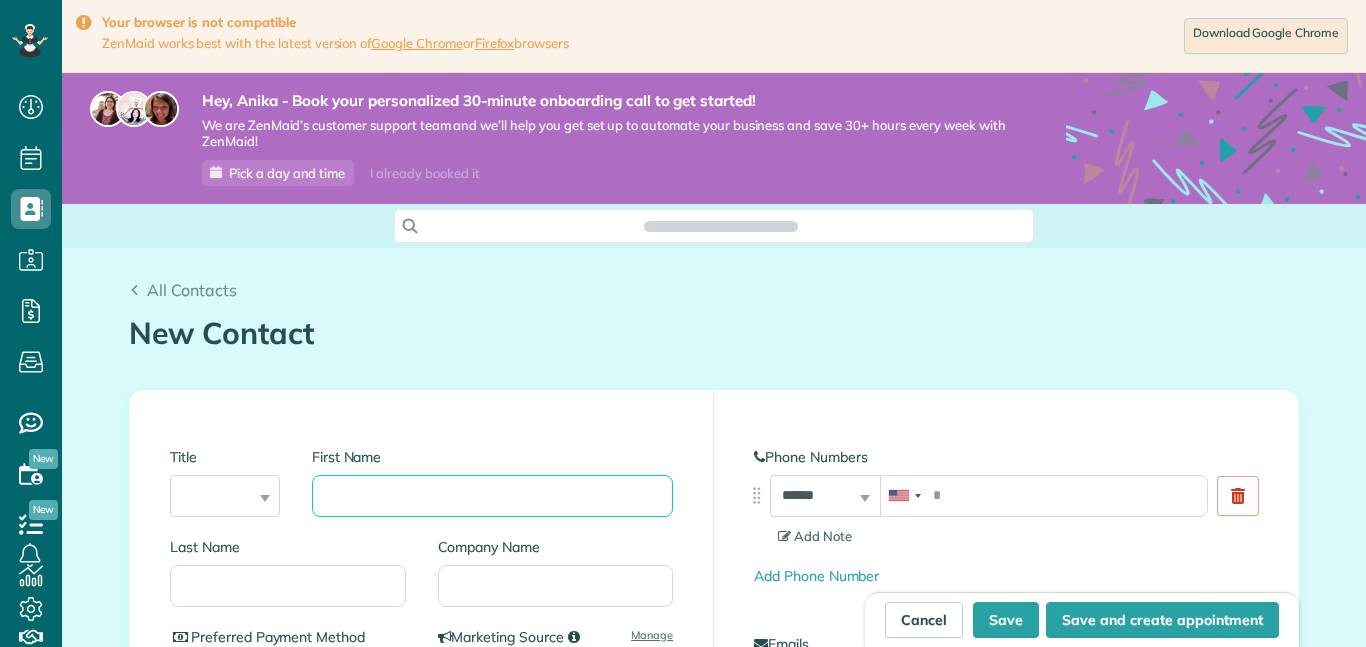 scroll, scrollTop: 0, scrollLeft: 0, axis: both 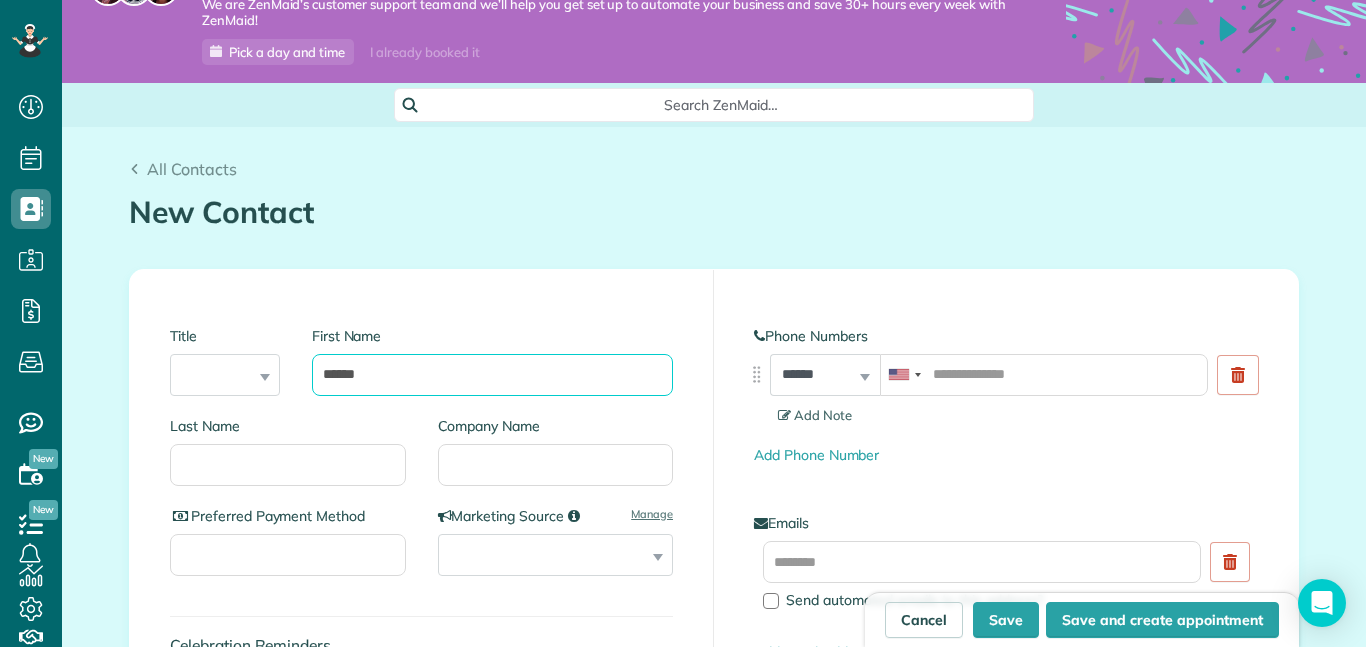 type on "******" 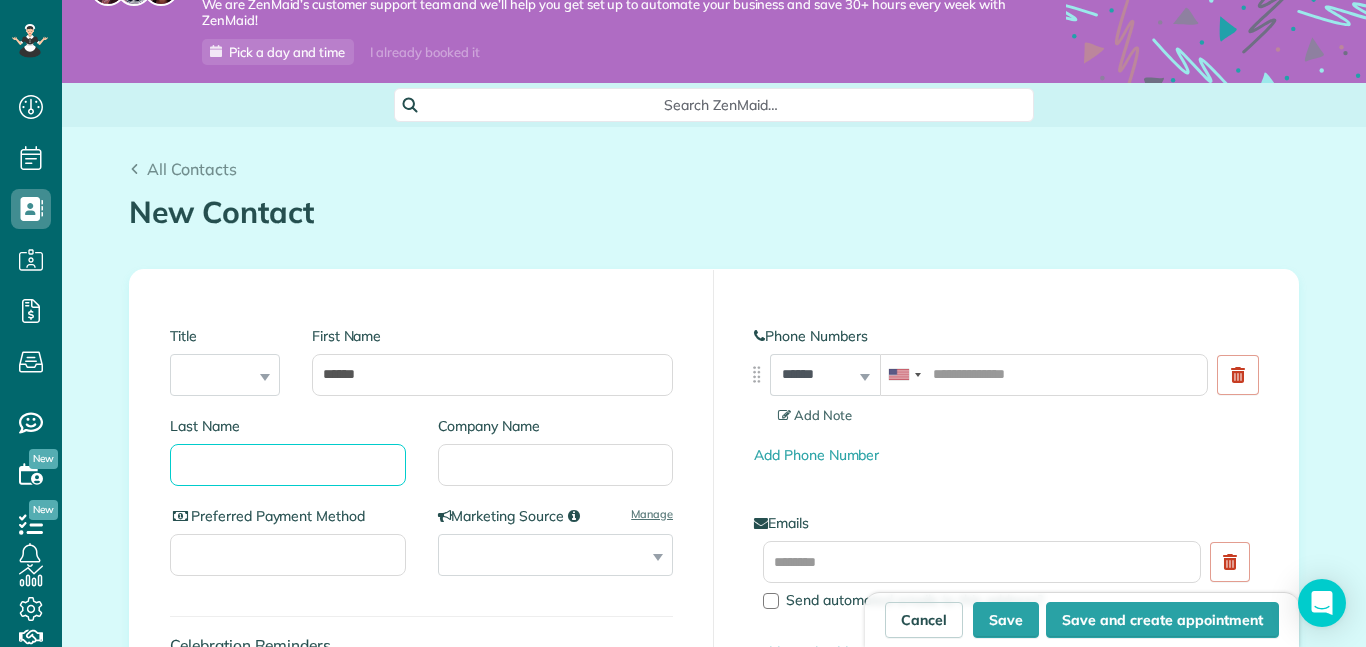 click on "Last Name" at bounding box center [288, 465] 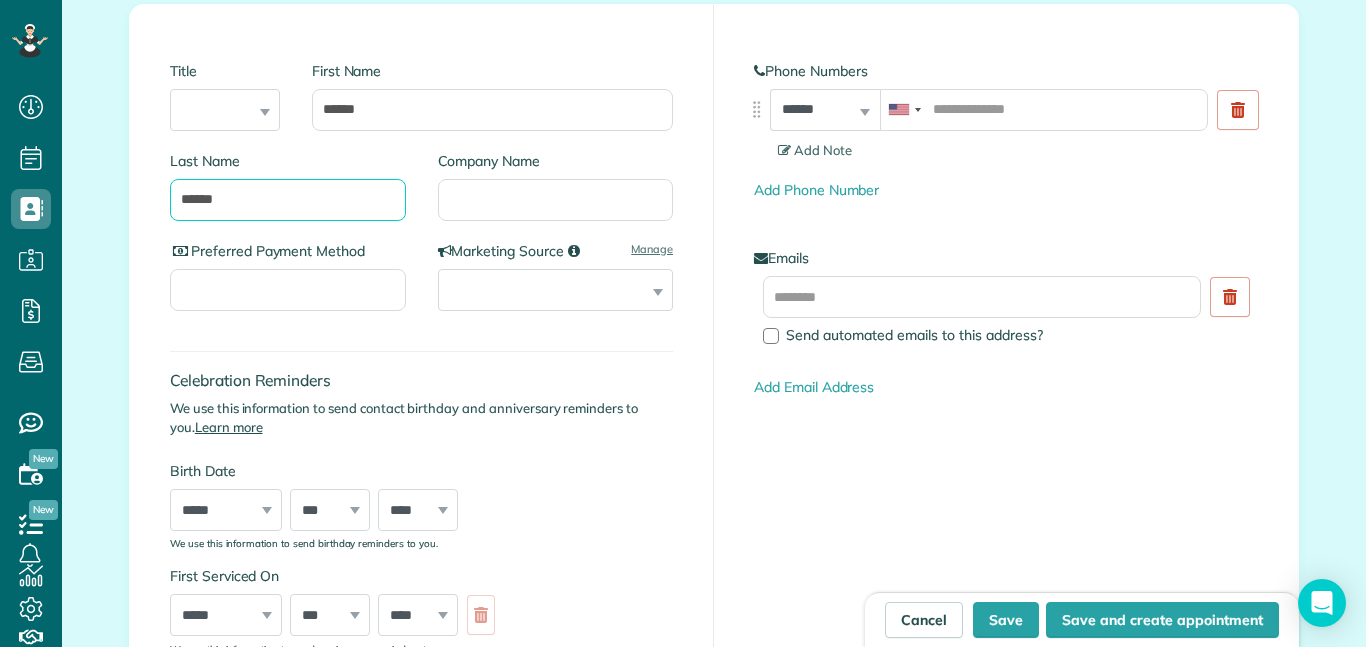 scroll, scrollTop: 390, scrollLeft: 0, axis: vertical 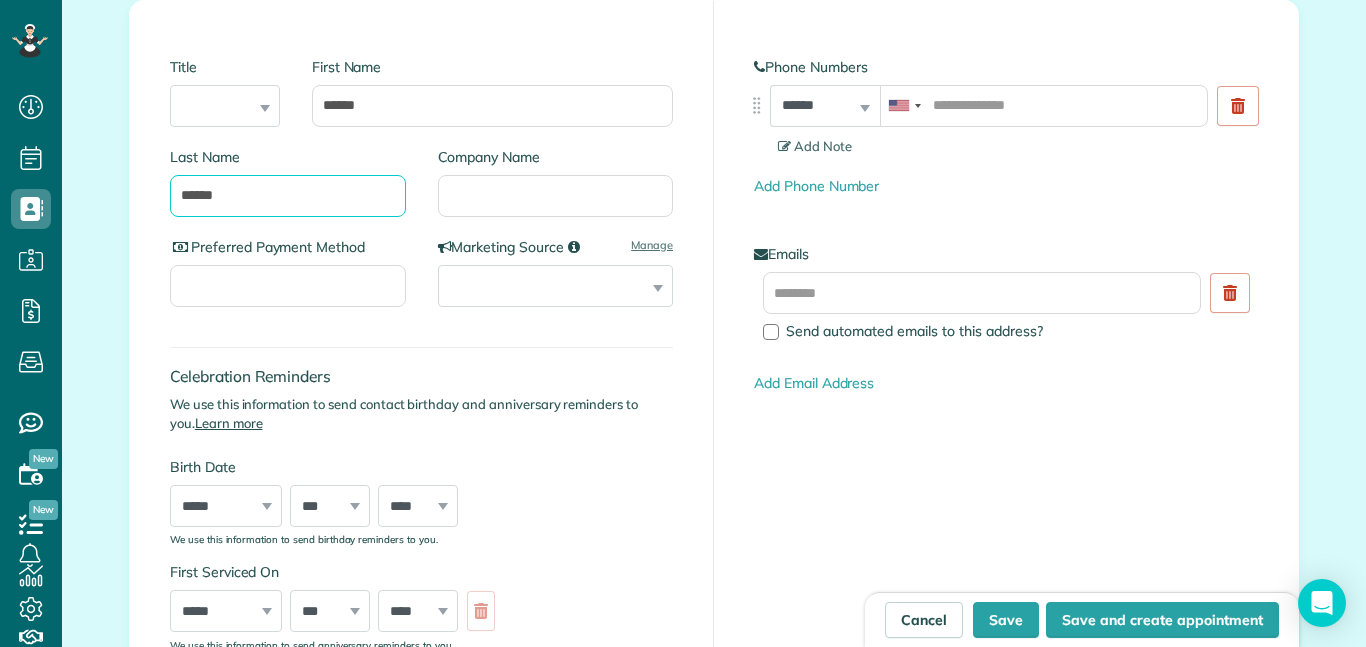 type on "******" 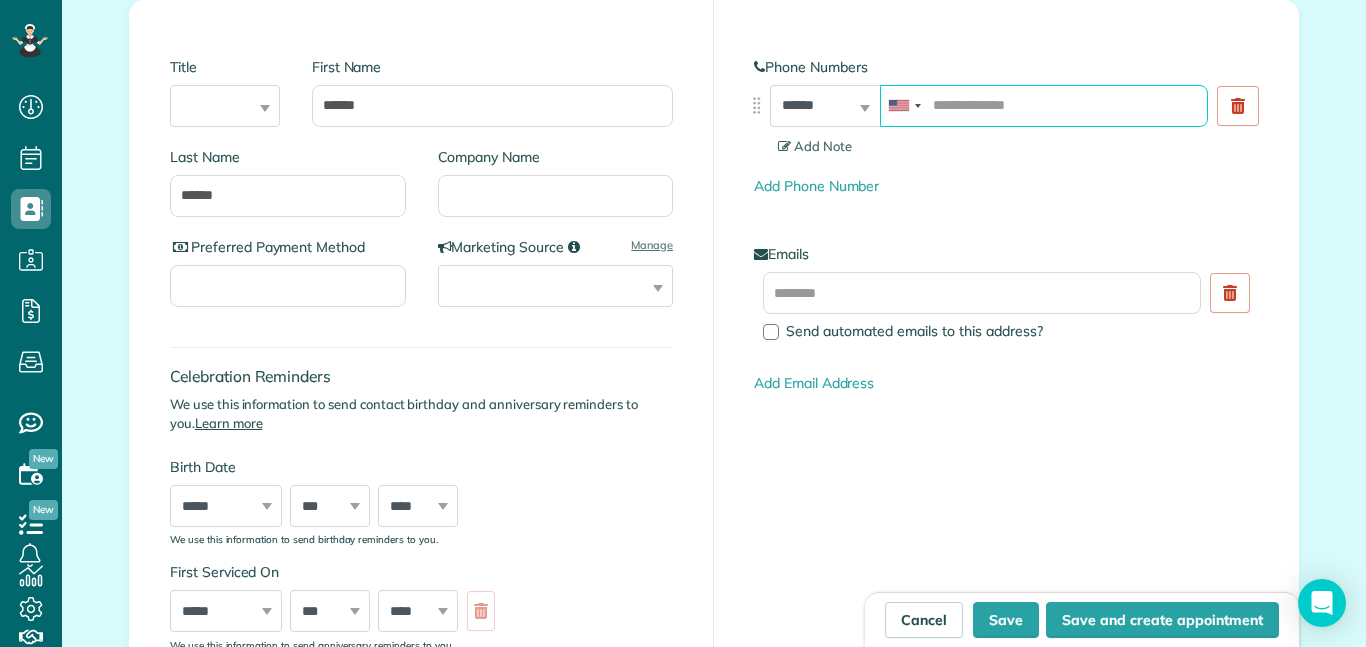 click at bounding box center [1044, 106] 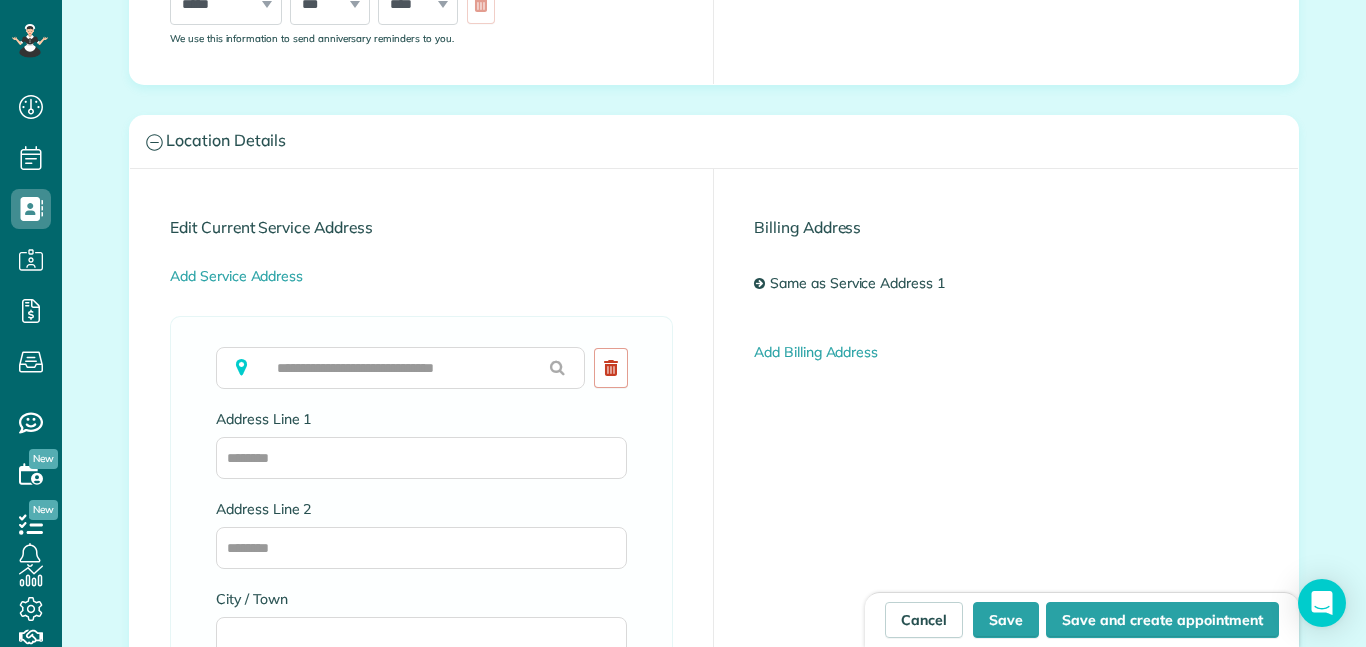 scroll, scrollTop: 1003, scrollLeft: 0, axis: vertical 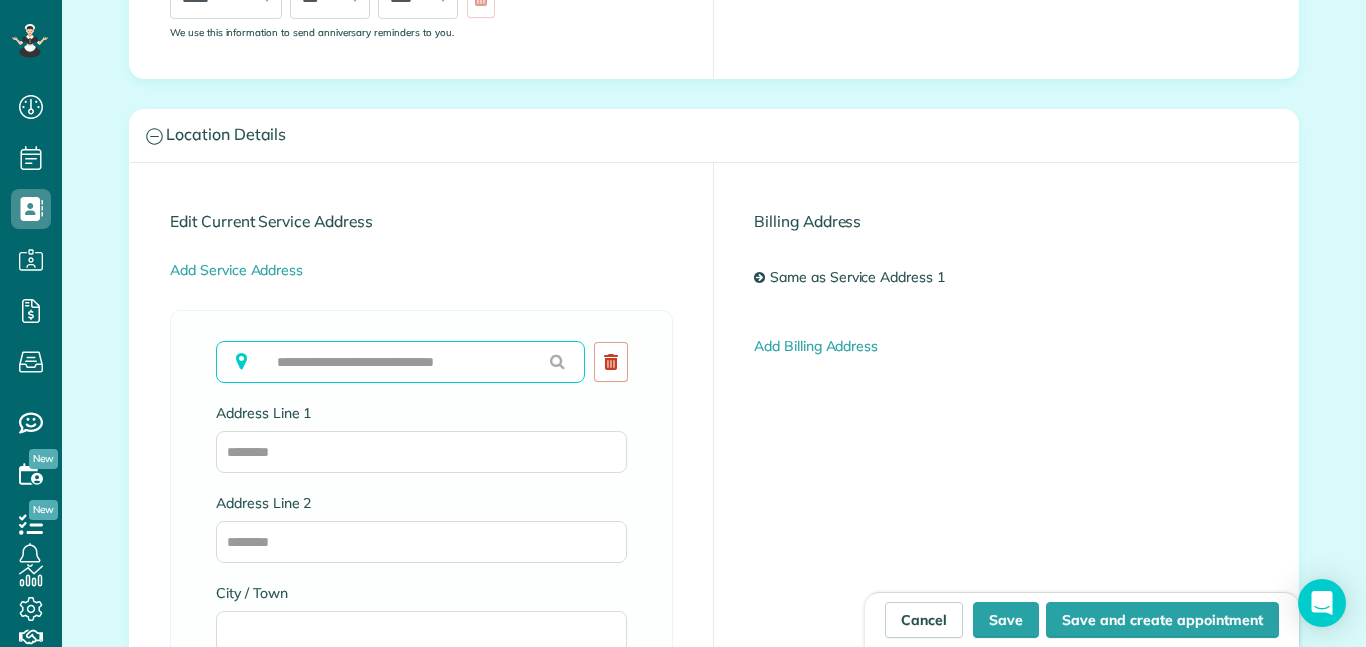 click at bounding box center (400, 362) 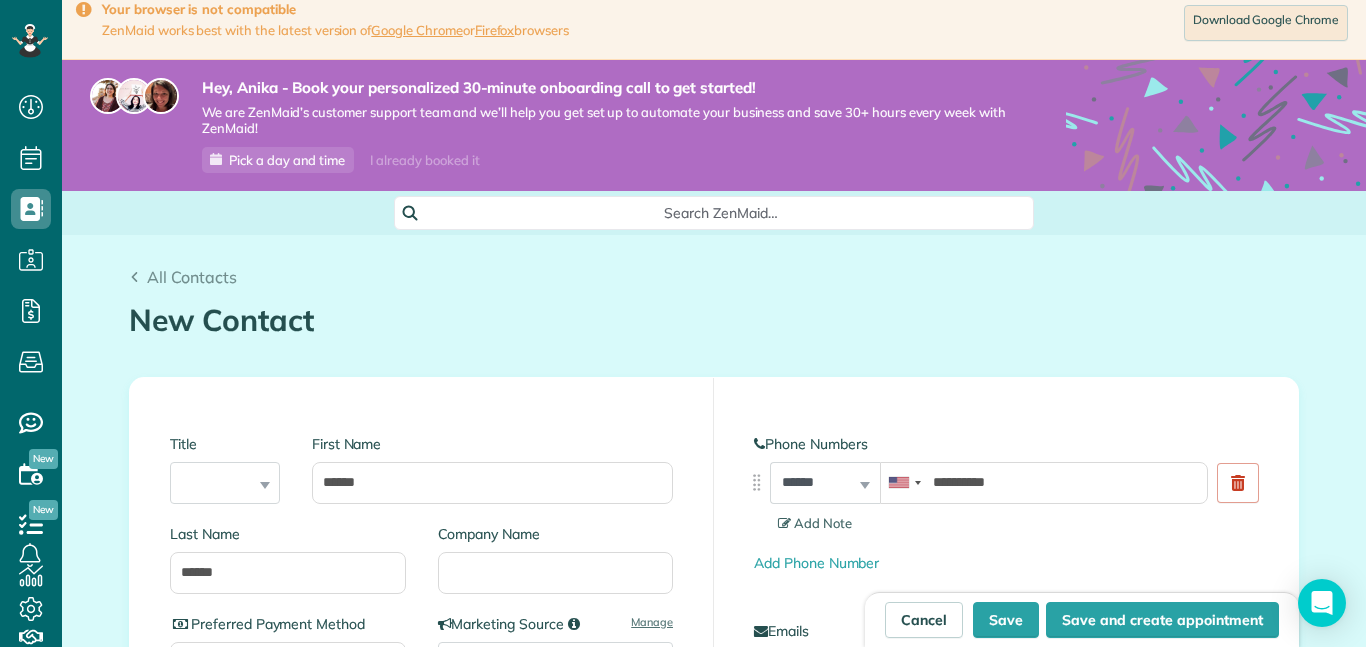scroll, scrollTop: 0, scrollLeft: 0, axis: both 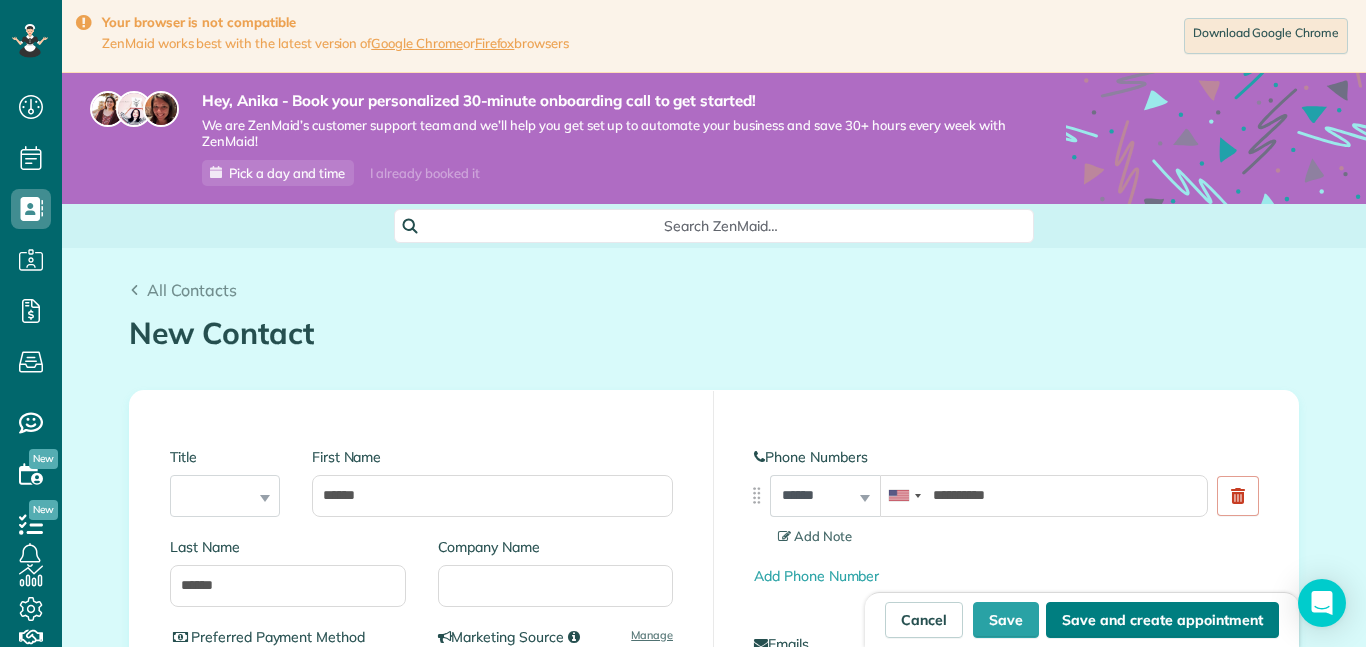 click on "Save and create appointment" at bounding box center (1162, 620) 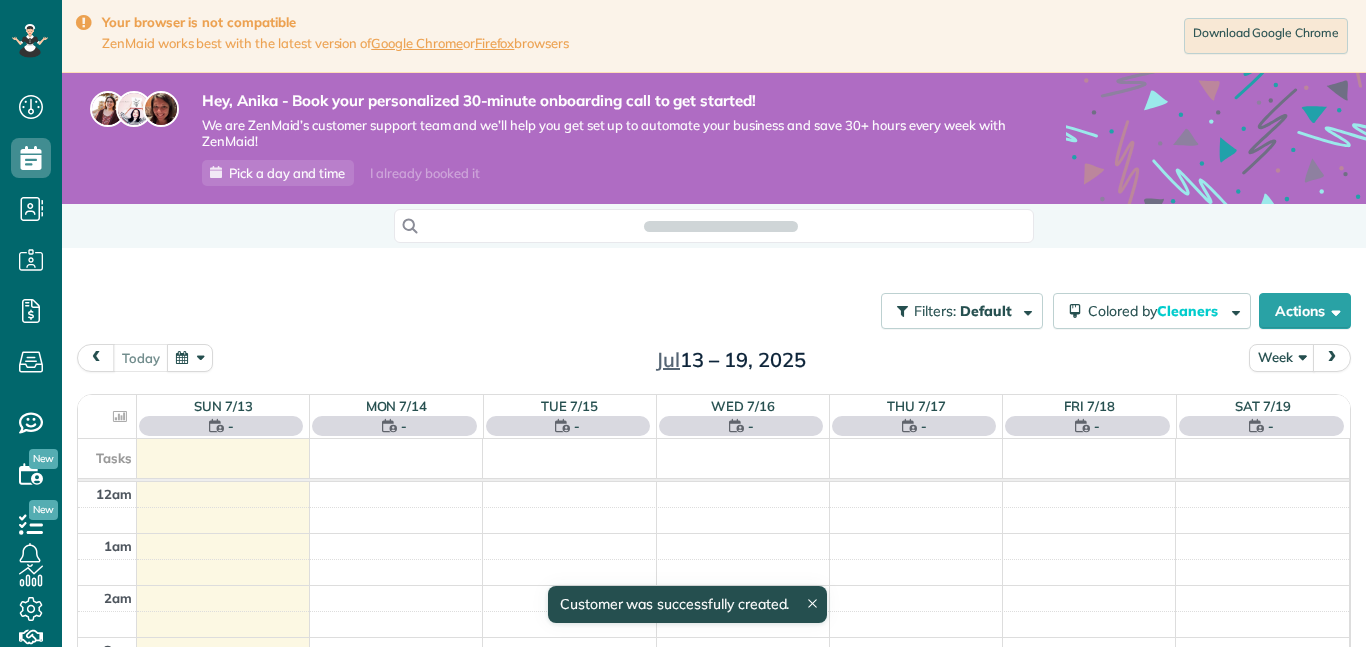 scroll, scrollTop: 0, scrollLeft: 0, axis: both 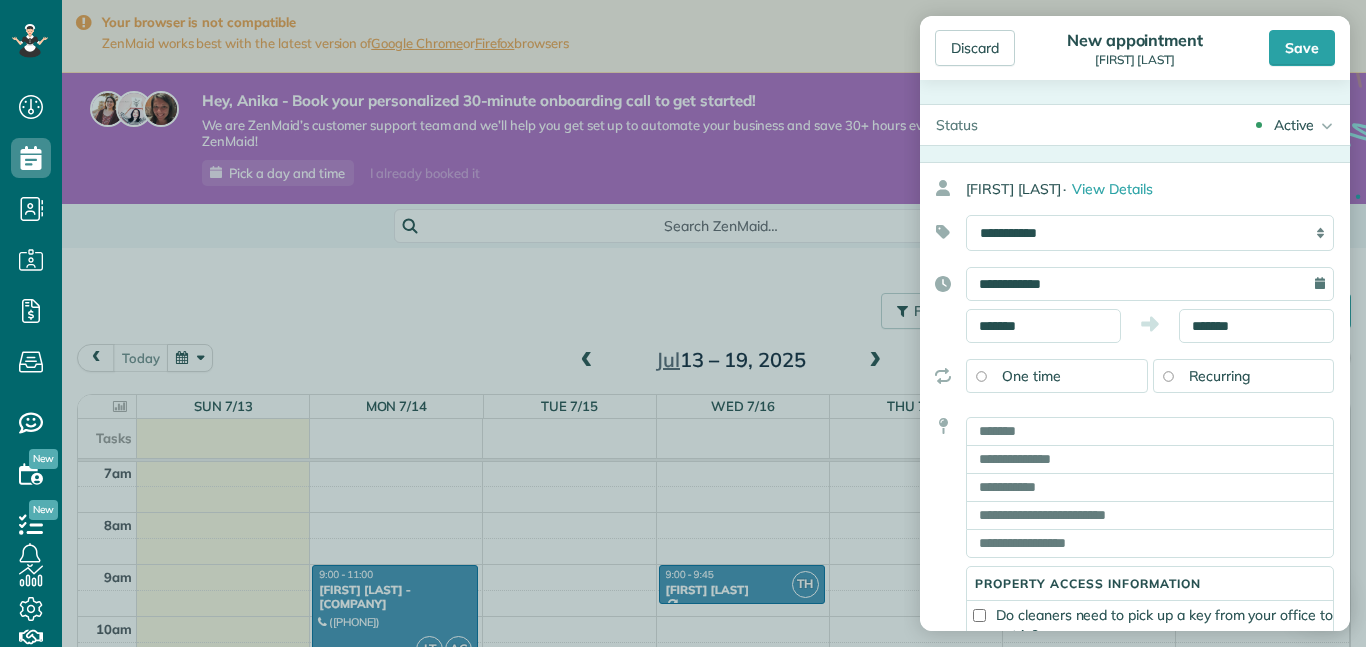 click on "**********" at bounding box center (1150, 284) 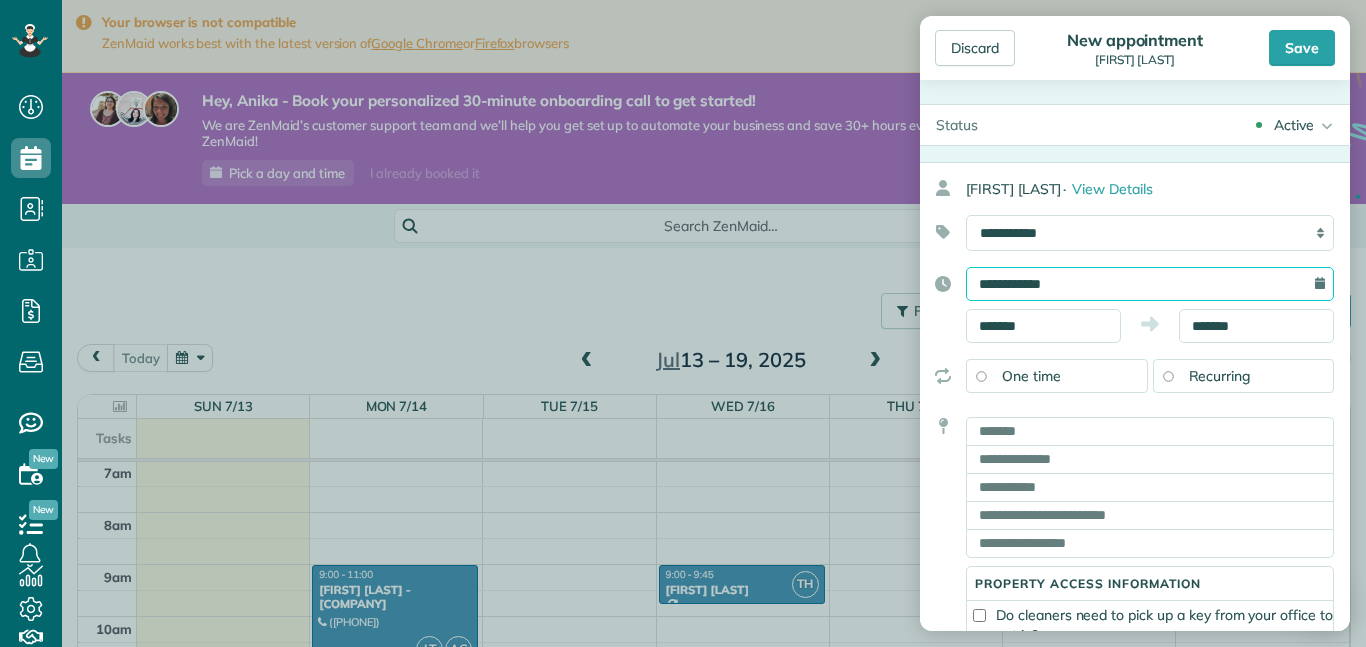 click on "**********" at bounding box center (1150, 284) 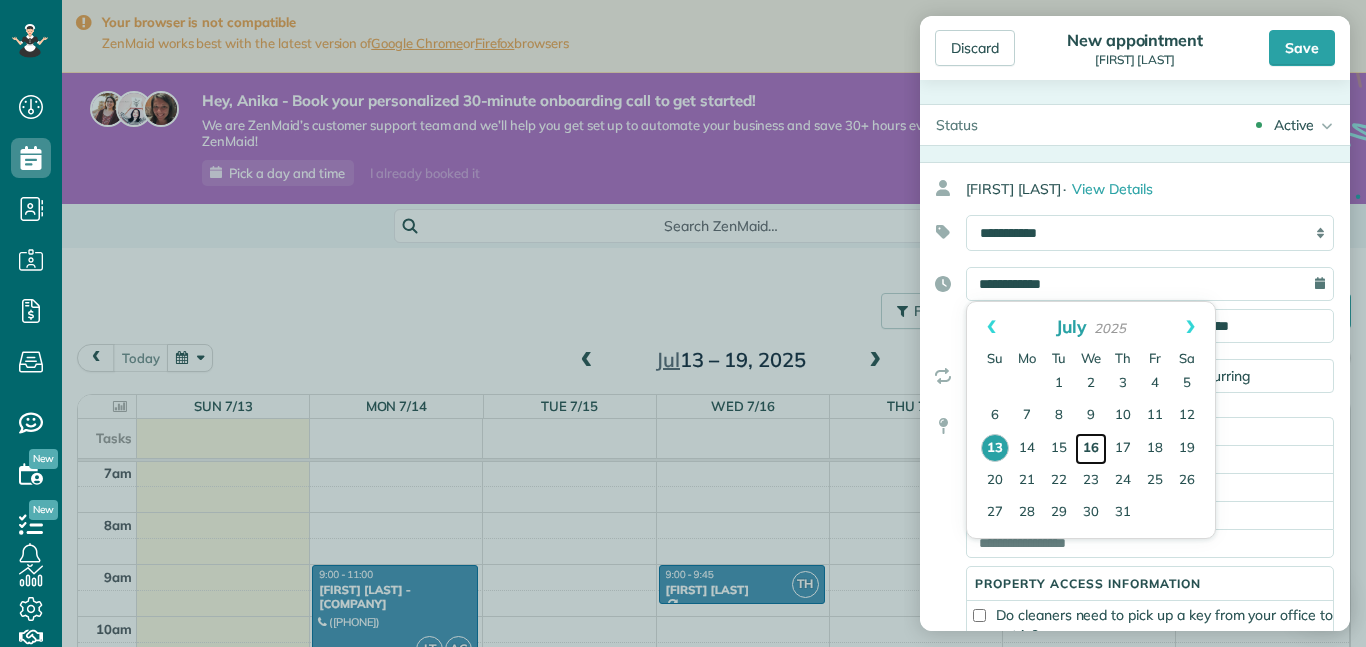 click on "16" at bounding box center (1091, 449) 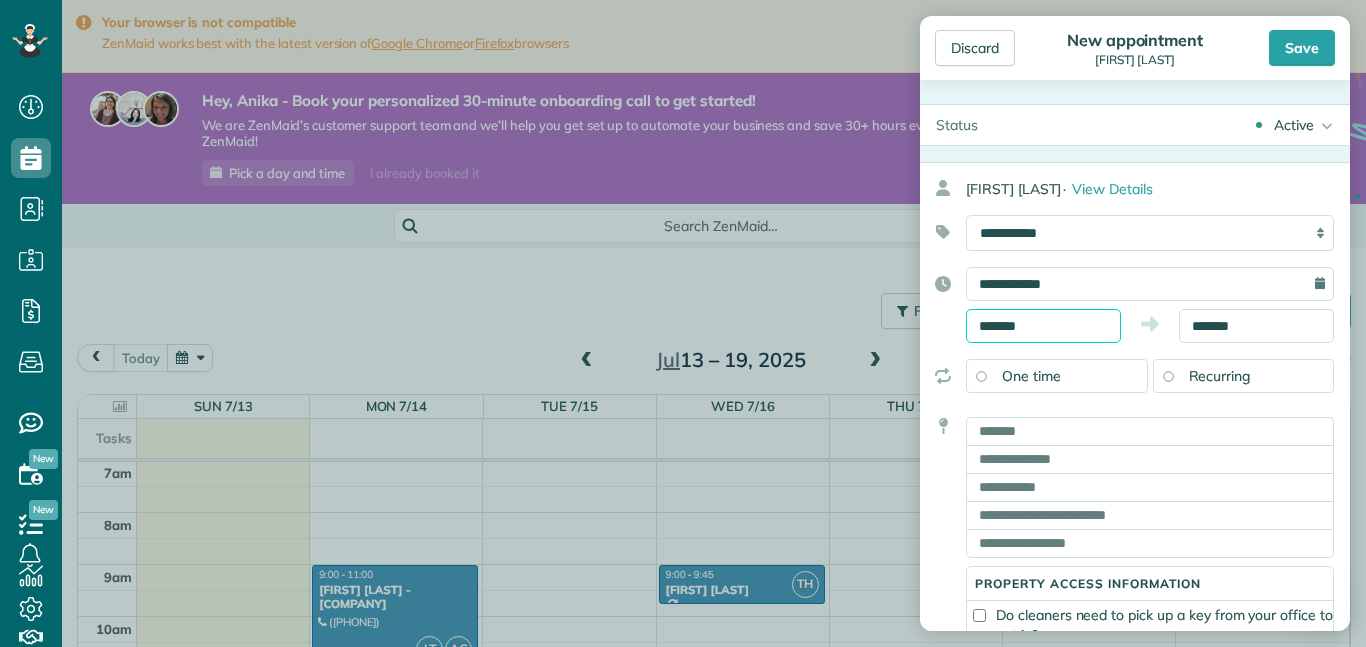 click on "*******" at bounding box center [1043, 326] 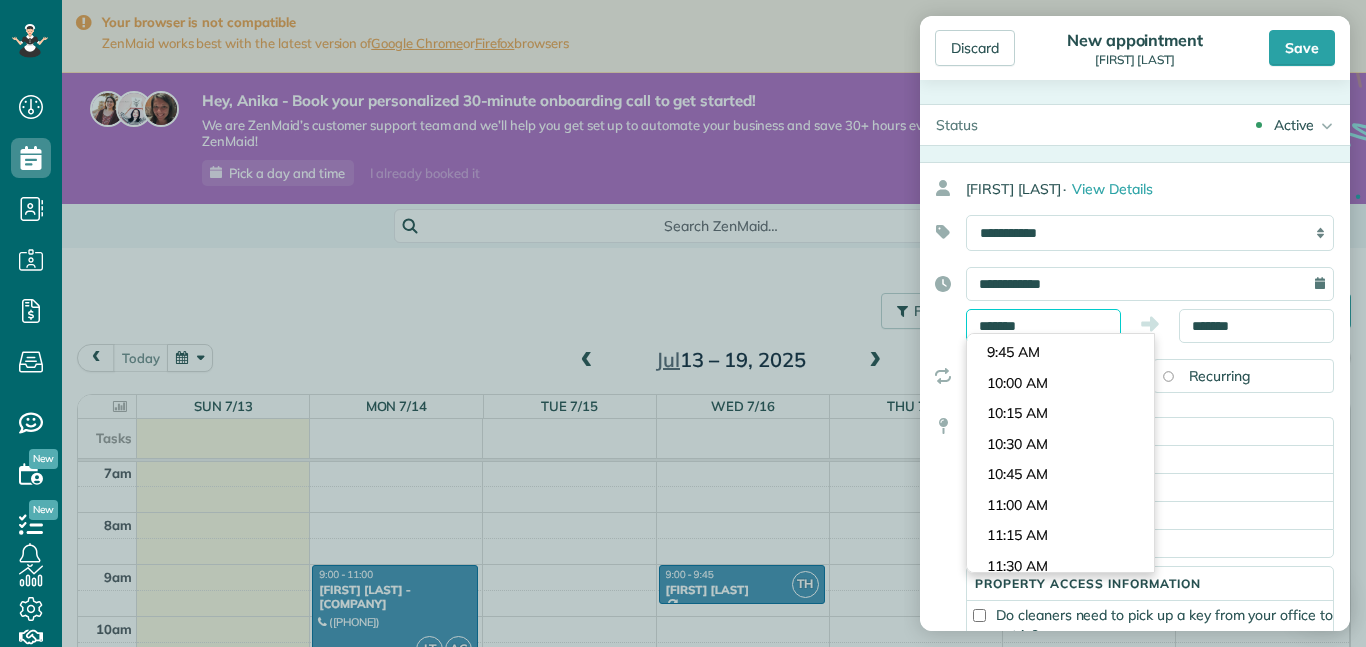 scroll, scrollTop: 1159, scrollLeft: 0, axis: vertical 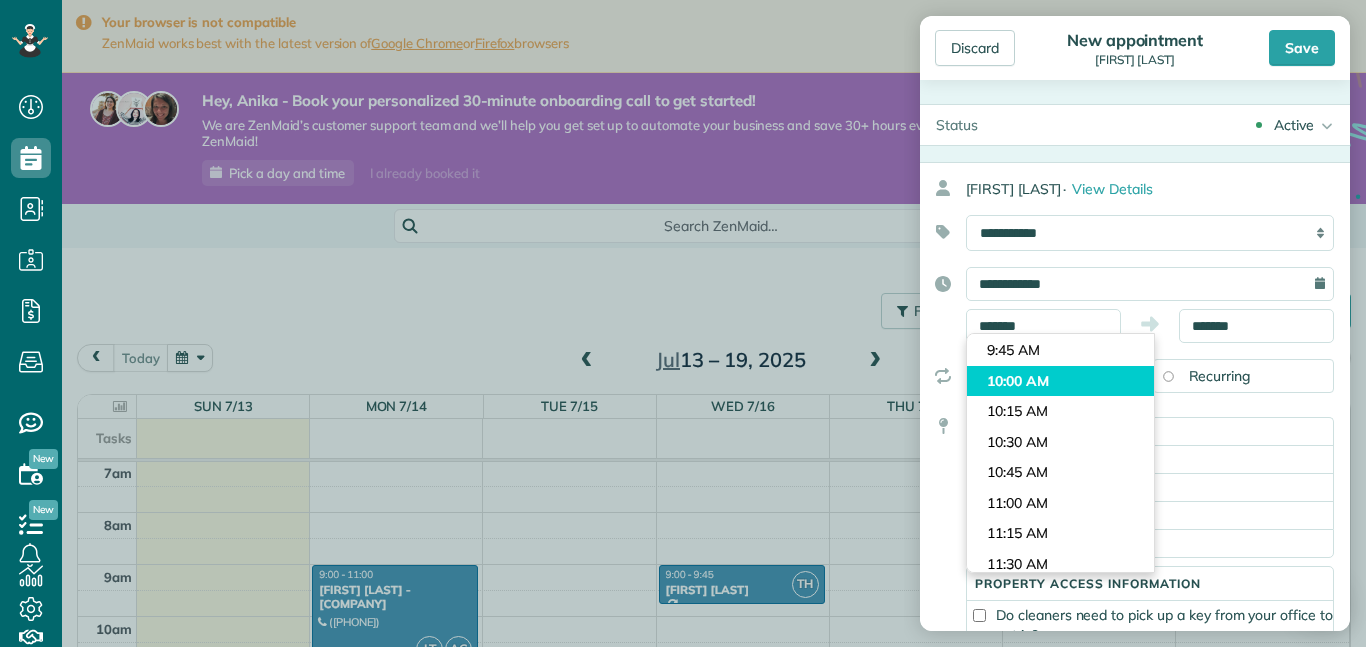 click on "Dashboard
Scheduling
Calendar View
List View
Dispatch View - Weekly scheduling (Beta)" at bounding box center (683, 323) 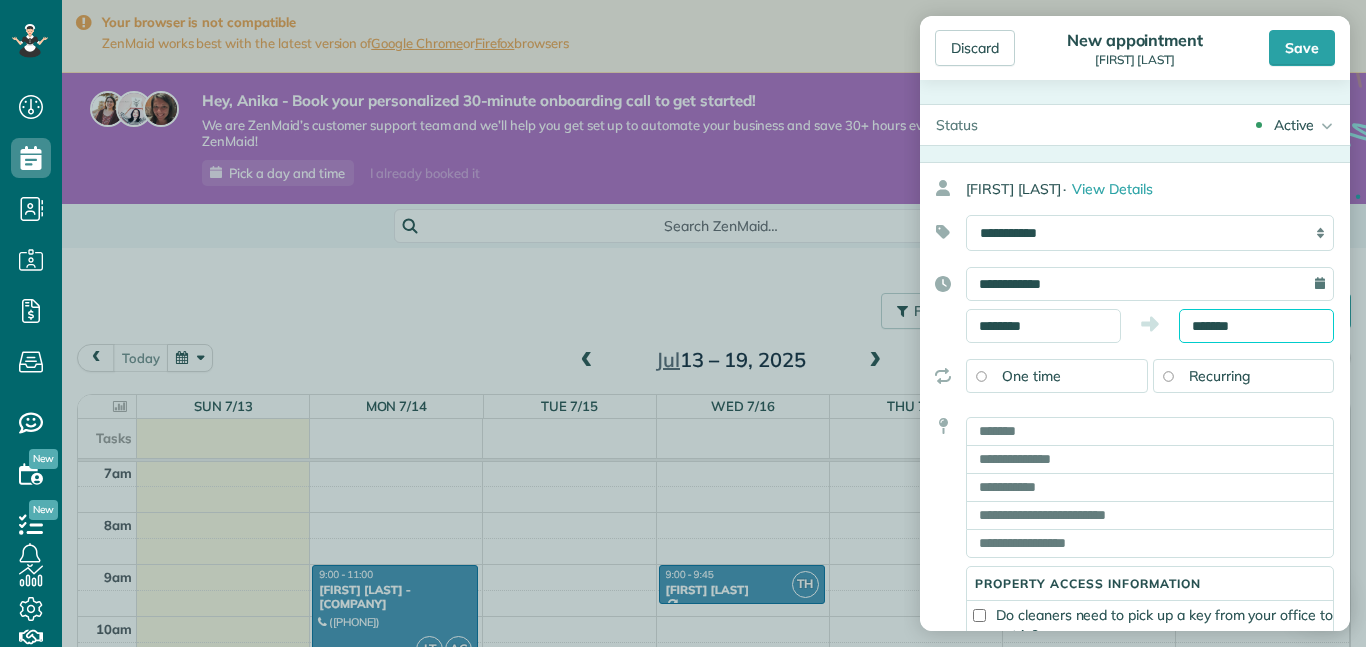 click on "*******" at bounding box center [1256, 326] 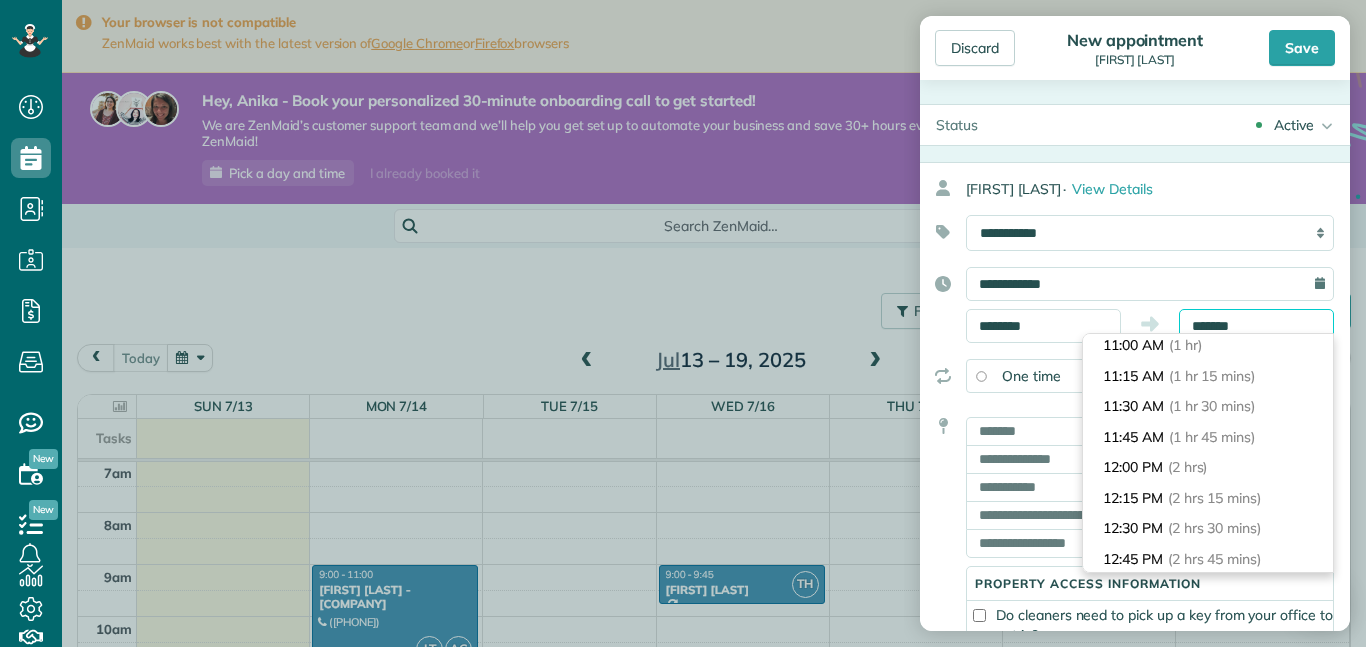 scroll, scrollTop: 0, scrollLeft: 0, axis: both 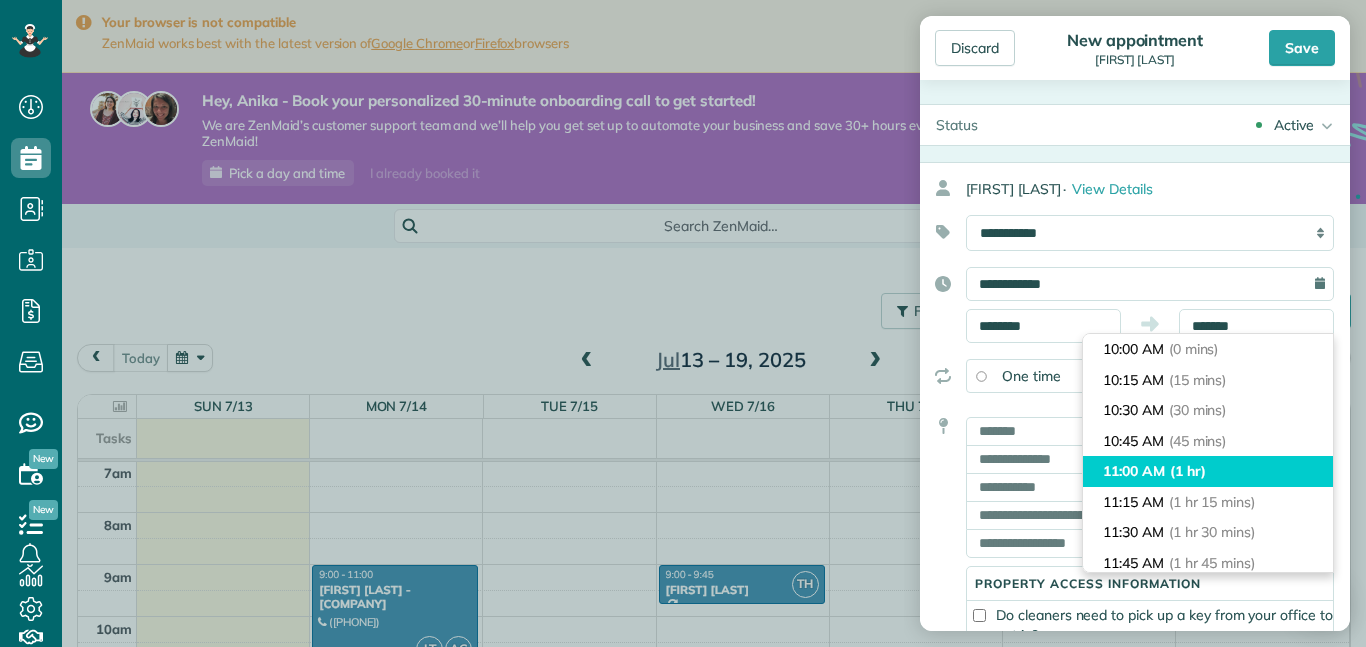 click on "11:00 AM  (1 hr)" at bounding box center [1208, 471] 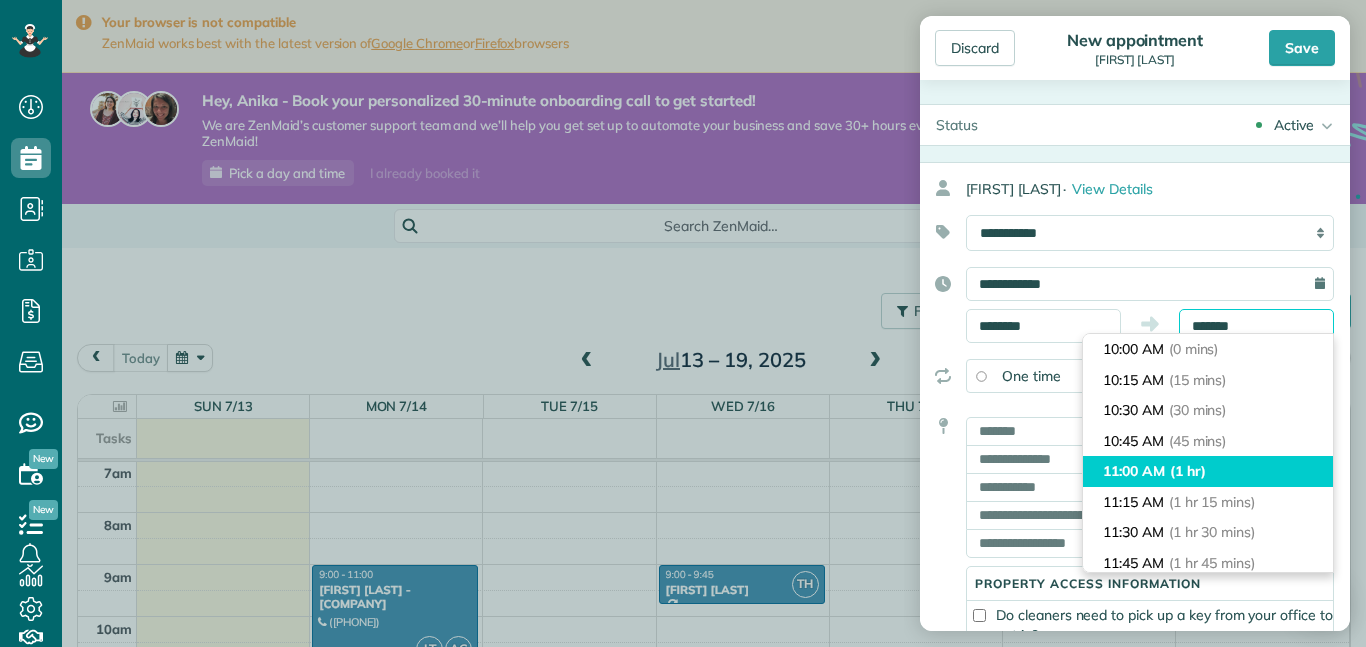 type on "********" 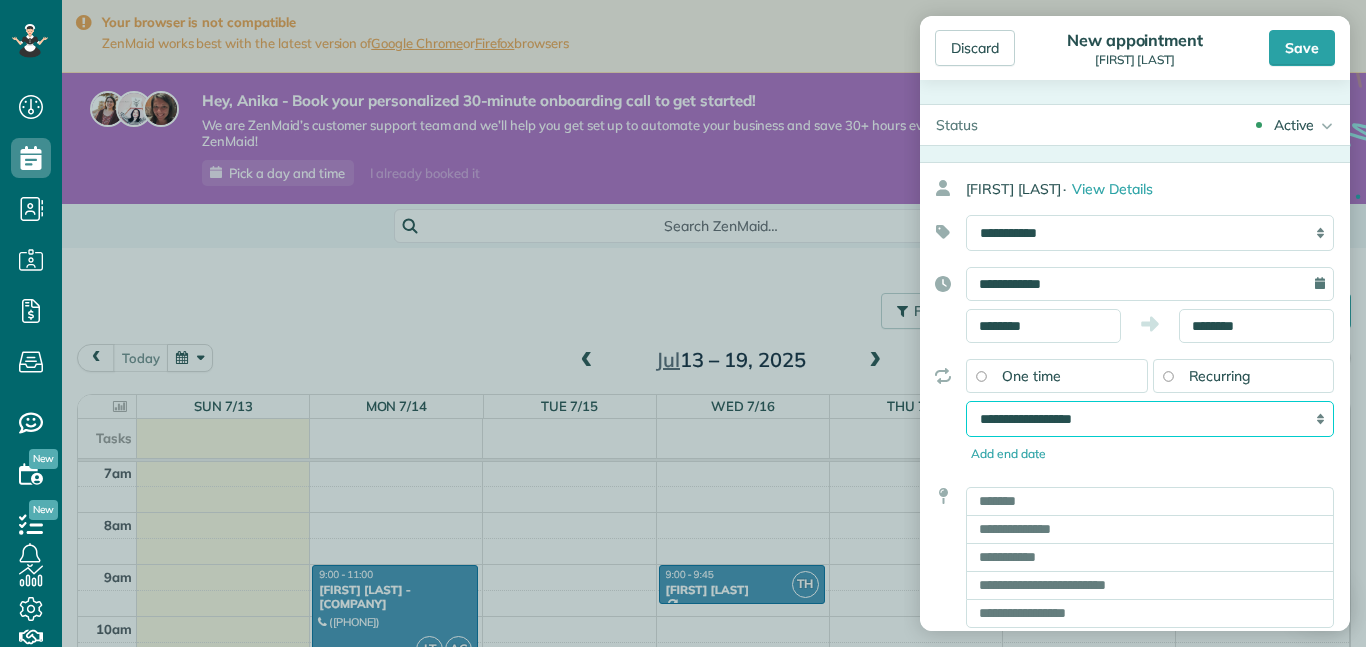 click on "**********" at bounding box center [1150, 419] 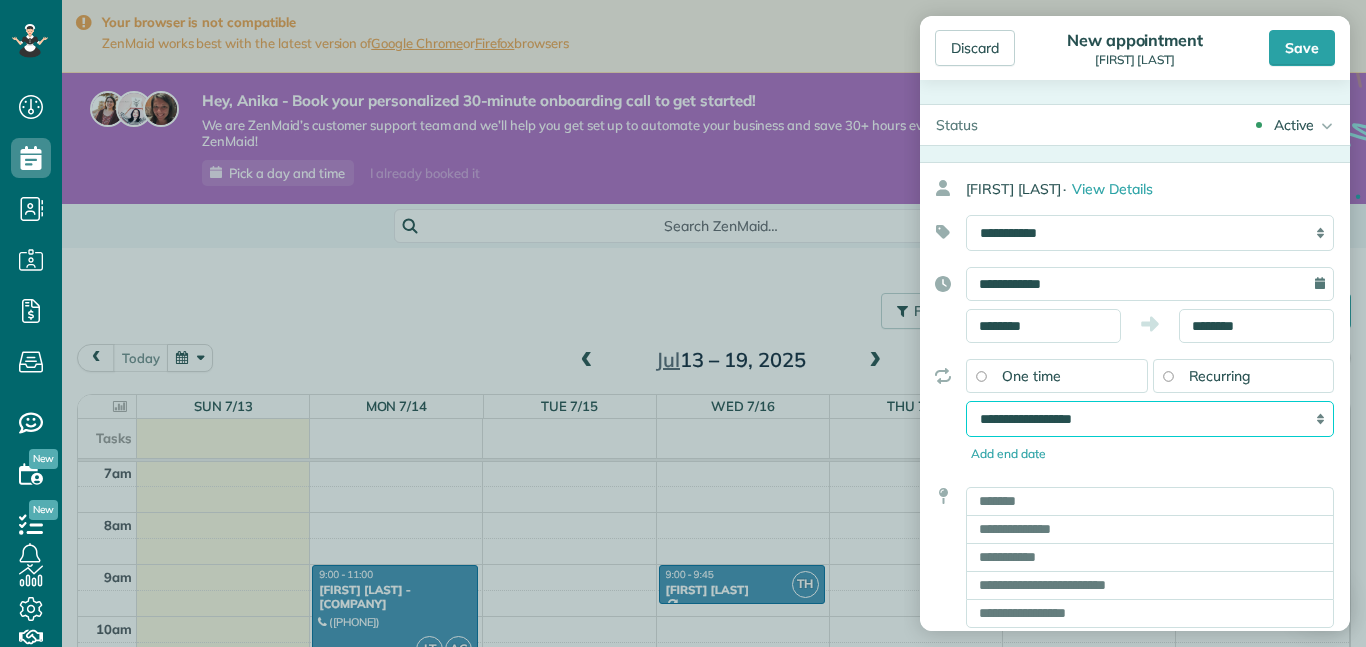 select on "**********" 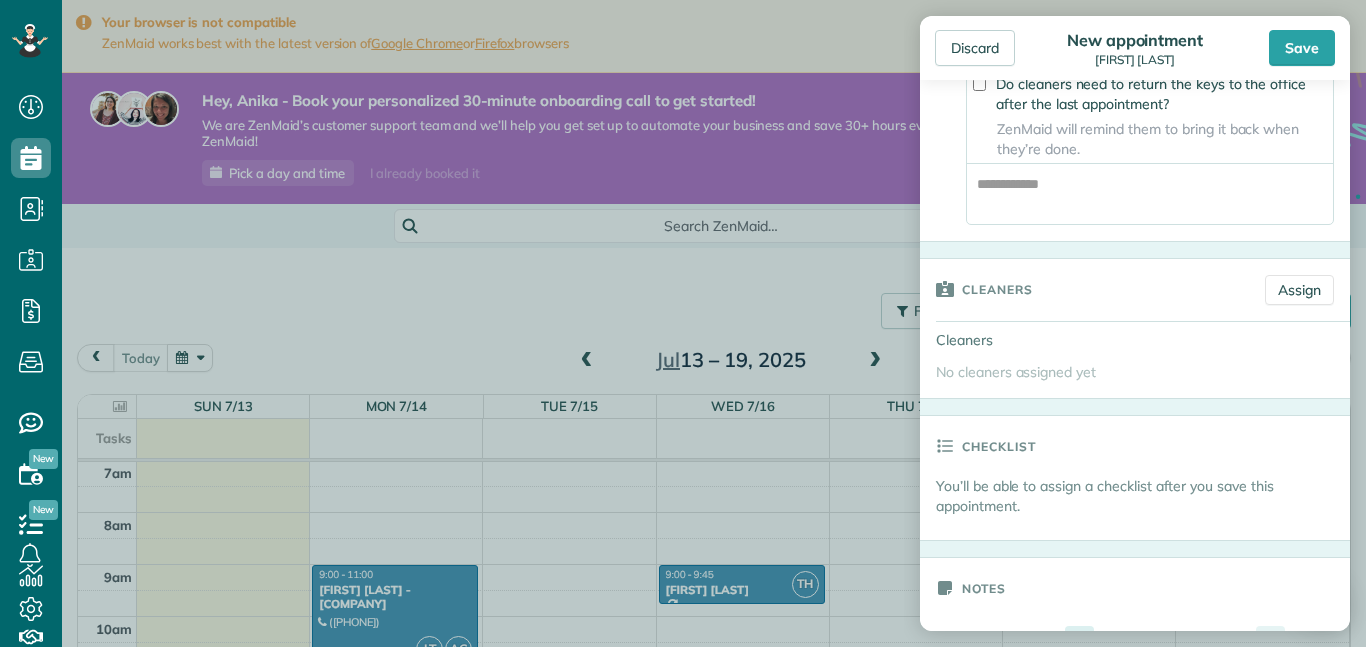 scroll, scrollTop: 677, scrollLeft: 0, axis: vertical 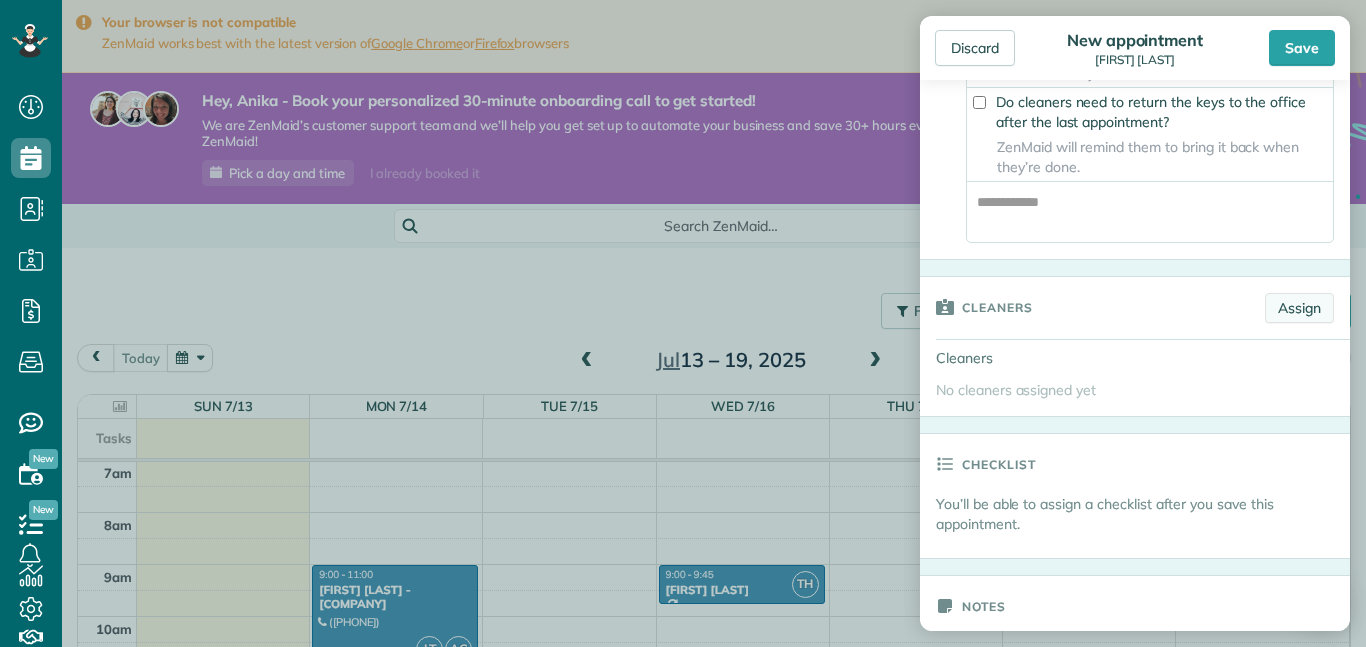 click on "Assign" at bounding box center (1299, 308) 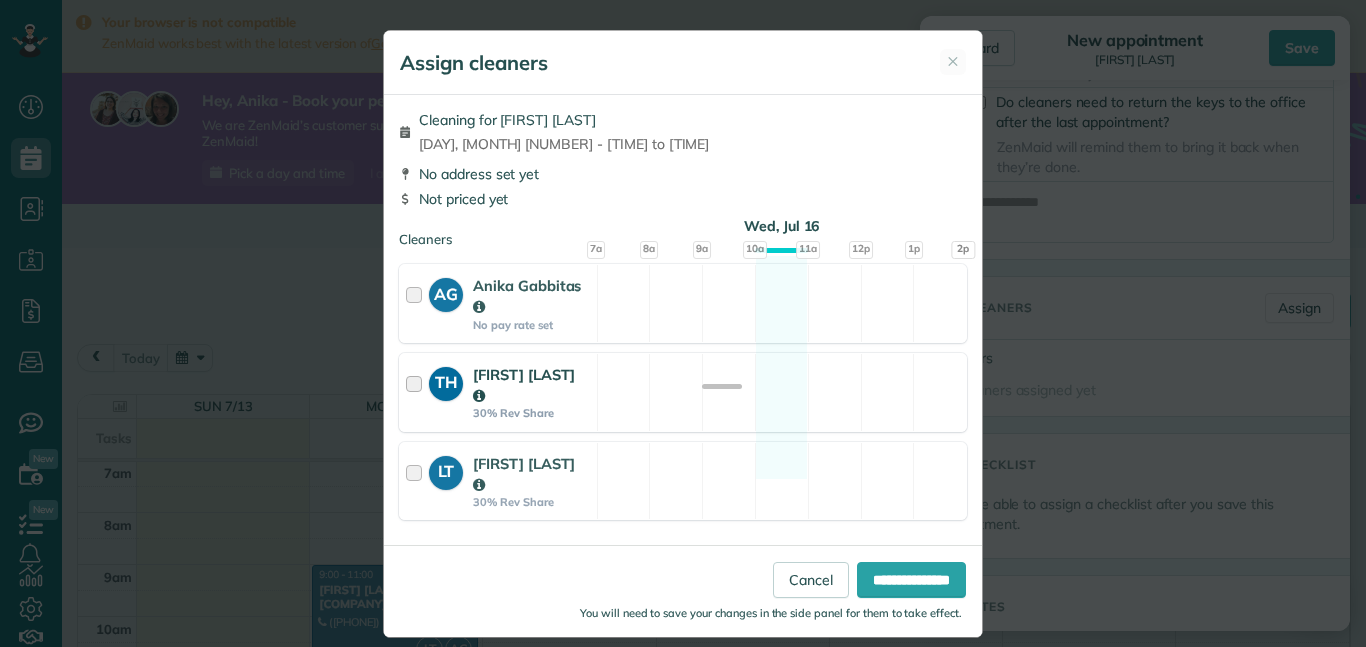 click on "TH
Toni Holman
30% Rev Share" at bounding box center [498, 392] 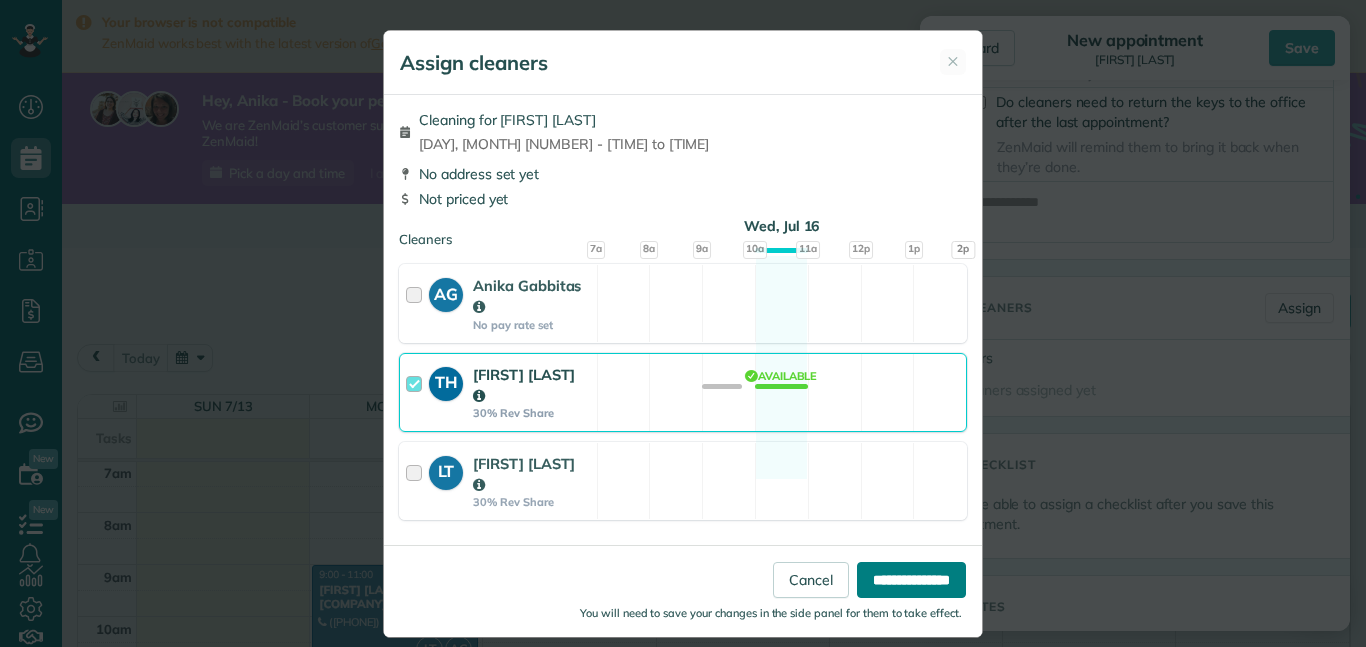 click on "**********" at bounding box center (911, 580) 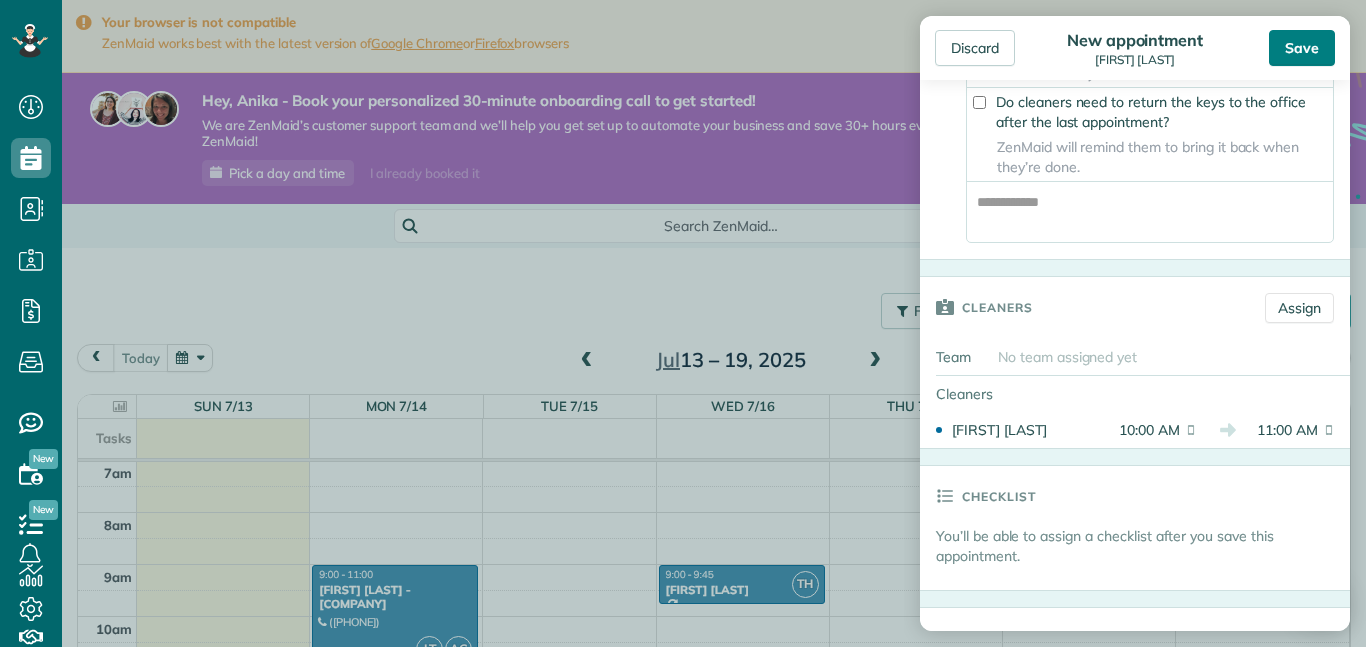 click on "Save" at bounding box center [1302, 48] 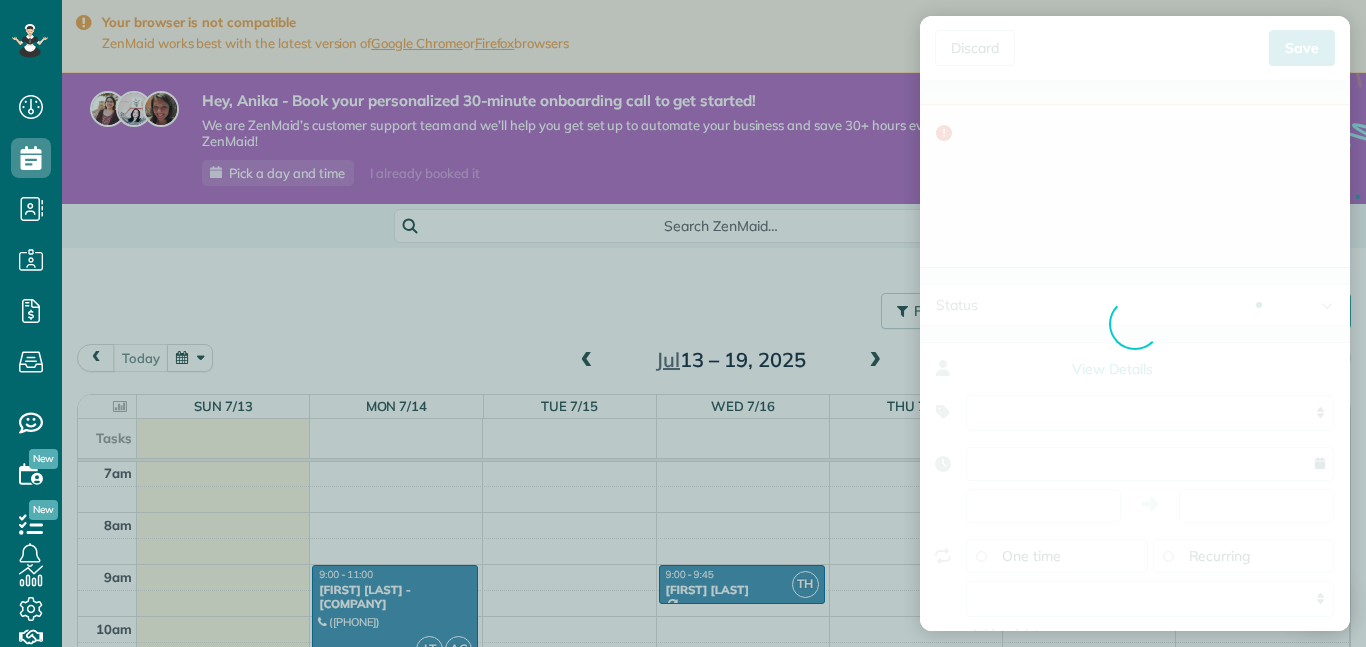 type on "**********" 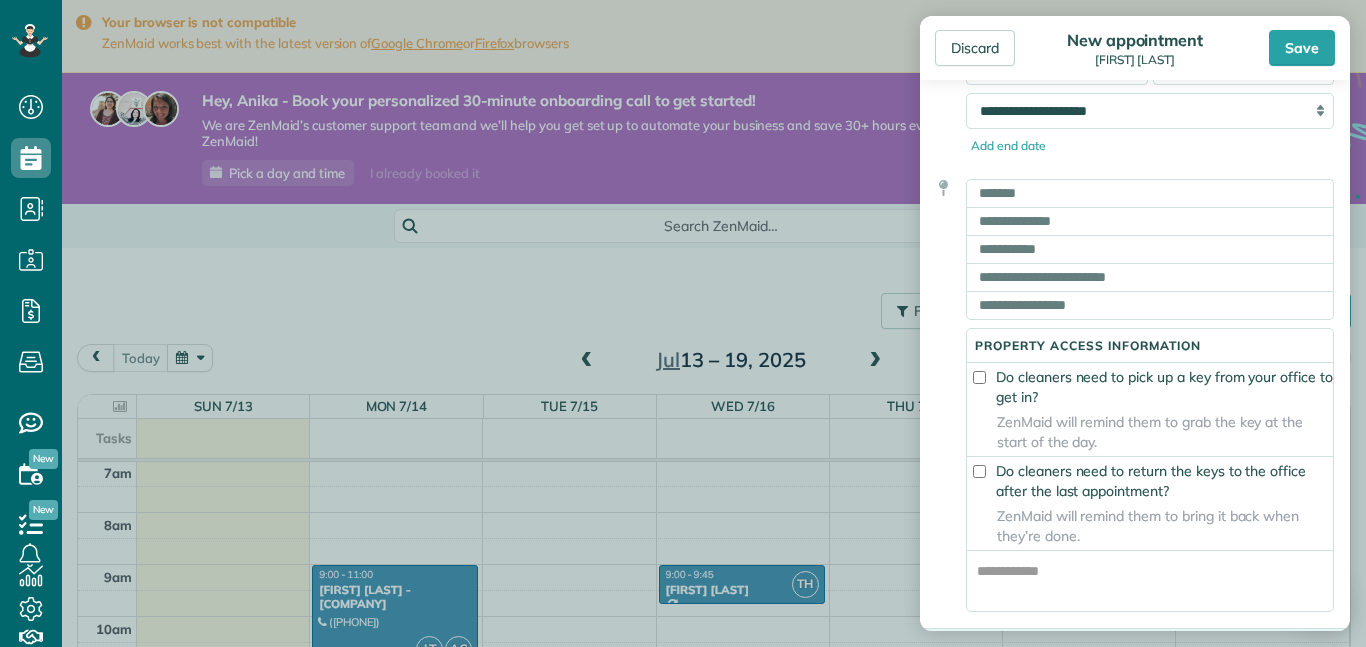 scroll, scrollTop: 494, scrollLeft: 0, axis: vertical 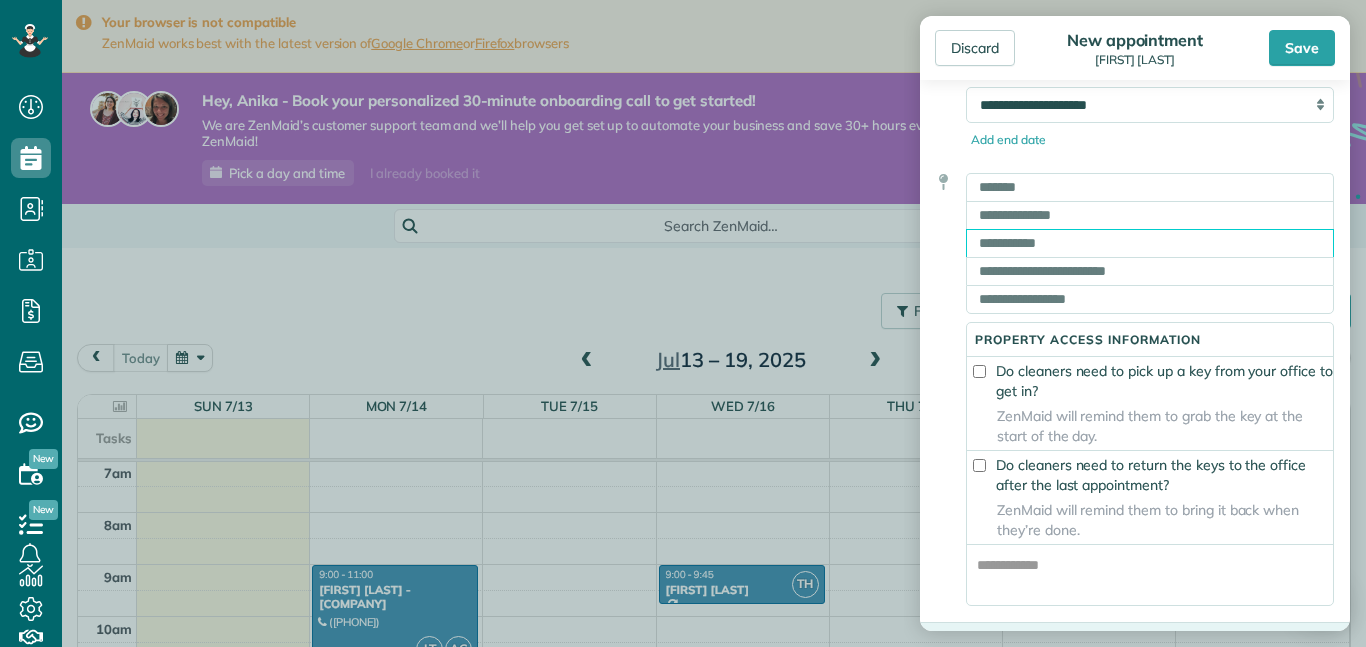 click at bounding box center [1150, 243] 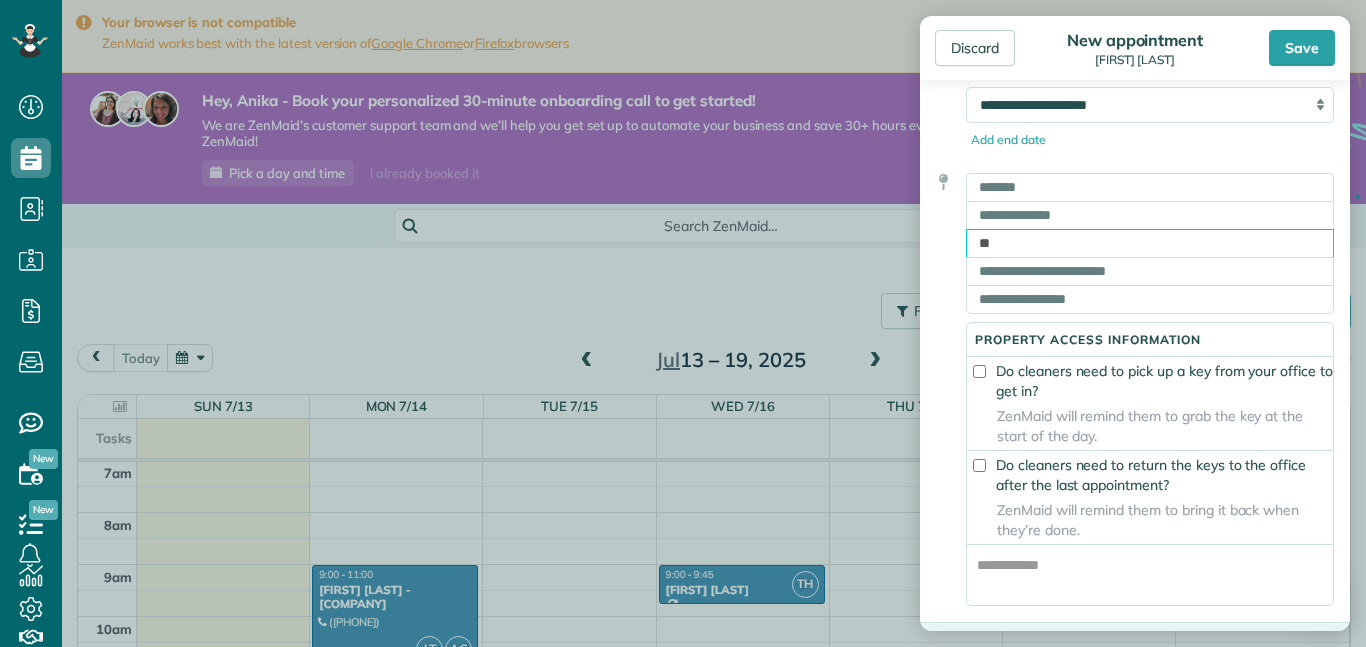 type on "**" 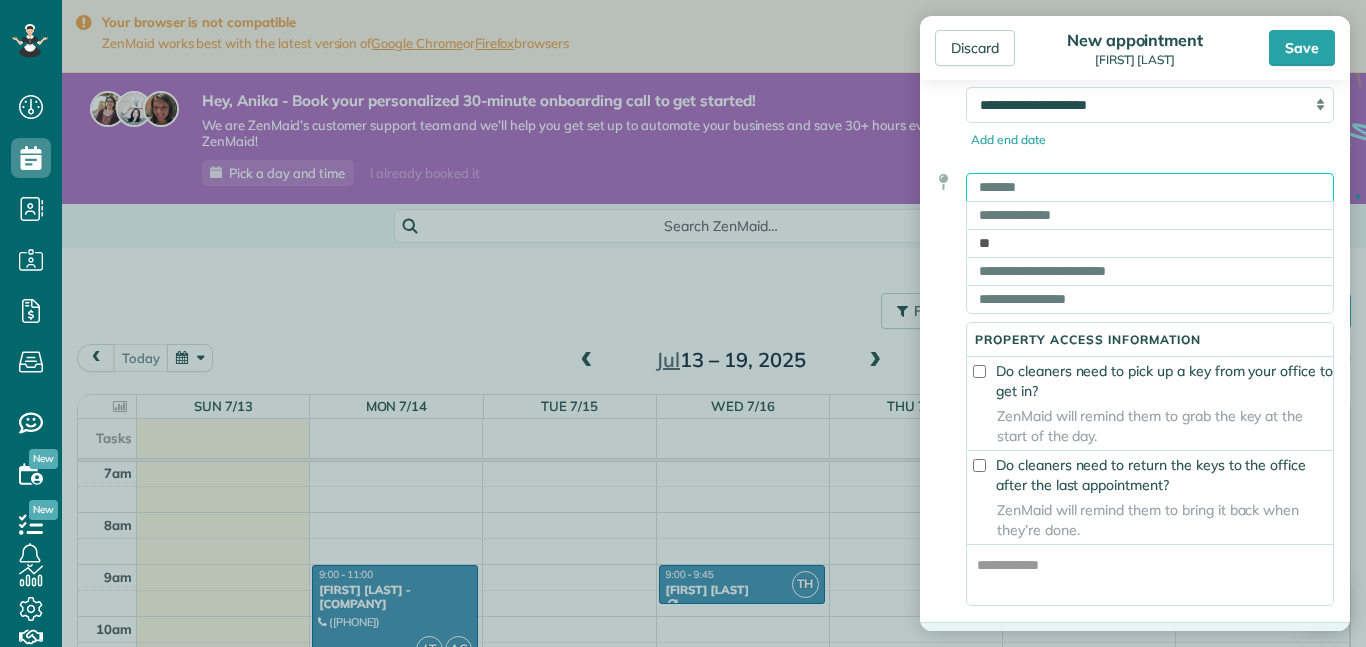 click at bounding box center (1150, 187) 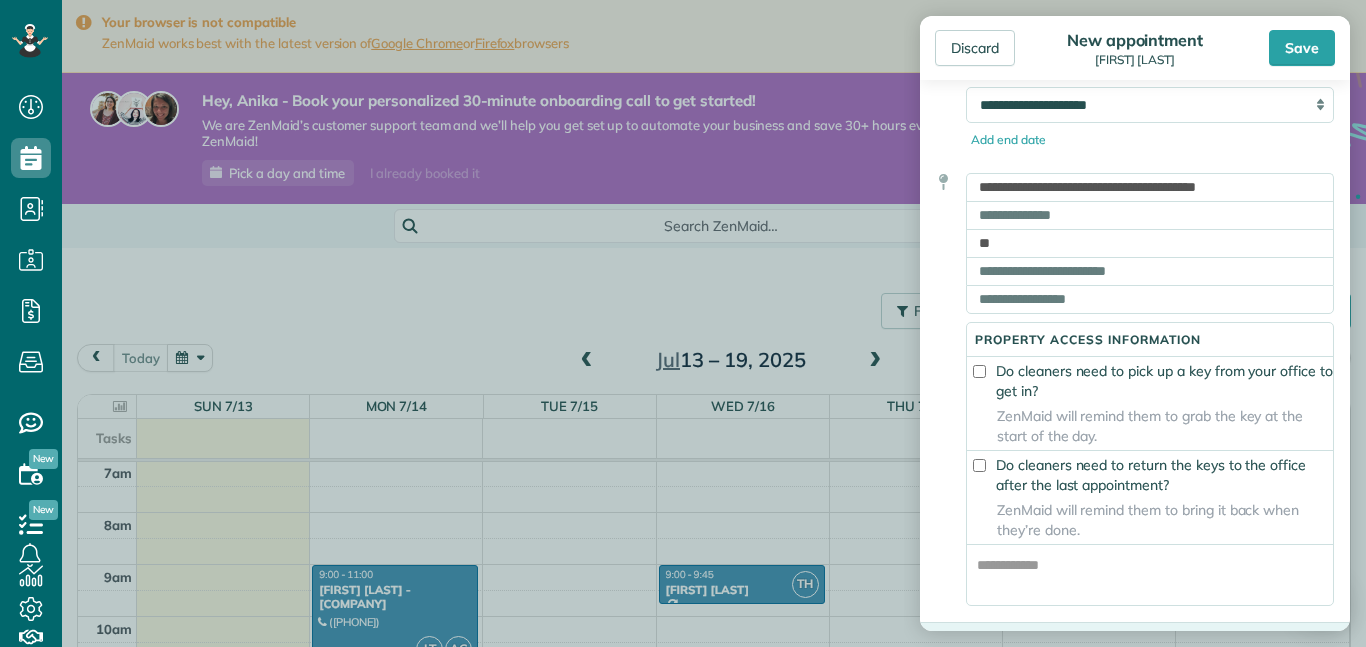 type on "**********" 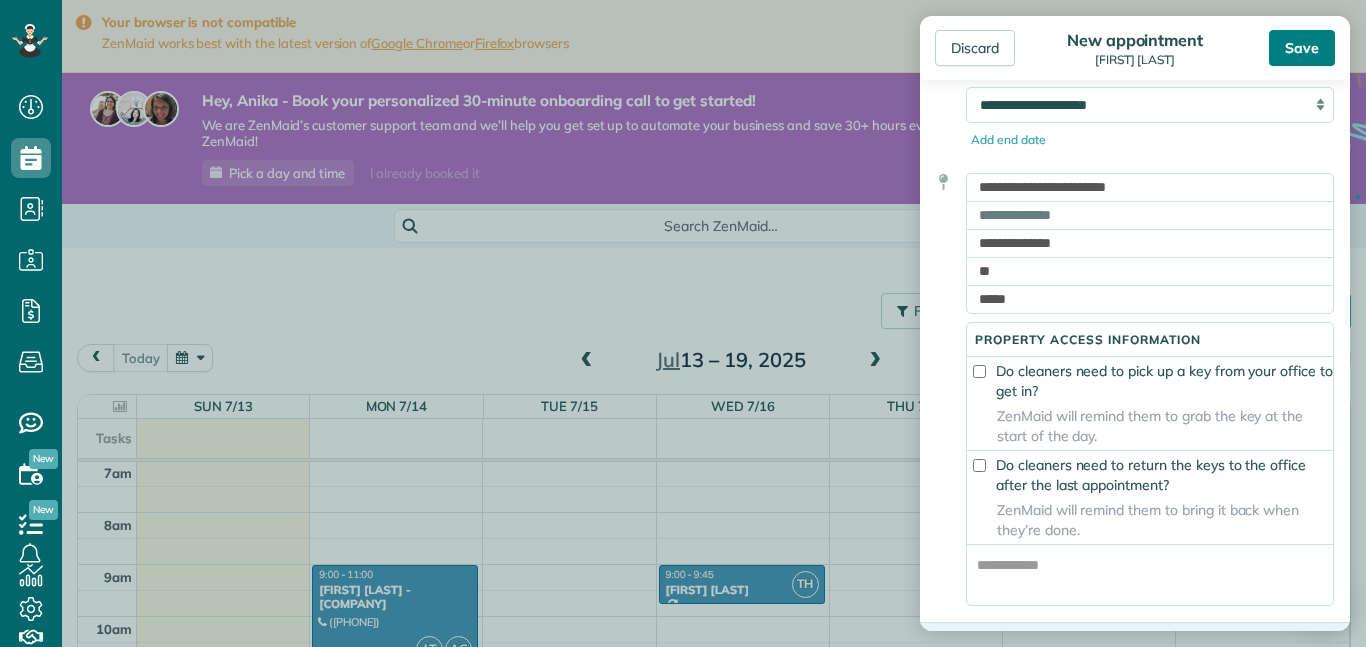click on "Save" at bounding box center (1302, 48) 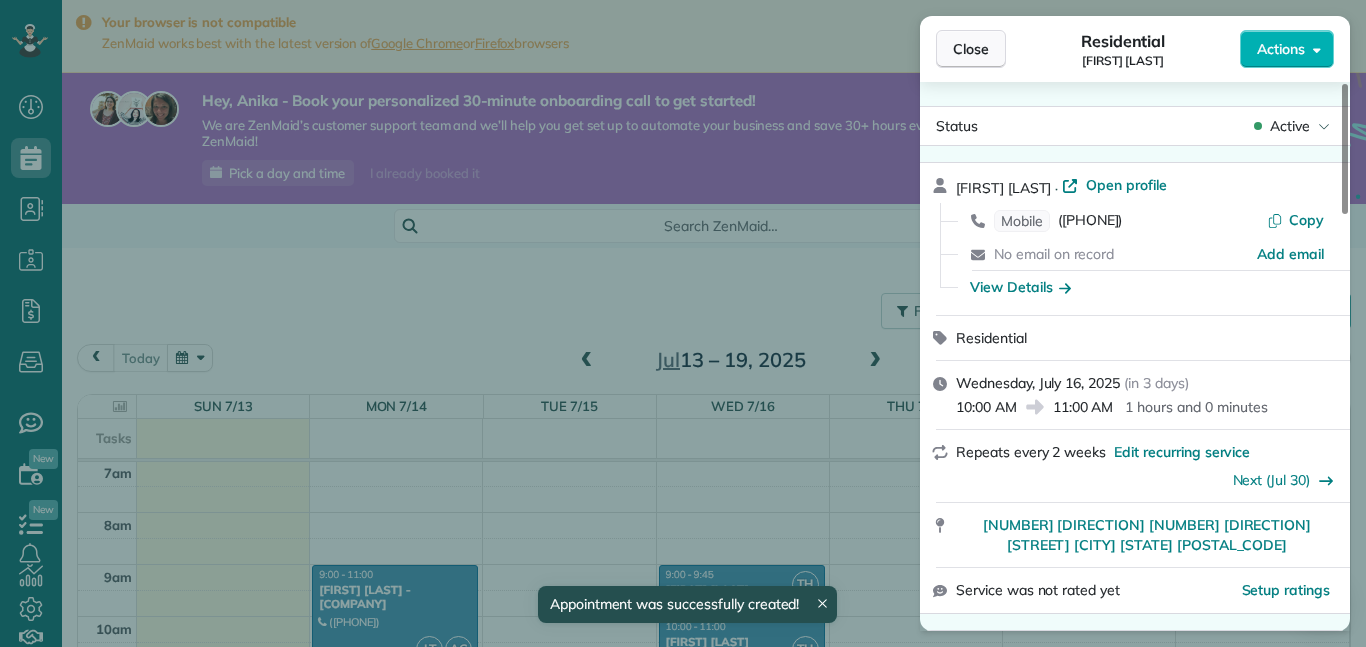 click on "Close" at bounding box center [971, 49] 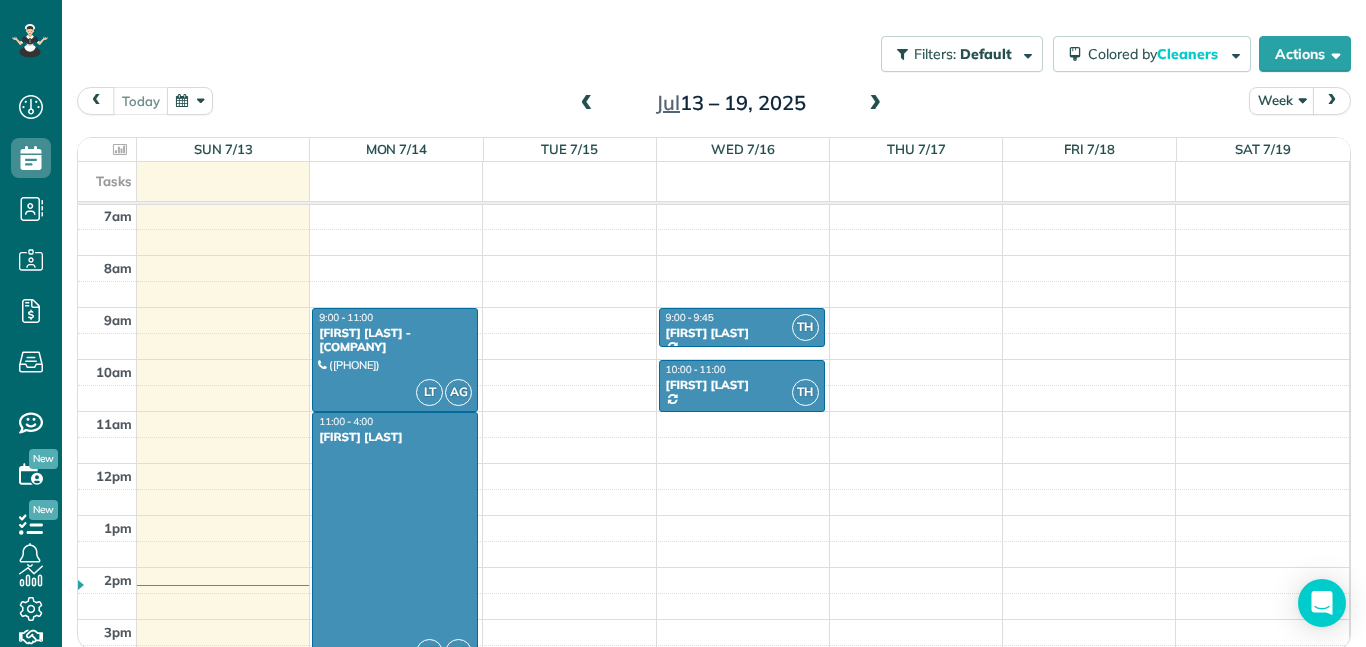 scroll, scrollTop: 260, scrollLeft: 0, axis: vertical 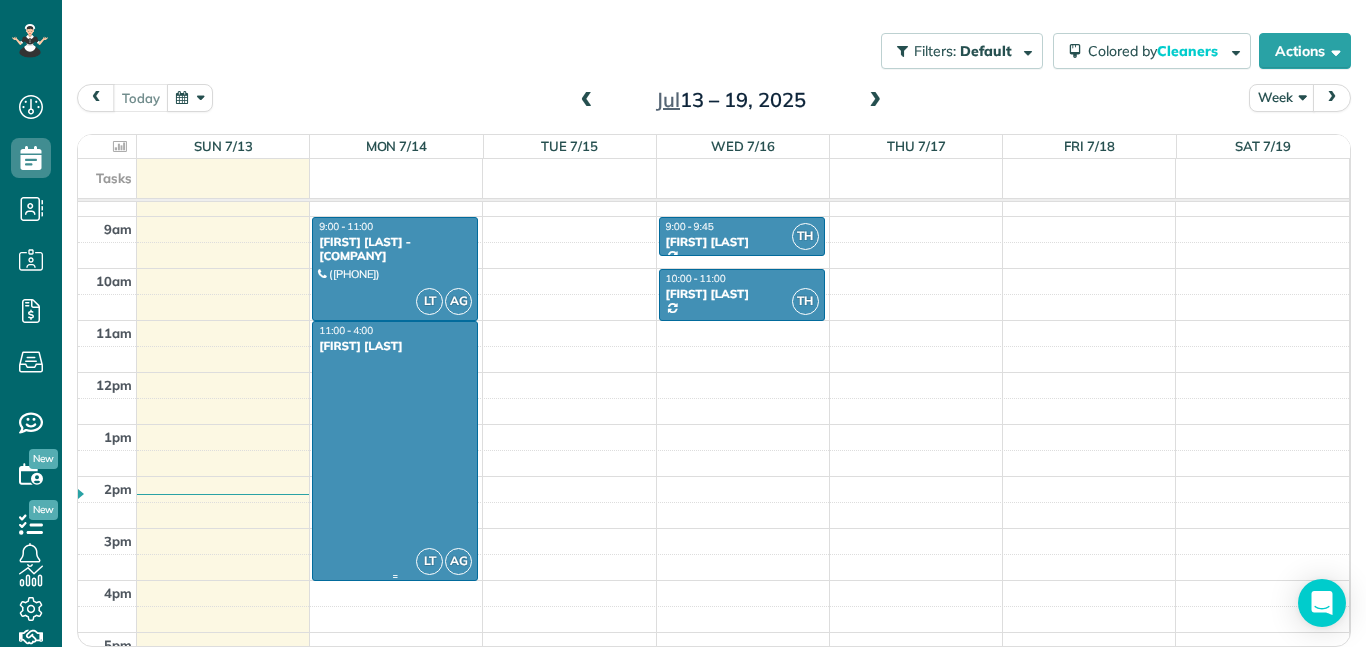 click at bounding box center (395, 451) 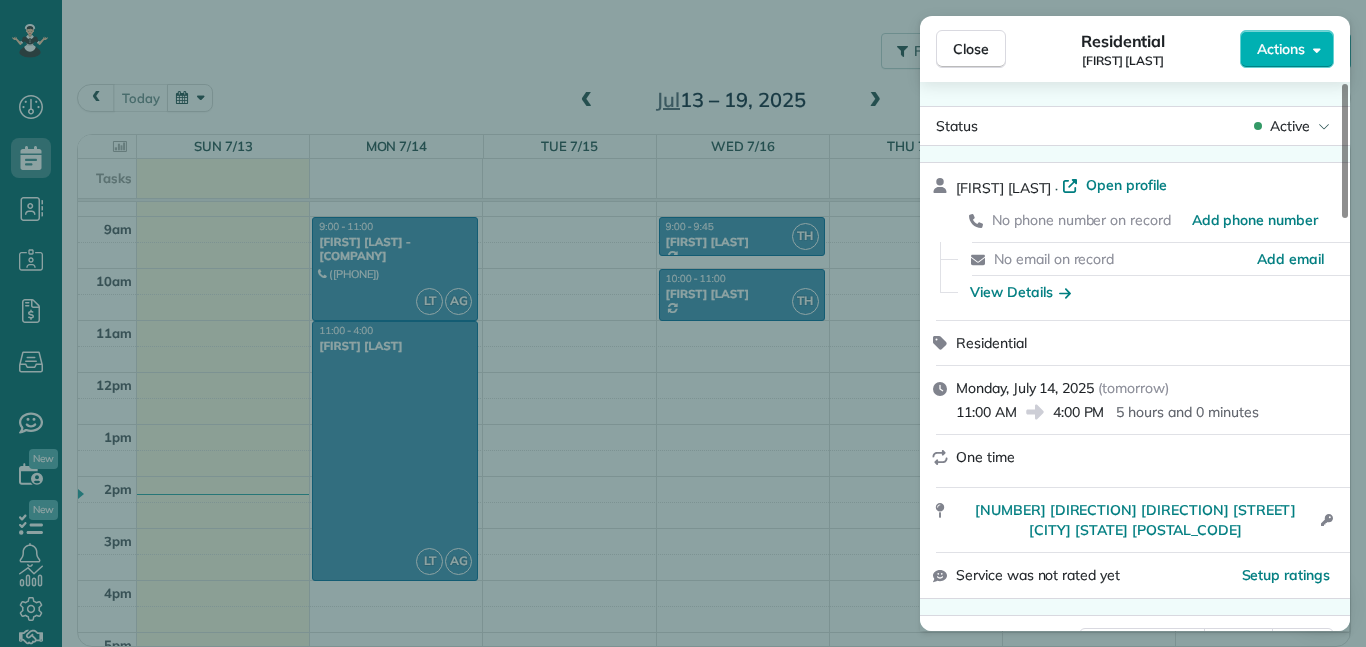 click on "Rachel Jacobson · Open profile No phone number on record Add phone number No email on record Add email View Details" at bounding box center [1135, 241] 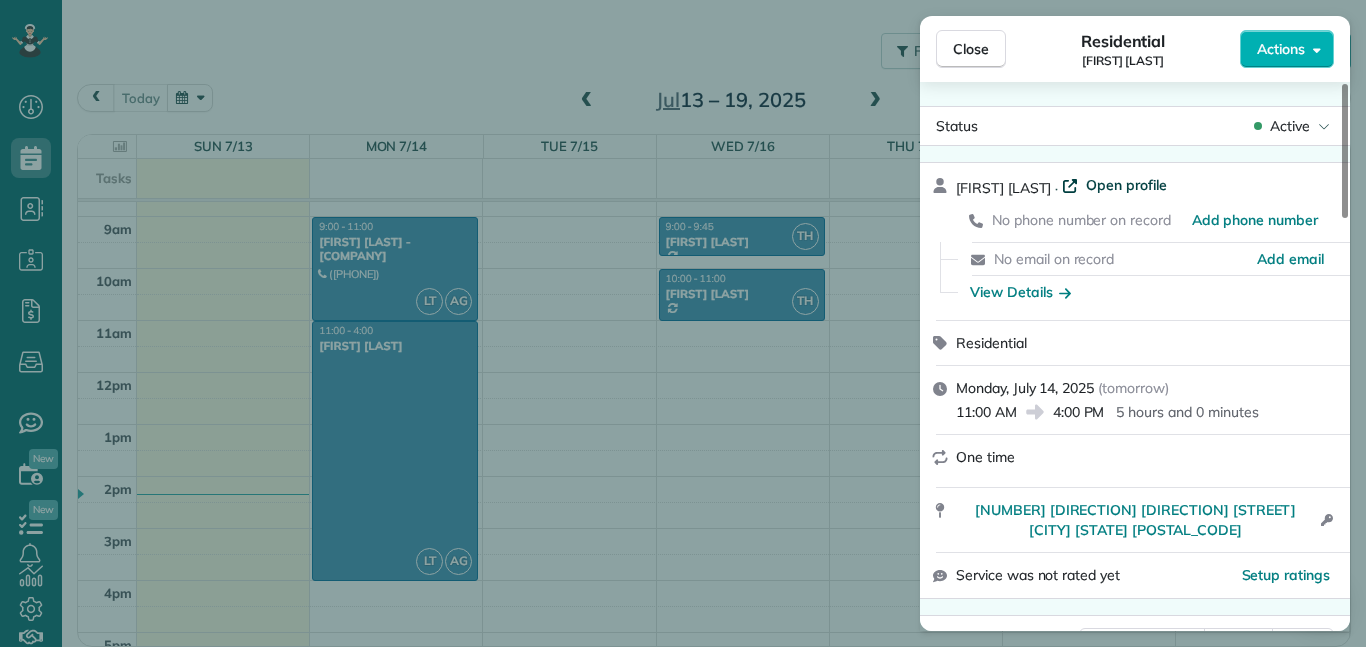 click on "Open profile" at bounding box center [1126, 185] 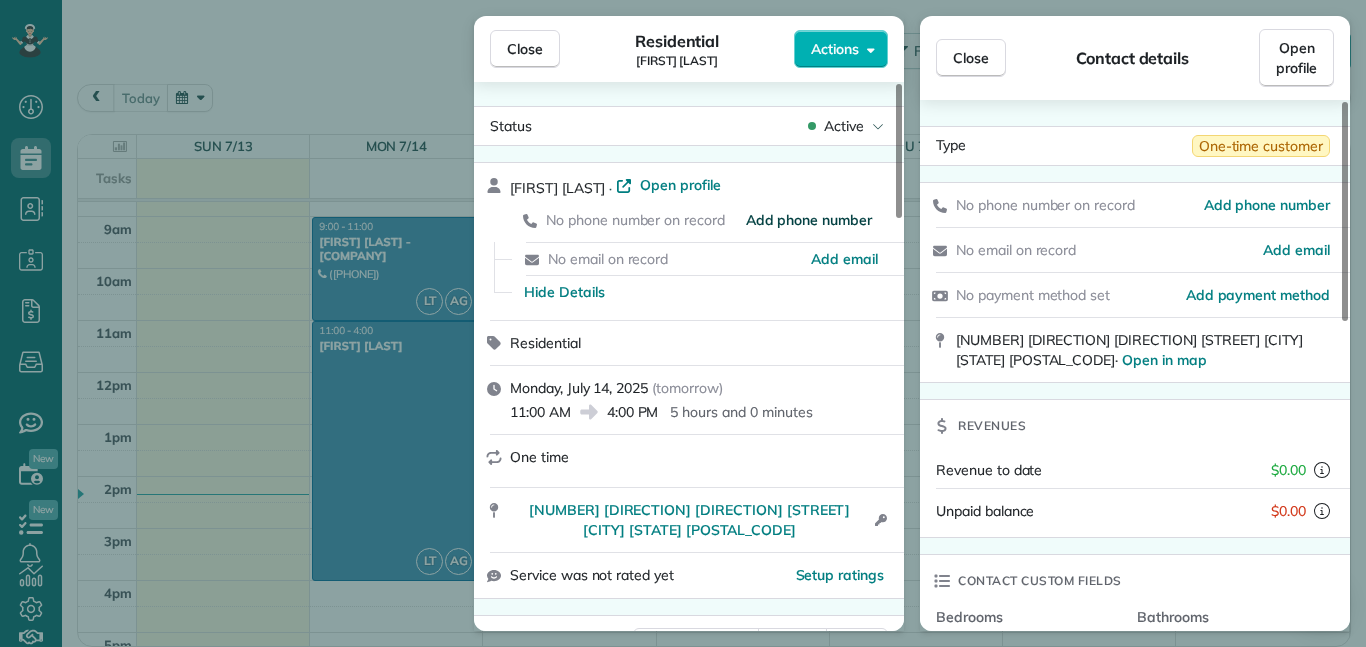 click on "Add phone number" at bounding box center (809, 220) 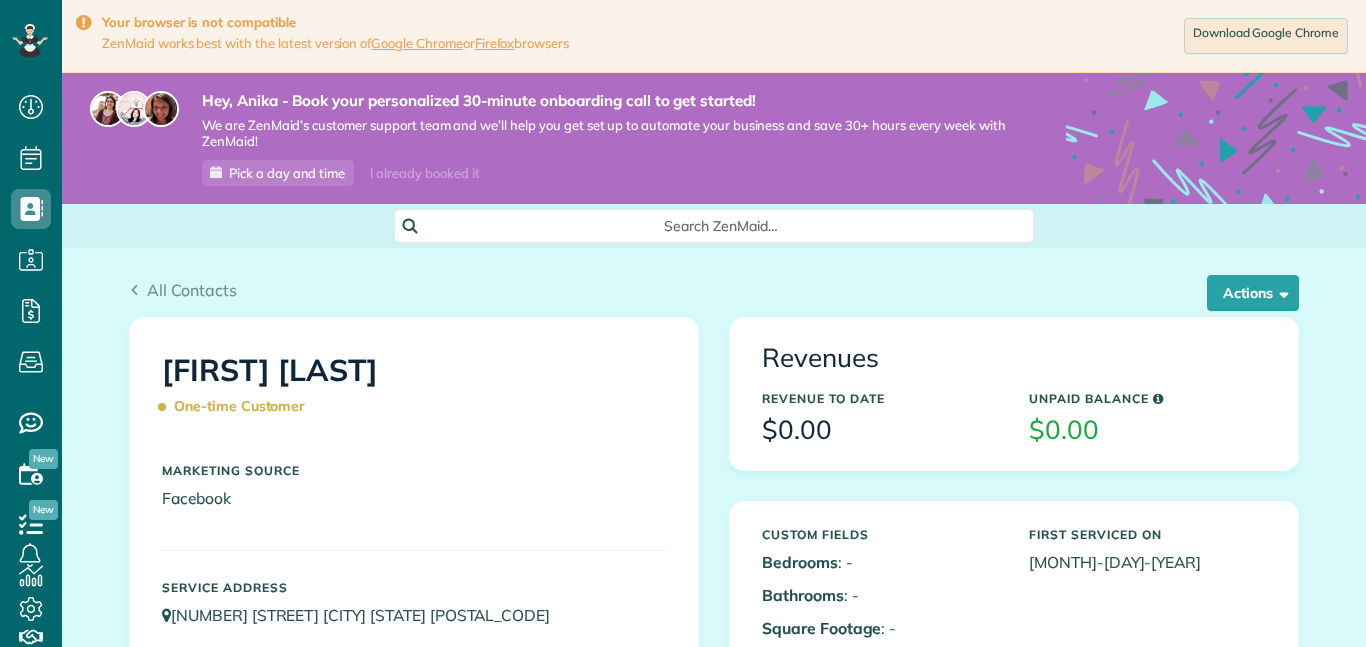scroll, scrollTop: 0, scrollLeft: 0, axis: both 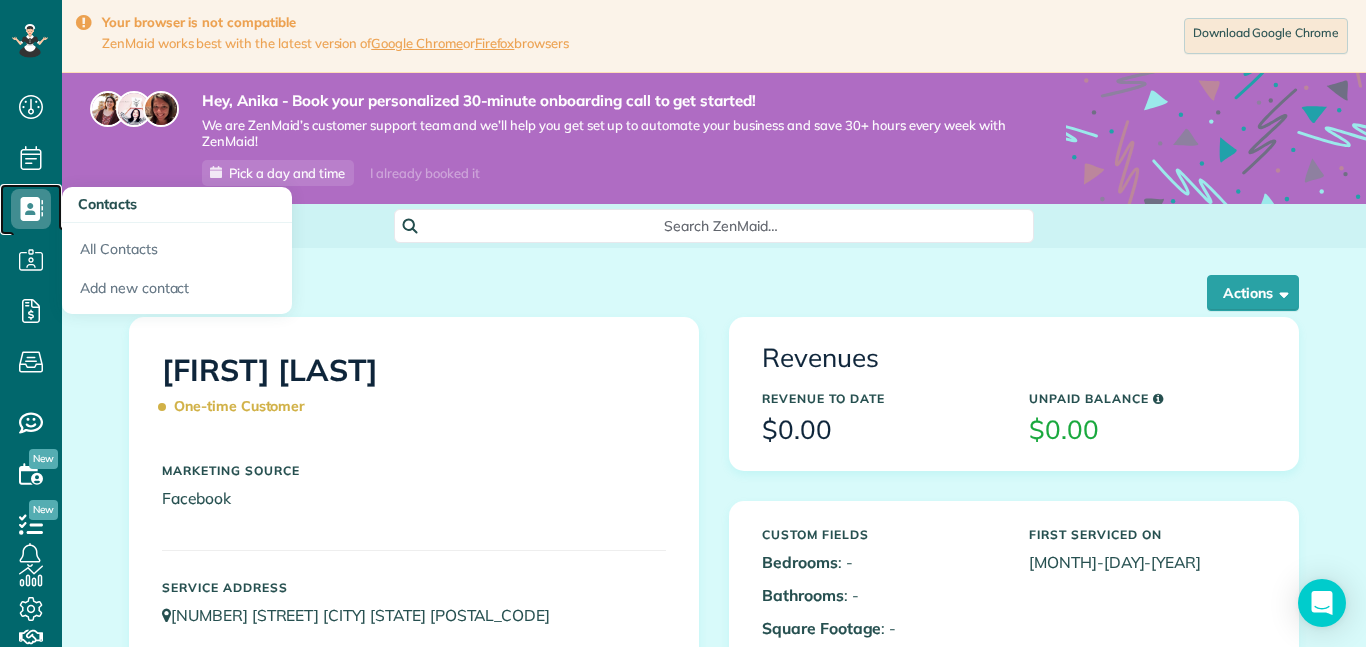 click 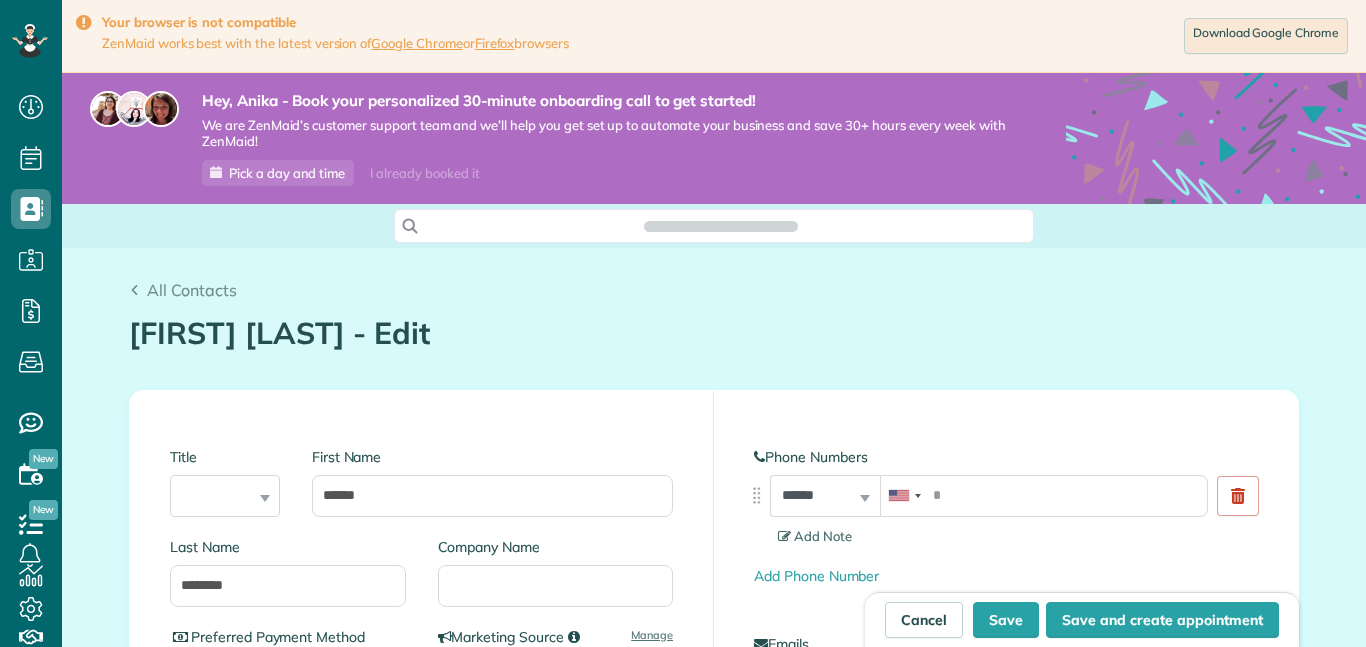 scroll, scrollTop: 0, scrollLeft: 0, axis: both 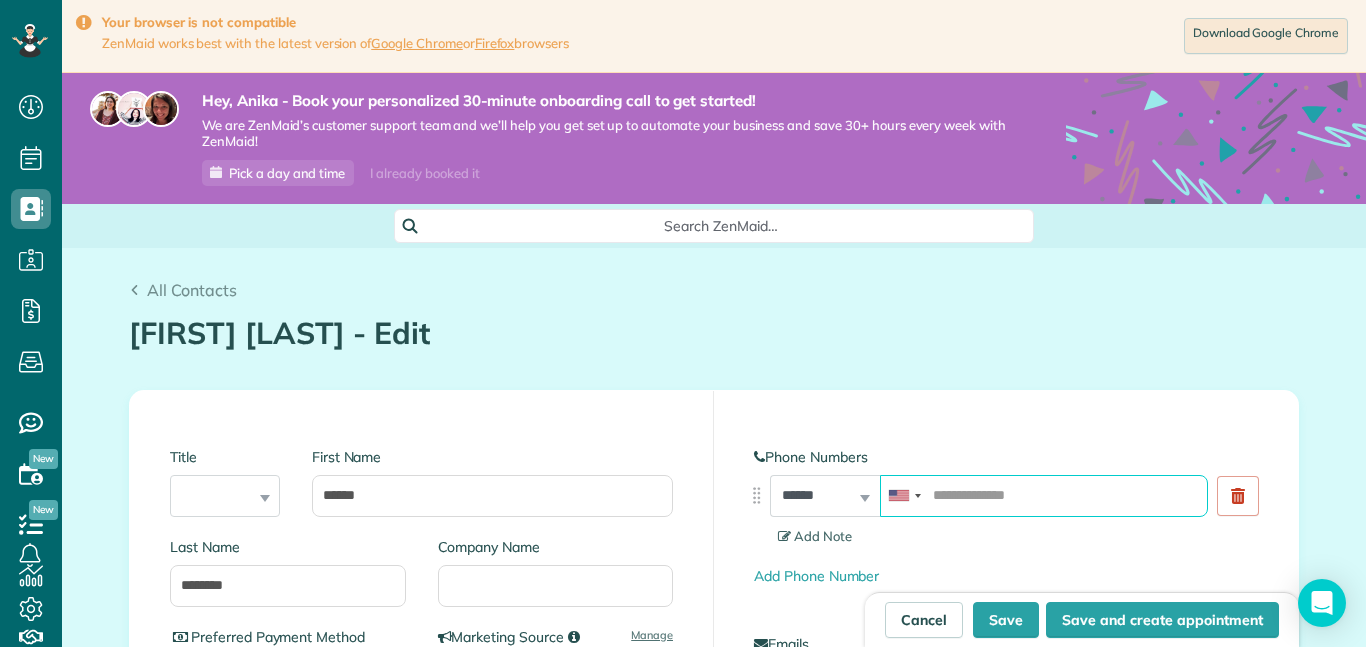 click at bounding box center [1044, 496] 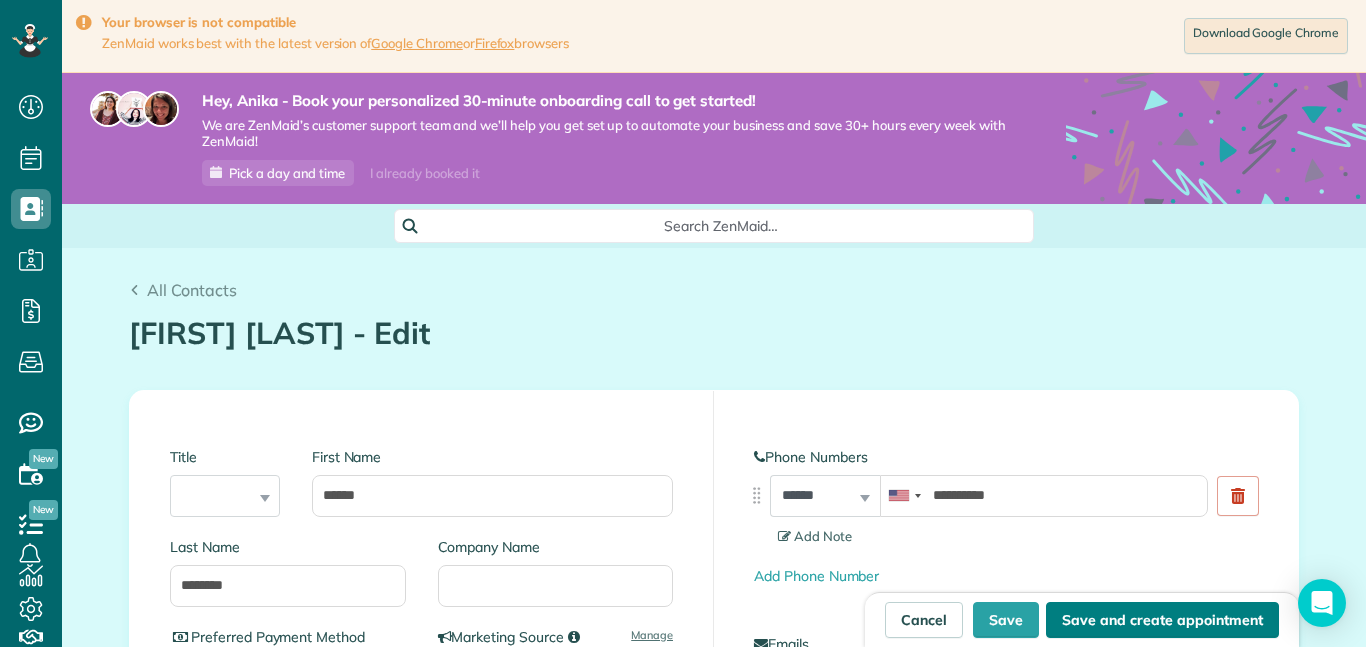 click on "Save and create appointment" at bounding box center [1162, 620] 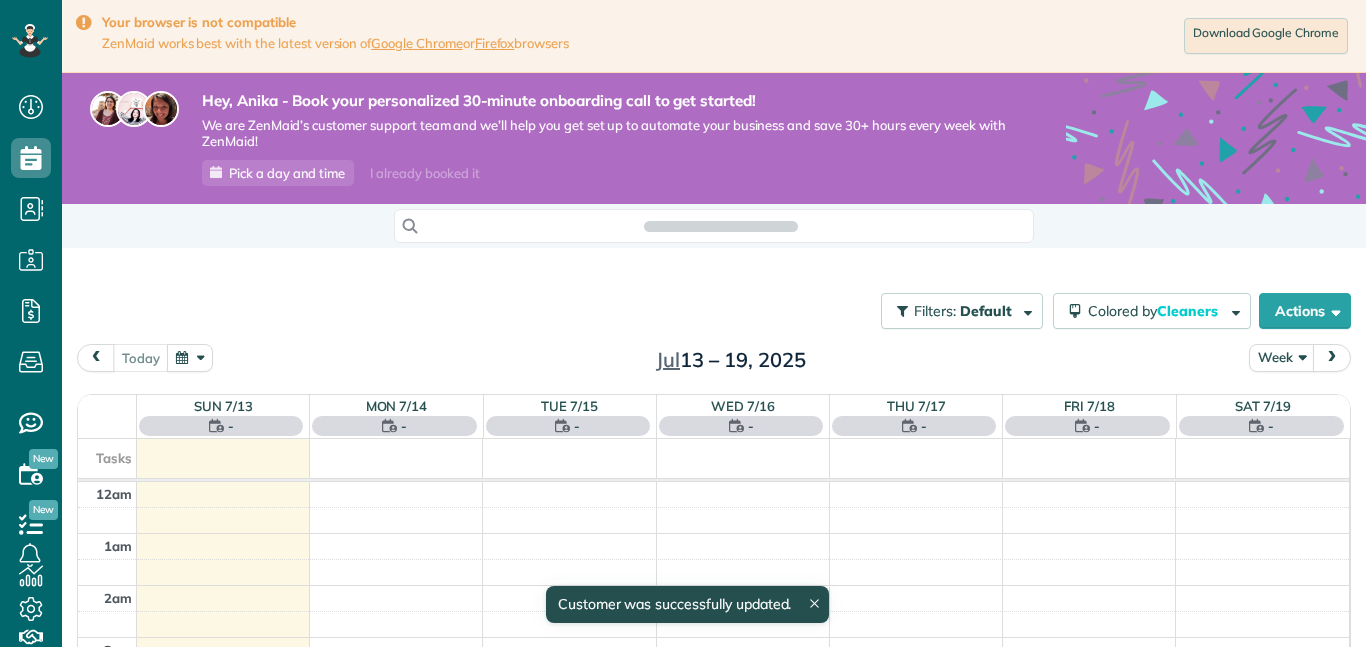 scroll, scrollTop: 0, scrollLeft: 0, axis: both 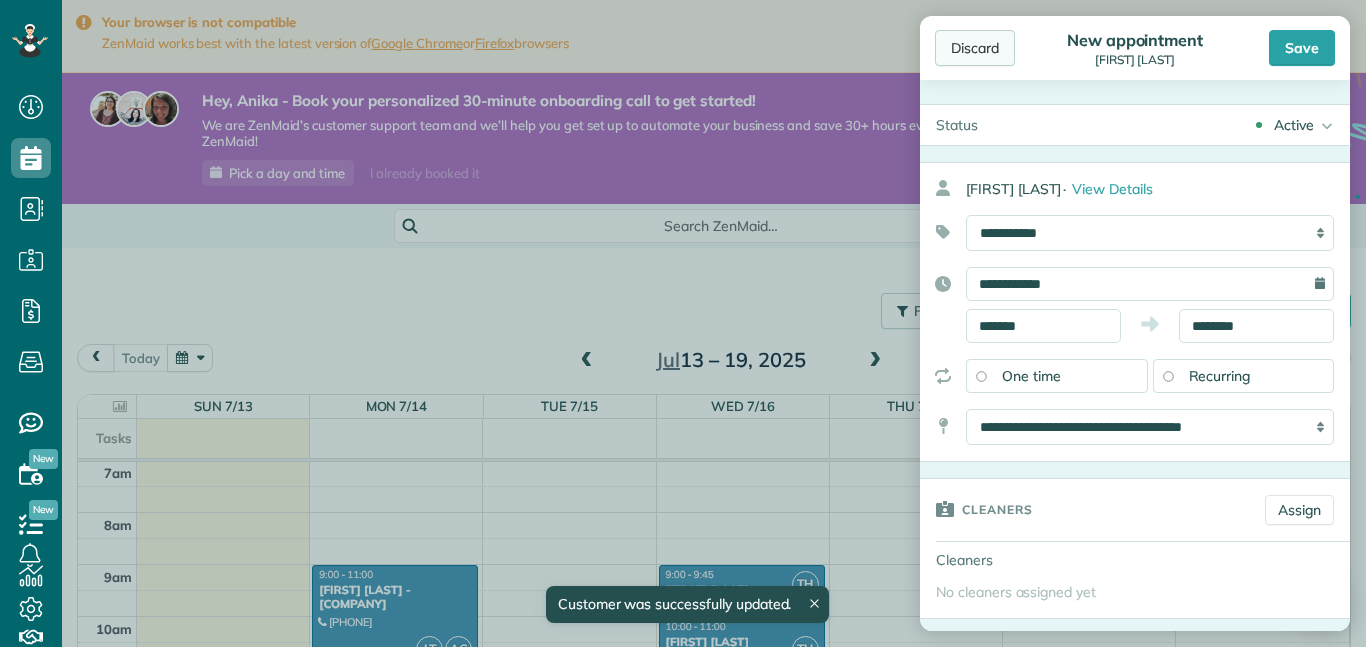 click on "Discard" at bounding box center (975, 48) 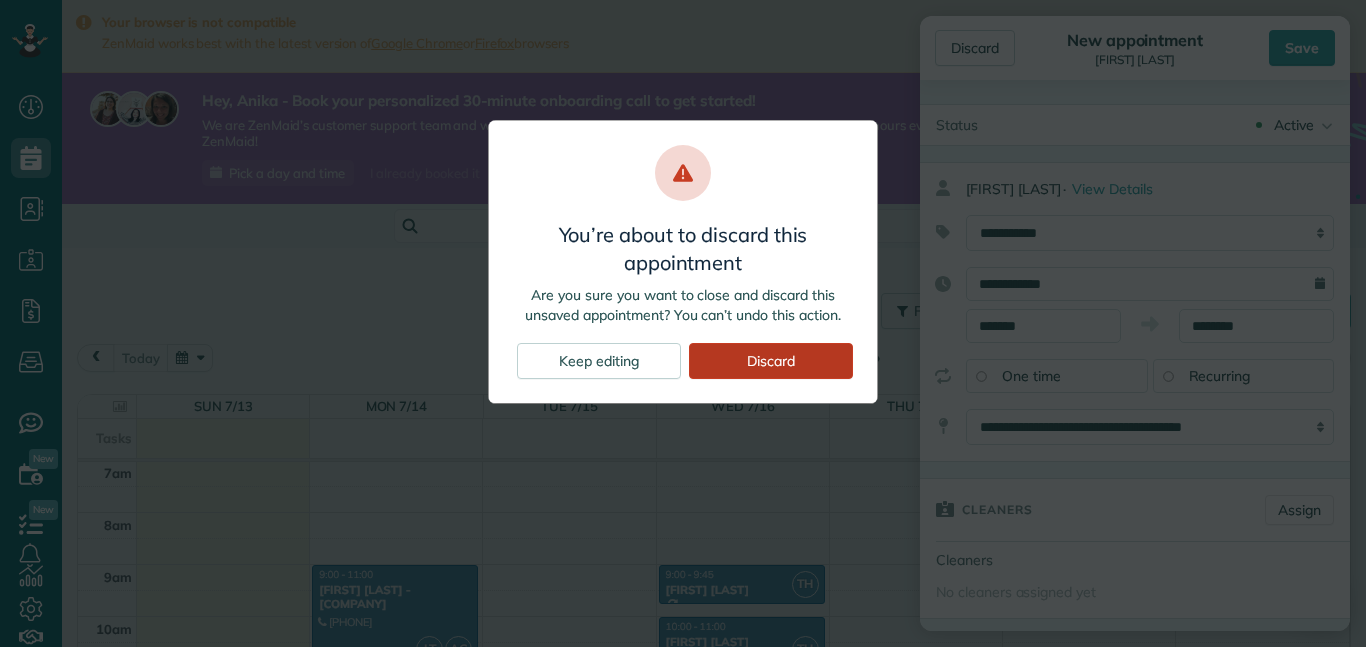 click on "Discard" at bounding box center (771, 361) 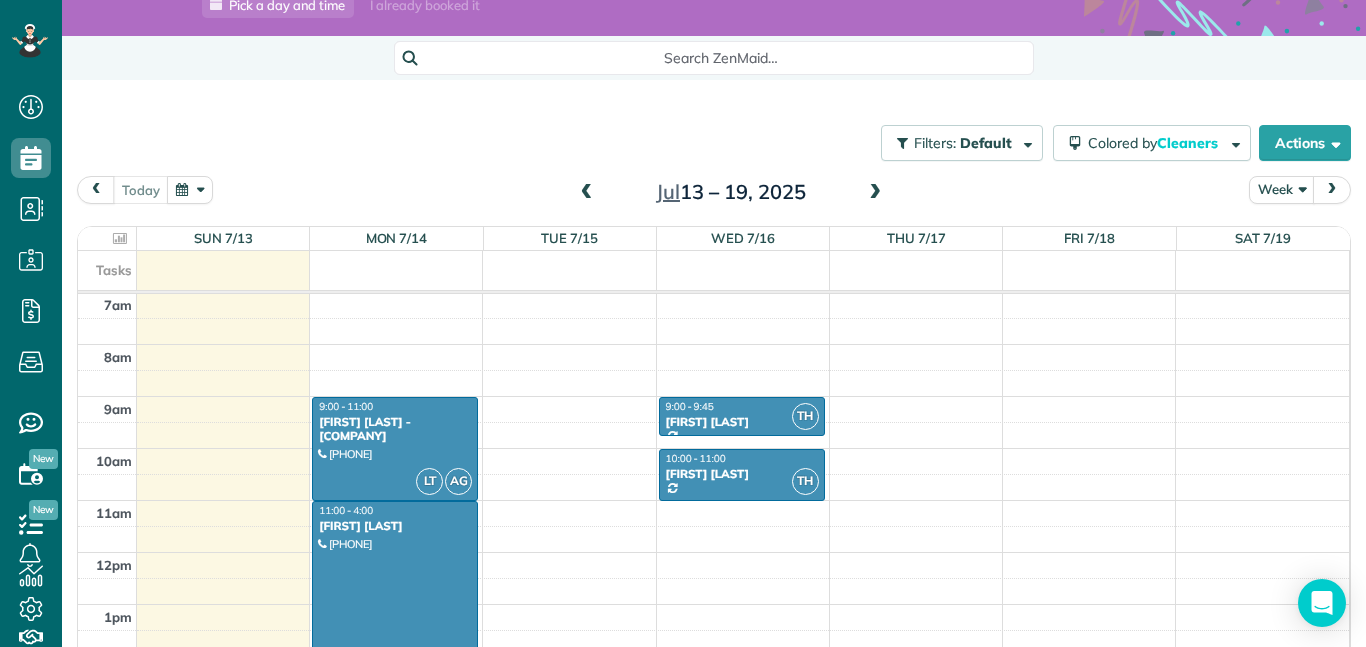 scroll, scrollTop: 260, scrollLeft: 0, axis: vertical 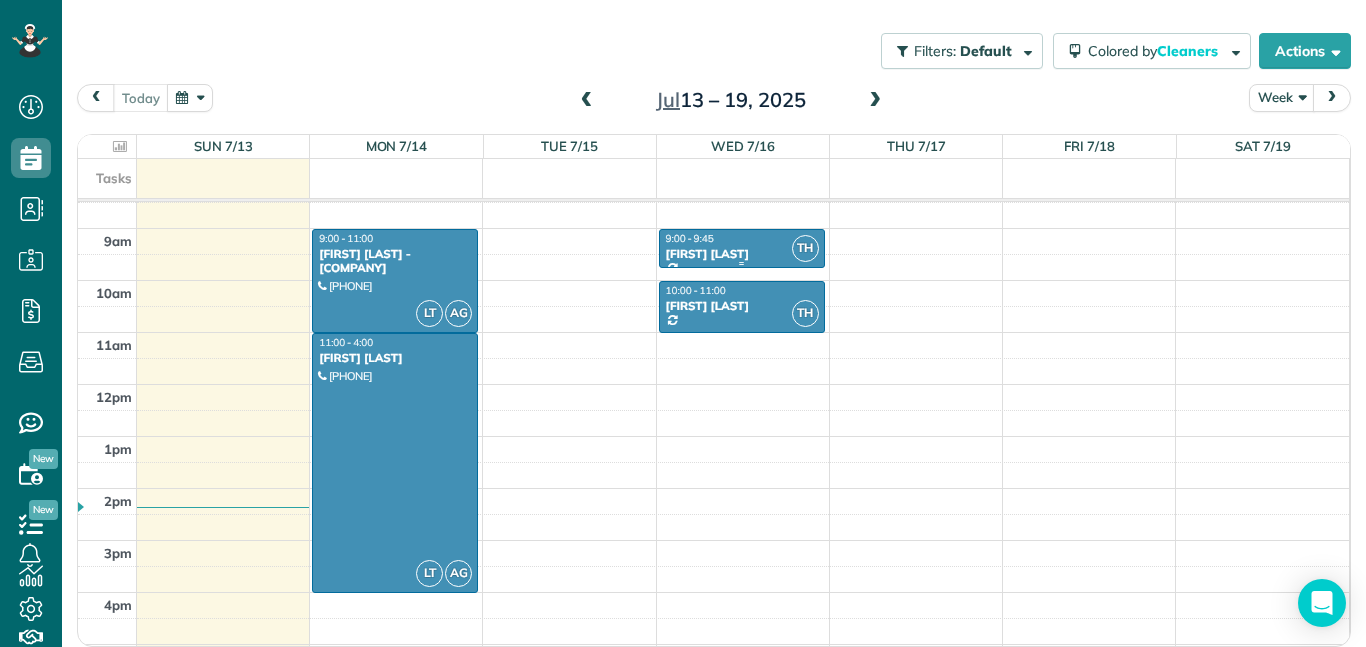 click on "Laura Jensen" at bounding box center [742, 254] 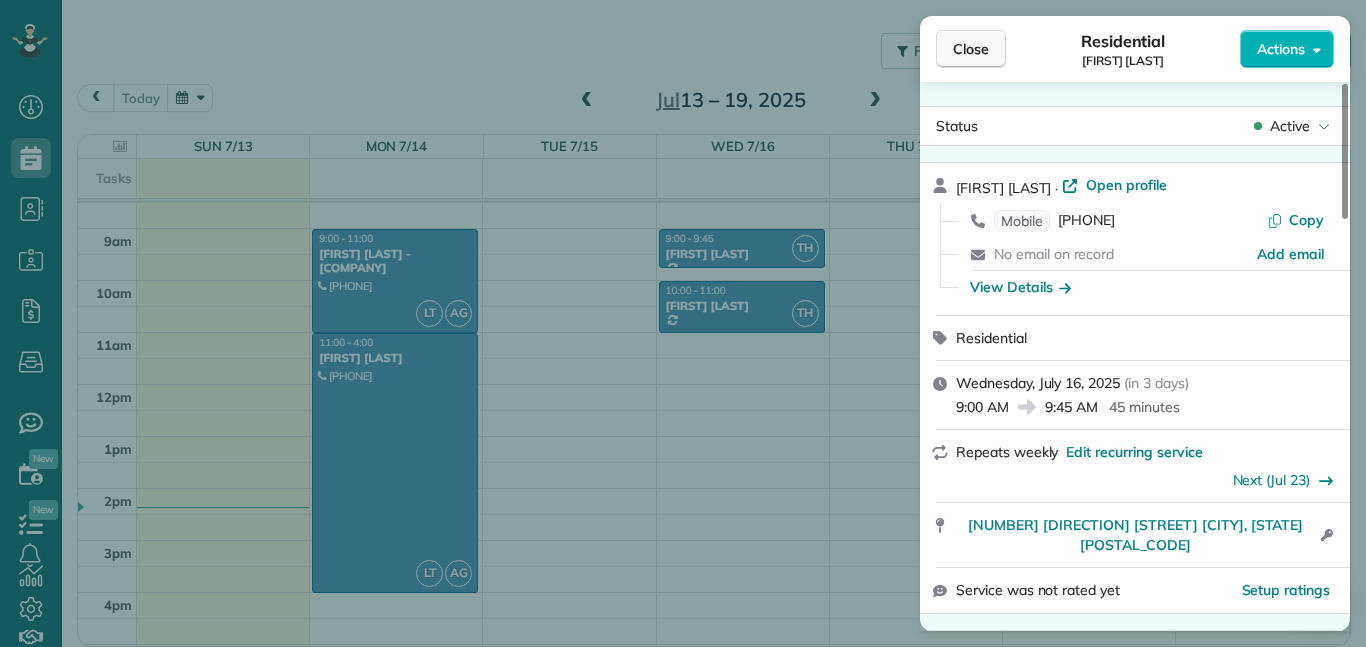 click on "Close" at bounding box center (971, 49) 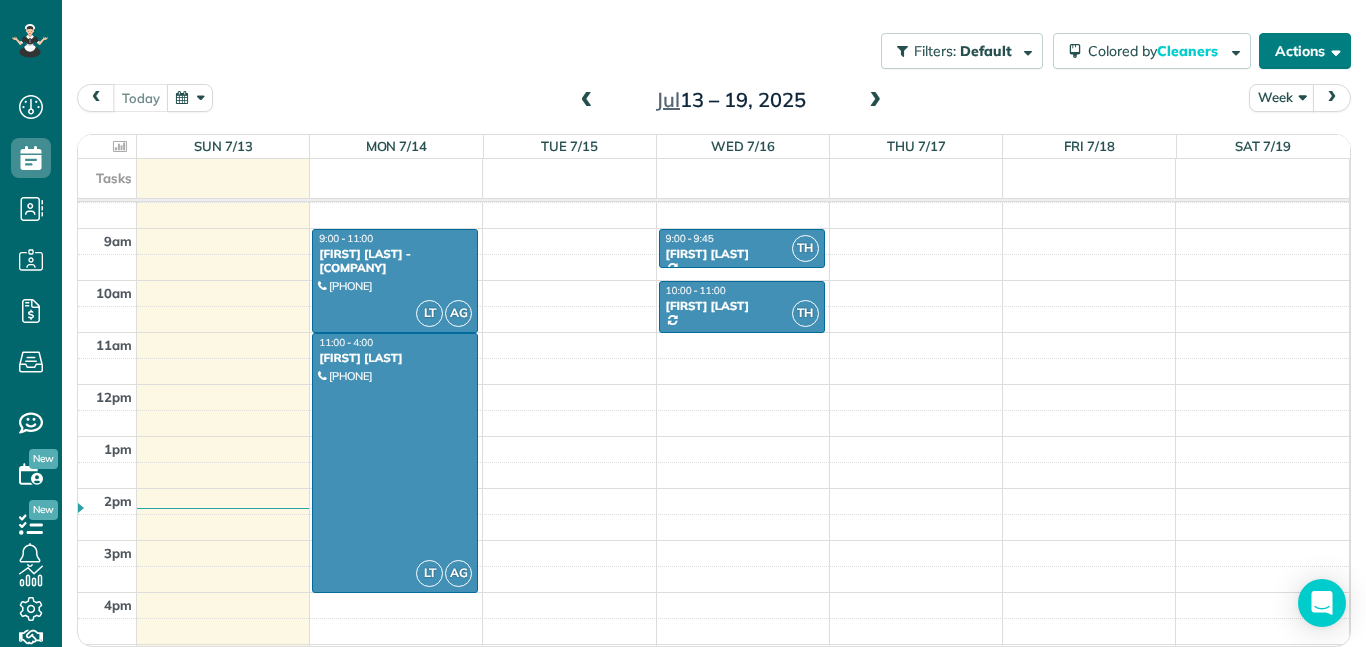 click on "Actions" at bounding box center (1305, 51) 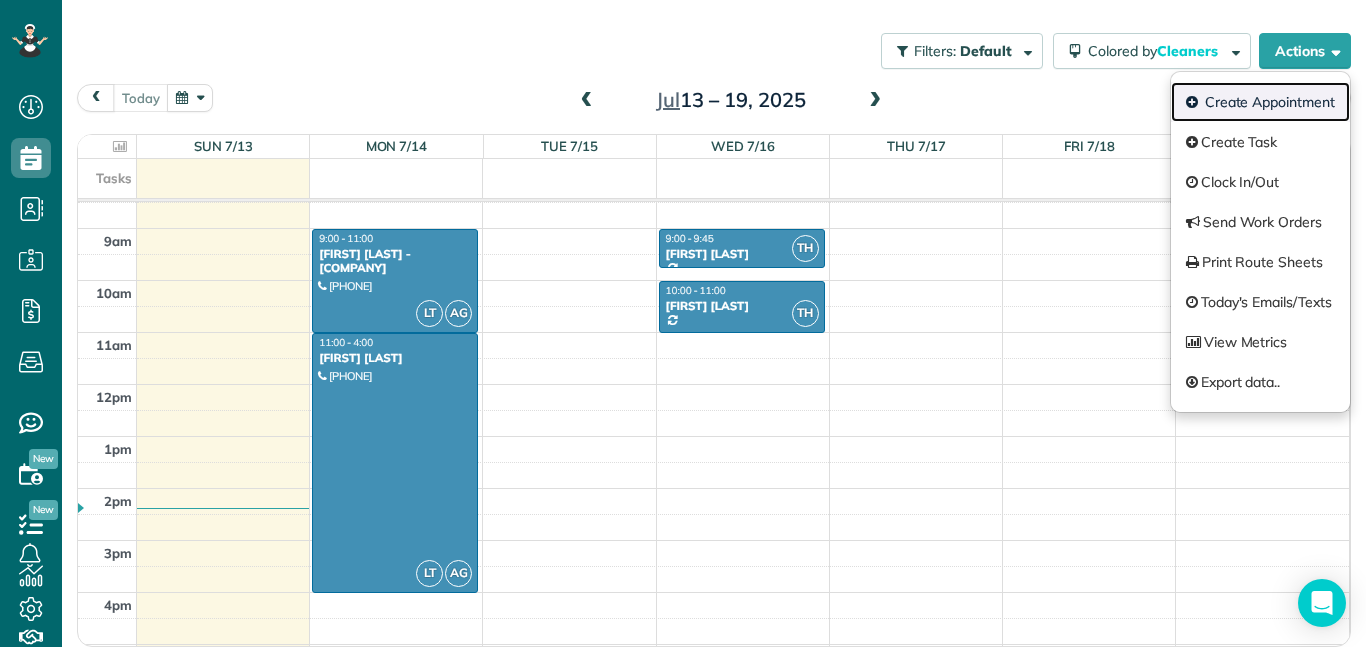 click on "Create Appointment" at bounding box center [1260, 102] 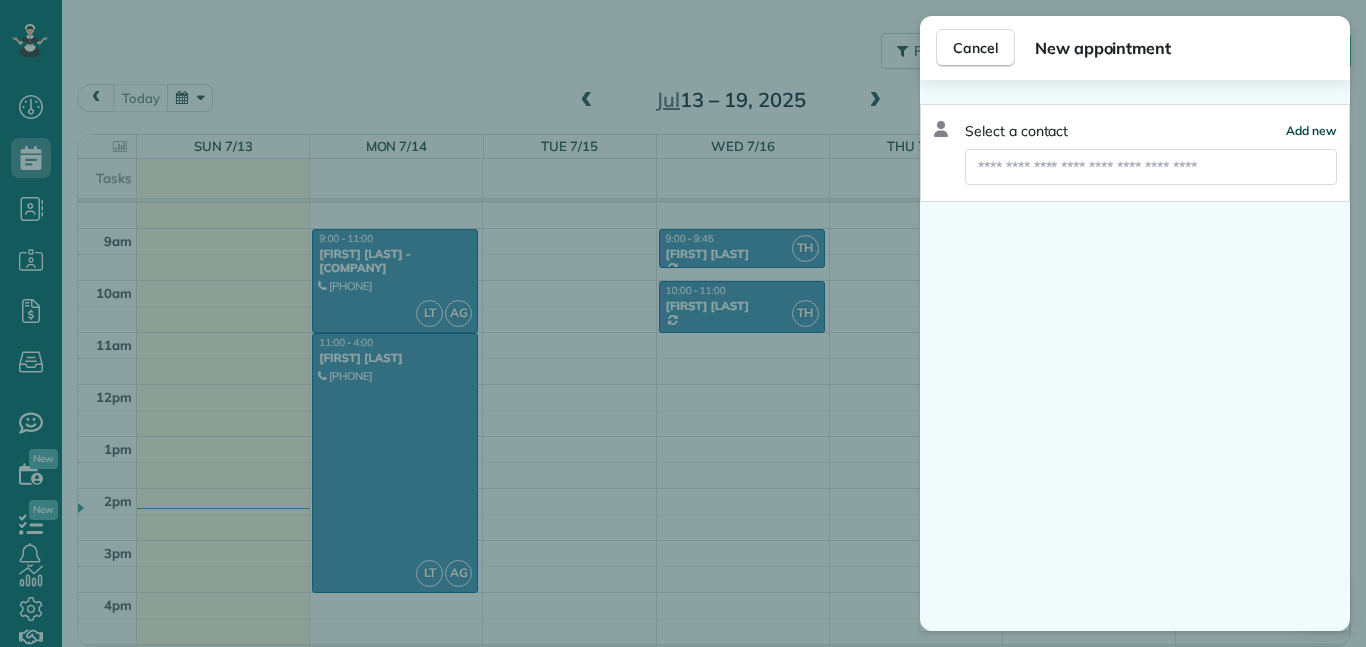 click on "Add new" at bounding box center [1311, 131] 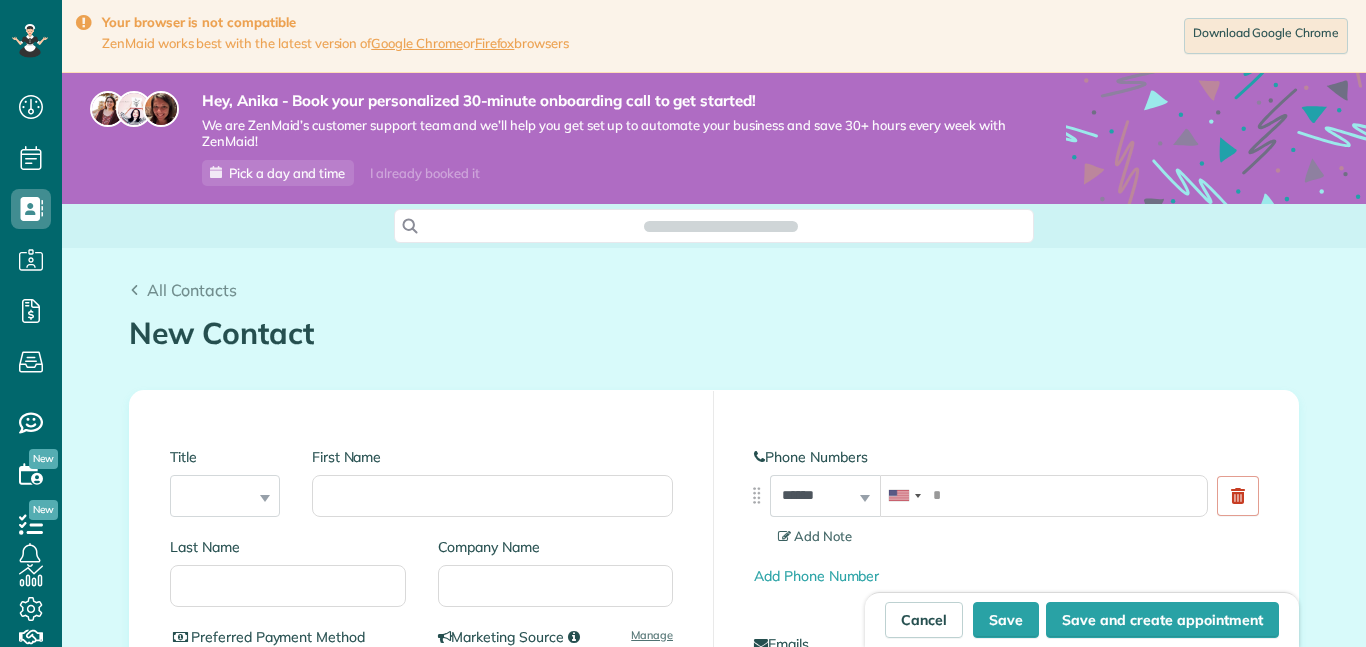 scroll, scrollTop: 0, scrollLeft: 0, axis: both 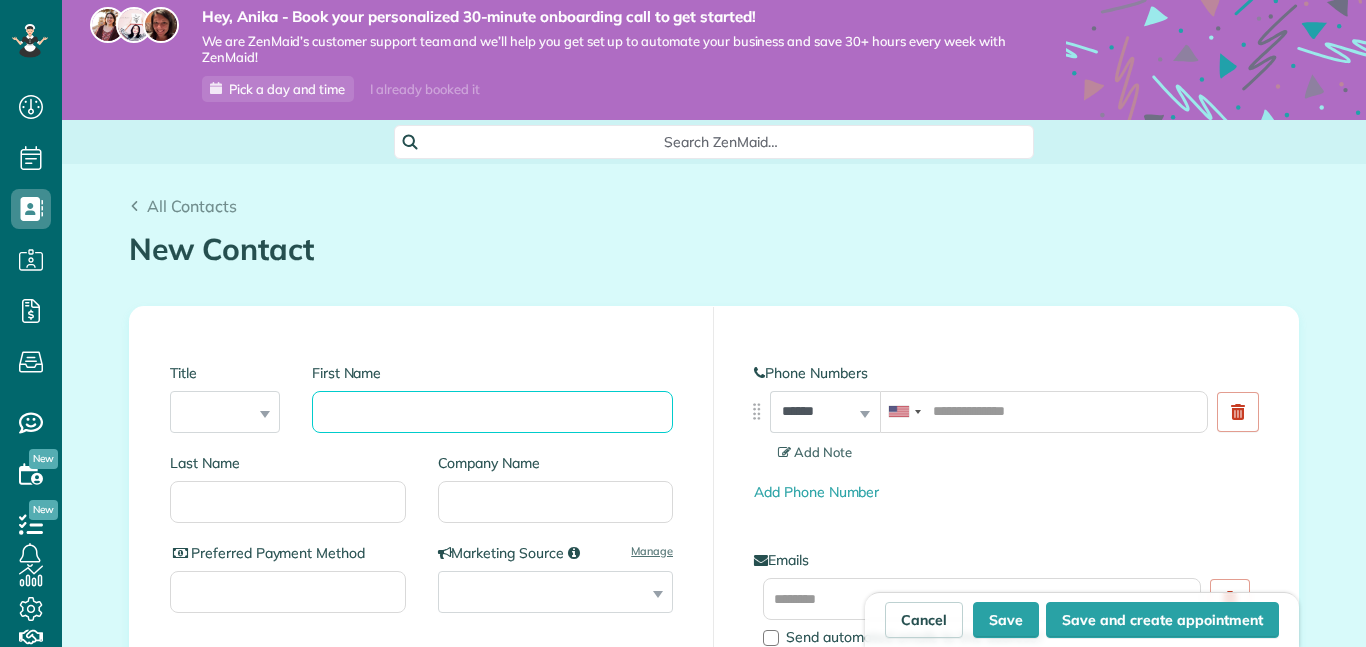 click on "First Name" at bounding box center [492, 412] 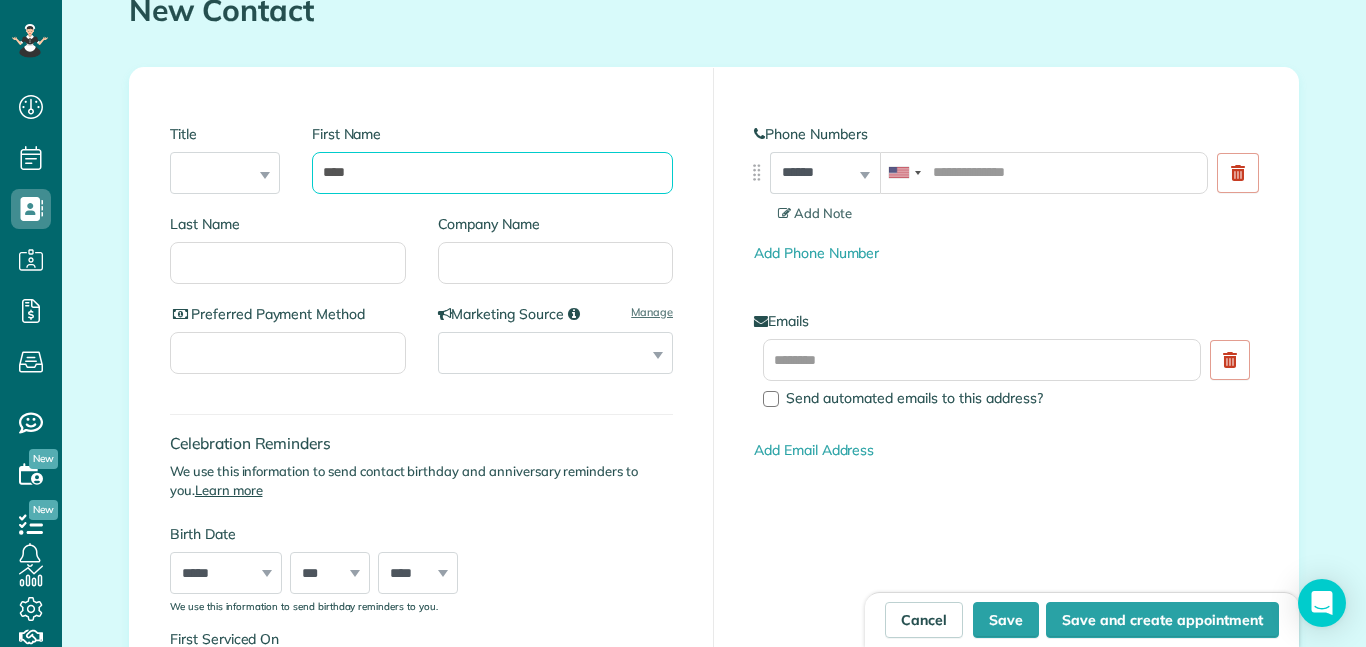 scroll, scrollTop: 327, scrollLeft: 0, axis: vertical 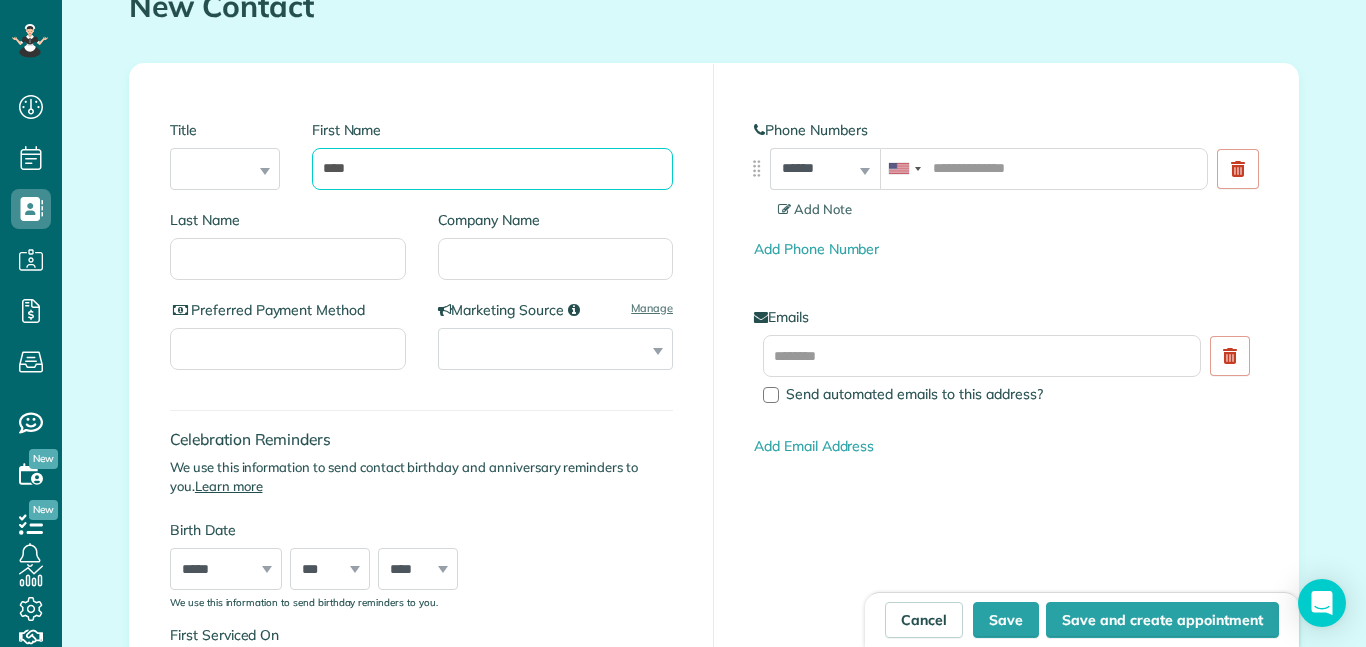 type on "****" 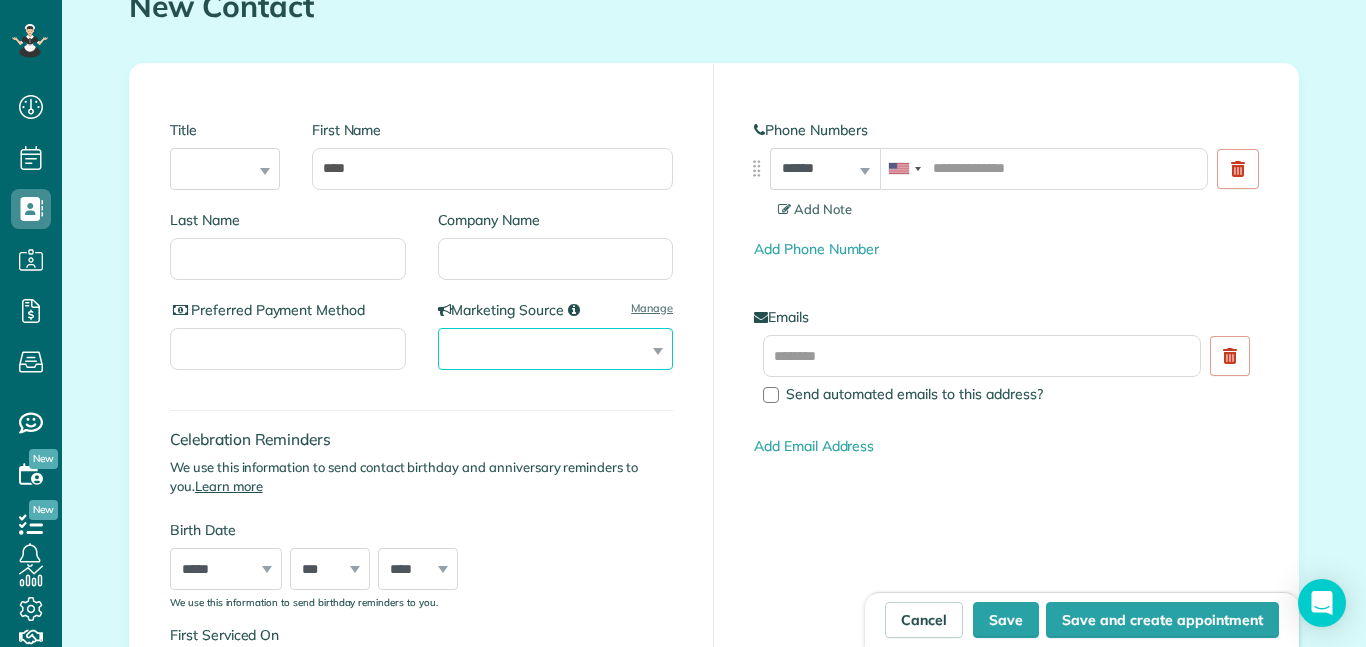 click on "**********" at bounding box center [556, 349] 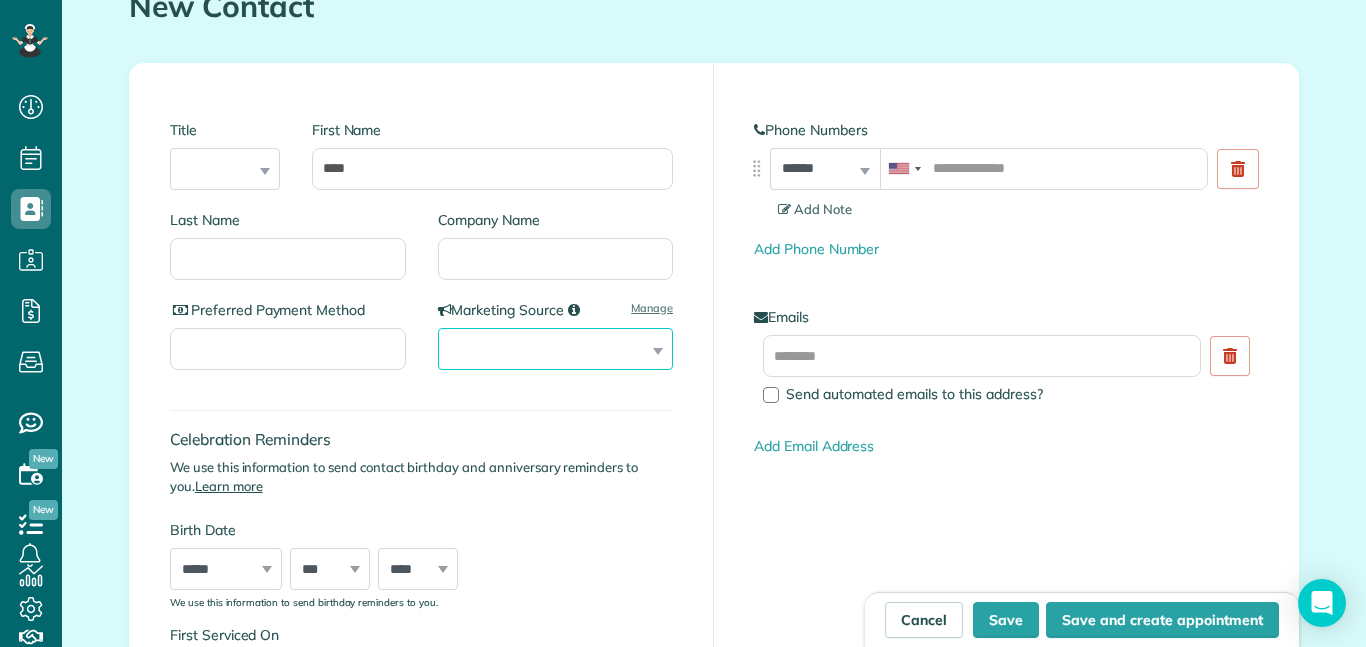 select on "********" 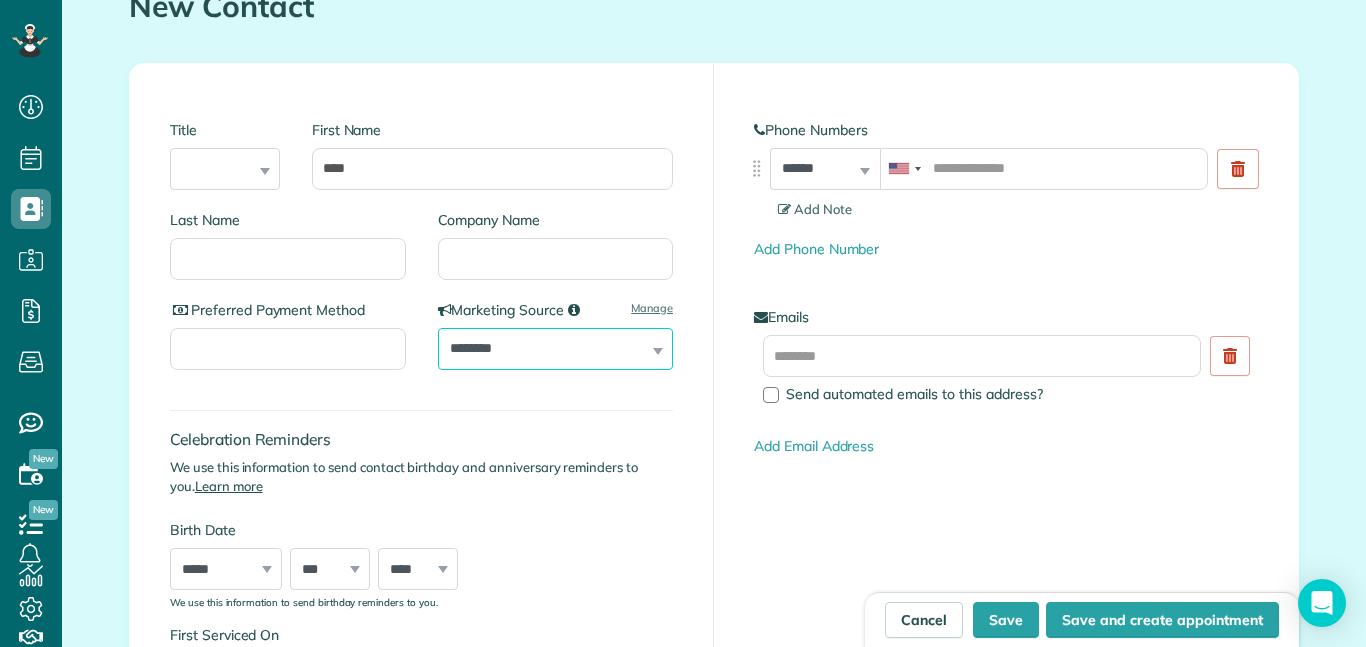click on "**********" at bounding box center (556, 349) 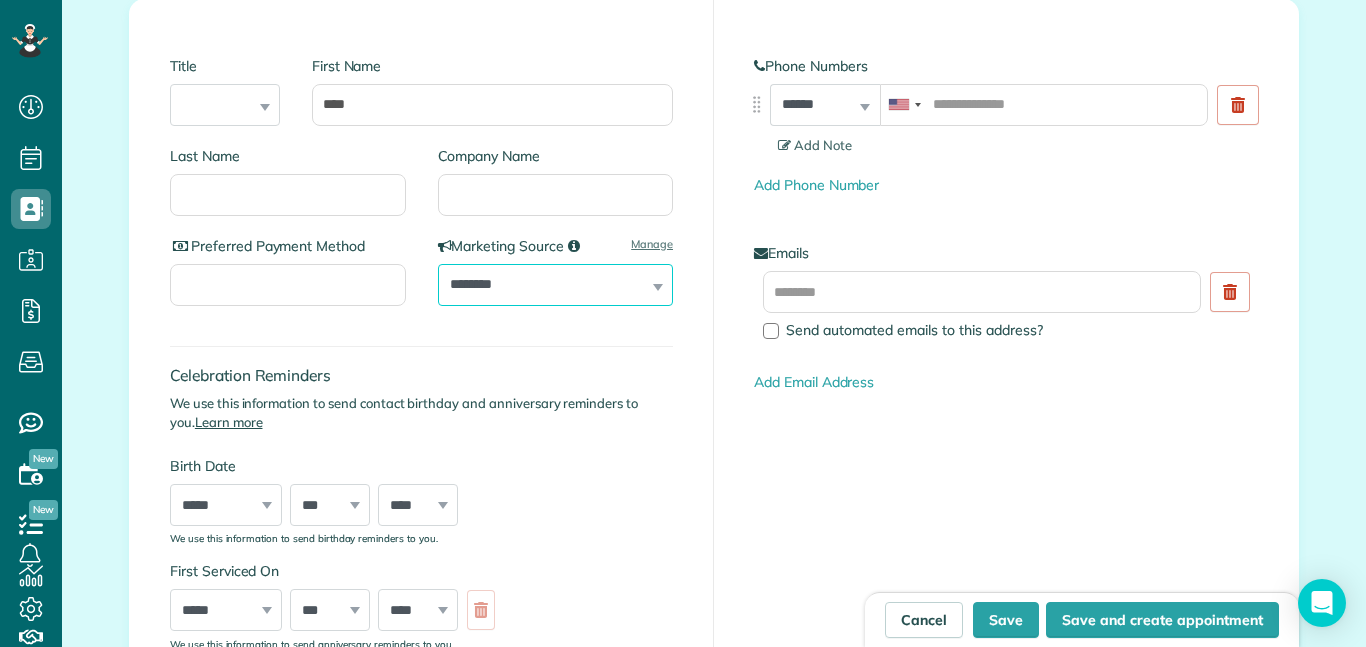scroll, scrollTop: 337, scrollLeft: 0, axis: vertical 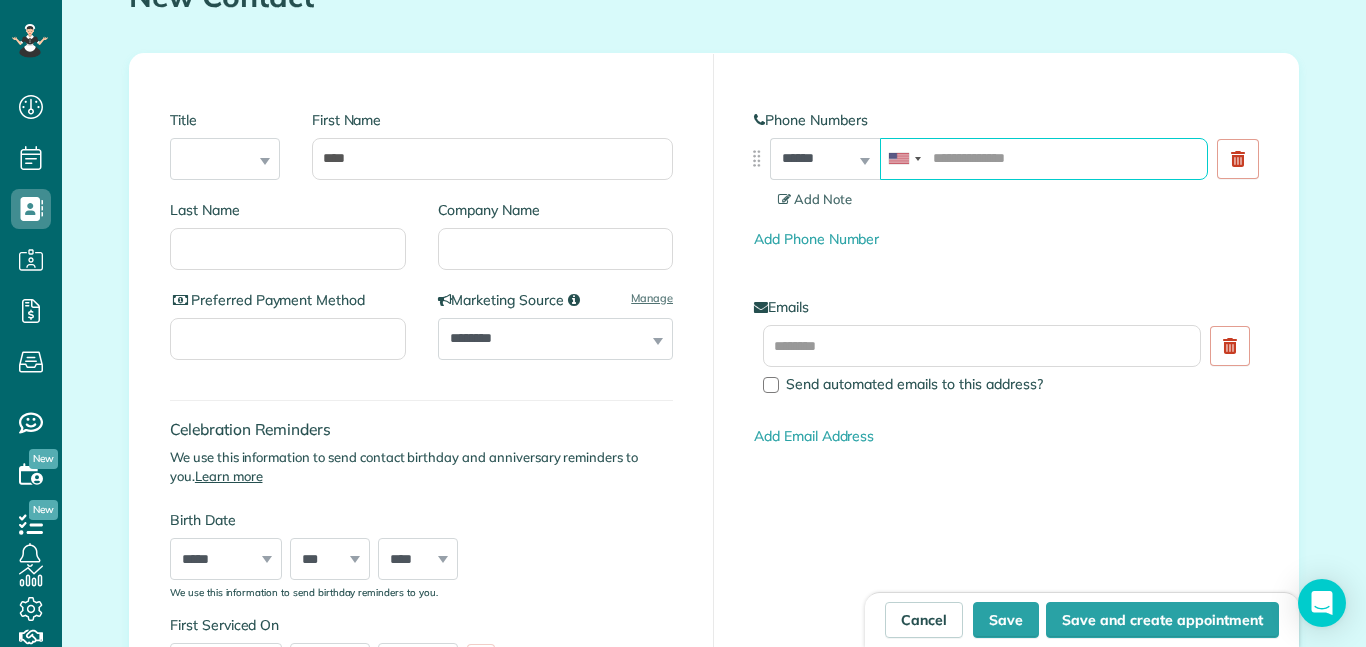 click at bounding box center (1044, 159) 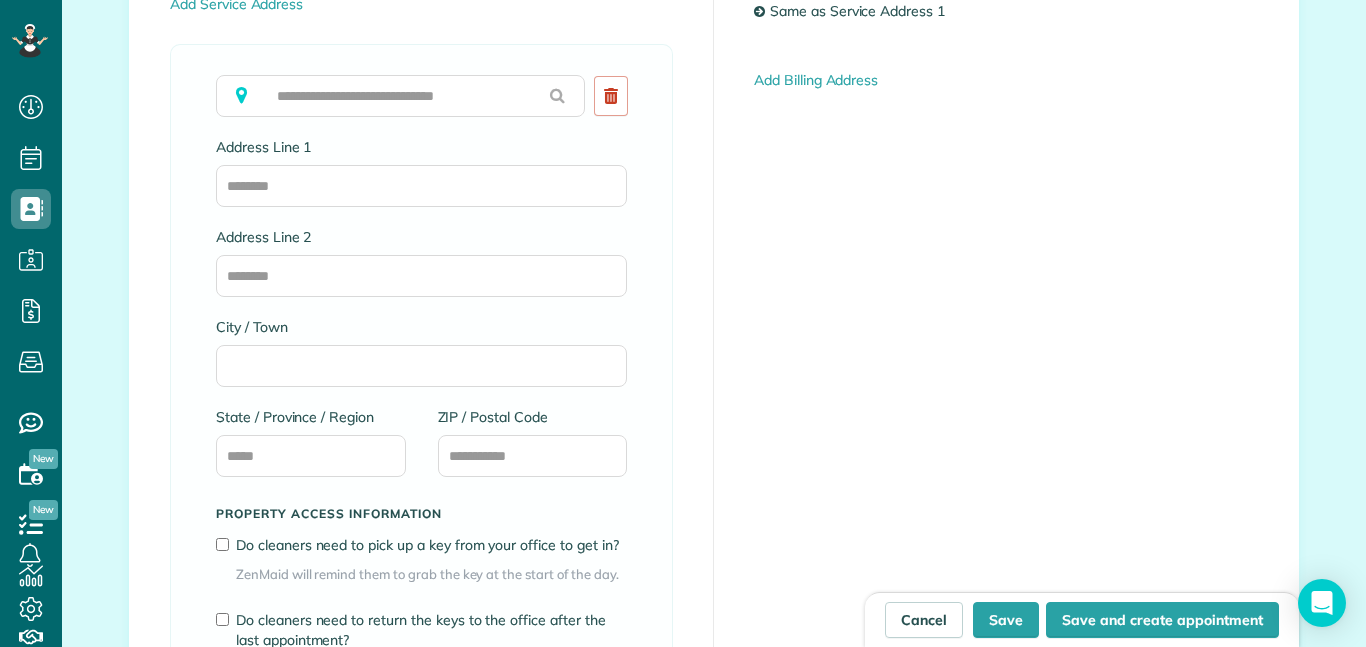 scroll, scrollTop: 1281, scrollLeft: 0, axis: vertical 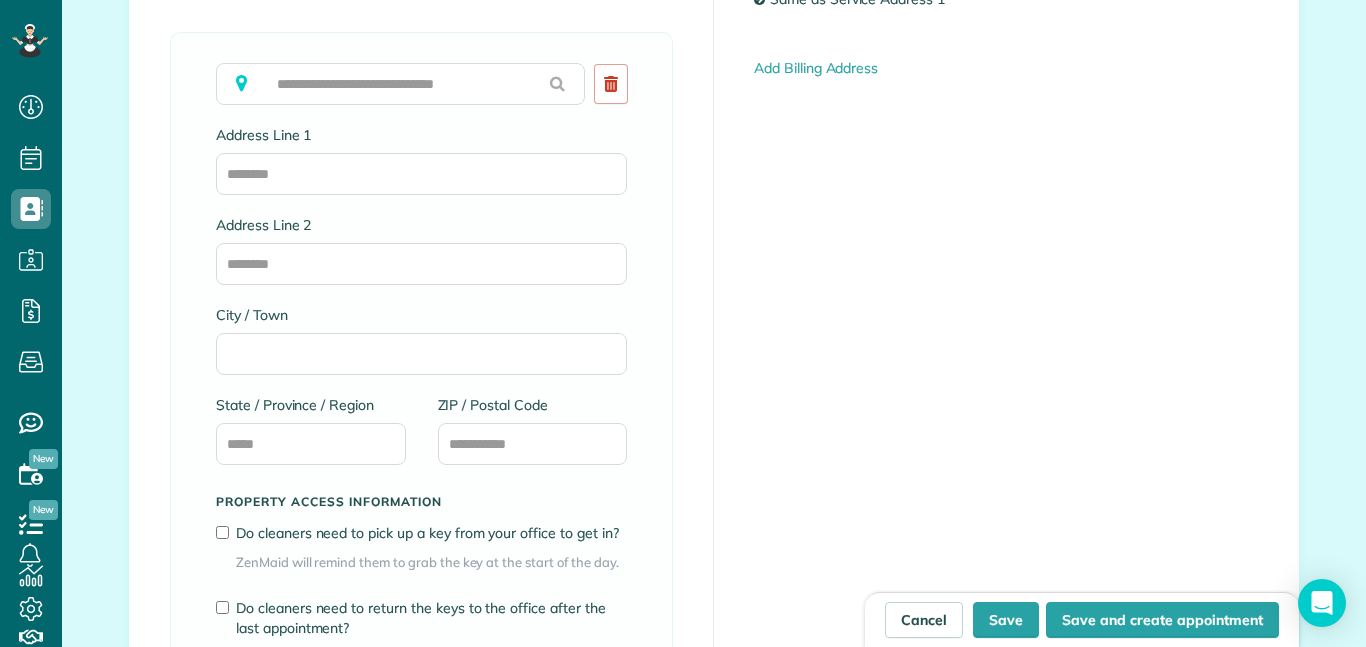 type on "**********" 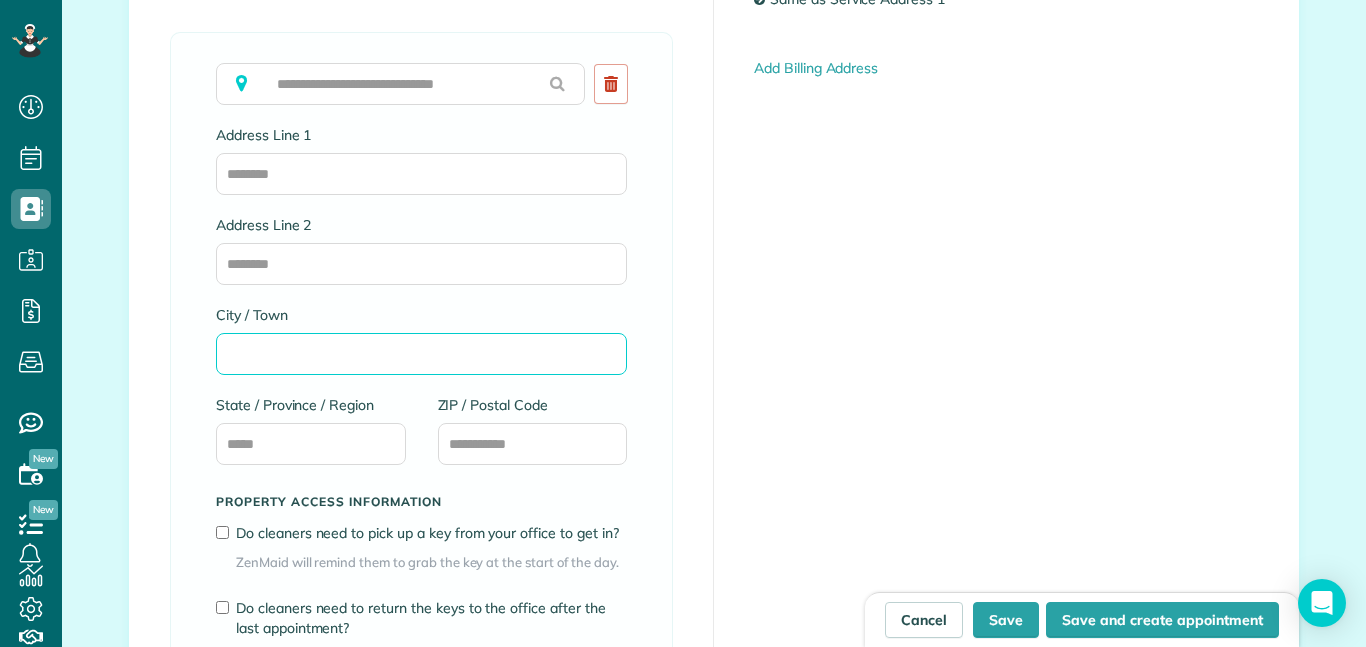 click on "City / Town" at bounding box center [421, 354] 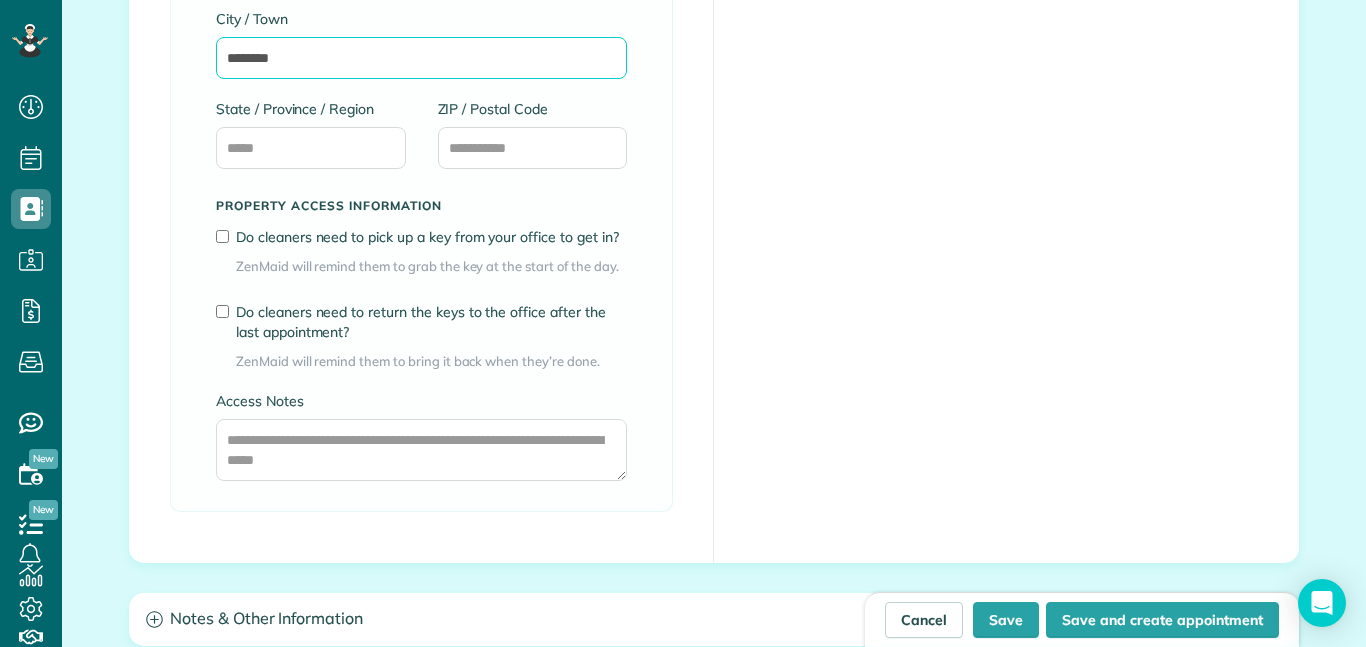 scroll, scrollTop: 1578, scrollLeft: 0, axis: vertical 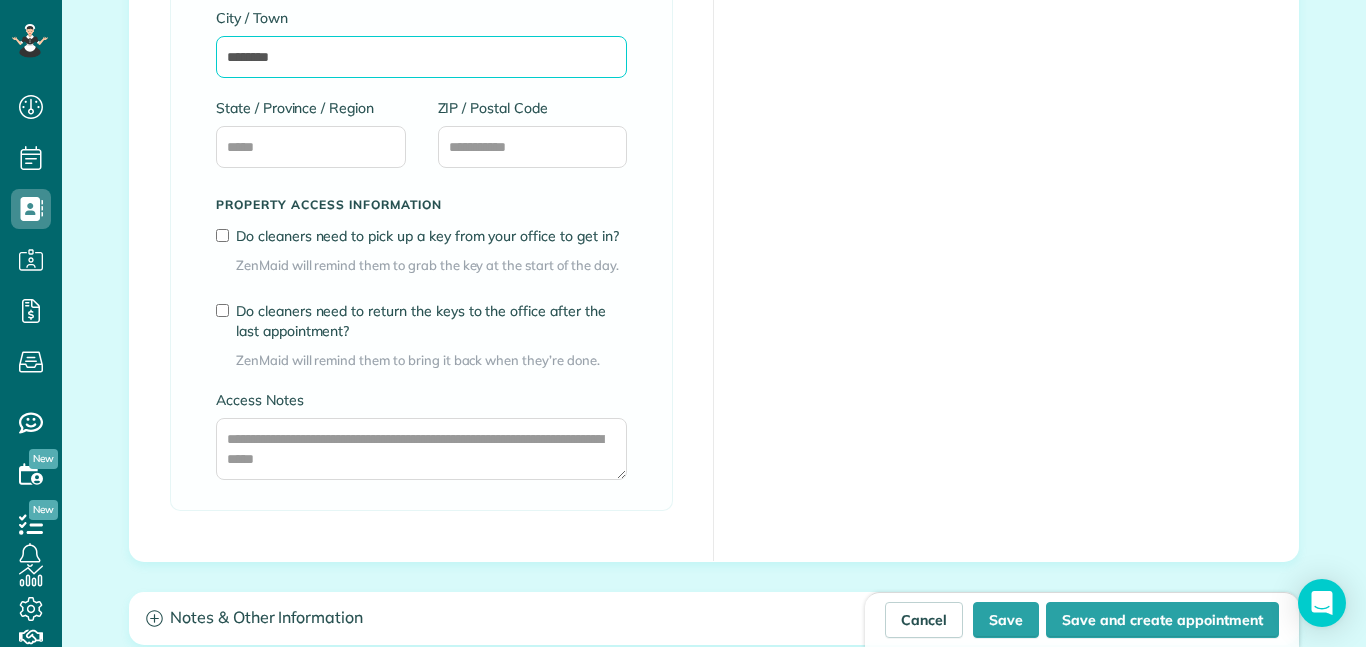 type on "********" 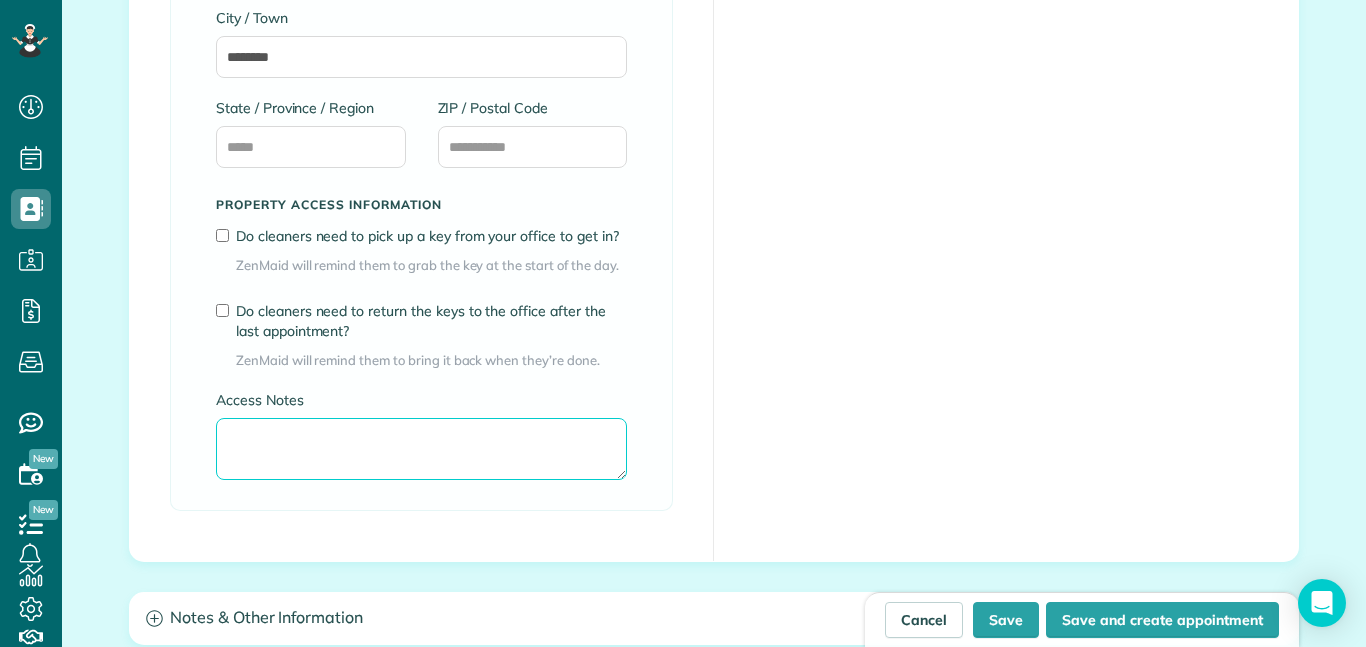 click on "Access Notes" at bounding box center (421, 449) 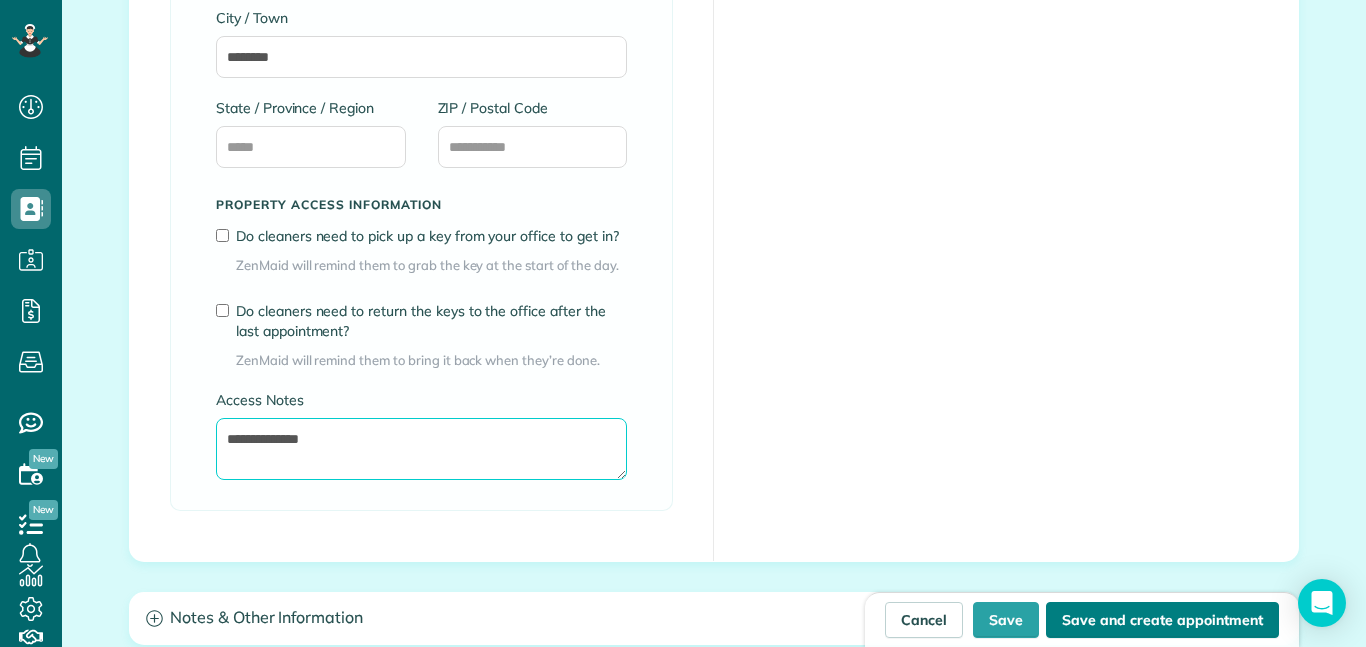 type on "**********" 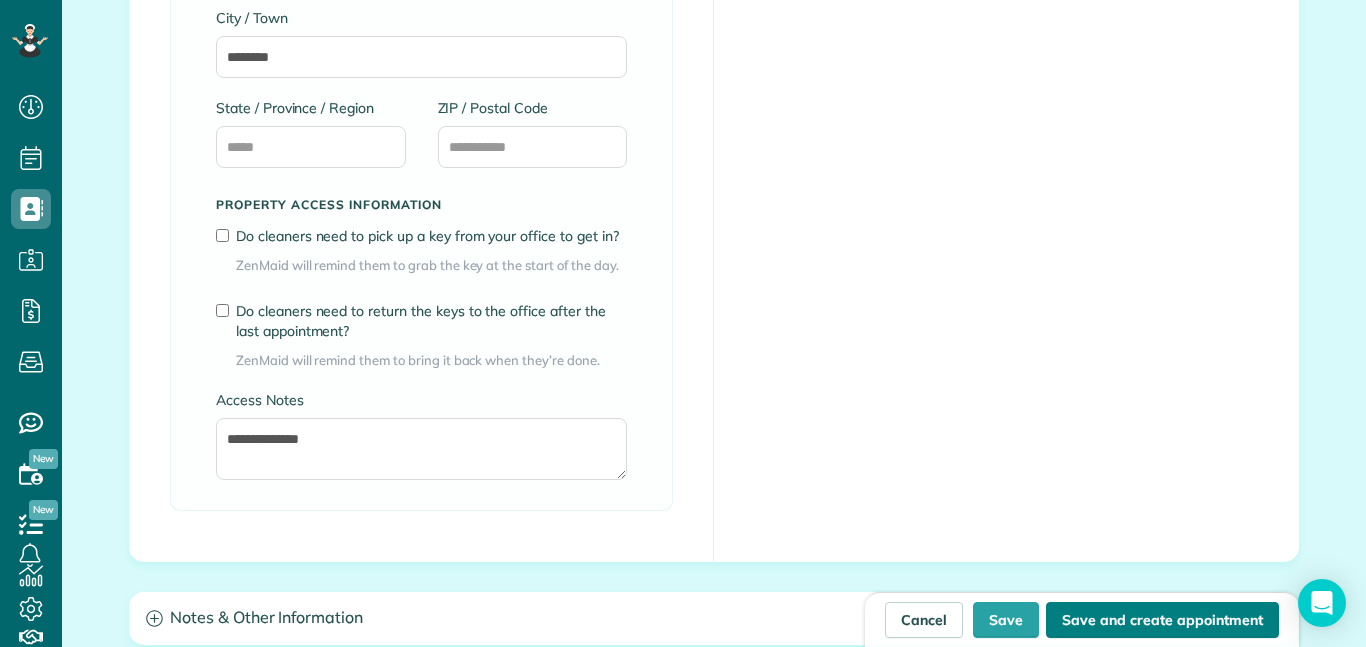 click on "Save and create appointment" at bounding box center (1162, 620) 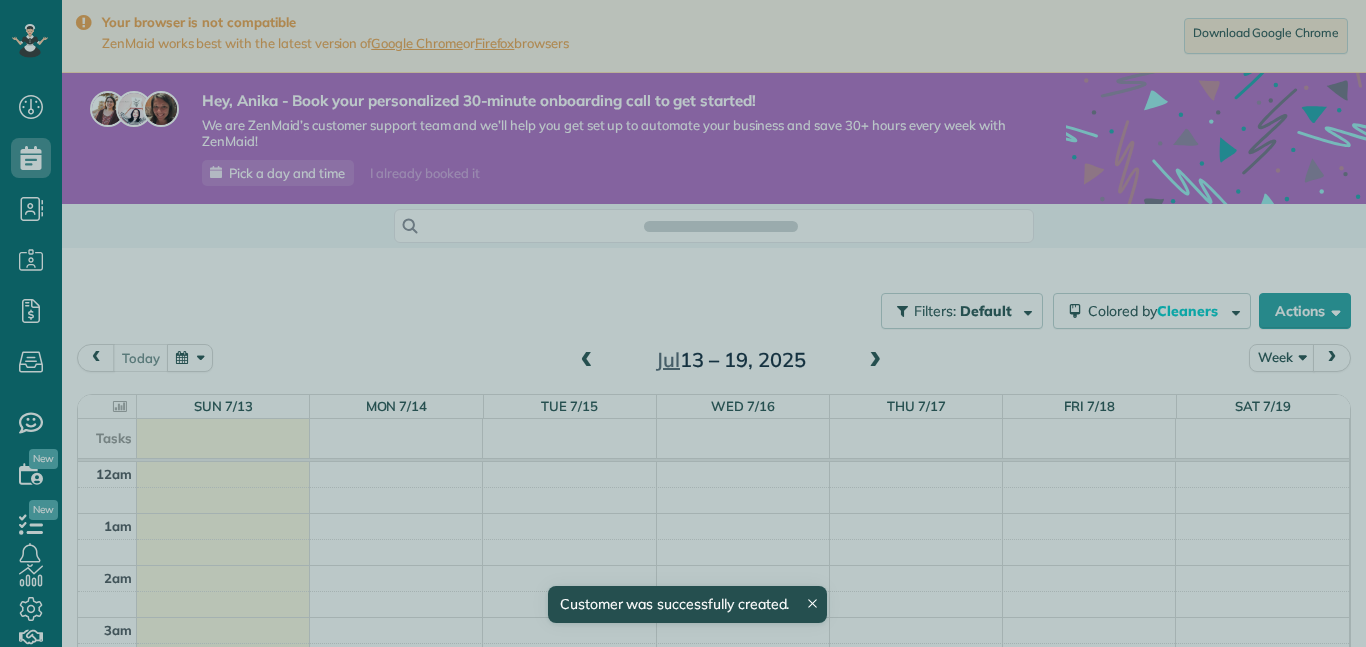 scroll, scrollTop: 0, scrollLeft: 0, axis: both 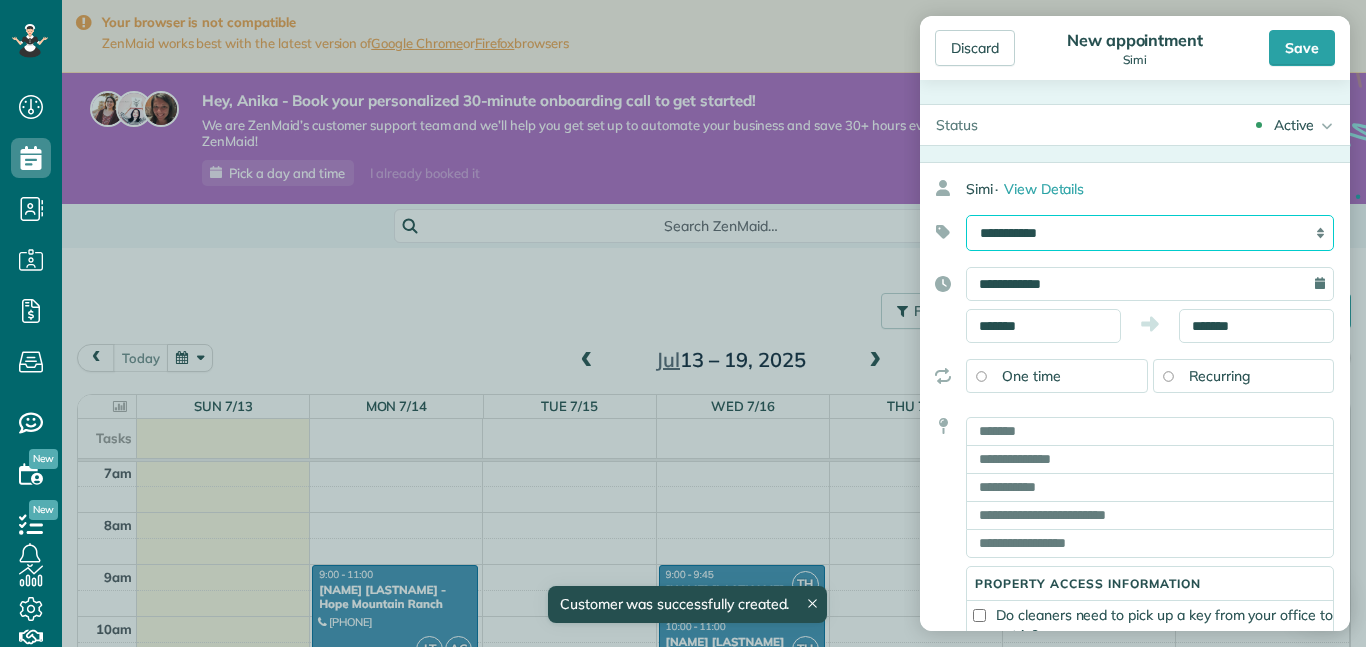 click on "**********" at bounding box center (1150, 233) 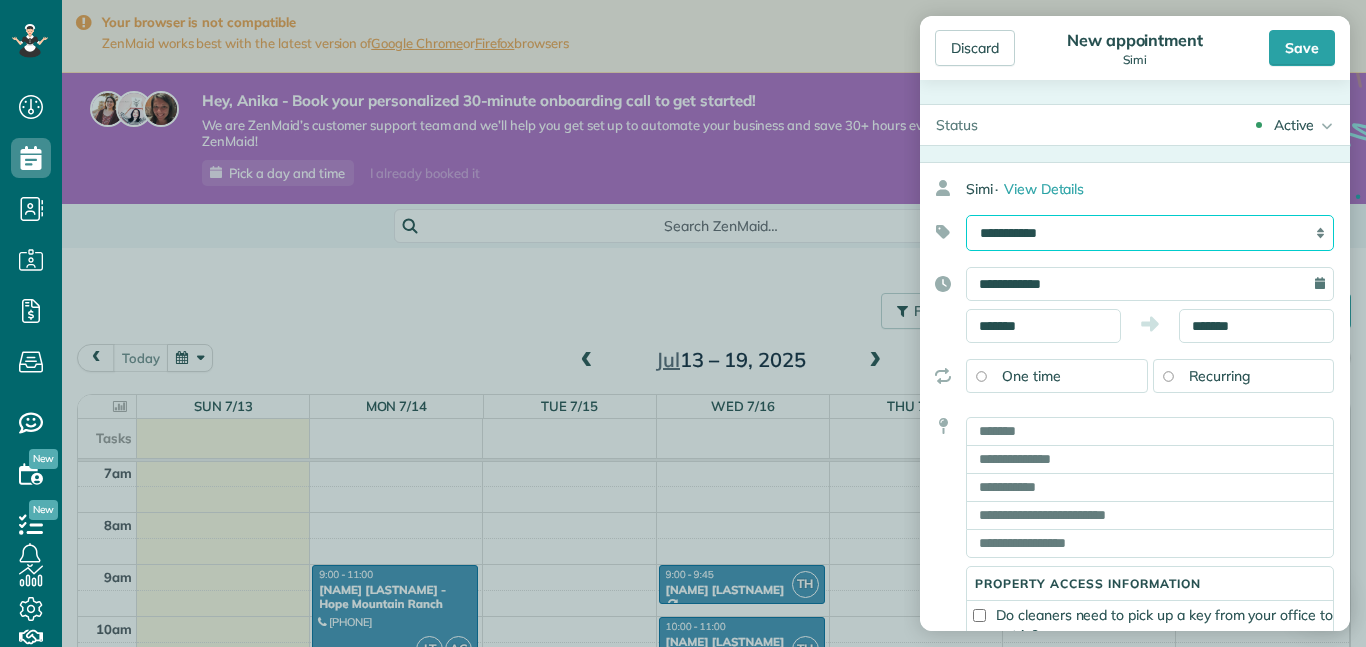 select on "******" 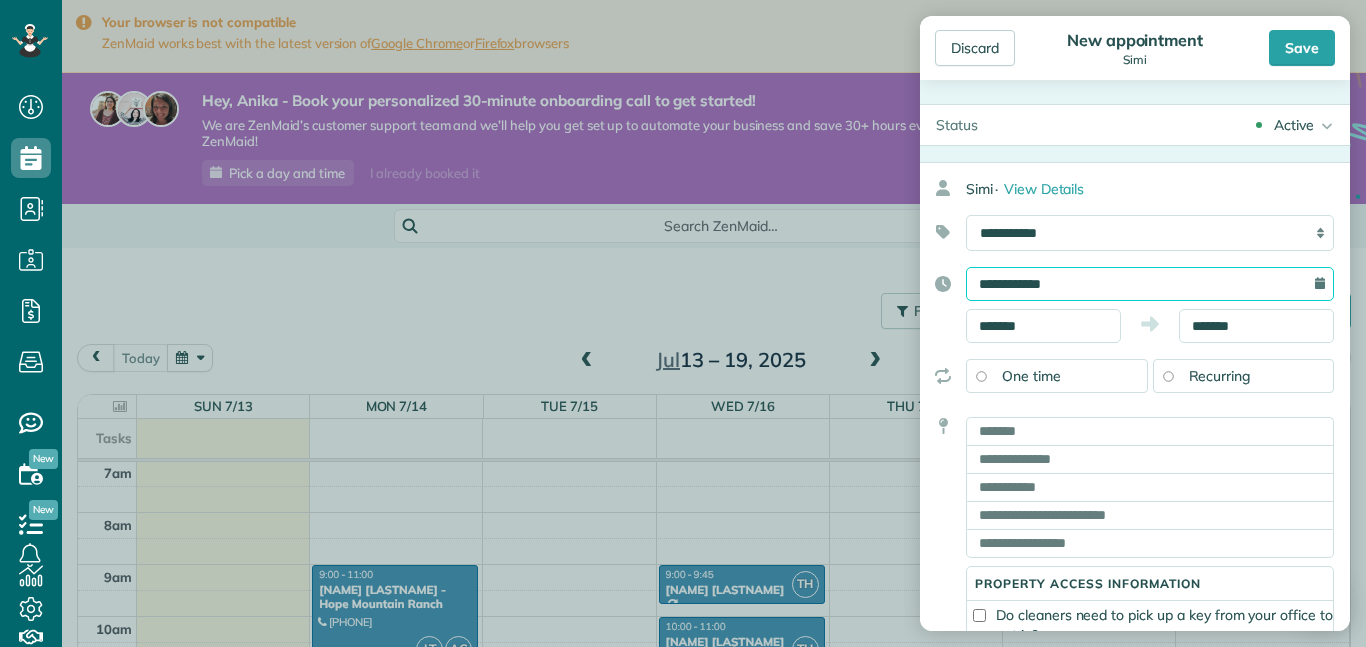 click on "**********" at bounding box center (1150, 284) 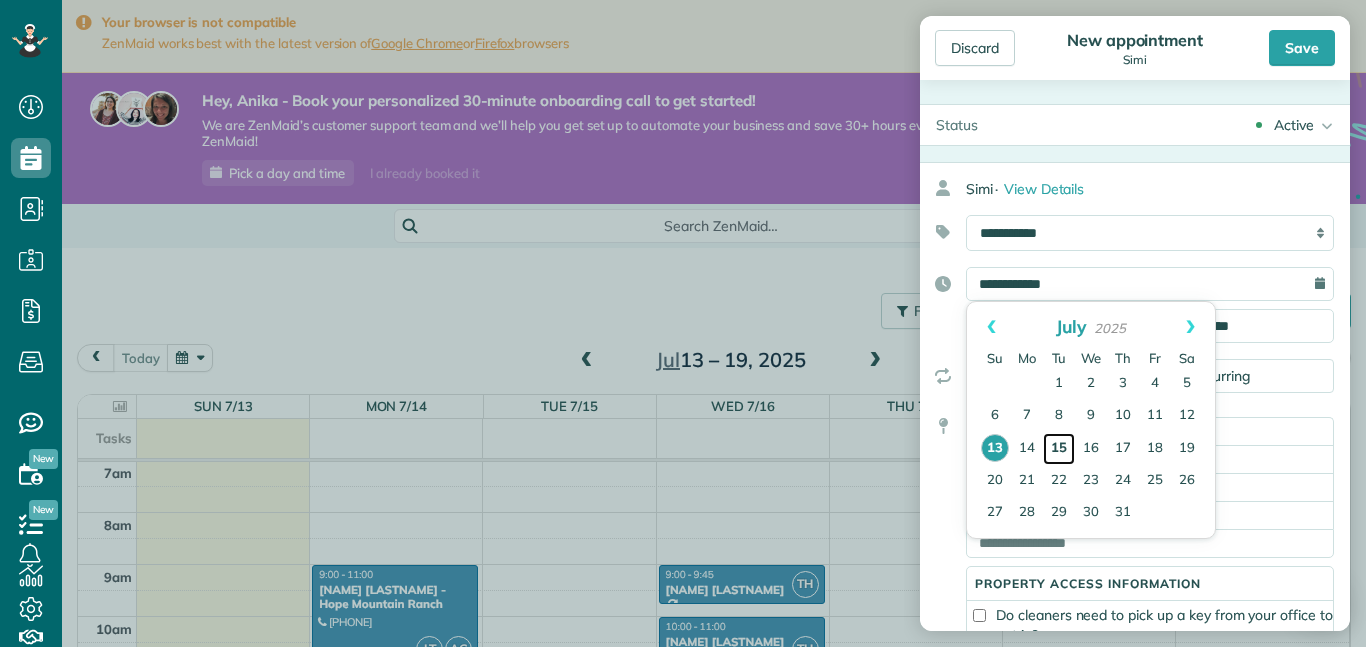 click on "15" at bounding box center [1059, 449] 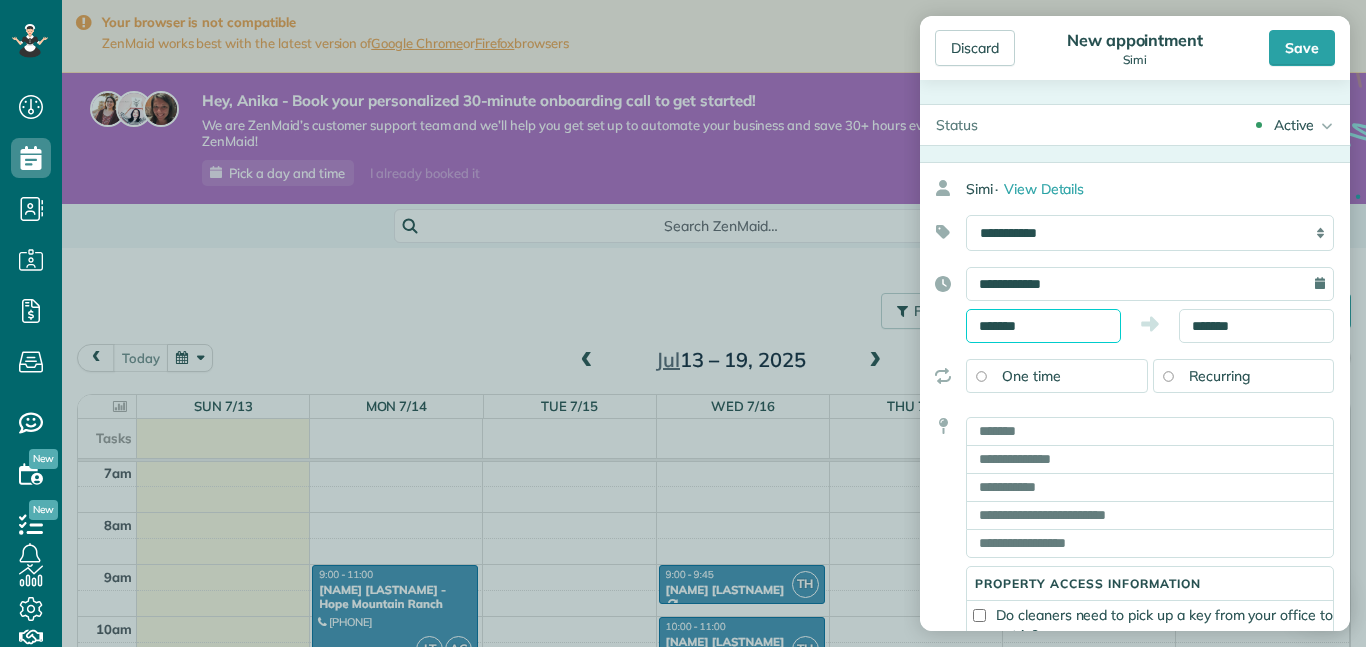 click on "*******" at bounding box center [1043, 326] 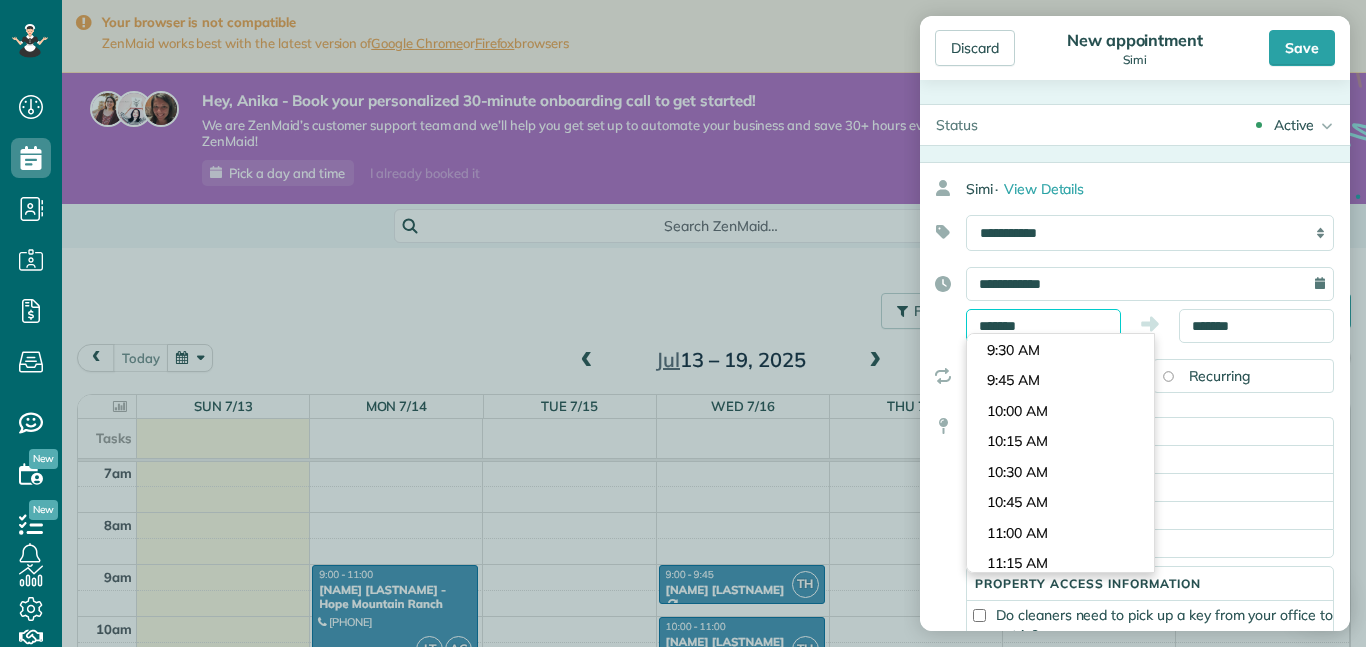 scroll, scrollTop: 1134, scrollLeft: 0, axis: vertical 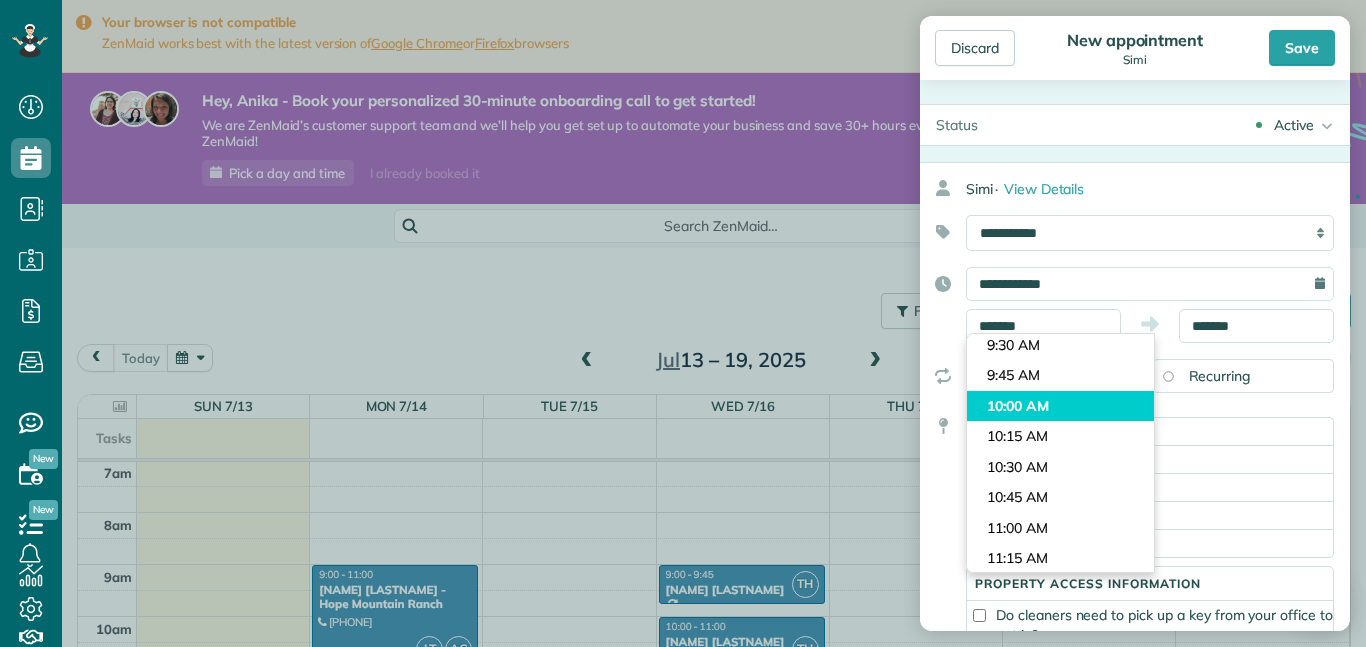 click on "Dashboard
Scheduling
Calendar View
List View
Dispatch View - Weekly scheduling (Beta)" at bounding box center [683, 323] 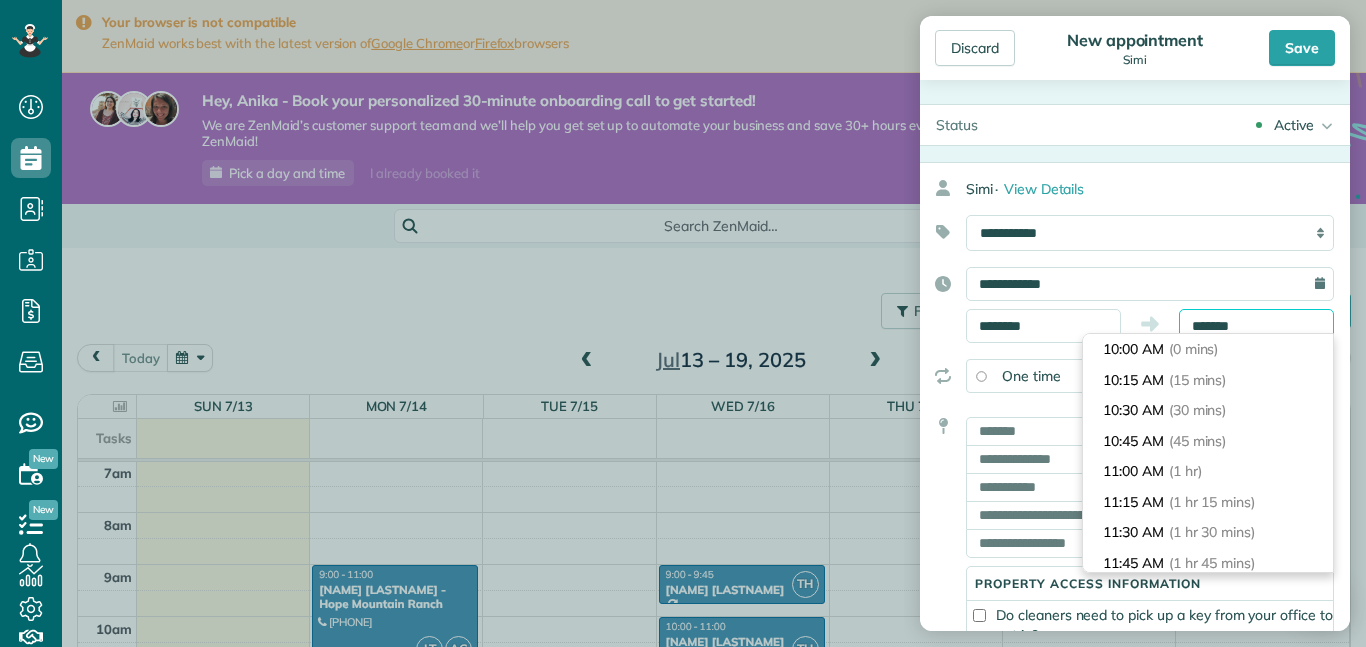 scroll, scrollTop: 702, scrollLeft: 0, axis: vertical 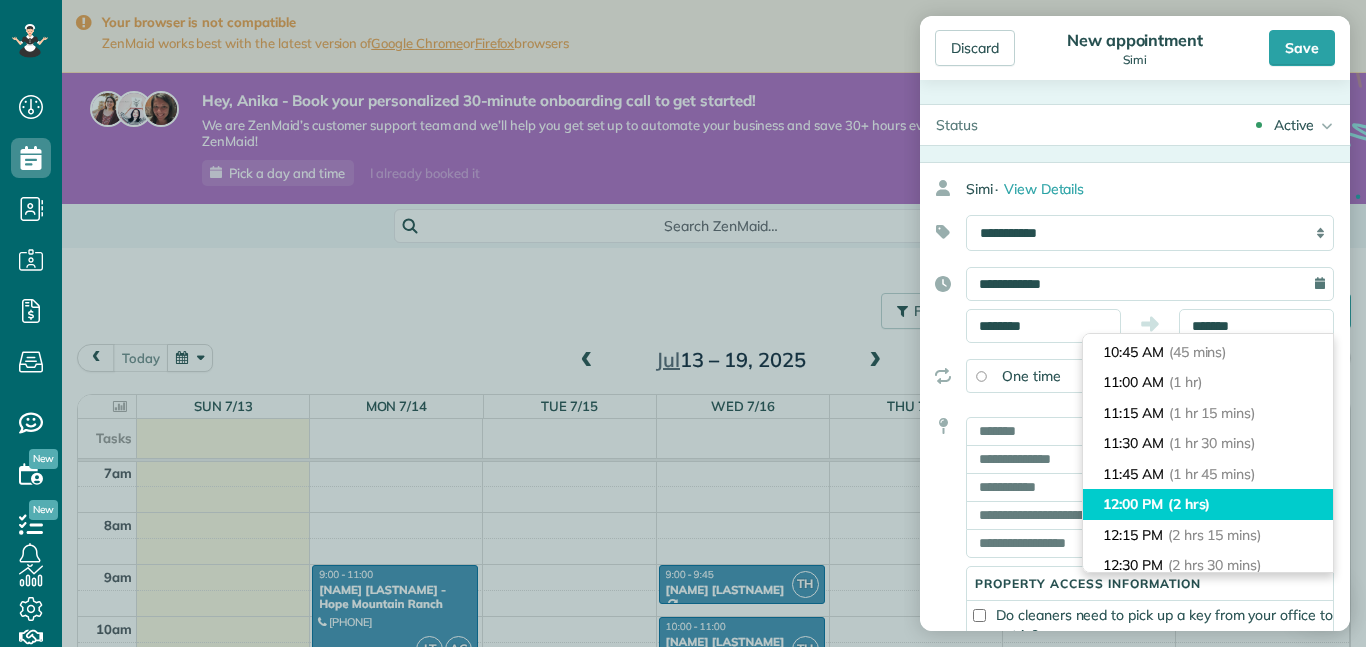 click on "(2 hrs)" at bounding box center (1189, 504) 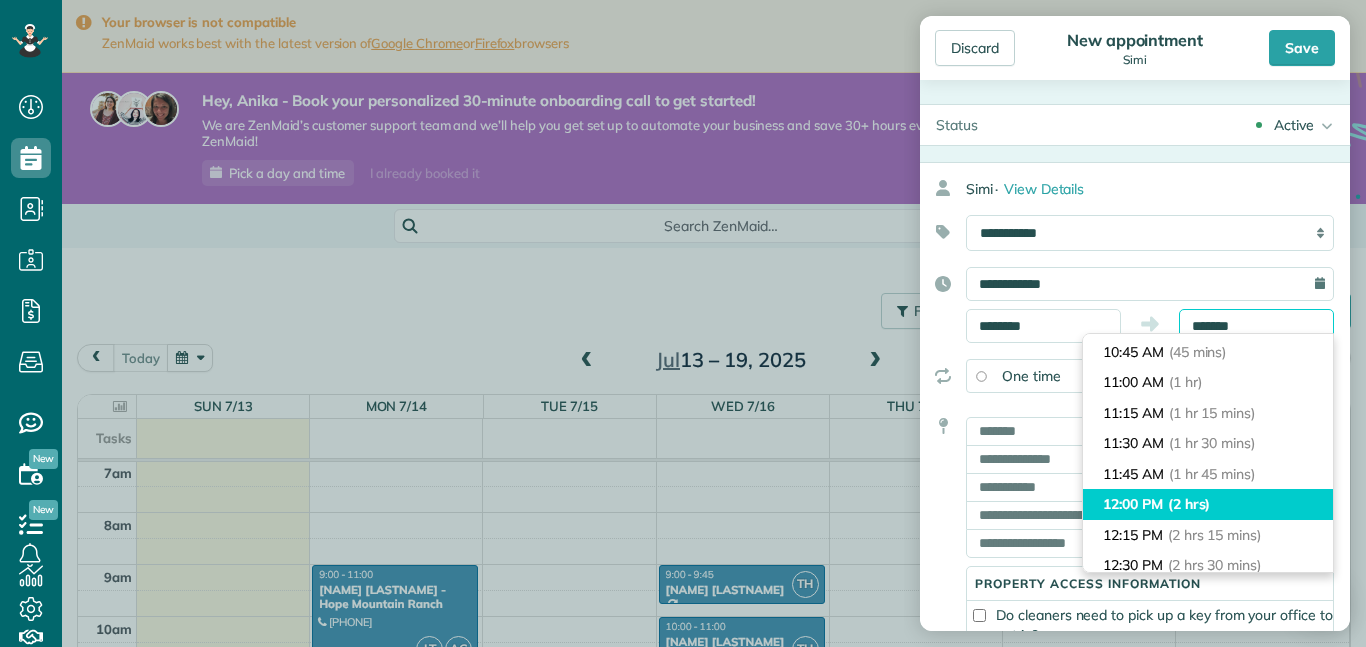 type on "********" 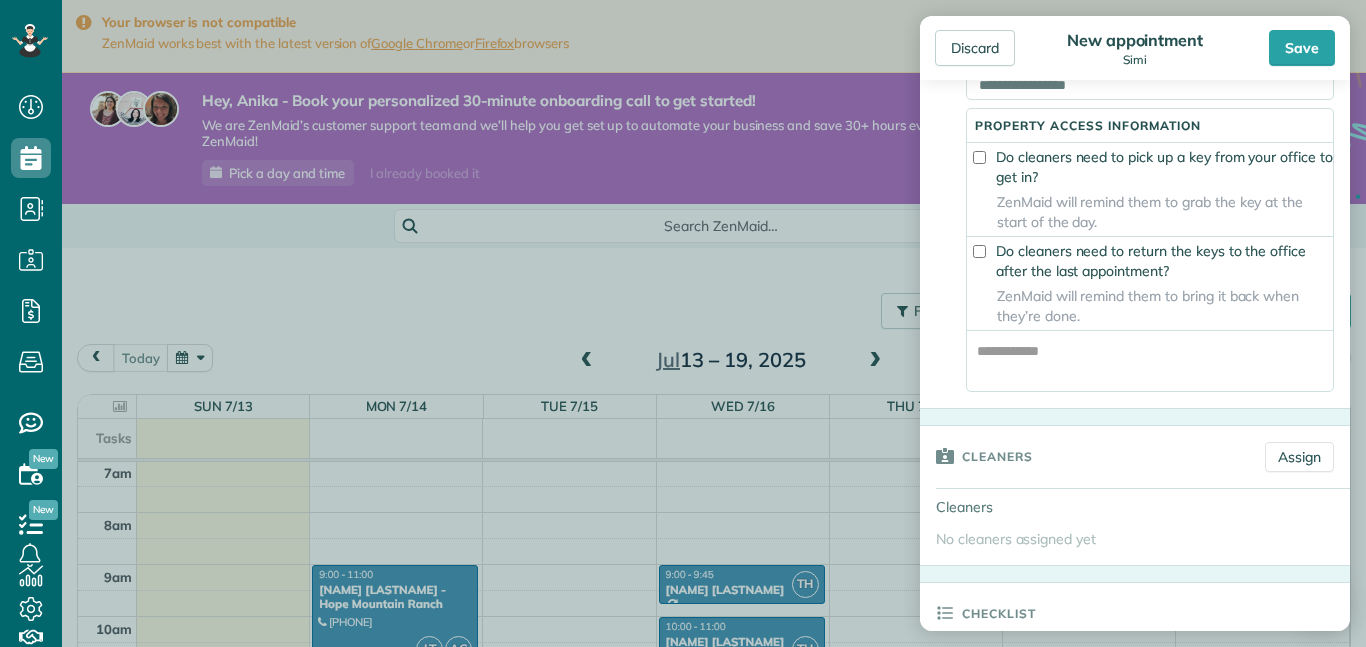 scroll, scrollTop: 459, scrollLeft: 0, axis: vertical 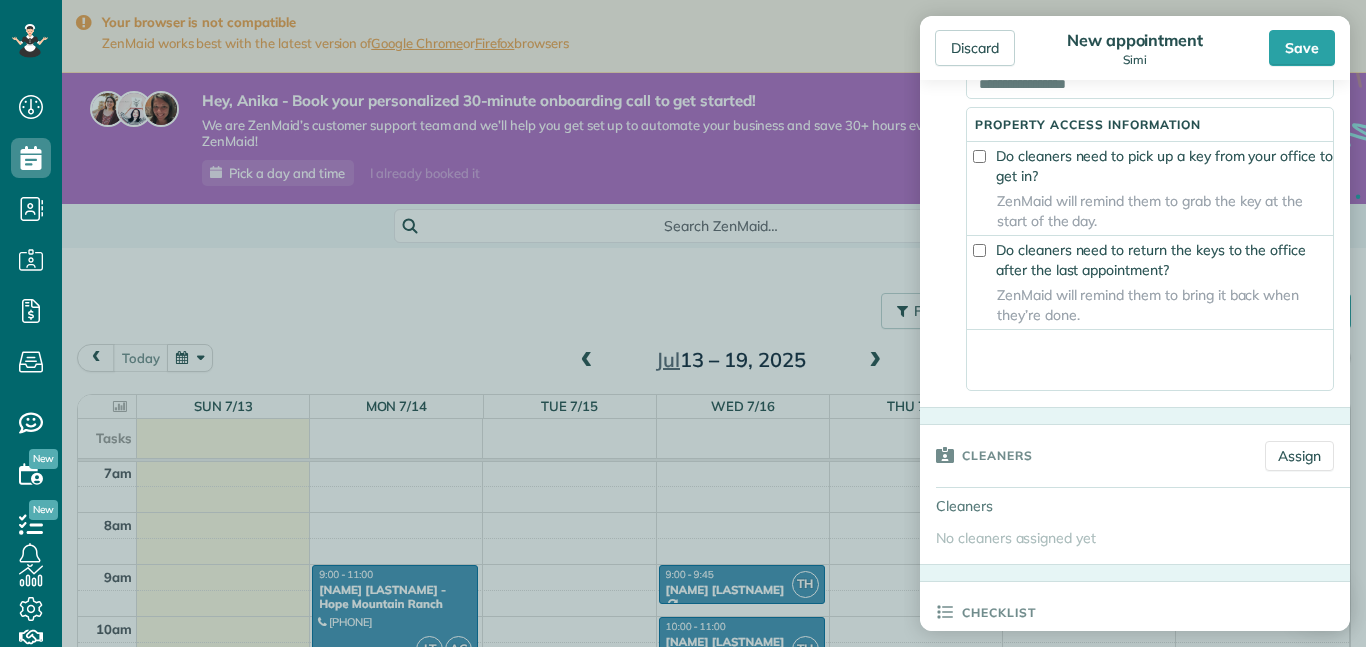 click at bounding box center (1150, 360) 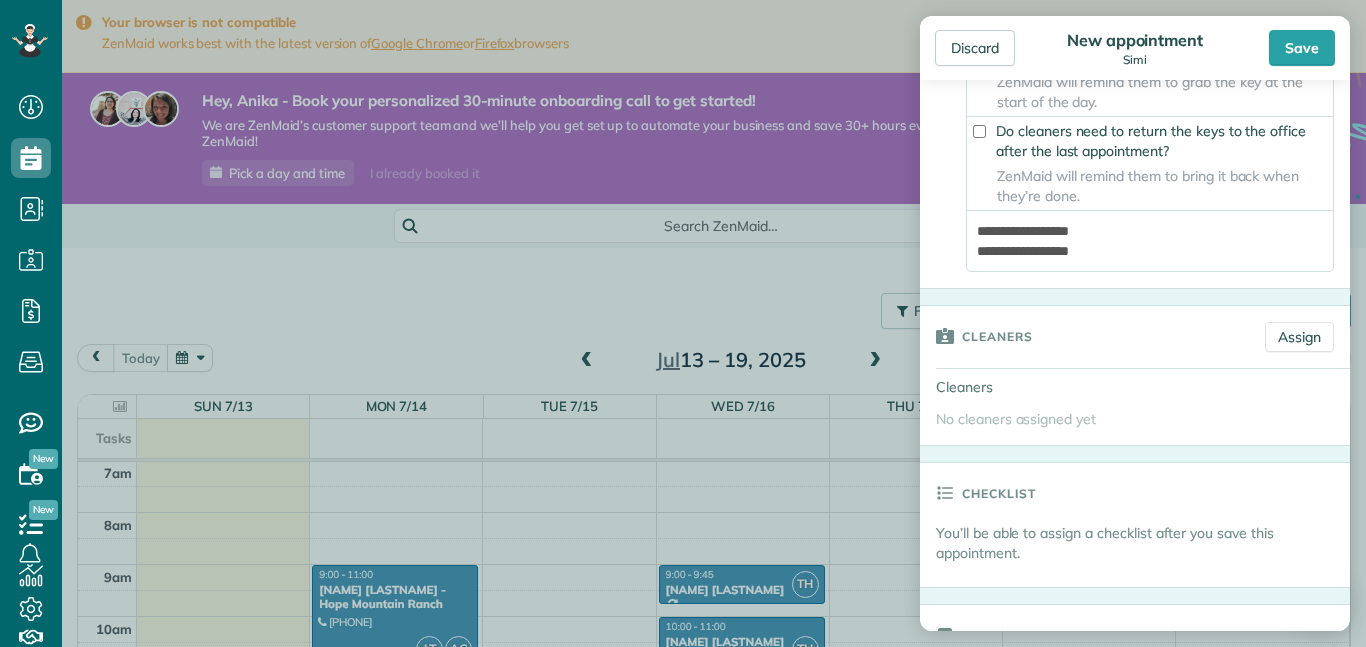 scroll, scrollTop: 585, scrollLeft: 0, axis: vertical 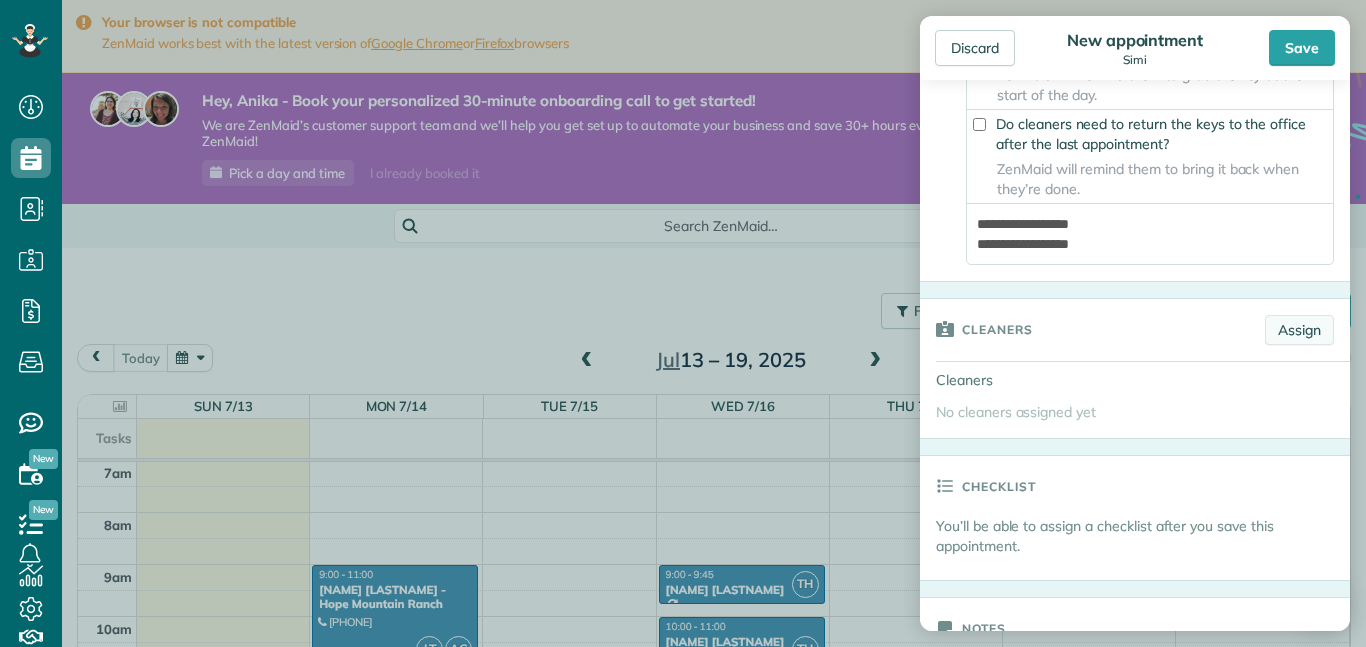 type on "**********" 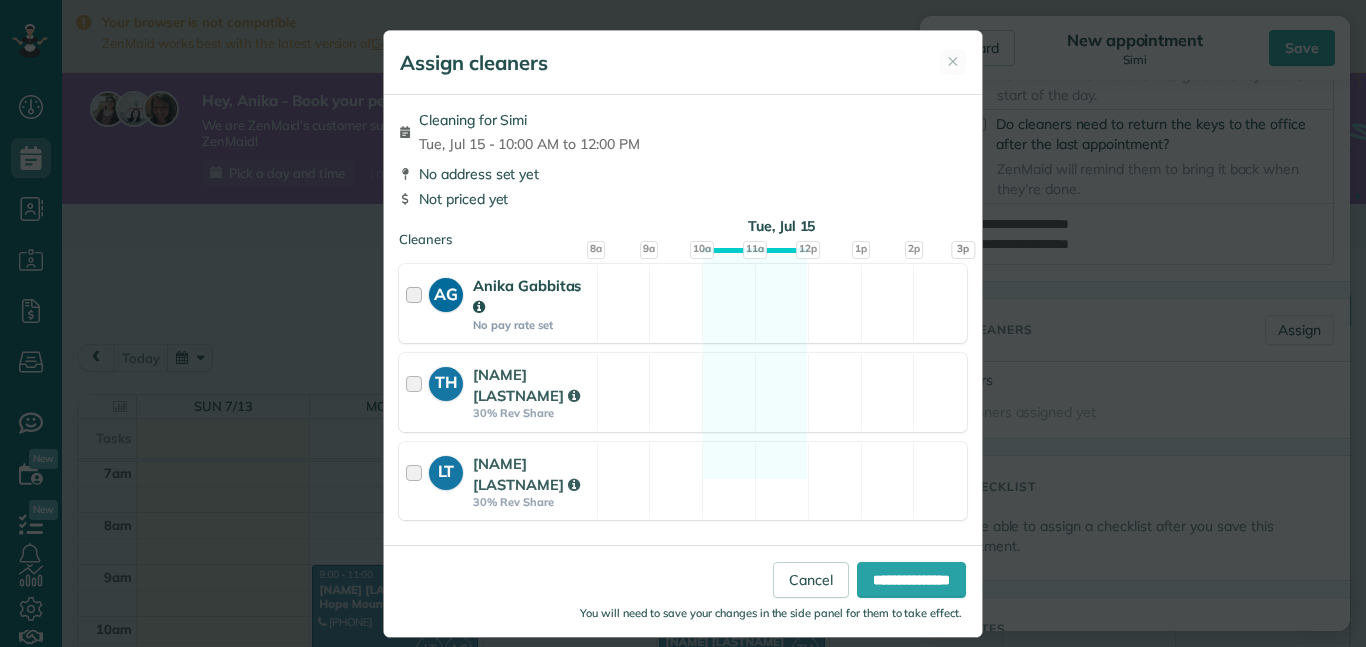 click on "AG
Anika Gabbitas
No pay rate set" at bounding box center [498, 303] 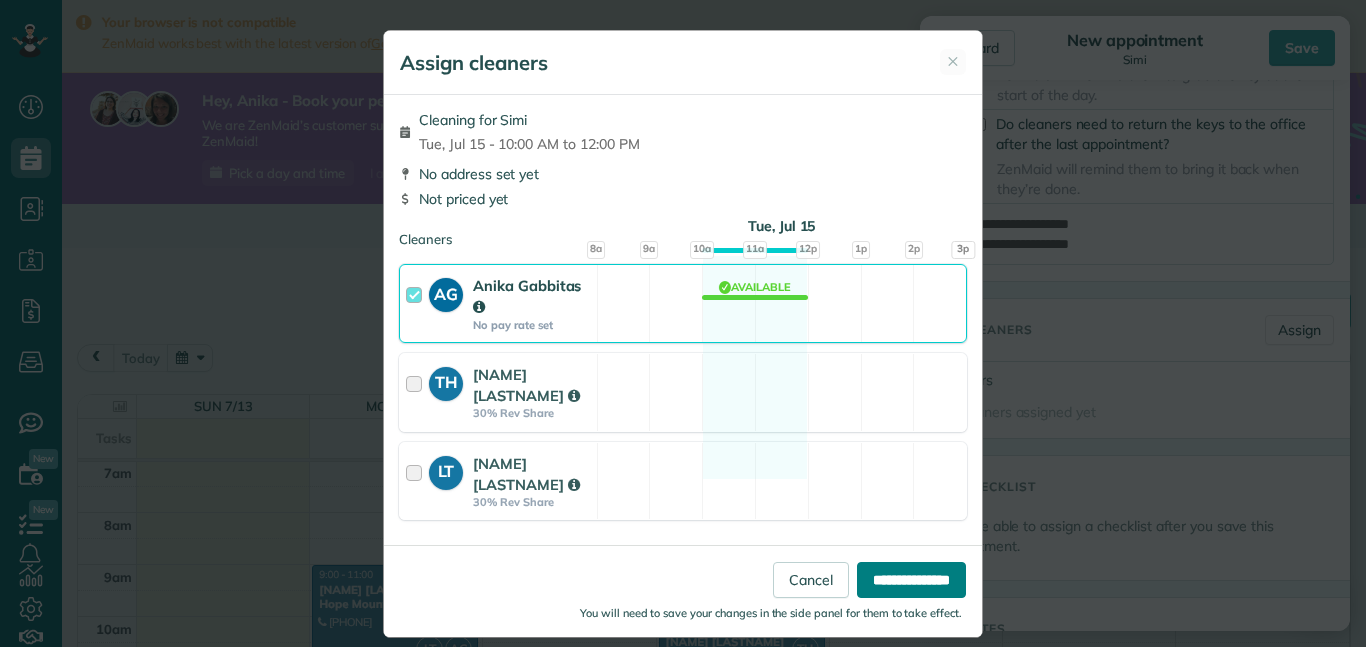 click on "**********" at bounding box center [911, 580] 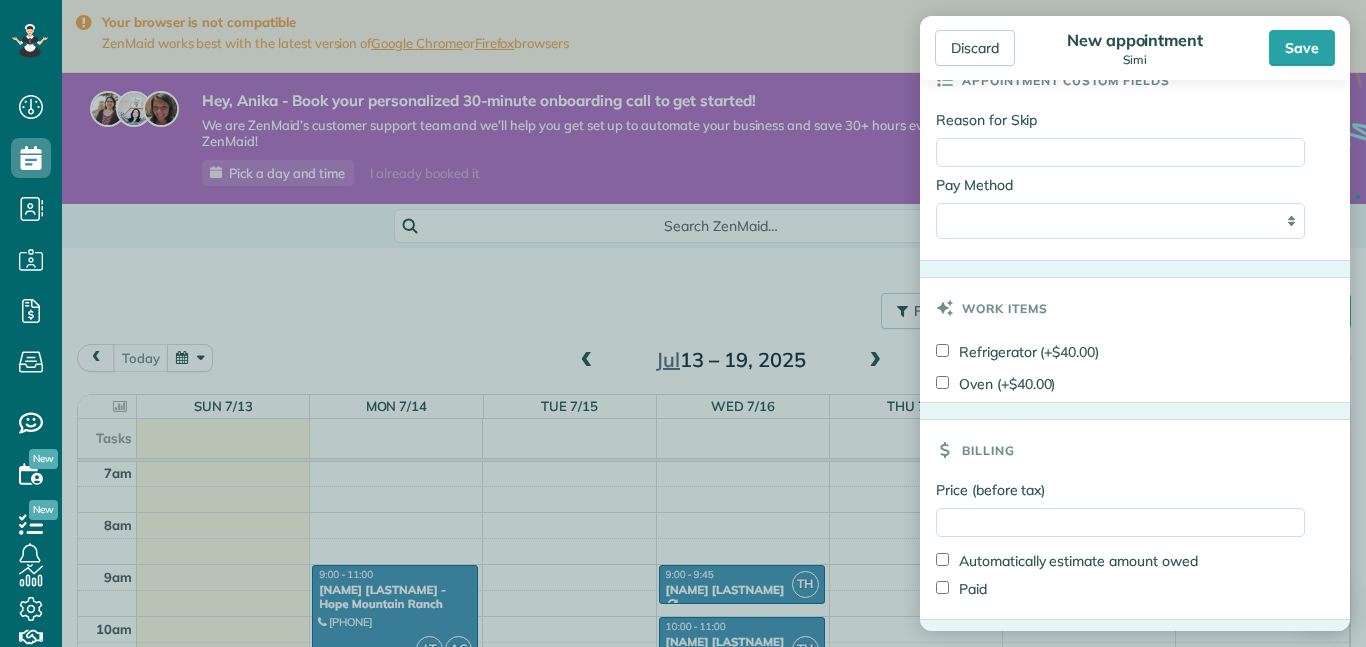 scroll, scrollTop: 1466, scrollLeft: 0, axis: vertical 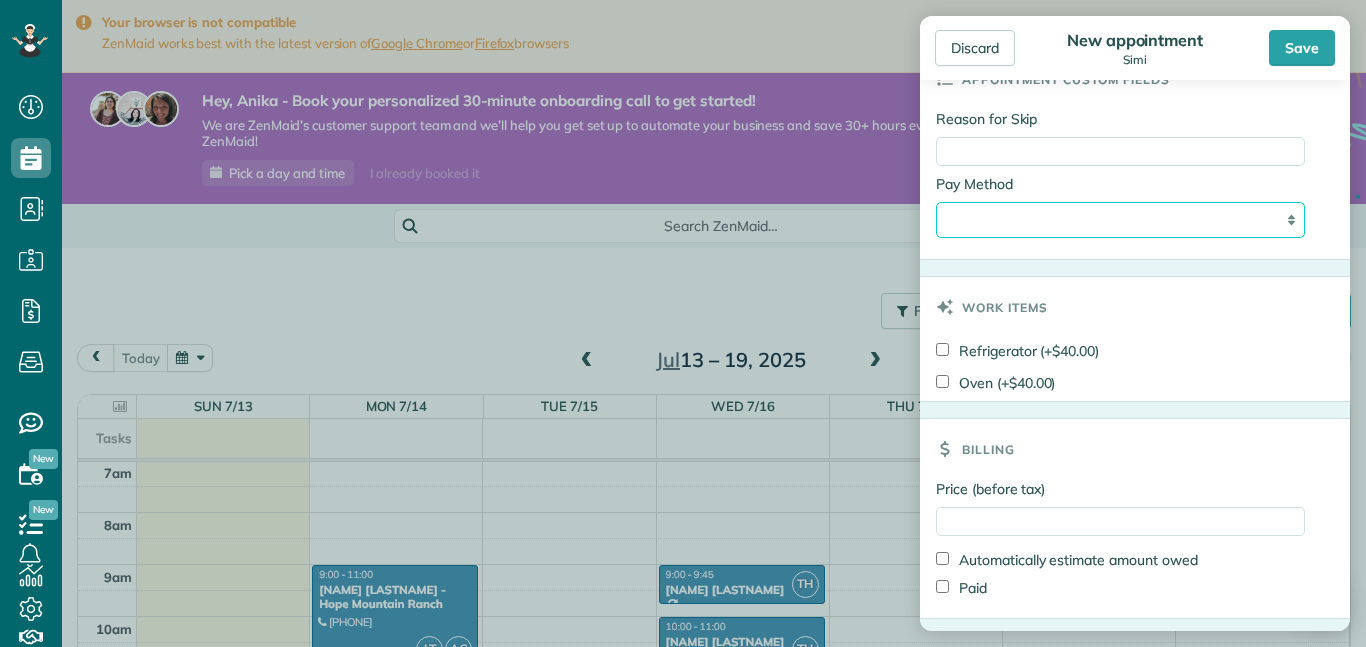 click on "**********" at bounding box center (1120, 220) 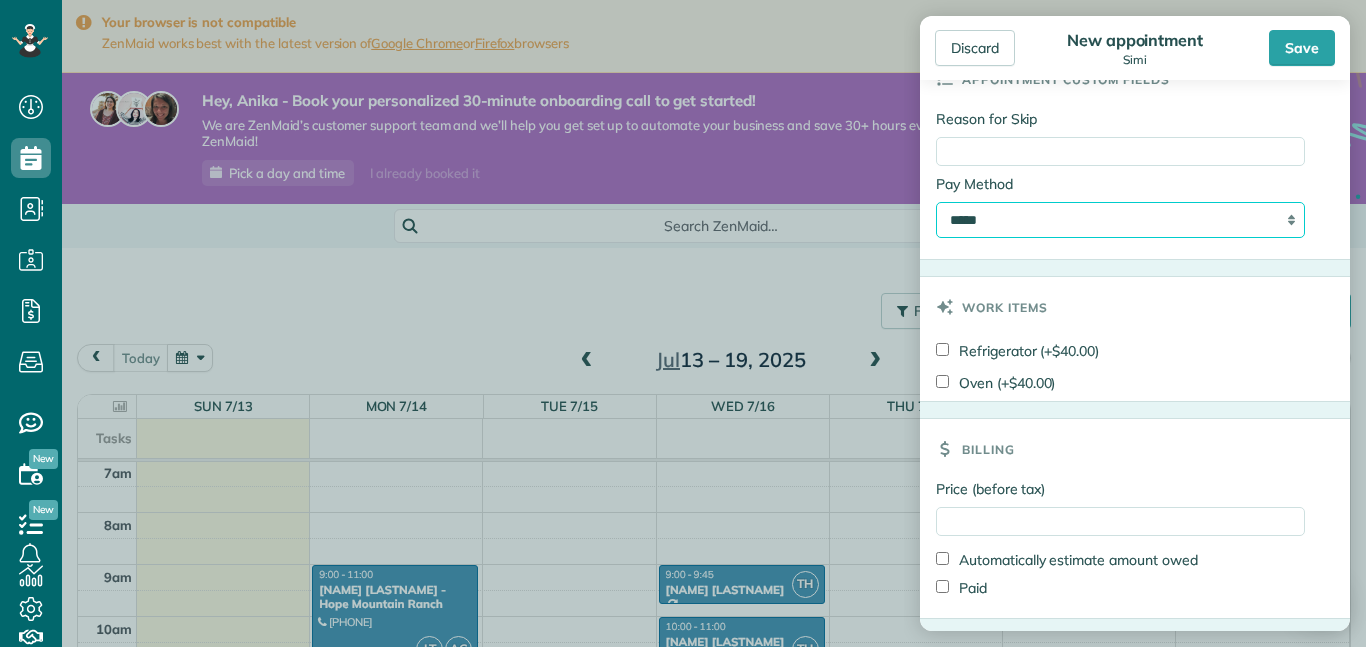 click on "**********" at bounding box center (1120, 220) 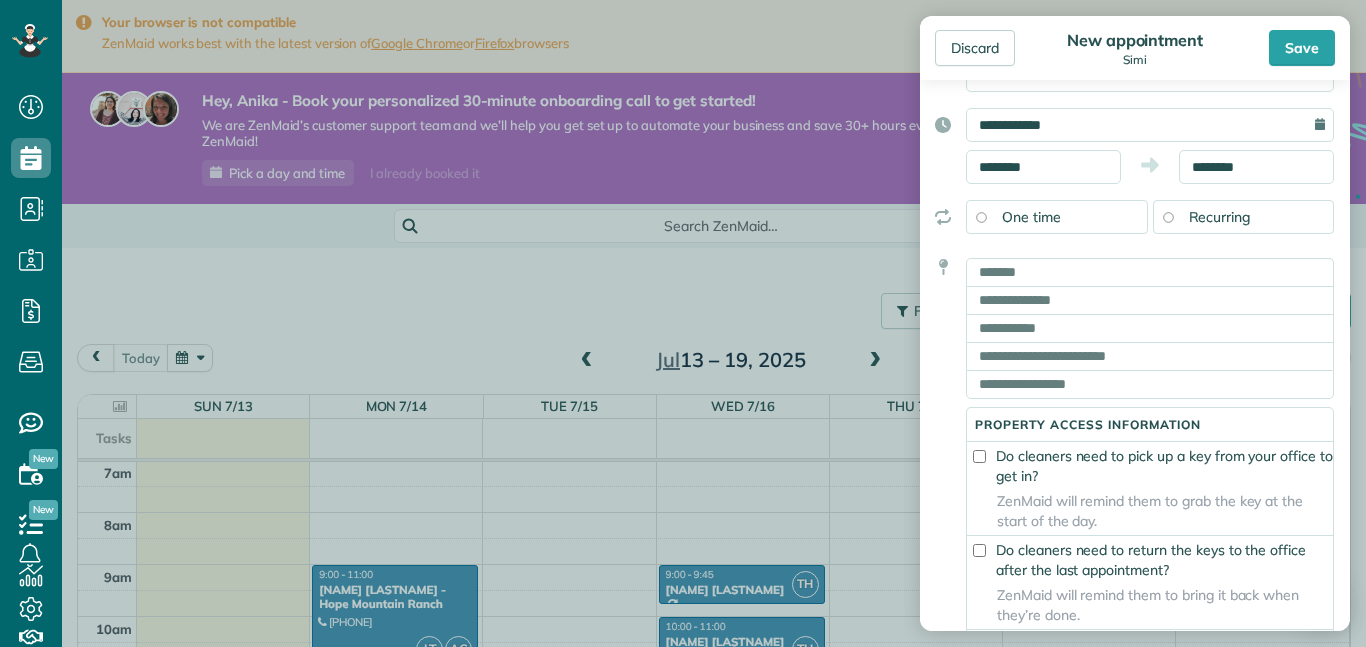 scroll, scrollTop: 0, scrollLeft: 0, axis: both 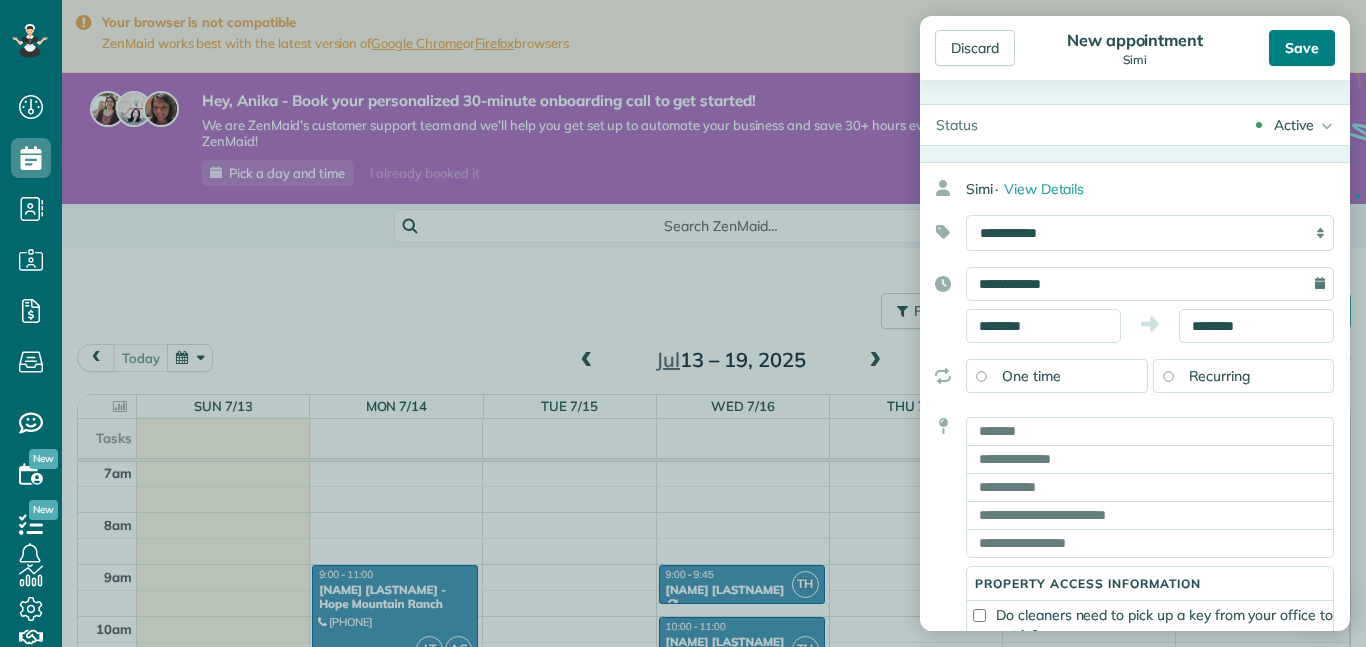 click on "Save" at bounding box center (1302, 48) 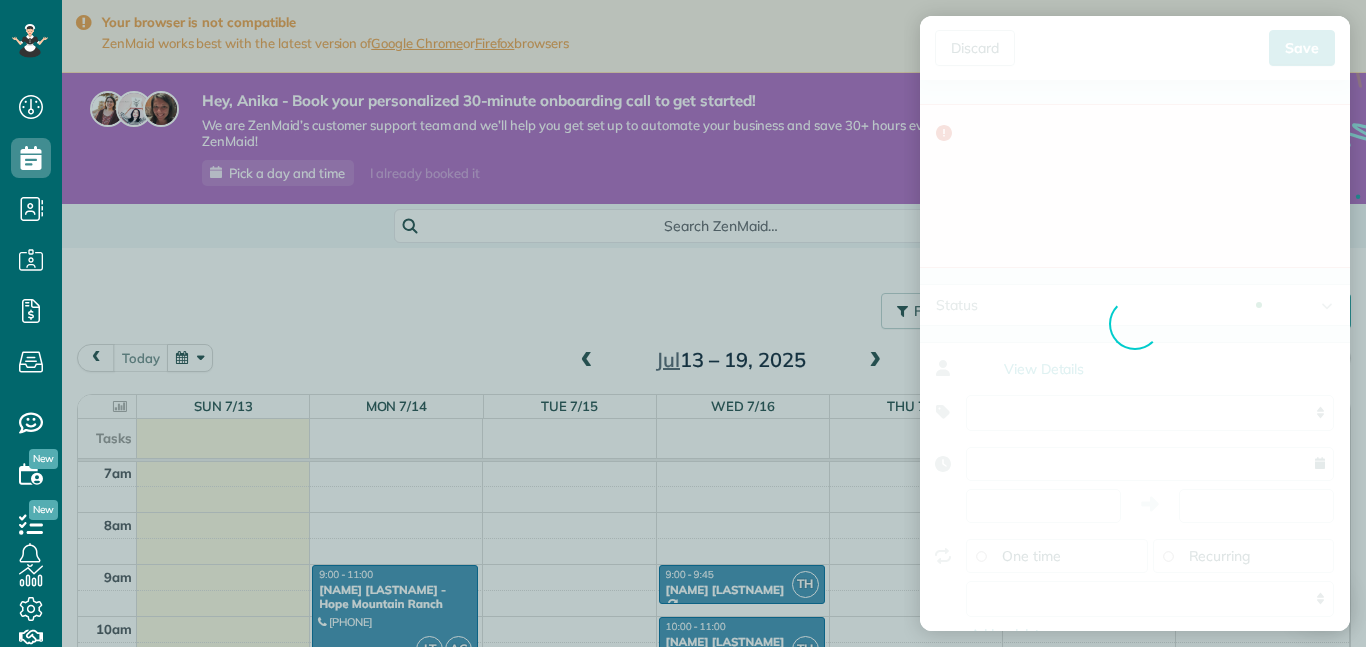type on "**********" 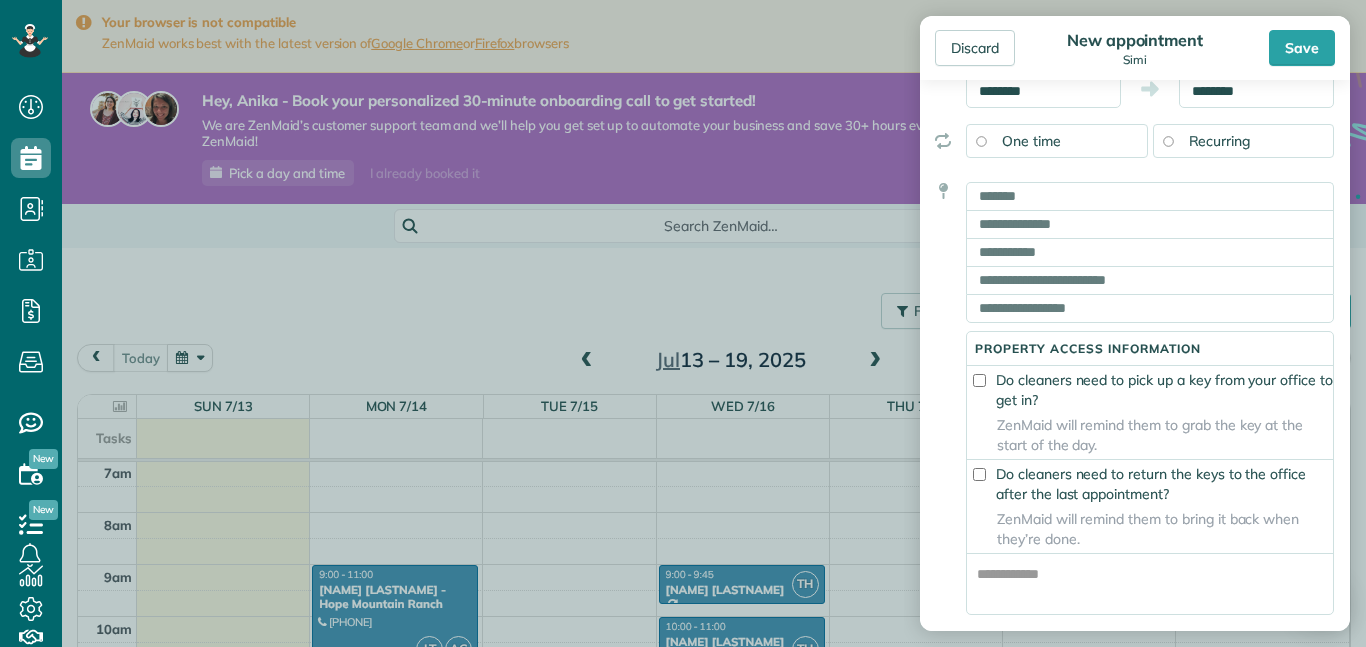 scroll, scrollTop: 422, scrollLeft: 0, axis: vertical 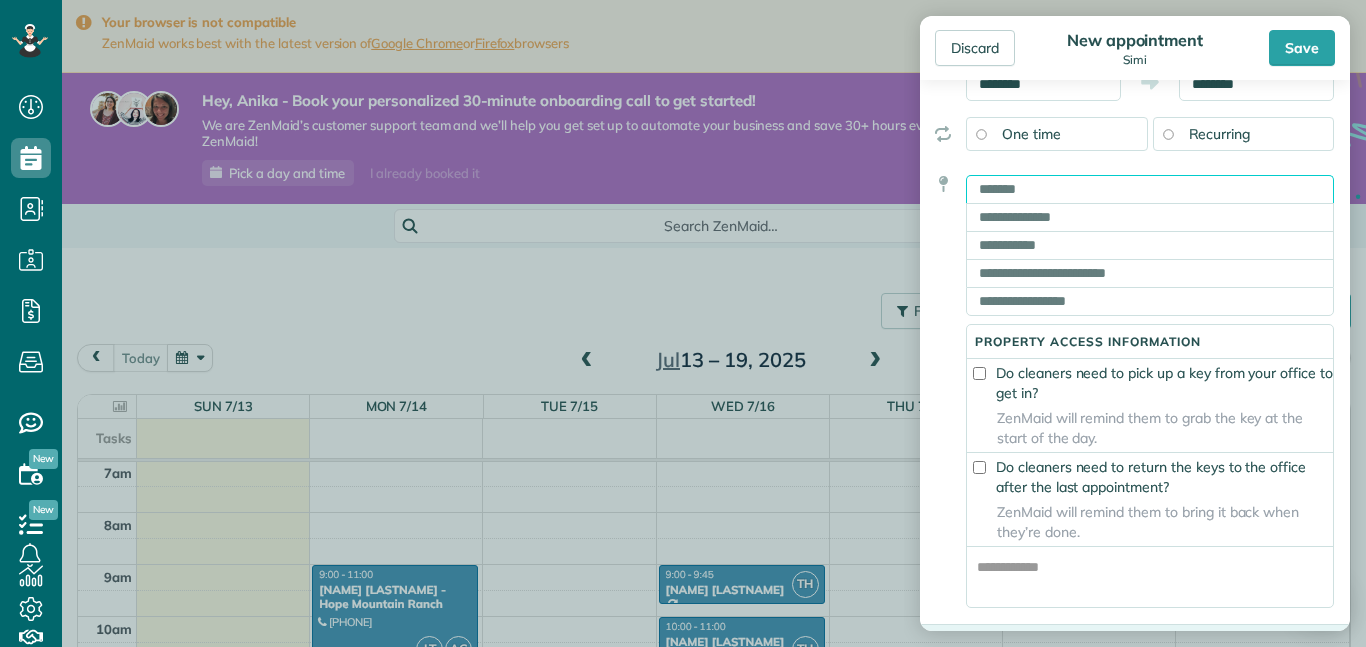 click at bounding box center (1150, 189) 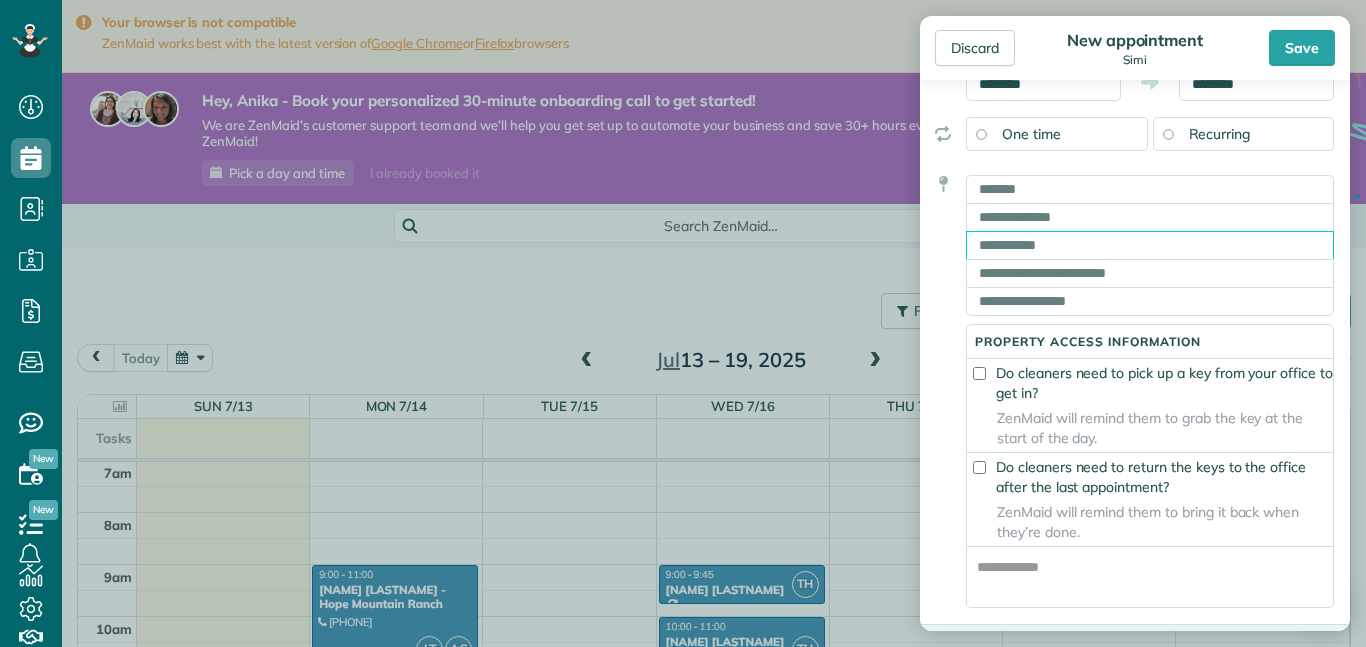 click at bounding box center (1150, 245) 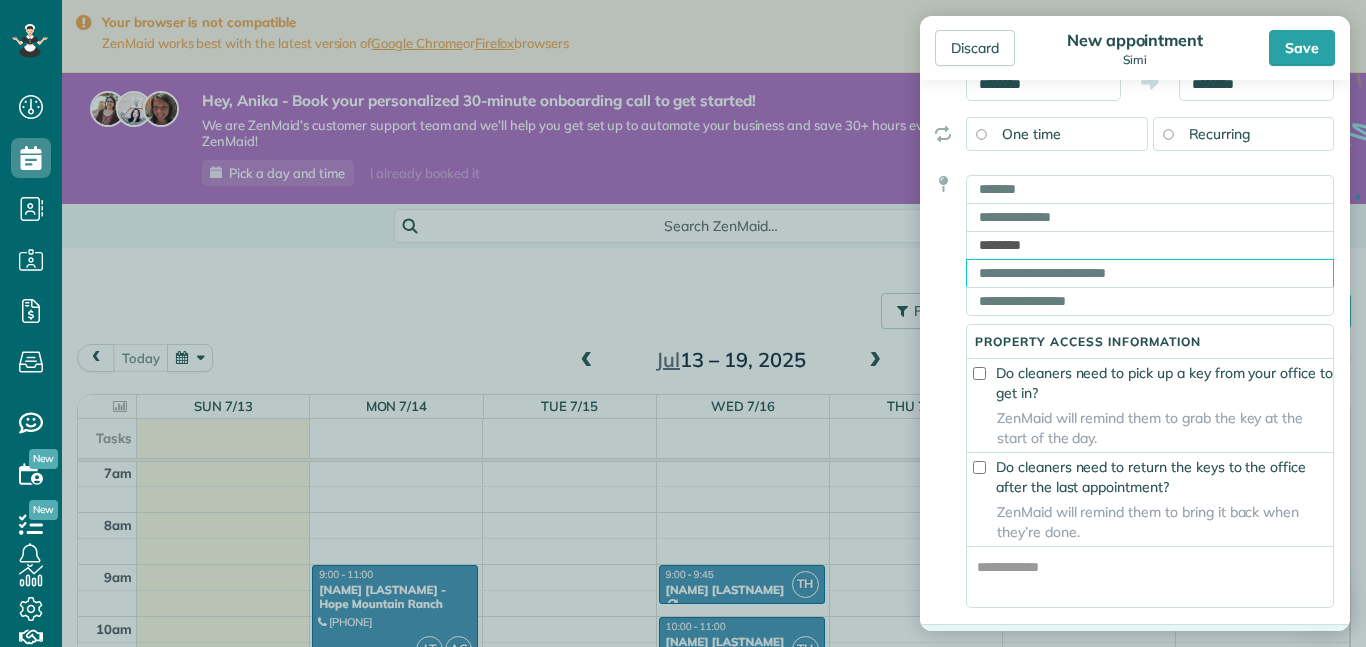 type on "**" 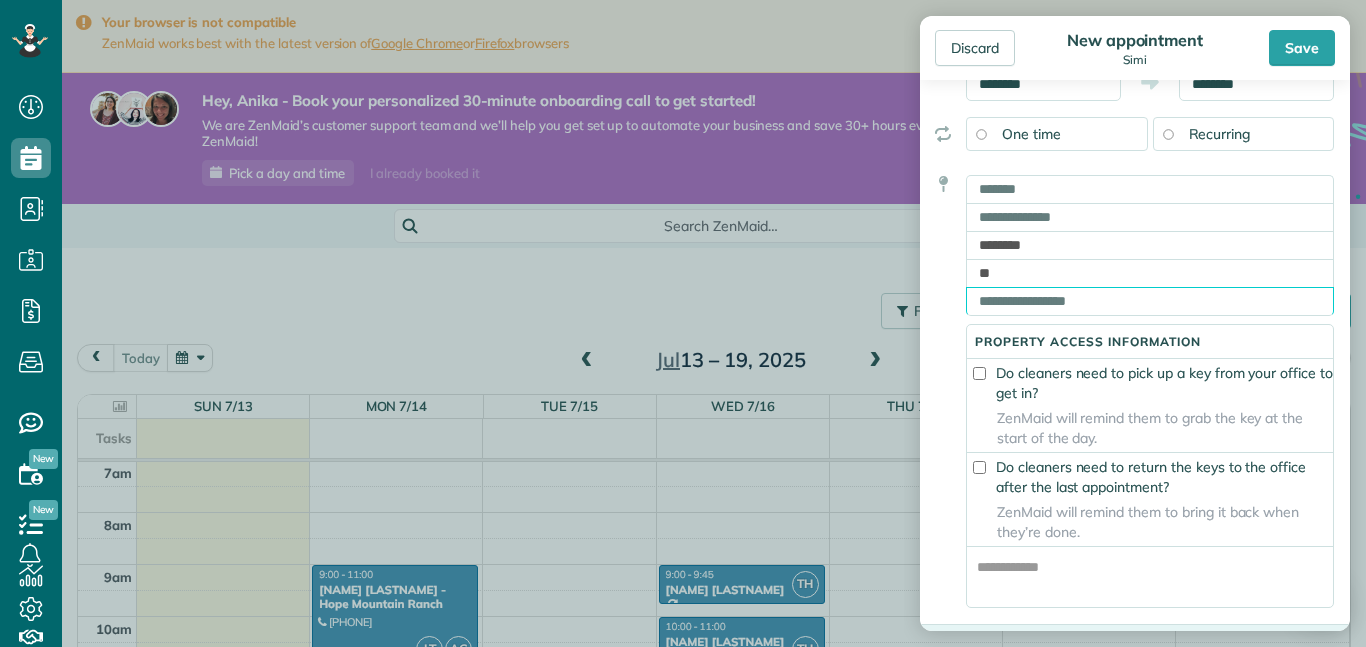 type on "*****" 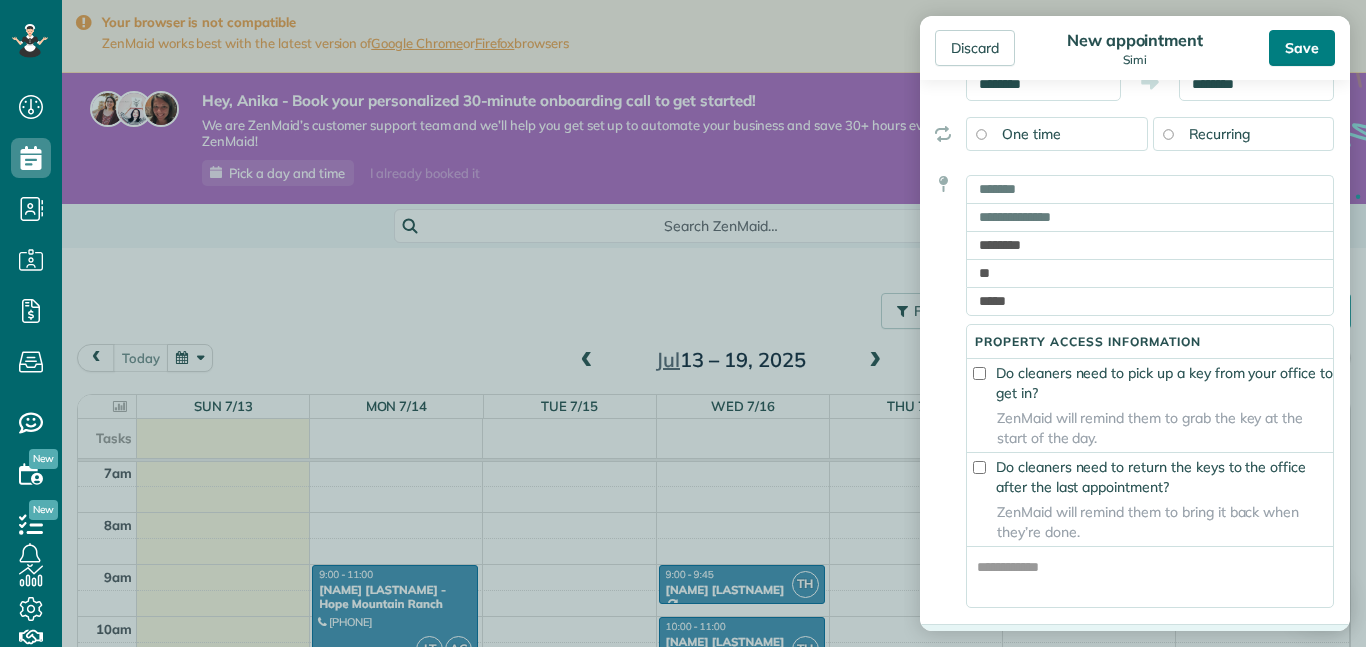 click on "Save" at bounding box center (1302, 48) 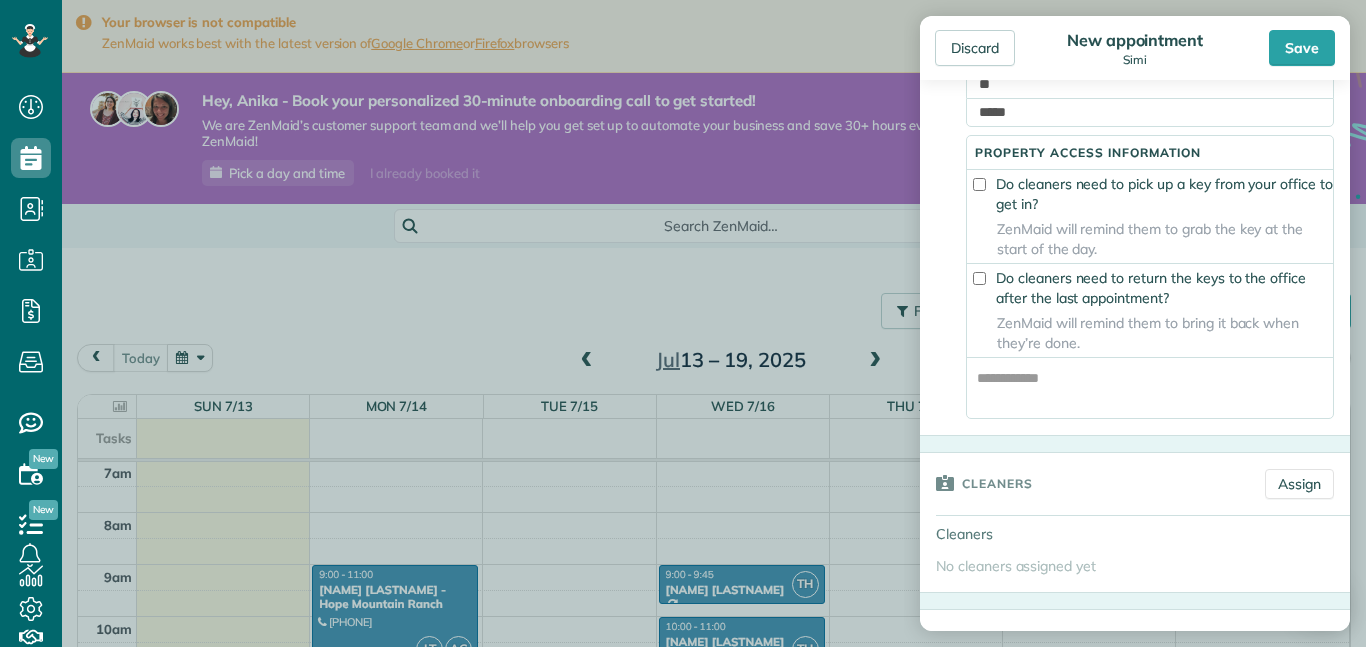 scroll, scrollTop: 549, scrollLeft: 0, axis: vertical 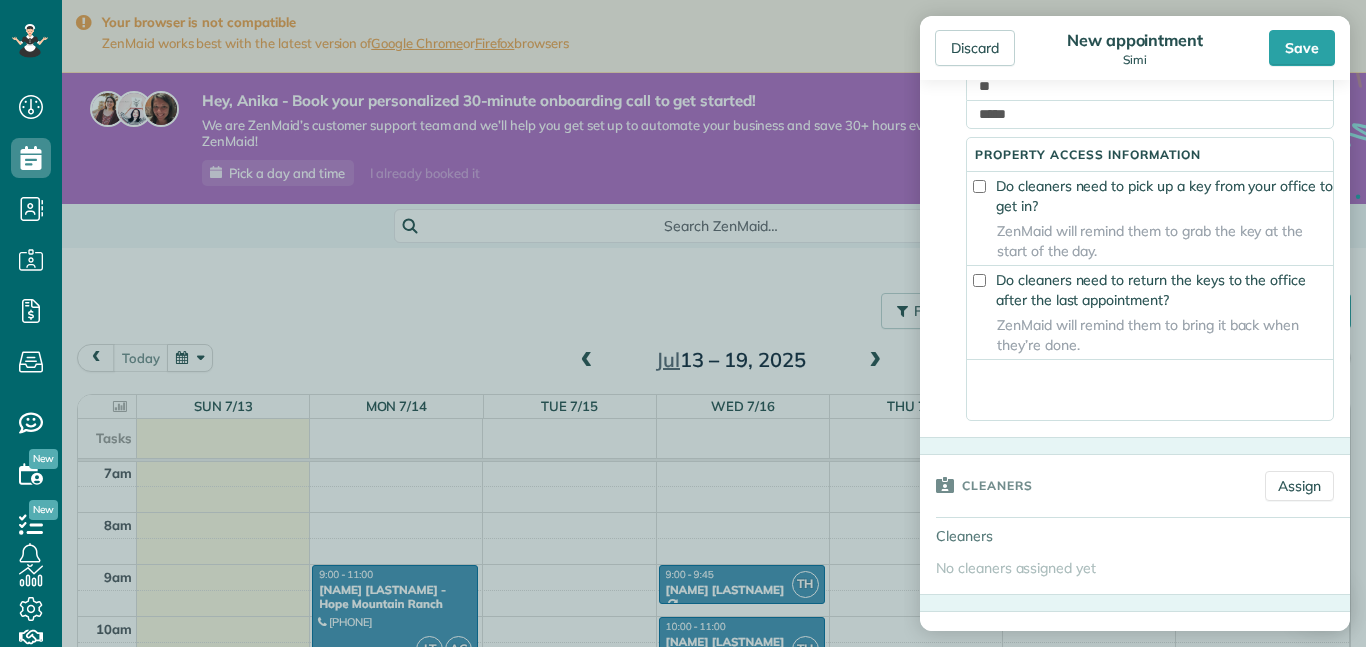 click at bounding box center [1150, 390] 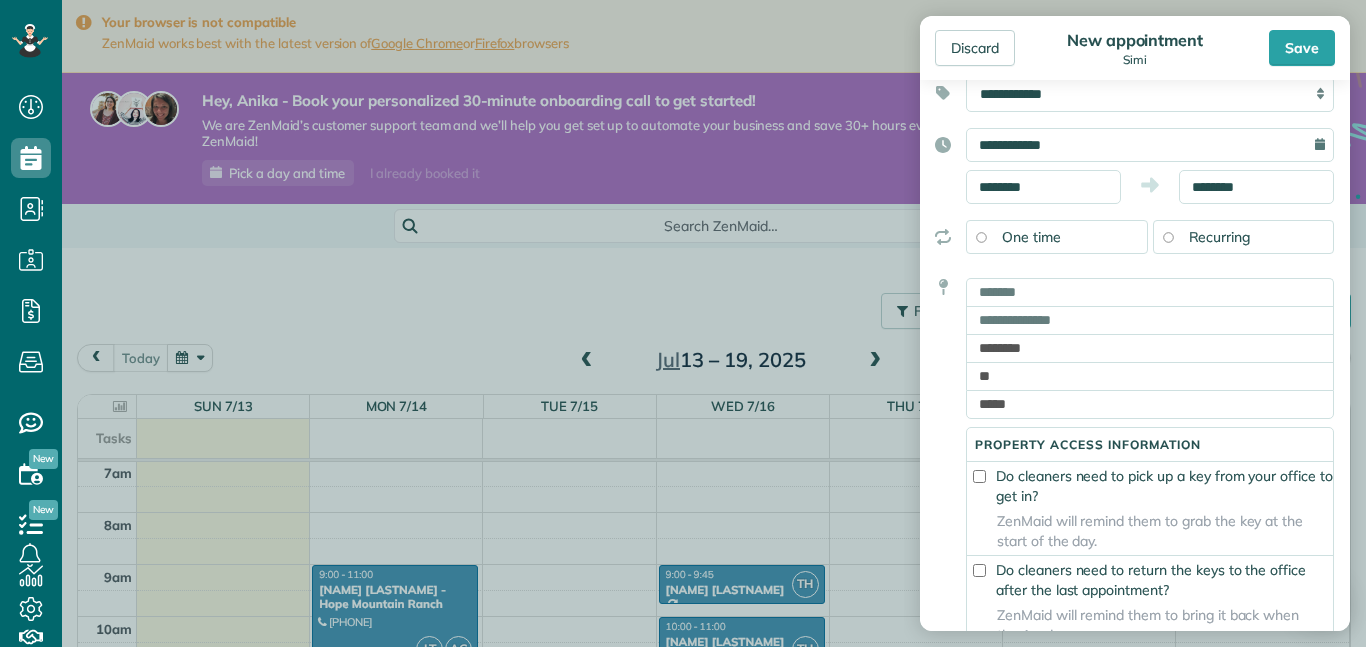 scroll, scrollTop: 231, scrollLeft: 0, axis: vertical 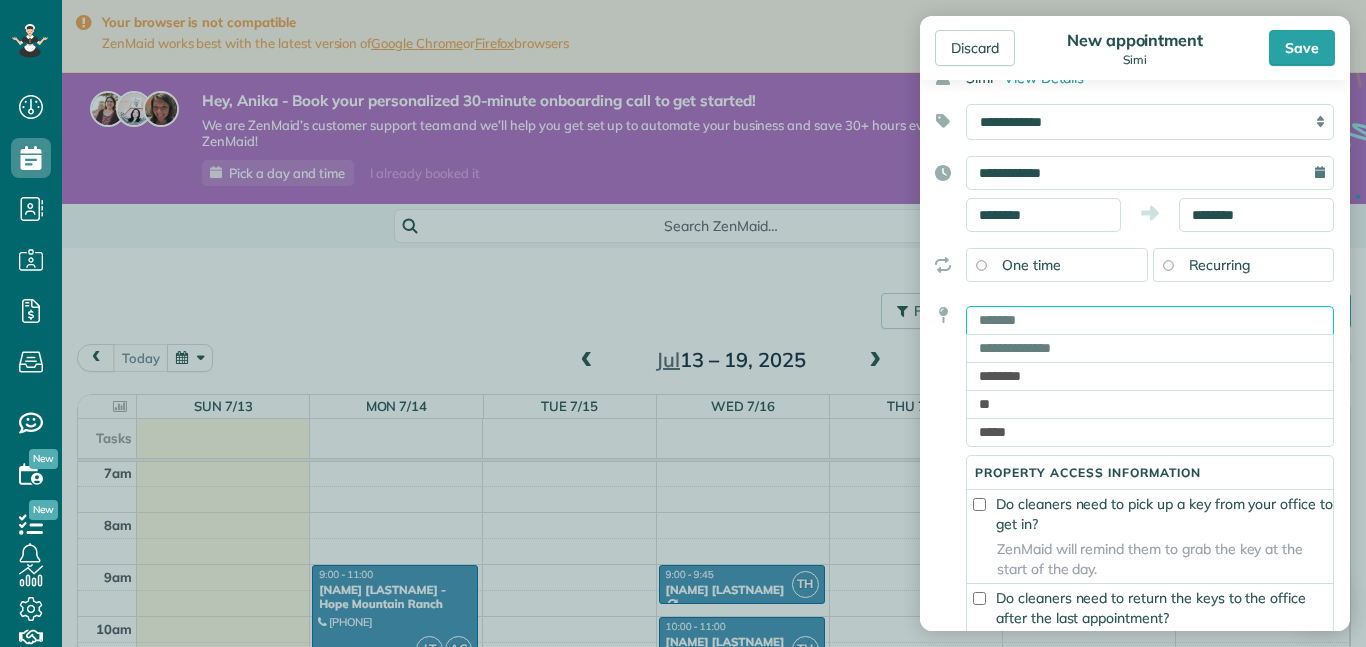 click at bounding box center (1150, 320) 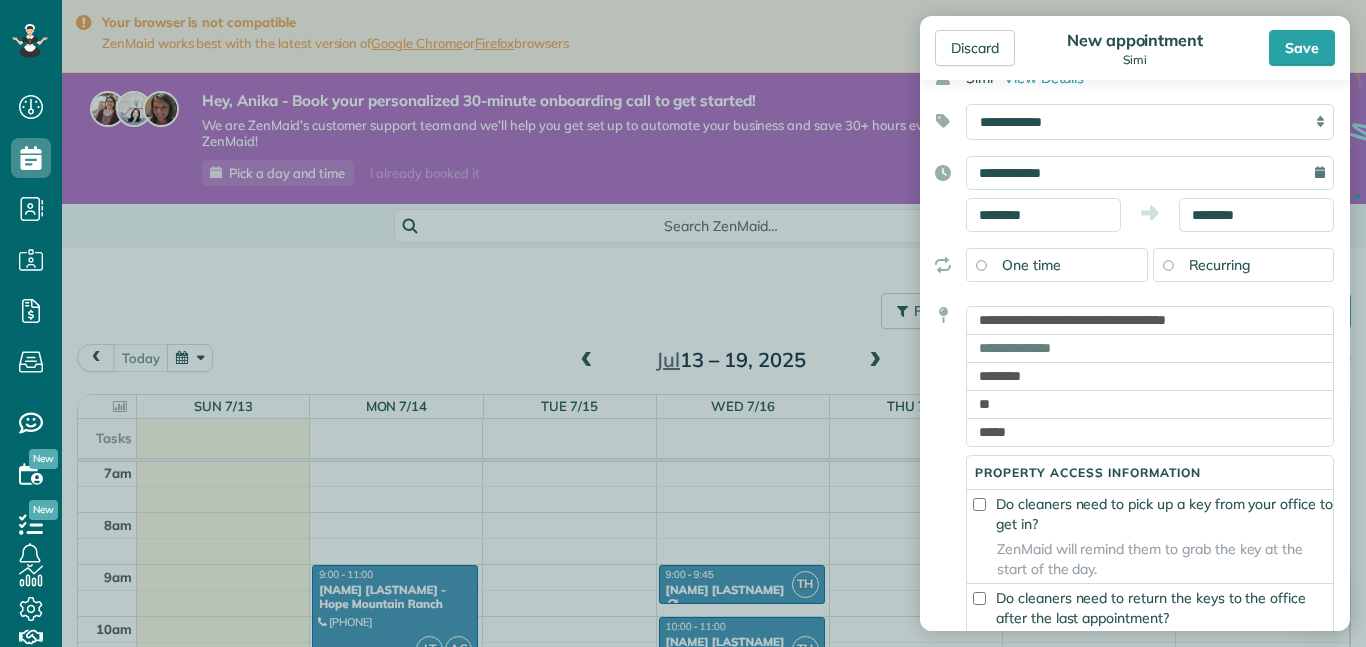 type on "**********" 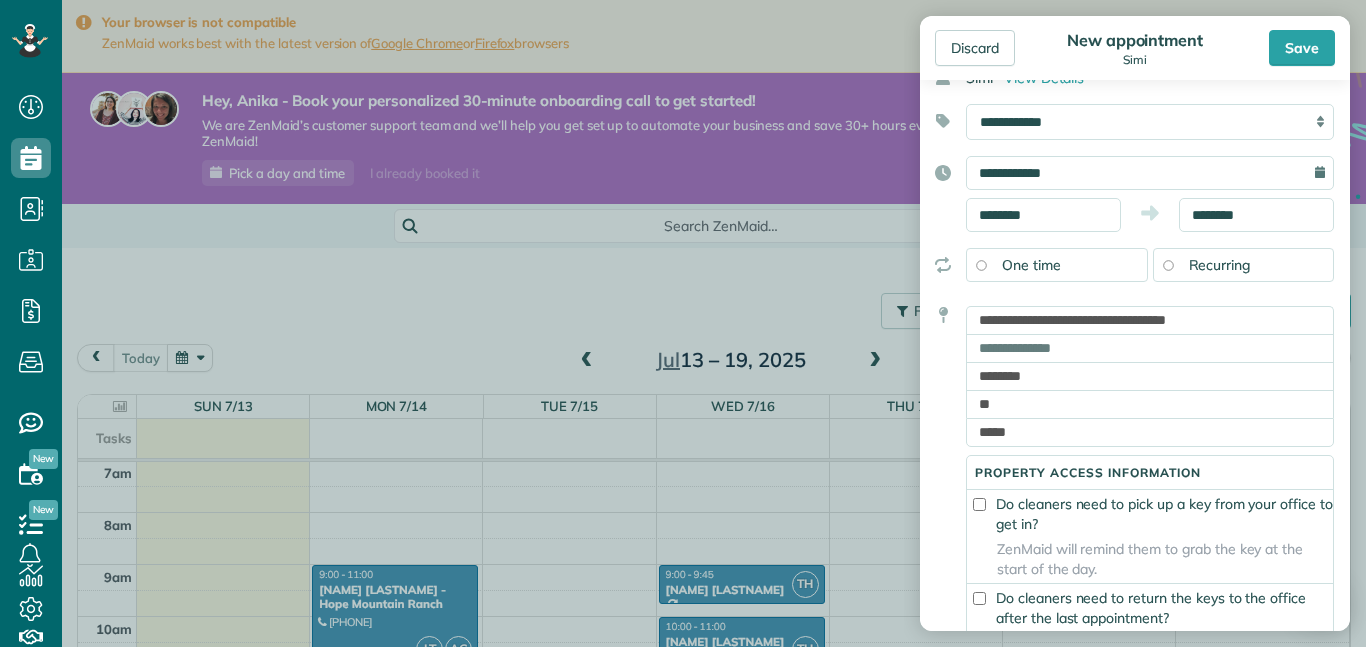 type 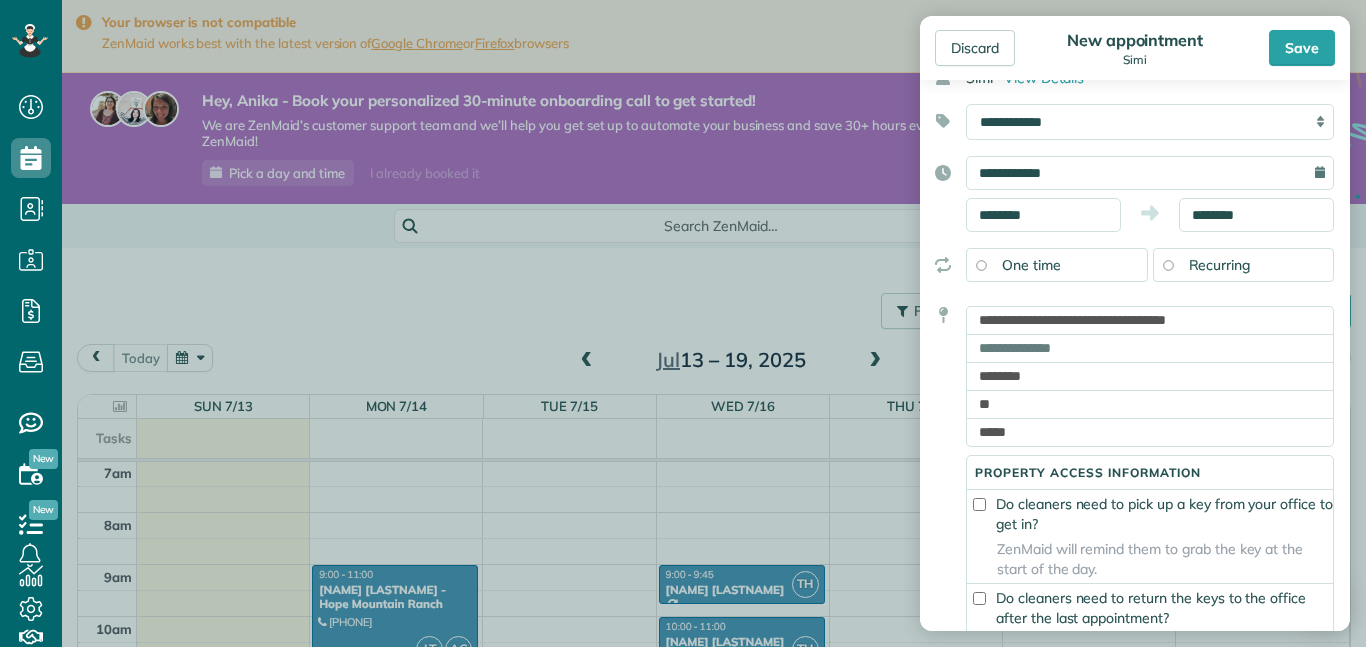 type on "**" 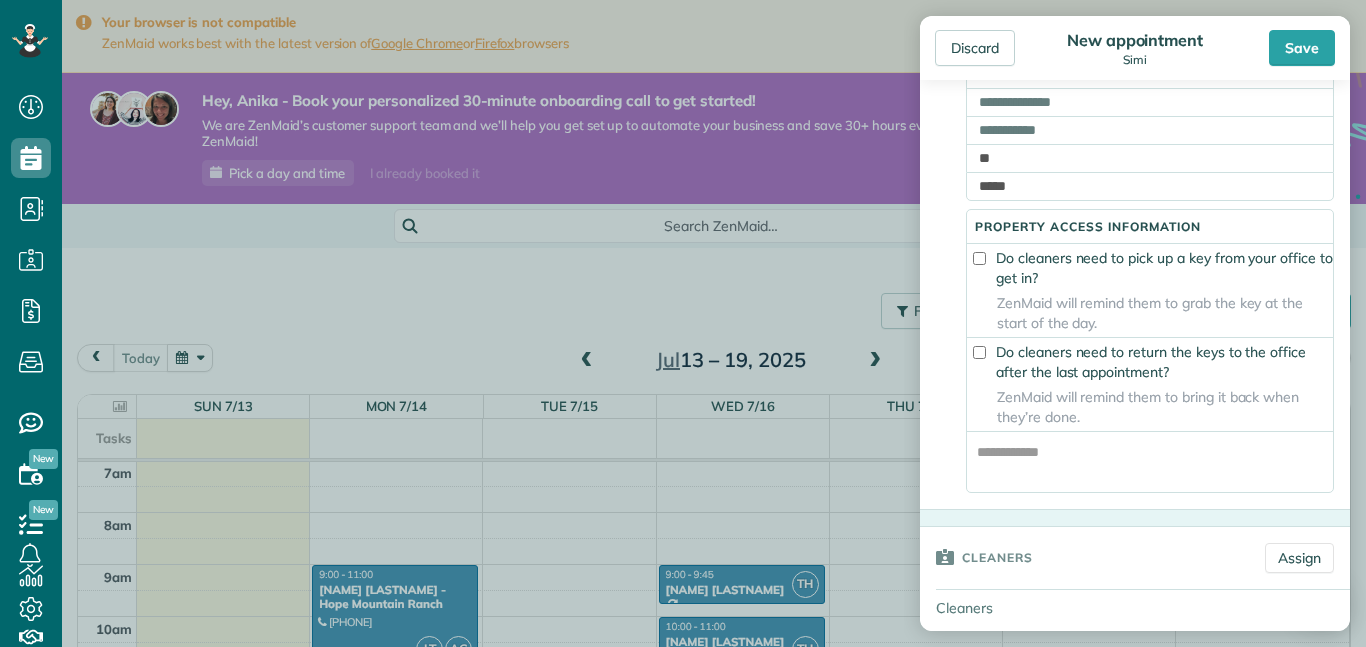 scroll, scrollTop: 489, scrollLeft: 0, axis: vertical 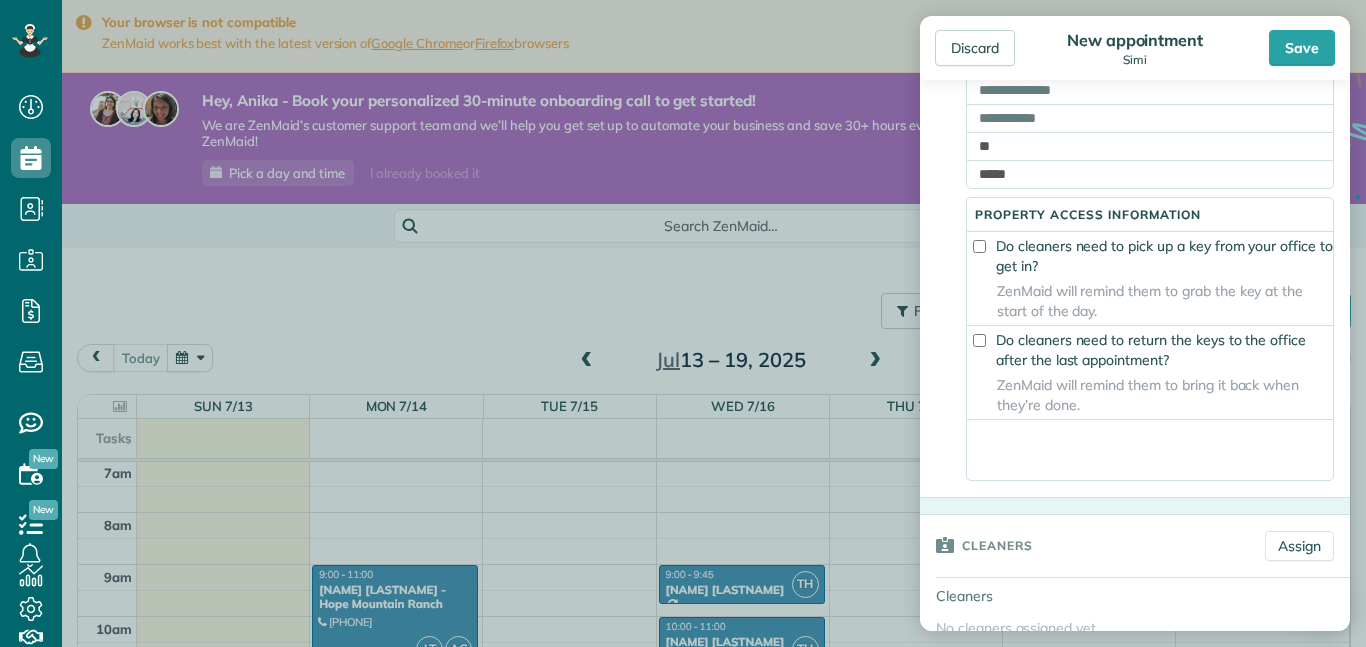 click at bounding box center (1150, 450) 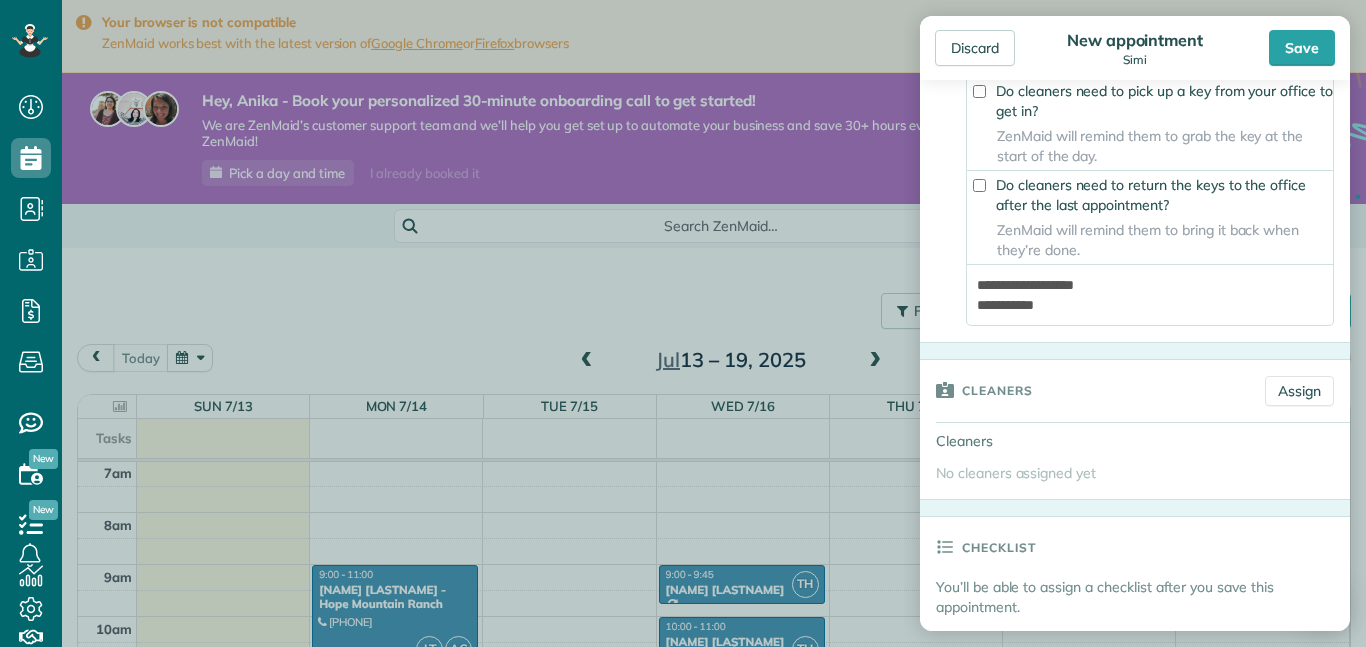 scroll, scrollTop: 645, scrollLeft: 0, axis: vertical 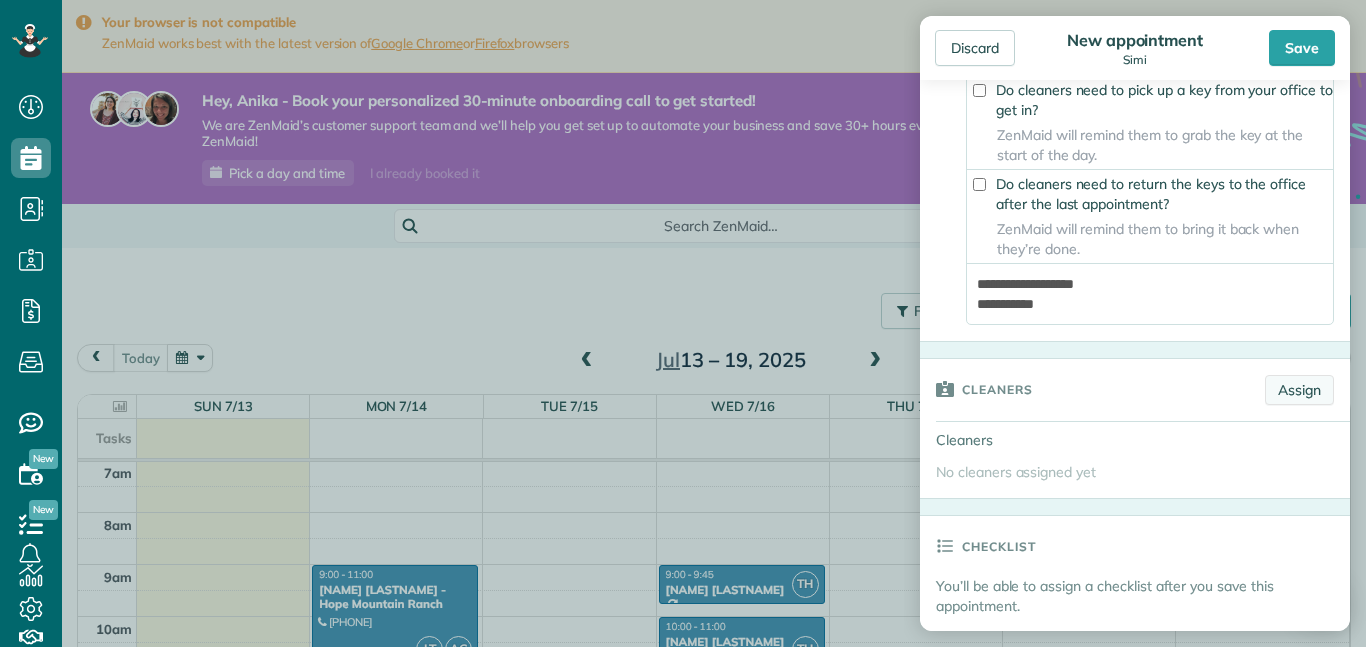type on "**********" 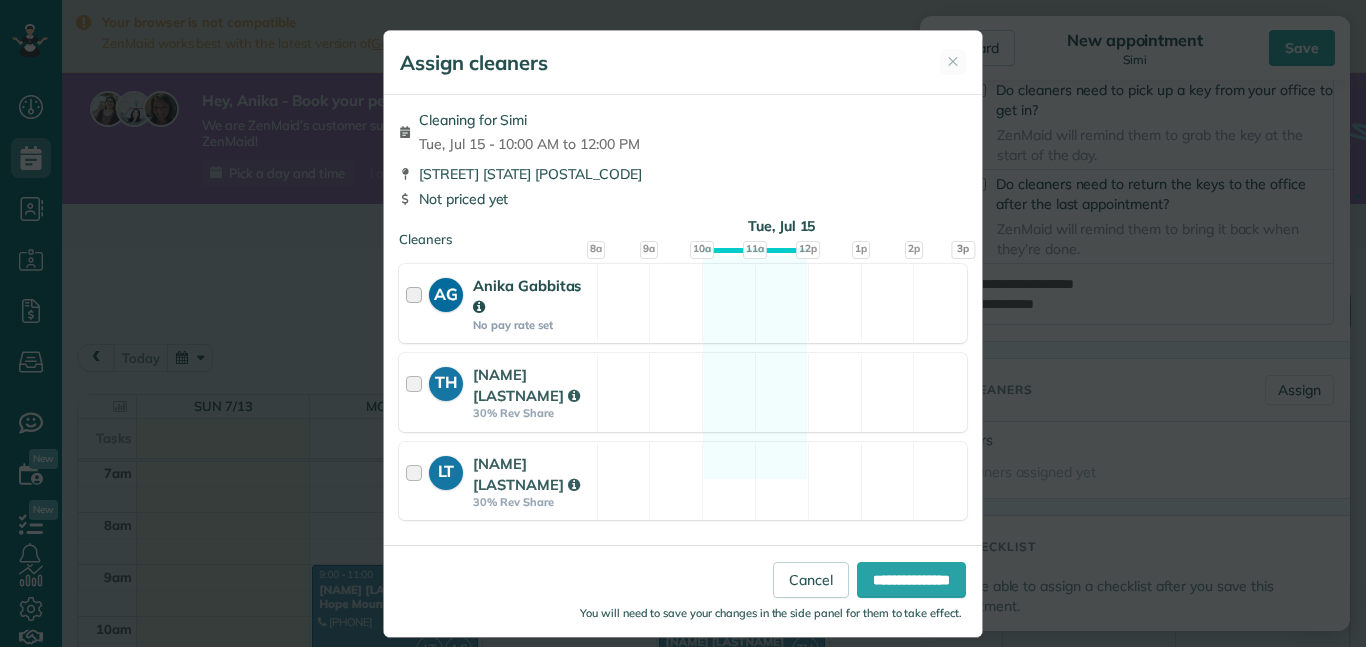 click at bounding box center (417, 303) 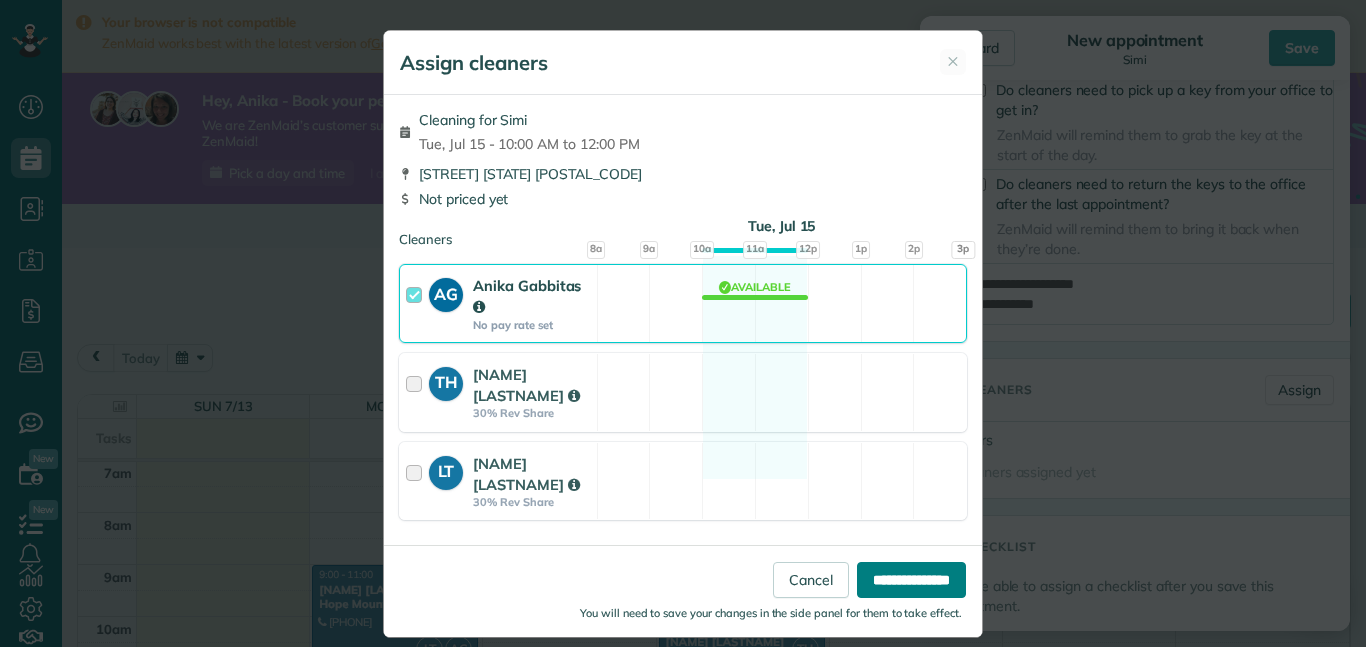click on "**********" at bounding box center (911, 580) 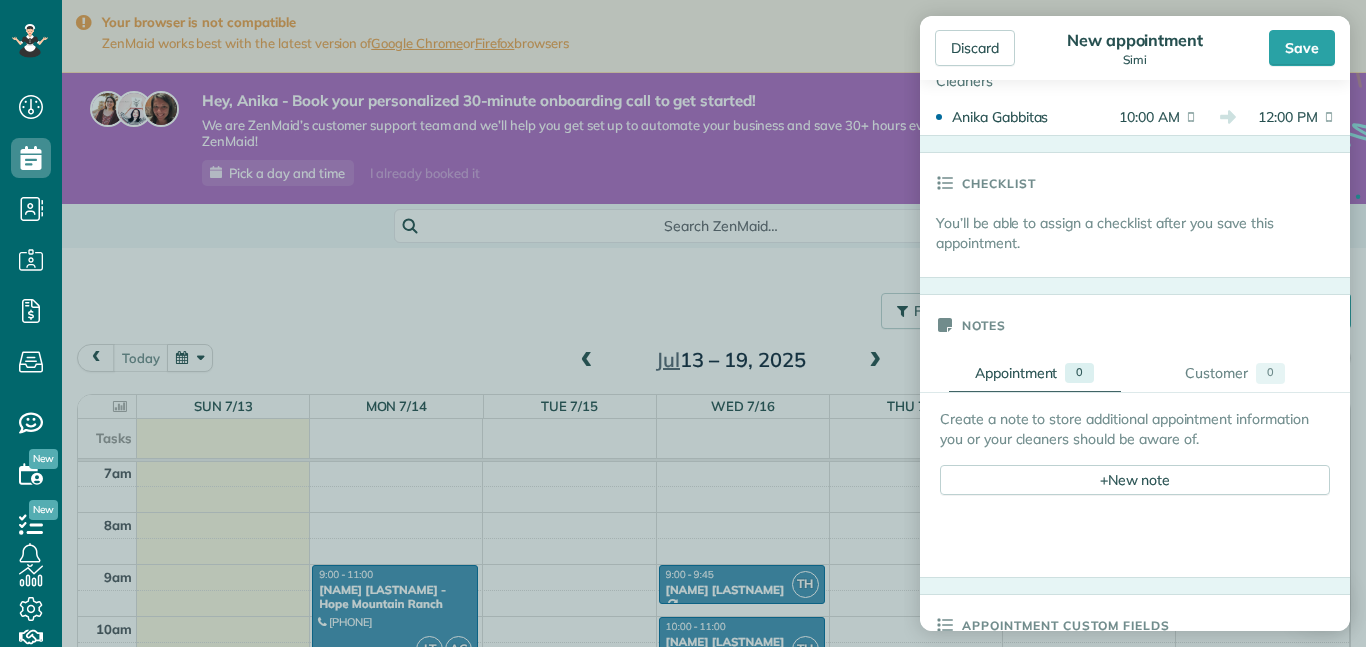 scroll, scrollTop: 0, scrollLeft: 0, axis: both 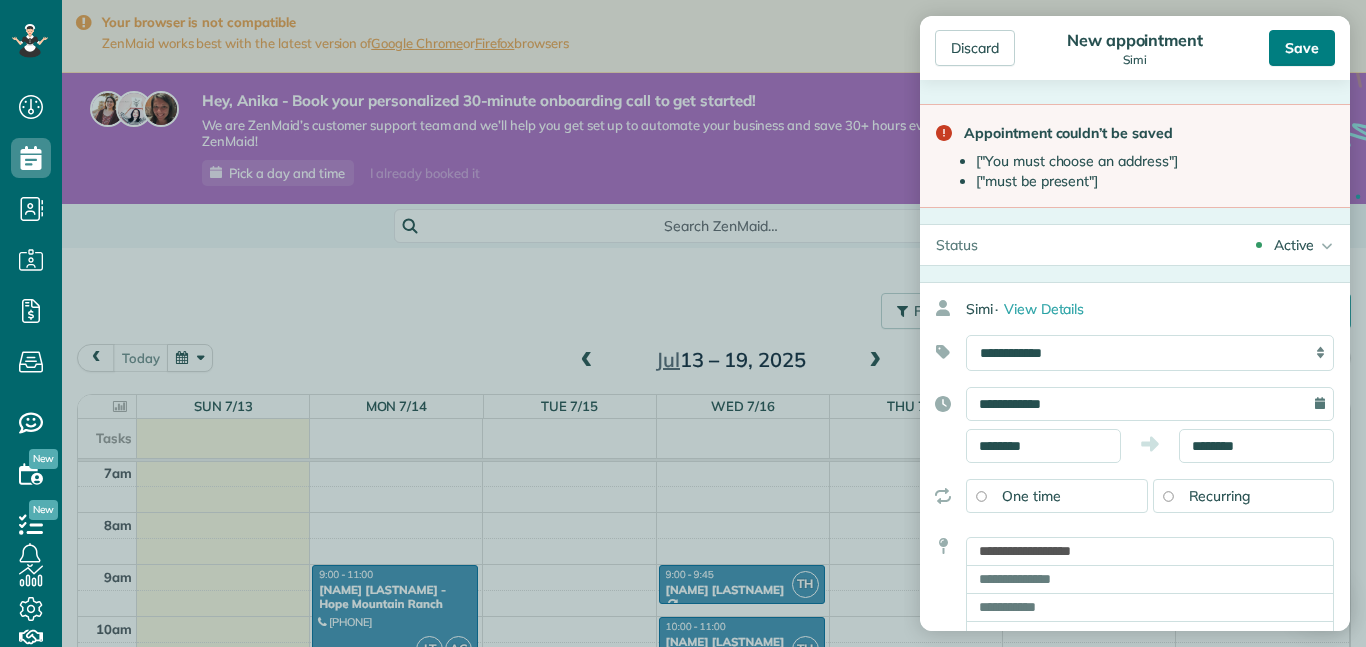 click on "Save" at bounding box center [1302, 48] 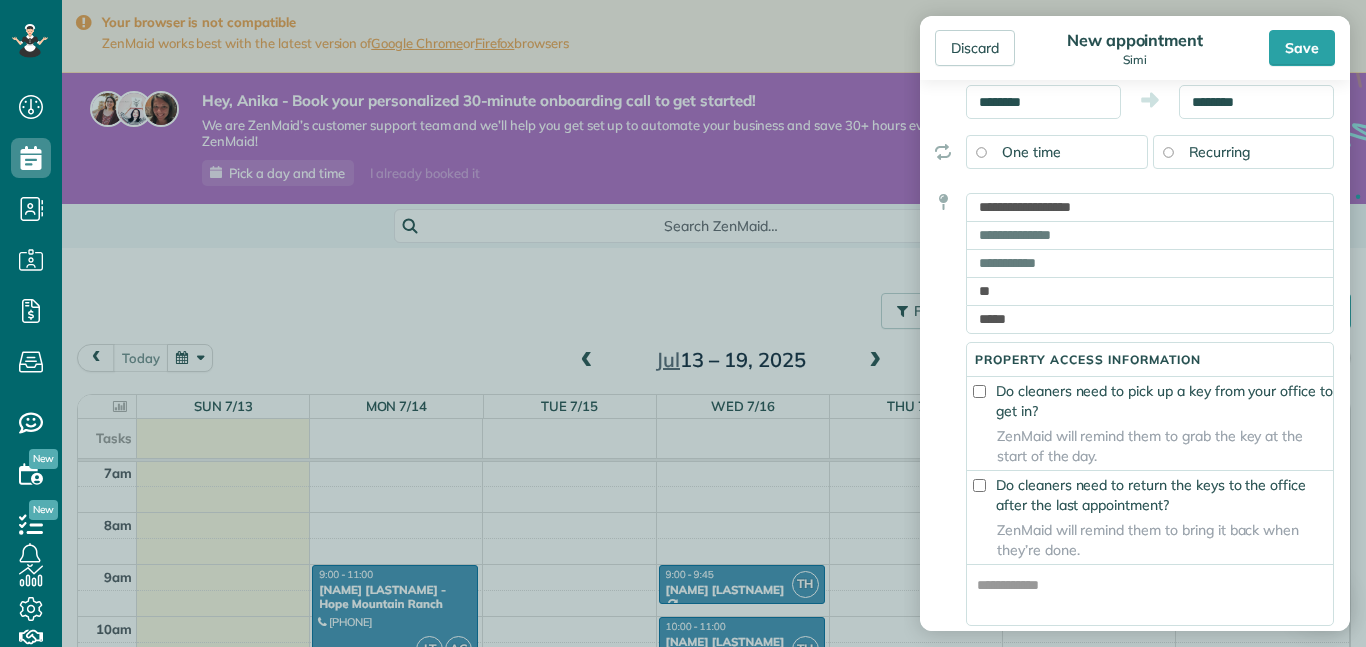 scroll, scrollTop: 343, scrollLeft: 0, axis: vertical 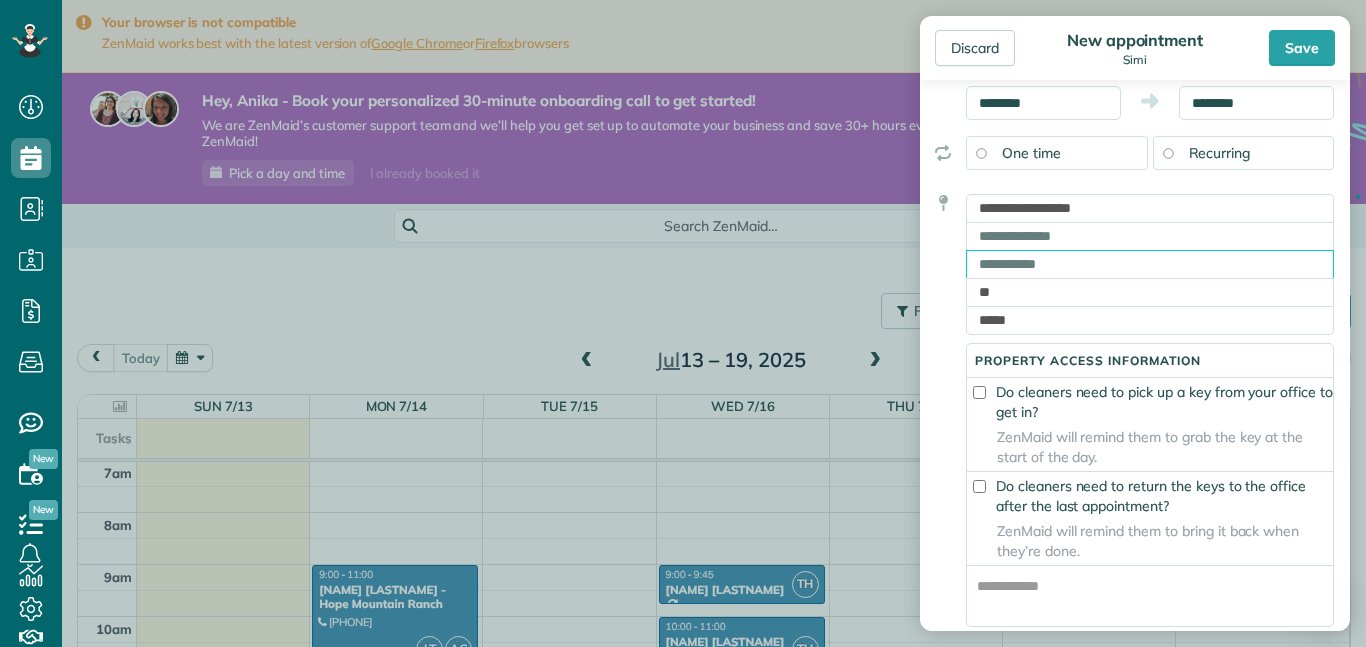 click at bounding box center (1150, 264) 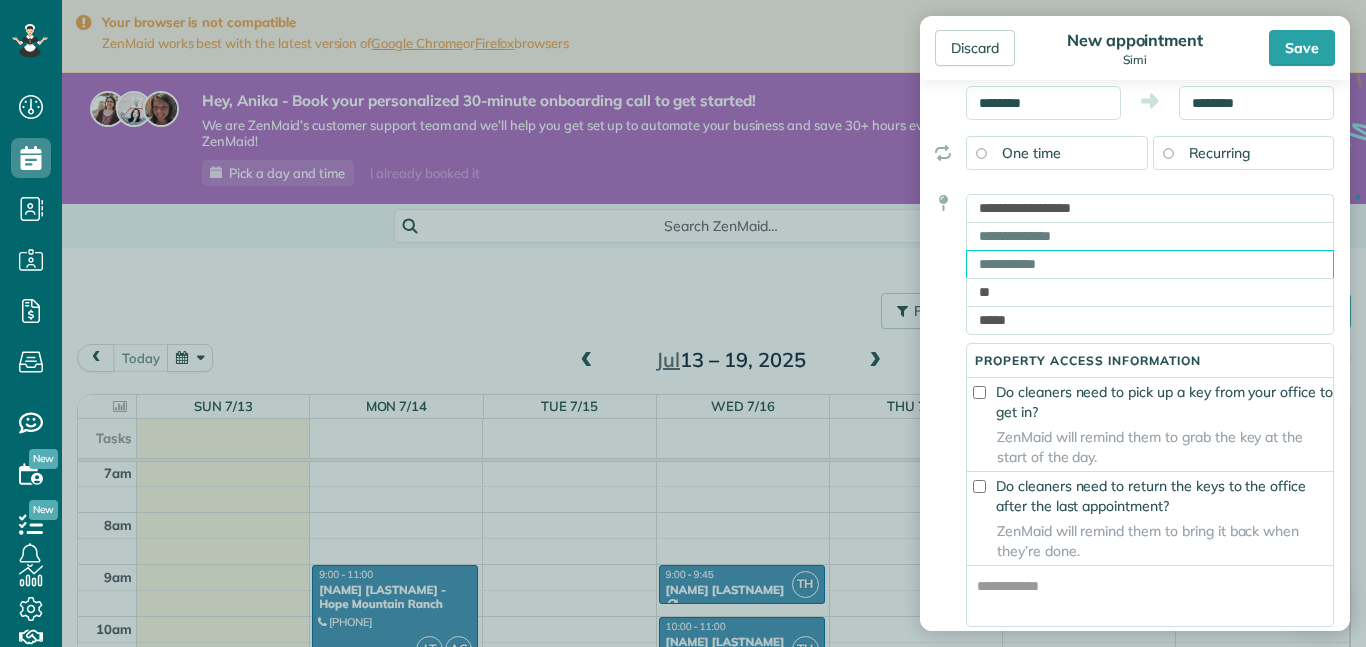 type on "********" 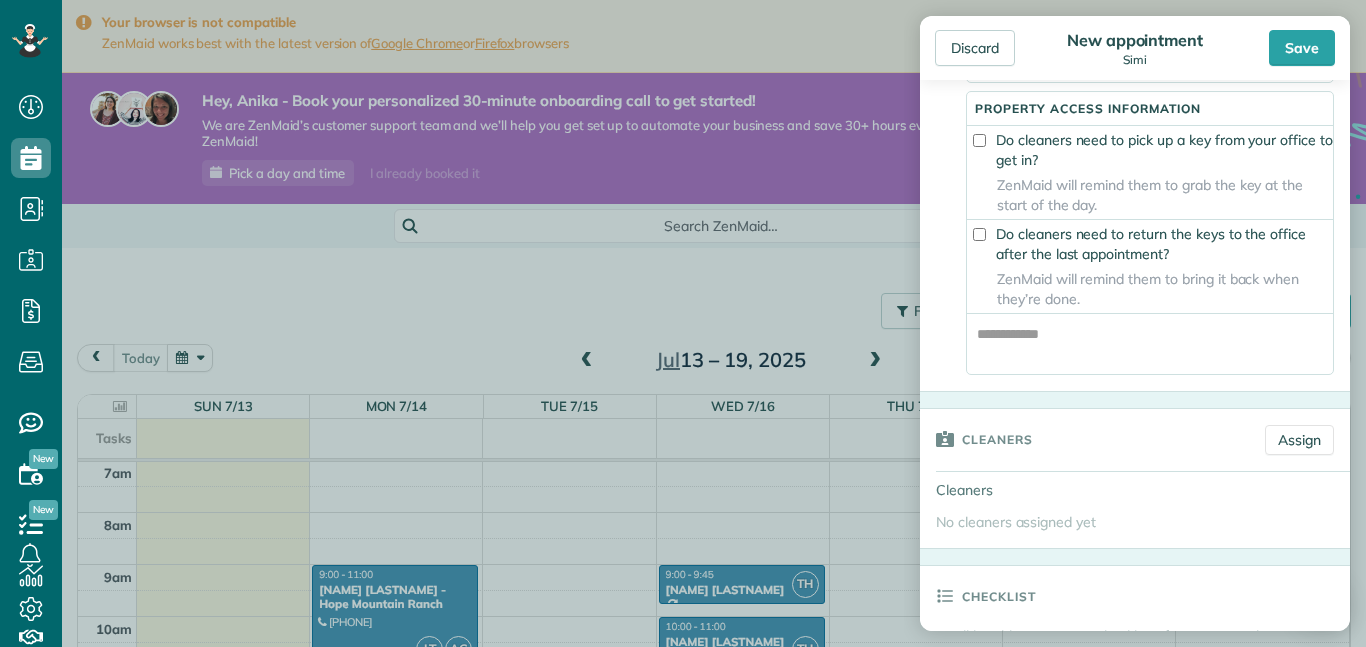 scroll, scrollTop: 599, scrollLeft: 0, axis: vertical 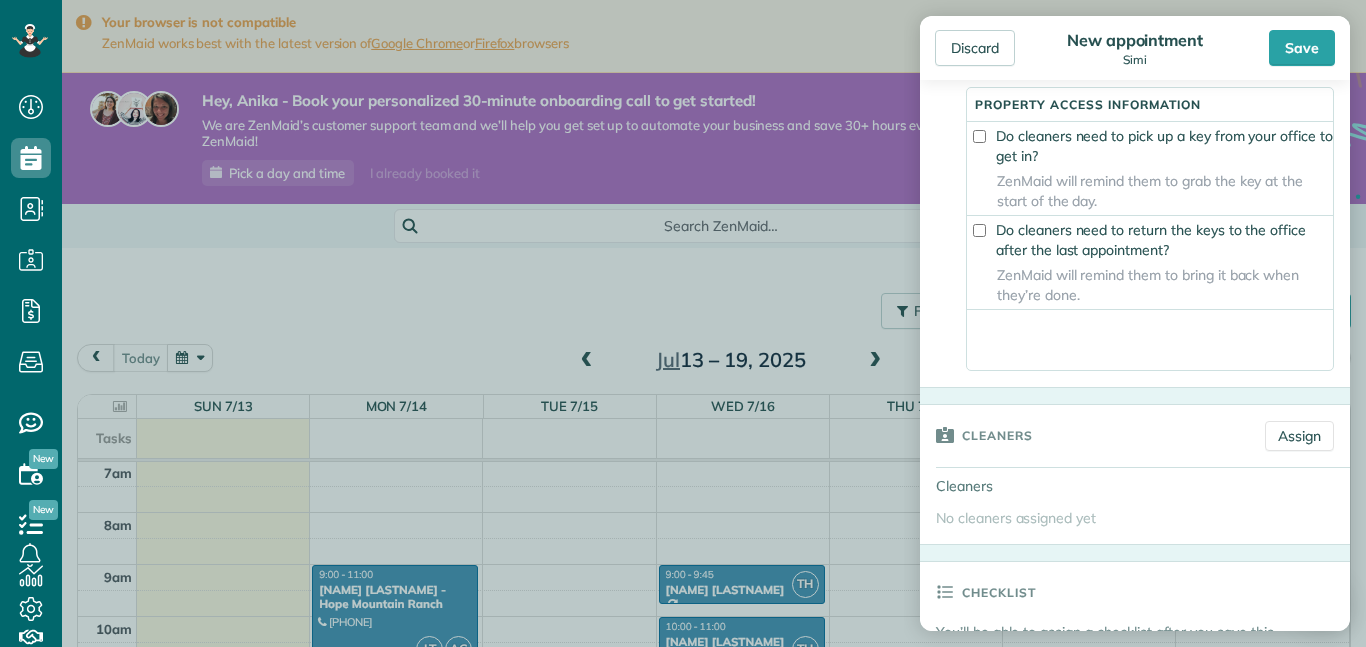 click at bounding box center [1150, 340] 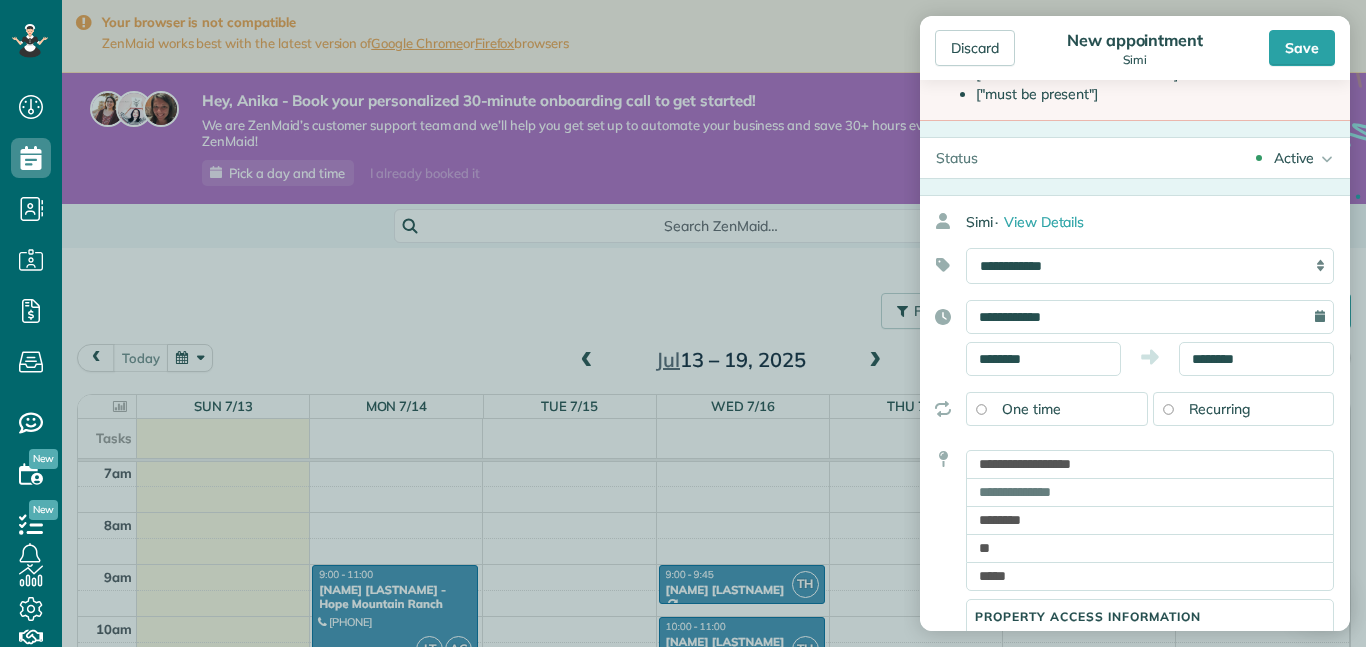scroll, scrollTop: 0, scrollLeft: 0, axis: both 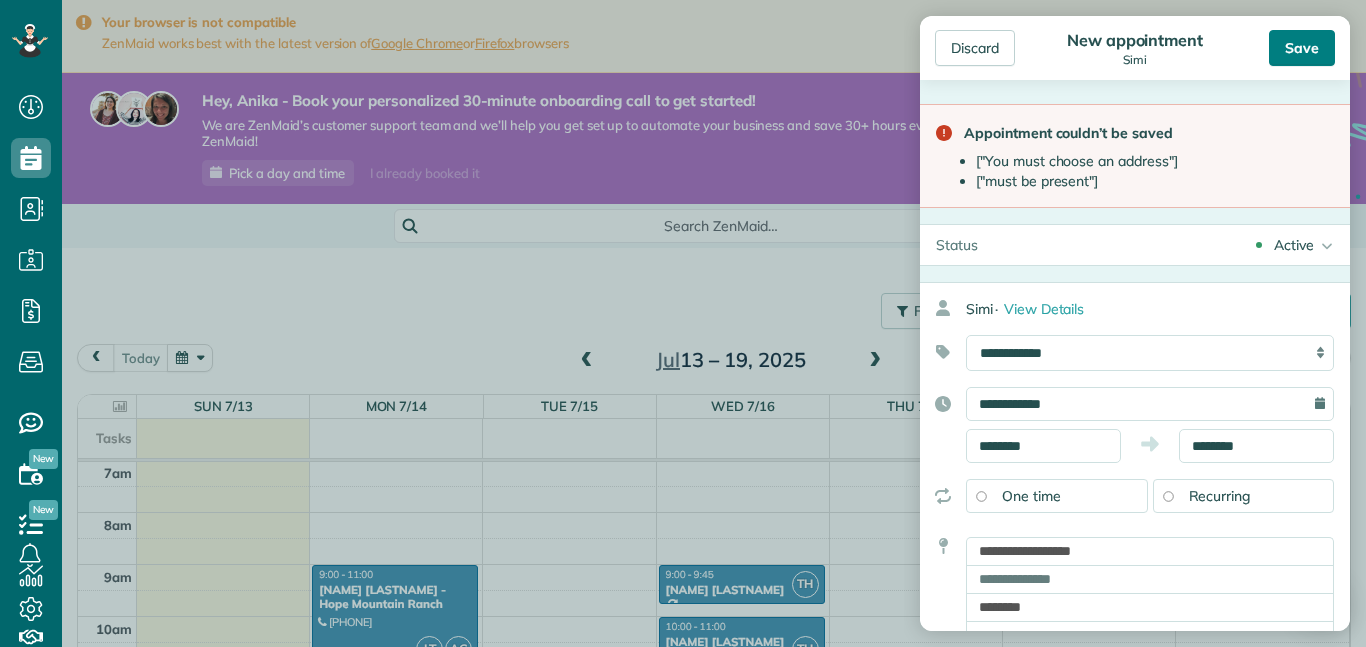 click on "Save" at bounding box center (1302, 48) 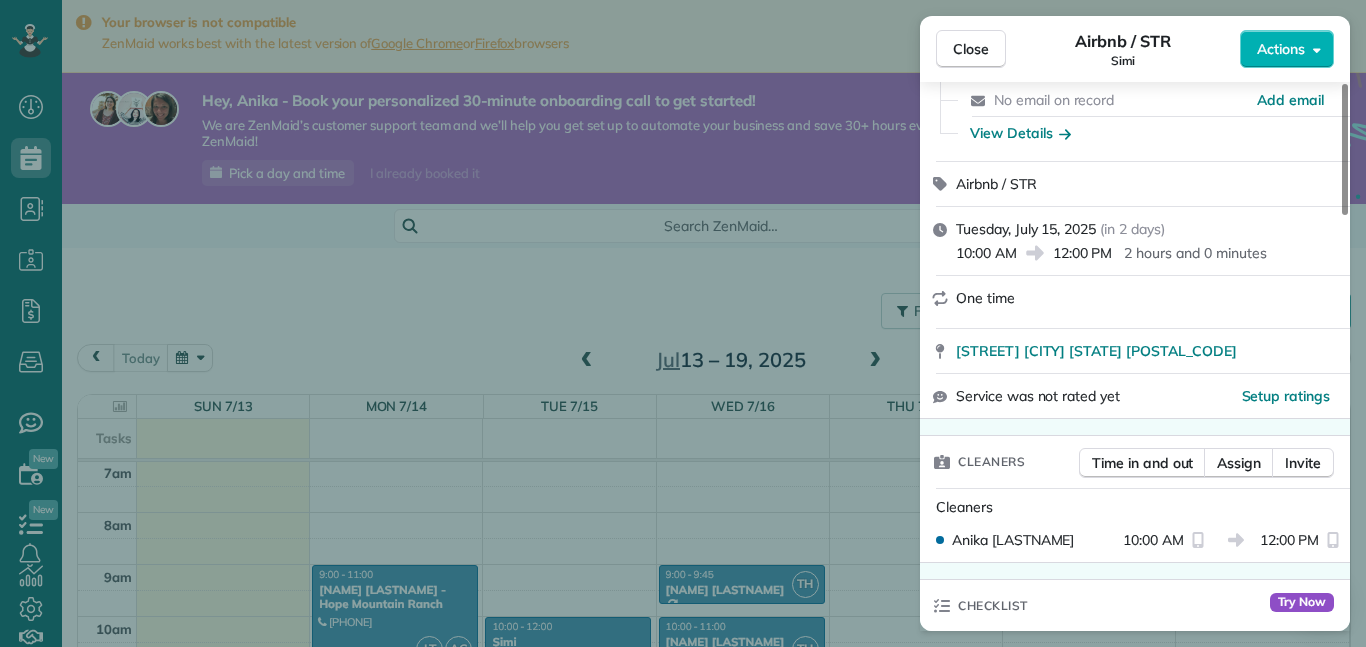 scroll, scrollTop: 153, scrollLeft: 0, axis: vertical 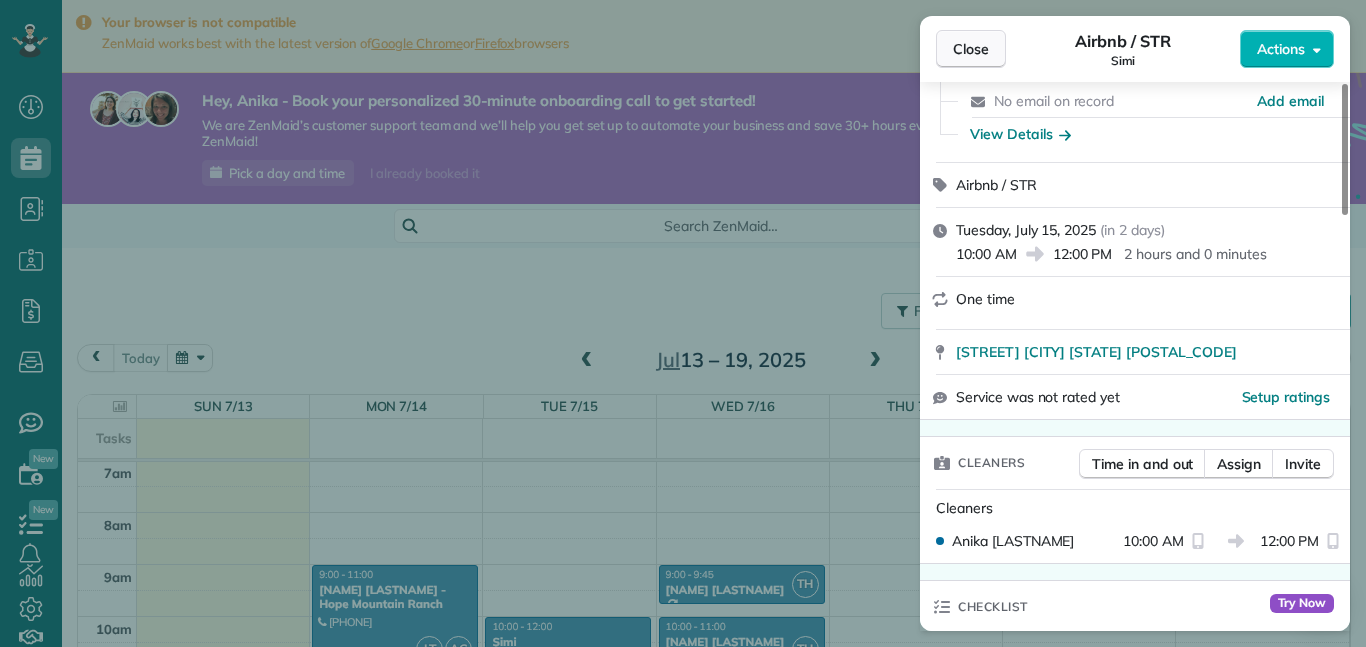 click on "Close" at bounding box center [971, 49] 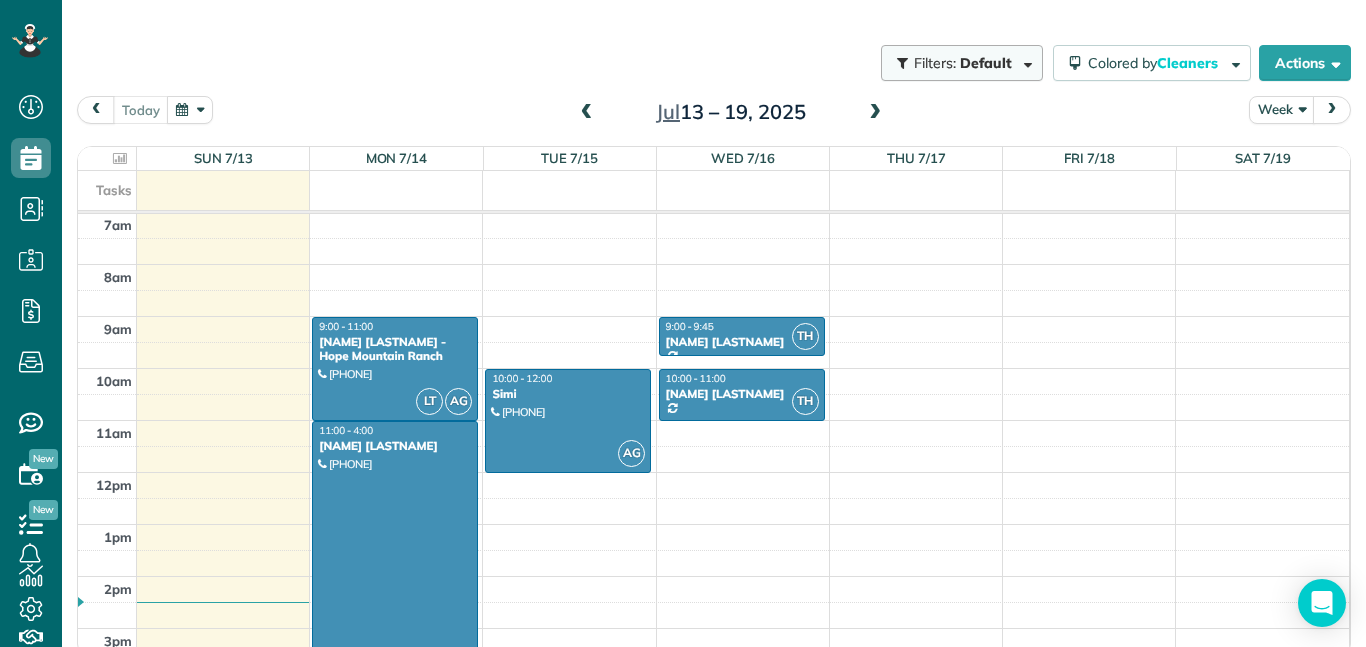 scroll, scrollTop: 252, scrollLeft: 0, axis: vertical 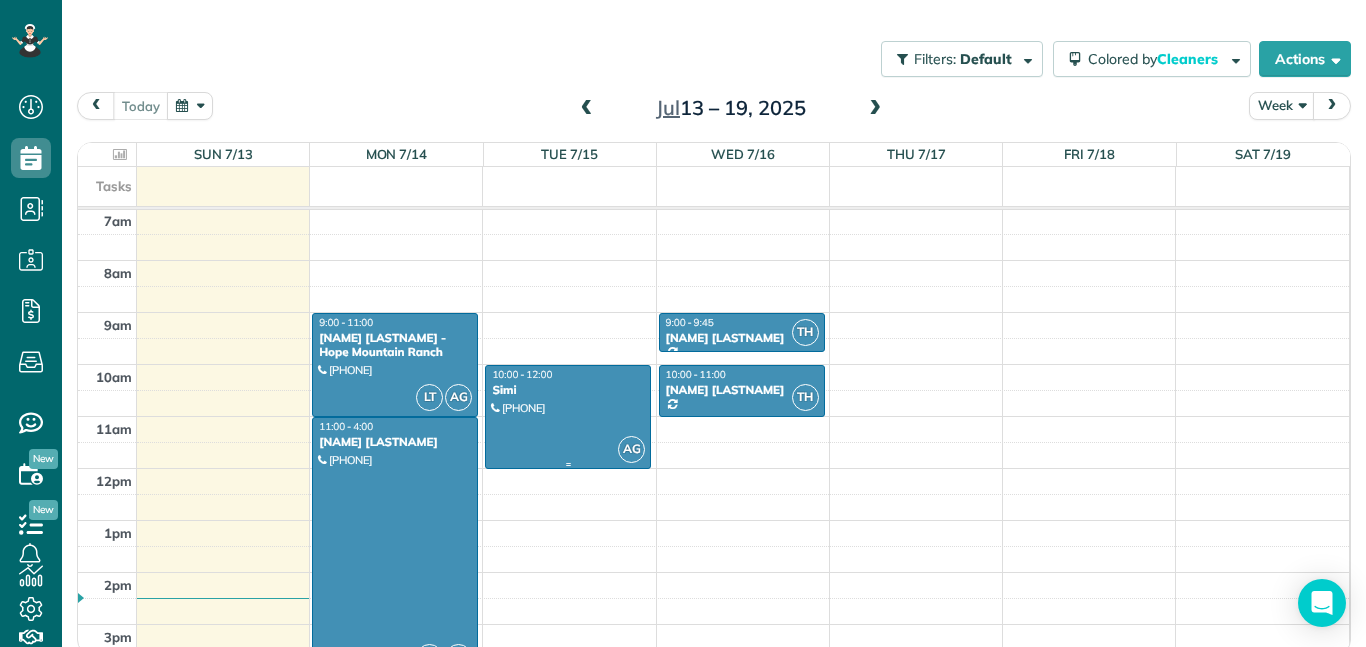 click at bounding box center [568, 417] 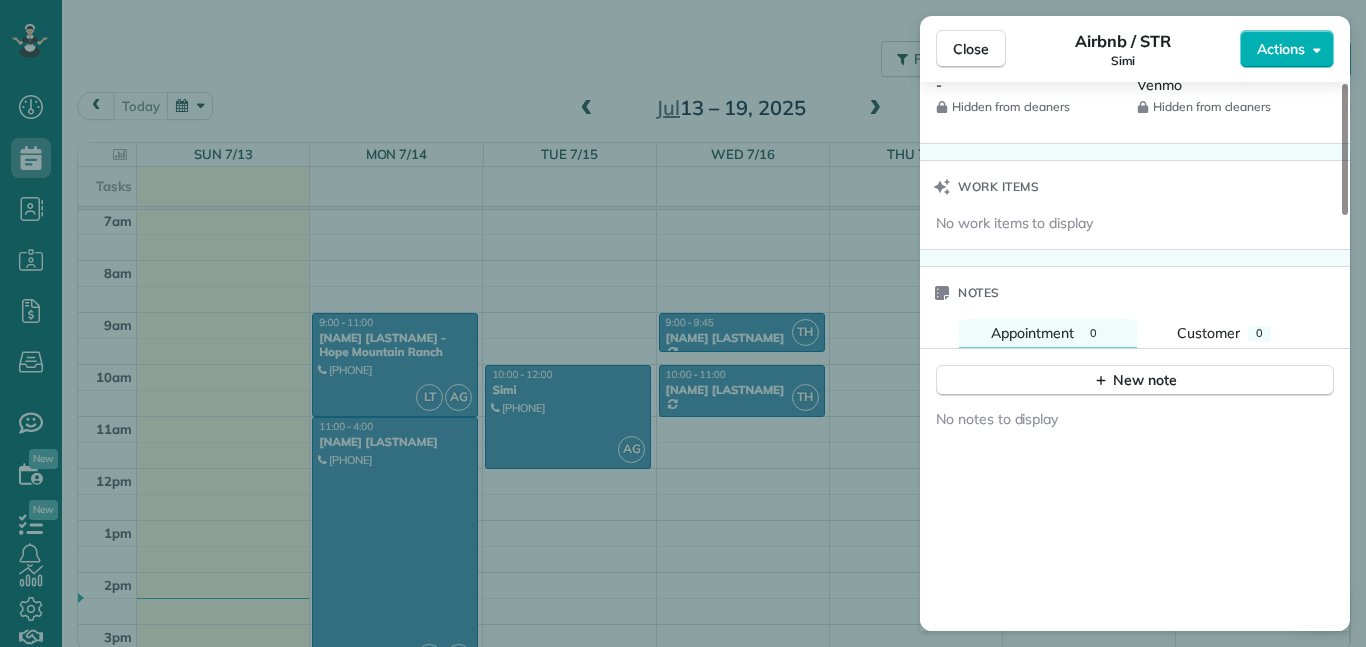 scroll, scrollTop: 1538, scrollLeft: 0, axis: vertical 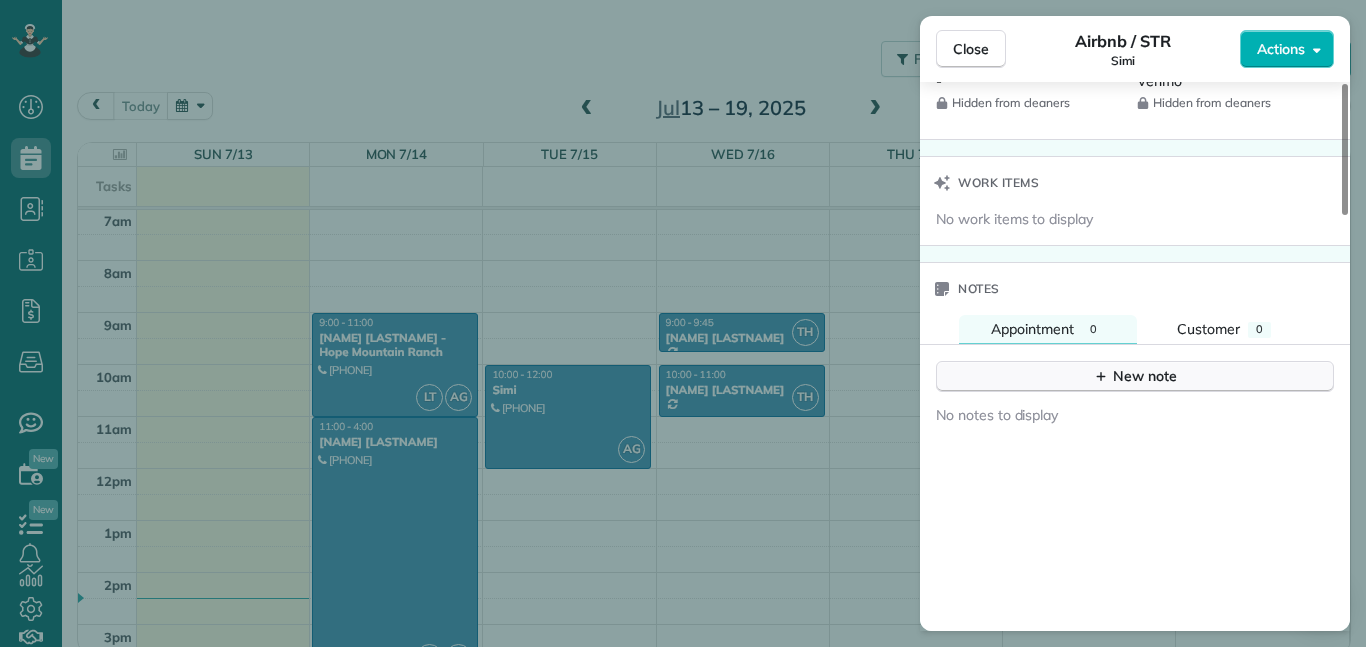 click on "New note" at bounding box center [1135, 376] 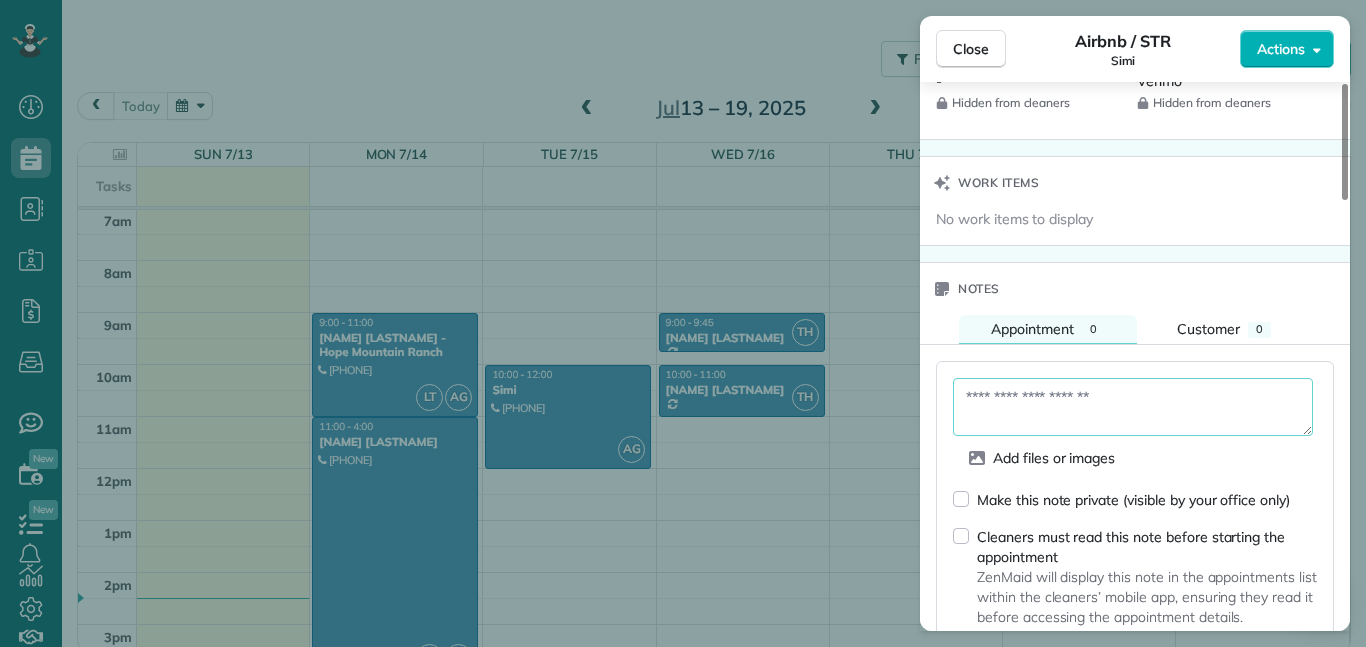 click at bounding box center (1133, 407) 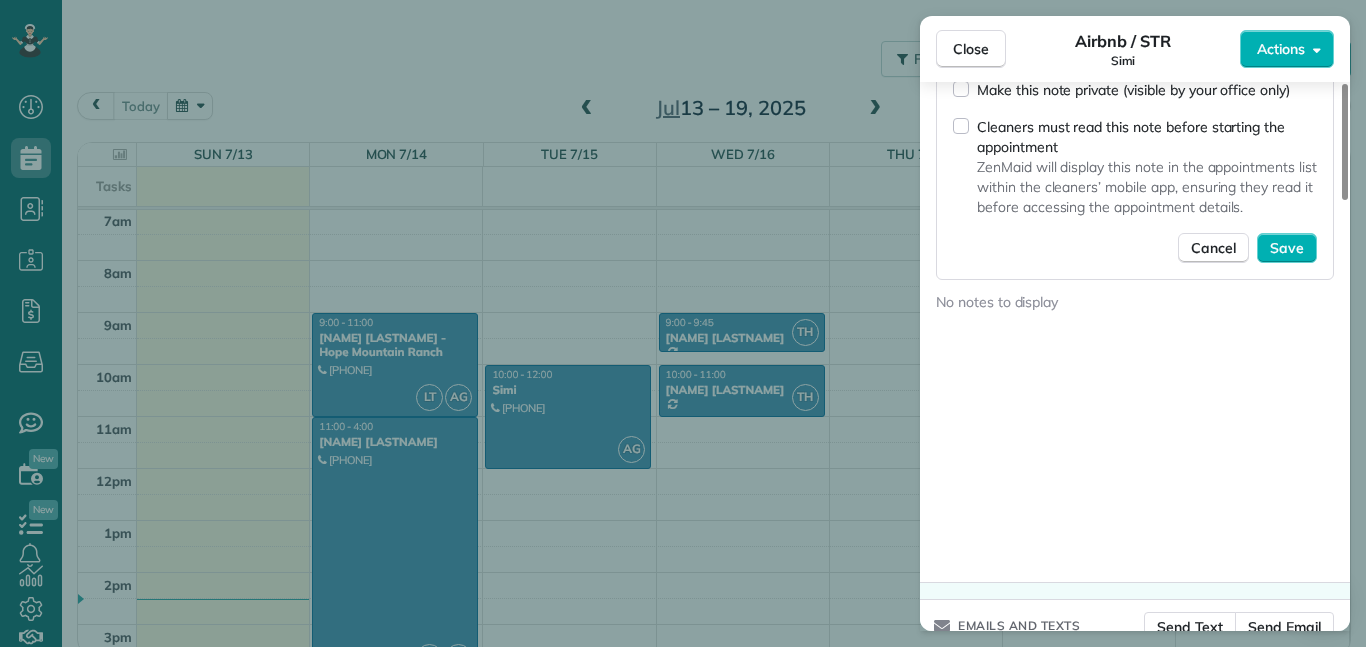 scroll, scrollTop: 1958, scrollLeft: 0, axis: vertical 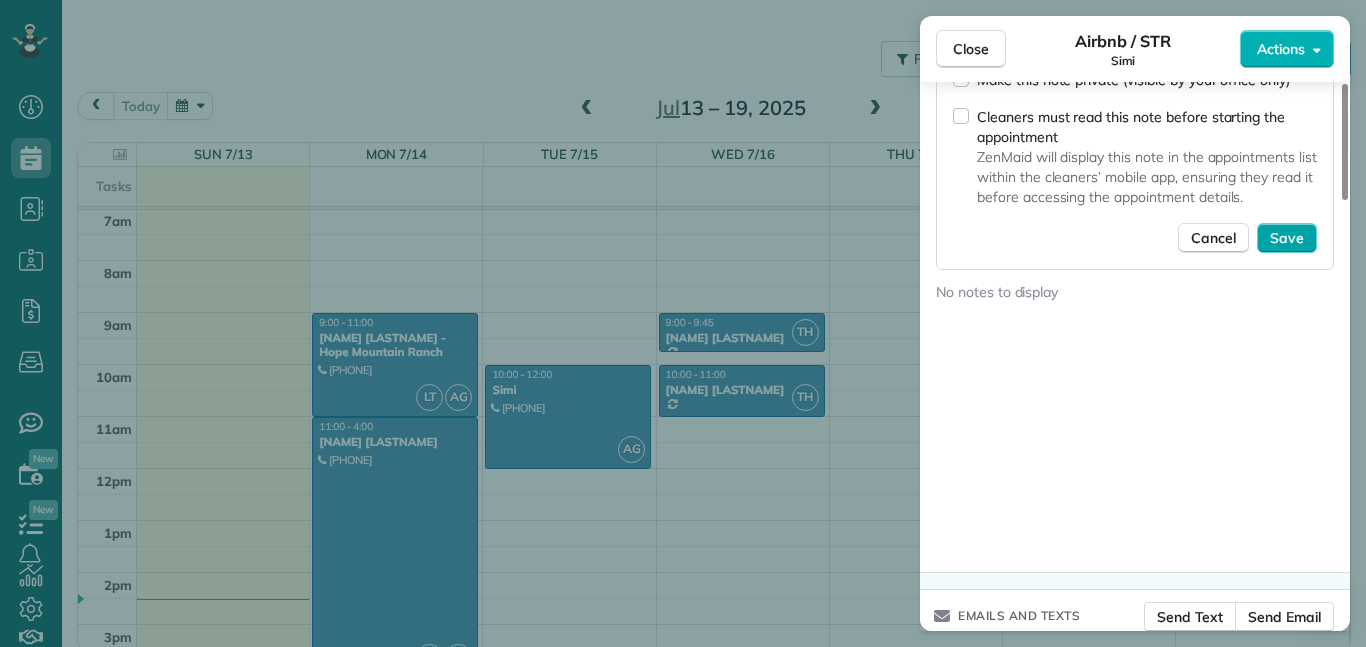 type on "**********" 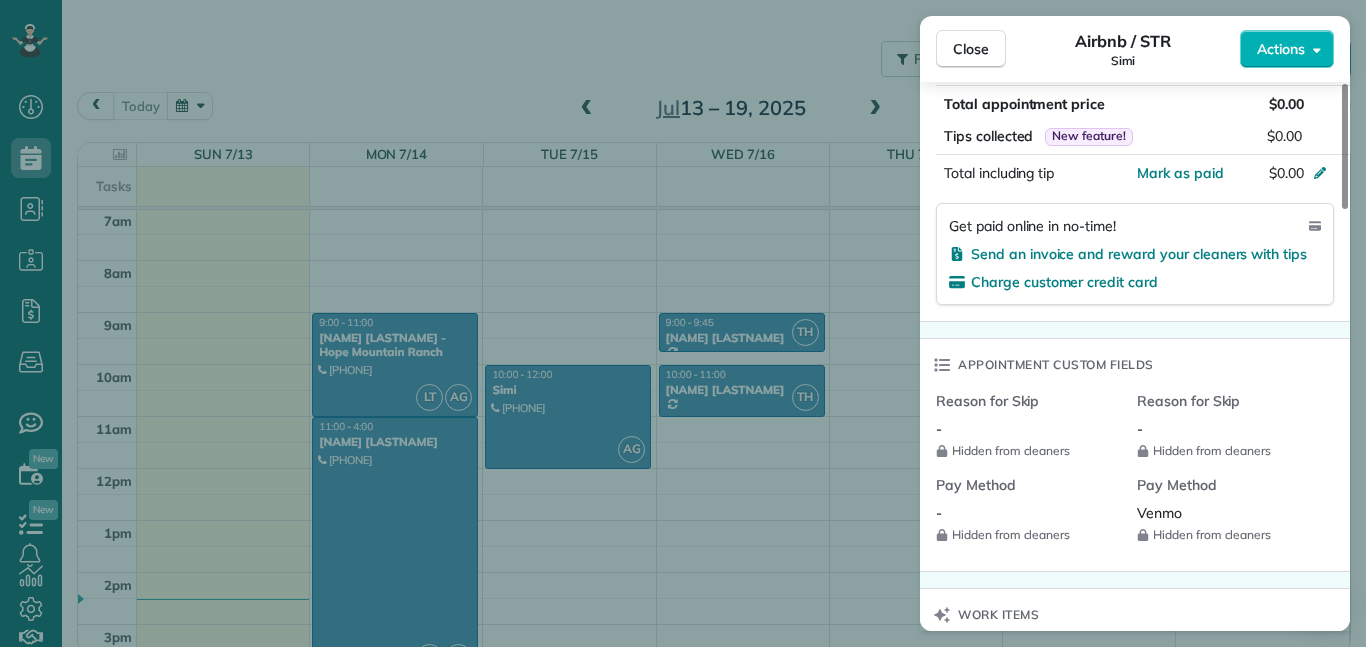 scroll, scrollTop: 1013, scrollLeft: 0, axis: vertical 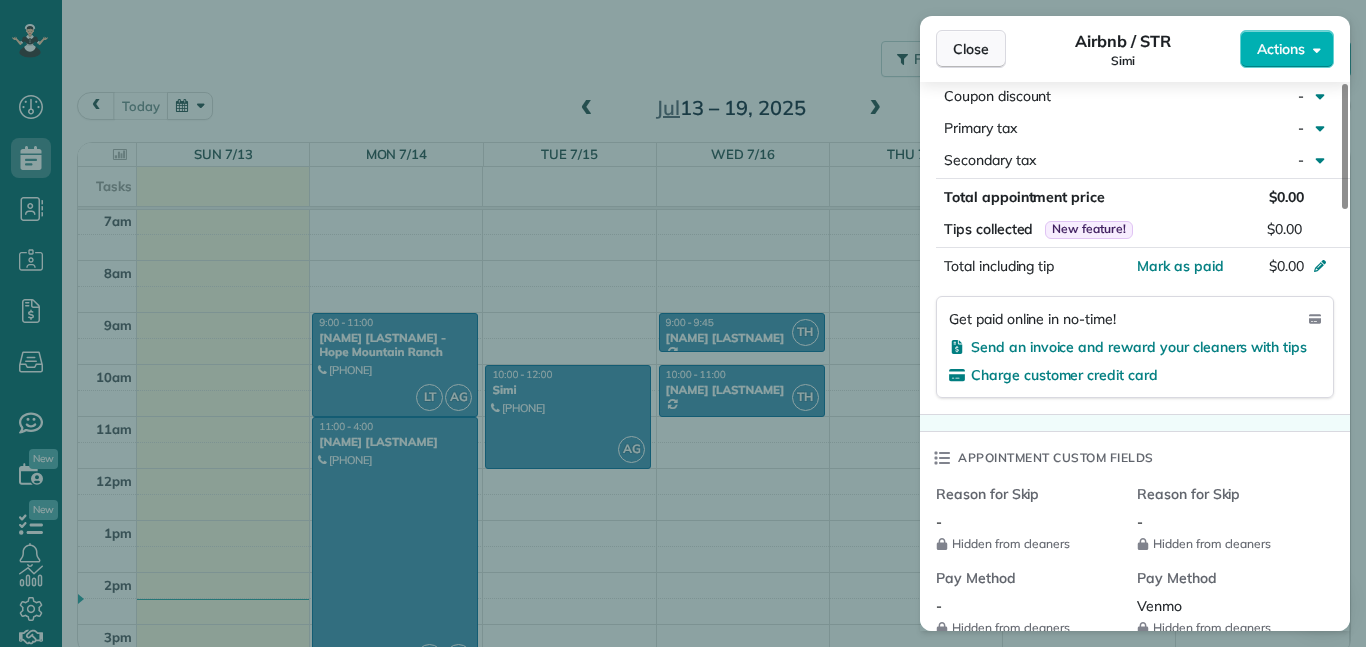 click on "Close" at bounding box center (971, 49) 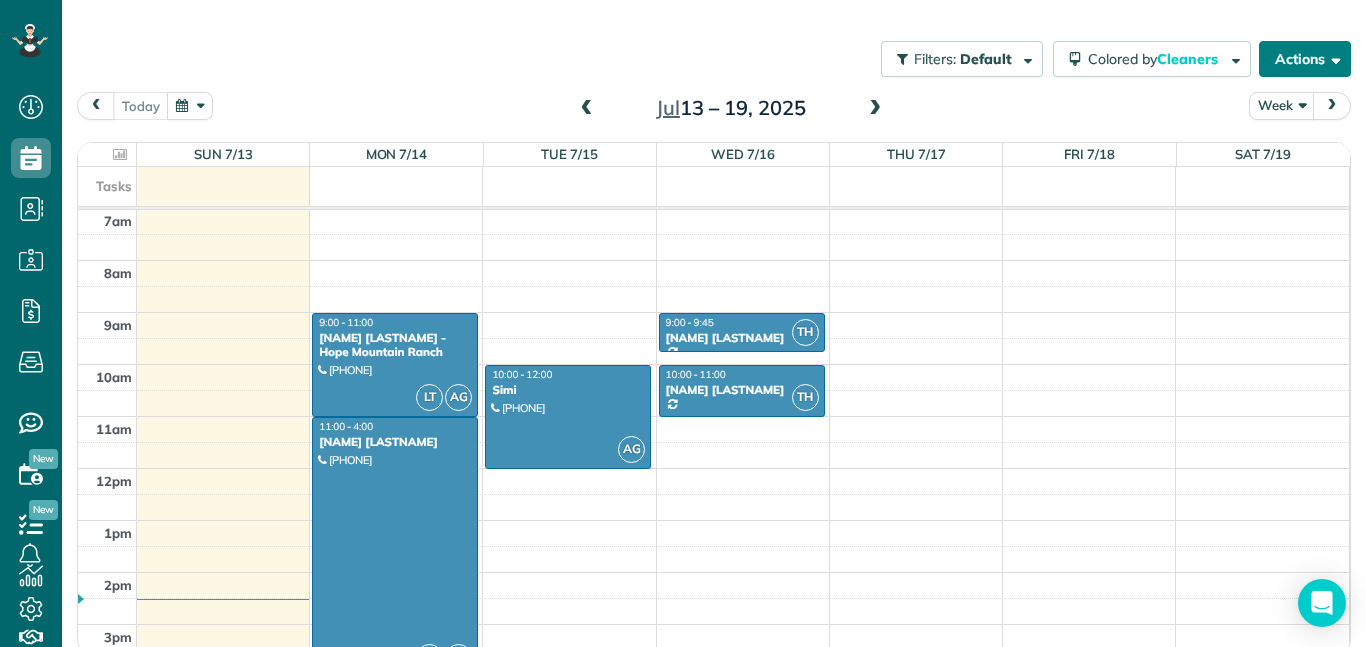 click on "Actions" at bounding box center (1305, 59) 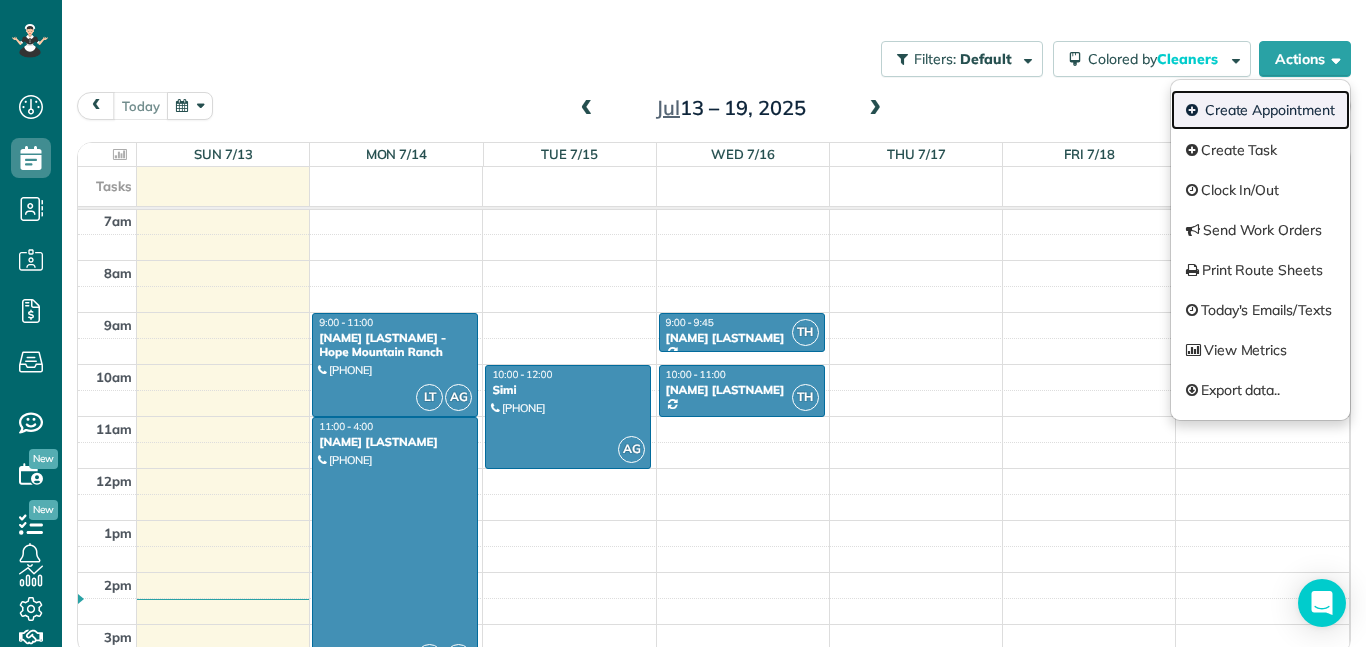 click on "Create Appointment" at bounding box center (1260, 110) 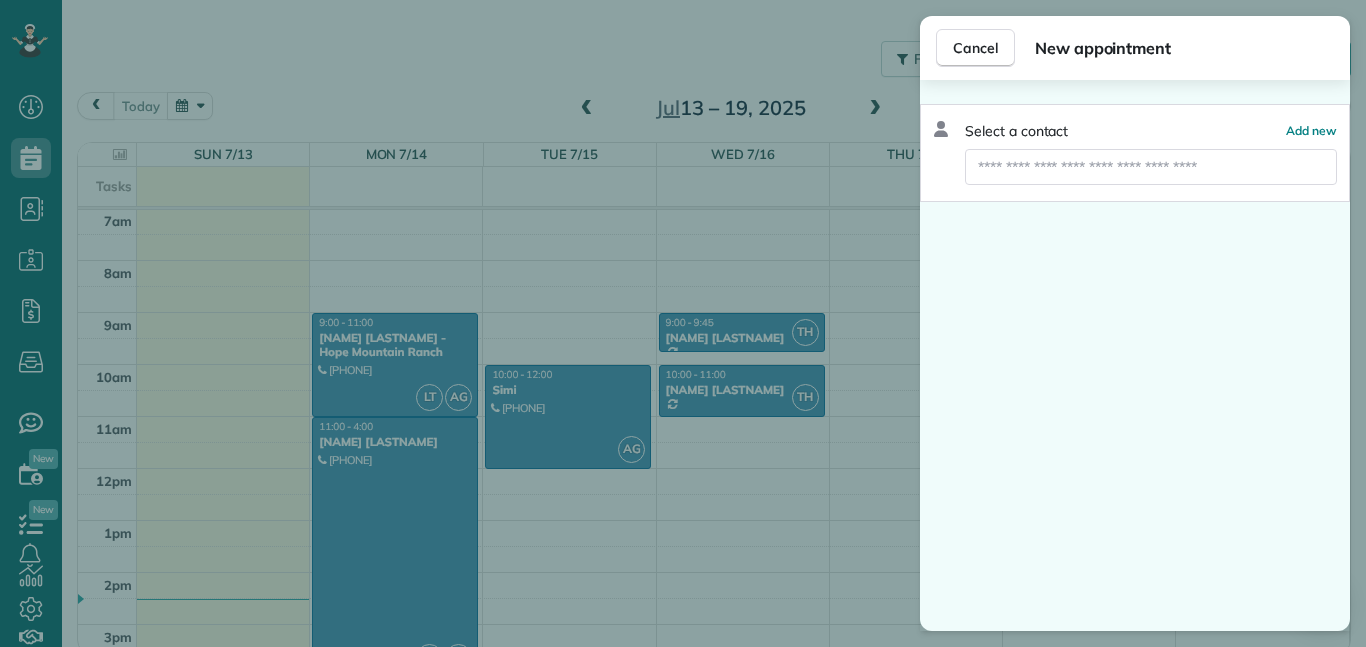 click on "Select a contact Add new" at bounding box center [1135, 153] 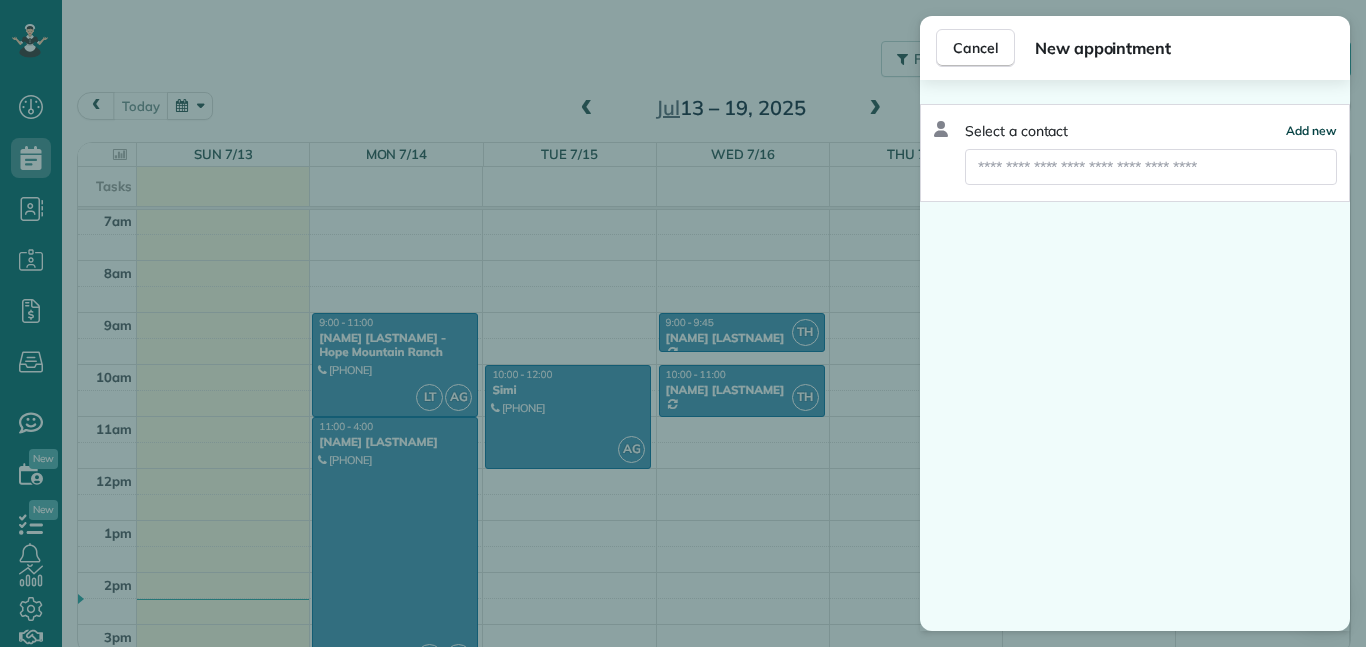 click on "Add new" at bounding box center [1311, 130] 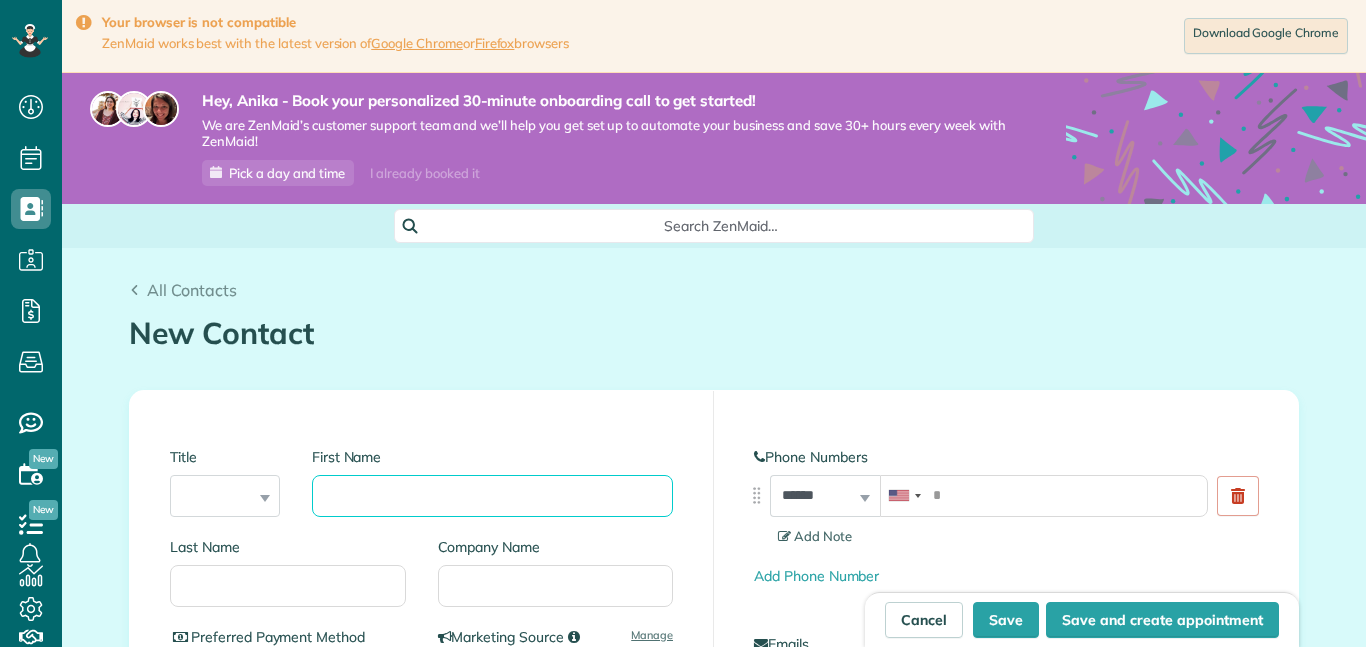 click on "First Name" at bounding box center [492, 496] 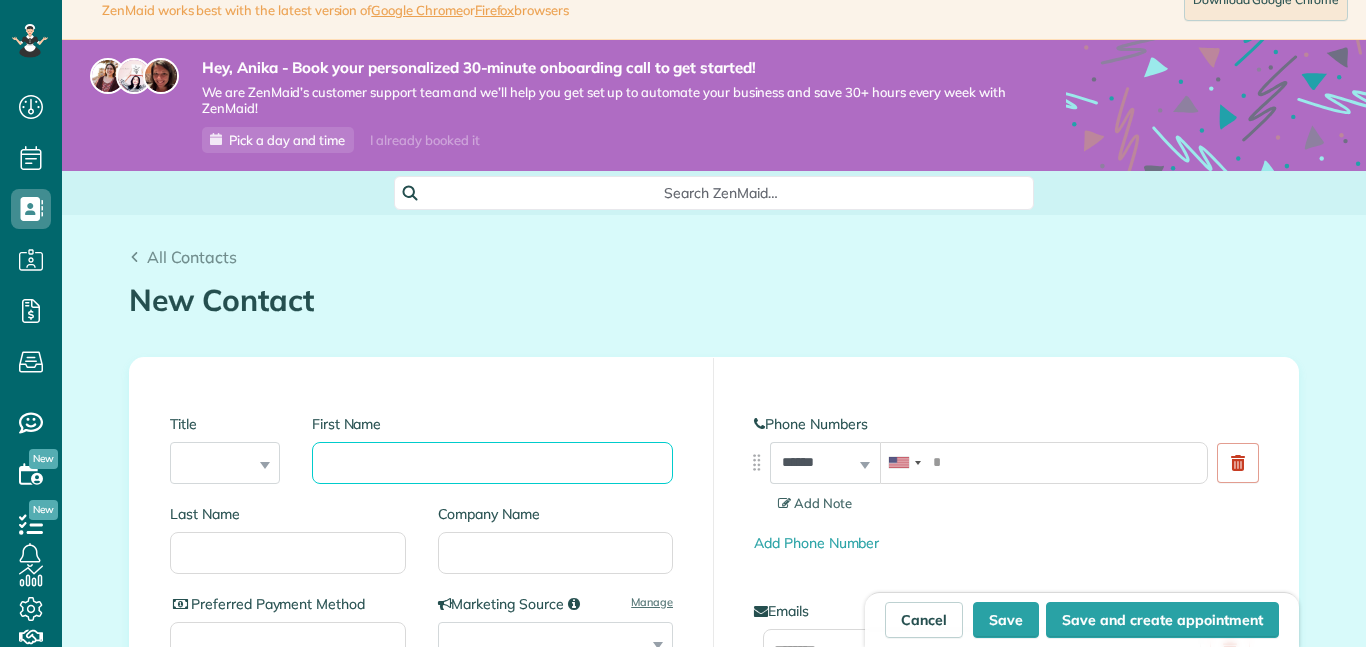 scroll, scrollTop: 647, scrollLeft: 62, axis: both 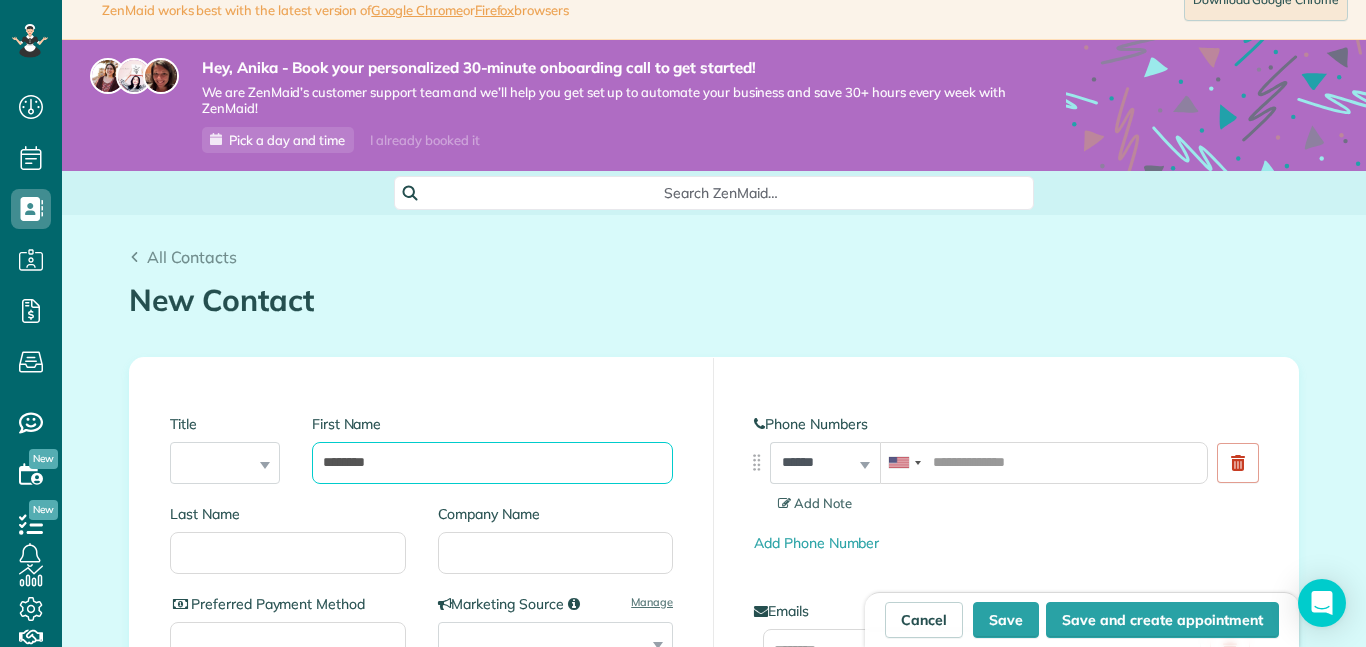 type on "*******" 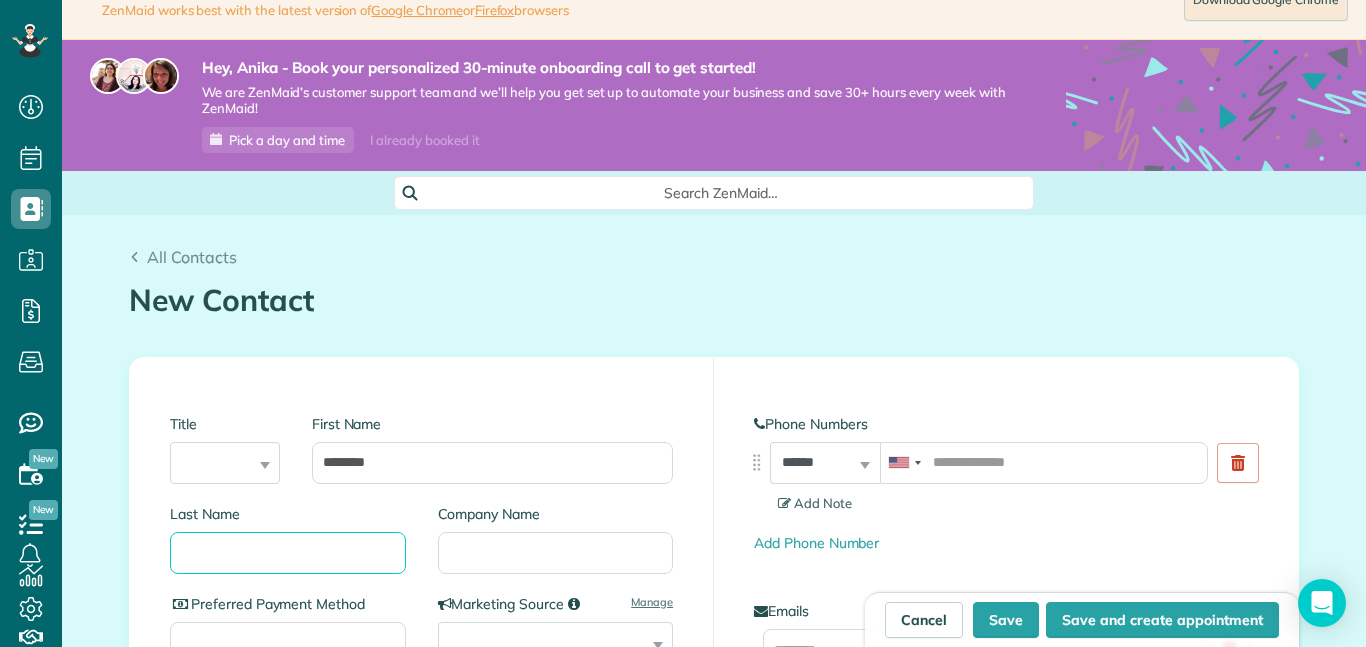 click on "Last Name" at bounding box center [288, 553] 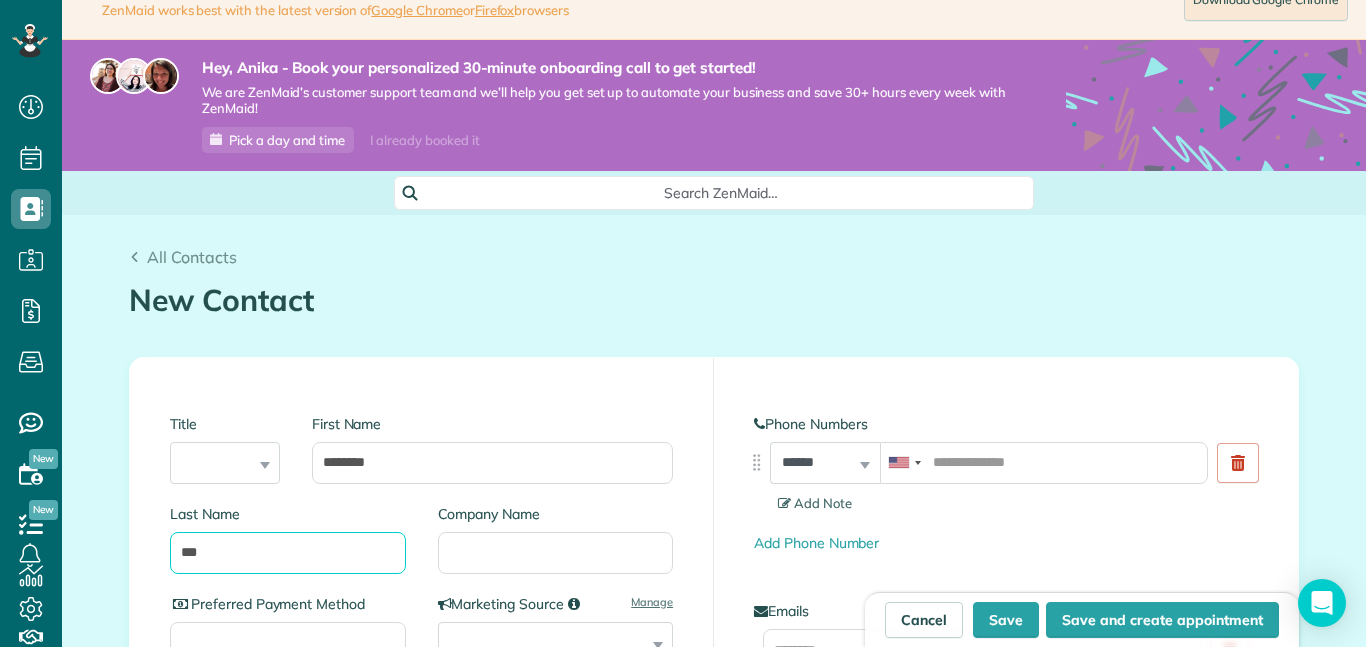 type on "***" 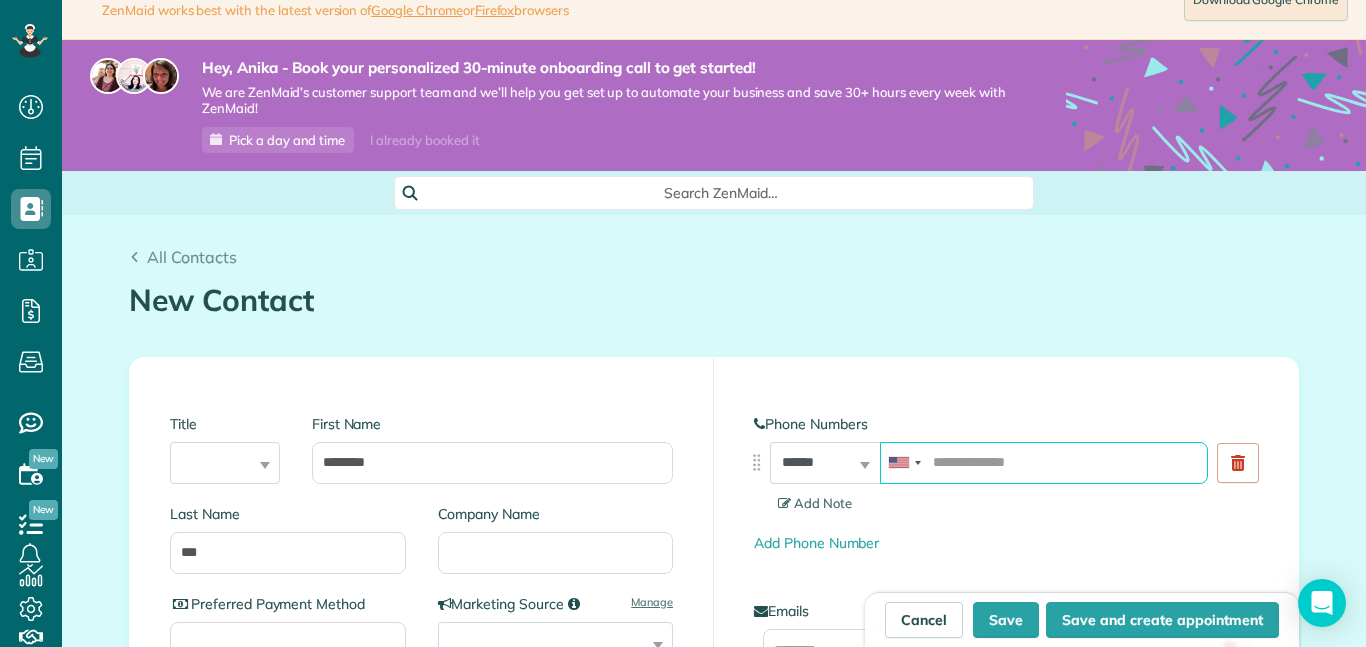 click at bounding box center [1044, 463] 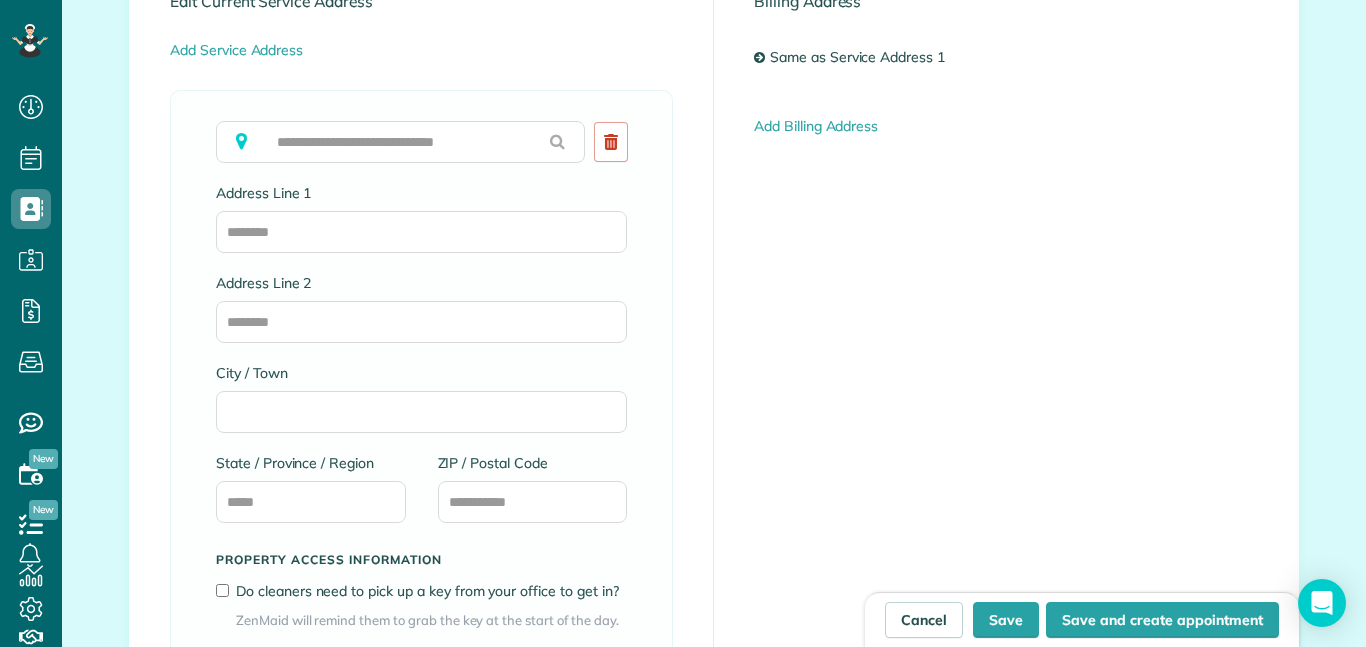scroll, scrollTop: 1225, scrollLeft: 0, axis: vertical 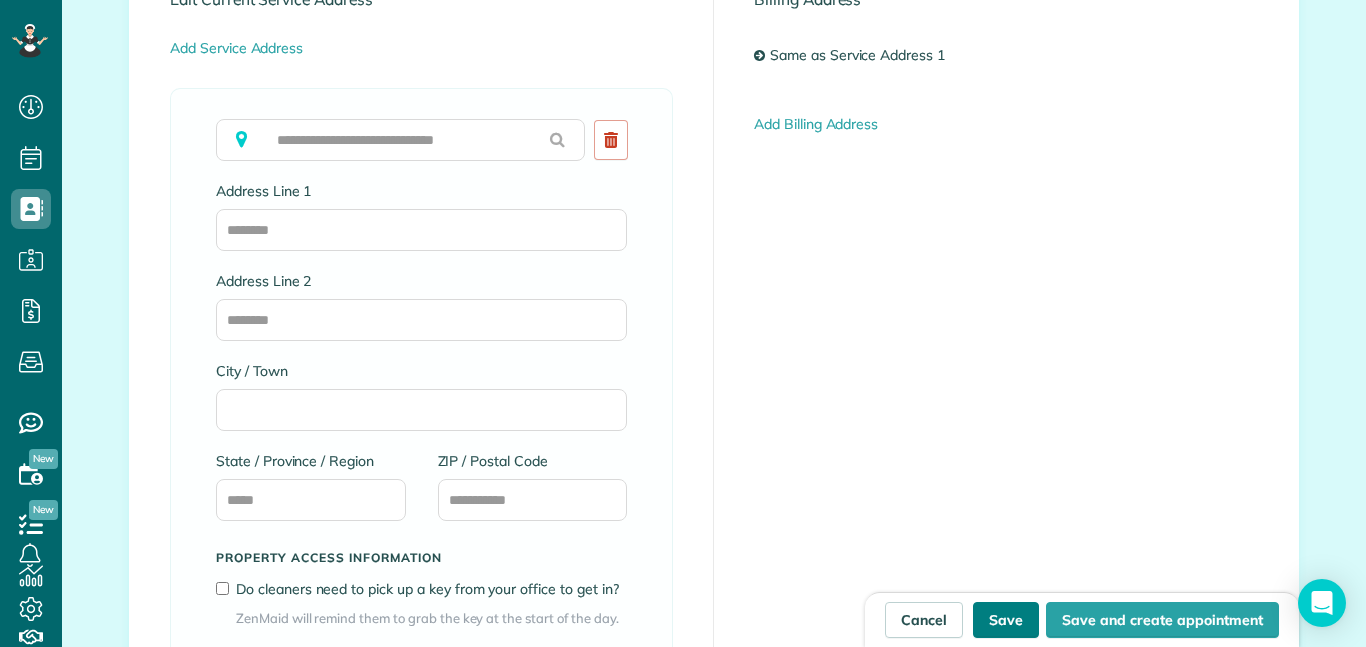 click on "Save" at bounding box center [1006, 620] 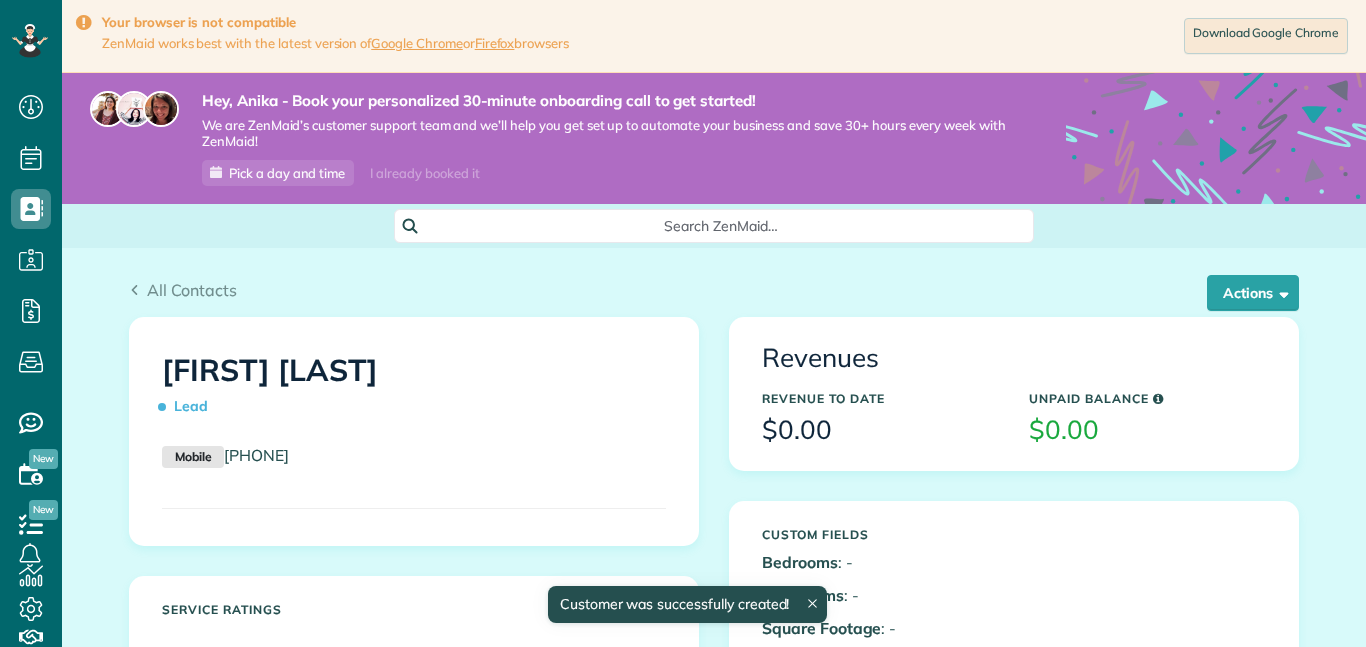 scroll, scrollTop: 0, scrollLeft: 0, axis: both 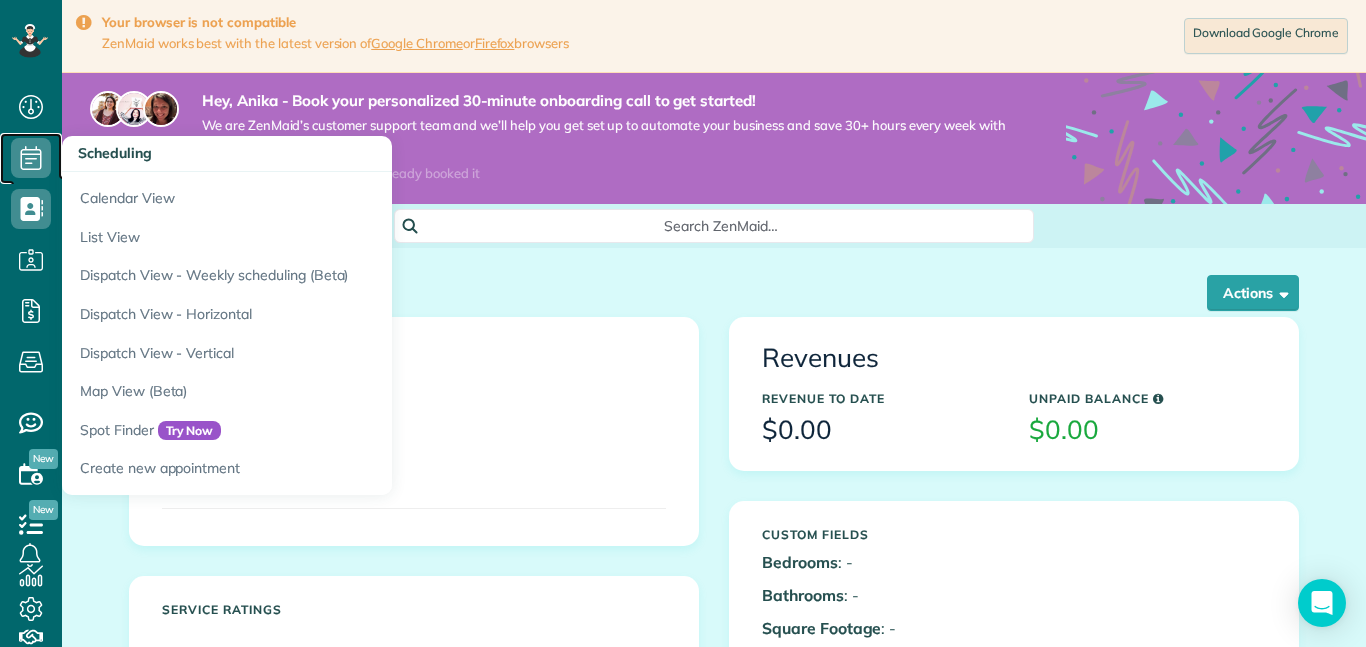 click 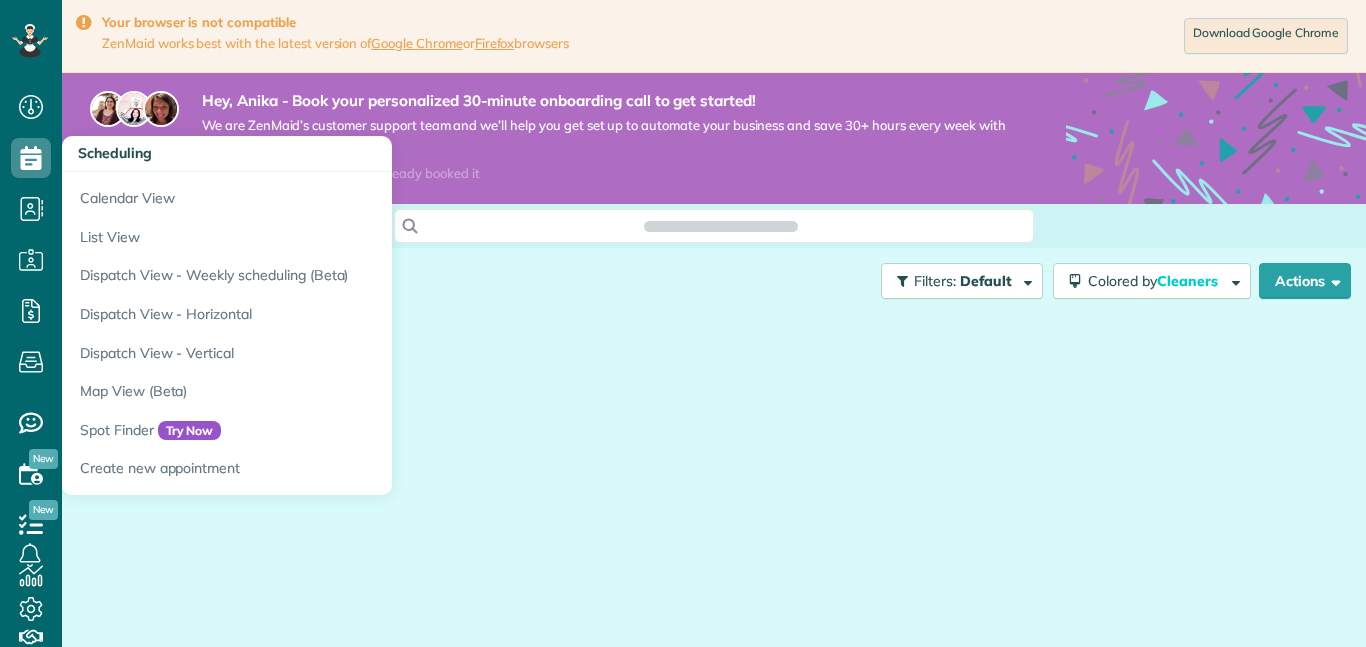 scroll, scrollTop: 0, scrollLeft: 0, axis: both 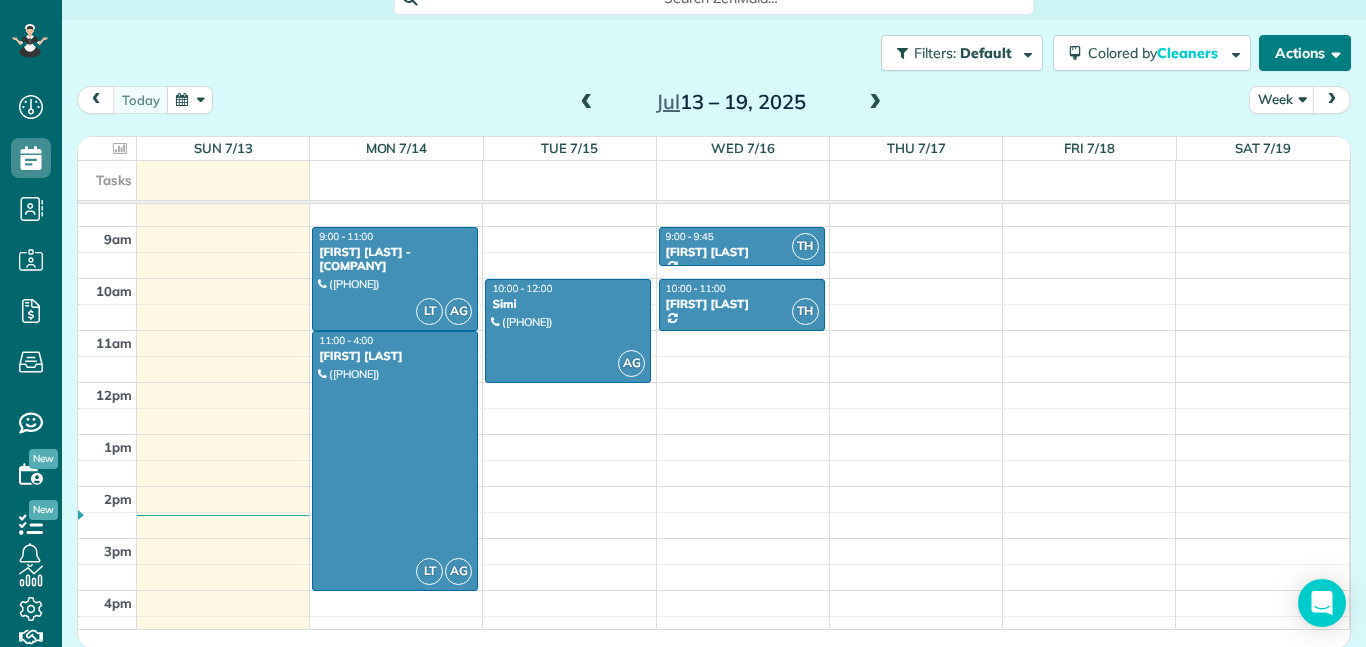 click on "Actions" at bounding box center (1305, 53) 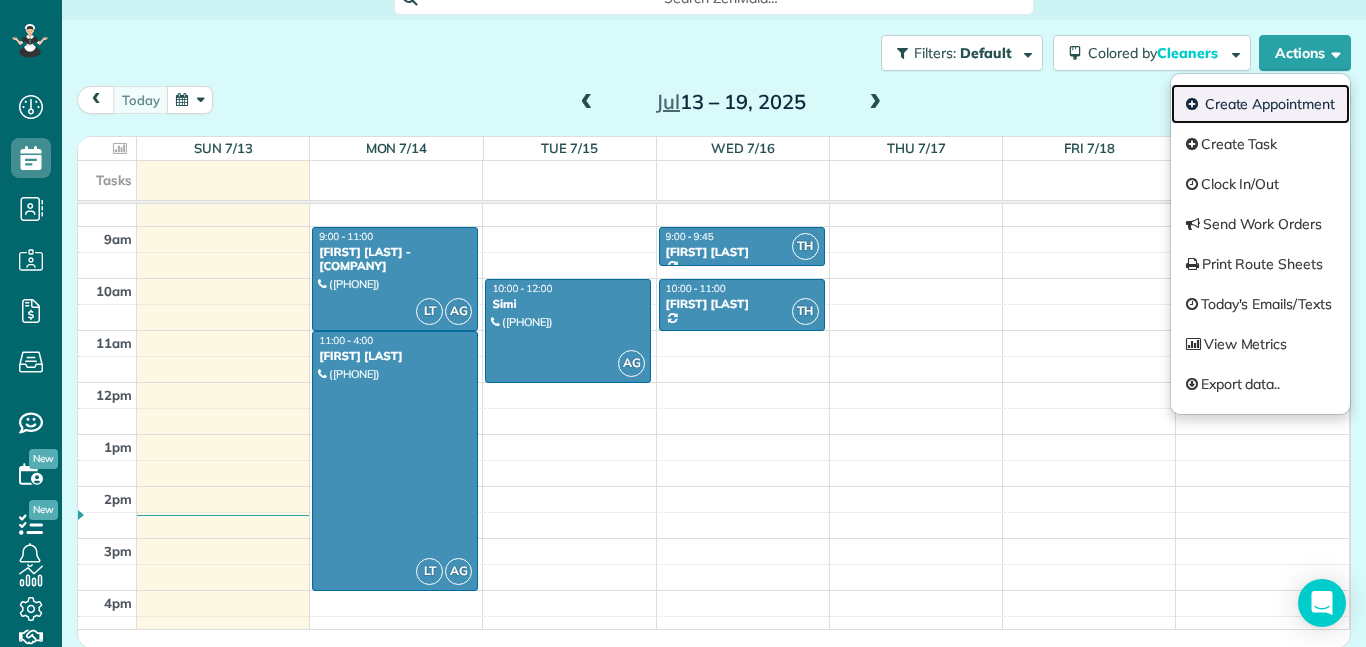 click on "Create Appointment" at bounding box center [1260, 104] 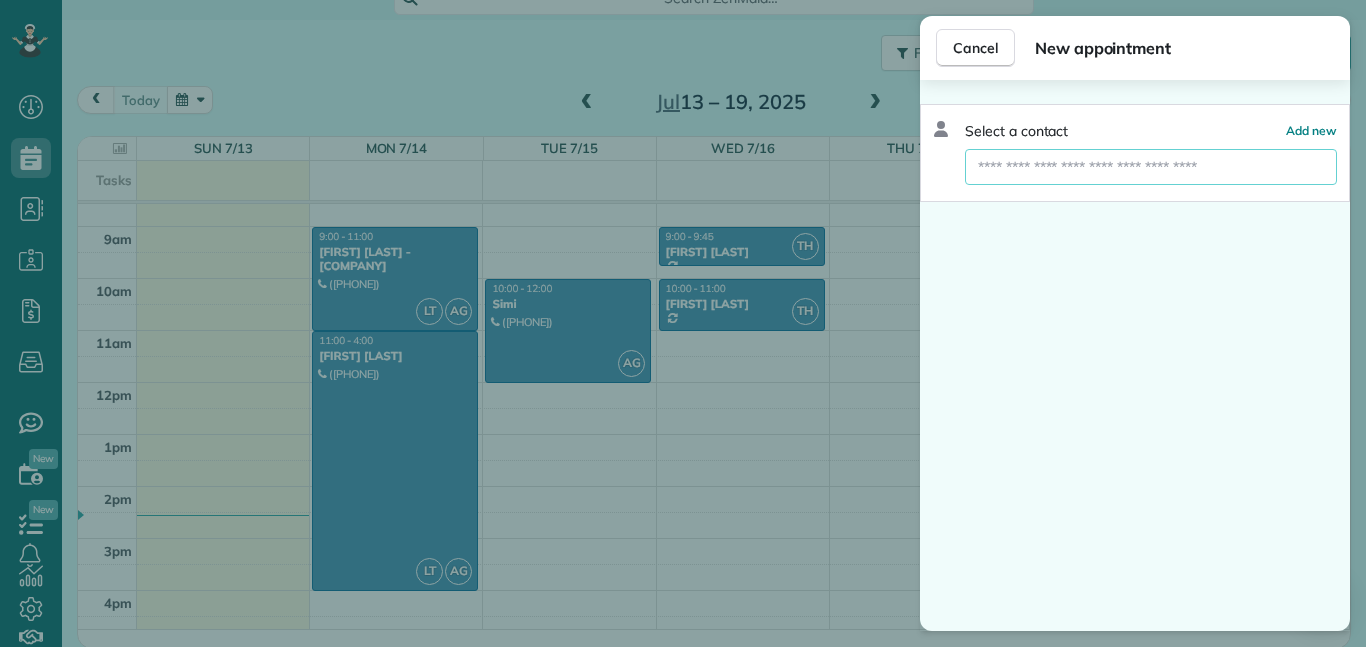 click at bounding box center [1151, 167] 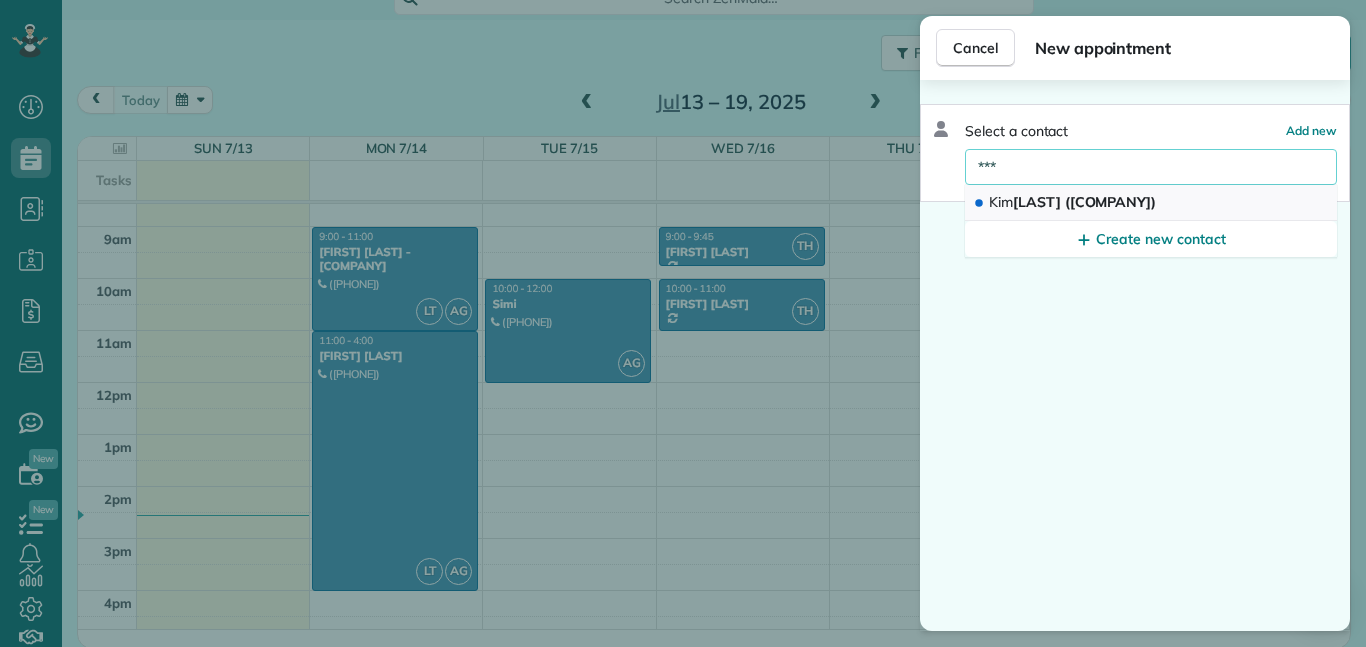 type on "***" 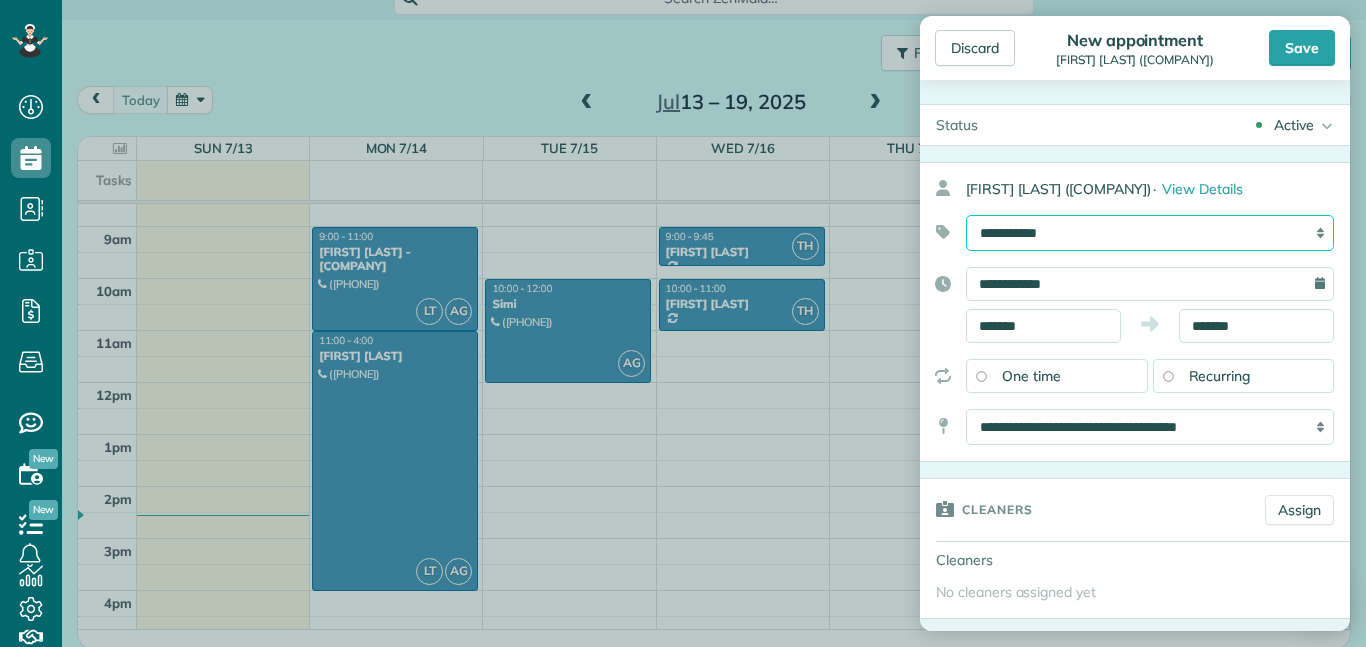 click on "**********" at bounding box center (1150, 233) 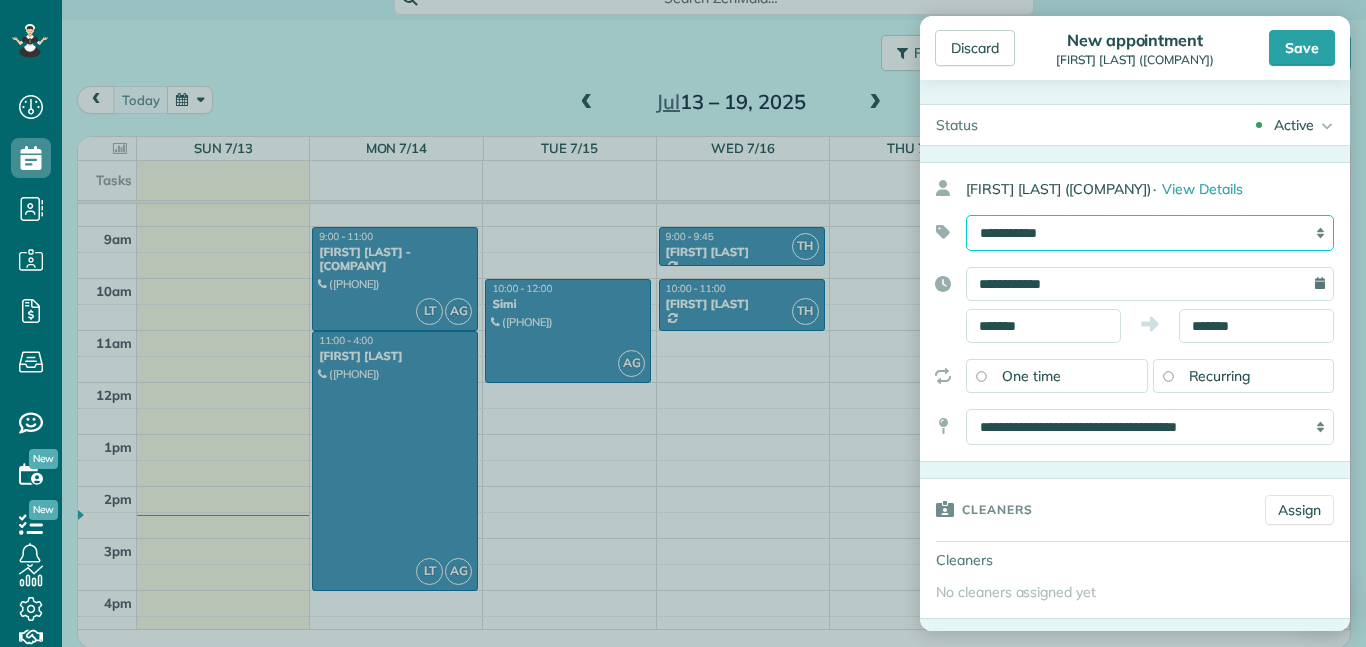 select on "******" 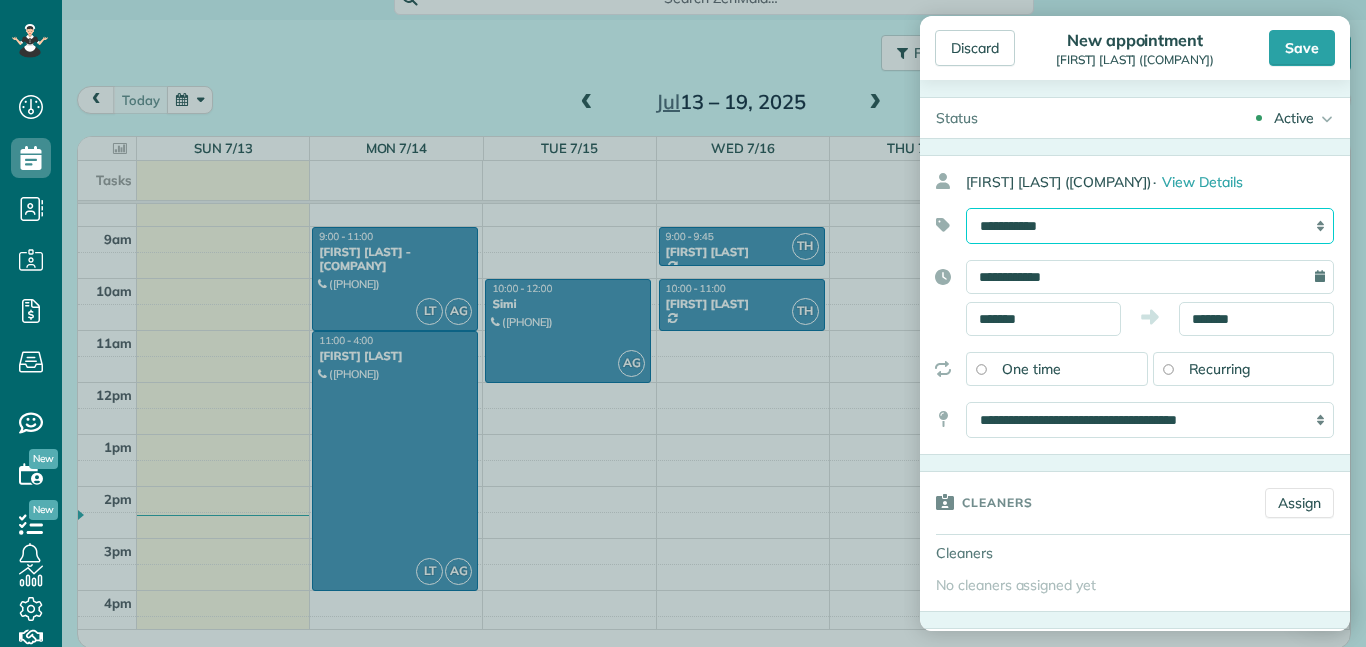 scroll, scrollTop: 3, scrollLeft: 0, axis: vertical 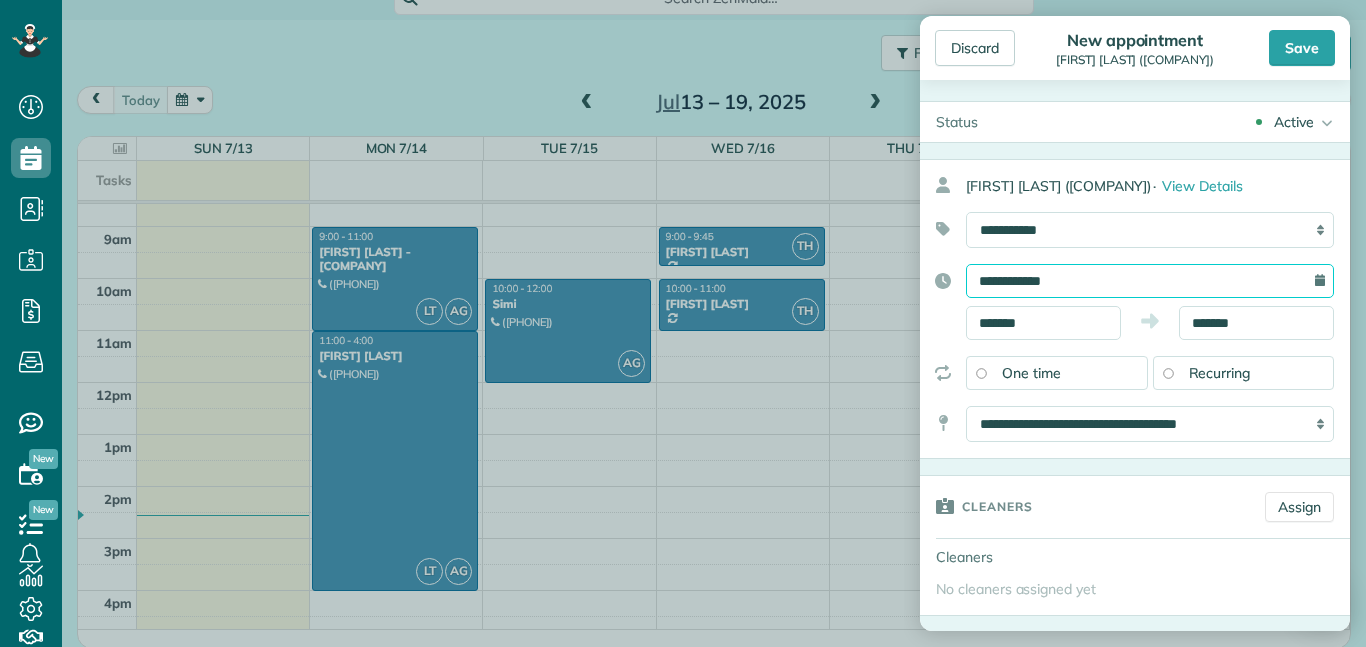 click on "**********" at bounding box center [1150, 281] 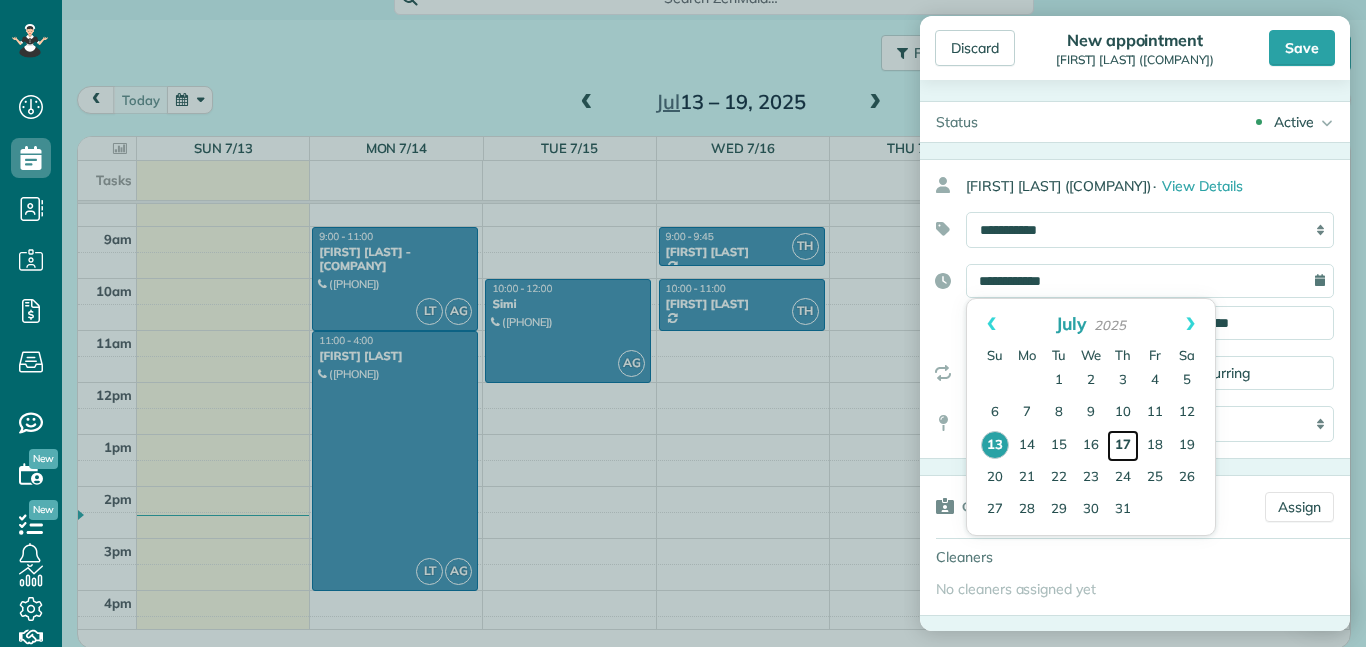 click on "17" at bounding box center [1123, 446] 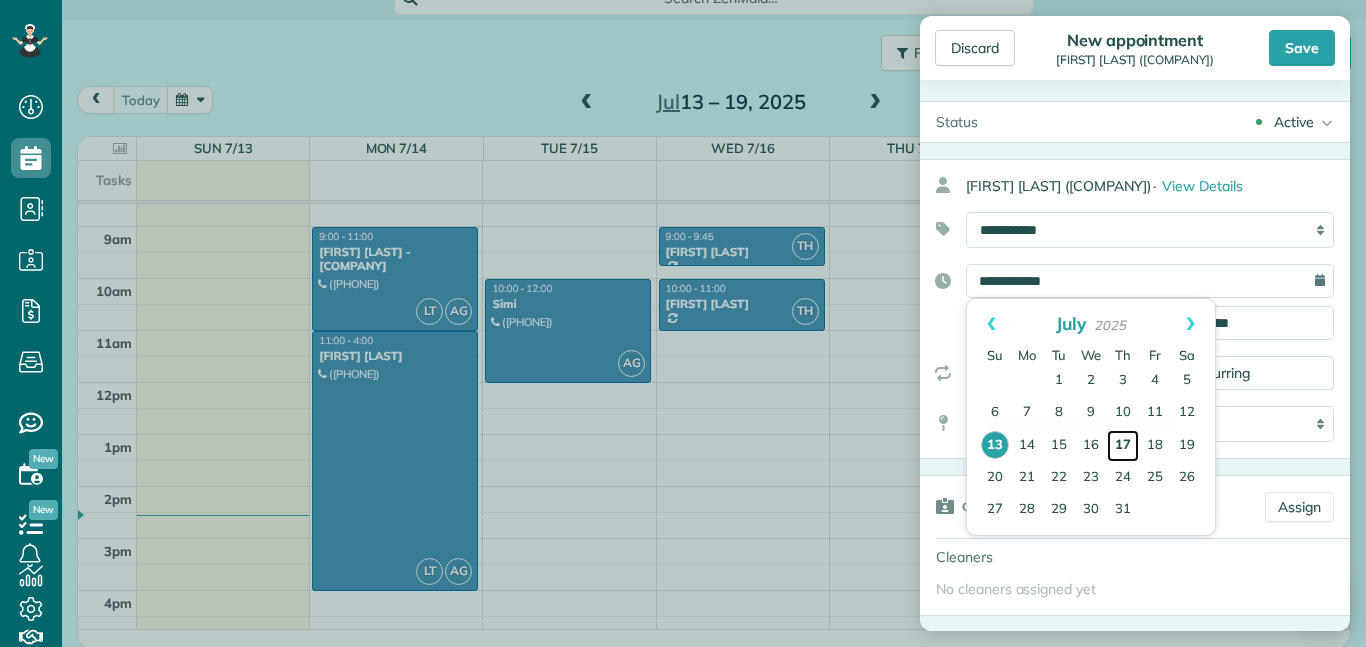 type on "**********" 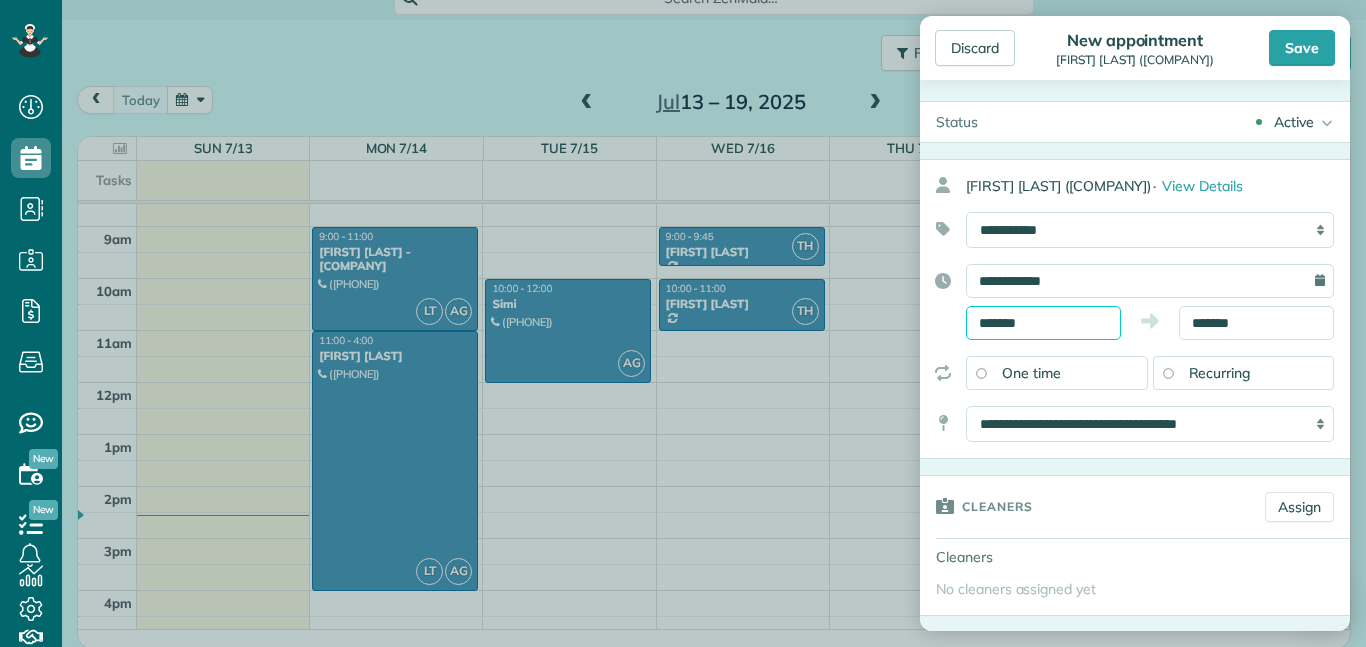 click on "*******" at bounding box center (1043, 323) 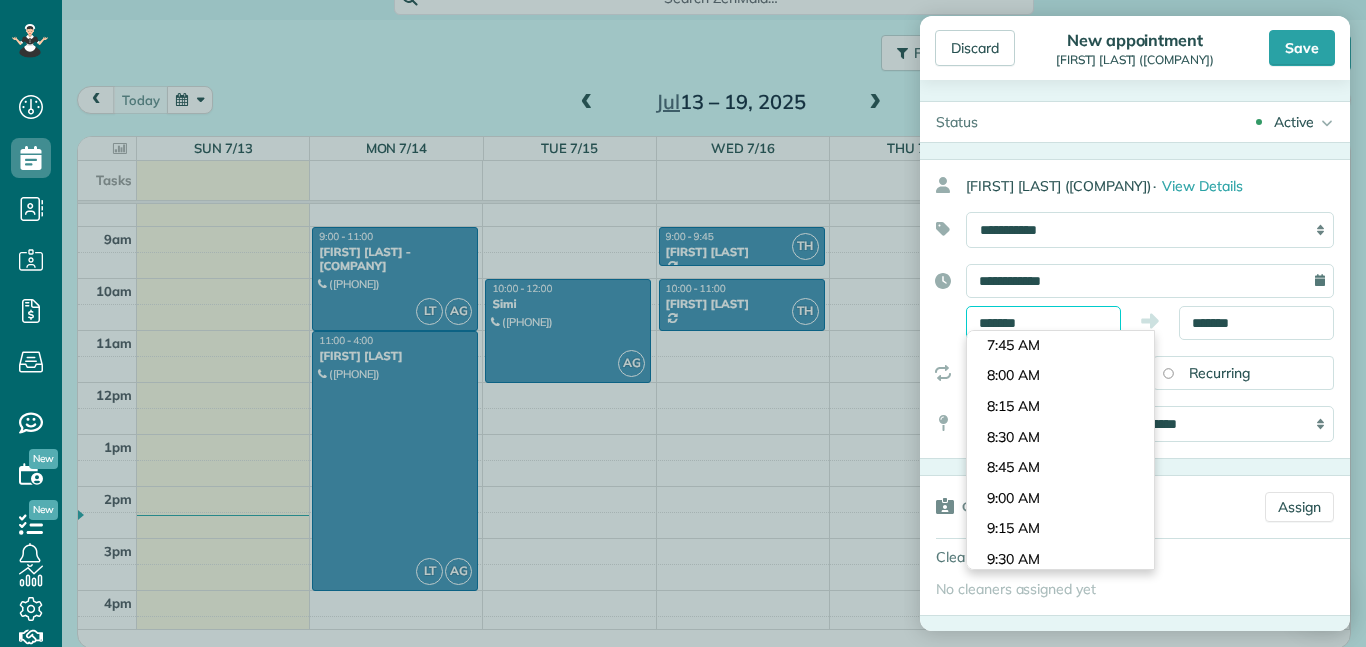 scroll, scrollTop: 922, scrollLeft: 0, axis: vertical 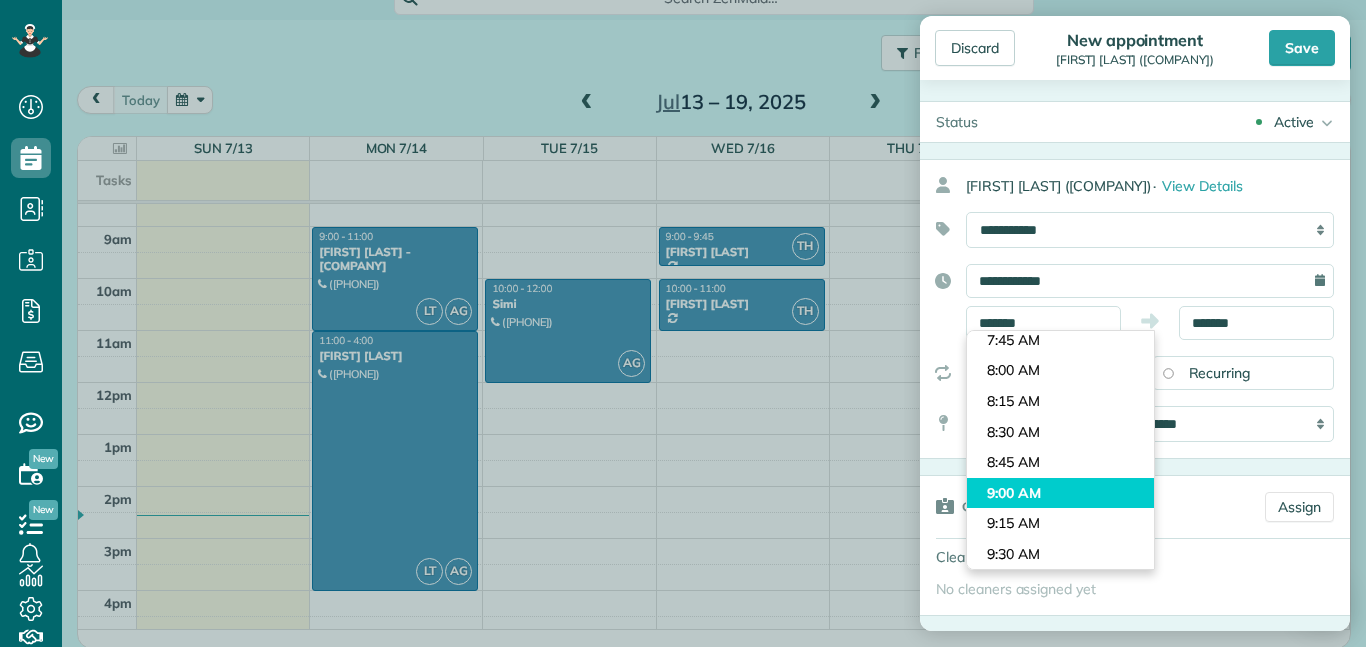 click on "Dashboard
Scheduling
Calendar View
List View
Dispatch View - Weekly scheduling (Beta)" at bounding box center [683, 323] 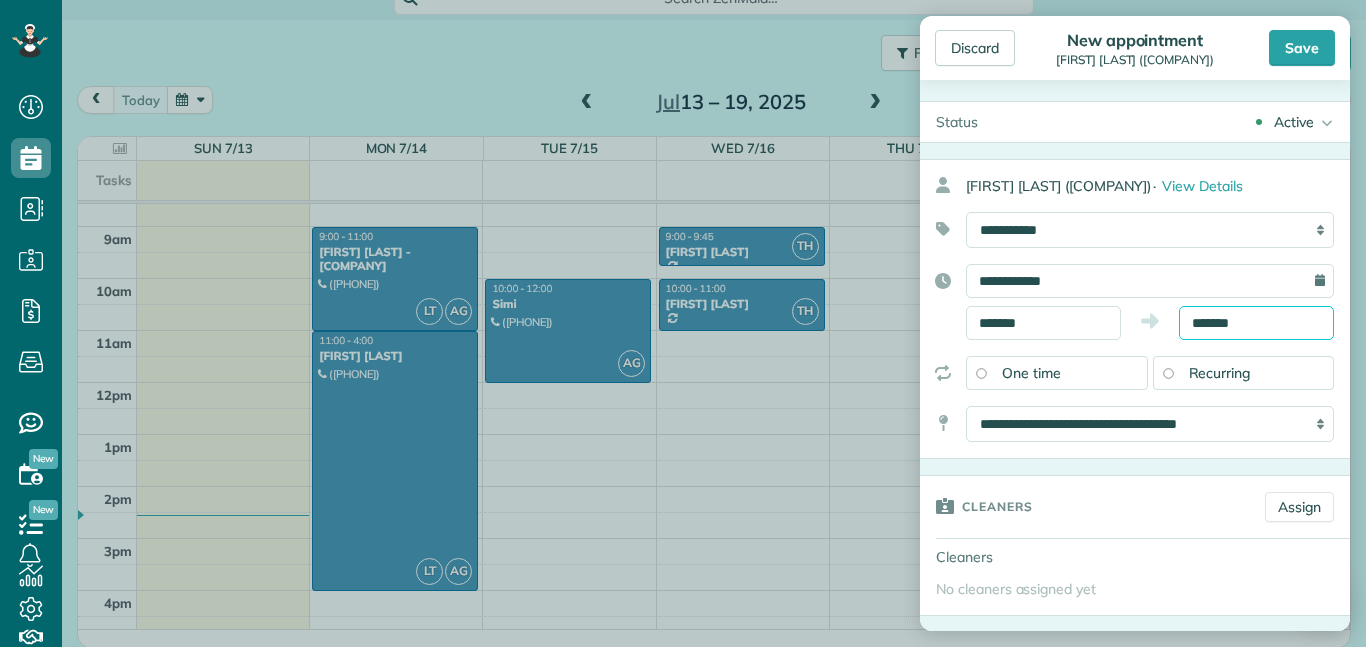 click on "Dashboard
Scheduling
Calendar View
List View
Dispatch View - Weekly scheduling (Beta)" at bounding box center [683, 323] 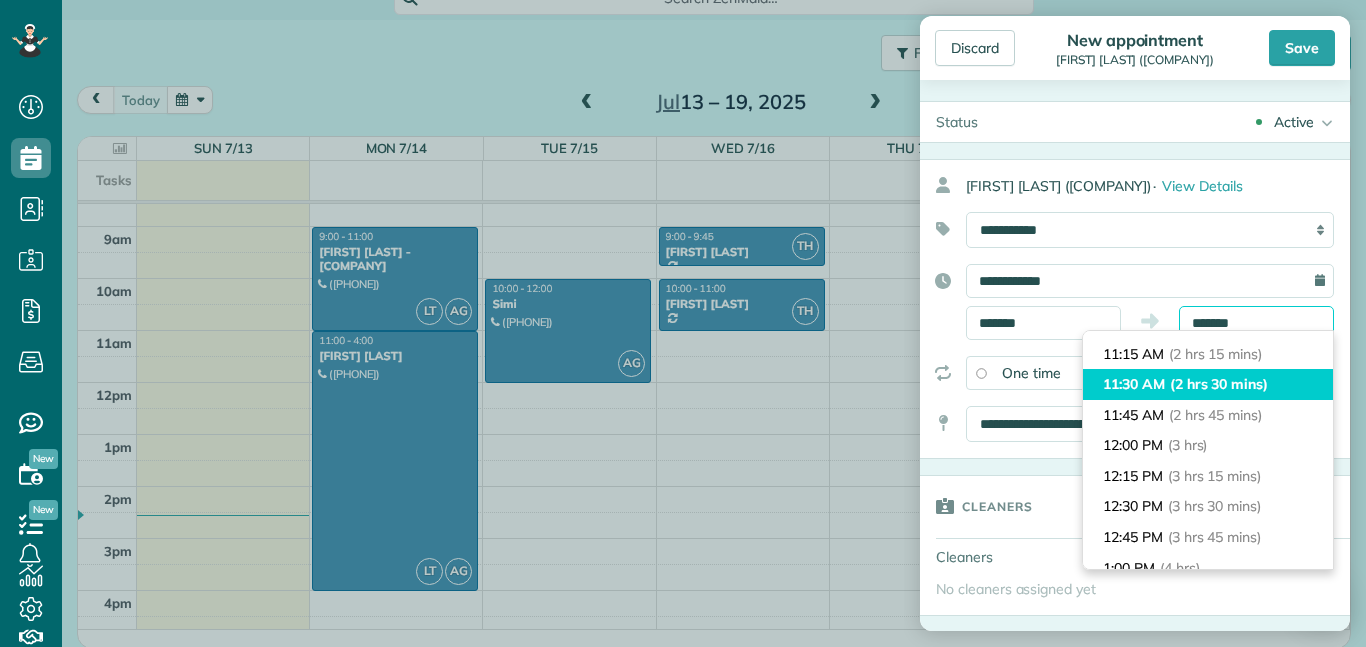 scroll, scrollTop: 272, scrollLeft: 0, axis: vertical 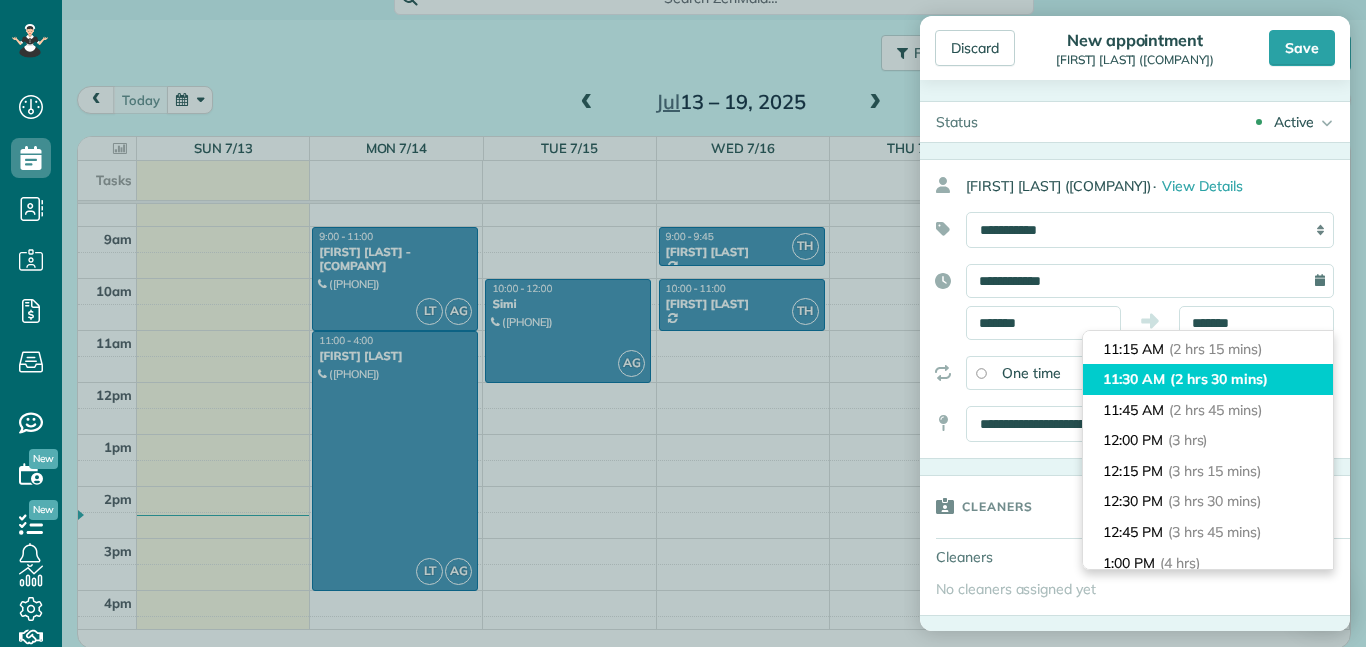click on "11:30 AM  (2 hrs 30 mins)" at bounding box center [1208, 379] 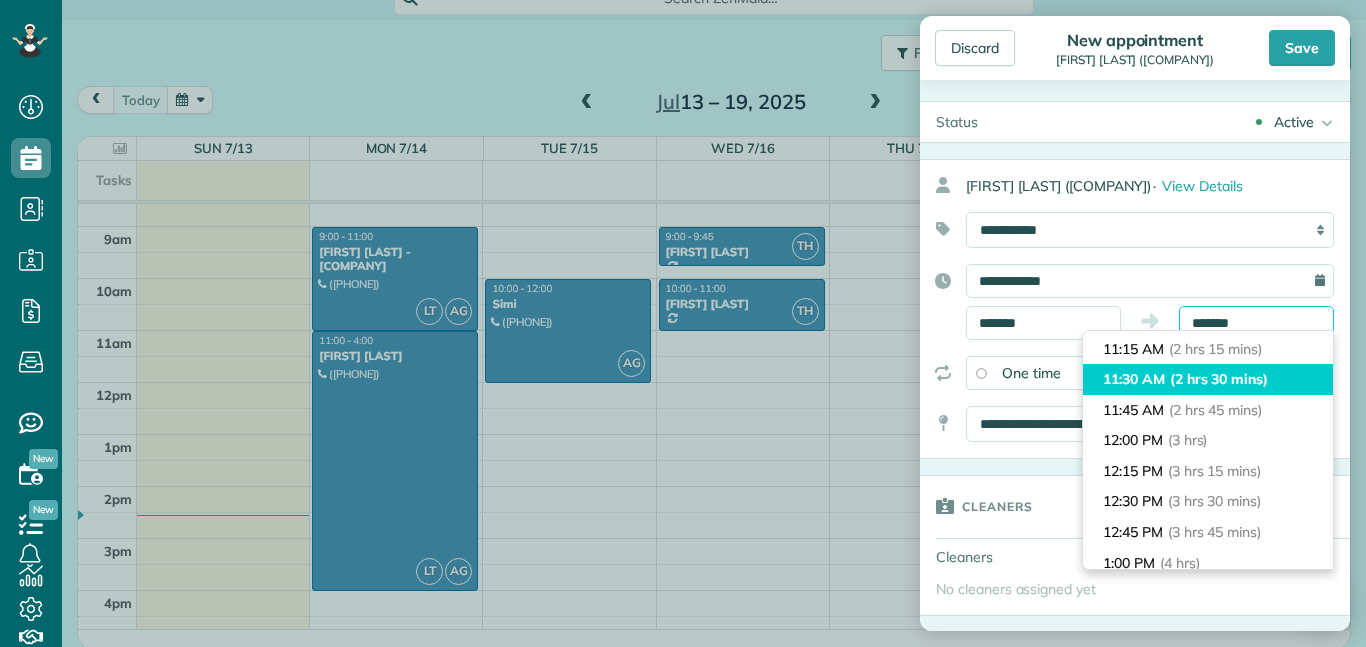 type on "********" 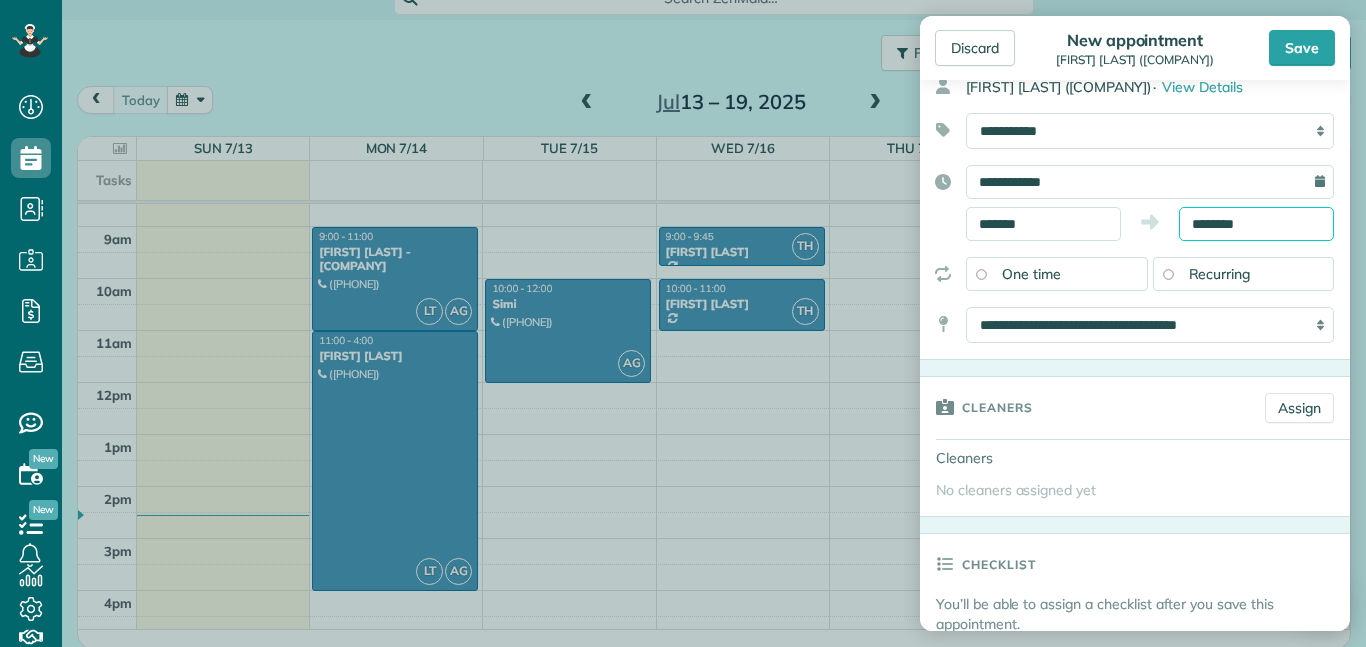 scroll, scrollTop: 103, scrollLeft: 0, axis: vertical 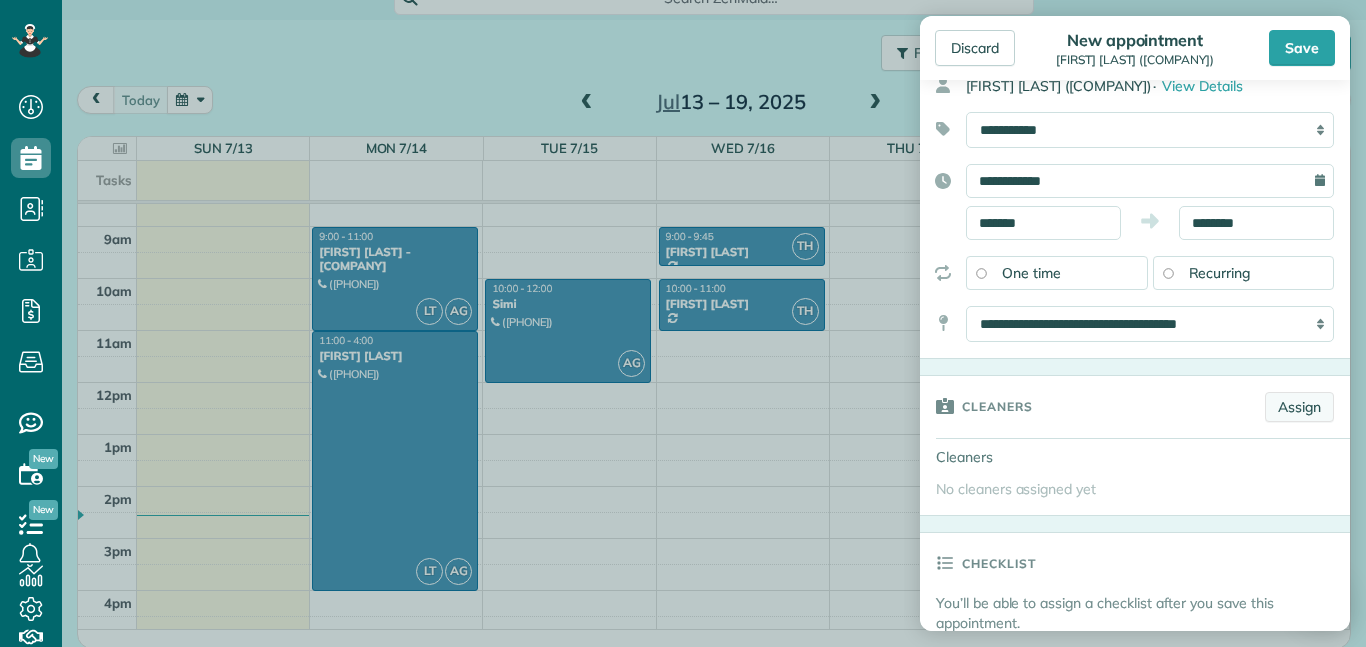 click on "Assign" at bounding box center (1299, 407) 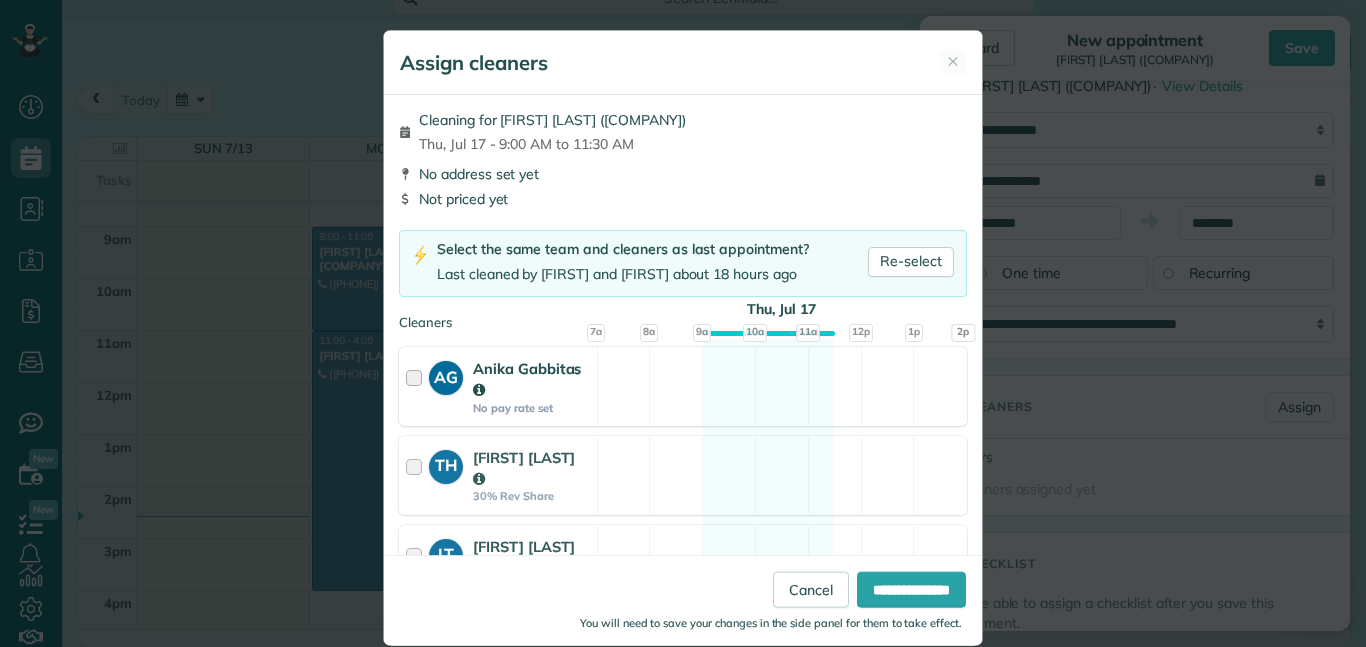 click at bounding box center (417, 386) 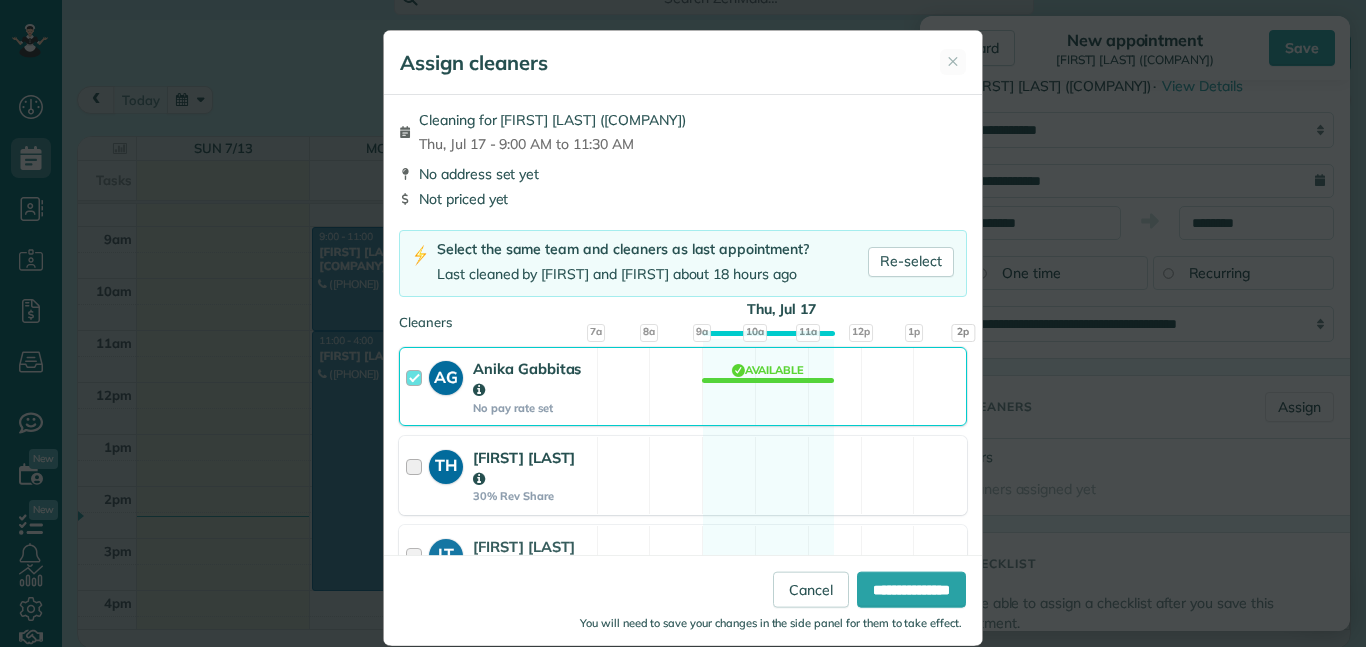 click at bounding box center (417, 475) 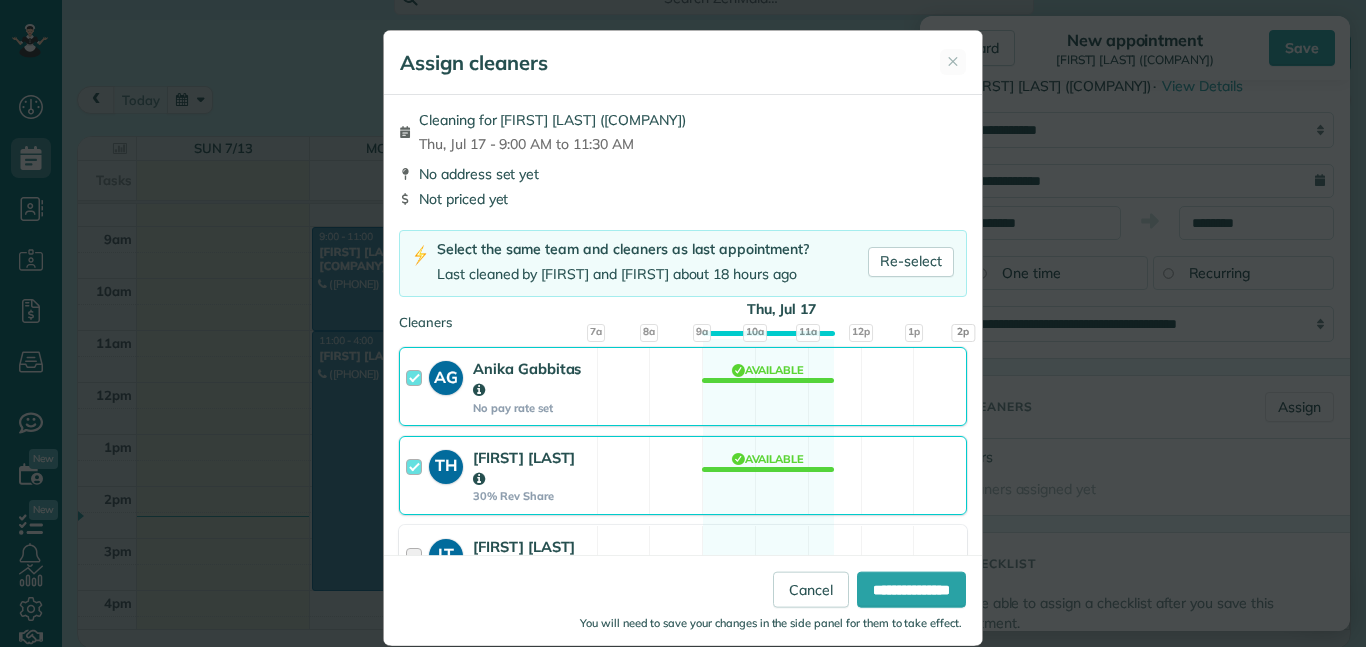 click at bounding box center [417, 564] 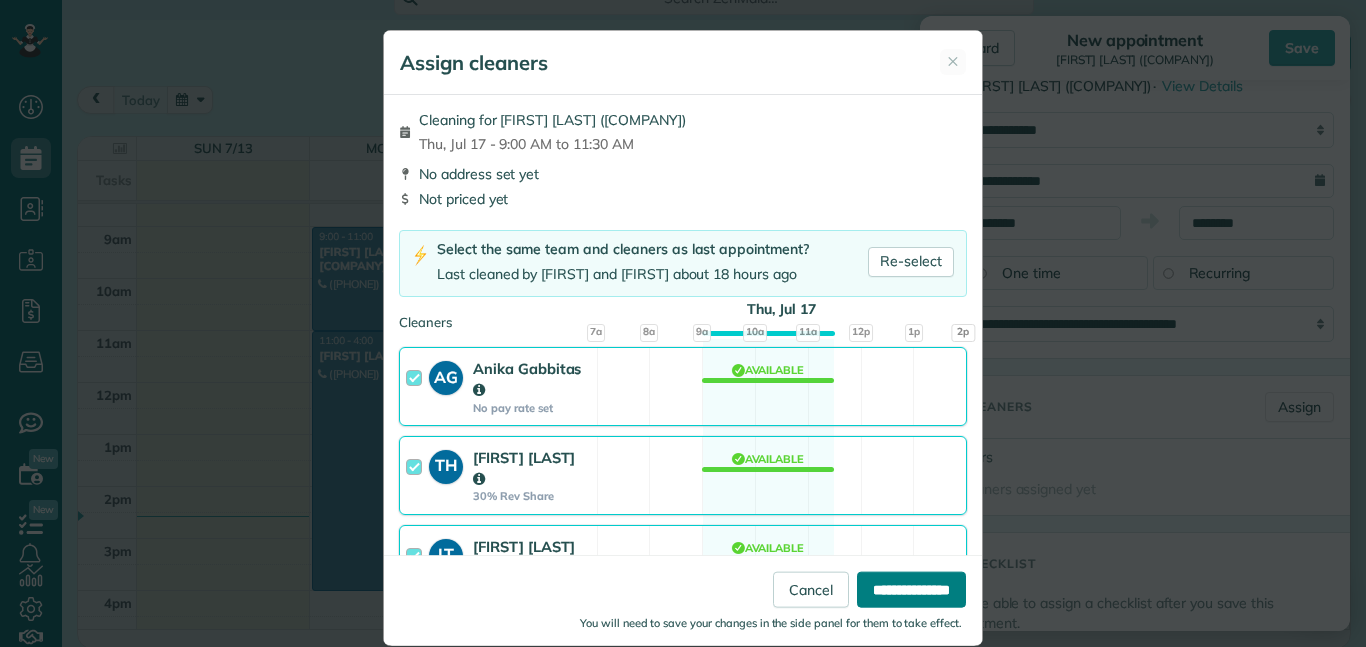 click on "**********" at bounding box center (911, 590) 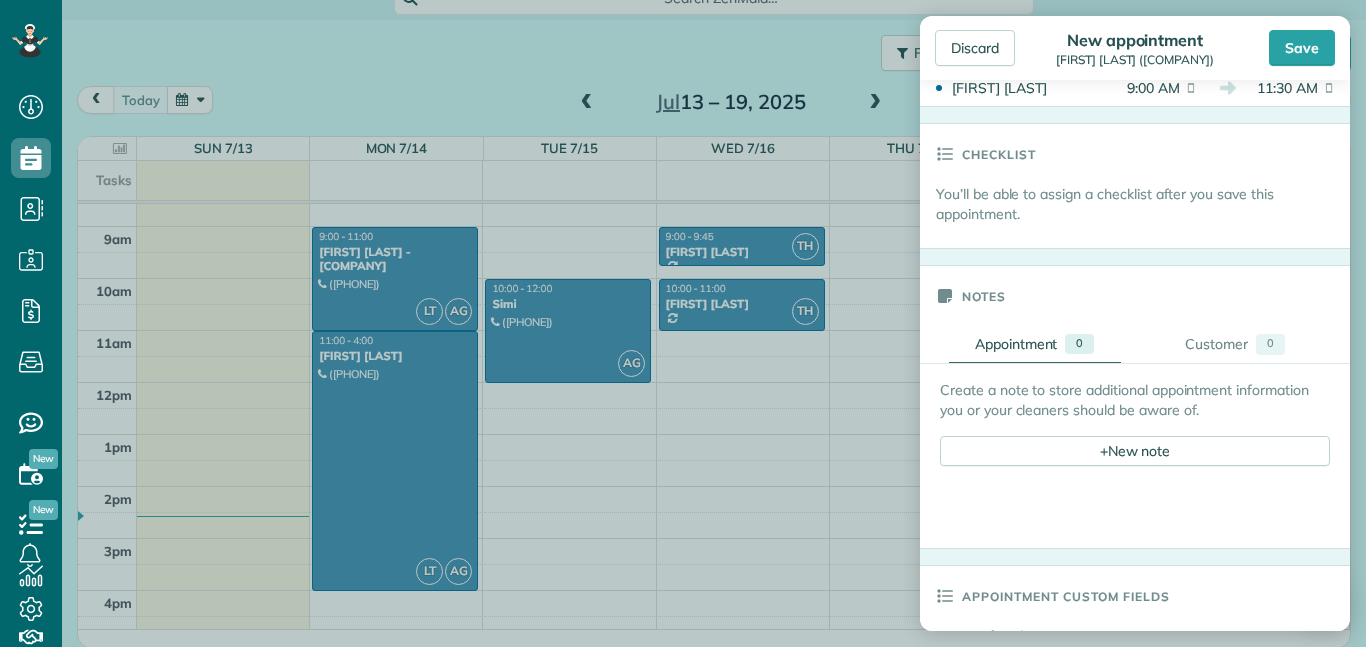 scroll, scrollTop: 617, scrollLeft: 0, axis: vertical 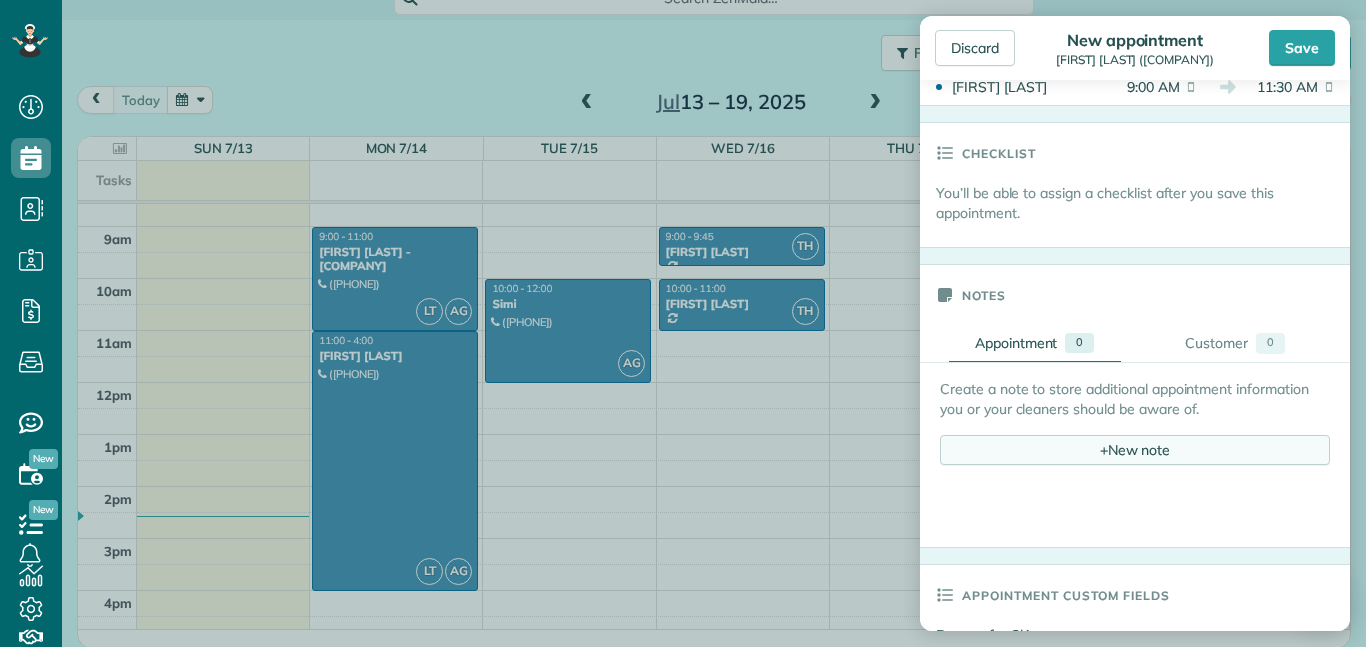 click on "+ New note" at bounding box center [1135, 450] 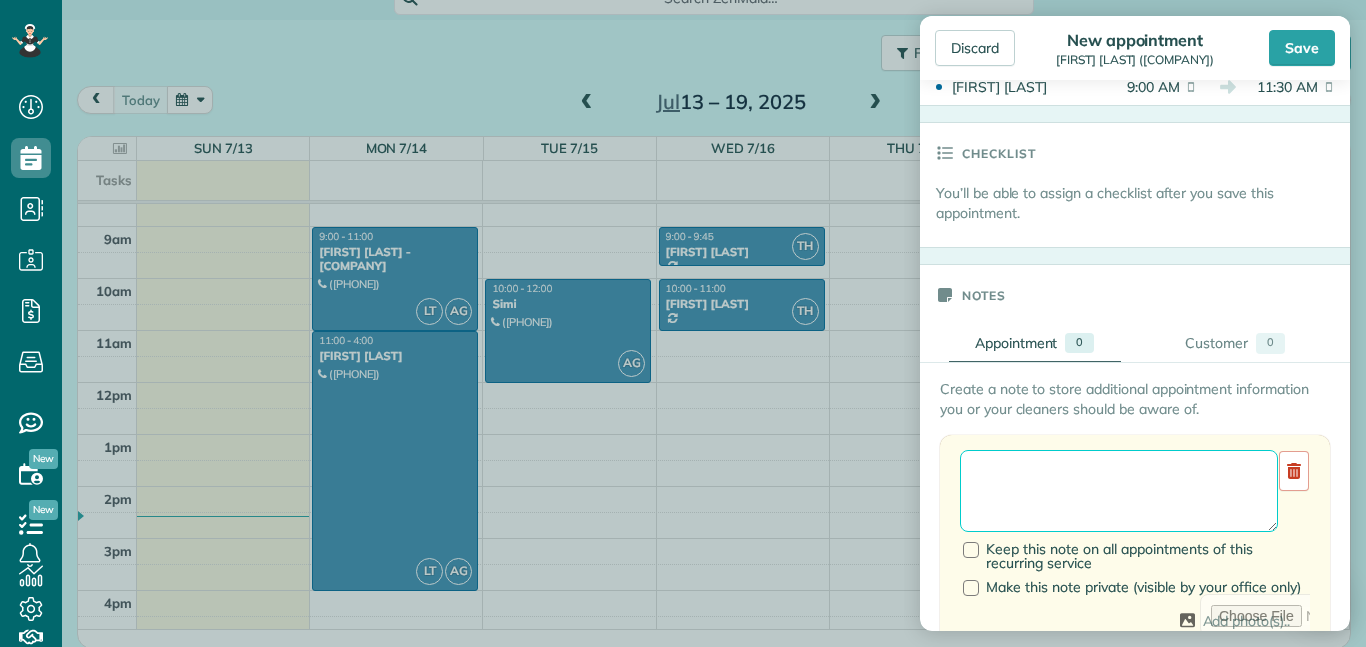 click at bounding box center (1119, 491) 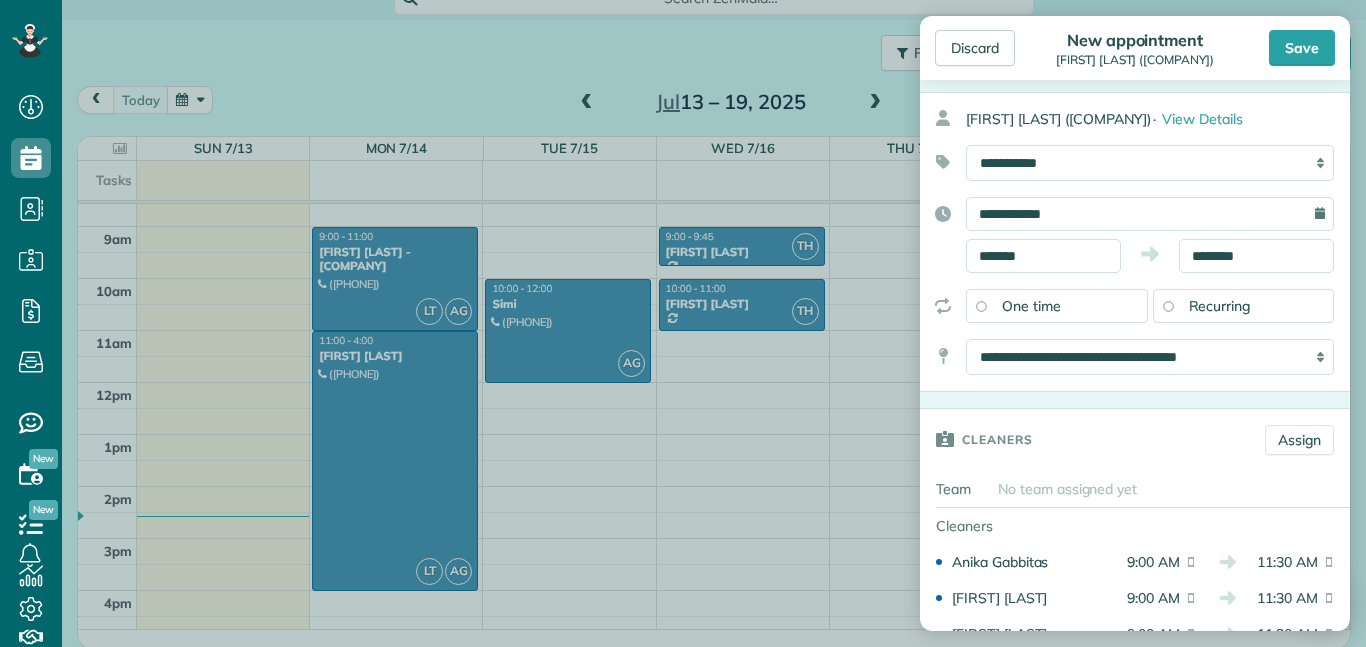 scroll, scrollTop: 0, scrollLeft: 0, axis: both 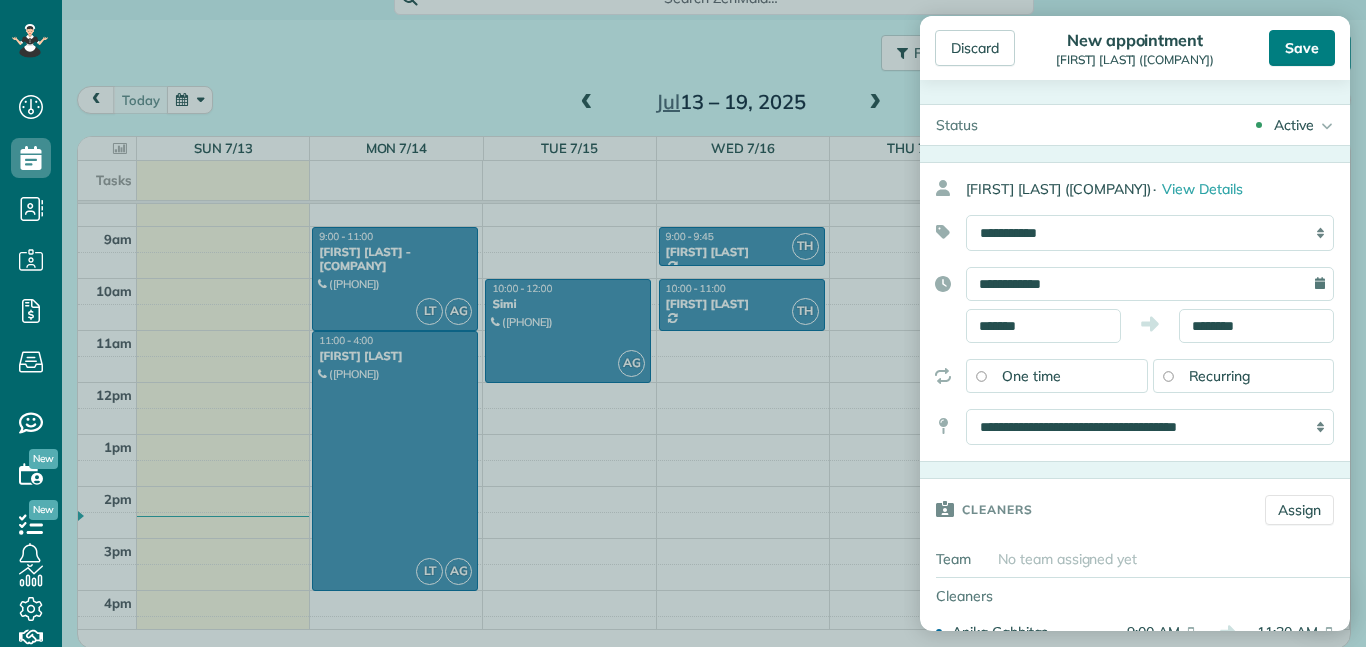 type on "**********" 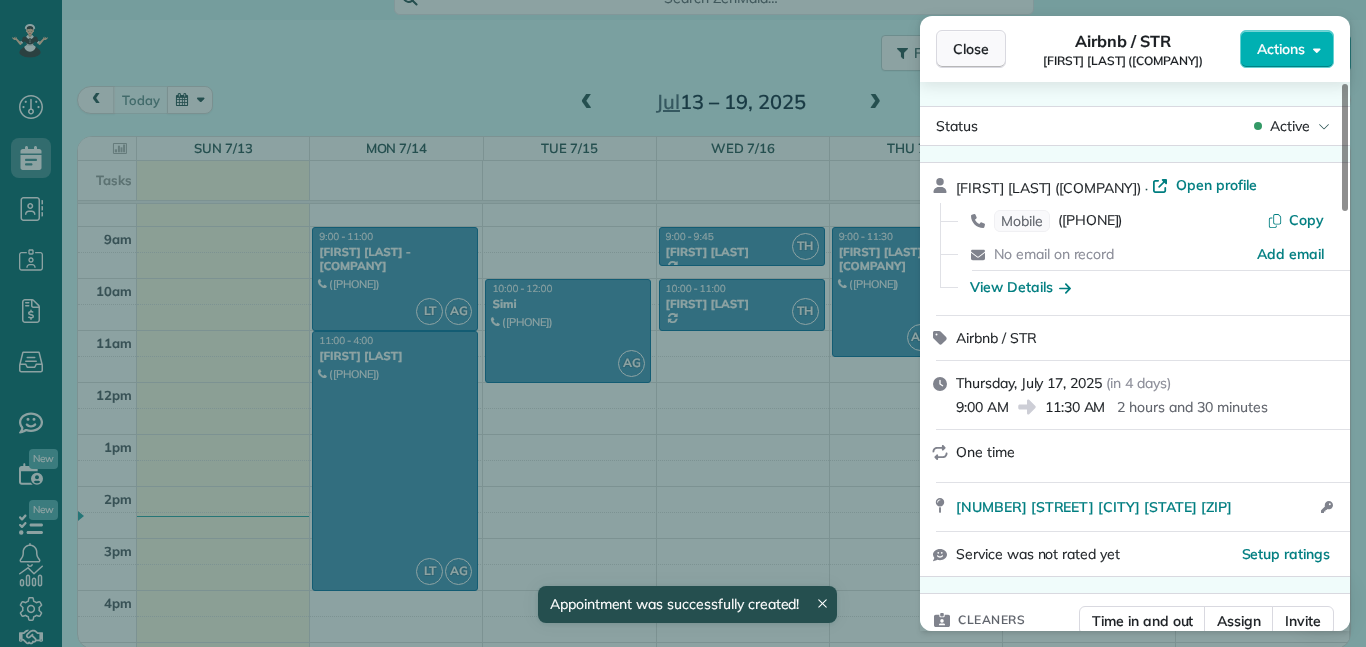 click on "Close" at bounding box center [971, 49] 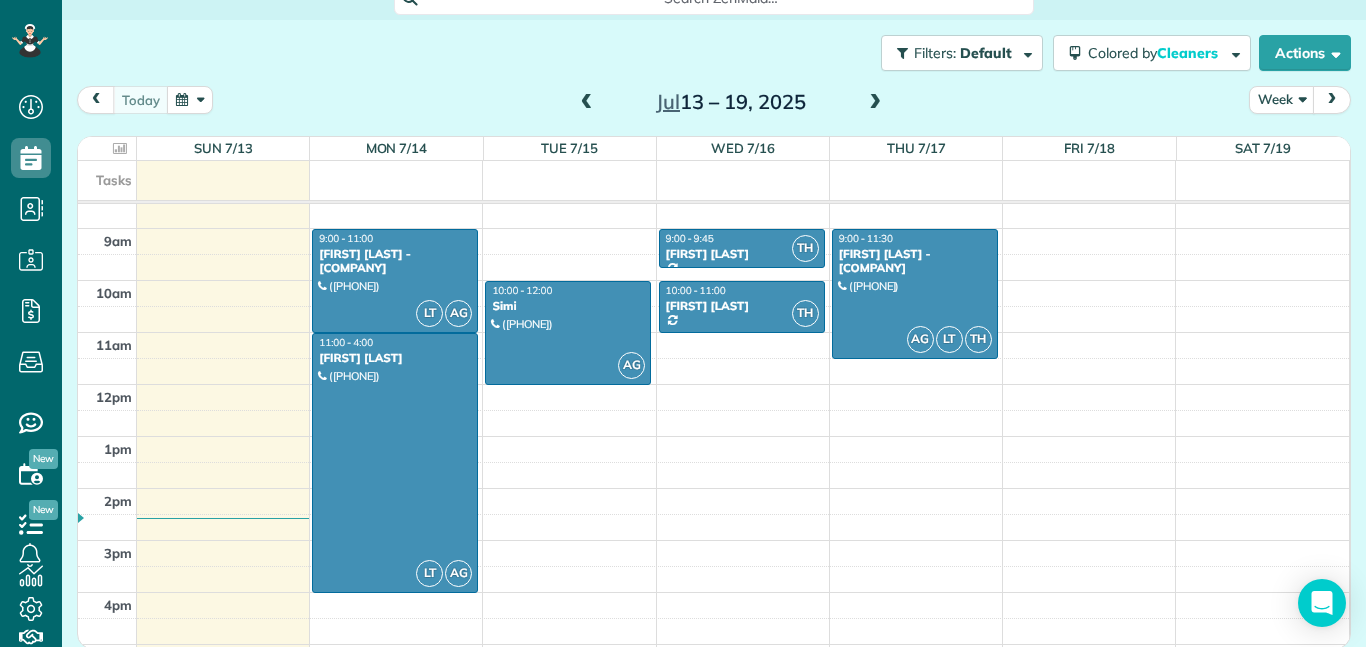 scroll, scrollTop: 444, scrollLeft: 0, axis: vertical 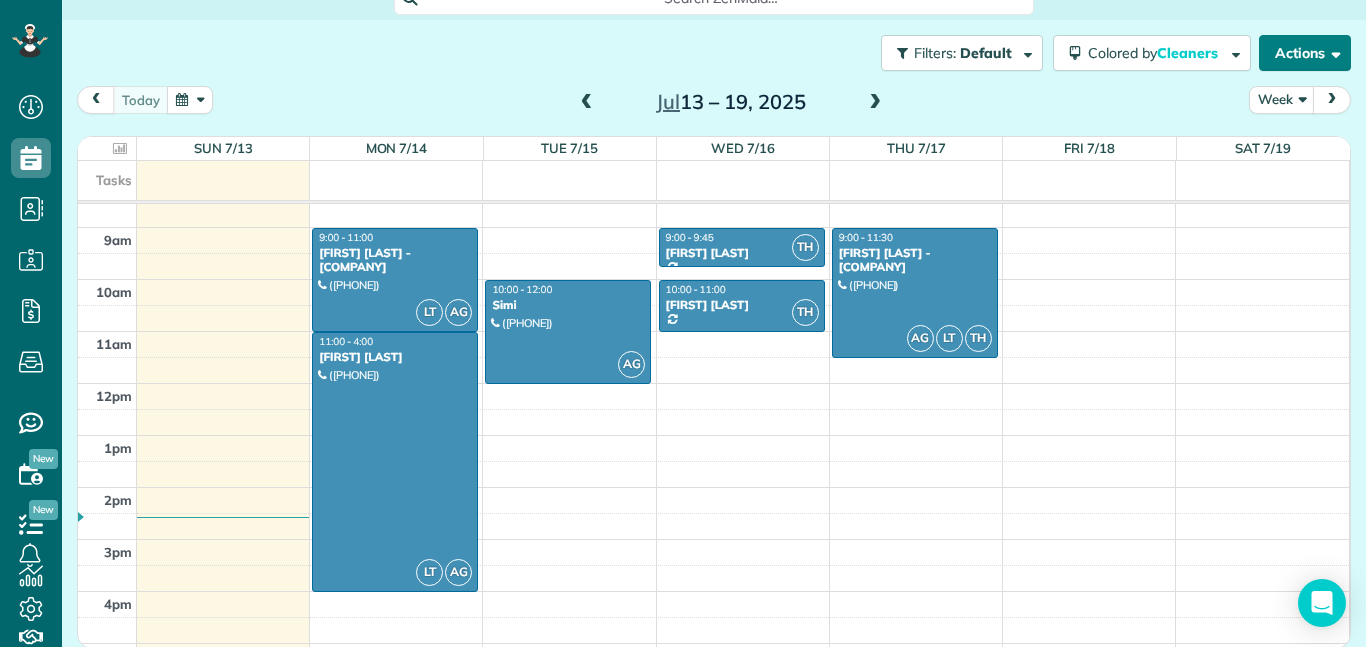 click on "Actions" at bounding box center [1305, 53] 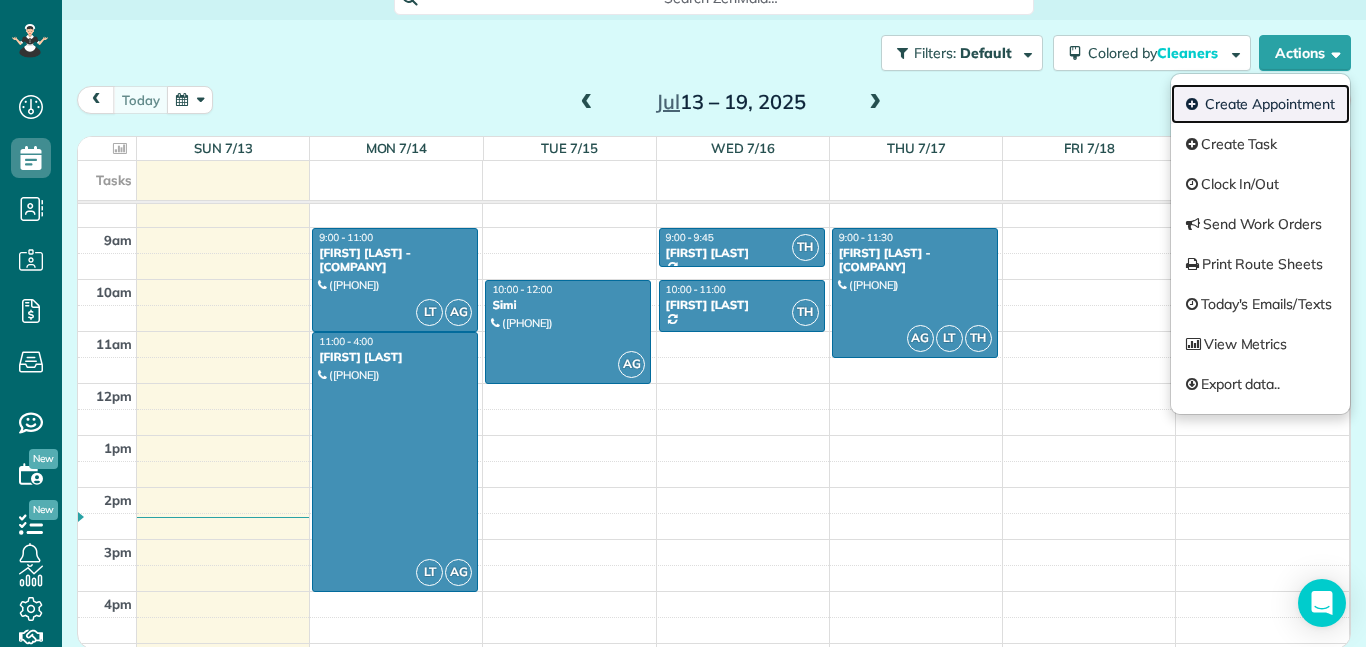 click on "Create Appointment" at bounding box center (1260, 104) 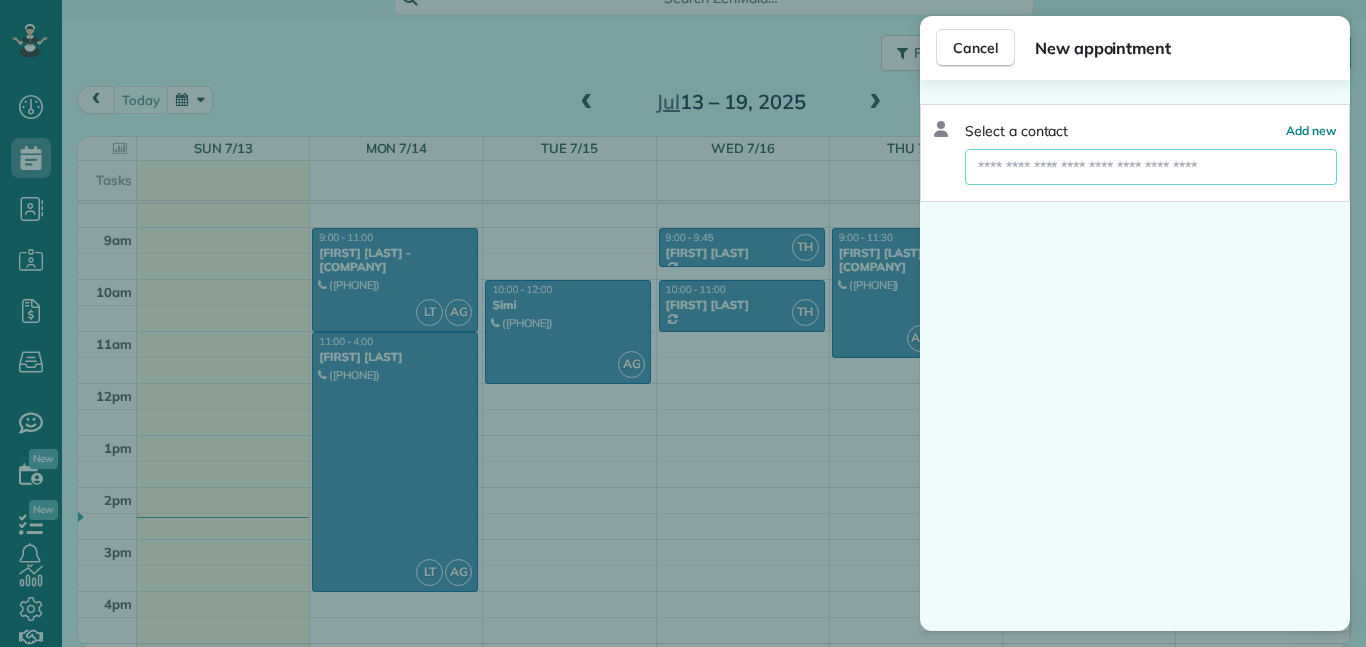 click at bounding box center [1151, 167] 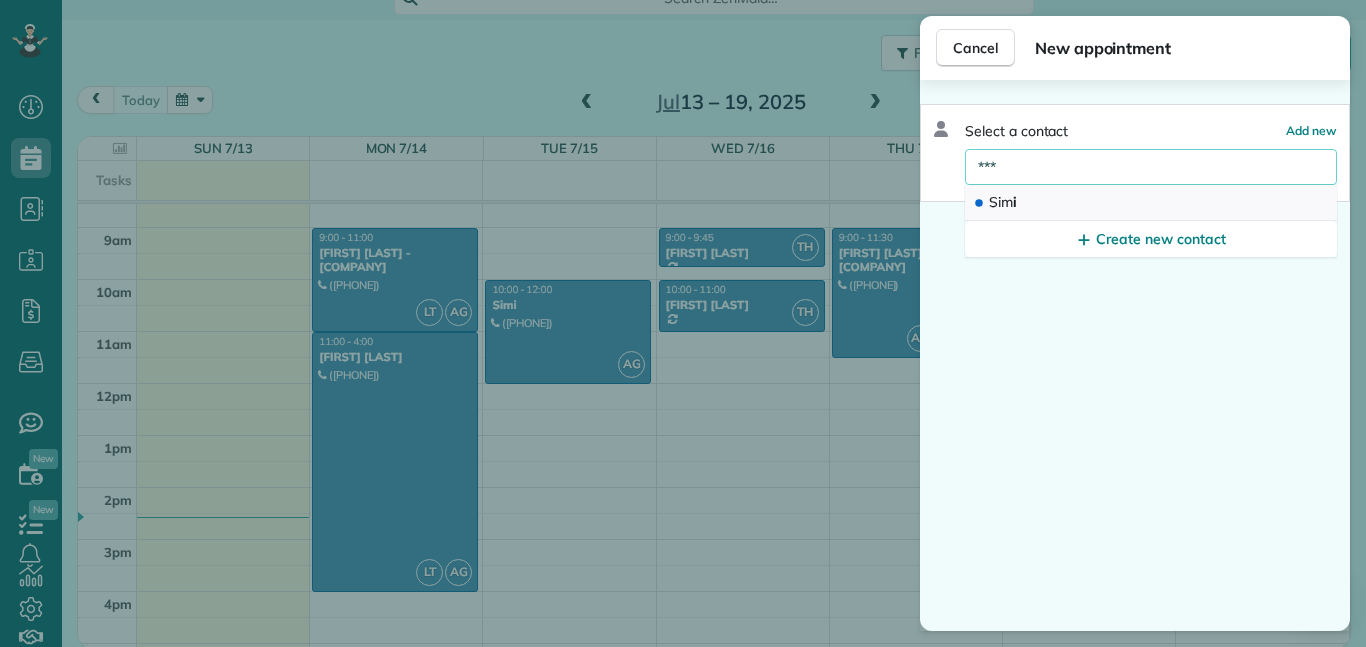 type on "***" 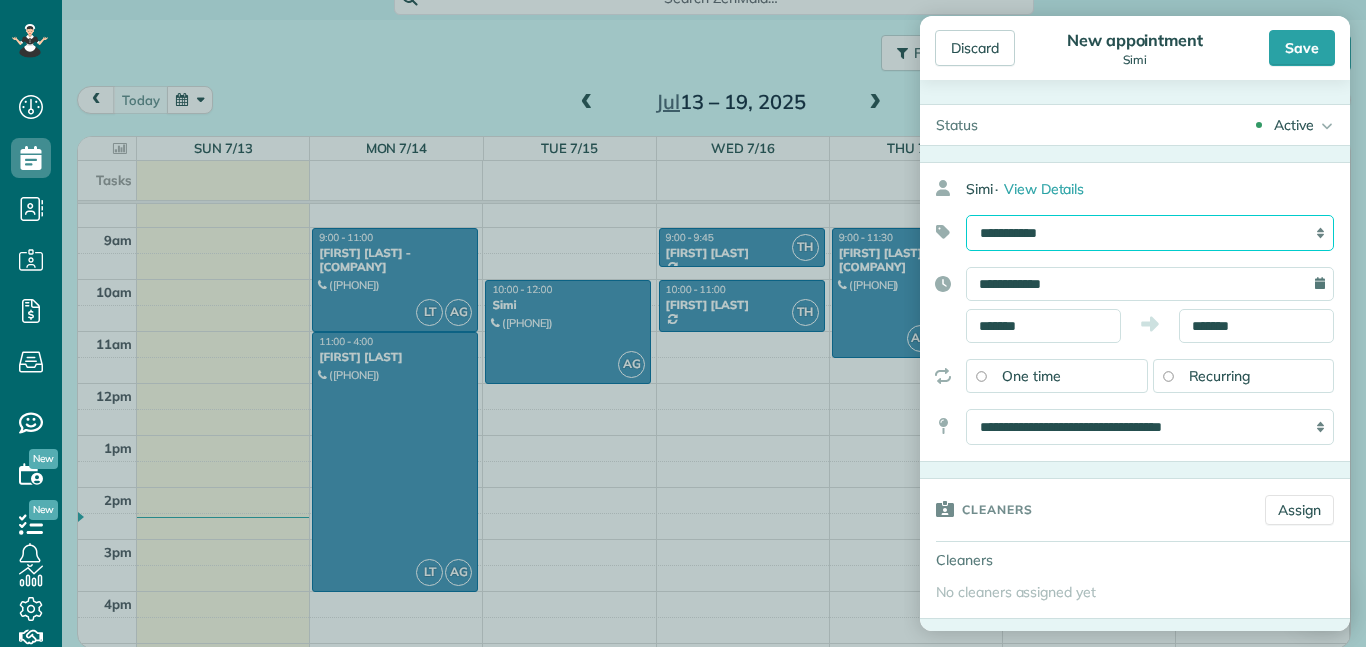 click on "**********" at bounding box center (1150, 233) 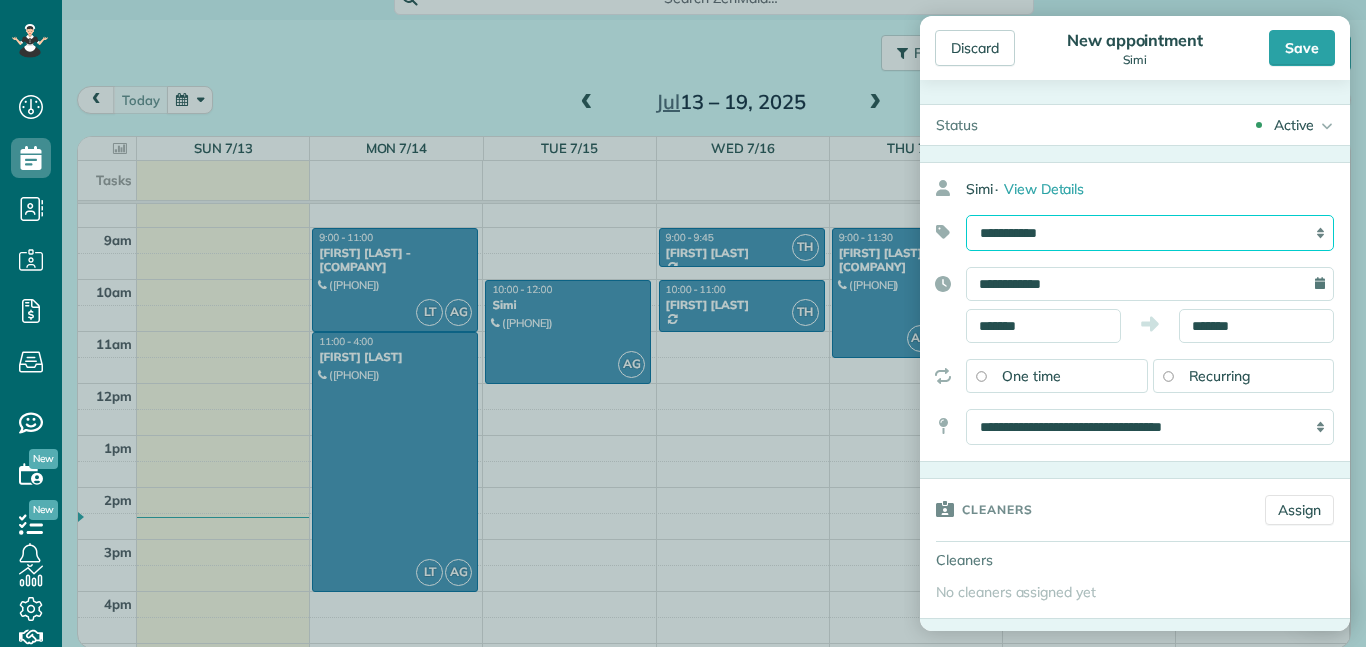 select on "******" 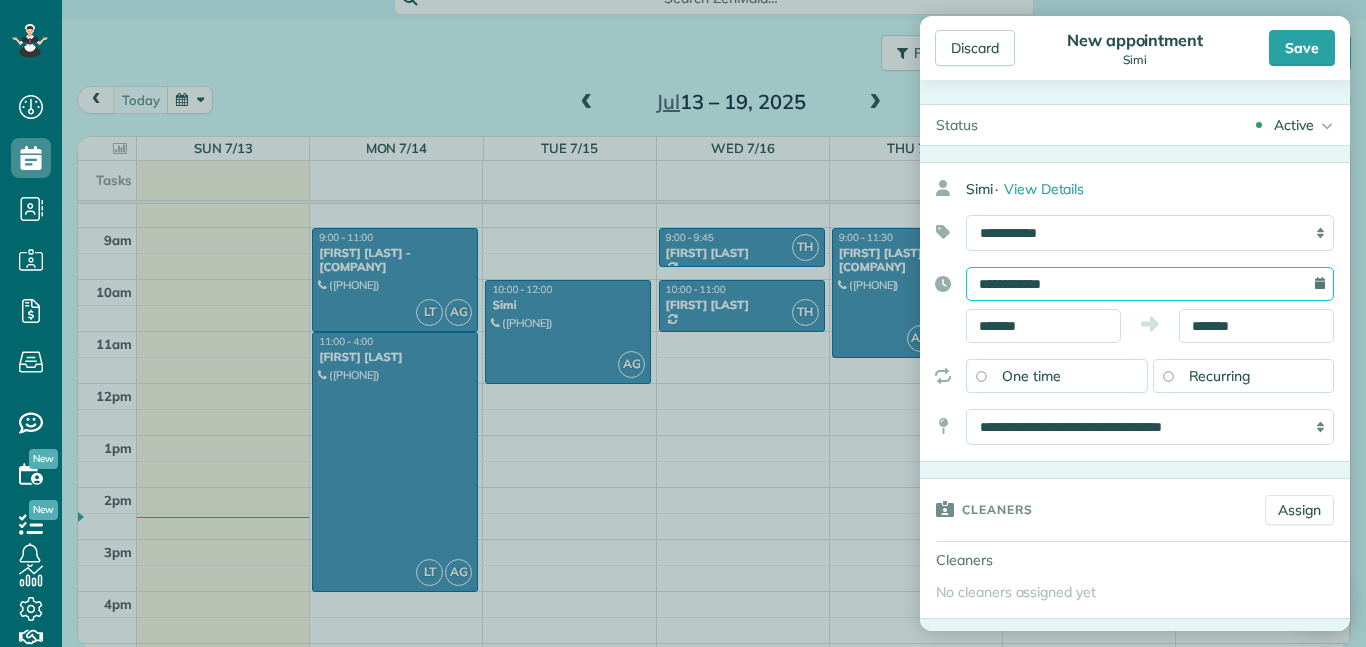 click on "**********" at bounding box center (1150, 284) 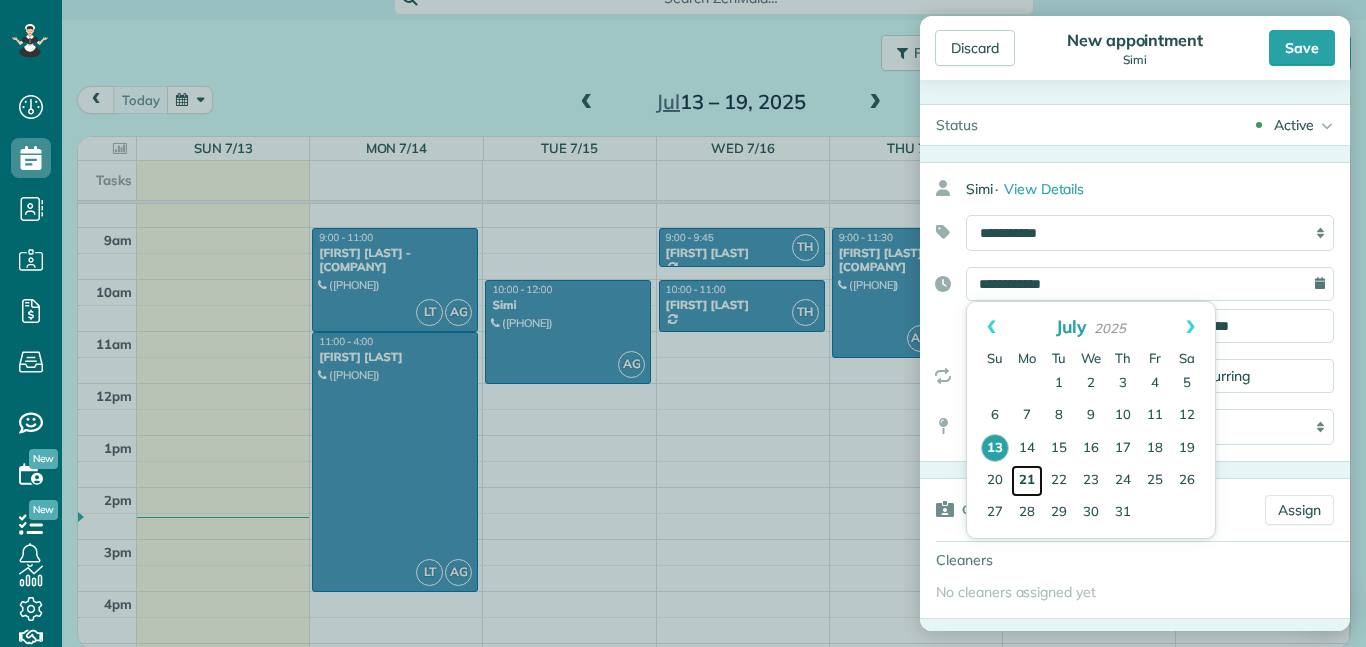 click on "21" at bounding box center (1027, 481) 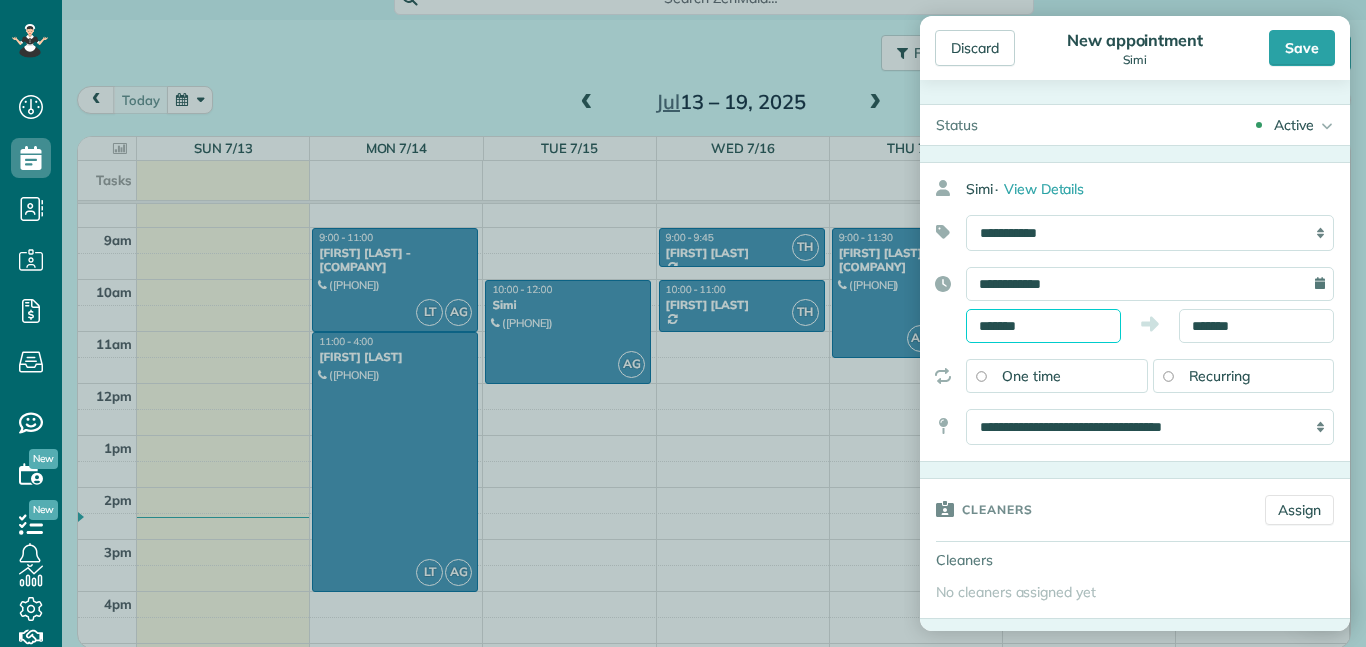click on "*******" at bounding box center [1043, 326] 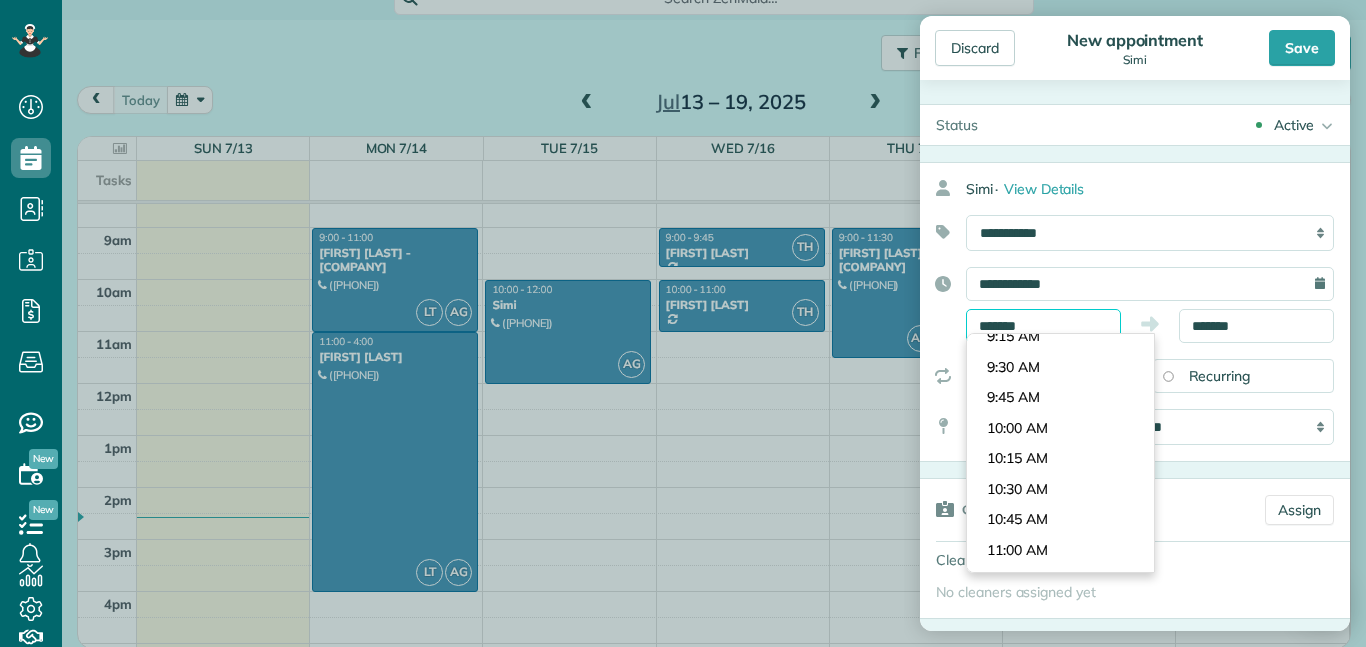 scroll, scrollTop: 1115, scrollLeft: 0, axis: vertical 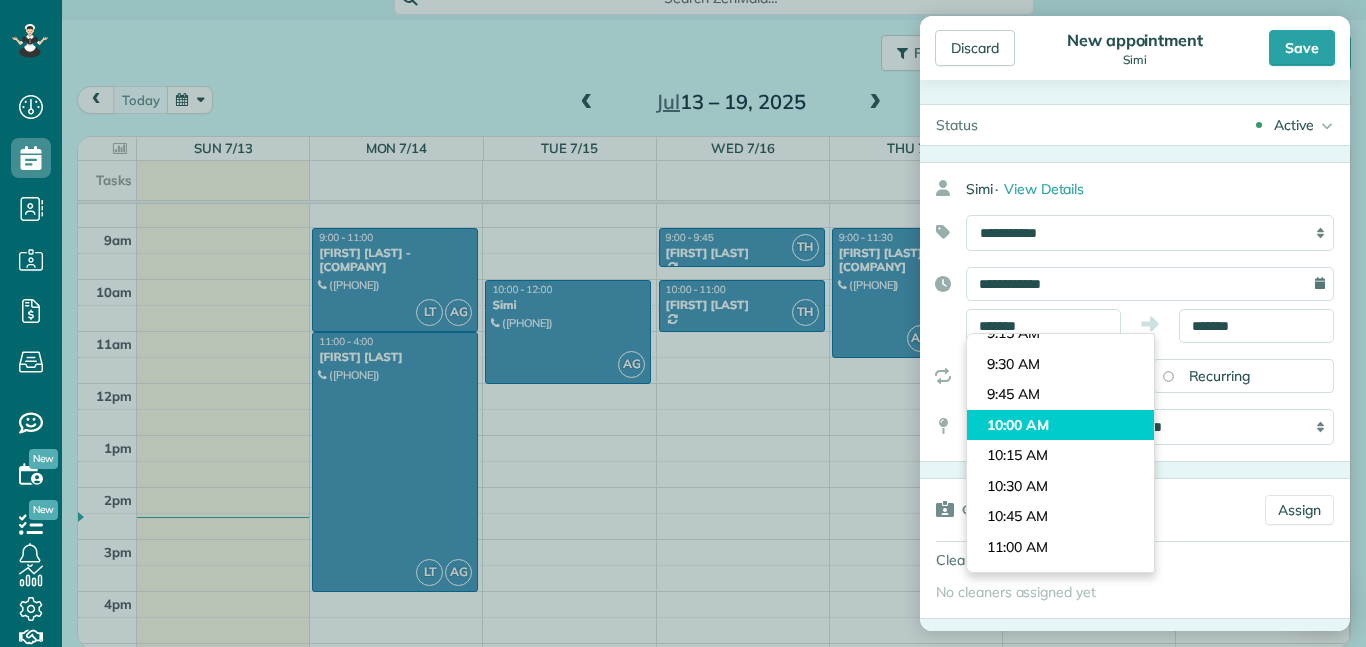 click on "Dashboard
Scheduling
Calendar View
List View
Dispatch View - Weekly scheduling (Beta)" at bounding box center (683, 323) 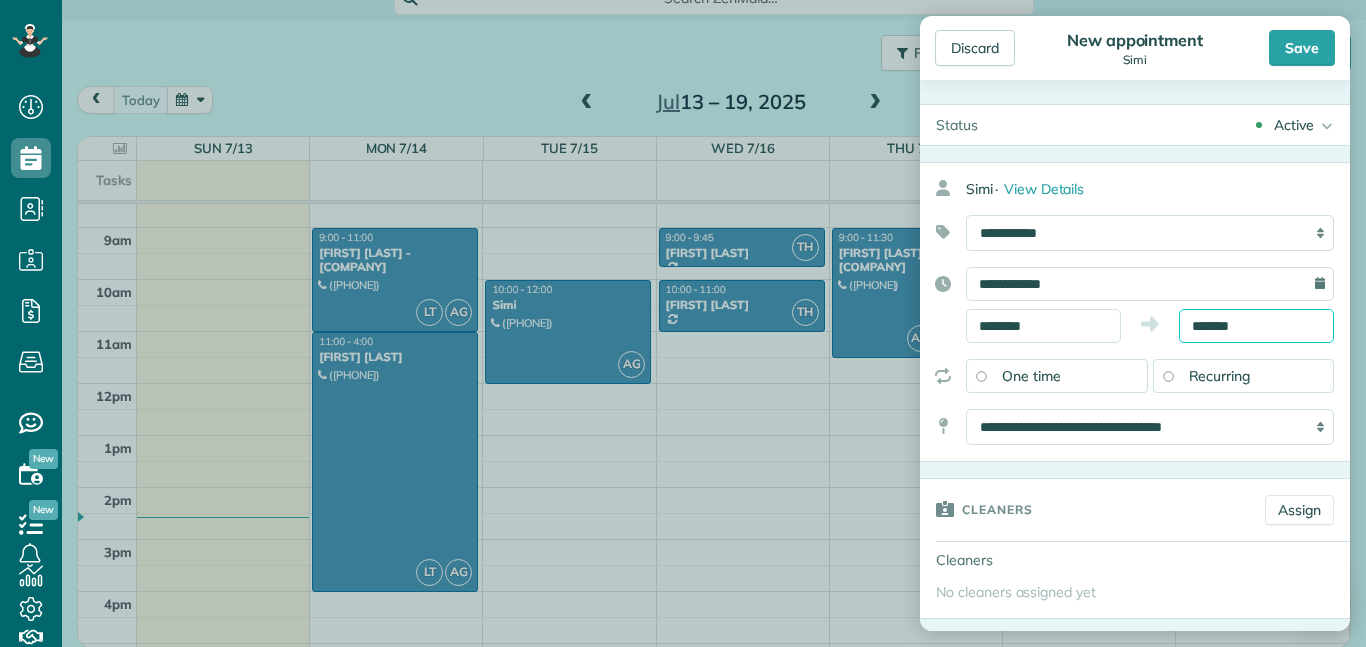 click on "*******" at bounding box center (1256, 326) 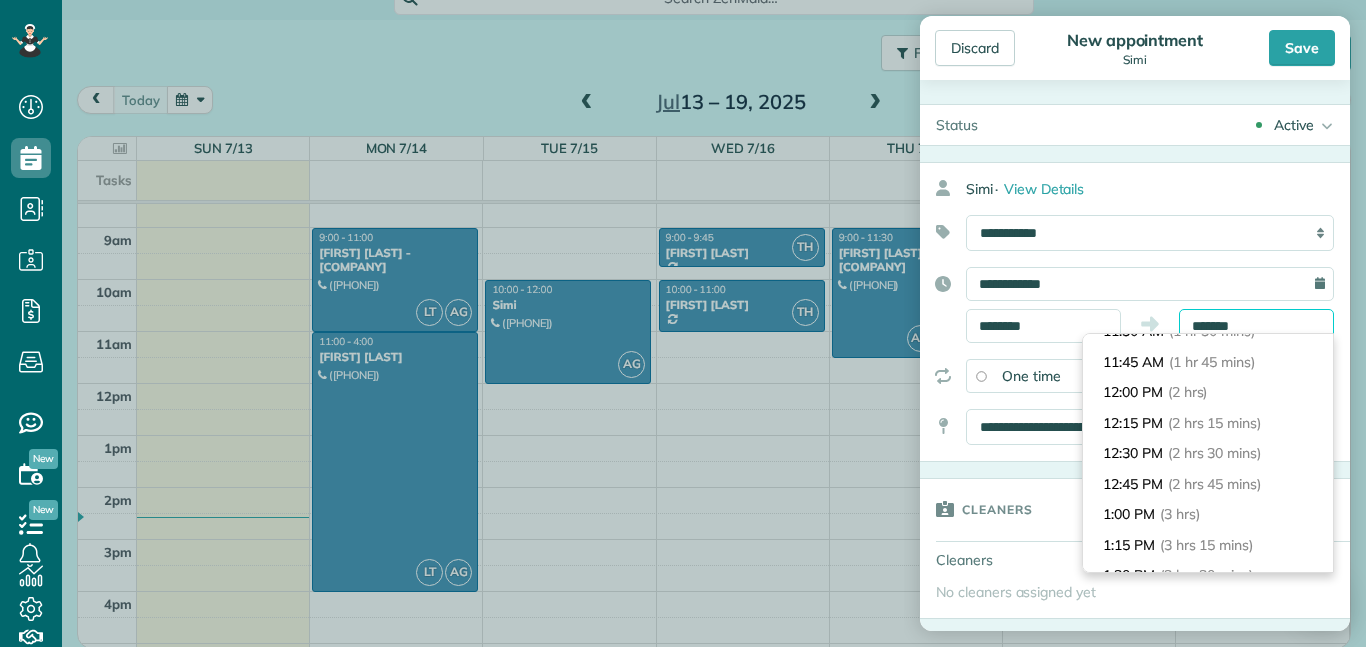 scroll, scrollTop: 206, scrollLeft: 0, axis: vertical 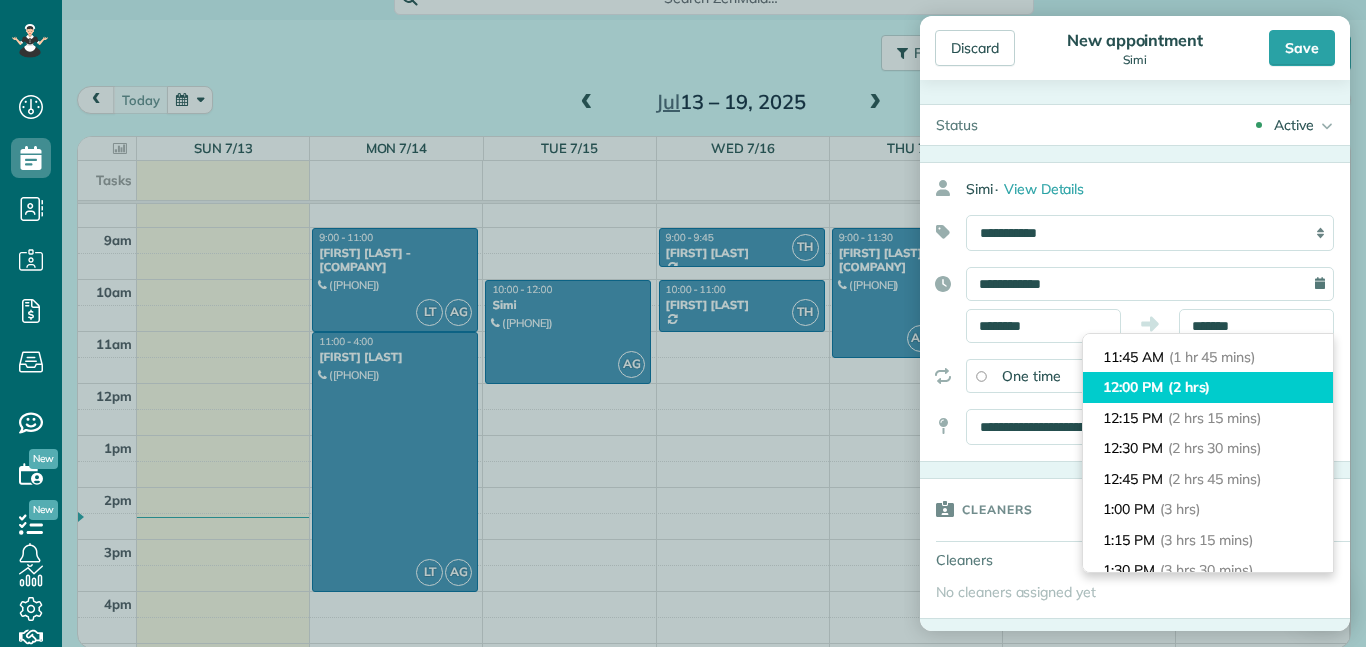 click on "12:00 PM  (2 hrs)" at bounding box center [1208, 387] 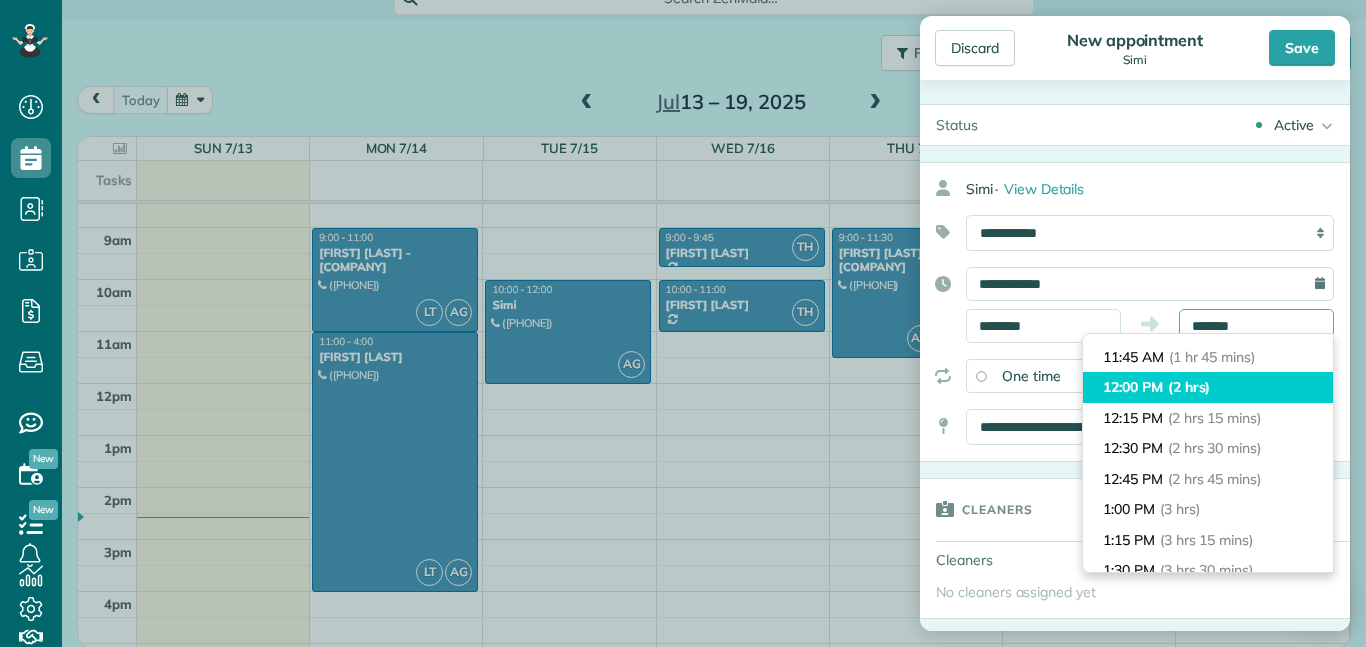 type on "********" 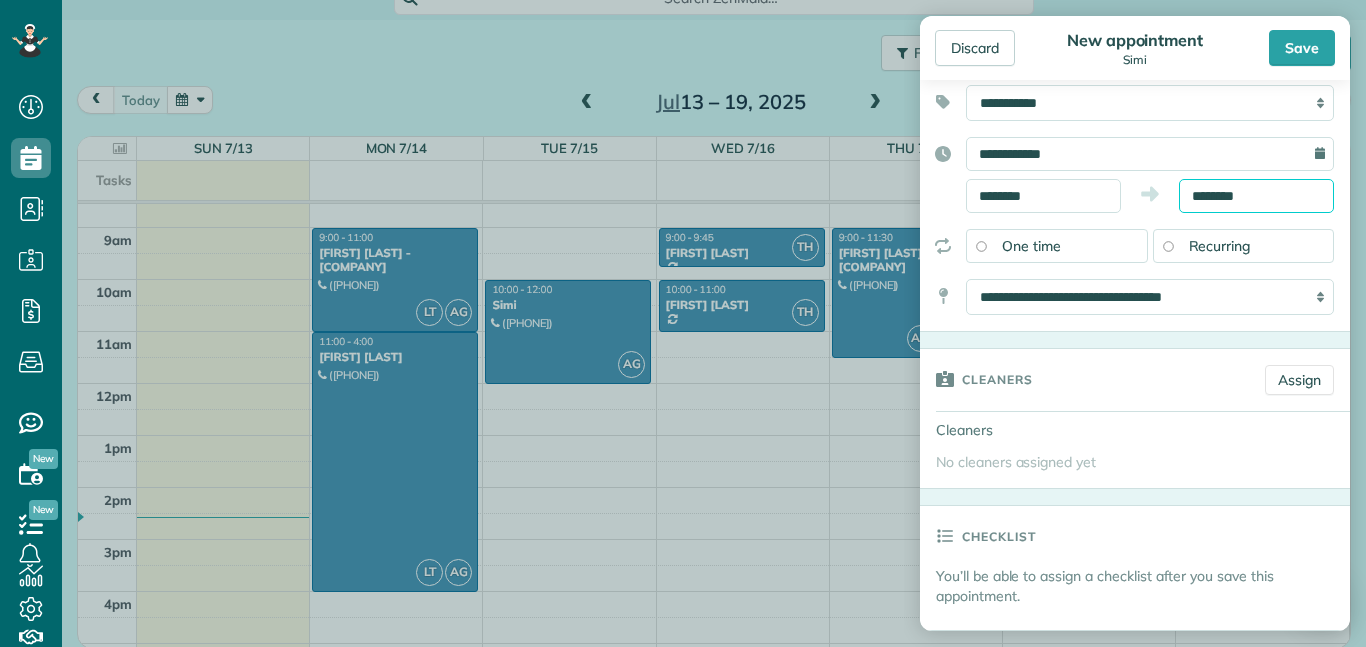 scroll, scrollTop: 136, scrollLeft: 0, axis: vertical 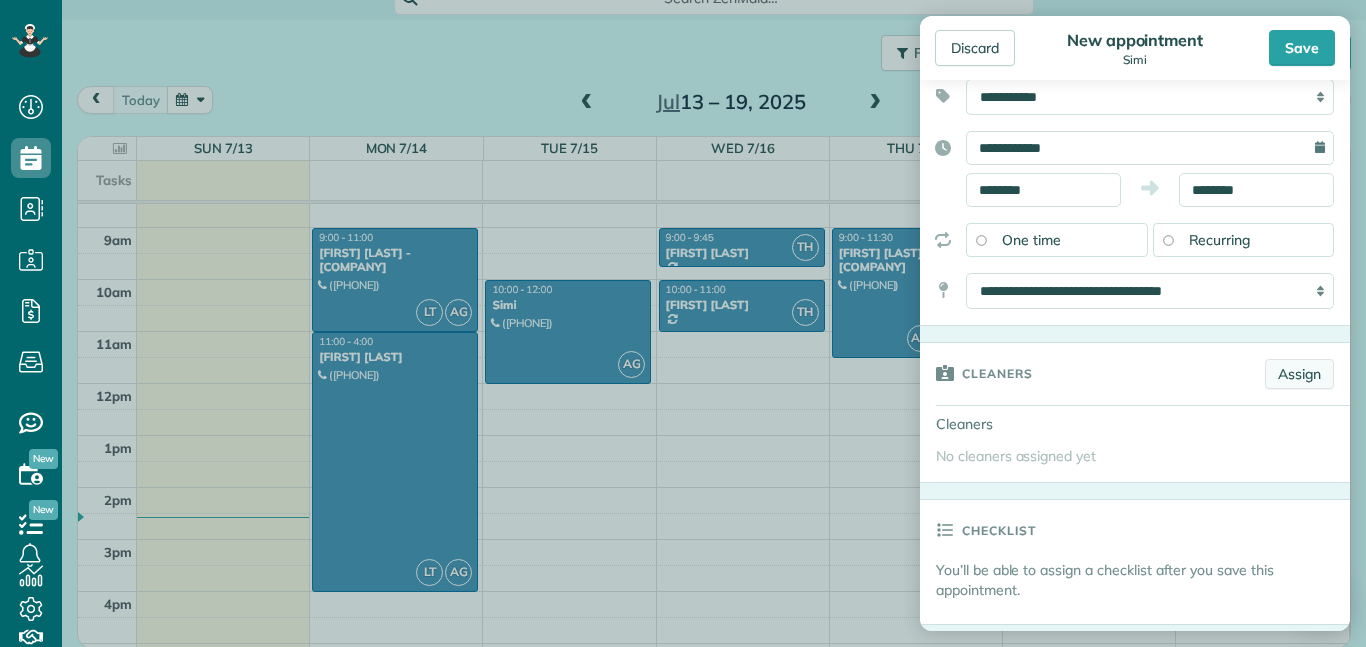 click on "Assign" at bounding box center (1299, 374) 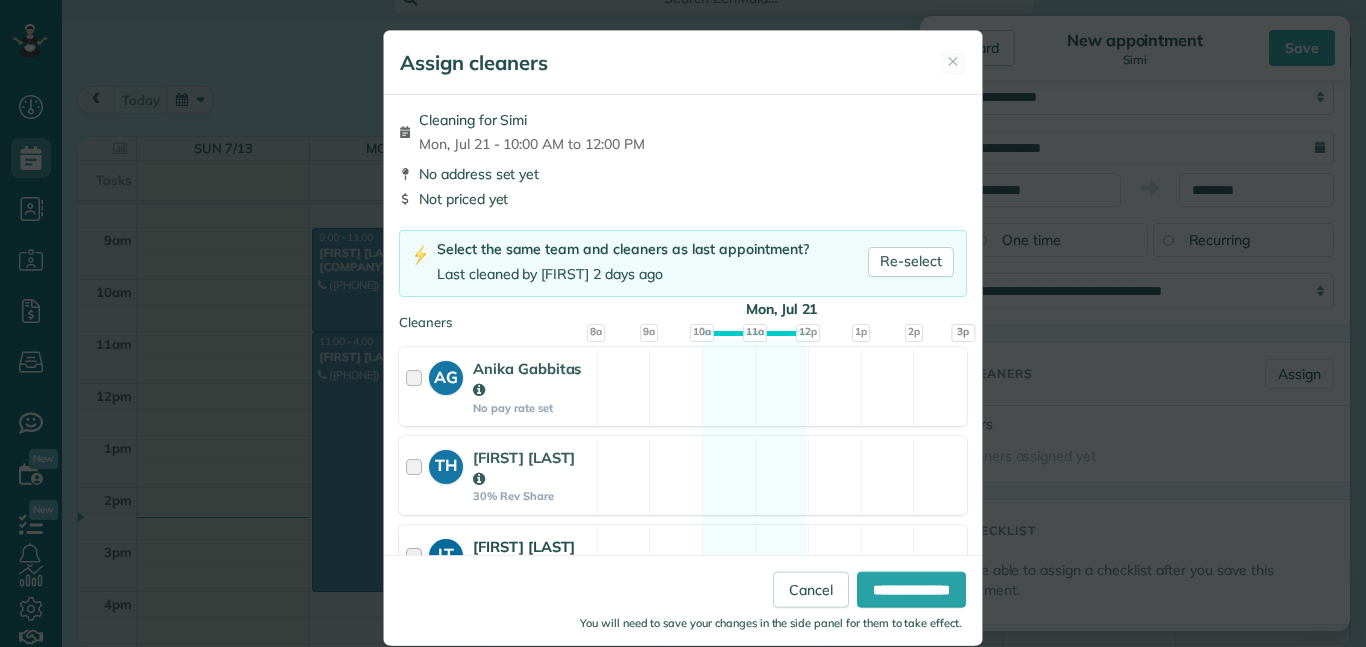 click at bounding box center [417, 564] 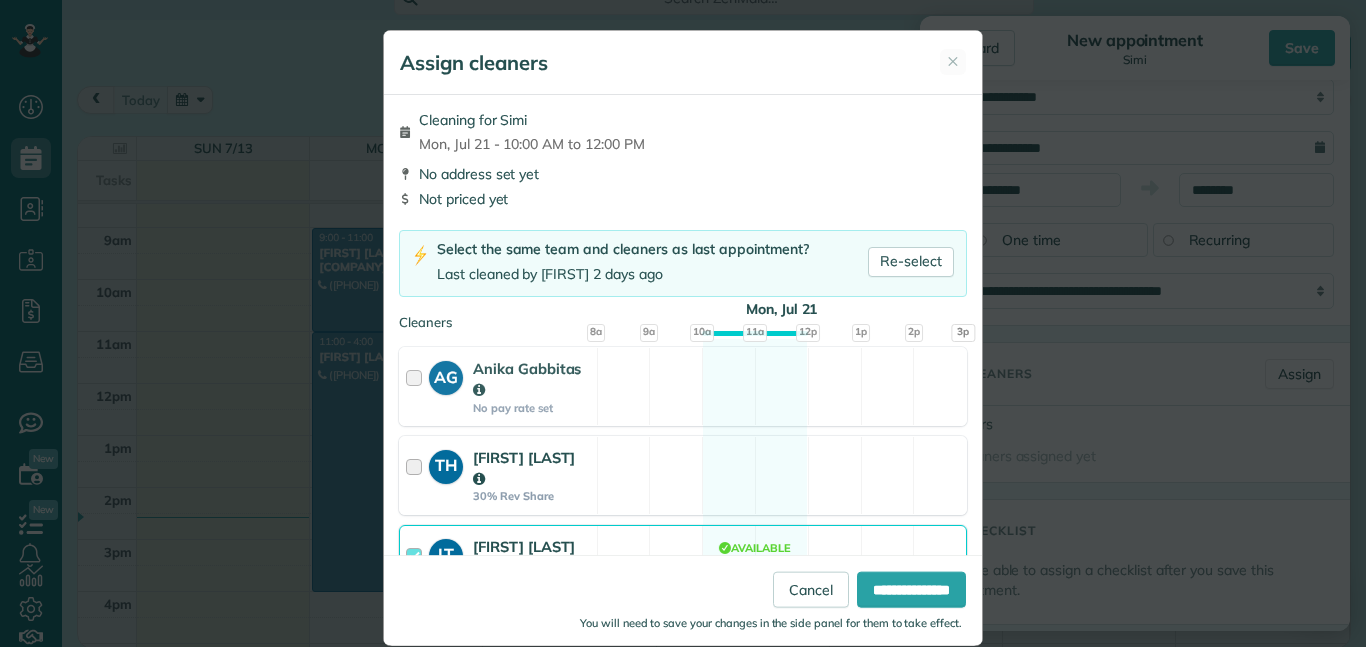 click at bounding box center [417, 475] 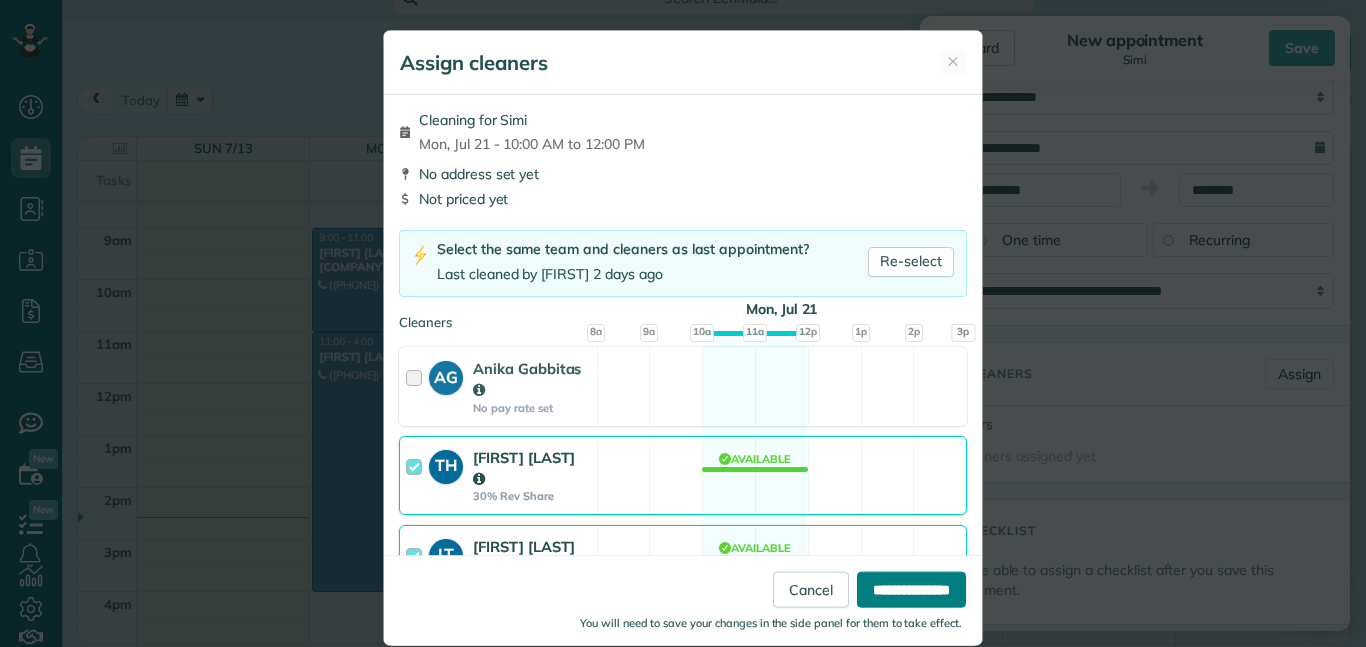 click on "**********" at bounding box center [911, 590] 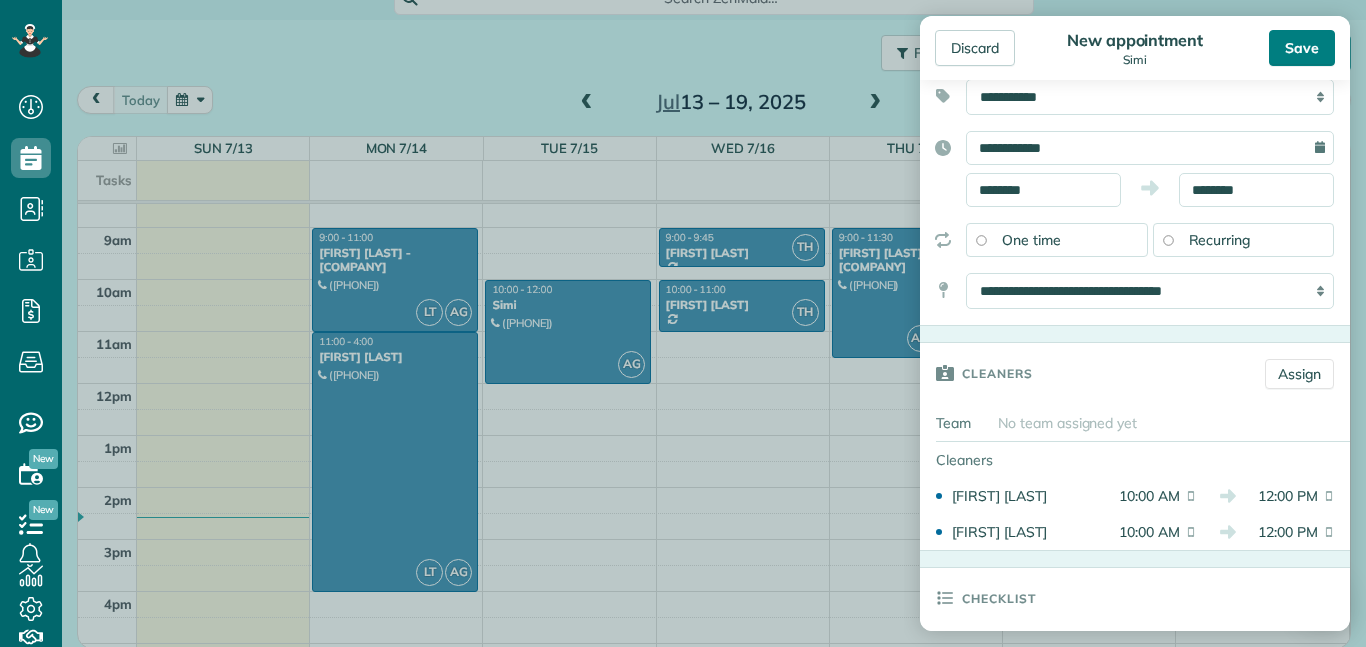 click on "Save" at bounding box center [1302, 48] 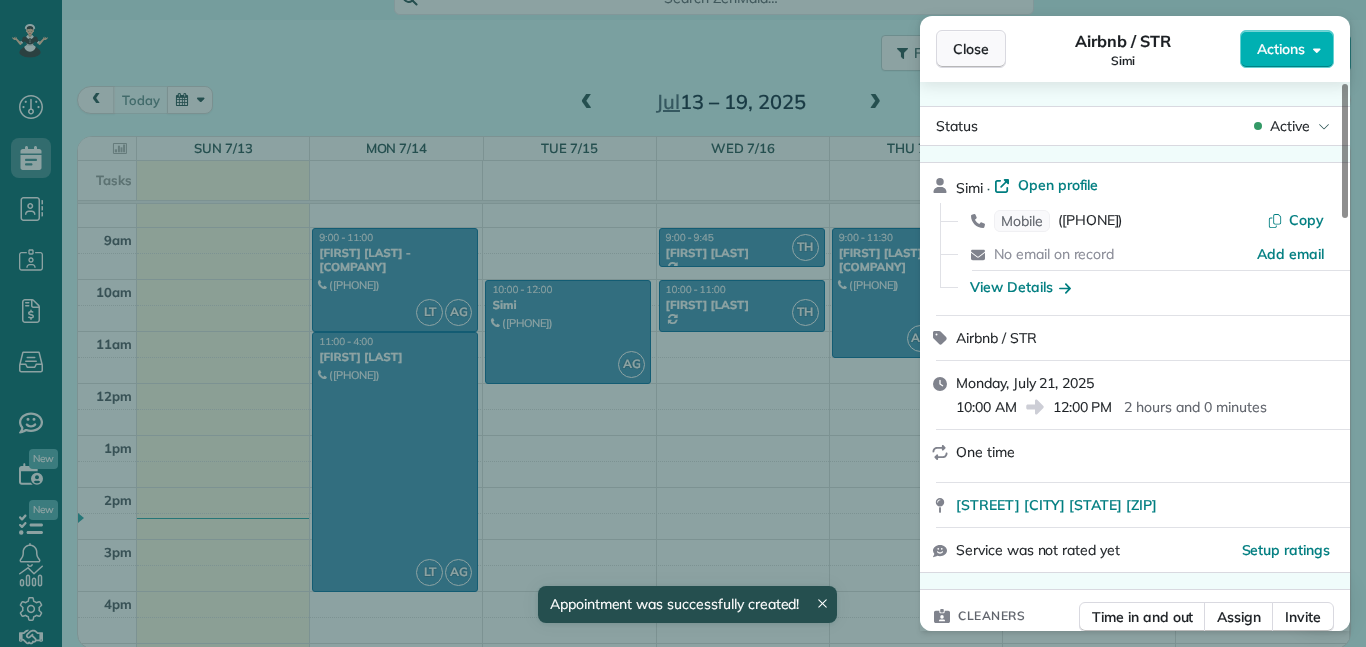 click on "Close" at bounding box center (971, 49) 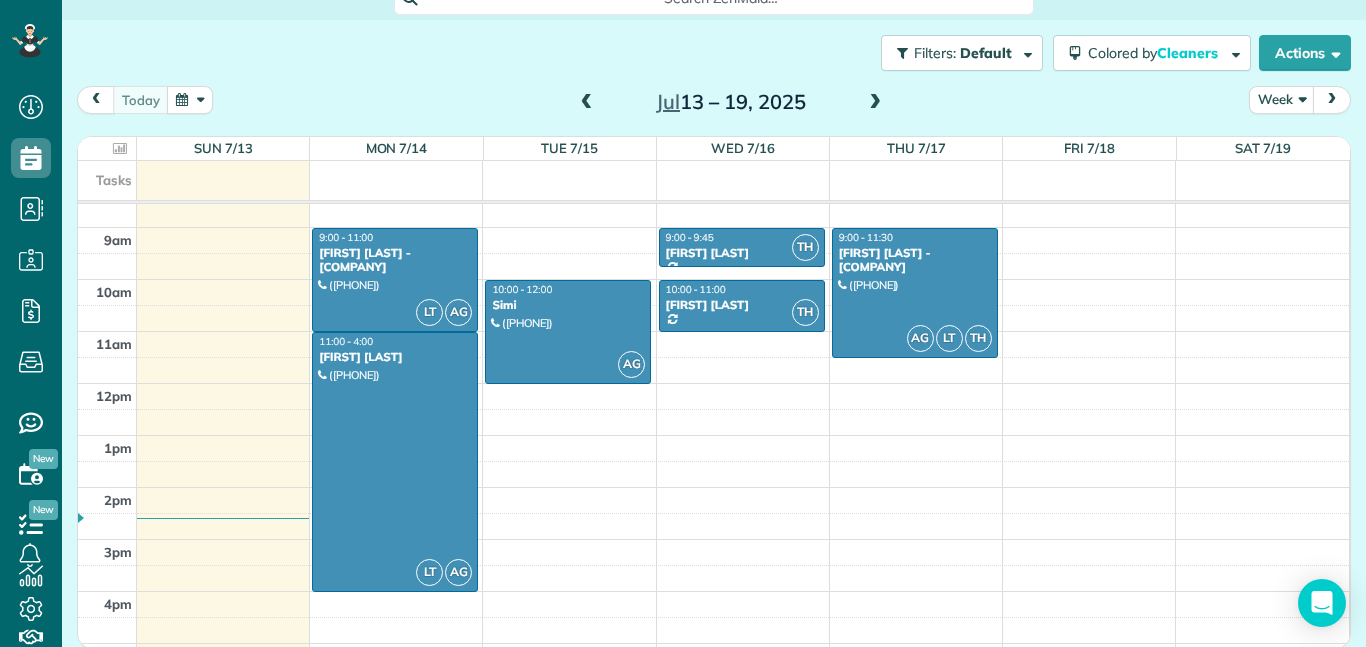 click at bounding box center [875, 103] 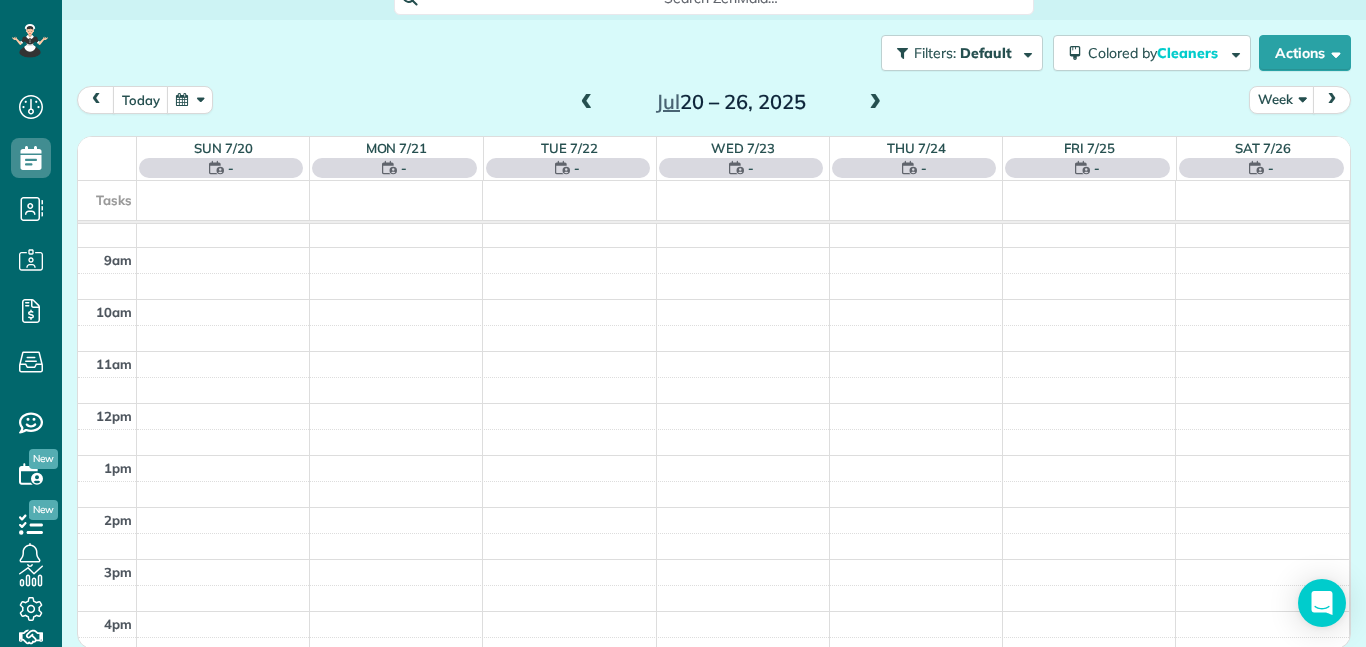 scroll, scrollTop: 365, scrollLeft: 0, axis: vertical 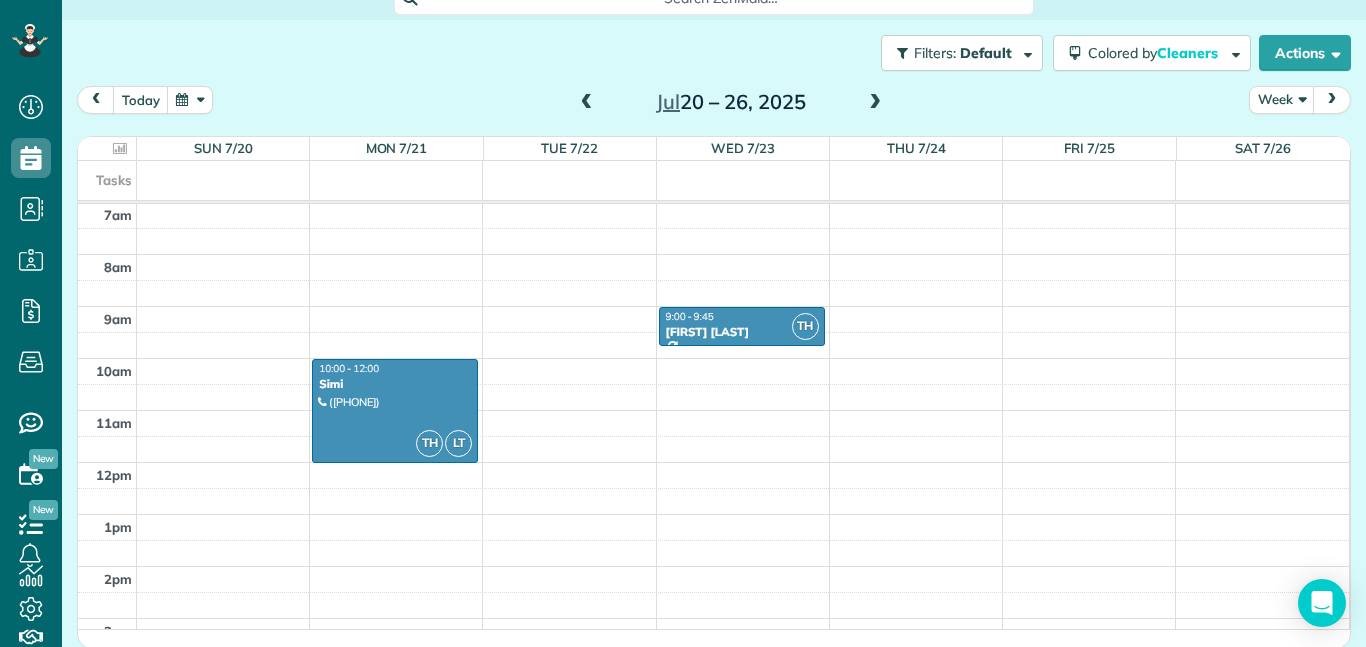 click at bounding box center (875, 103) 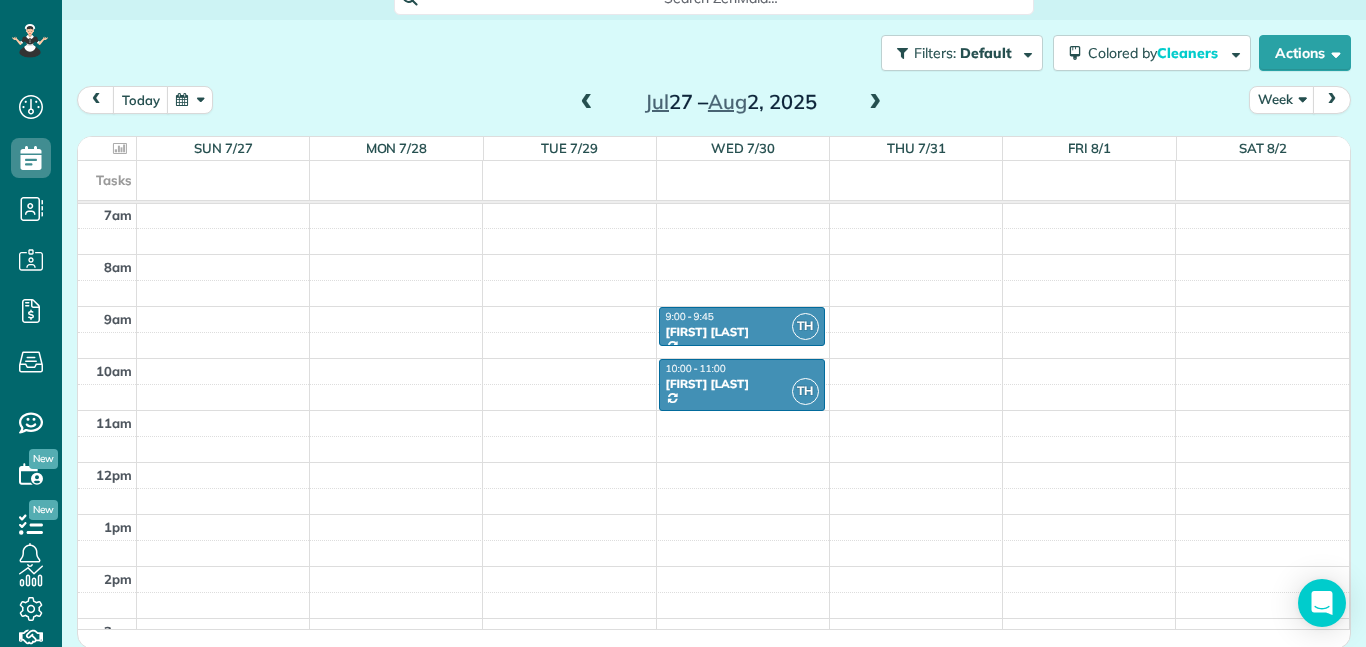 click at bounding box center [587, 103] 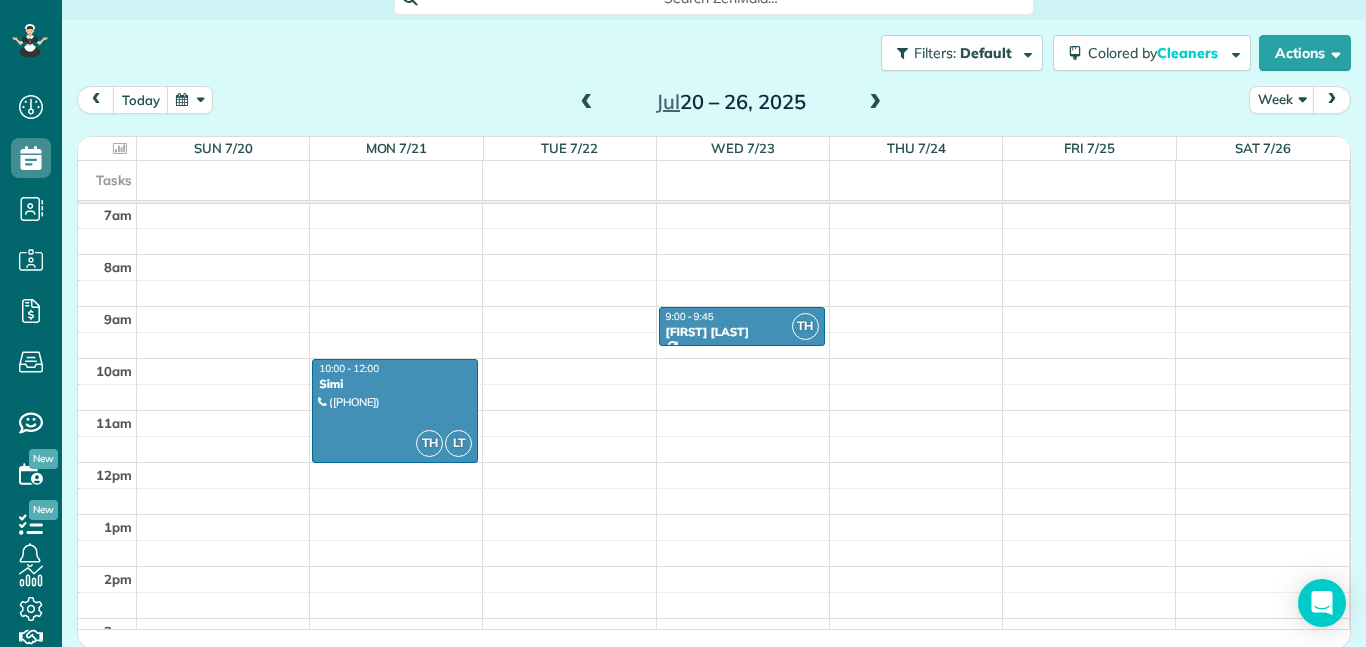 click at bounding box center [587, 103] 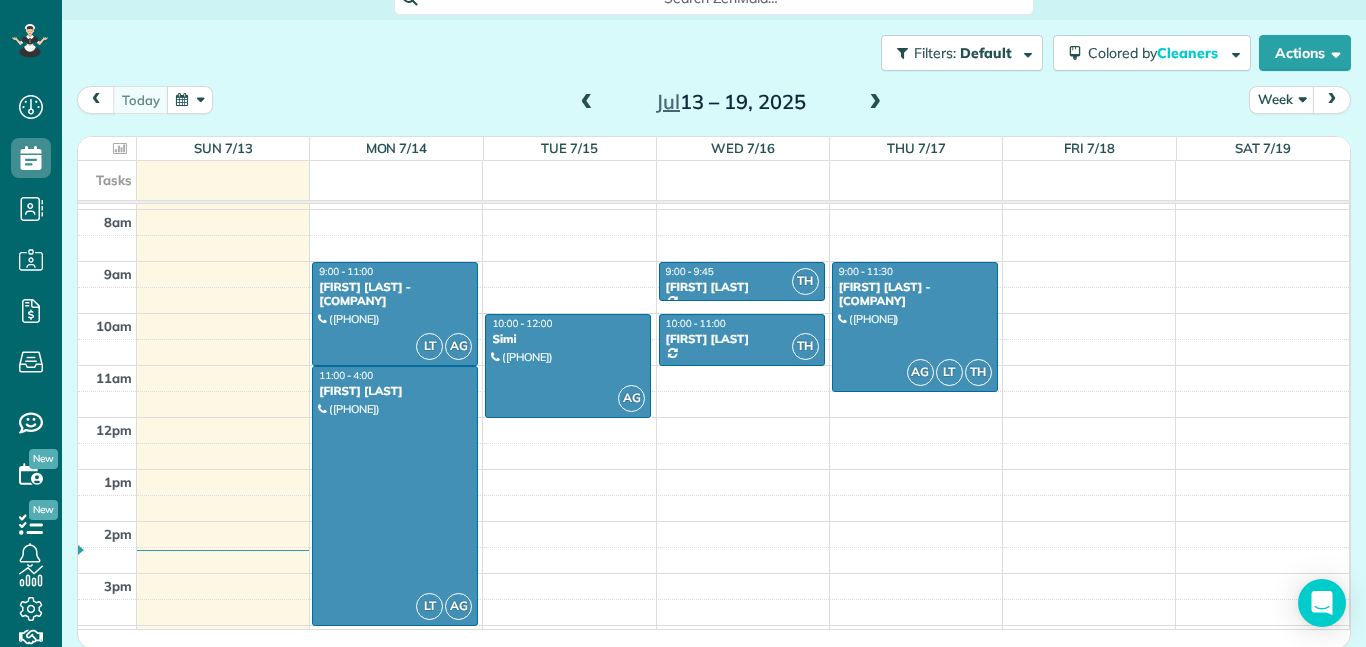 scroll, scrollTop: 411, scrollLeft: 0, axis: vertical 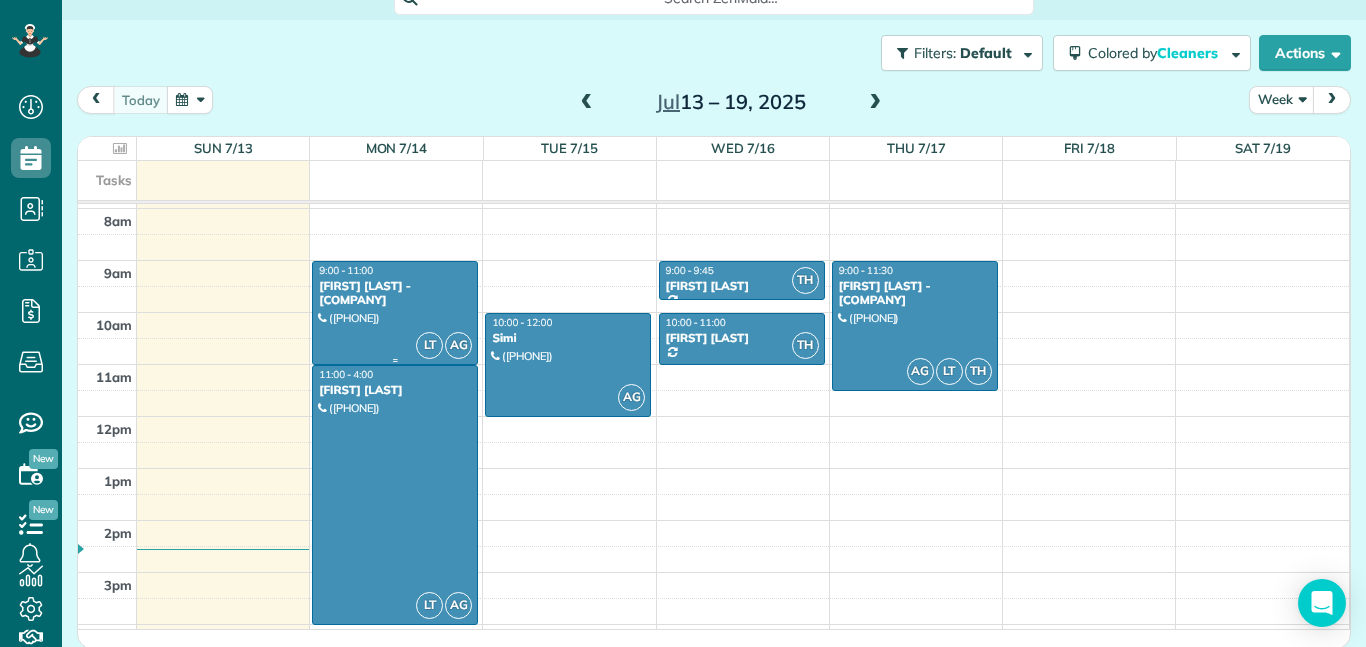 click on "[FIRST] [LAST] - [COMPANY]" at bounding box center [395, 293] 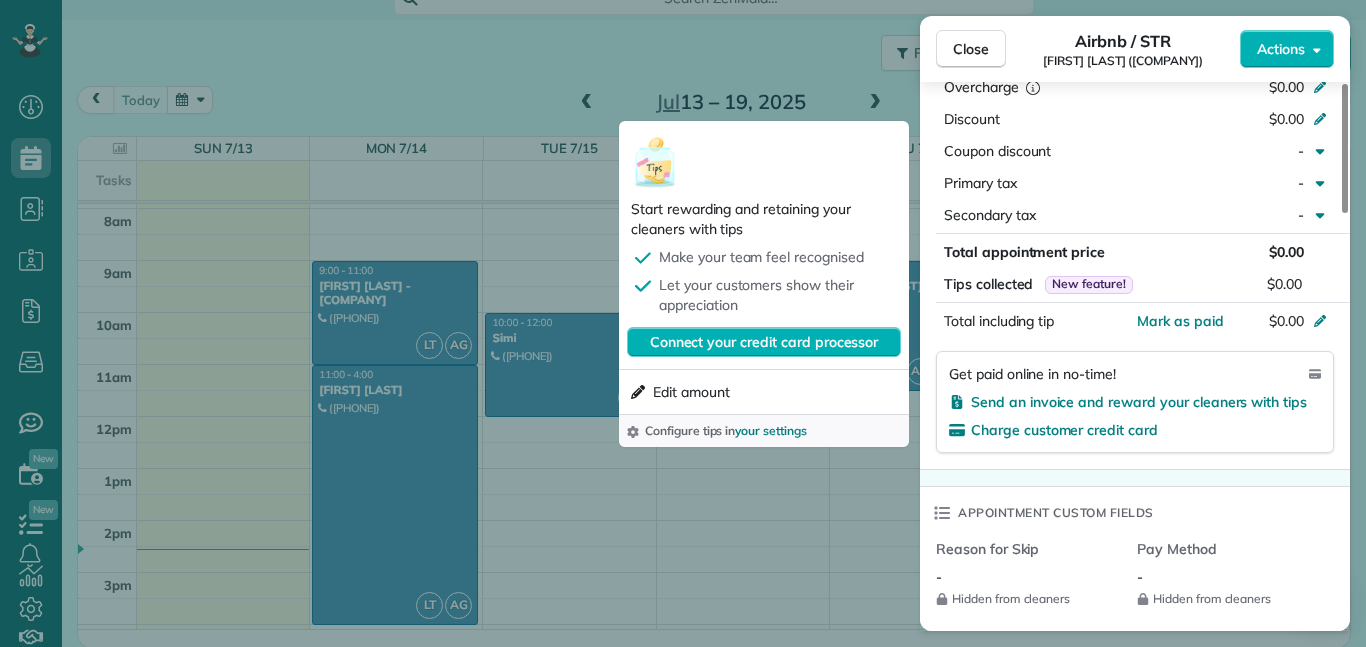 scroll, scrollTop: 999, scrollLeft: 0, axis: vertical 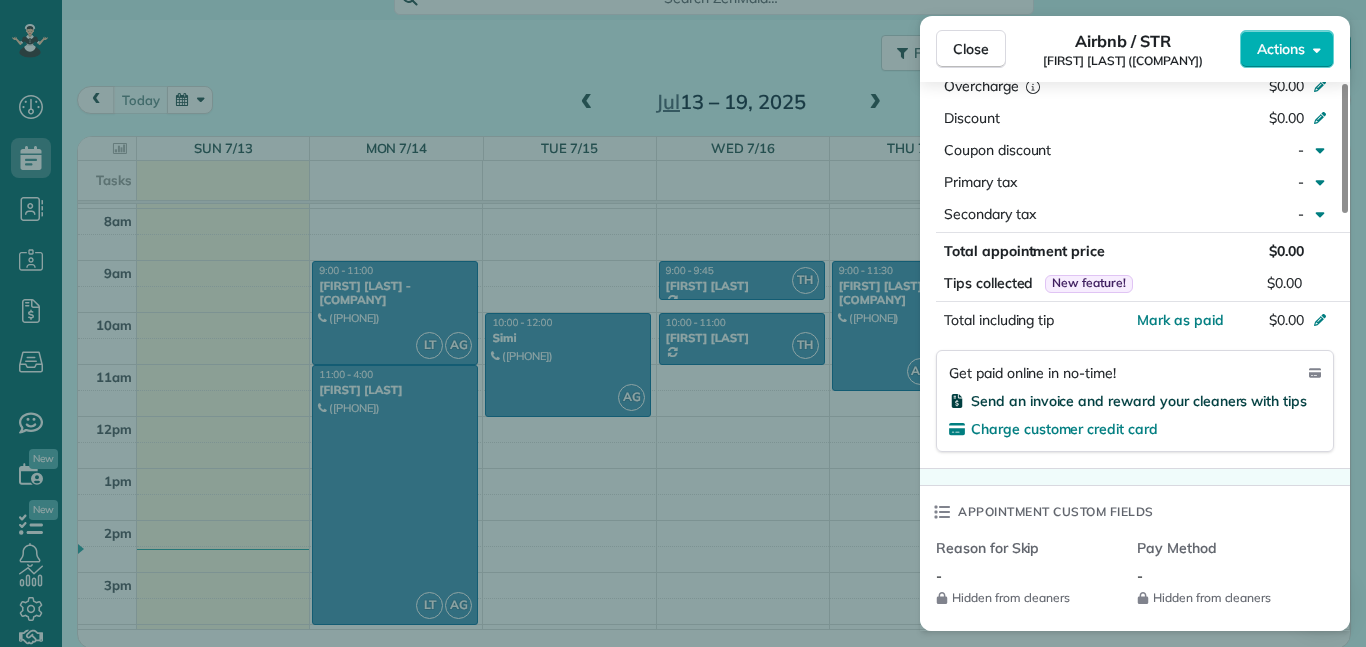 click on "Send an invoice and reward your cleaners with tips" at bounding box center (1139, 401) 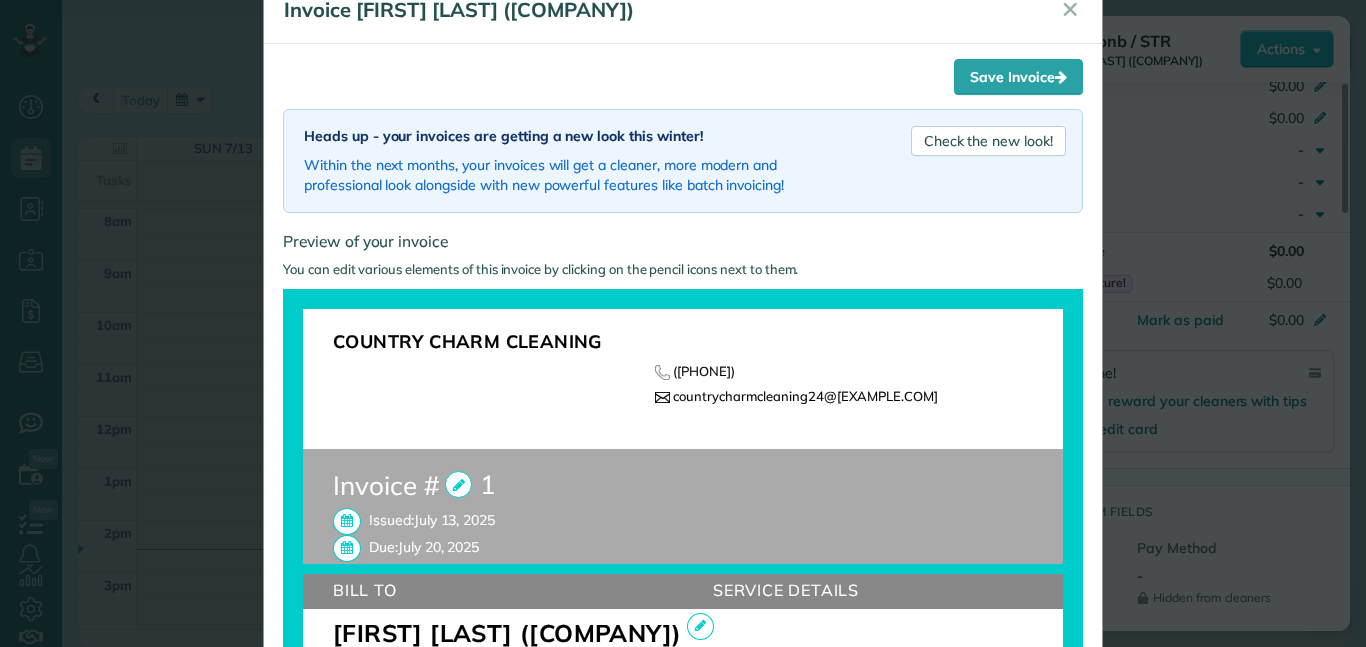 scroll, scrollTop: 0, scrollLeft: 0, axis: both 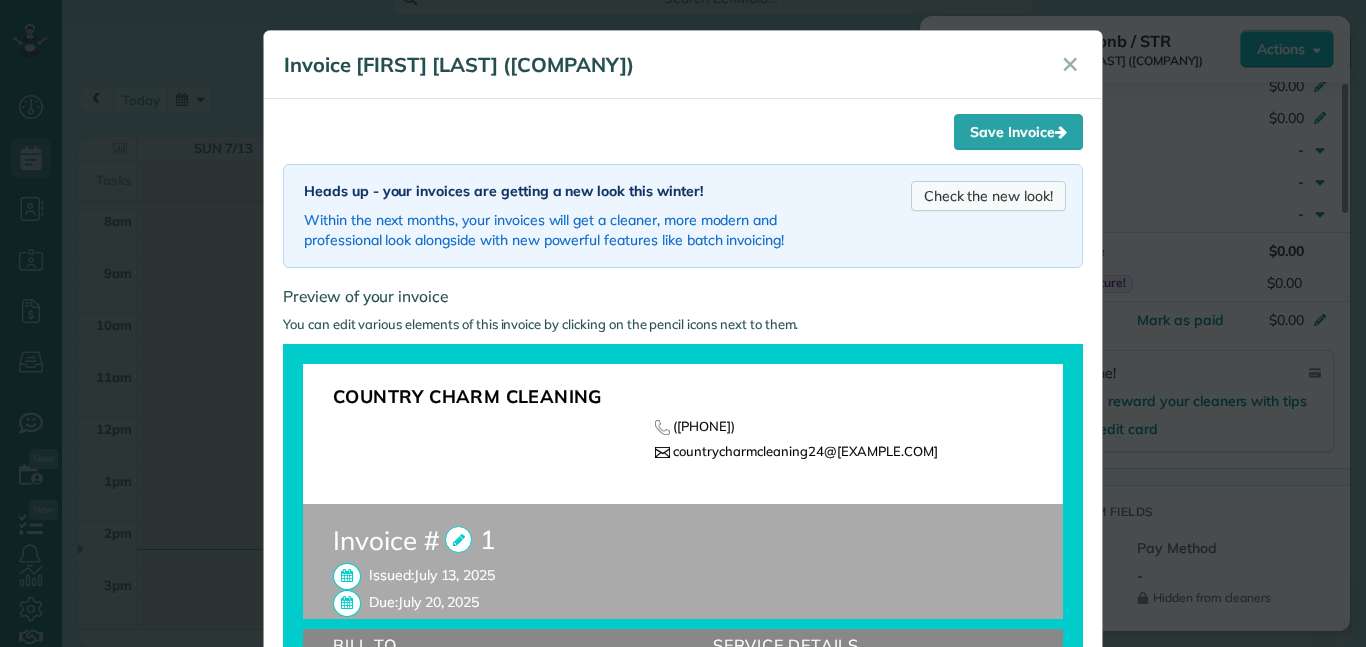 click on "Check the new look!" at bounding box center [988, 196] 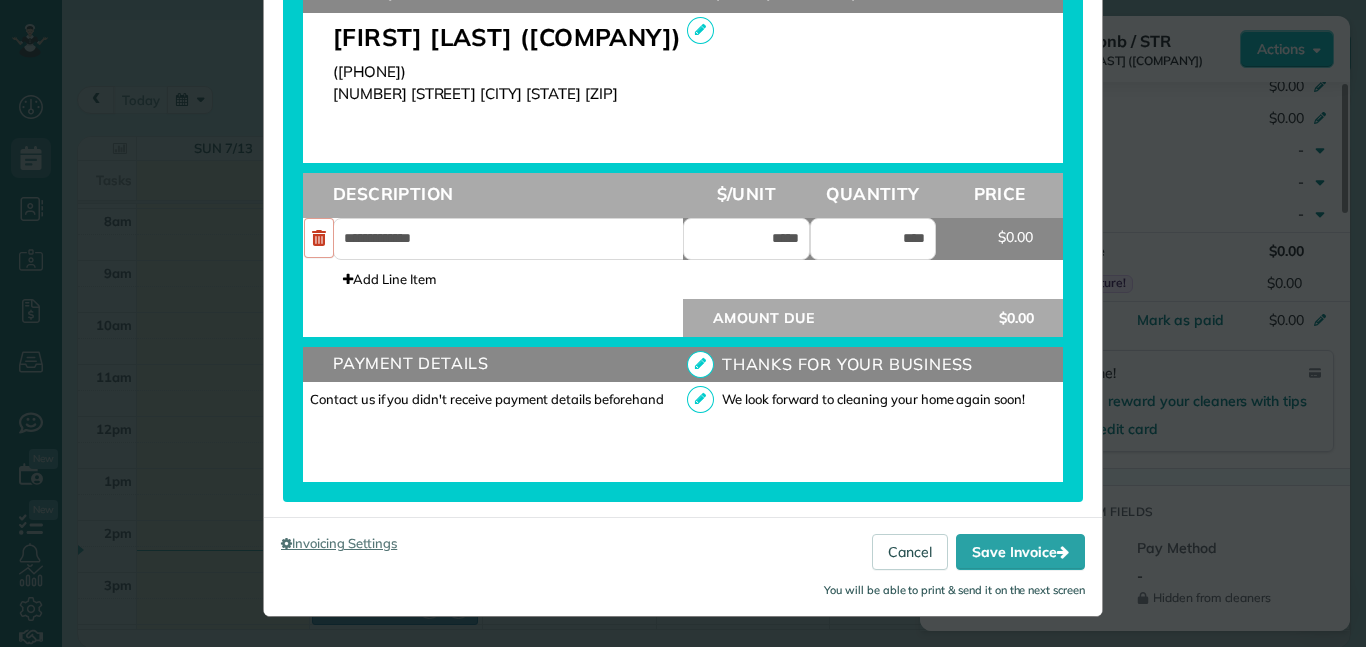 scroll, scrollTop: 0, scrollLeft: 0, axis: both 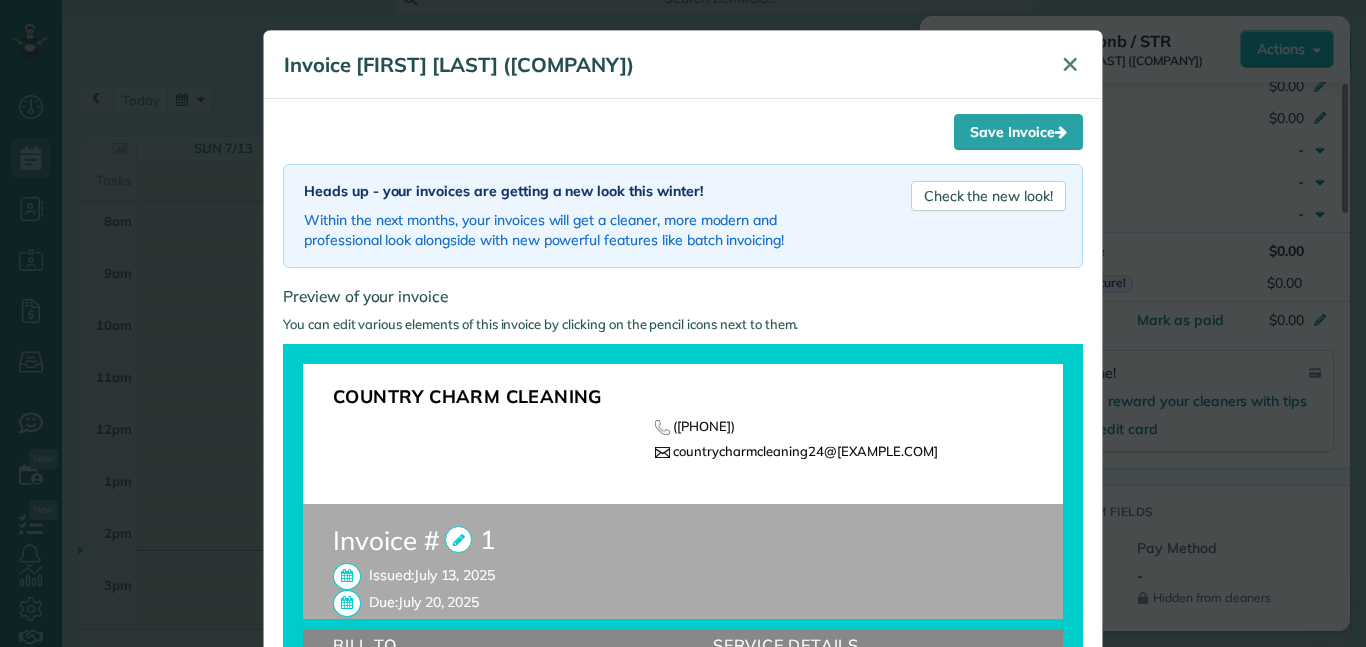 click on "✕" at bounding box center [1070, 64] 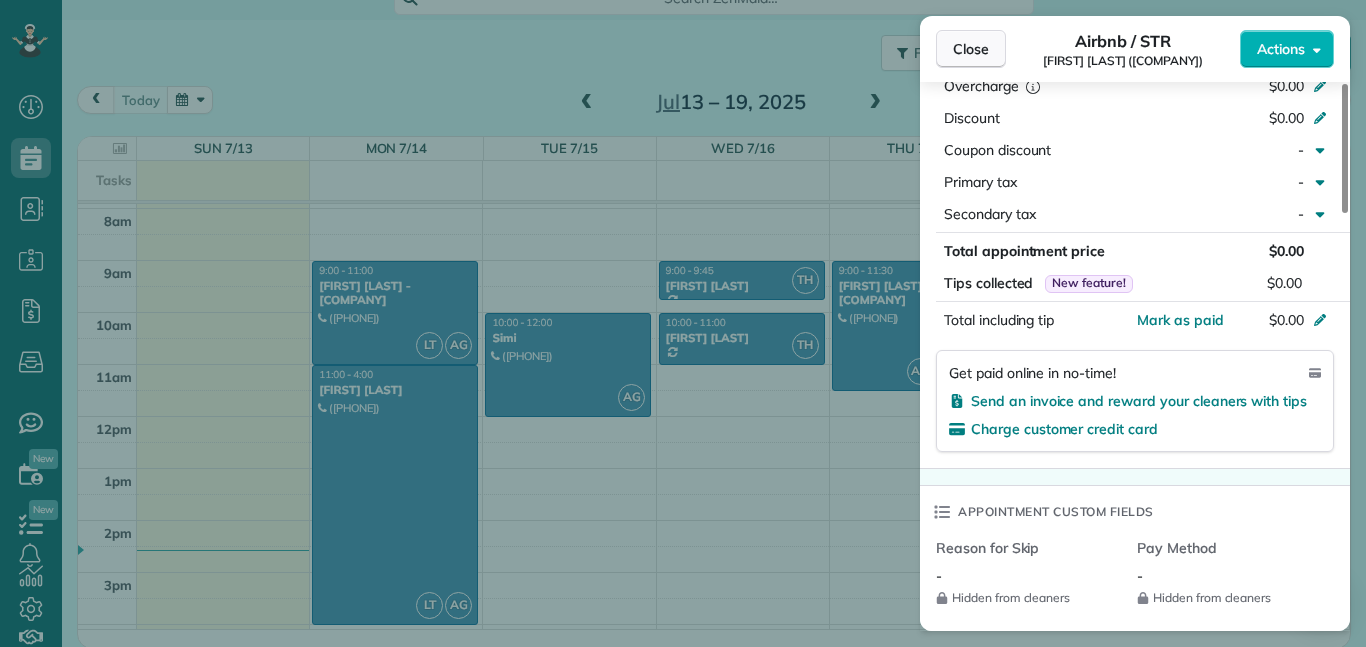 click on "Close" at bounding box center (971, 49) 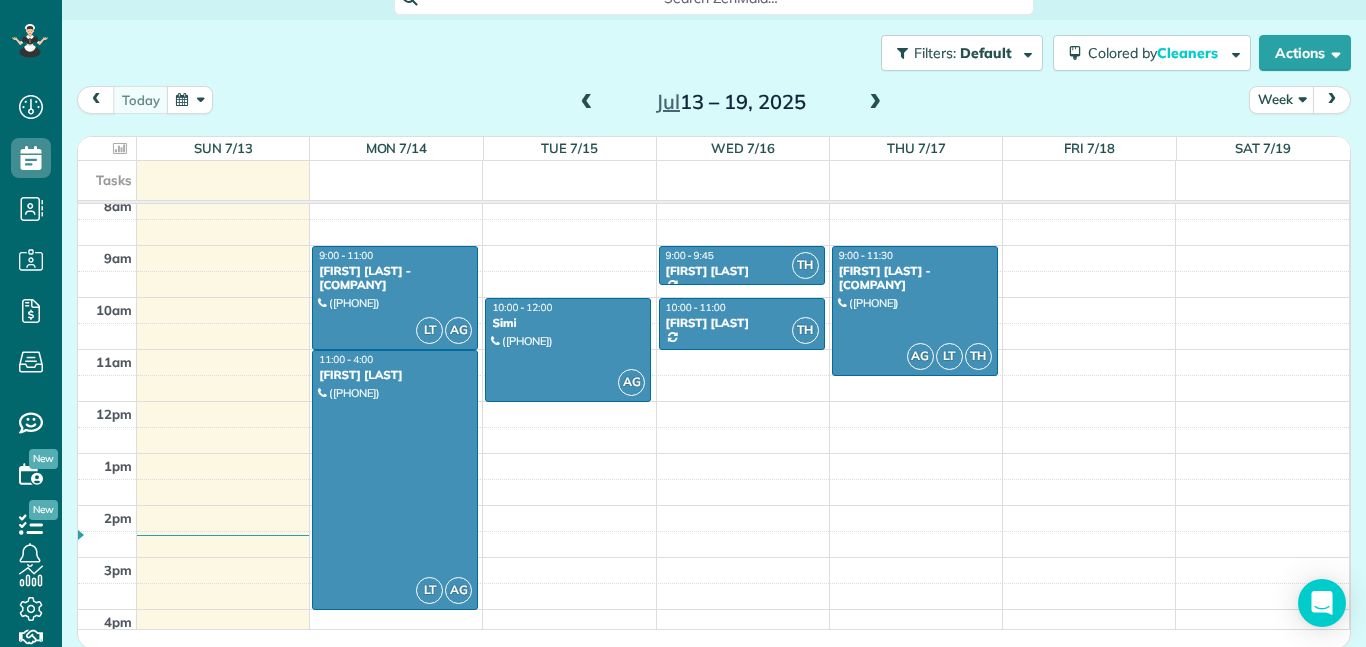 scroll, scrollTop: 427, scrollLeft: 0, axis: vertical 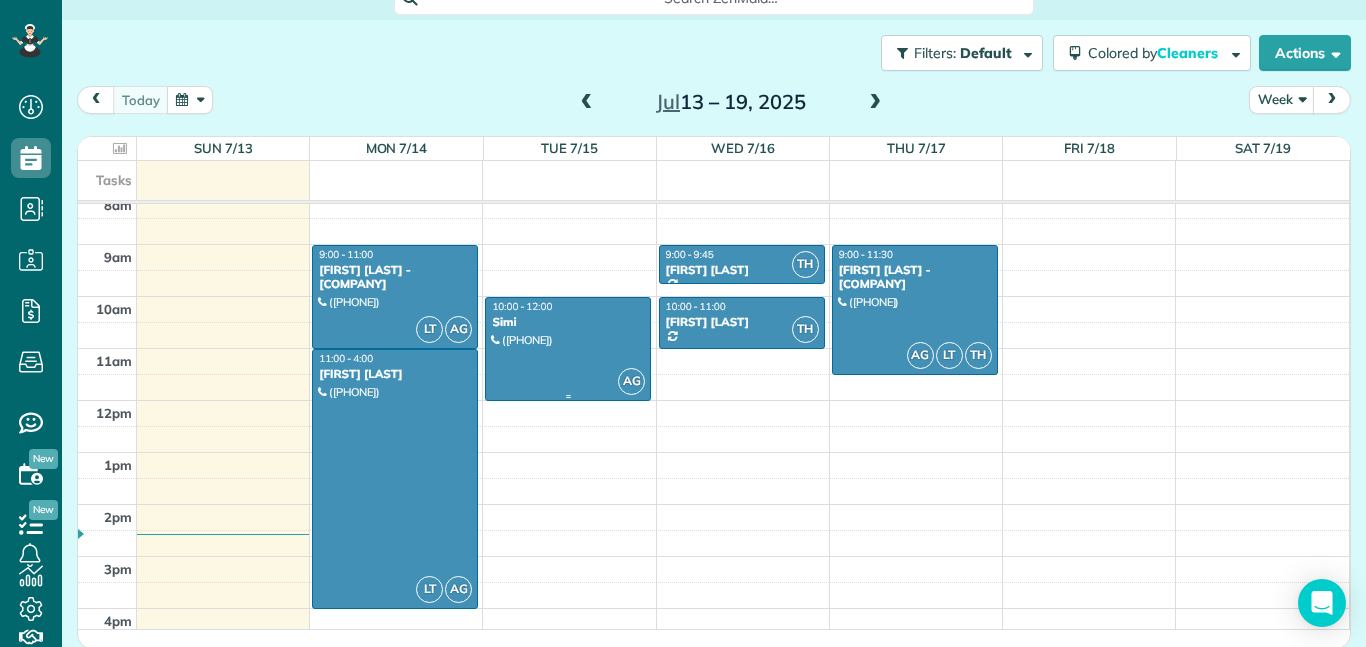 click at bounding box center [568, 349] 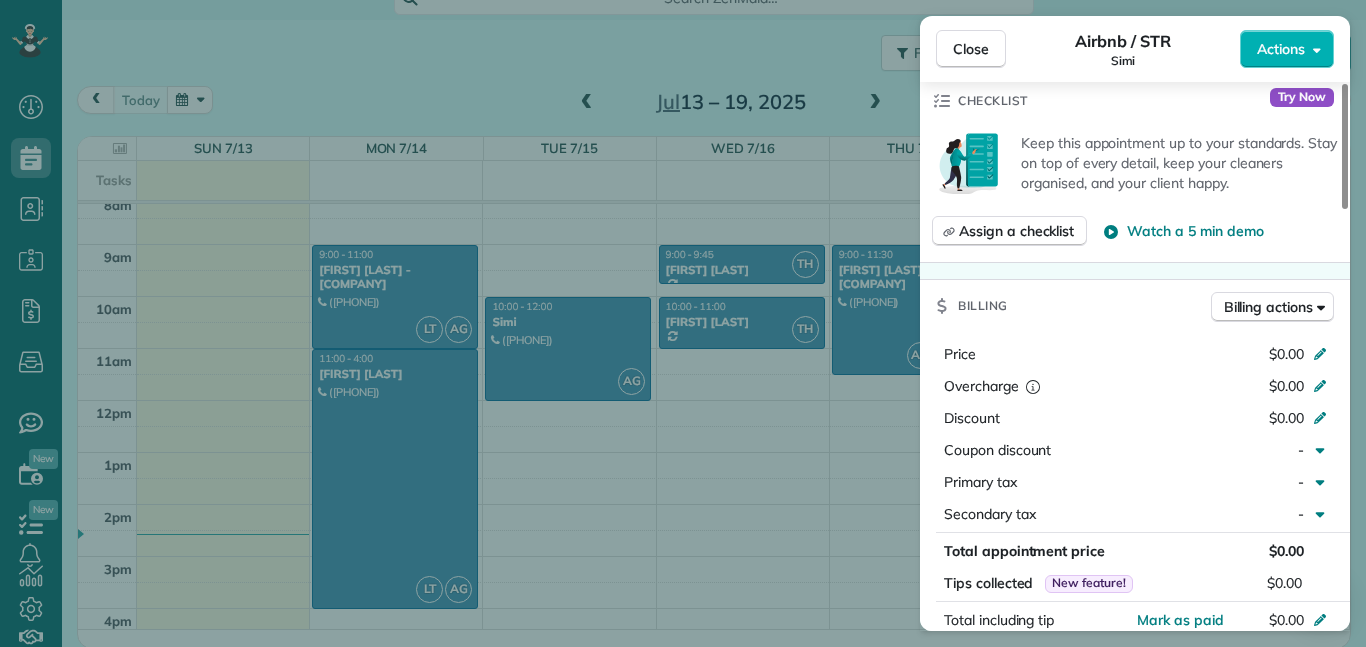 scroll, scrollTop: 669, scrollLeft: 0, axis: vertical 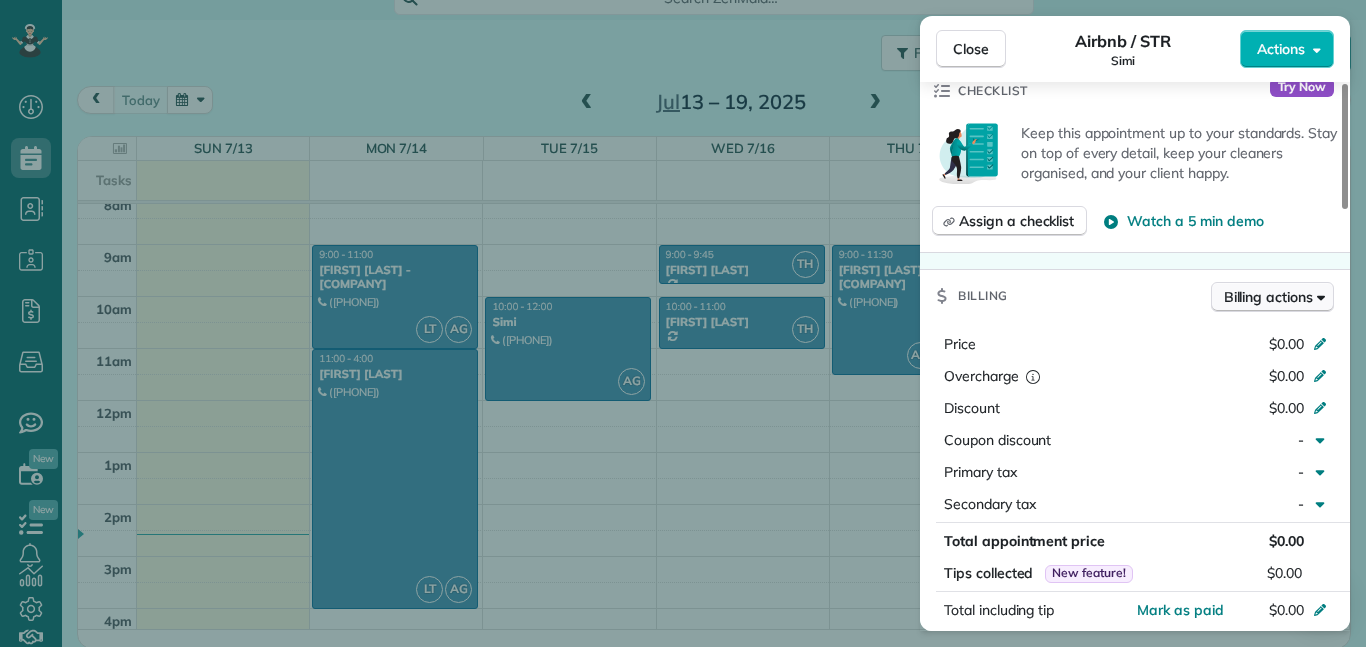 click on "Billing actions" at bounding box center [1268, 297] 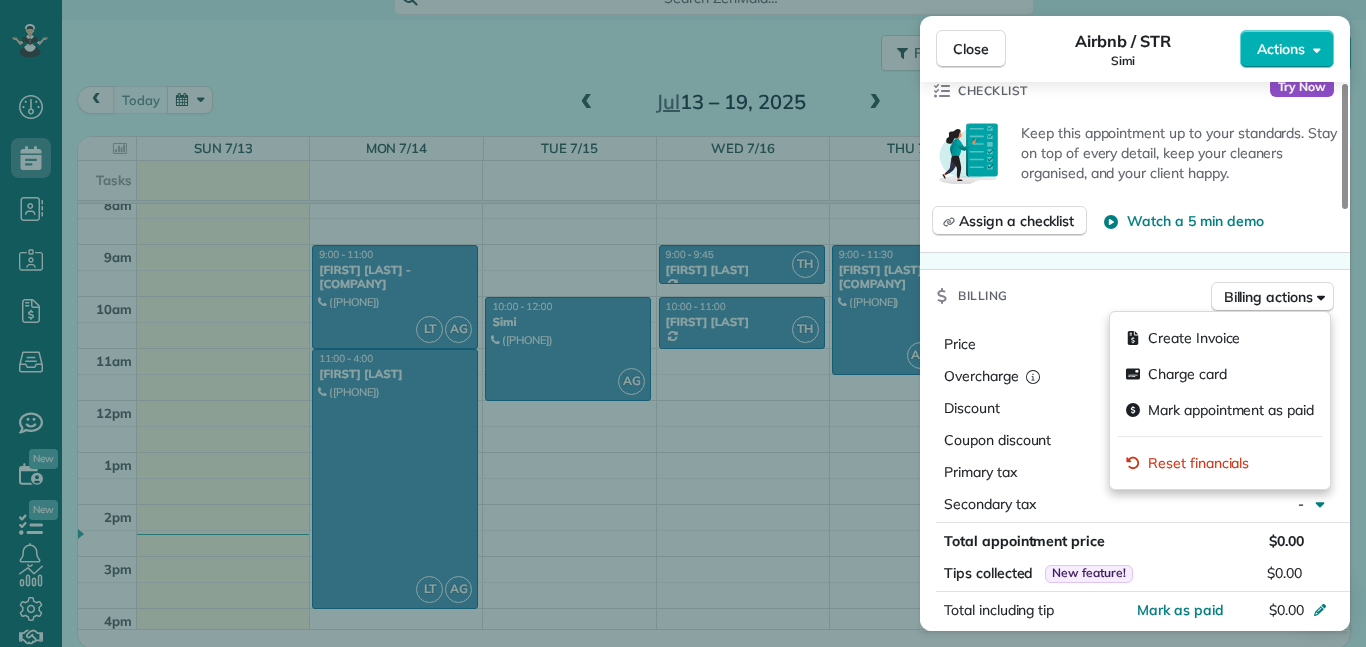click on "Billing Billing actions" at bounding box center (1135, 296) 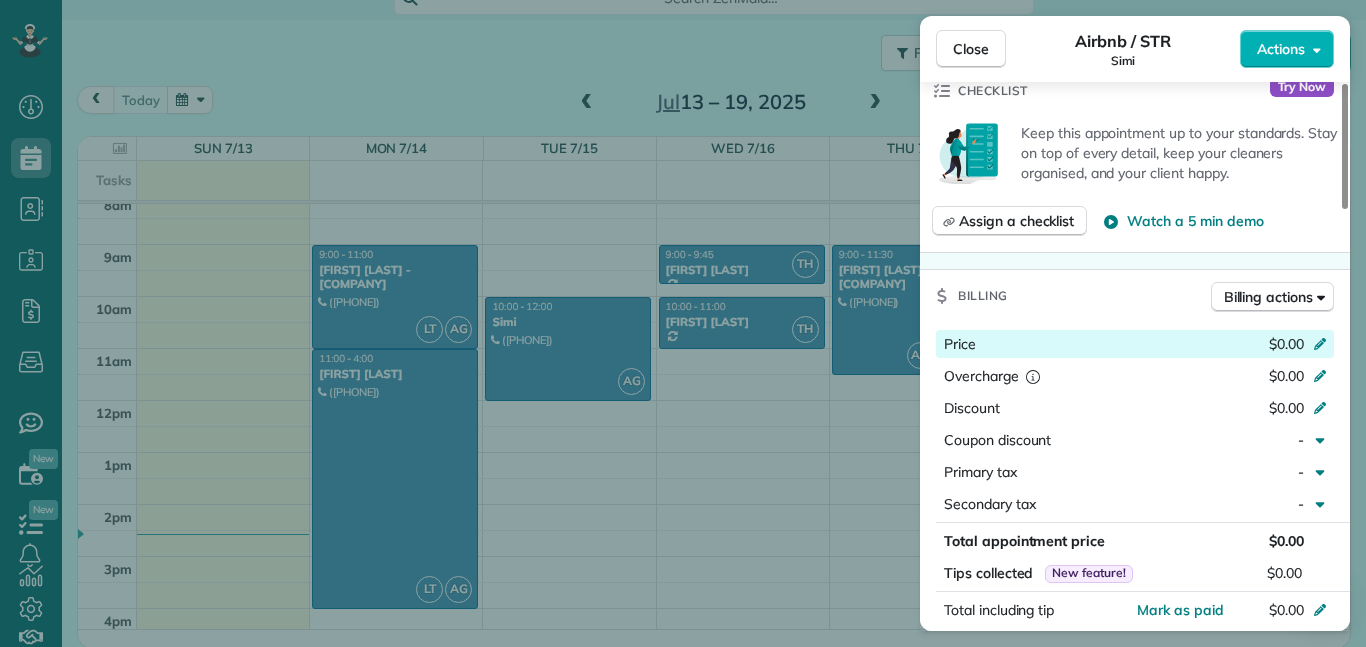click 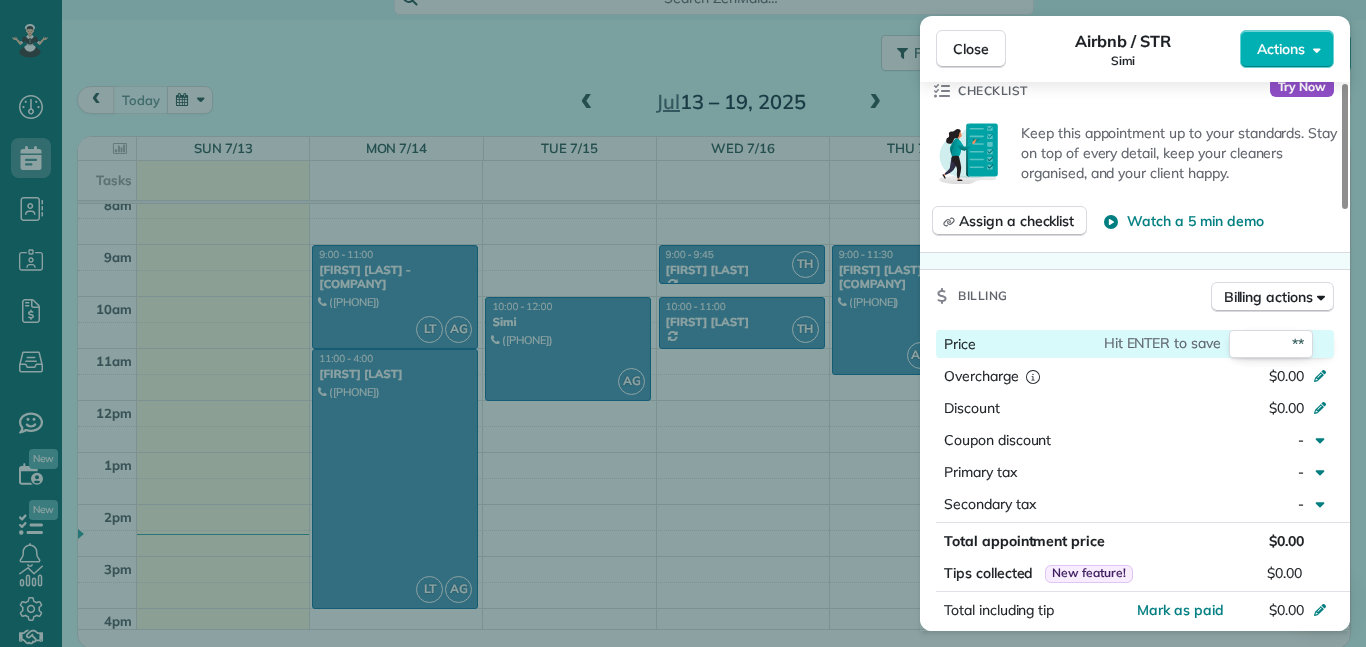 type on "***" 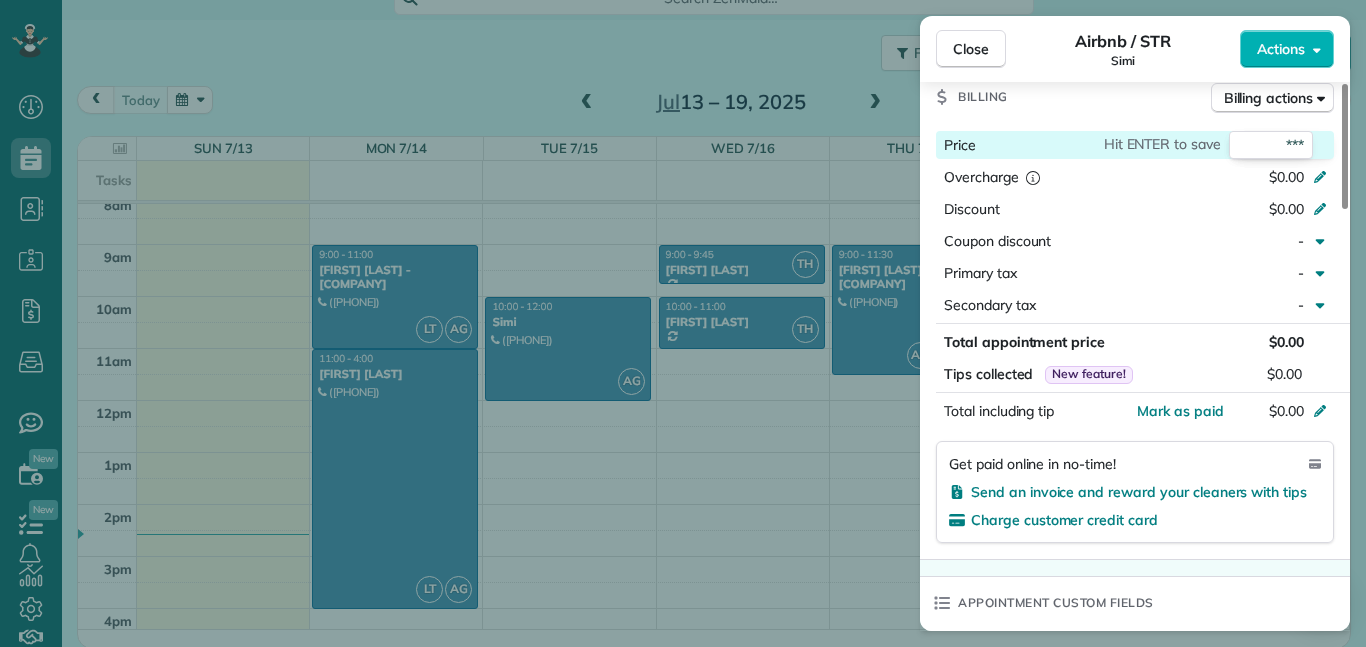 scroll, scrollTop: 862, scrollLeft: 0, axis: vertical 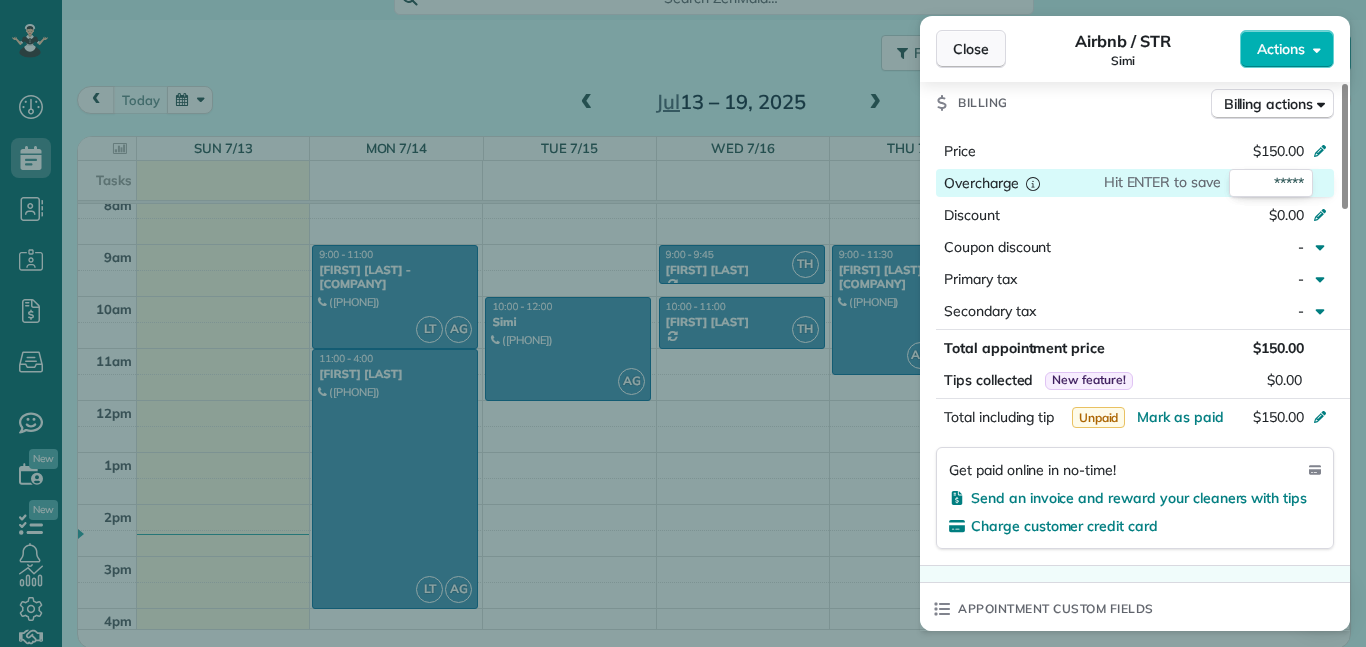 click on "Close" at bounding box center (971, 49) 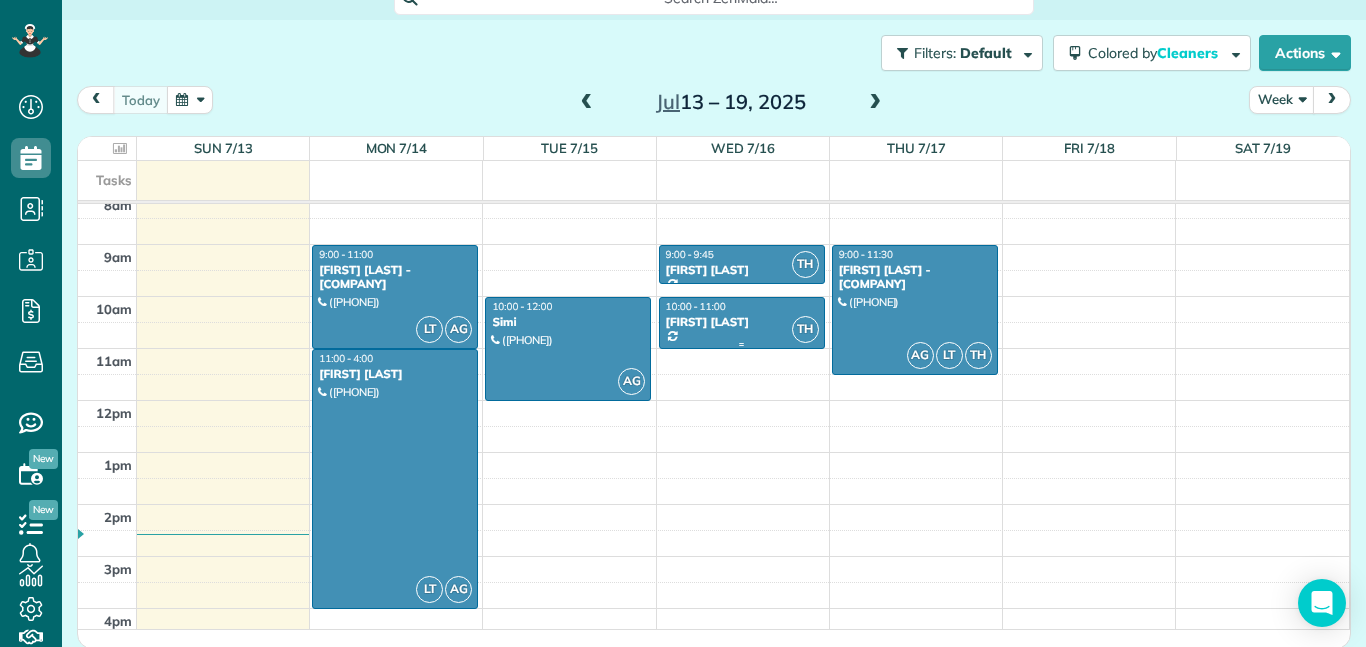 click on "TH" at bounding box center [805, 329] 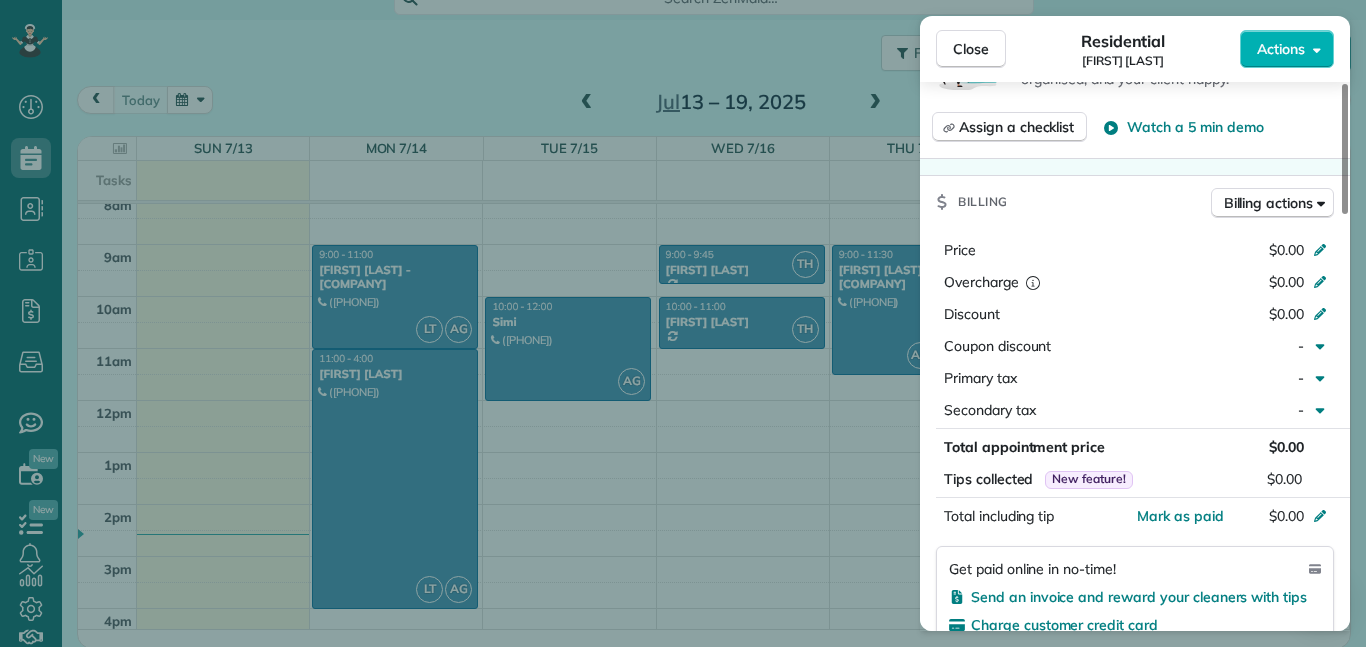 scroll, scrollTop: 789, scrollLeft: 0, axis: vertical 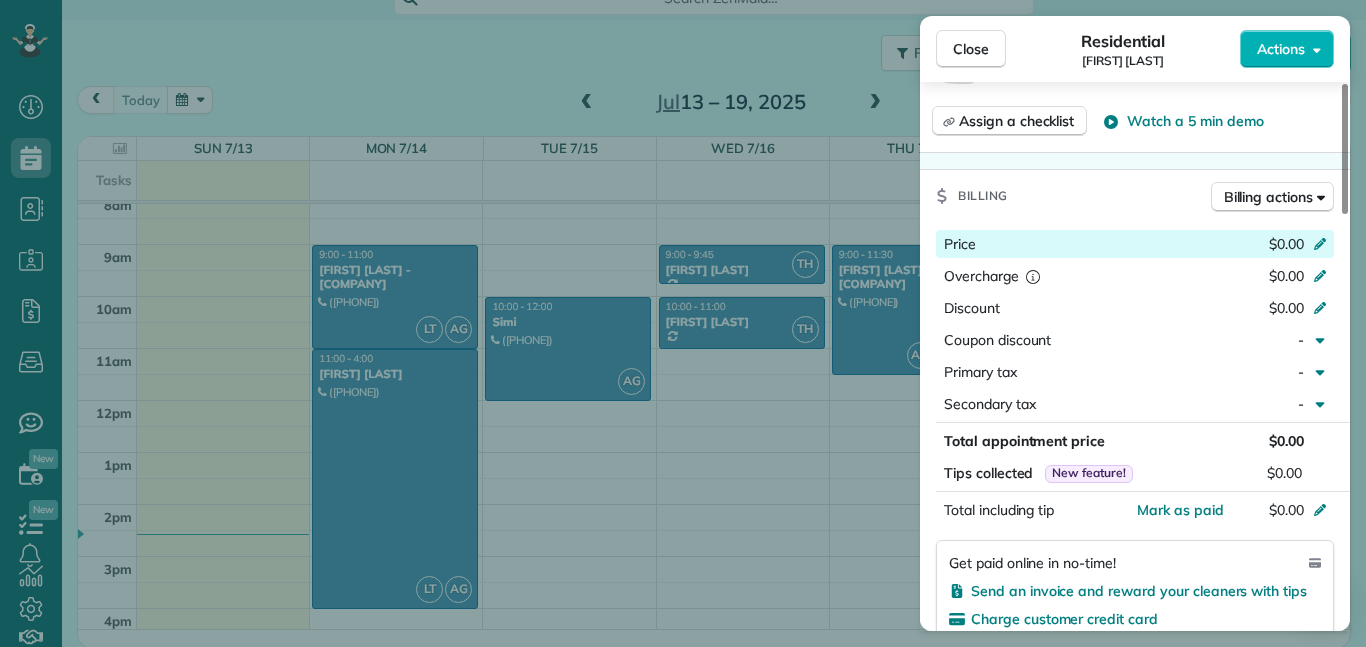 click 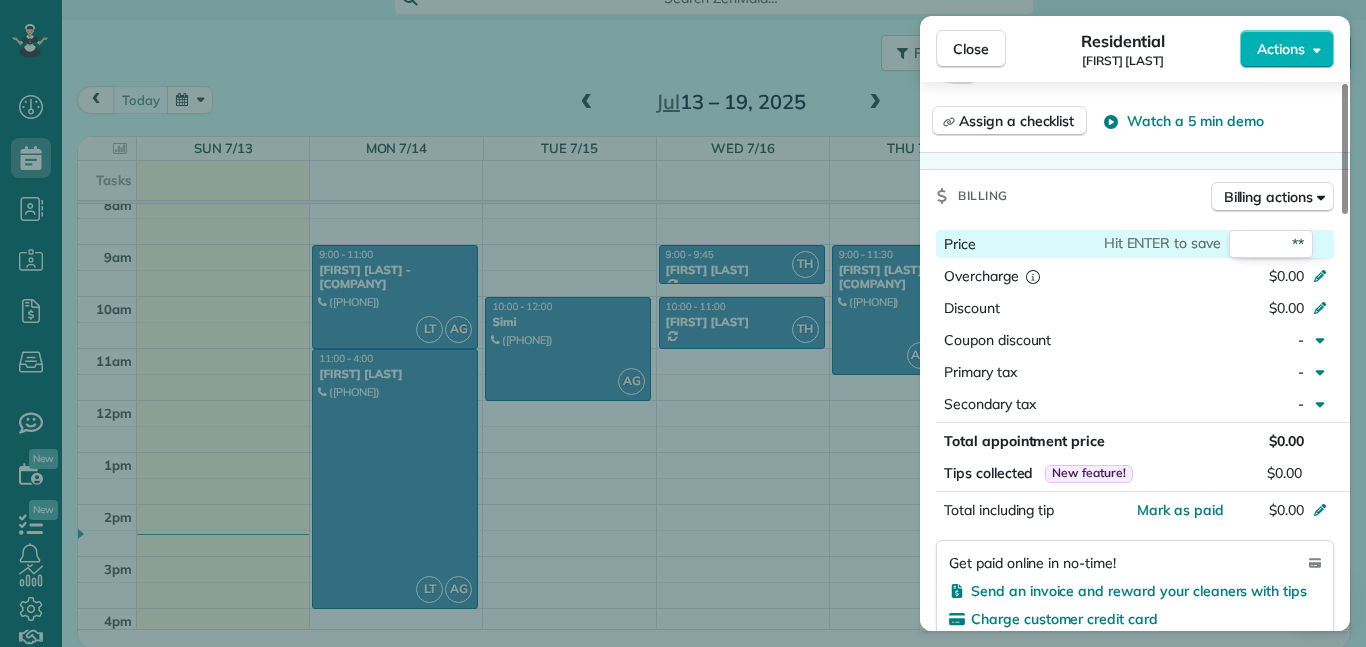 type on "***" 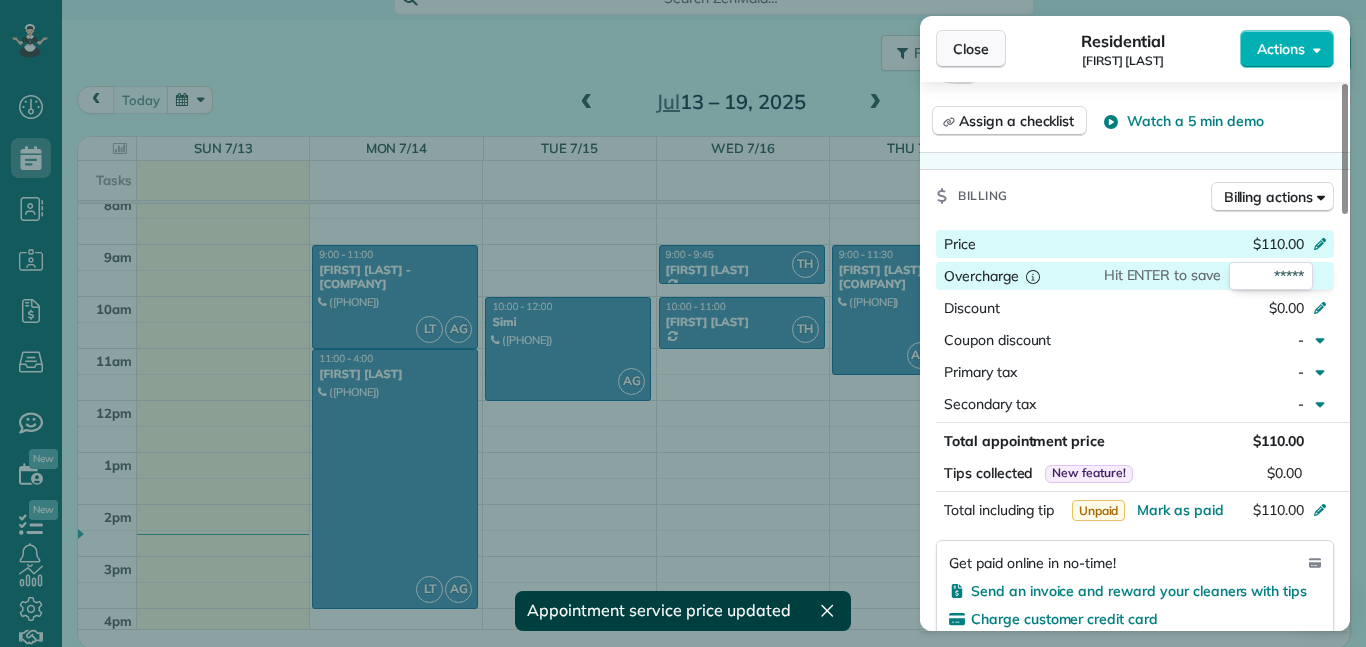 click on "Close" at bounding box center (971, 49) 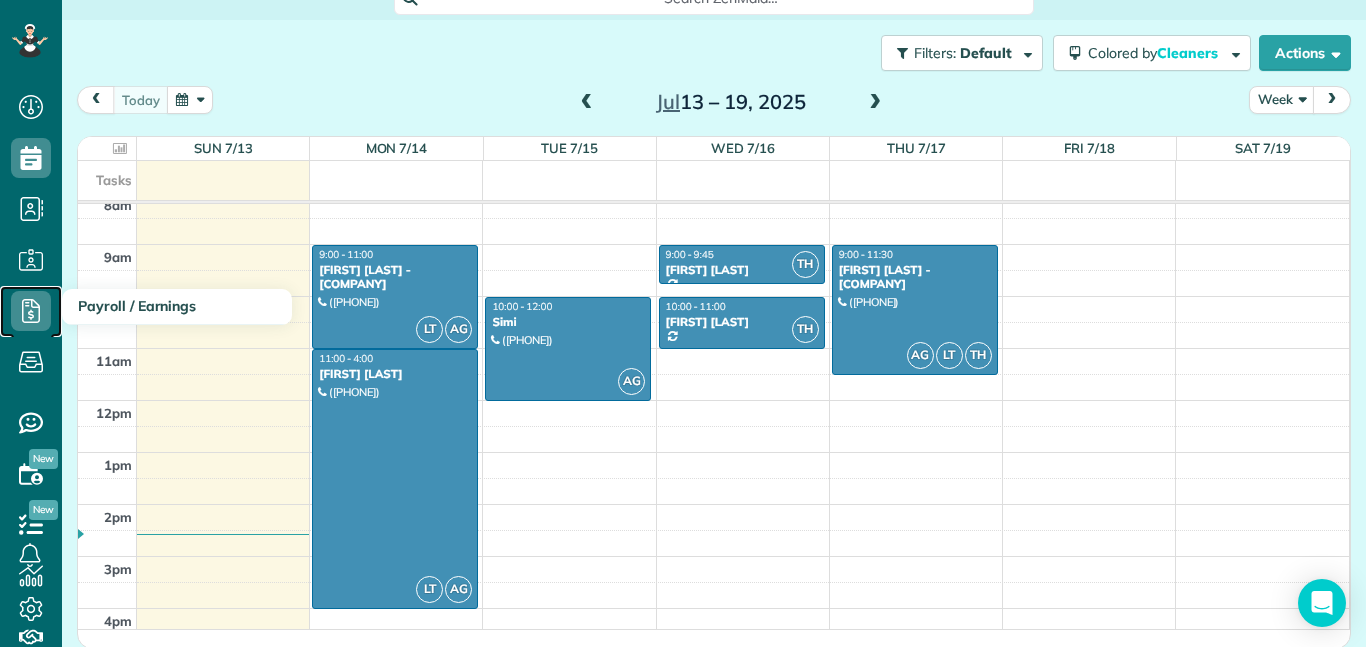 click 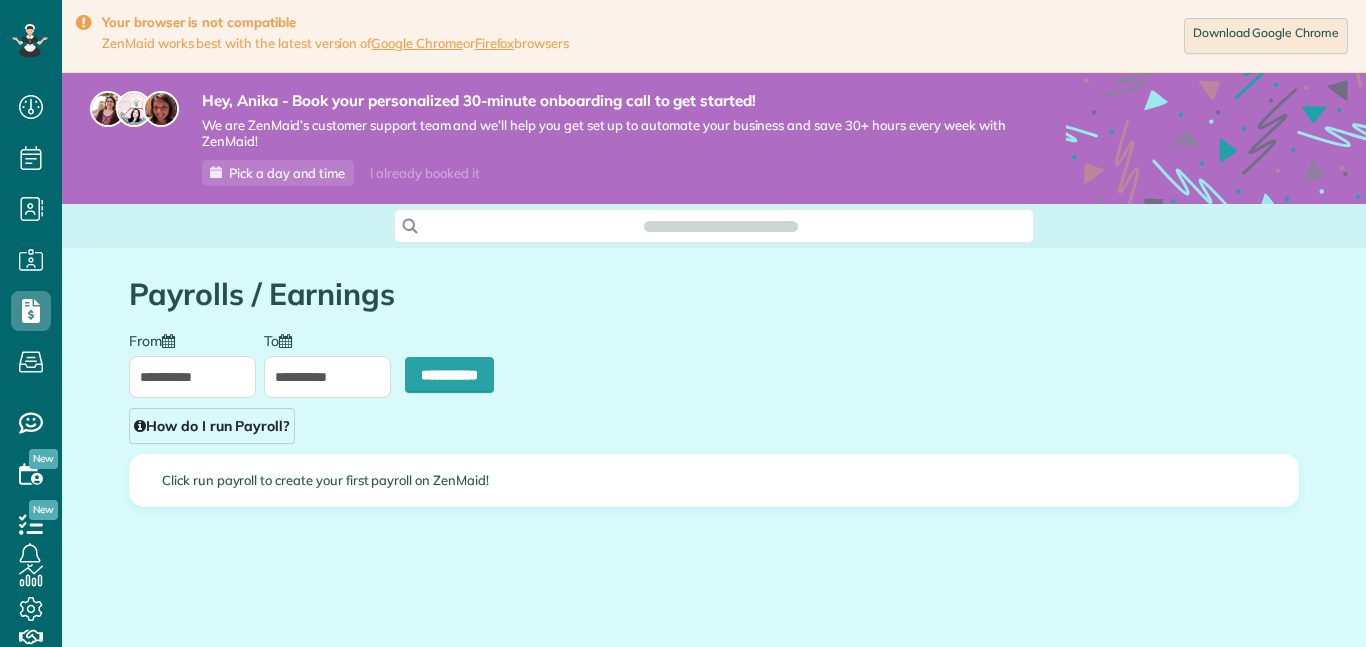scroll, scrollTop: 0, scrollLeft: 0, axis: both 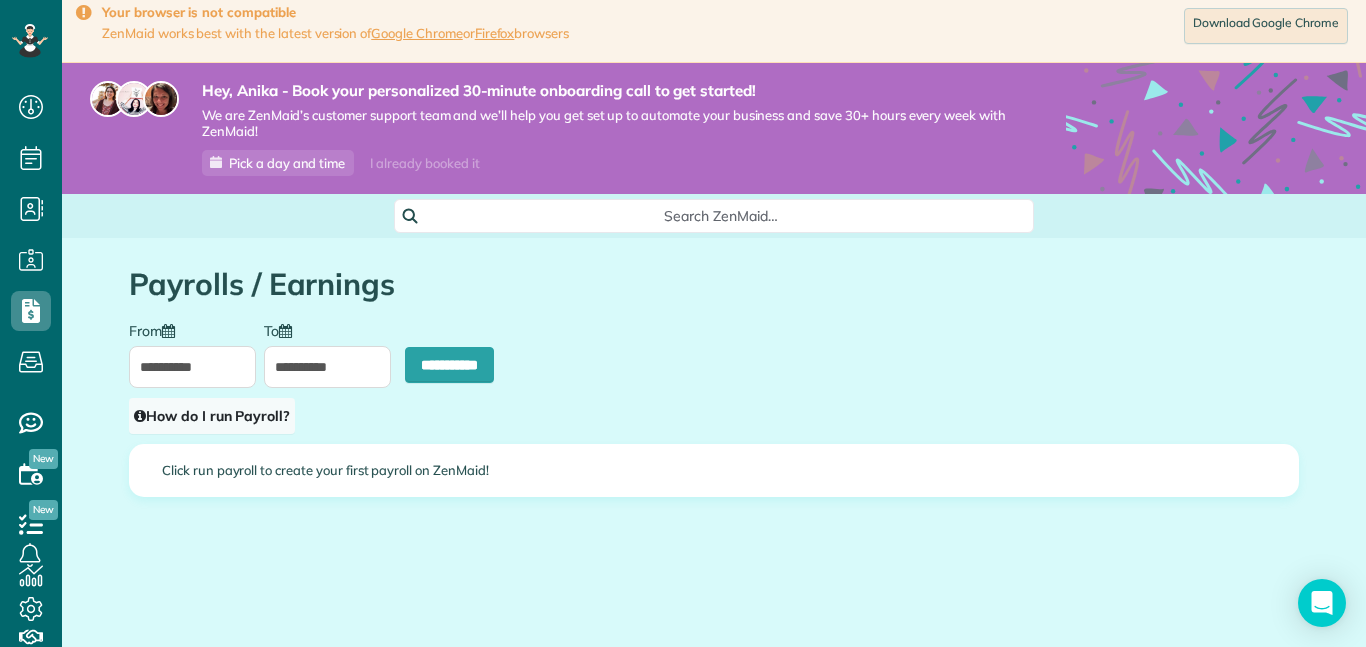 click on "How do I run Payroll?" at bounding box center (212, 416) 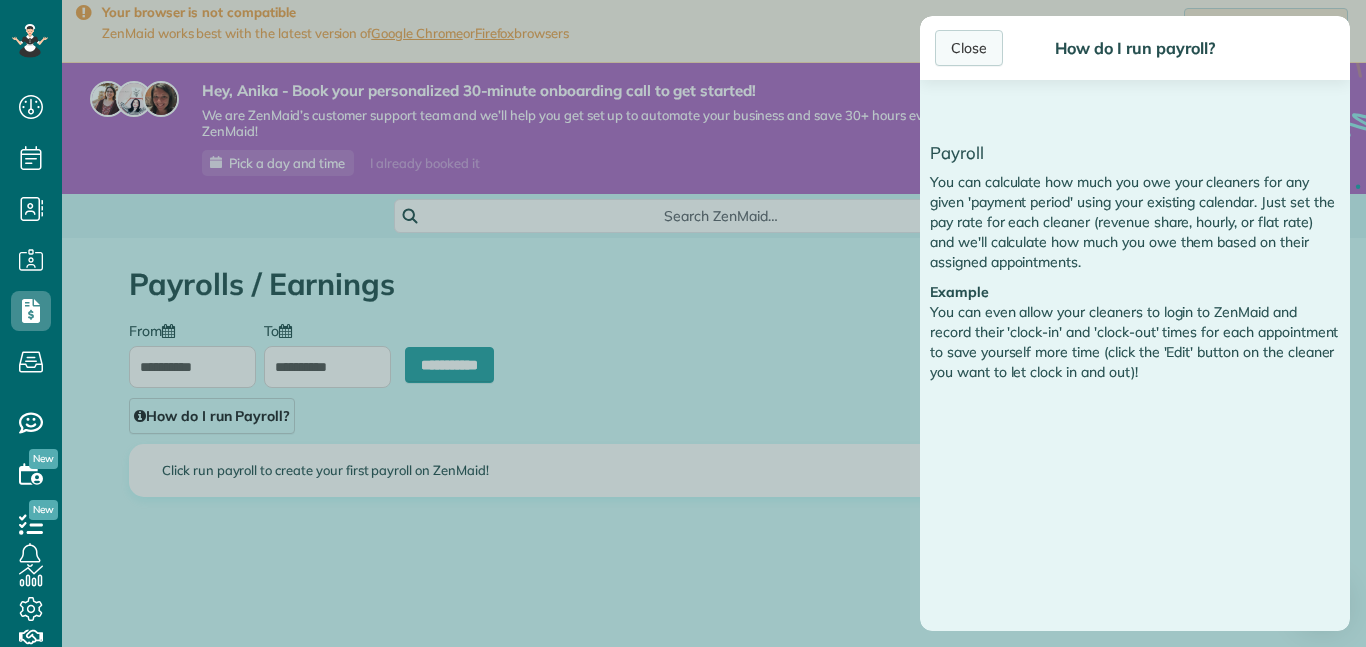 click on "Close" at bounding box center [969, 48] 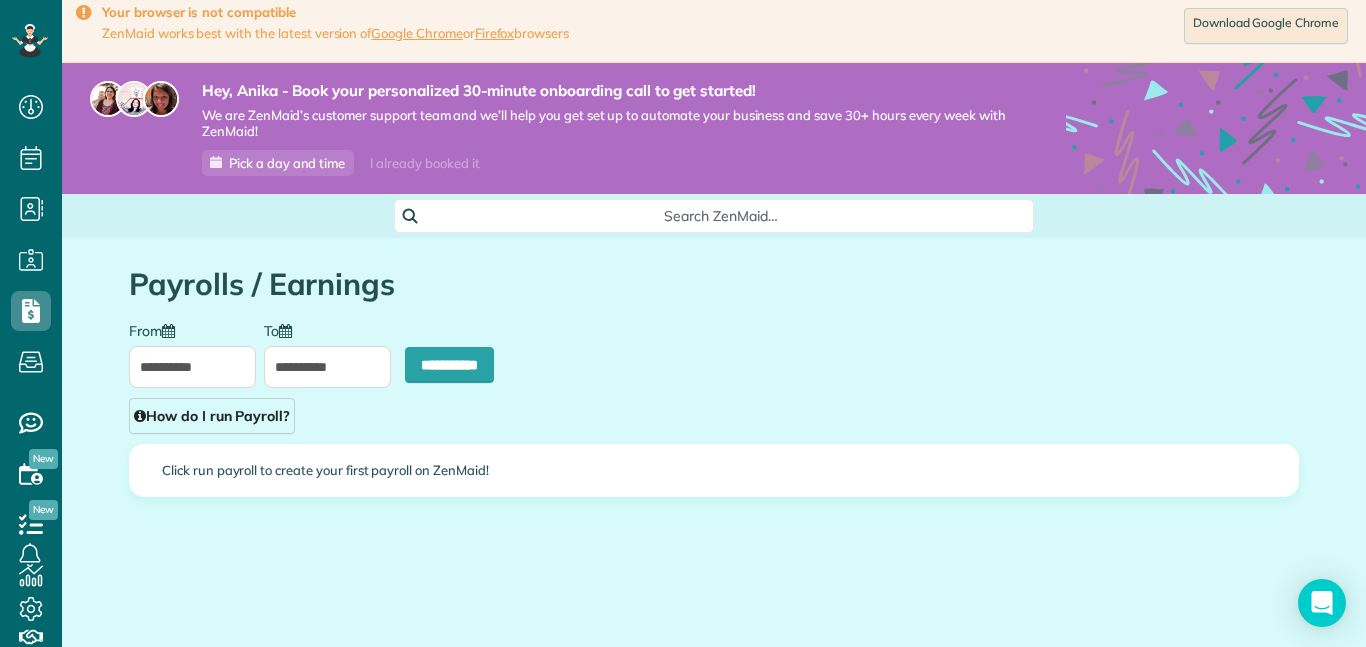 click on "**********" at bounding box center (192, 367) 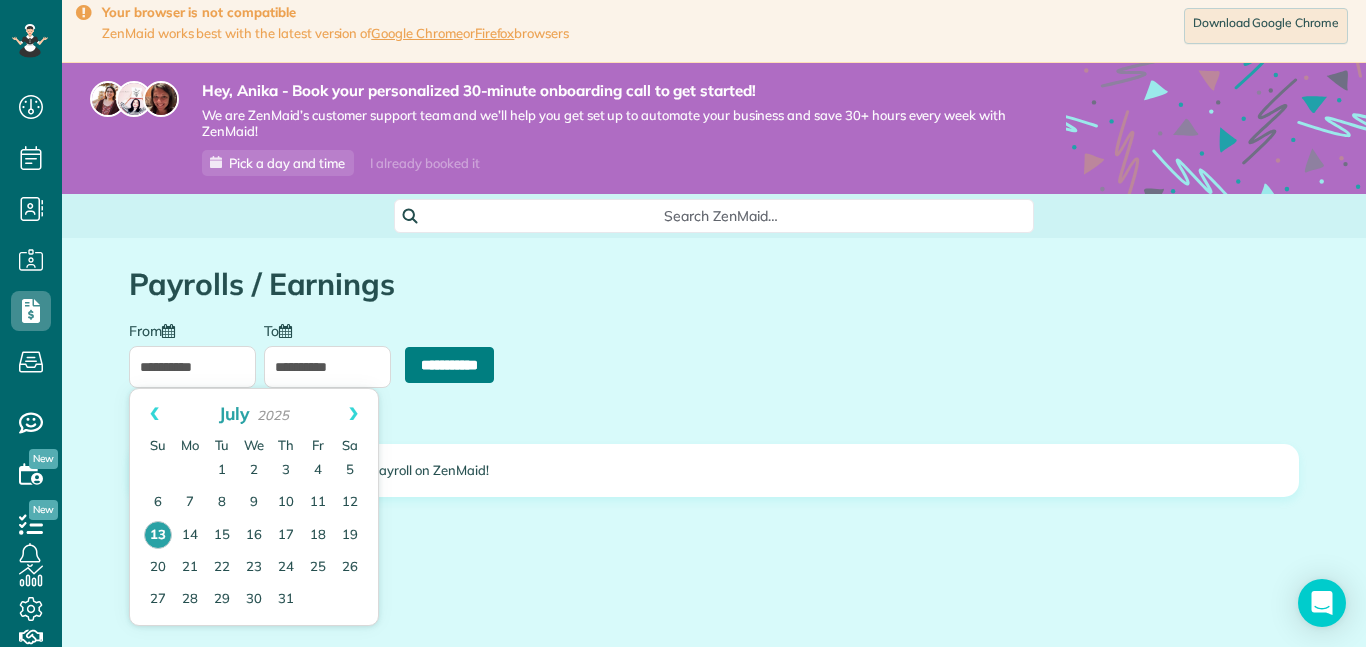 click on "**********" at bounding box center [449, 365] 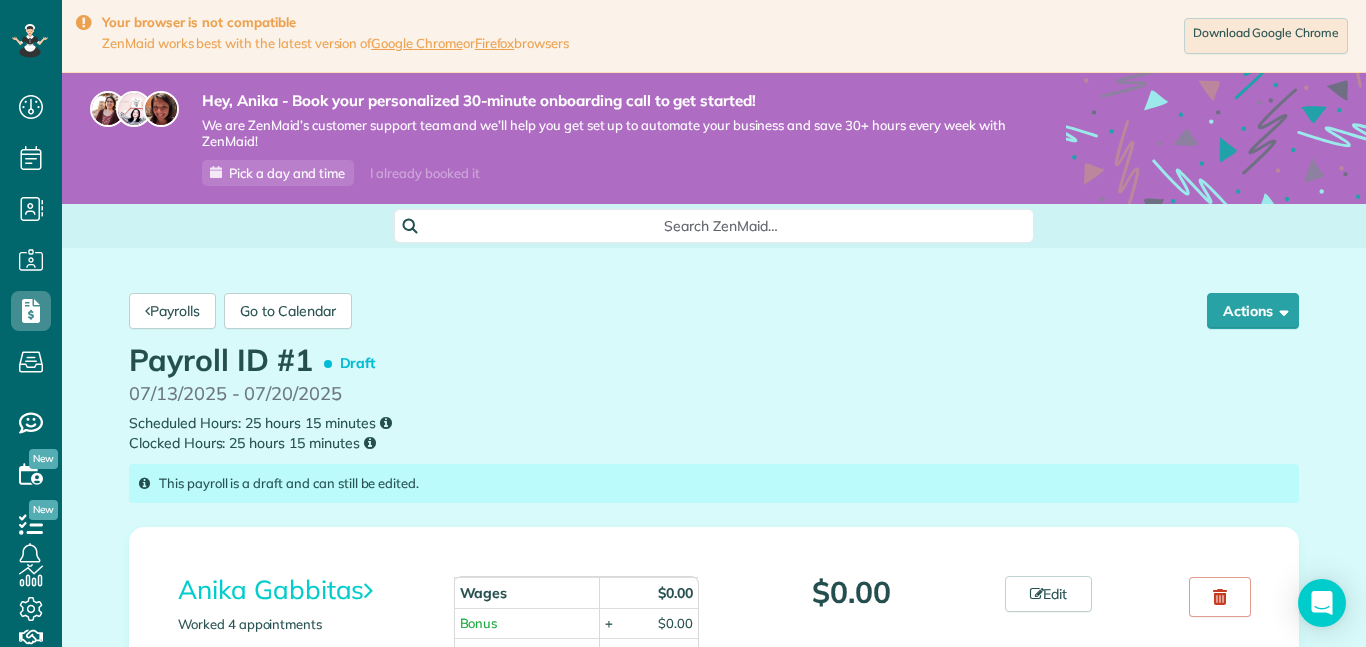 scroll, scrollTop: 0, scrollLeft: 0, axis: both 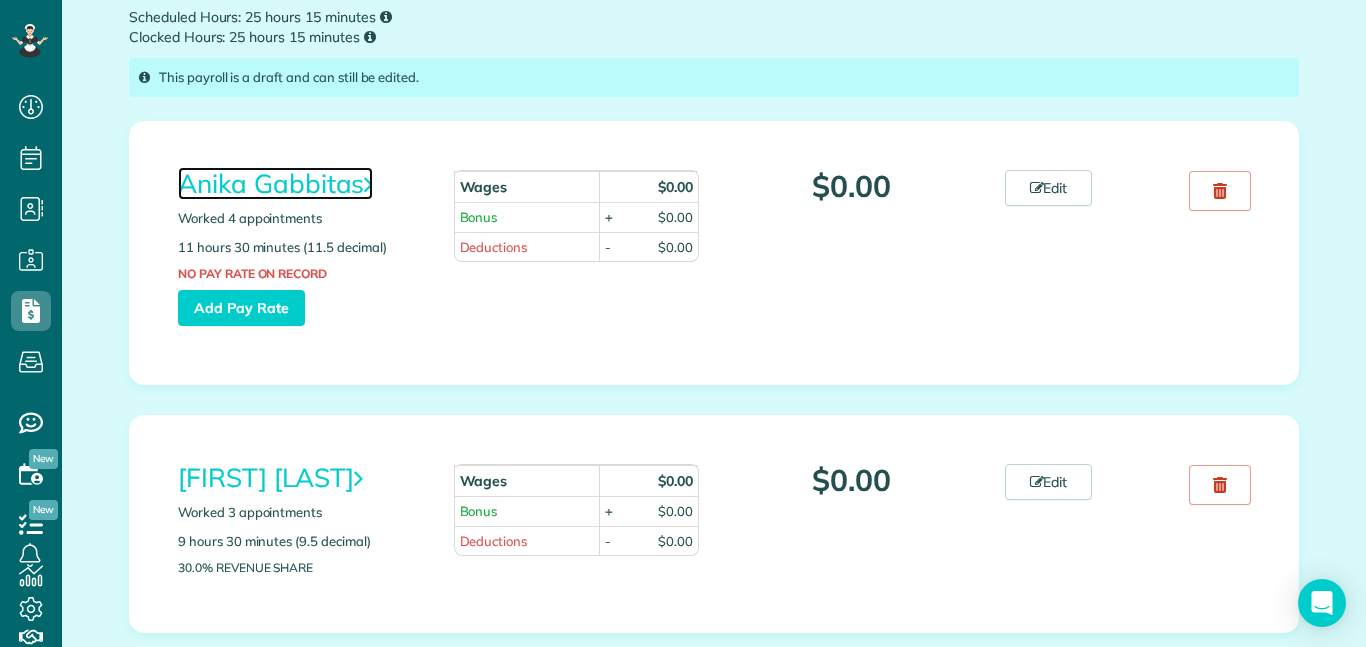 click on "Anika Gabbitas" at bounding box center [275, 183] 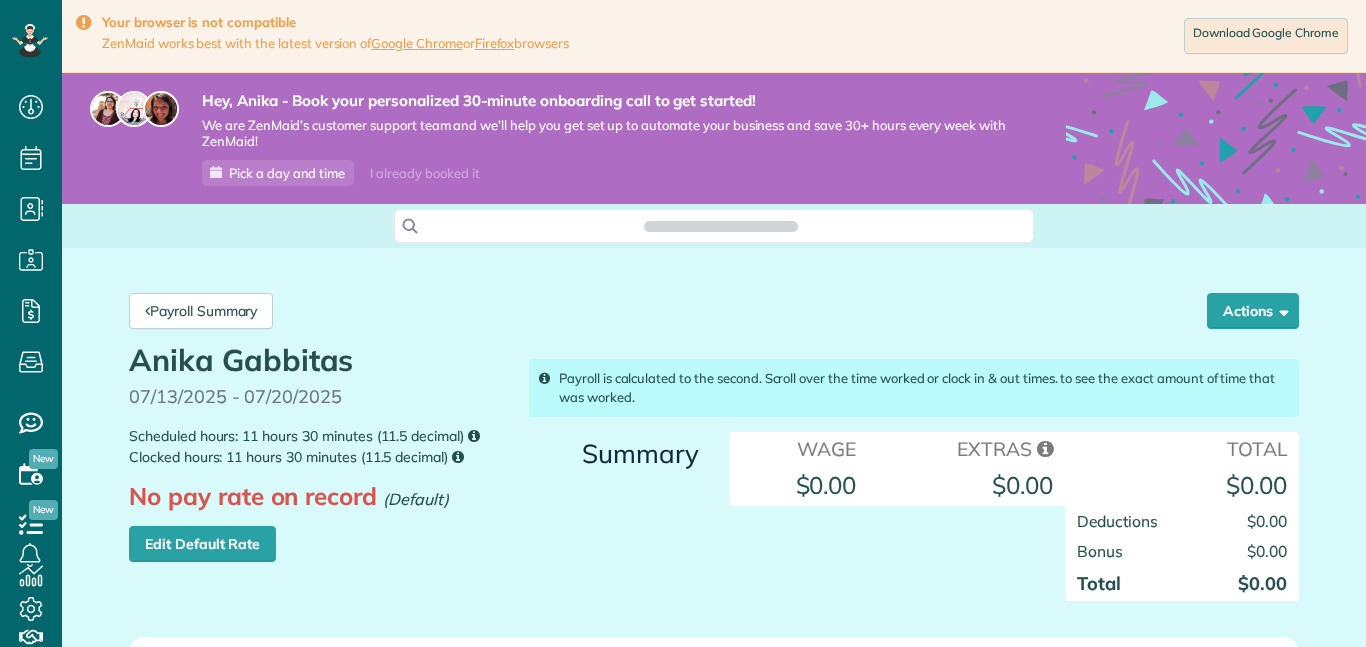 scroll, scrollTop: 0, scrollLeft: 0, axis: both 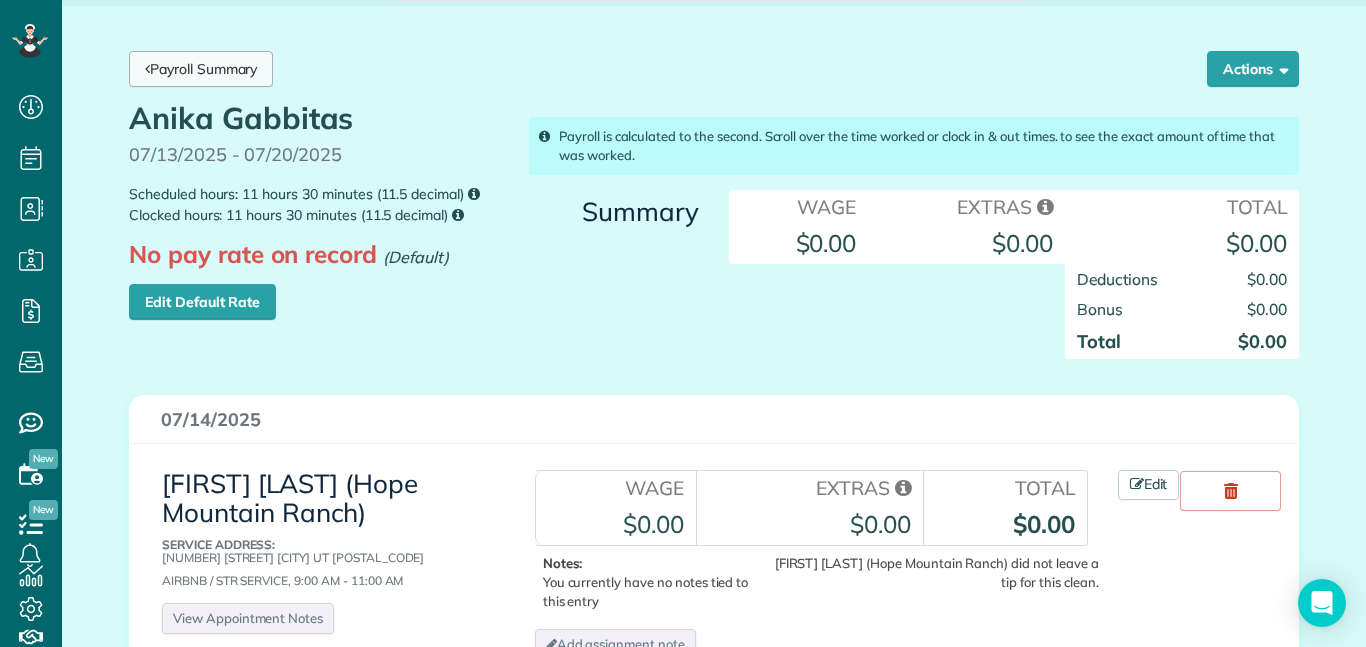 click on "Payroll Summary" at bounding box center (201, 69) 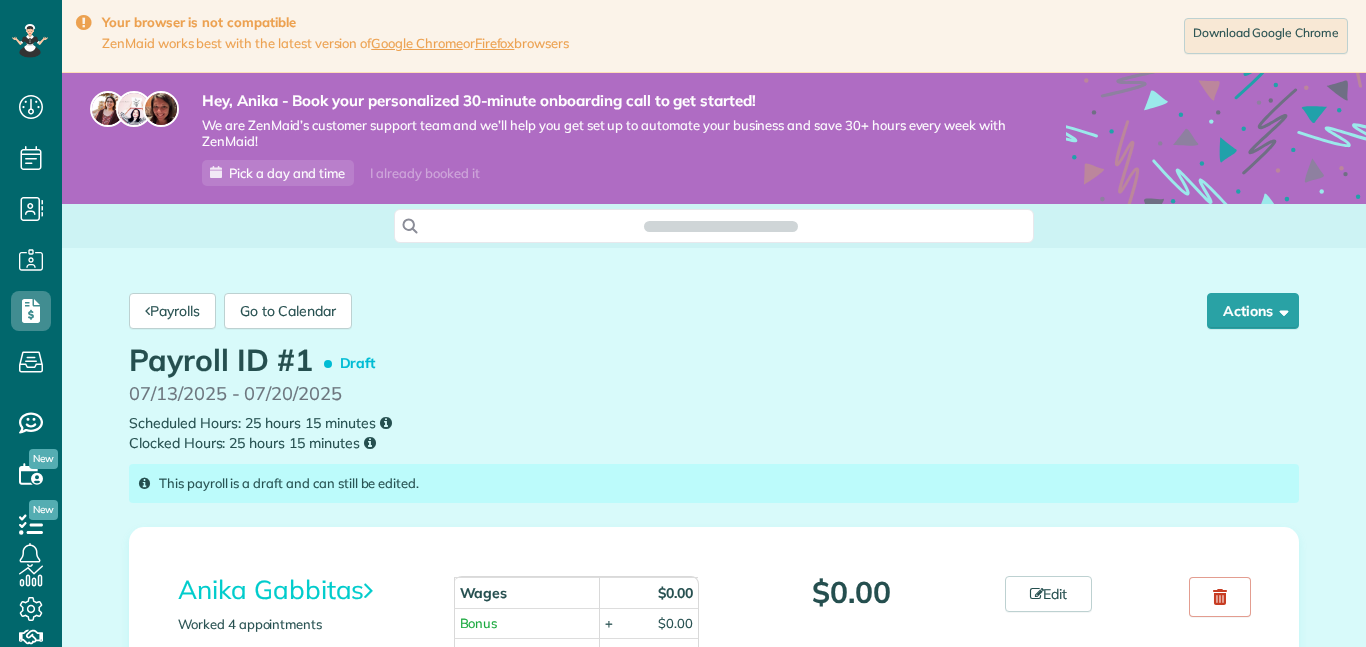 scroll, scrollTop: 0, scrollLeft: 0, axis: both 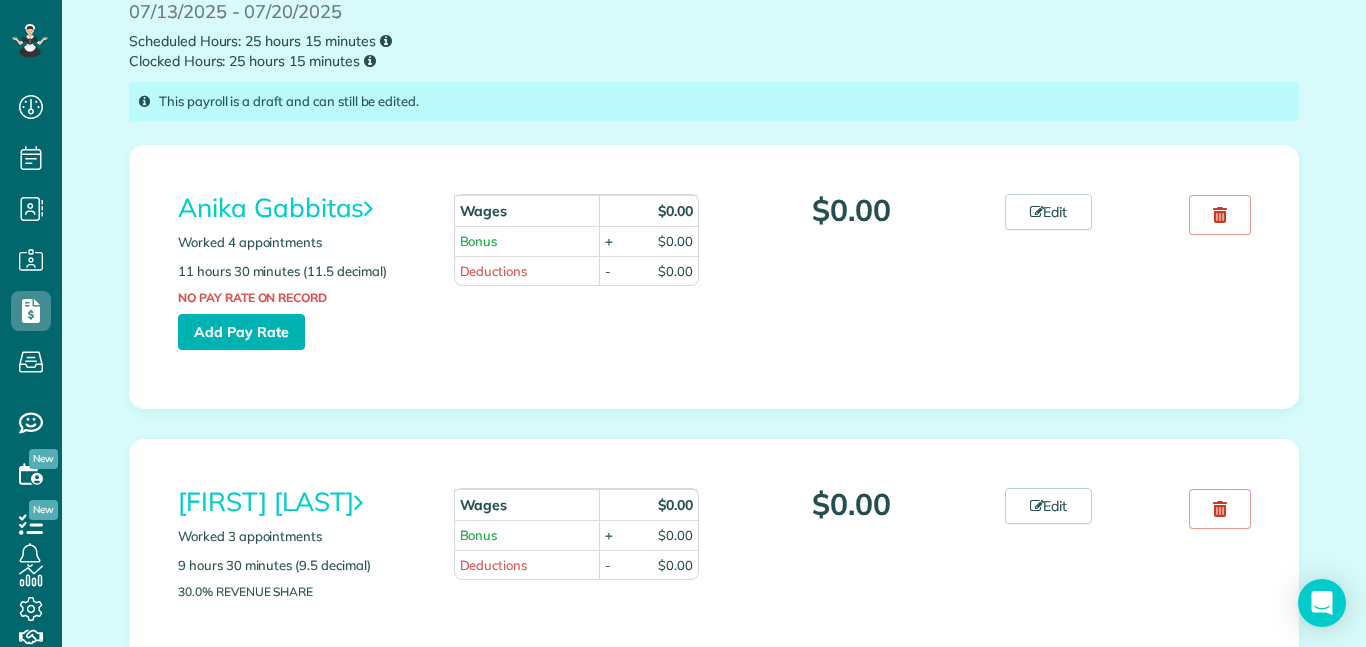 click on "Add Pay Rate" at bounding box center [241, 332] 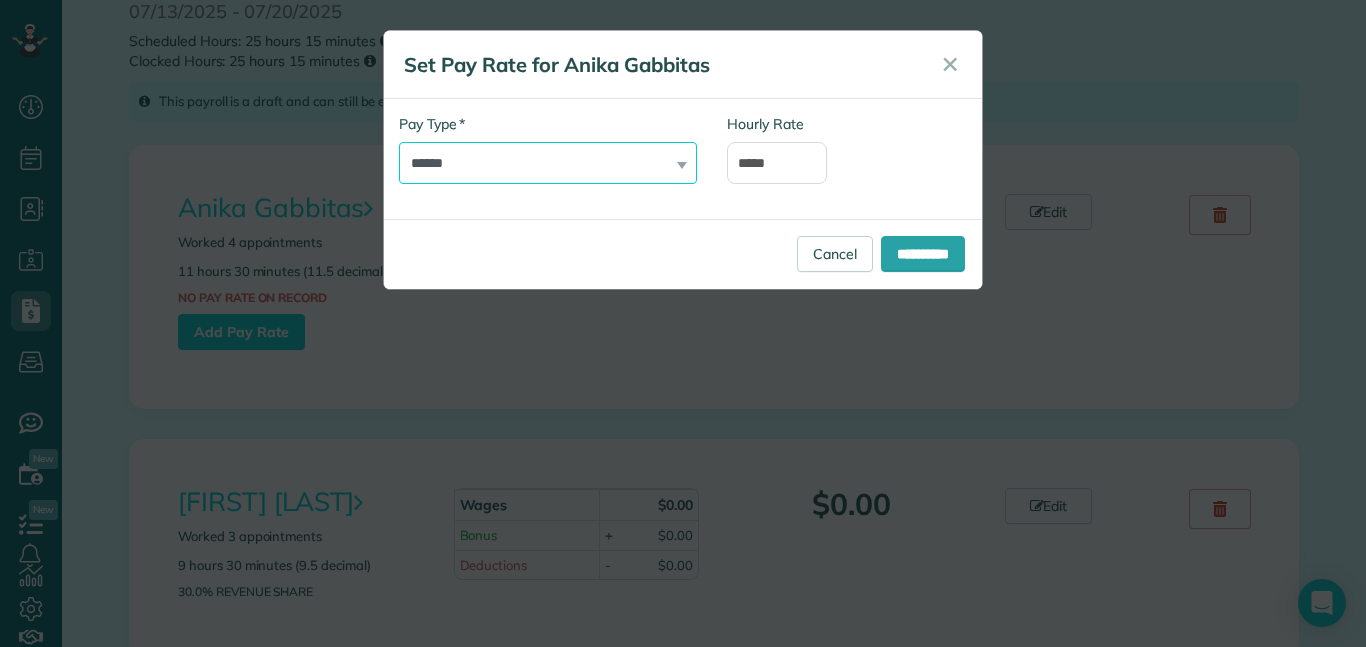 click on "**********" at bounding box center [548, 163] 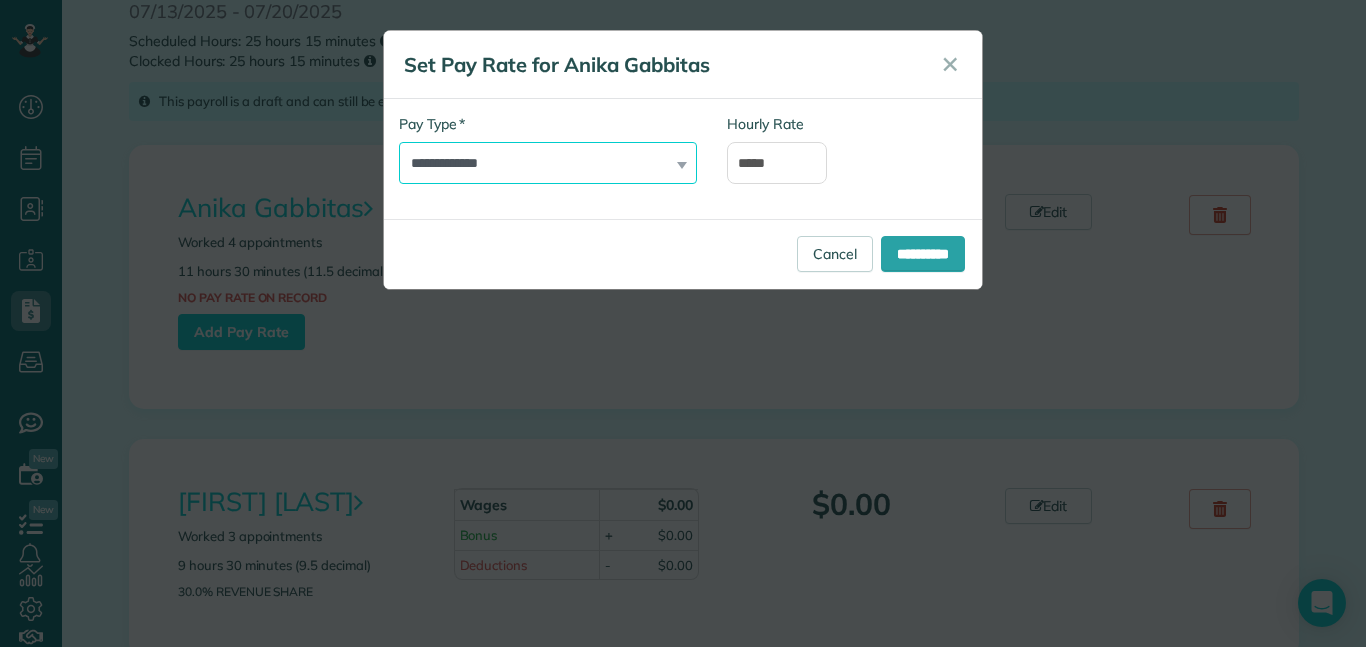 click on "**********" at bounding box center [548, 163] 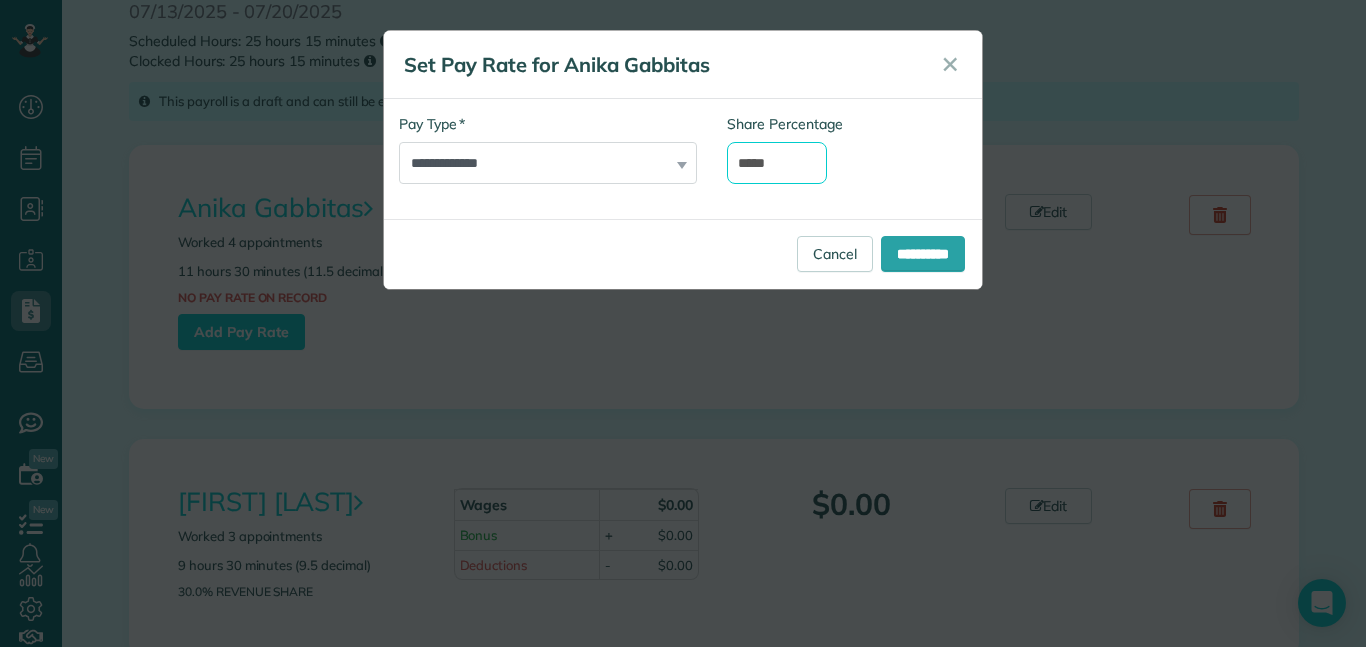 click on "*****" at bounding box center (777, 163) 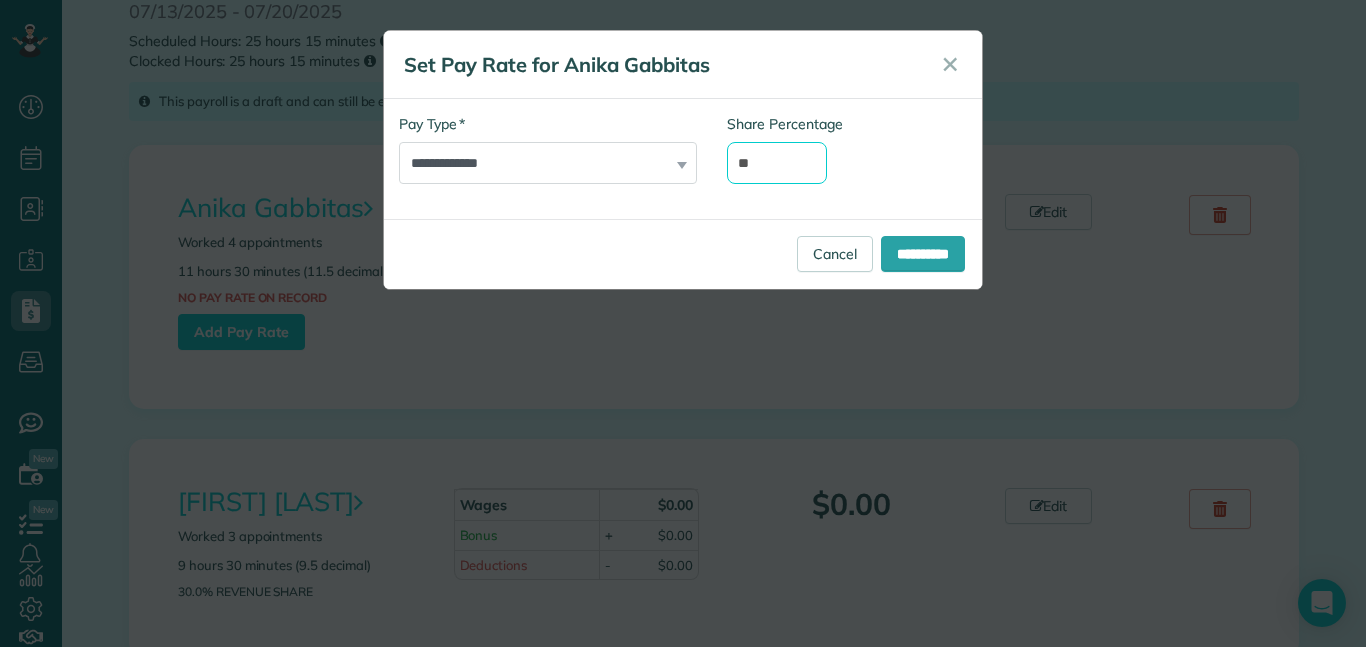 type on "*" 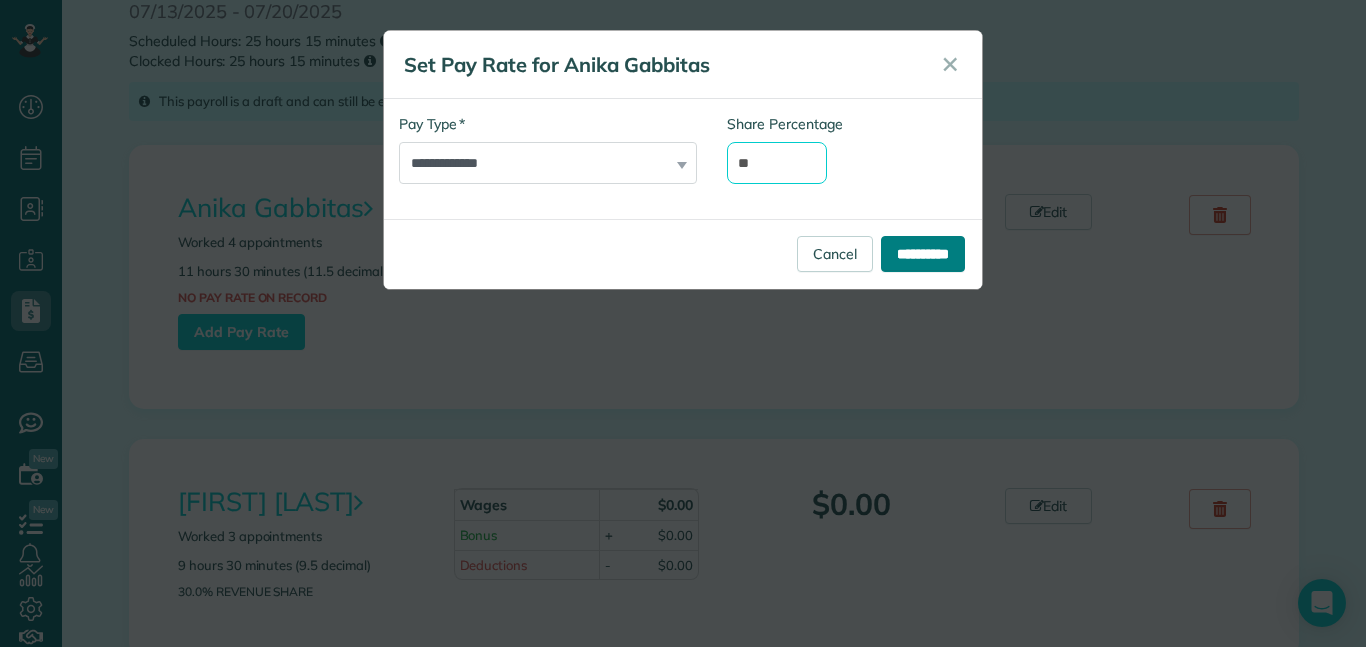 type on "**" 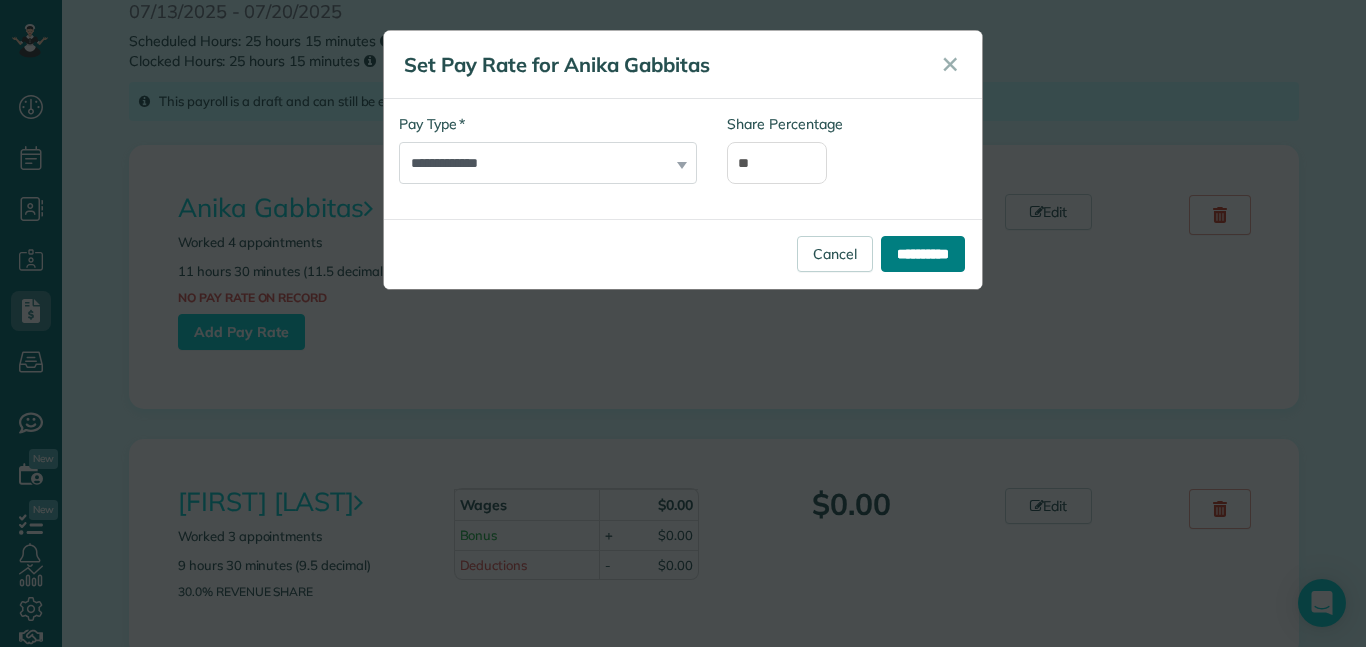 click on "**********" at bounding box center [923, 254] 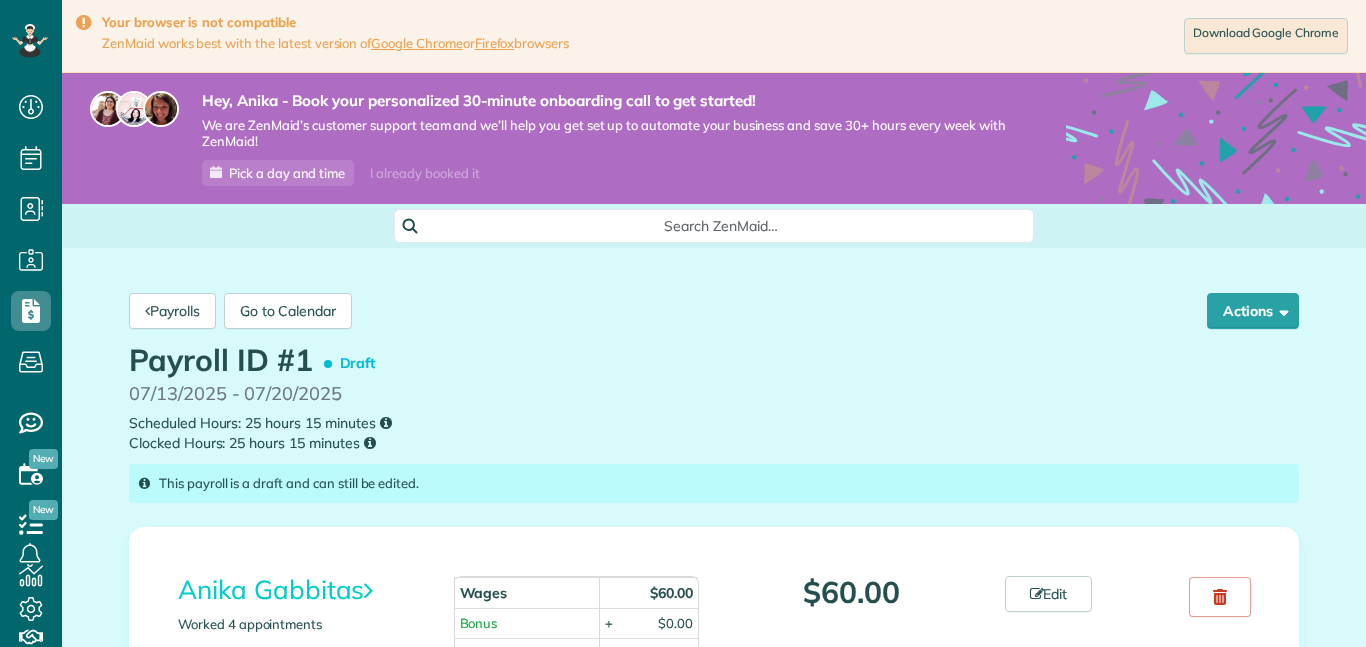 scroll, scrollTop: 0, scrollLeft: 0, axis: both 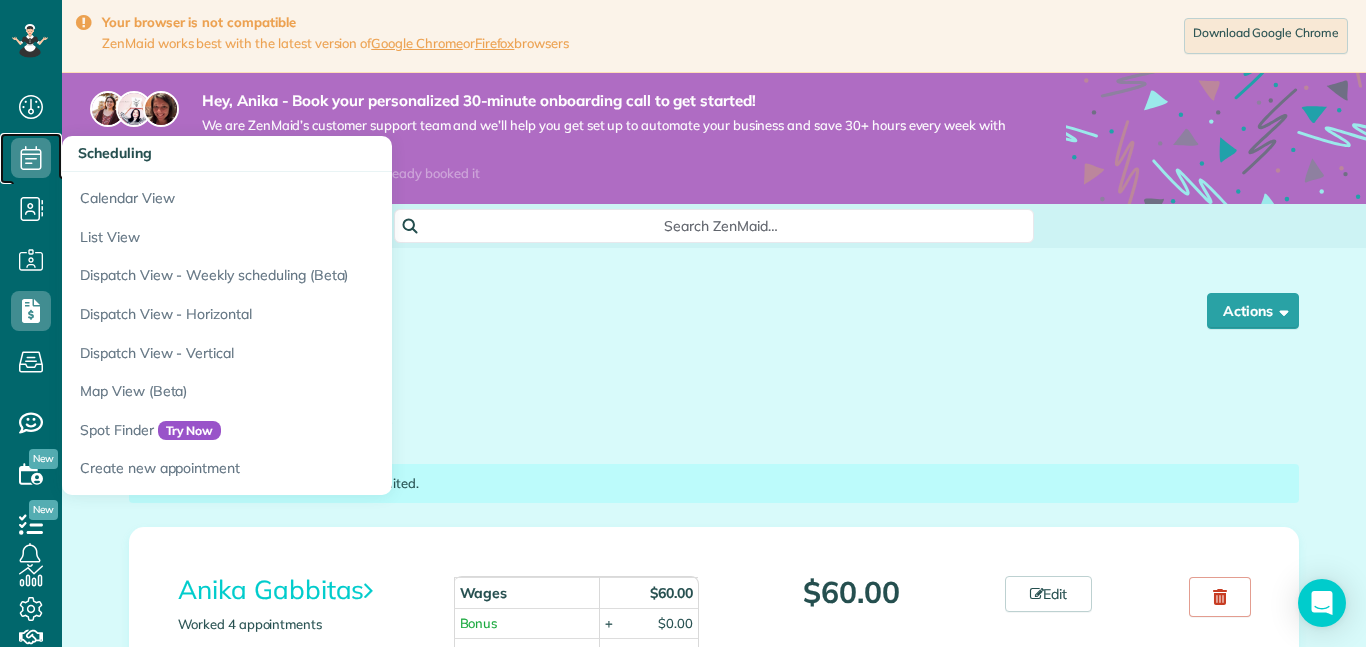 click 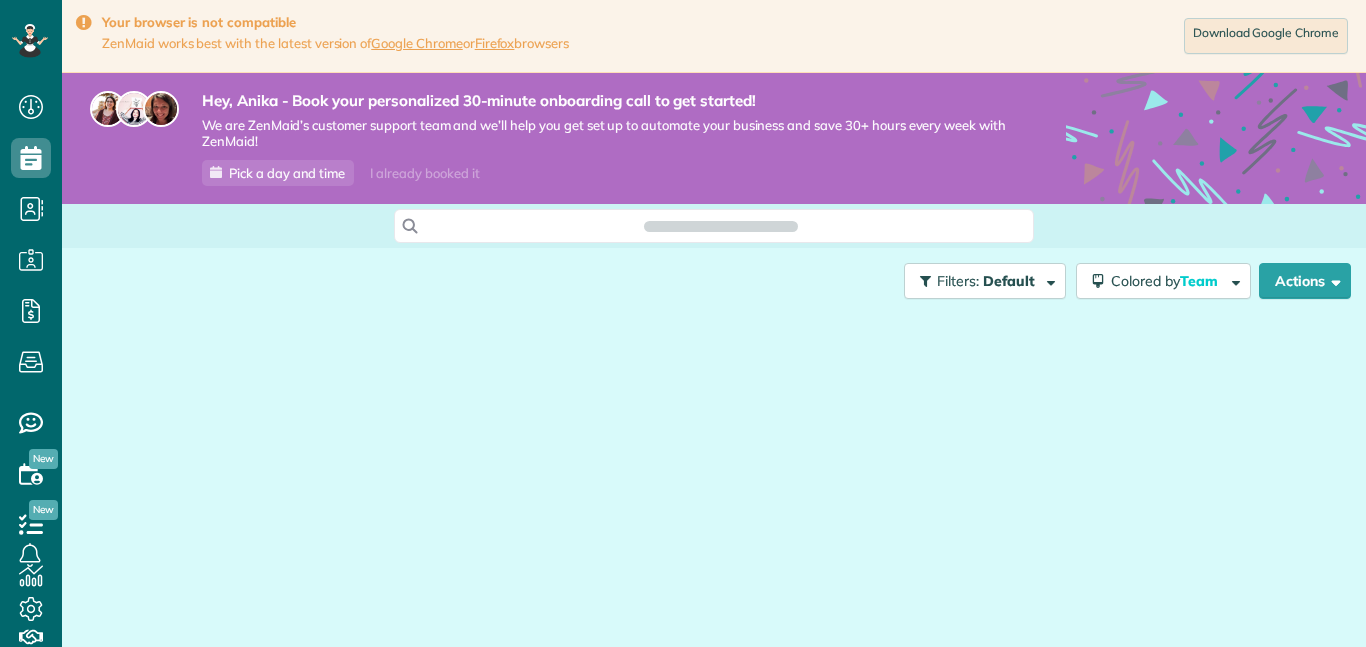 scroll, scrollTop: 0, scrollLeft: 0, axis: both 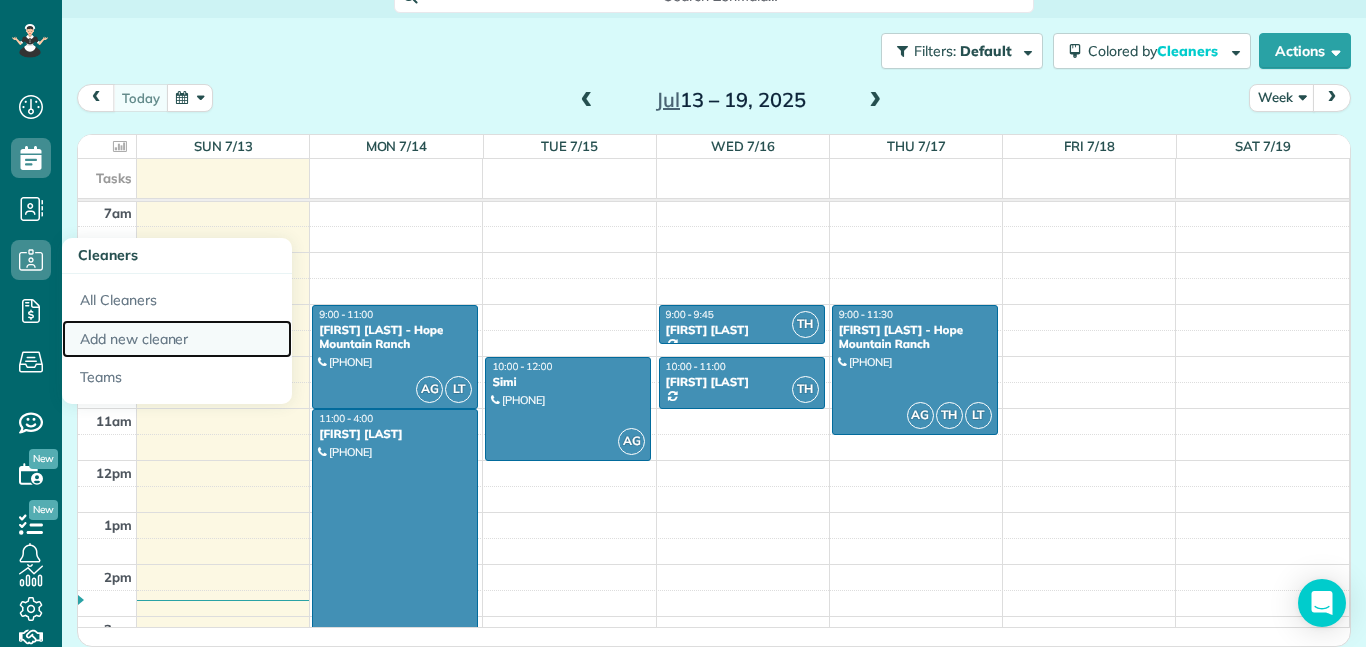 click on "Add new cleaner" at bounding box center (177, 339) 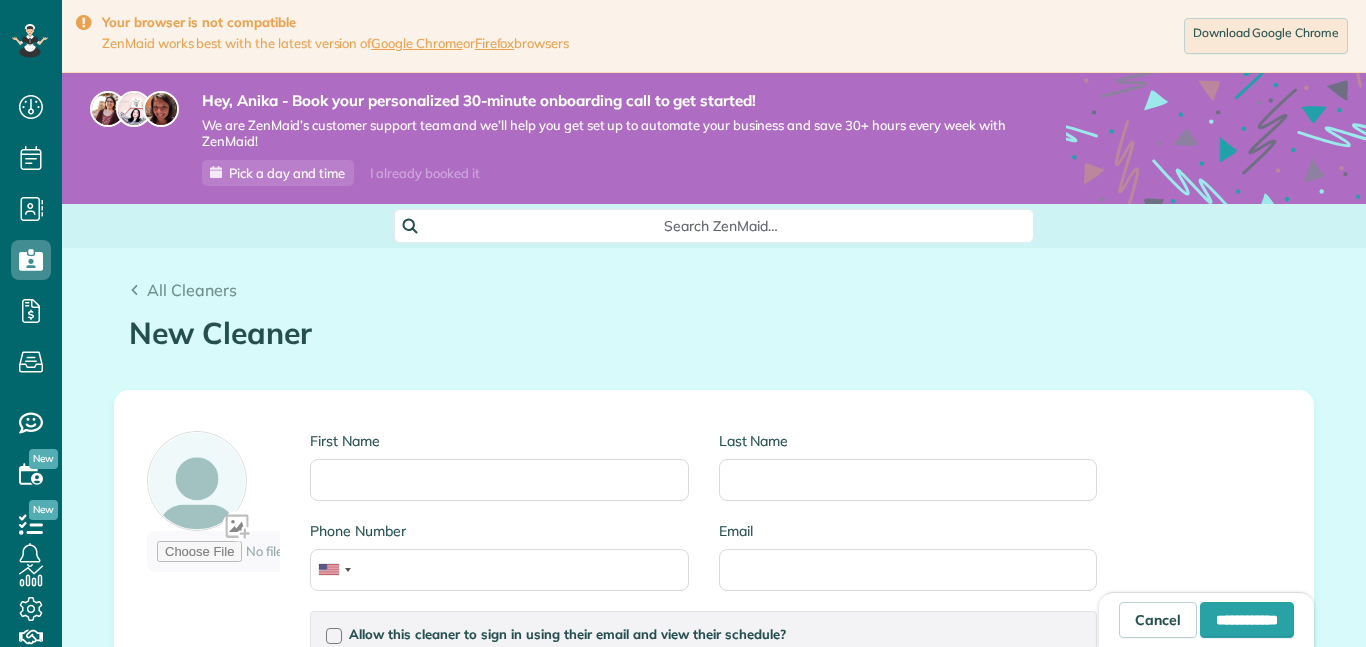 scroll, scrollTop: 0, scrollLeft: 0, axis: both 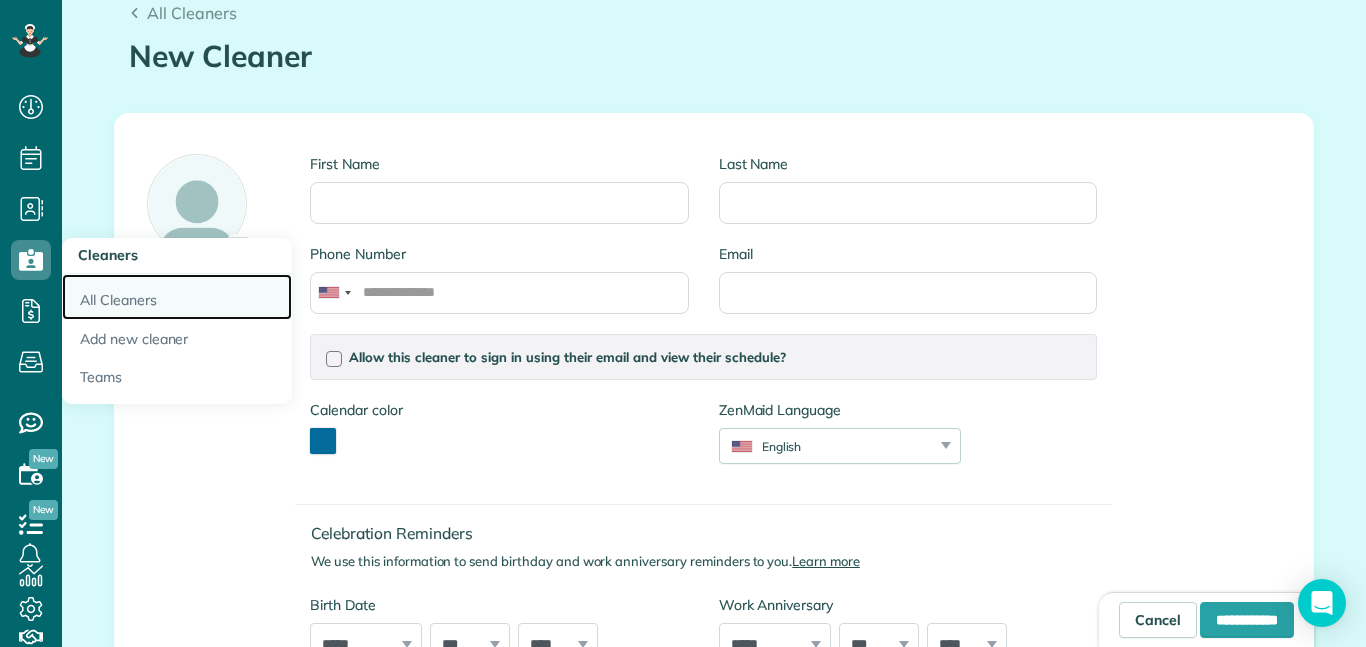 click on "All Cleaners" at bounding box center (177, 297) 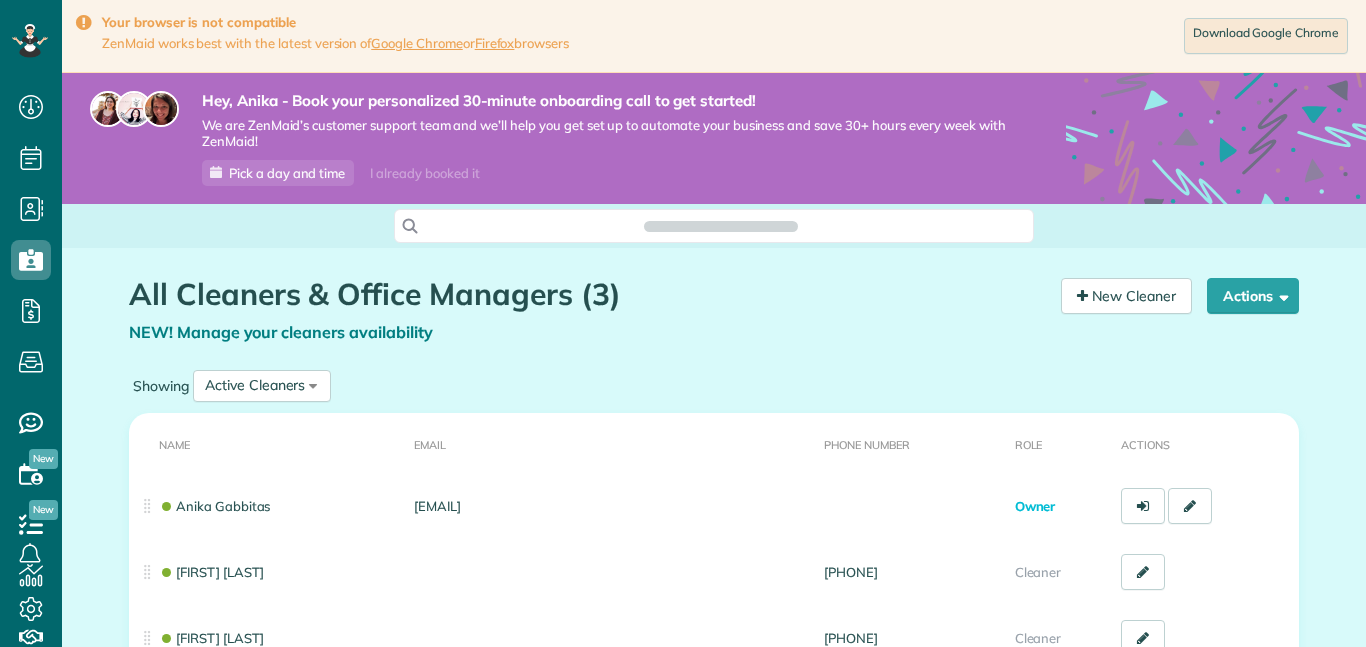 scroll, scrollTop: 0, scrollLeft: 0, axis: both 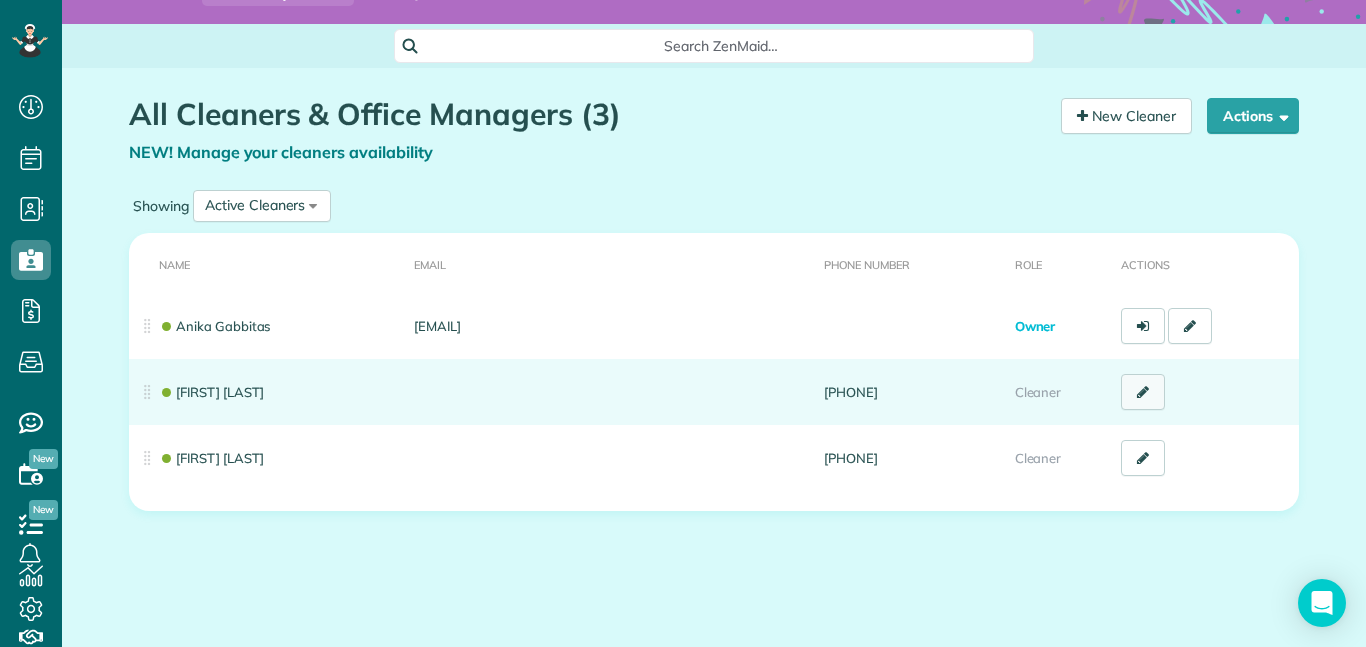 click at bounding box center [1143, 392] 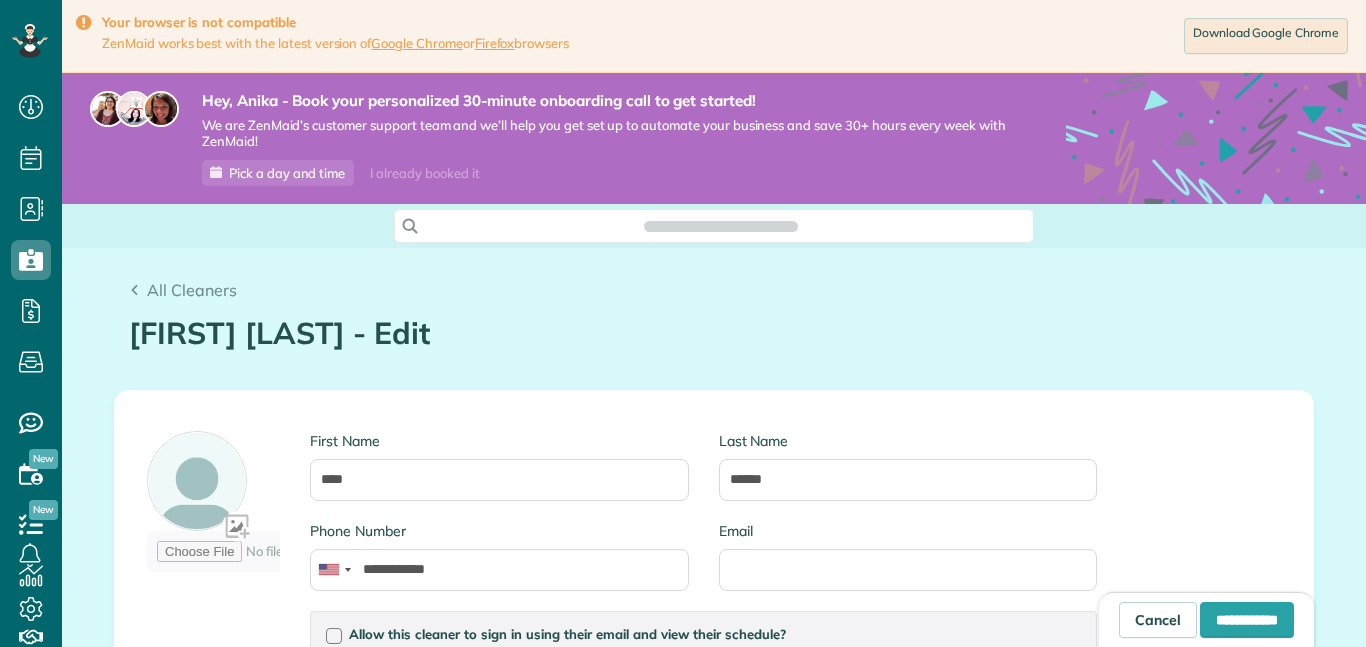 scroll, scrollTop: 0, scrollLeft: 0, axis: both 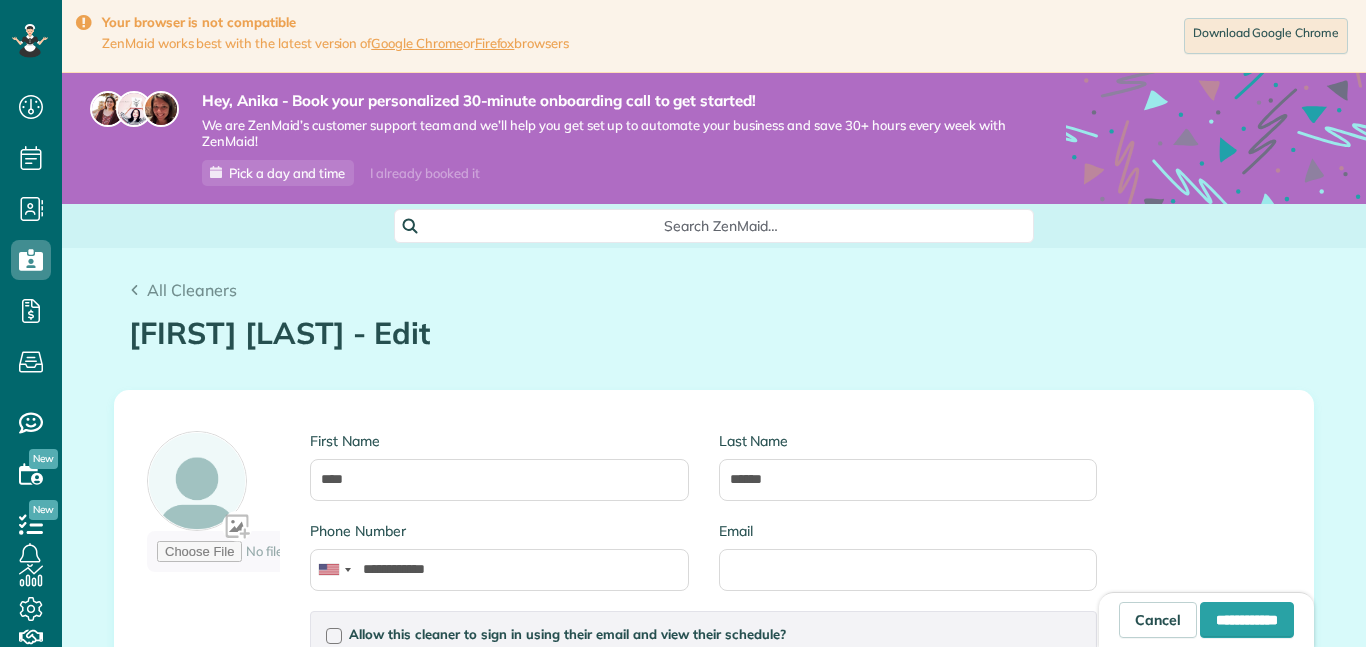 type on "**********" 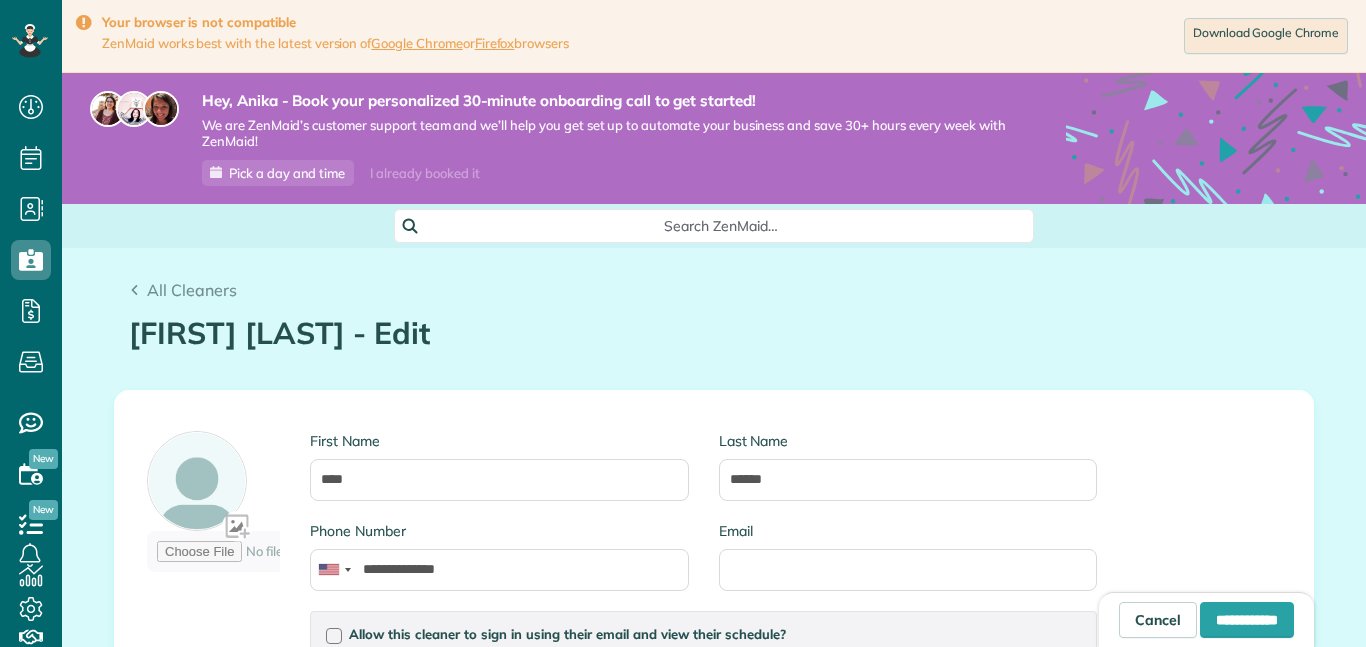 scroll, scrollTop: 88, scrollLeft: 0, axis: vertical 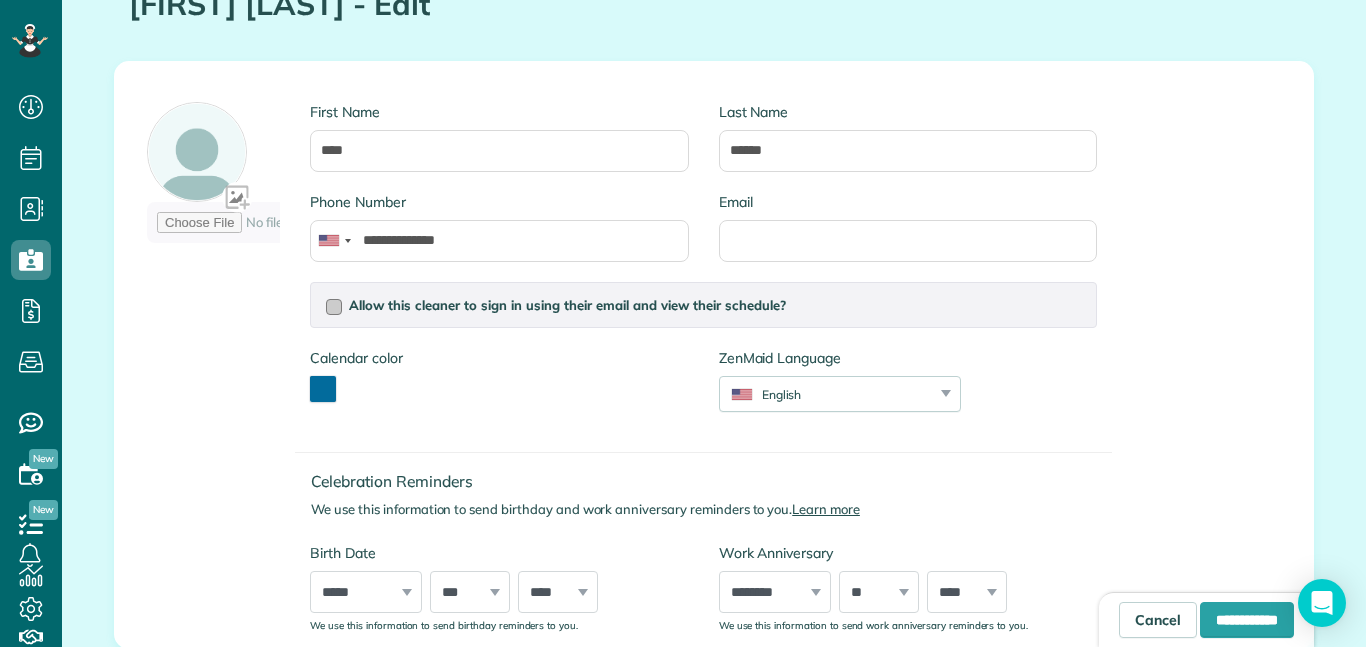 click at bounding box center [334, 307] 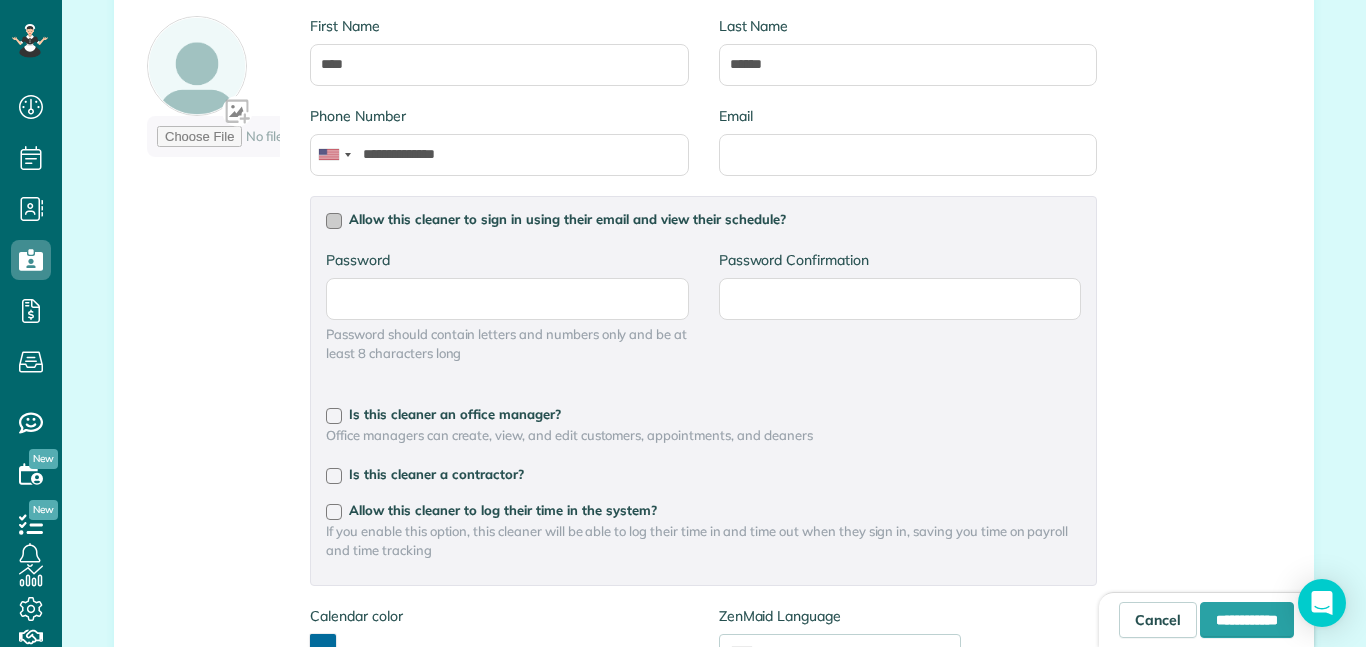 scroll, scrollTop: 419, scrollLeft: 0, axis: vertical 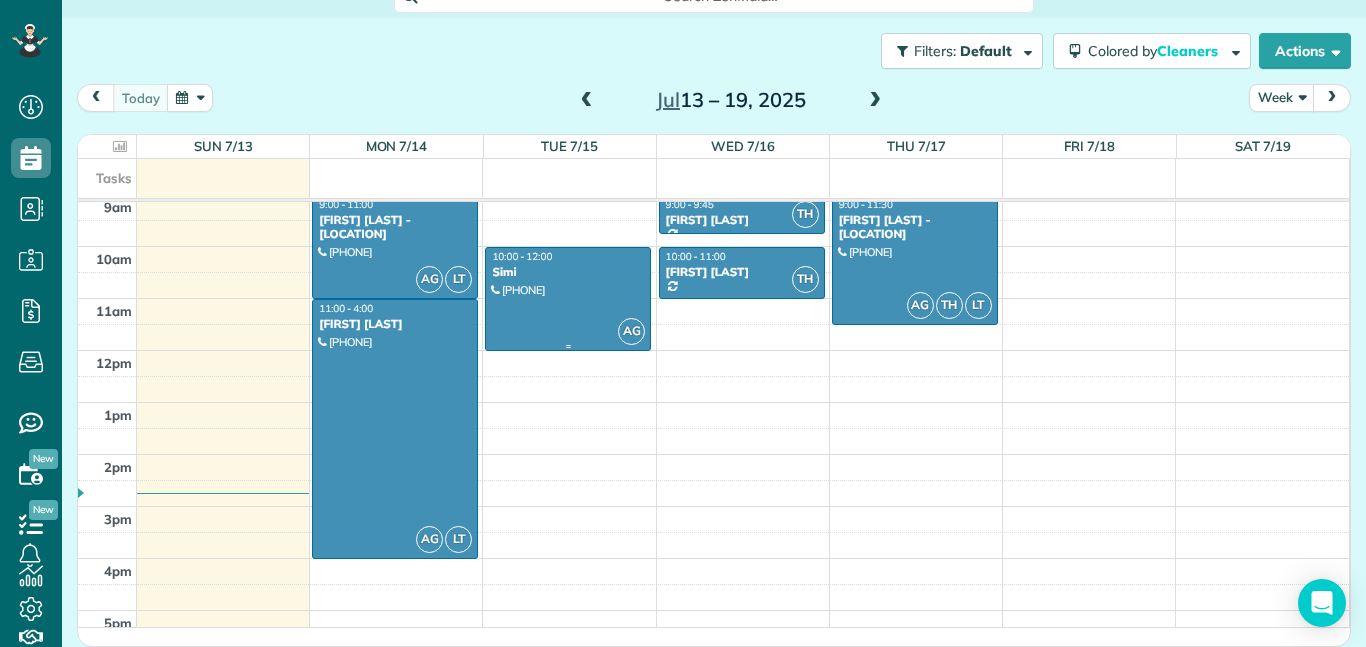 click at bounding box center (568, 299) 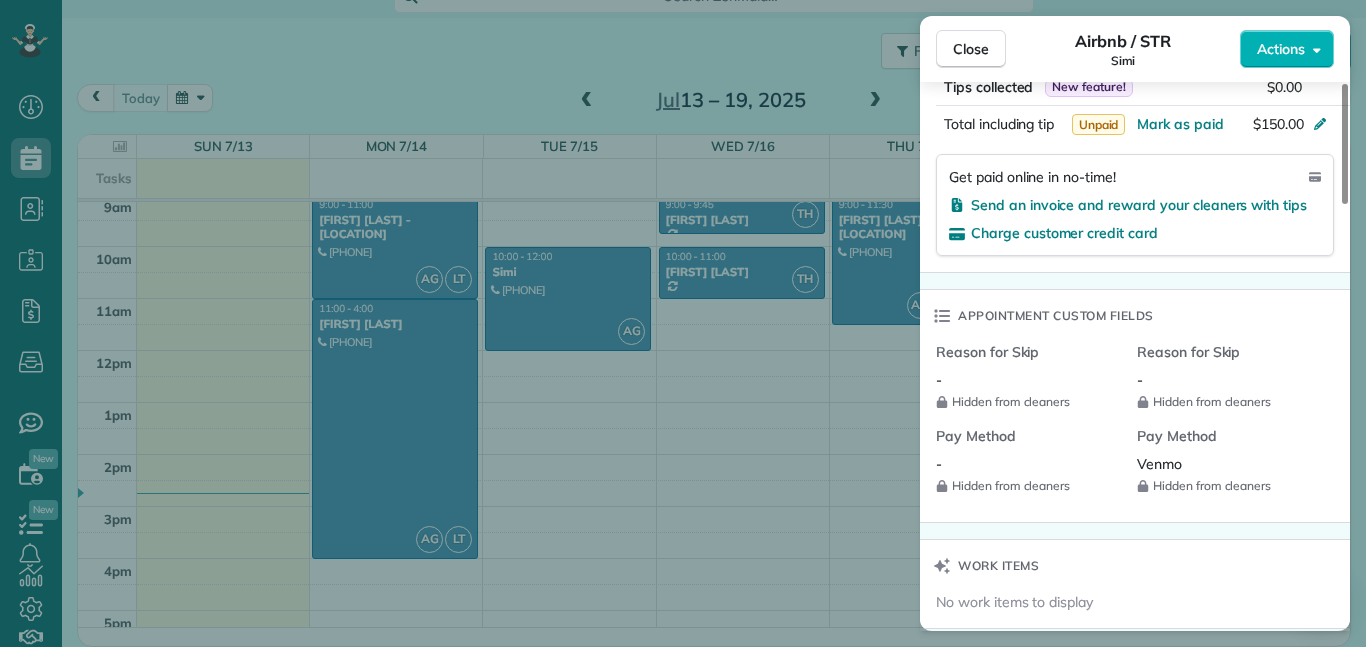 scroll, scrollTop: 1272, scrollLeft: 0, axis: vertical 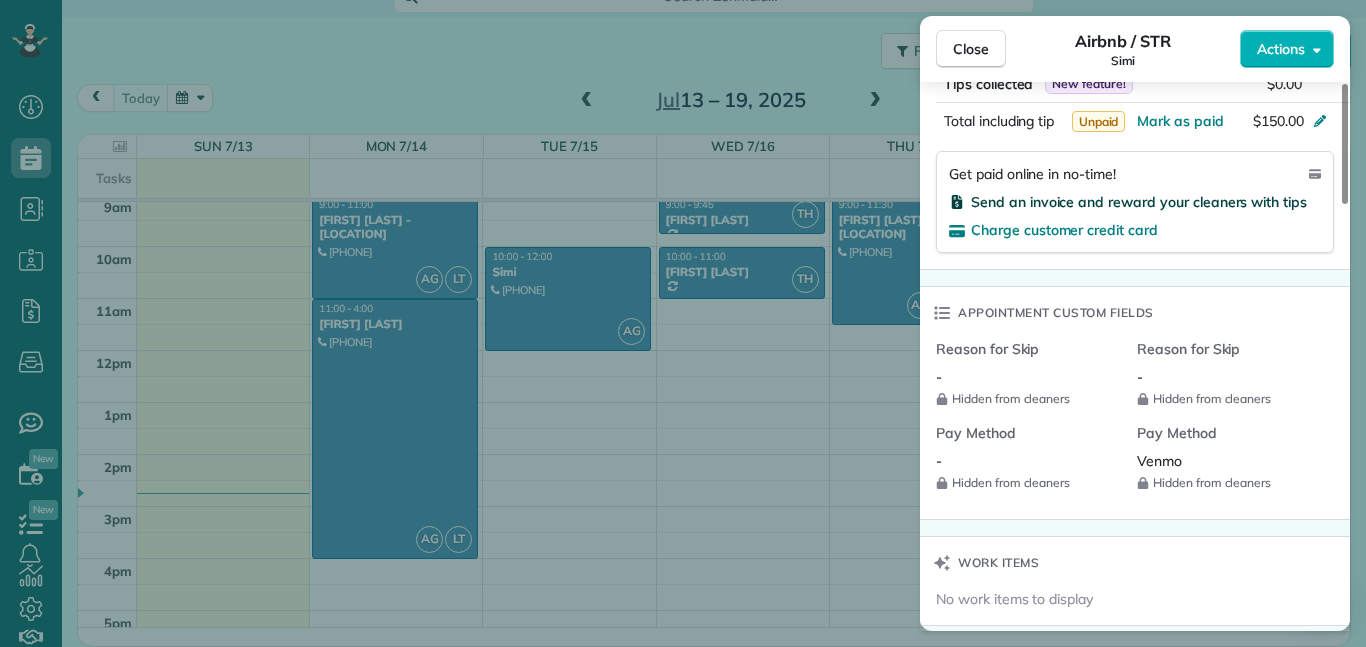 click on "Send an invoice and reward your cleaners with tips" at bounding box center [1139, 202] 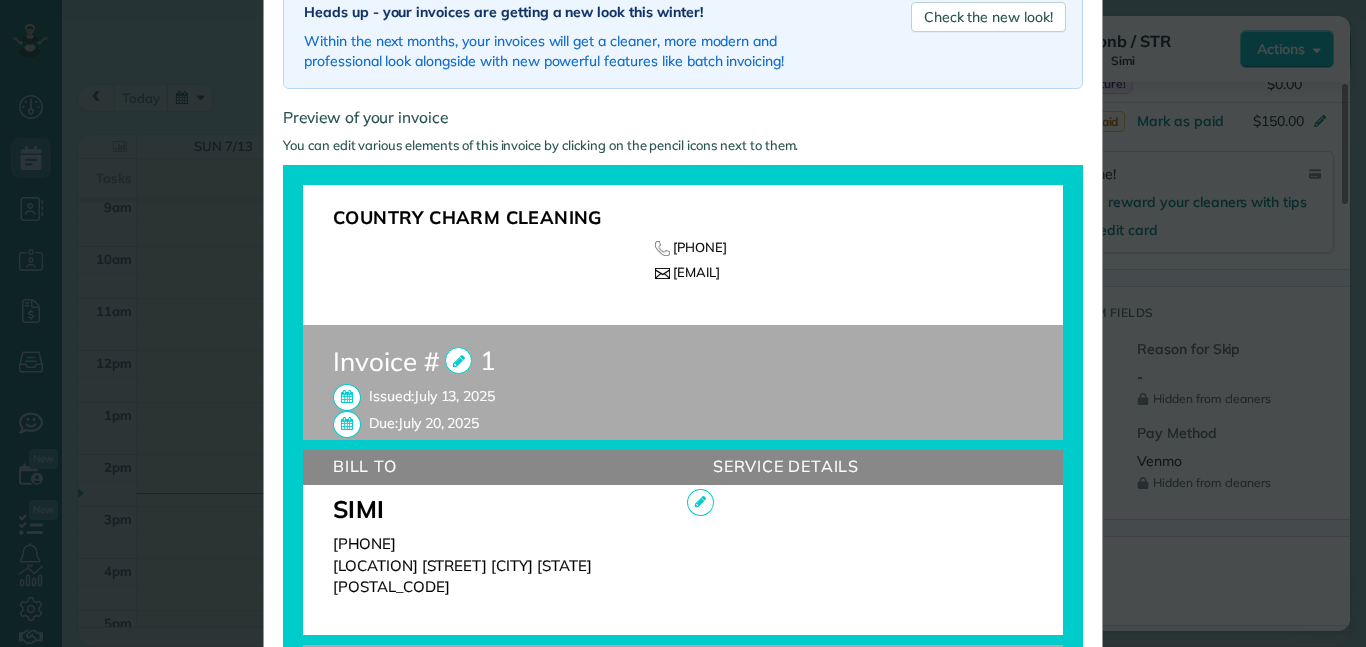 scroll, scrollTop: 0, scrollLeft: 0, axis: both 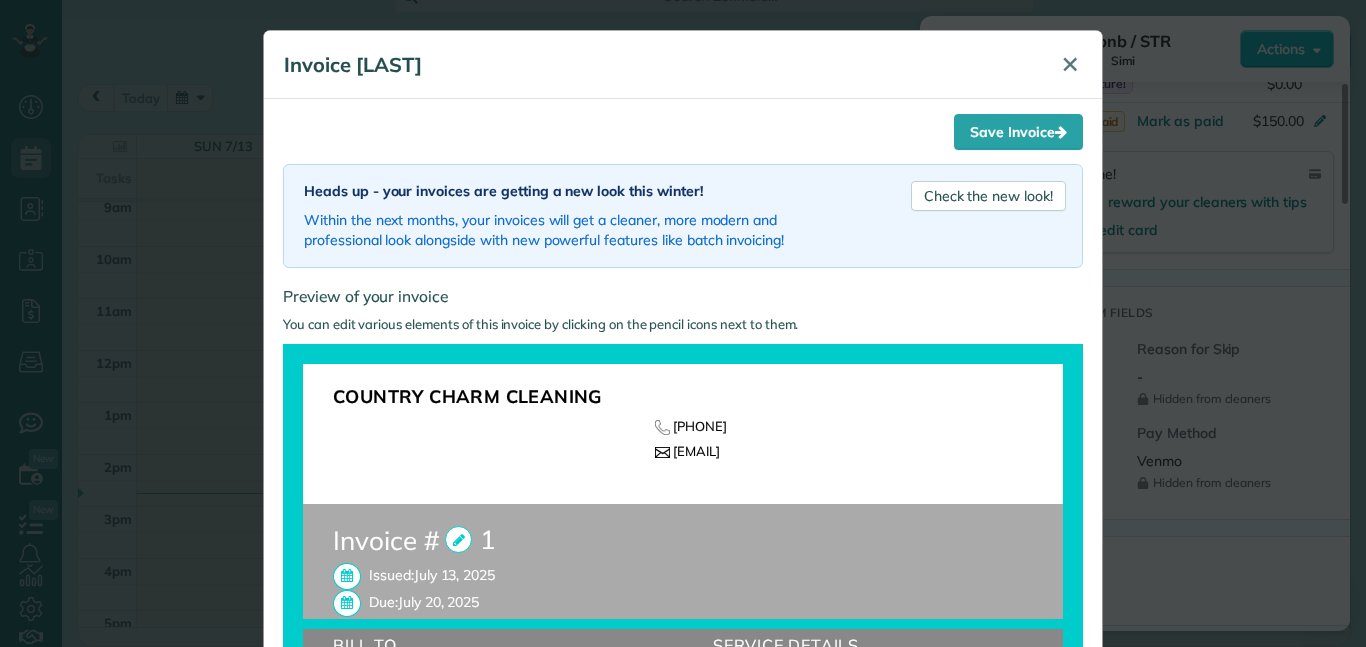 click on "✕" at bounding box center (1070, 65) 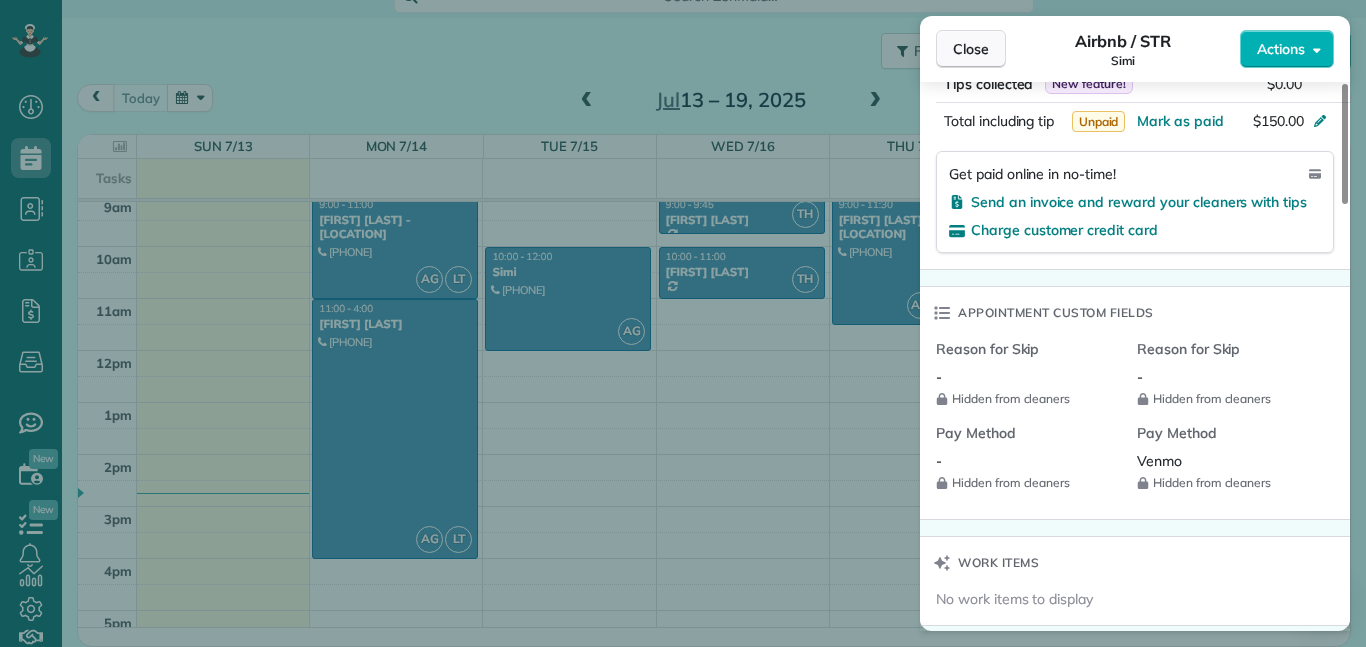 click on "Close" at bounding box center [971, 49] 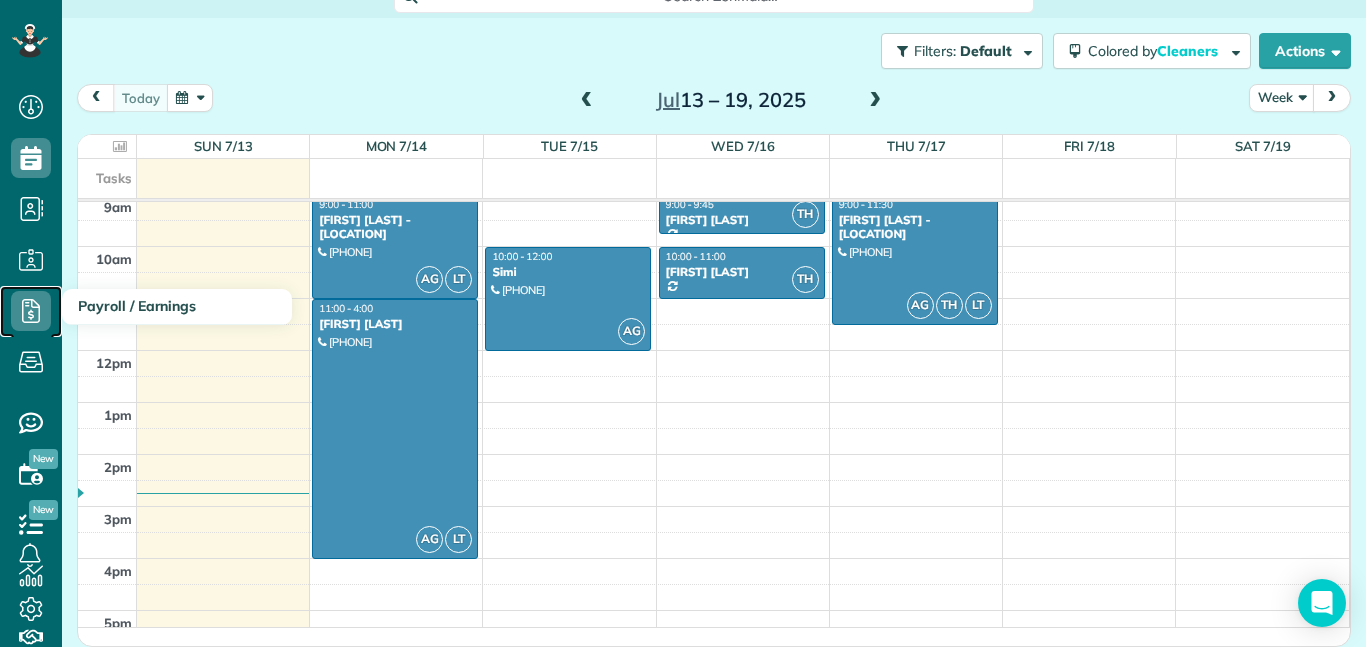 click 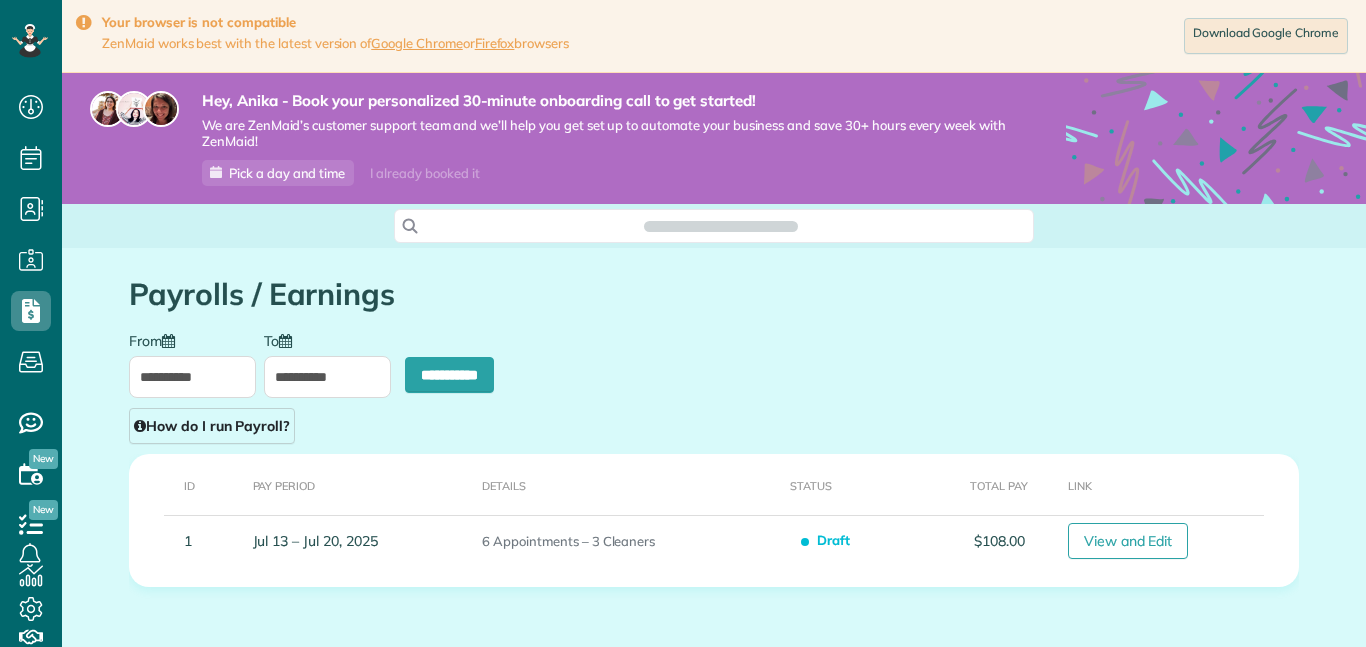 scroll, scrollTop: 0, scrollLeft: 0, axis: both 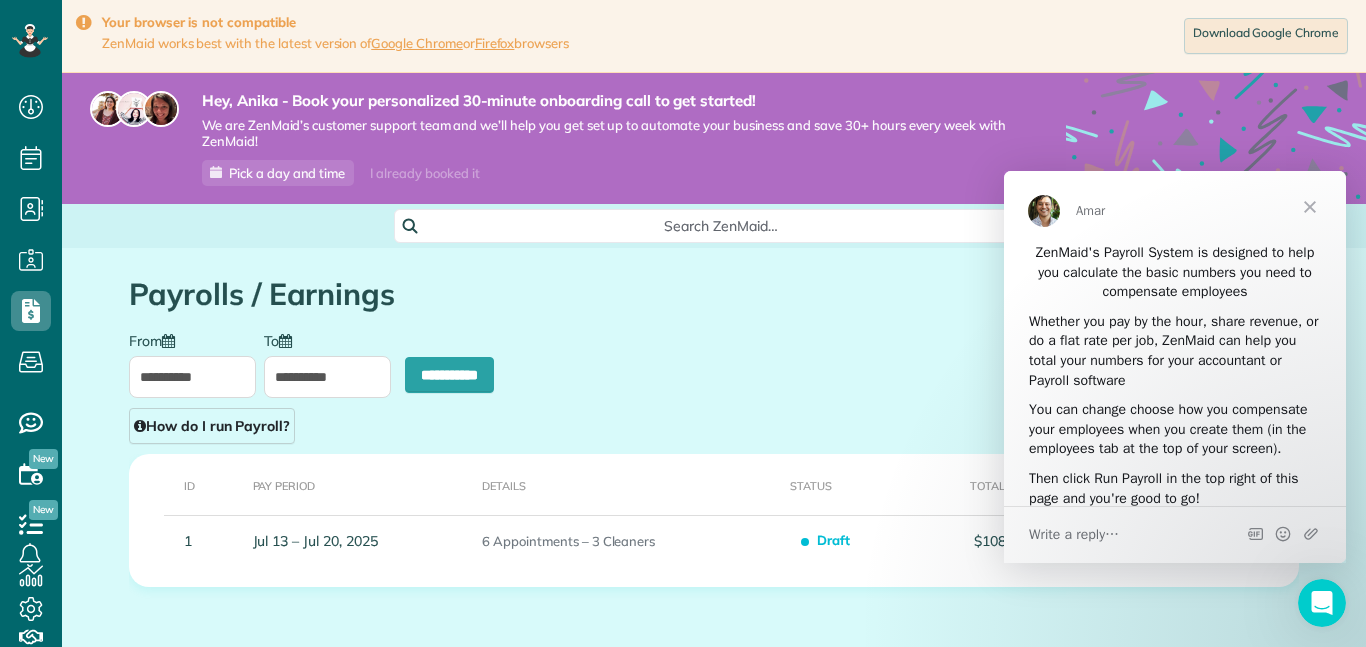 click at bounding box center (1310, 207) 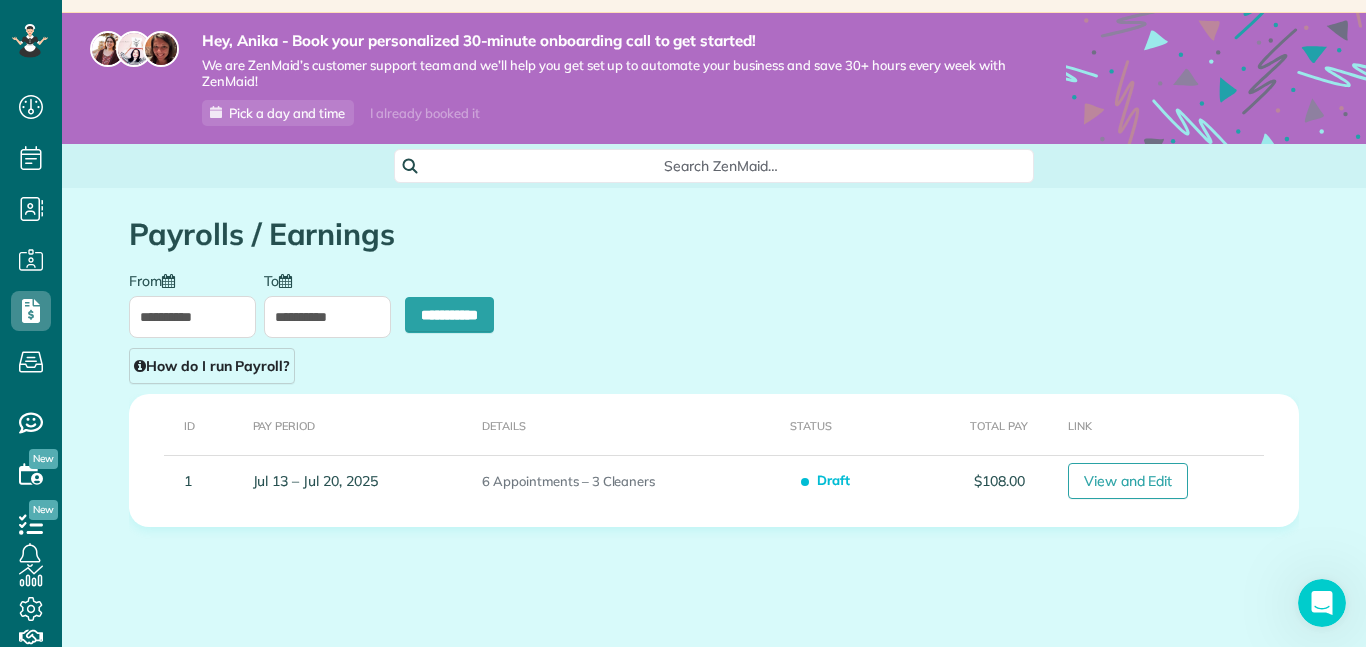 scroll, scrollTop: 80, scrollLeft: 0, axis: vertical 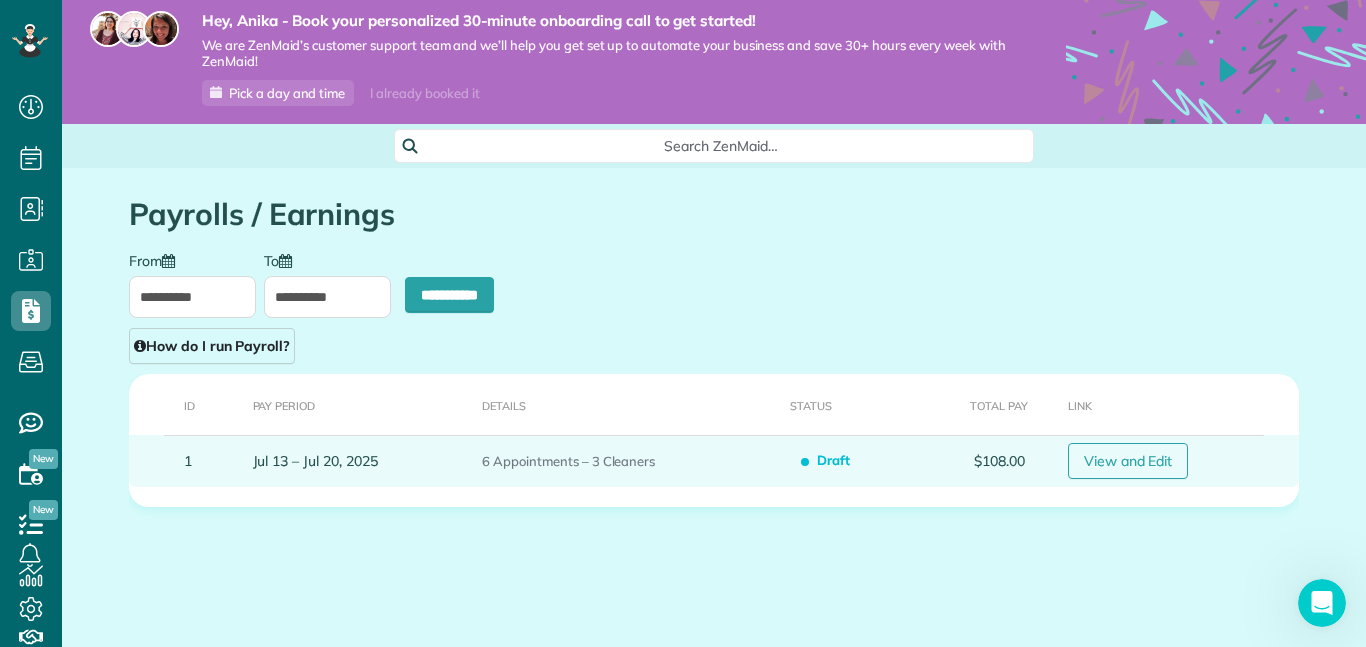 click on "View and Edit" at bounding box center (1128, 461) 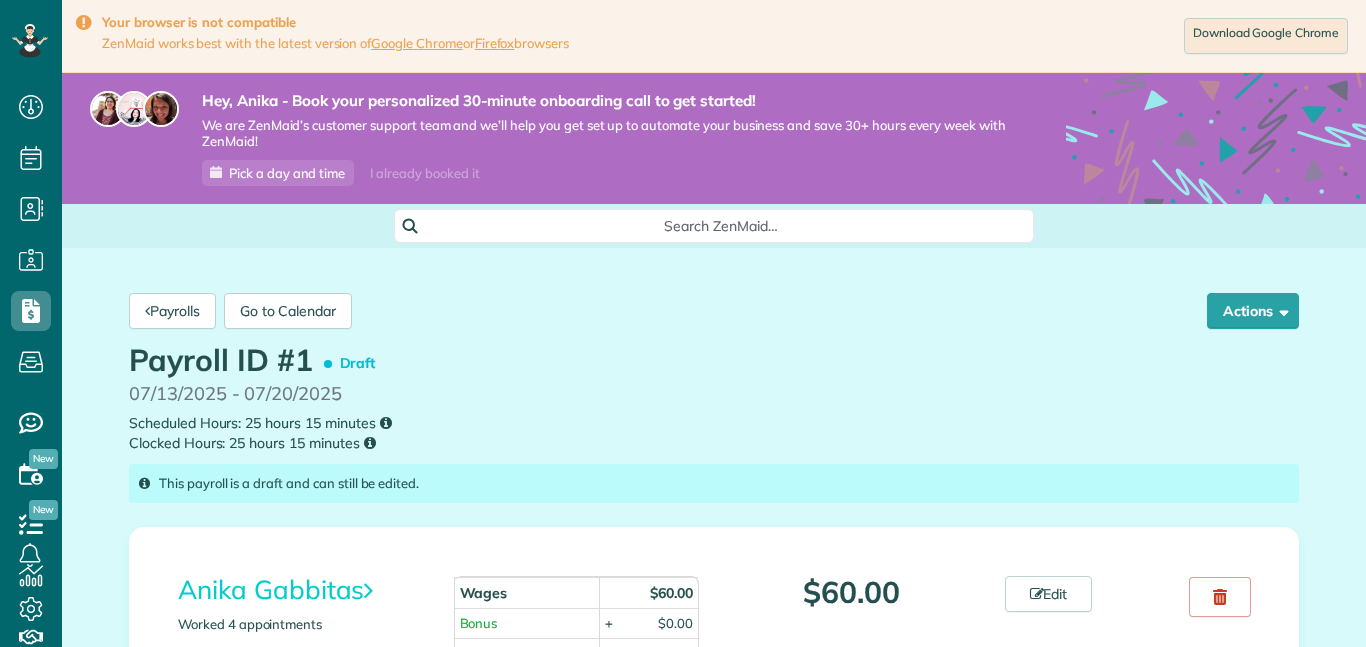 scroll, scrollTop: 0, scrollLeft: 0, axis: both 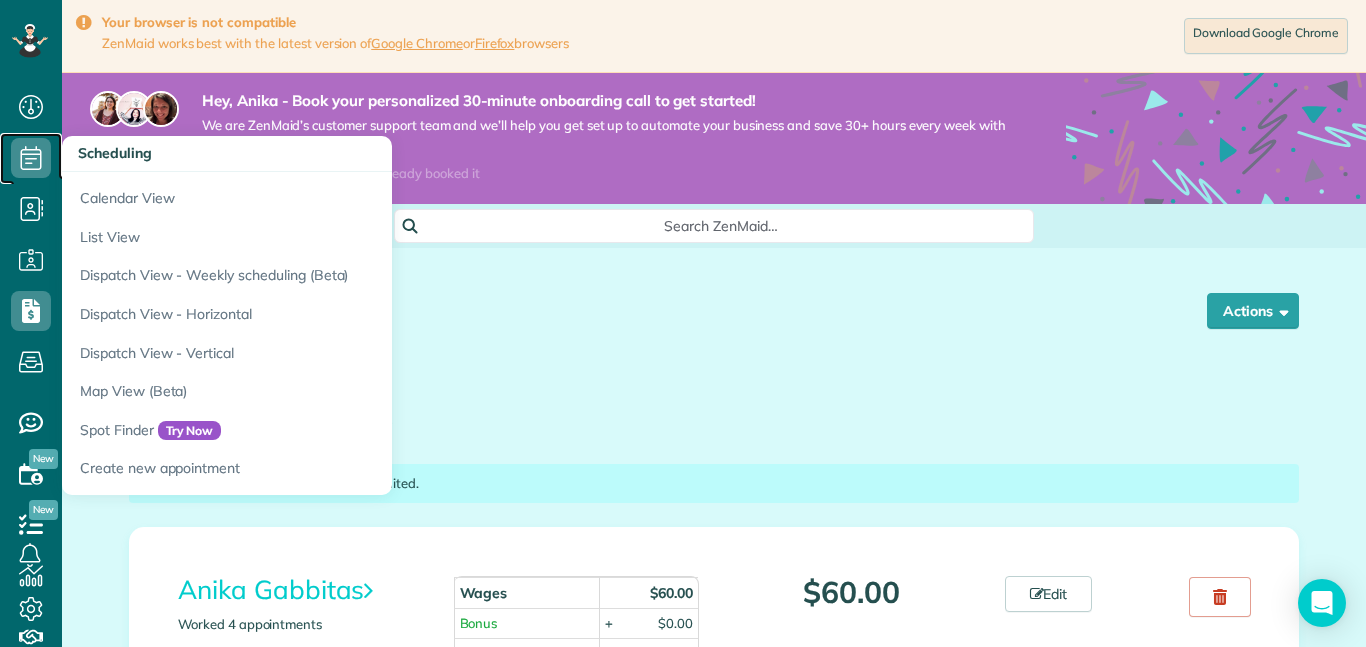 click 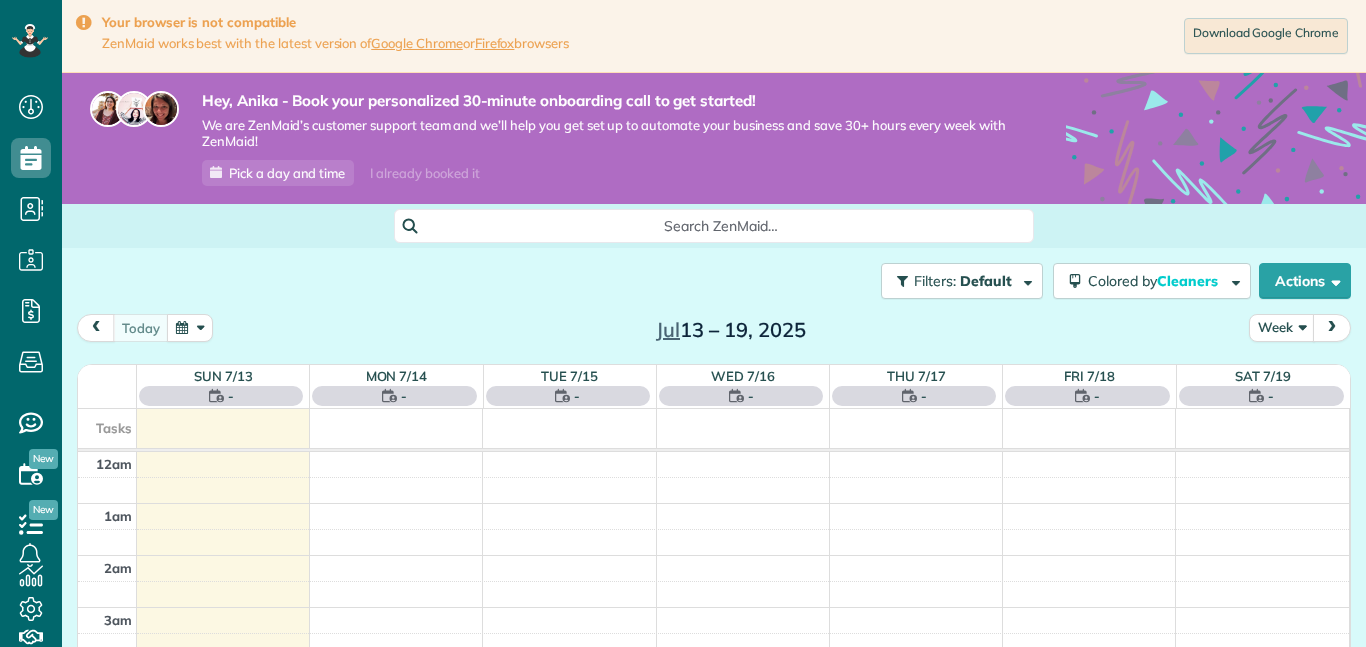scroll, scrollTop: 0, scrollLeft: 0, axis: both 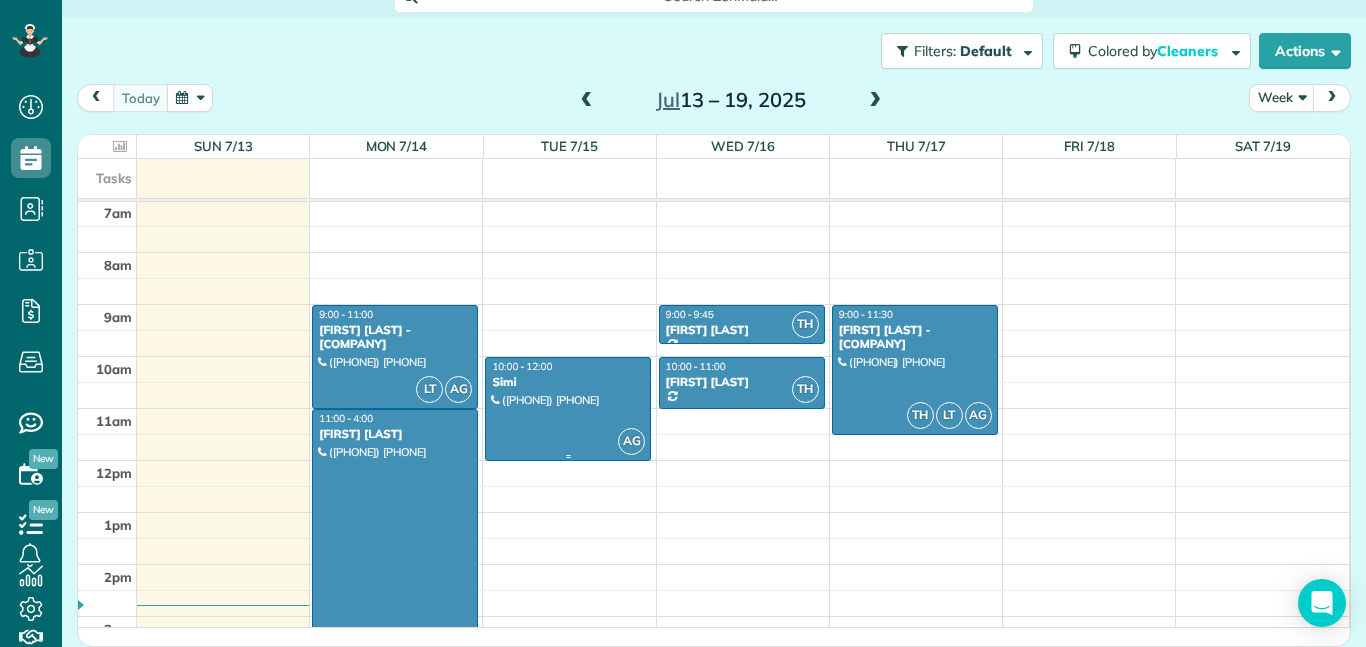 click at bounding box center [568, 409] 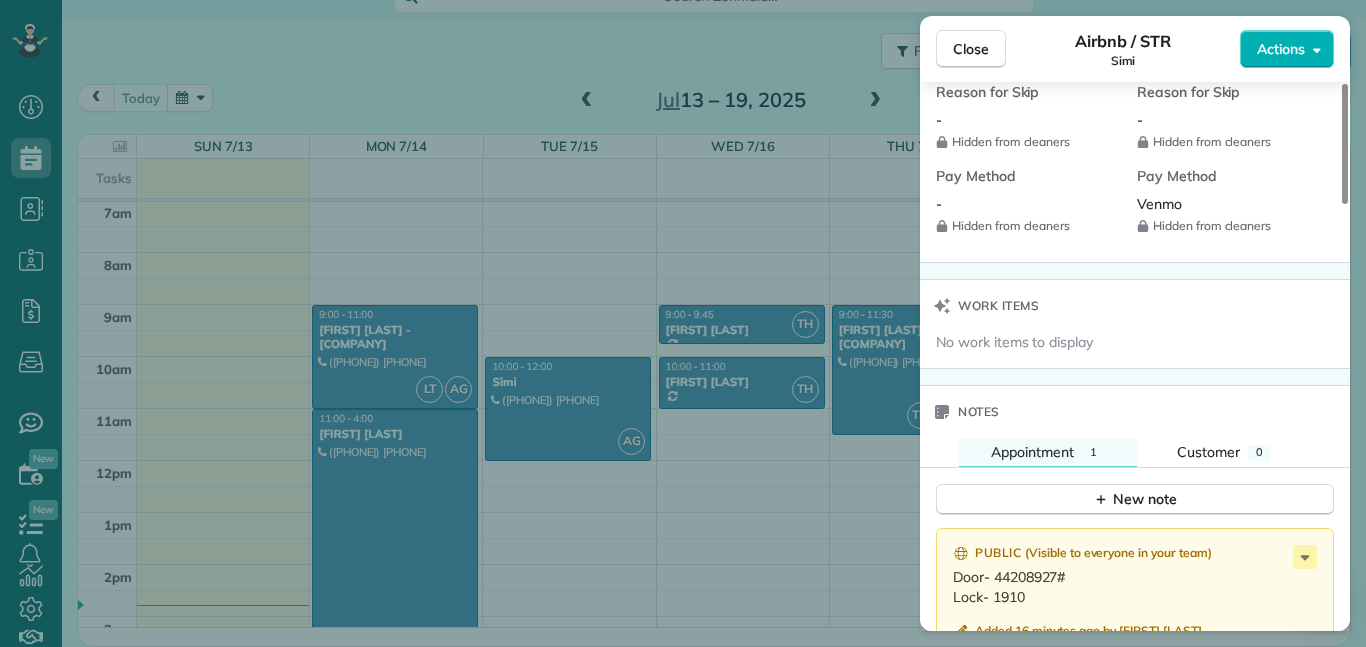 scroll, scrollTop: 1510, scrollLeft: 0, axis: vertical 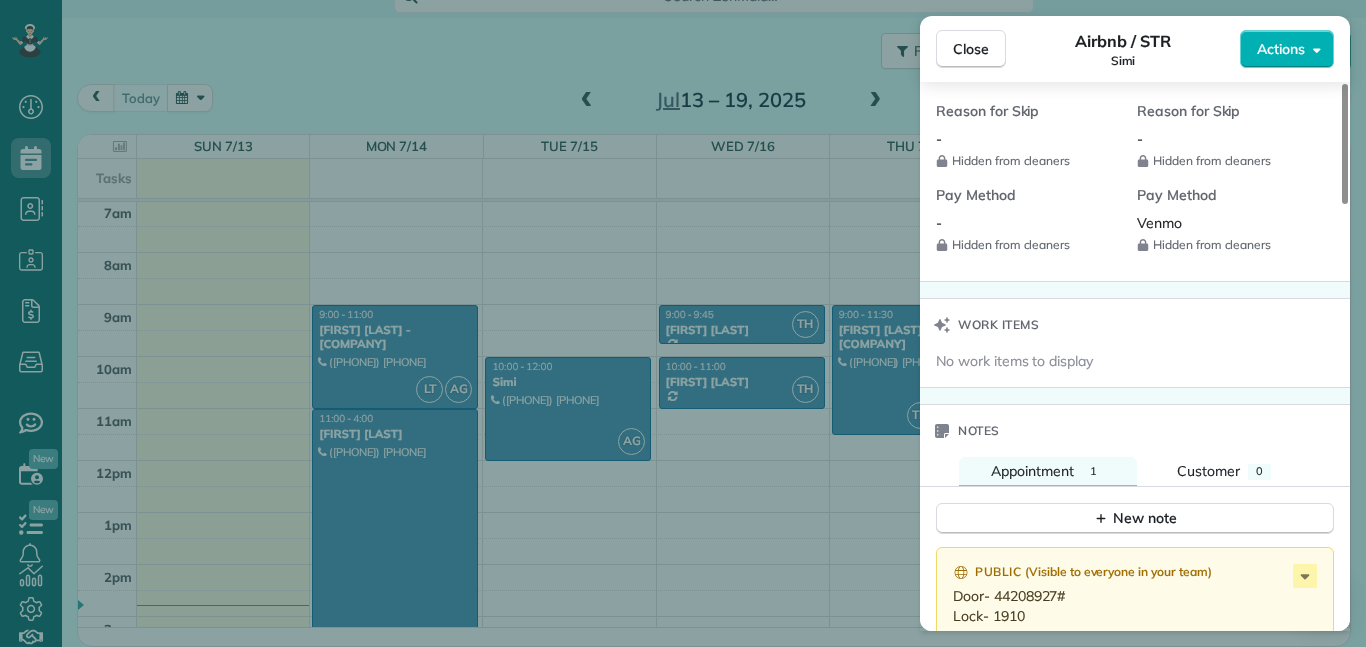click on "No work items to display" at bounding box center [1014, 361] 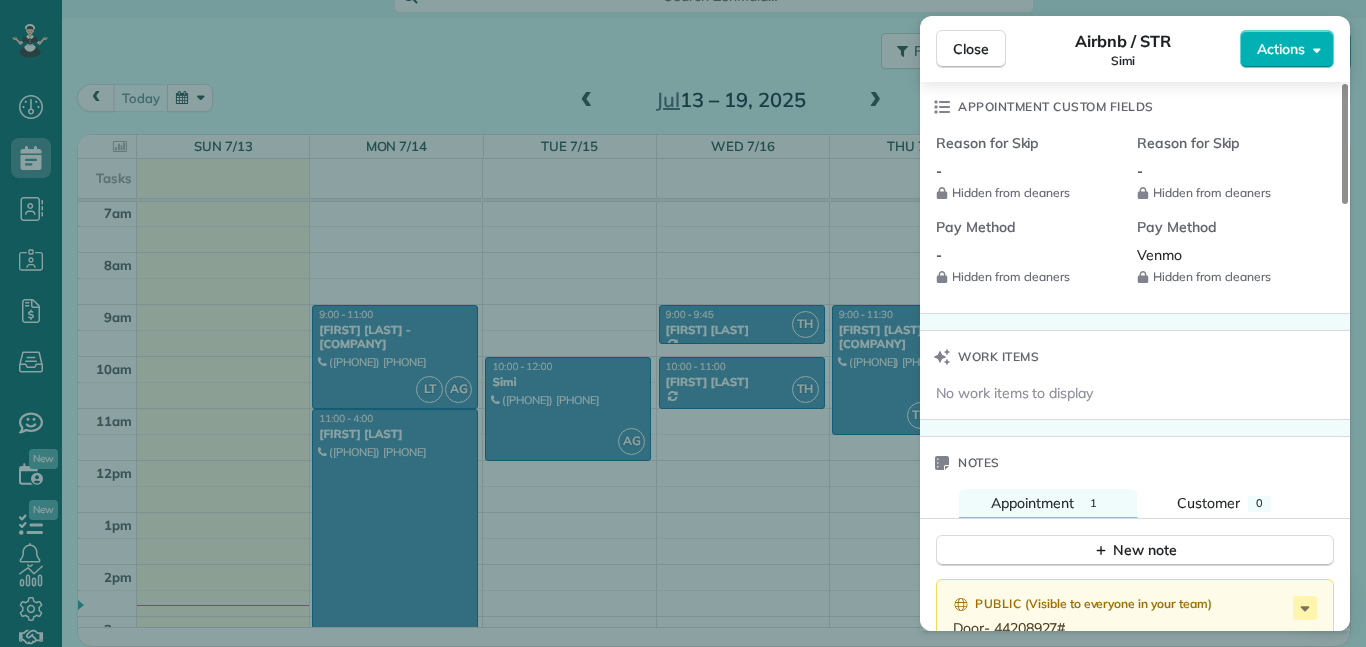 scroll, scrollTop: 1481, scrollLeft: 0, axis: vertical 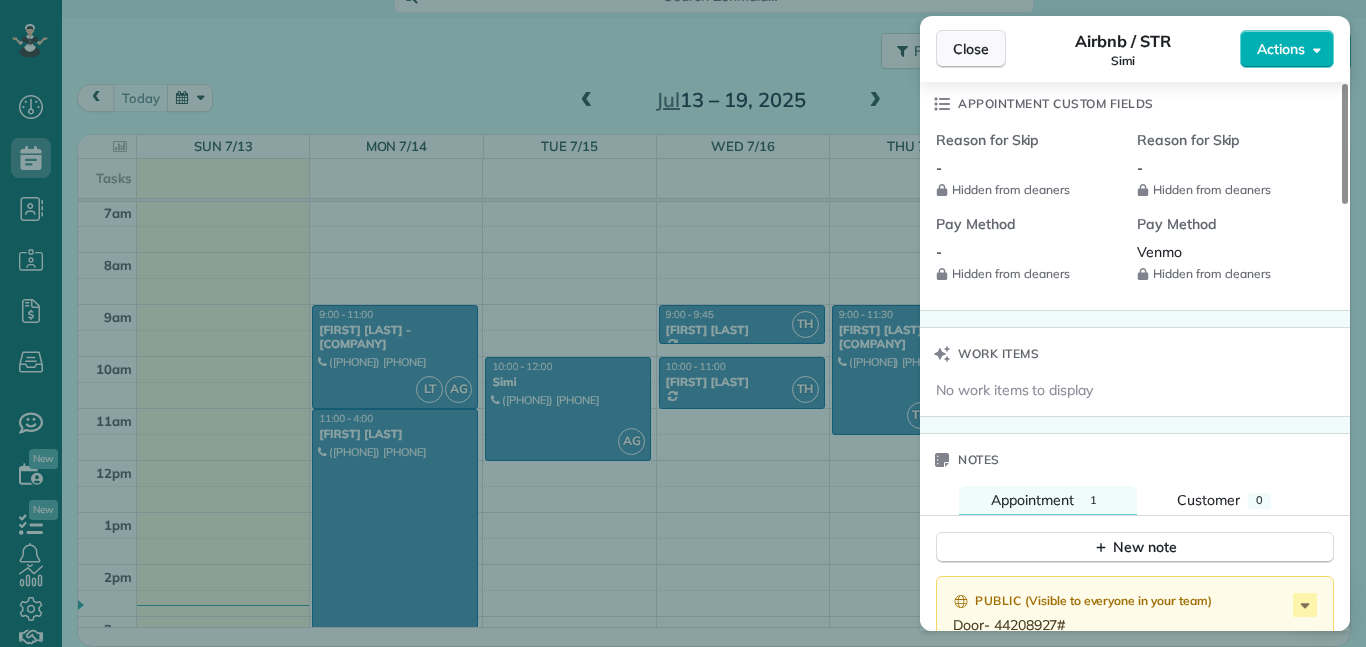 click on "Close" at bounding box center [971, 49] 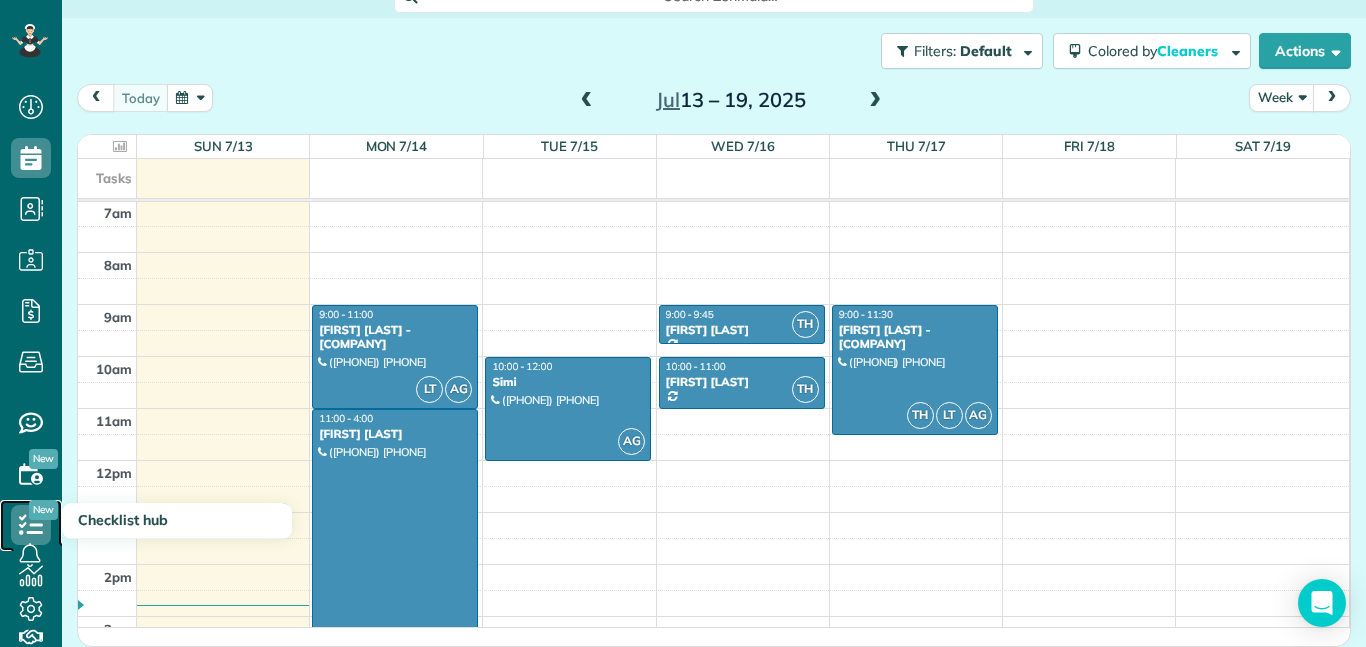 click 